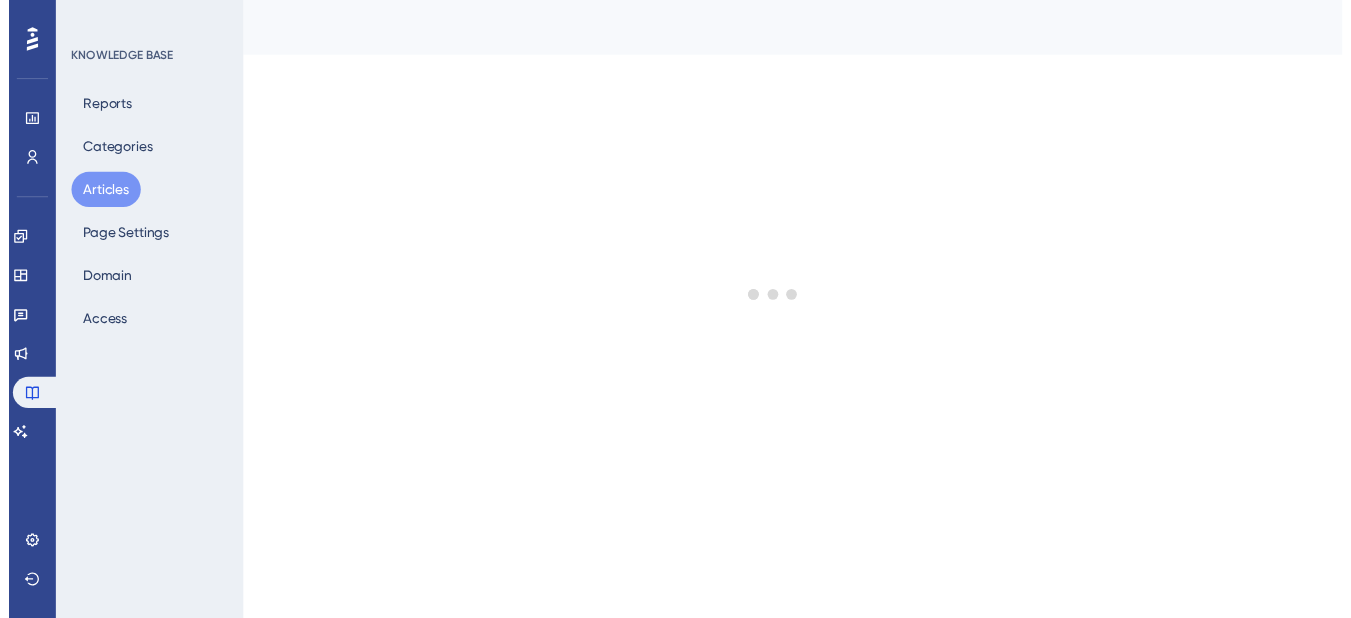 scroll, scrollTop: 0, scrollLeft: 0, axis: both 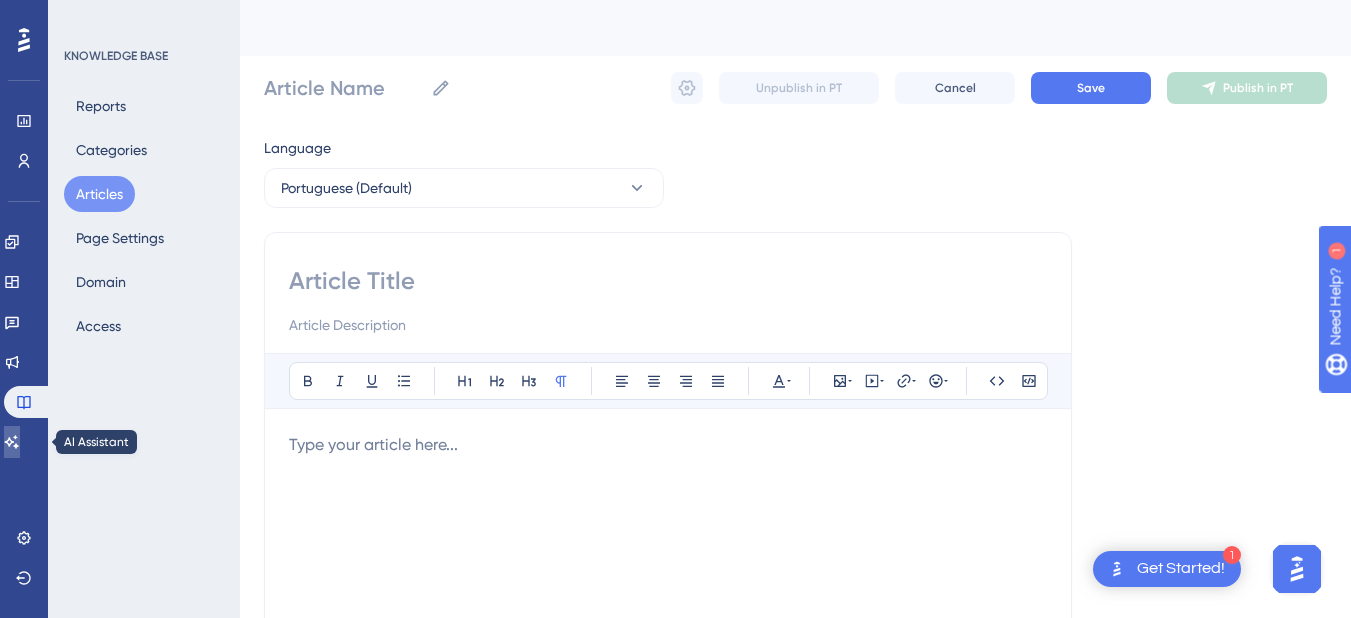 click 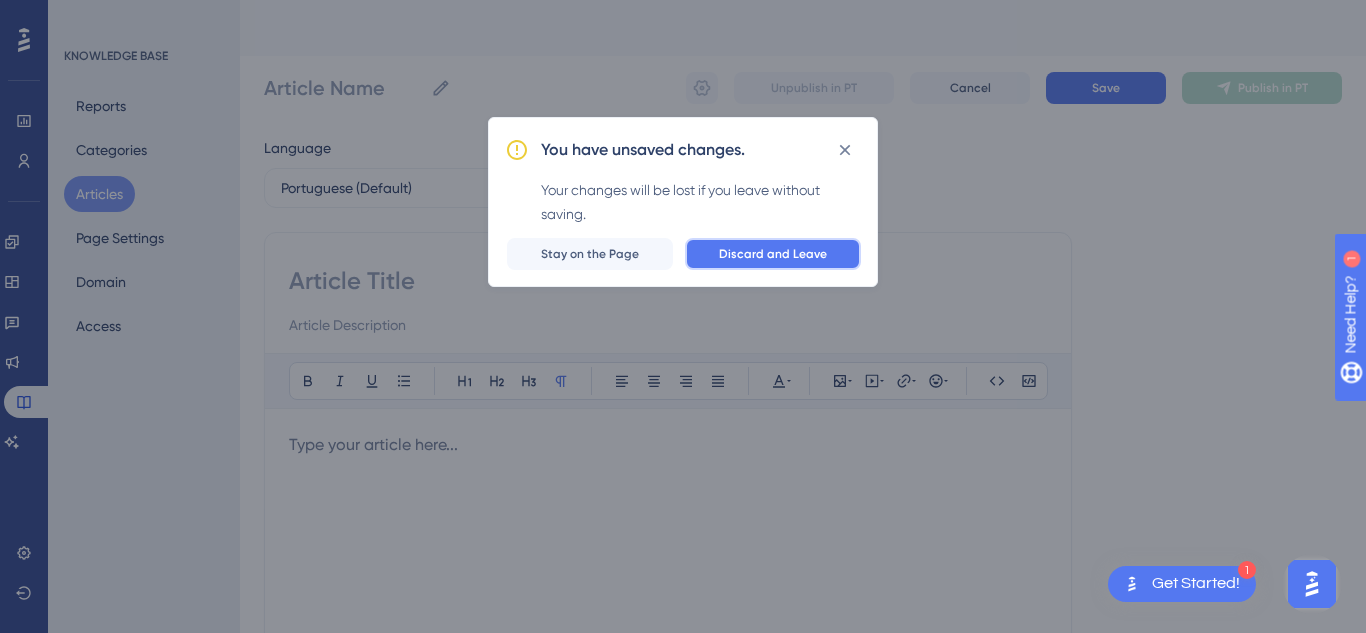 click on "Discard and Leave" at bounding box center (773, 254) 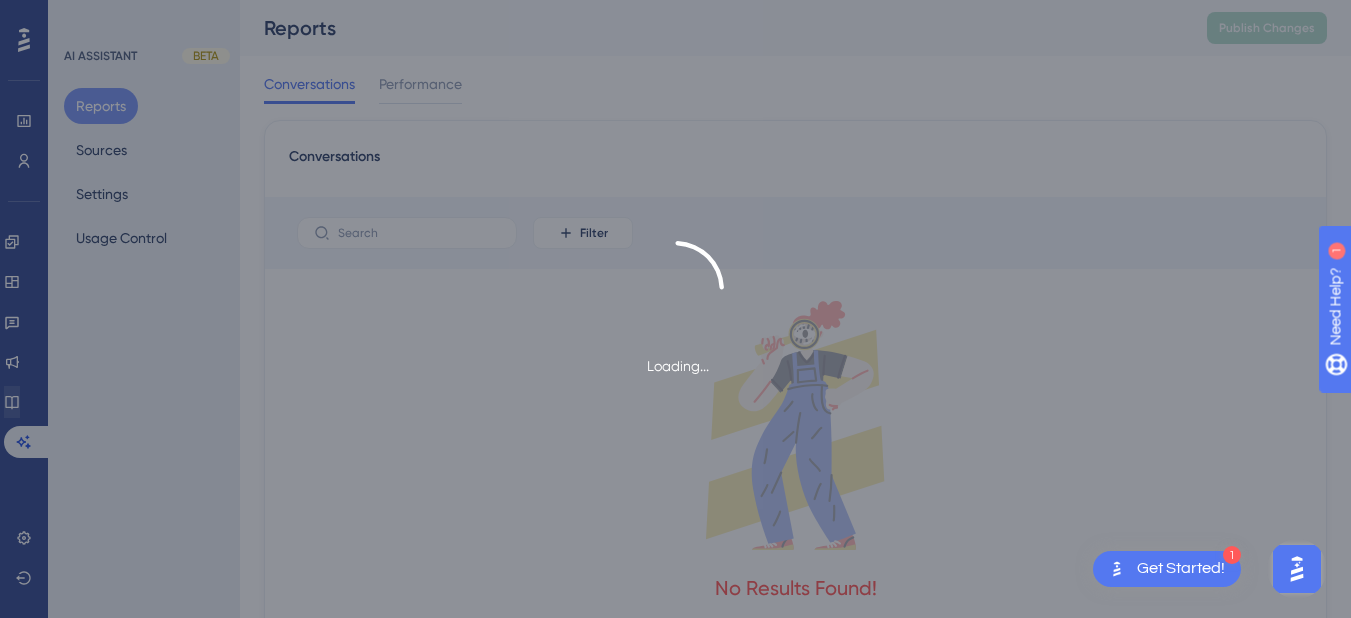 click on "Loading..." at bounding box center [675, 309] 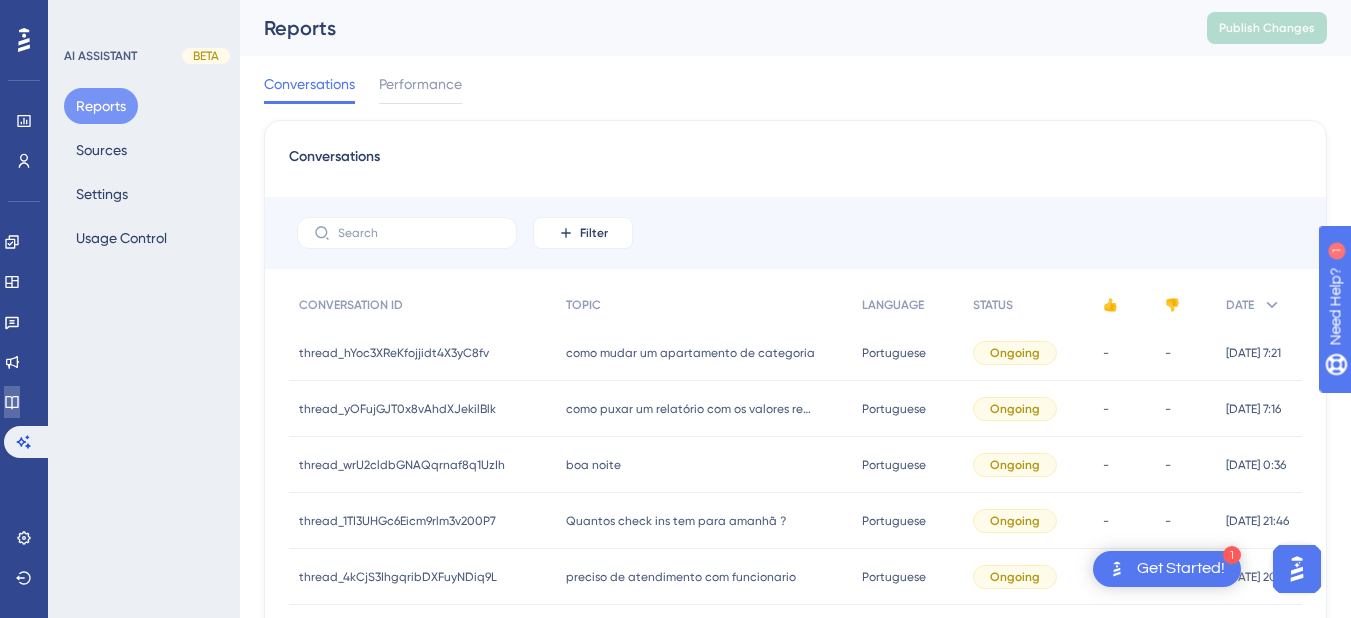 click at bounding box center [12, 402] 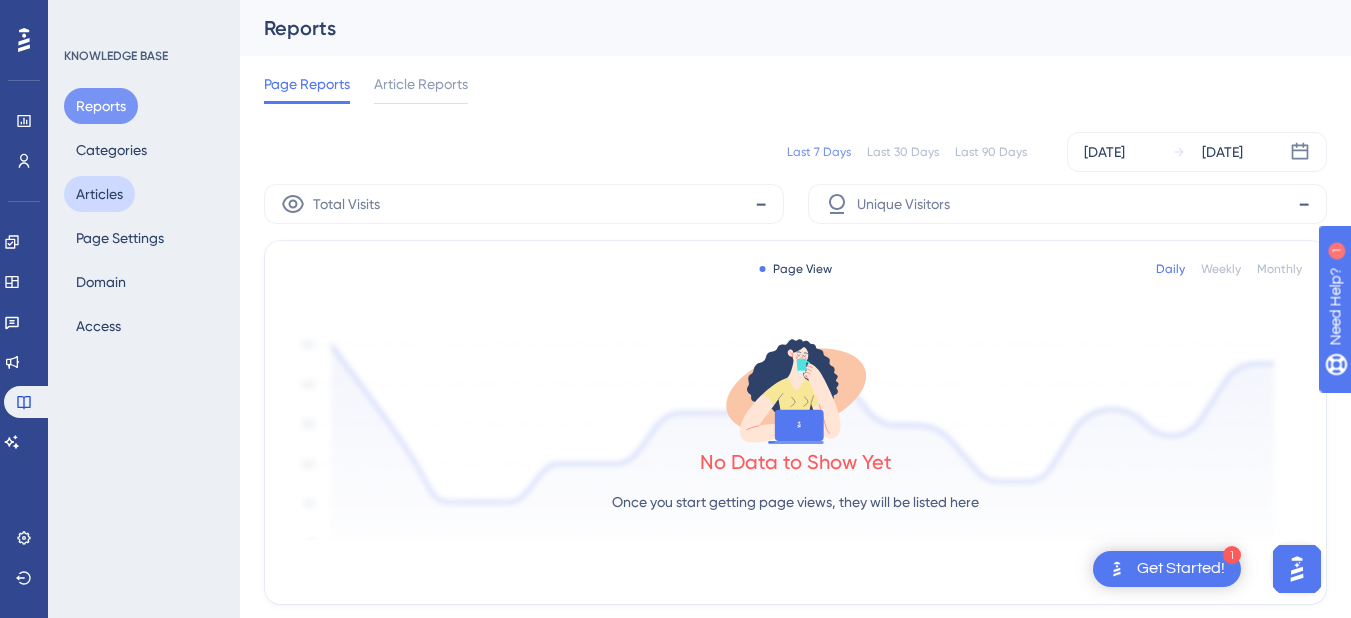 click on "Articles" at bounding box center [99, 194] 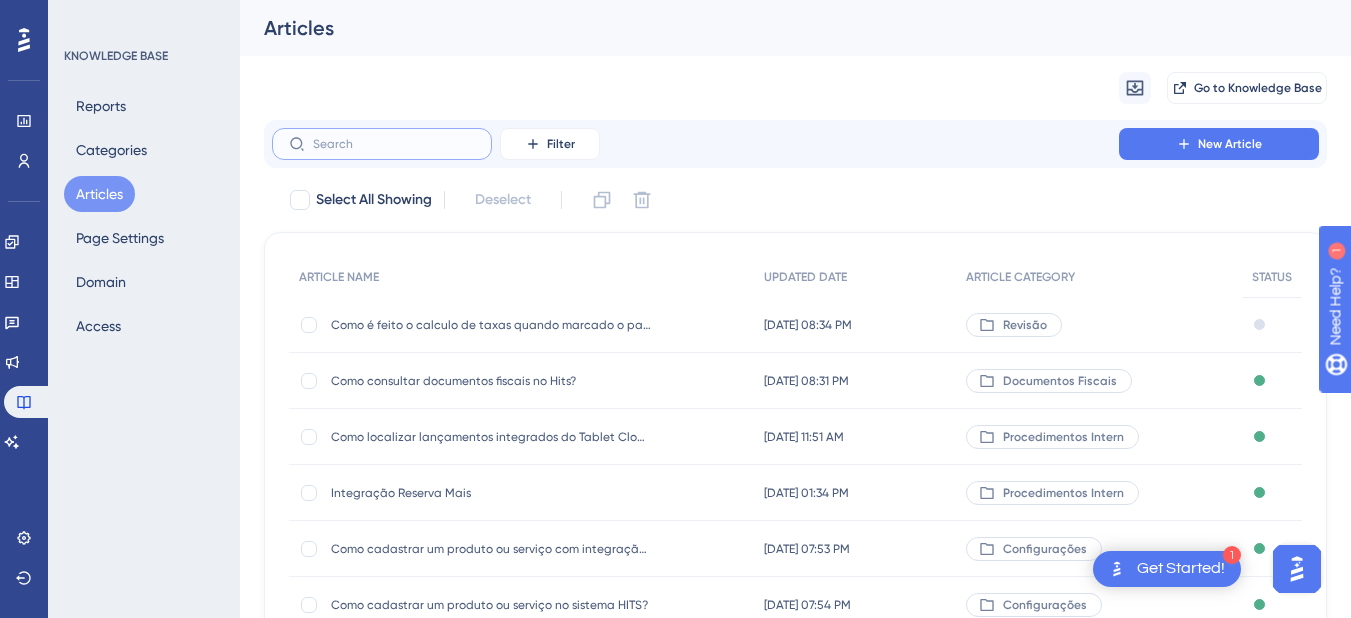 click at bounding box center (394, 144) 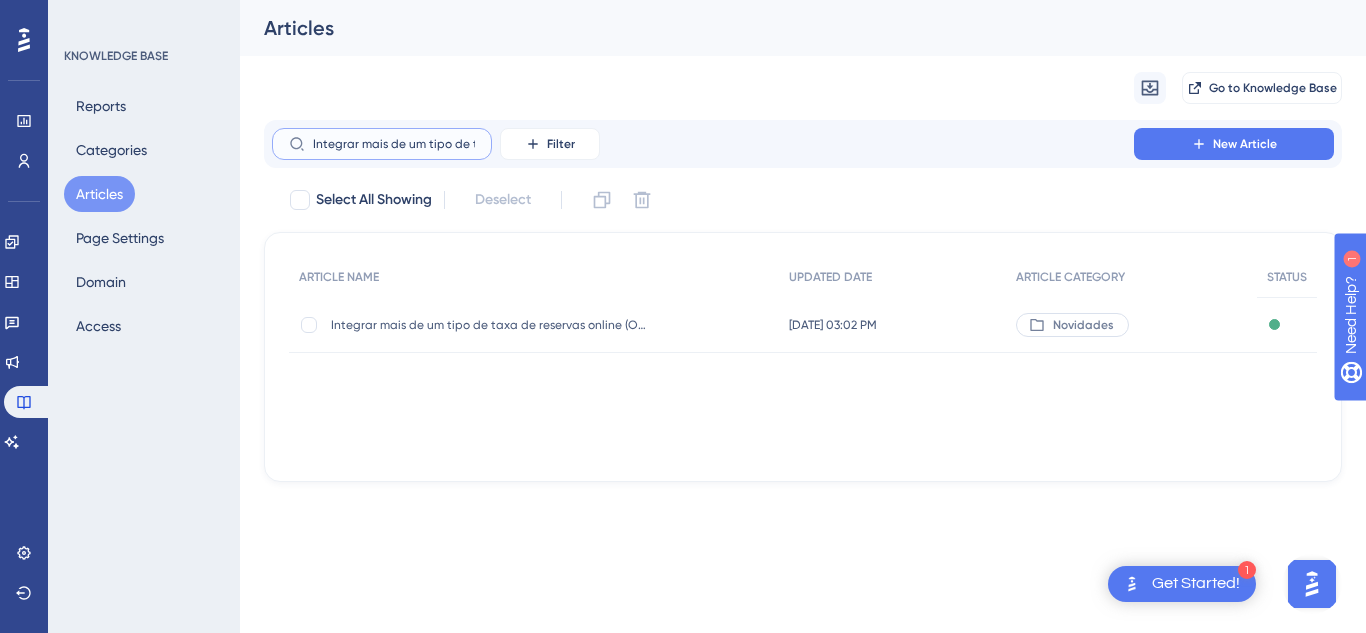 scroll, scrollTop: 0, scrollLeft: 206, axis: horizontal 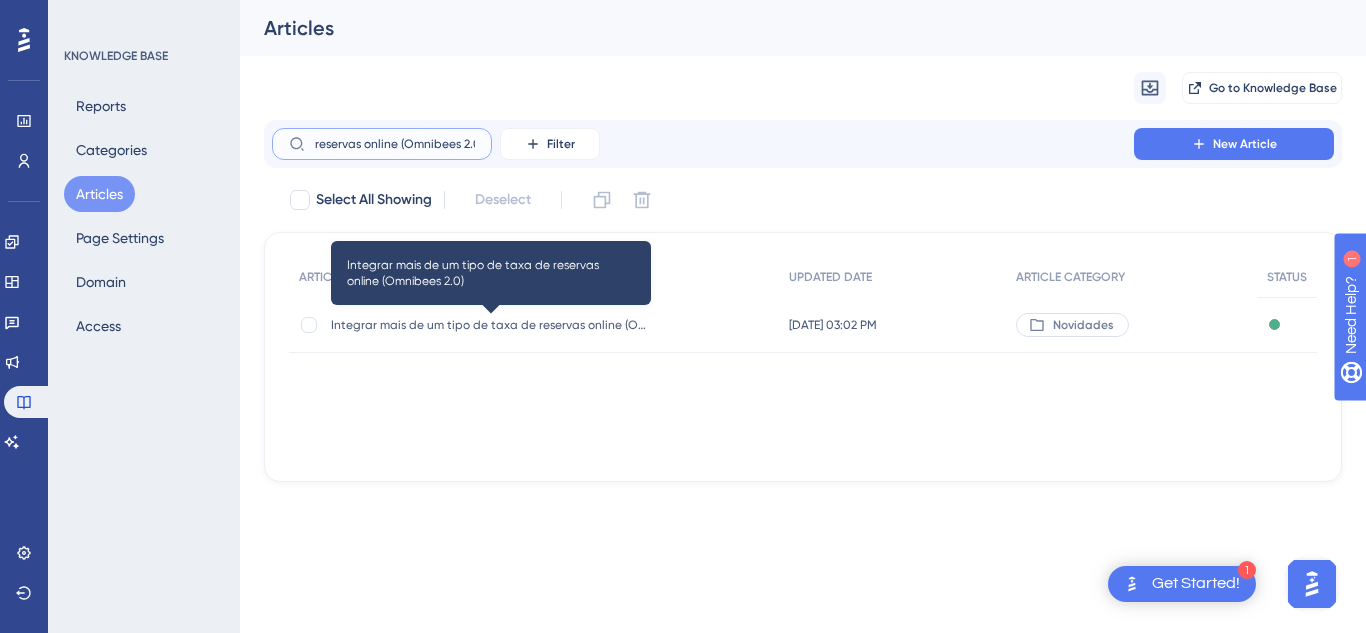 type on "Integrar mais de um tipo de taxa de reservas online (Omnibees 2.0)" 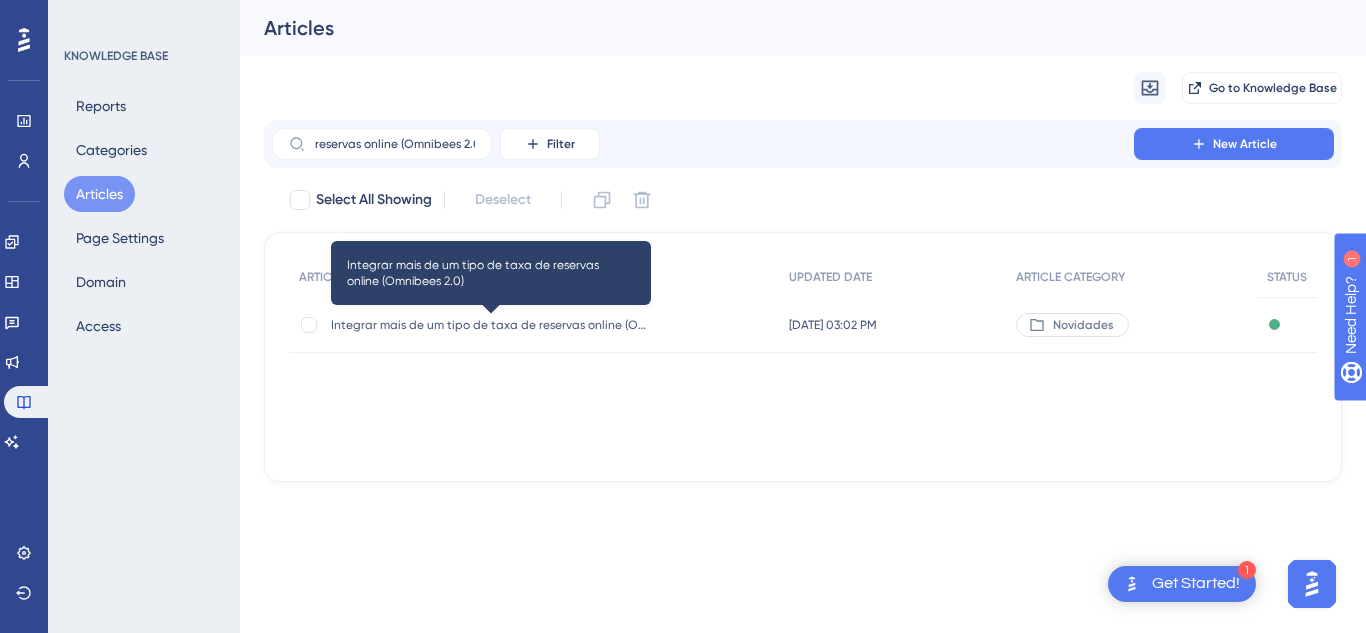 click on "Integrar mais de um tipo de taxa de reservas online (Omnibees 2.0)" at bounding box center [491, 325] 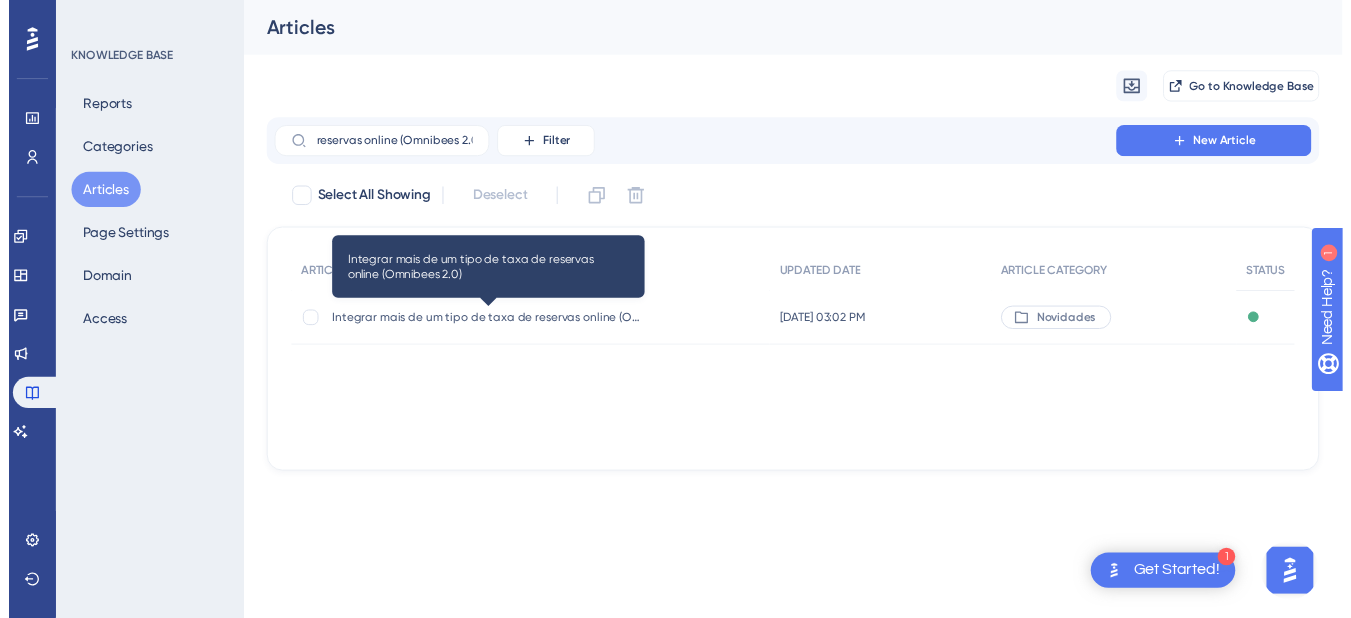 scroll, scrollTop: 0, scrollLeft: 0, axis: both 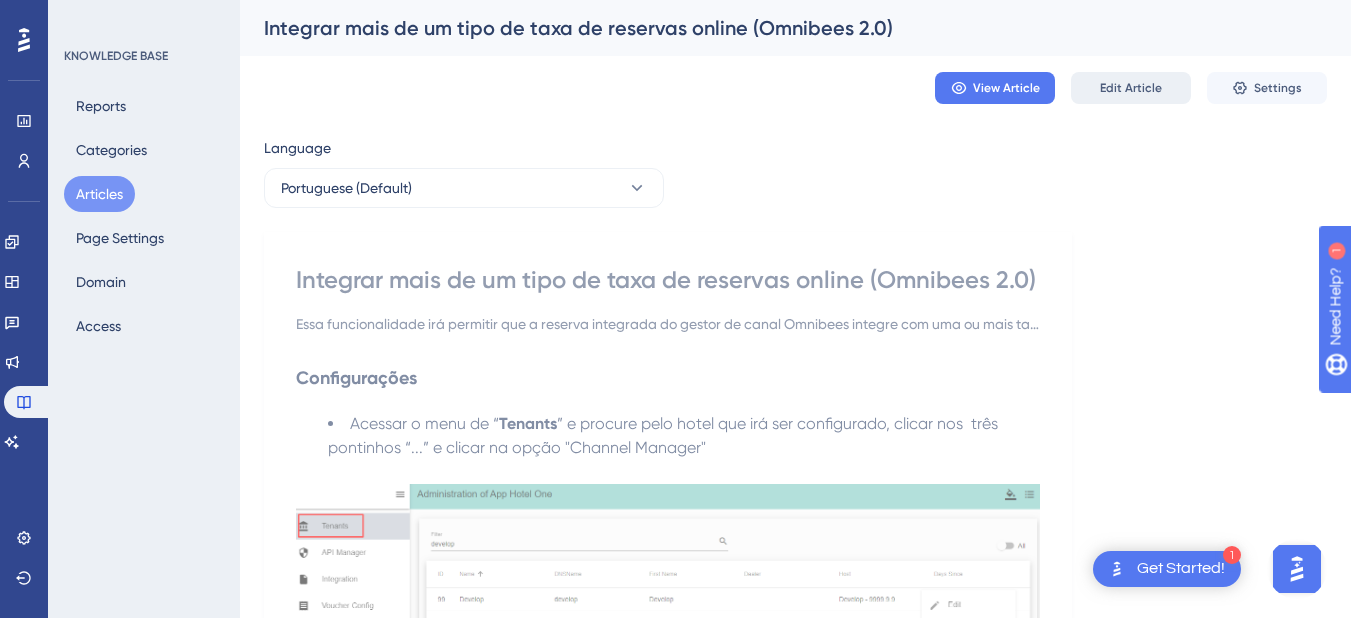 click on "Edit Article" at bounding box center [1131, 88] 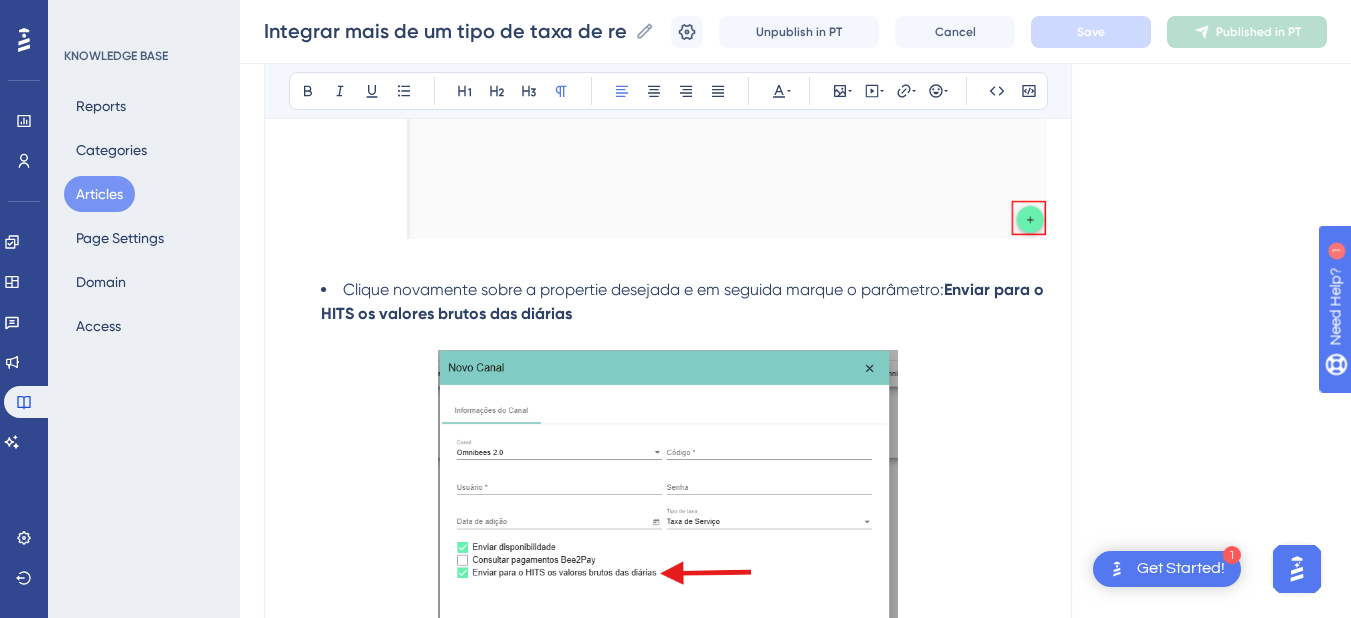 scroll, scrollTop: 1744, scrollLeft: 0, axis: vertical 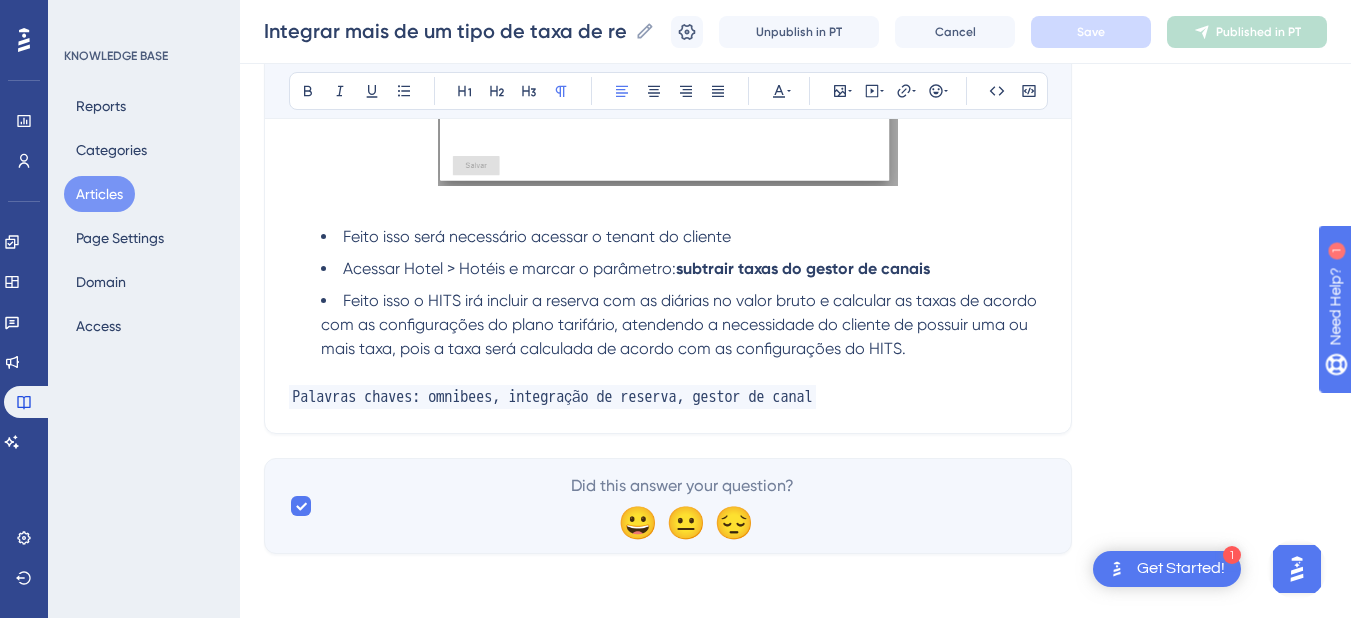 click on "Acessar Hotel > Hotéis e marcar o parâmetro:  subtrair taxas do gestor de canais" at bounding box center [684, 269] 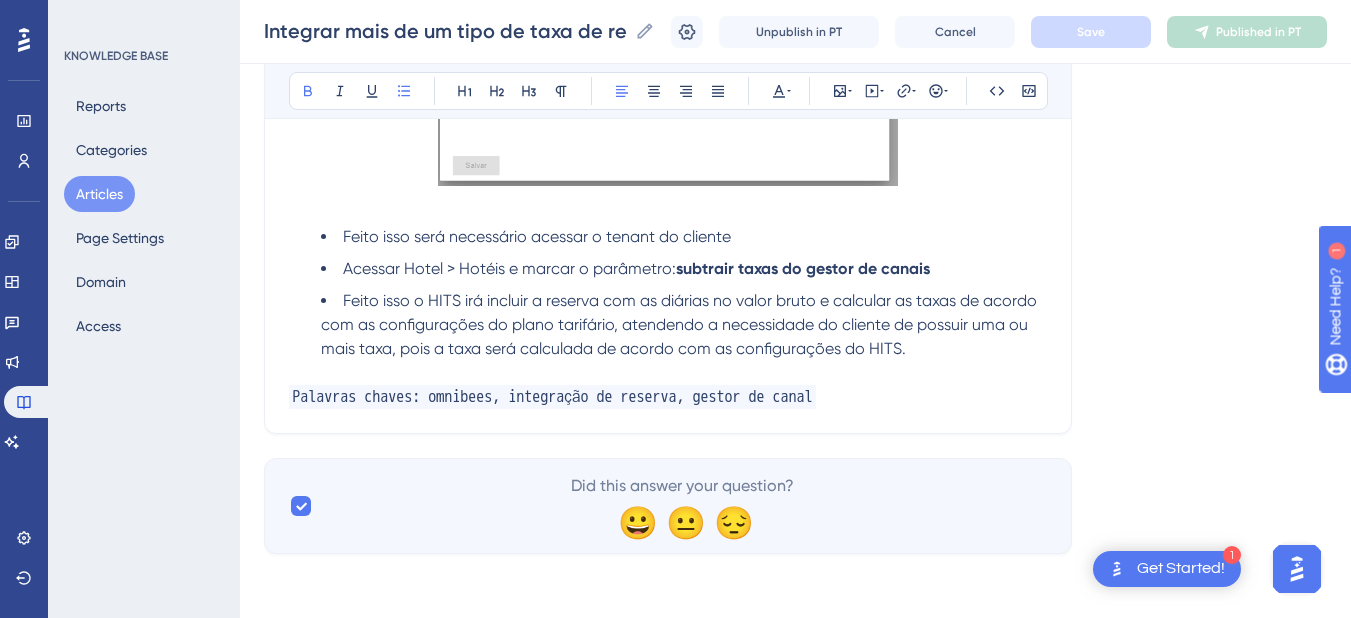 click on "Acessar Hotel > Hotéis e marcar o parâmetro:  subtrair taxas do gestor de canais" at bounding box center [684, 269] 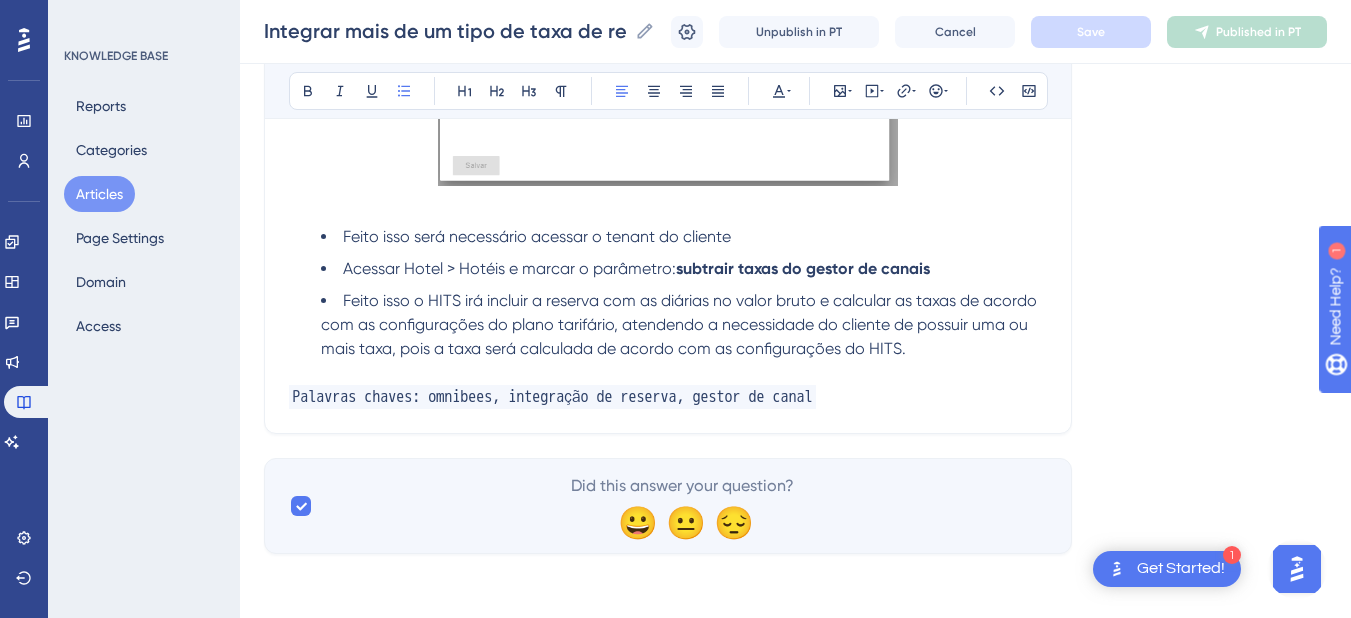 click on "Feito isso o HITS irá incluir a reserva com as diárias no valor bruto e calcular as taxas de acordo com as configurações do plano tarifário, atendendo a necessidade do cliente de possuir uma ou mais taxa, pois a taxa será calculada de acordo com as configurações do HITS." at bounding box center (684, 325) 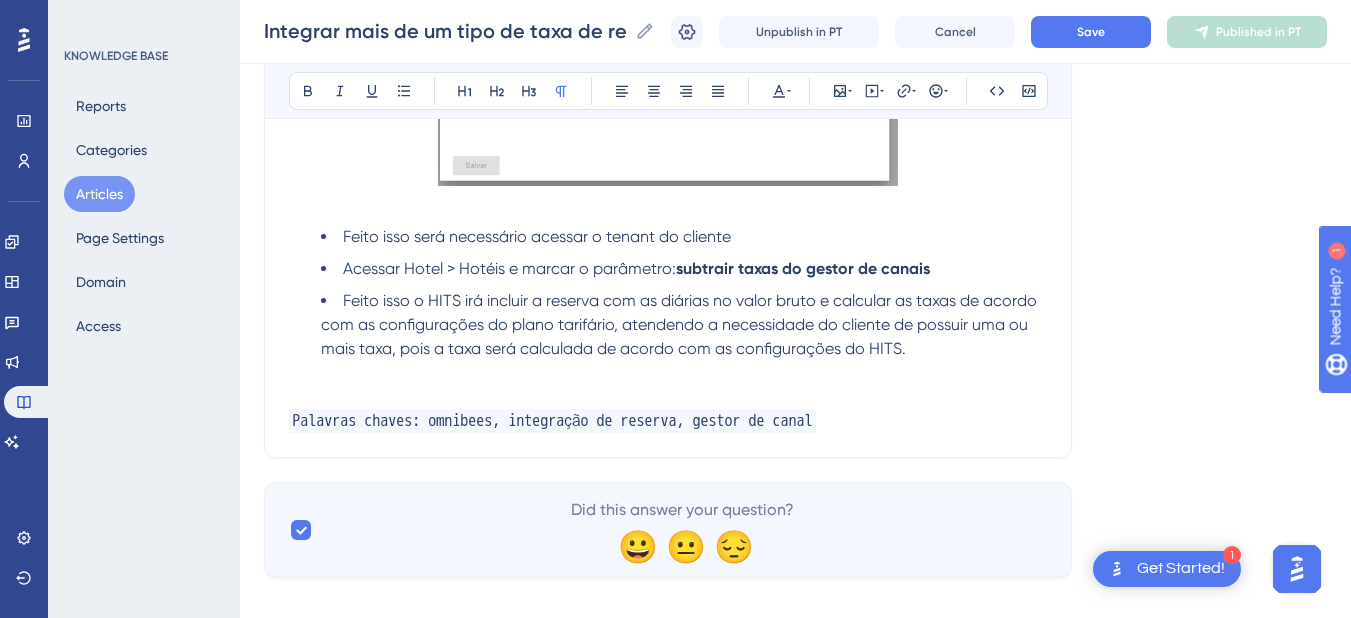 scroll, scrollTop: 1544, scrollLeft: 0, axis: vertical 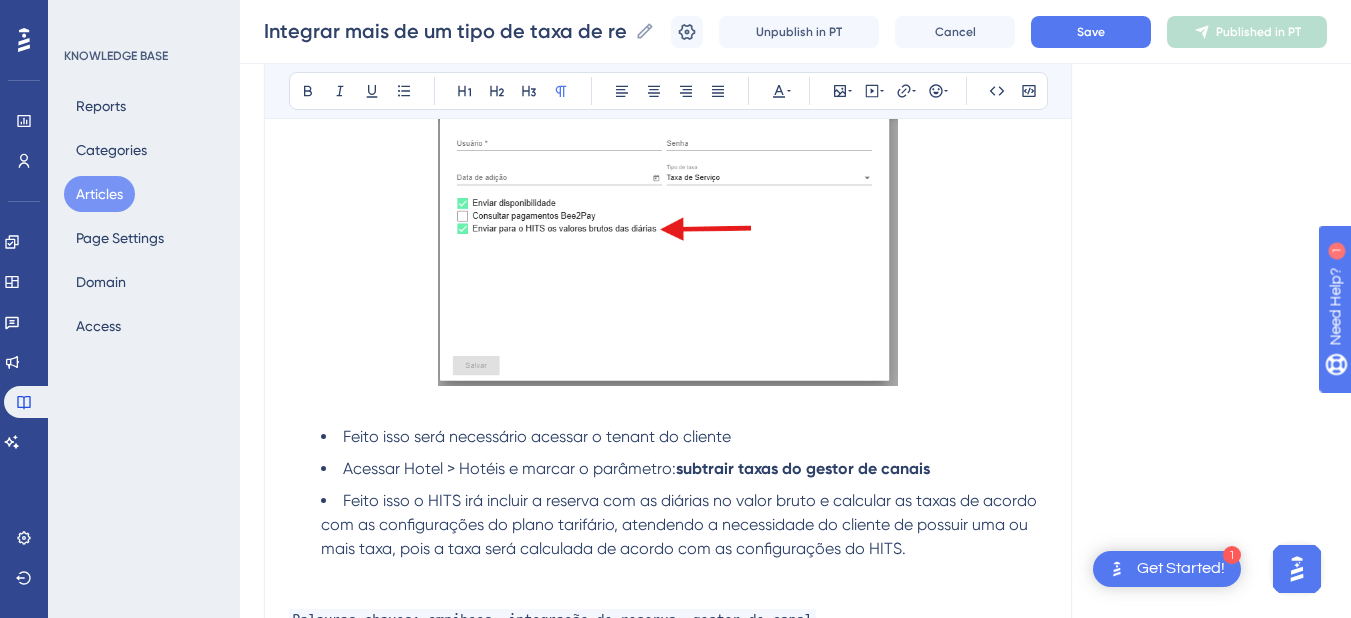 click on "Feito isso será necessário acessar o tenant do cliente" at bounding box center [684, 437] 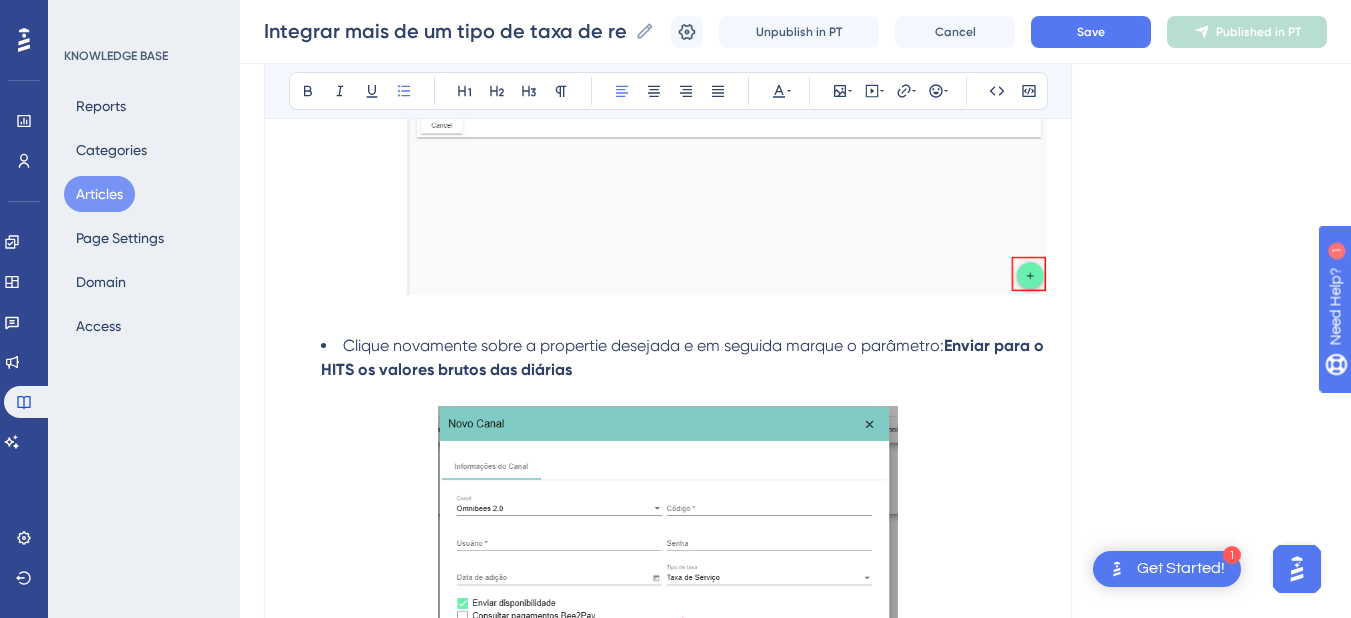 scroll, scrollTop: 1744, scrollLeft: 0, axis: vertical 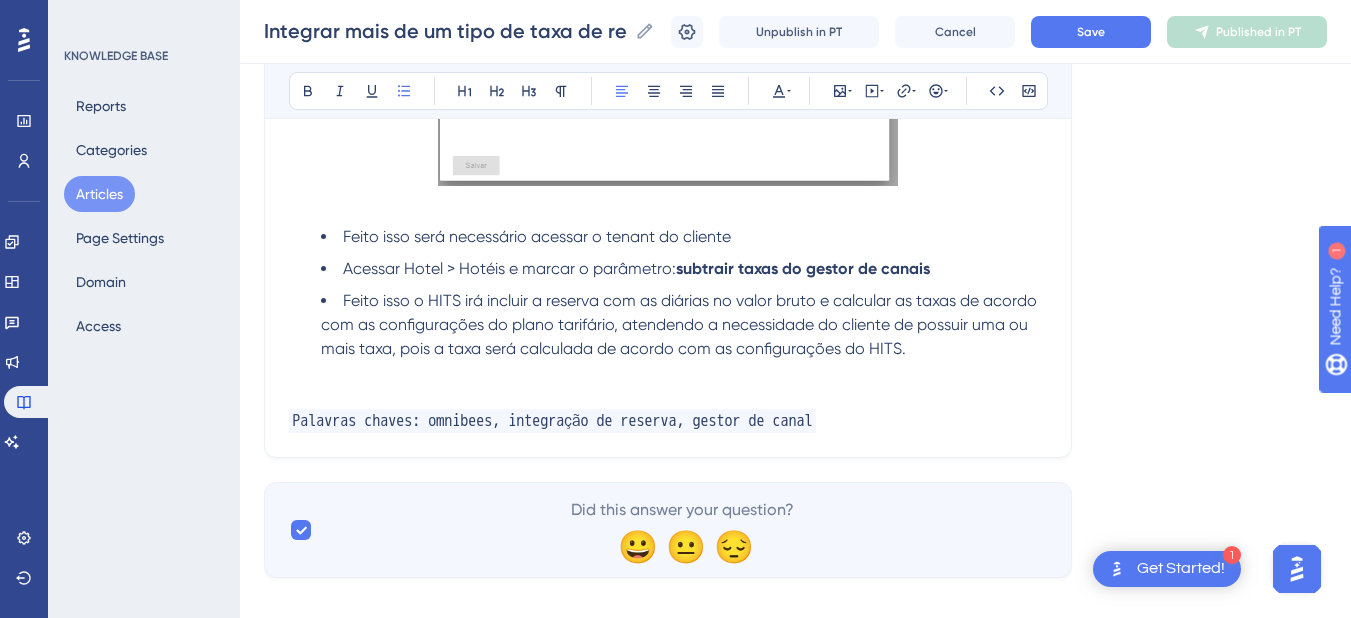 click on "Feito isso será necessário acessar o tenant do cliente" at bounding box center [684, 237] 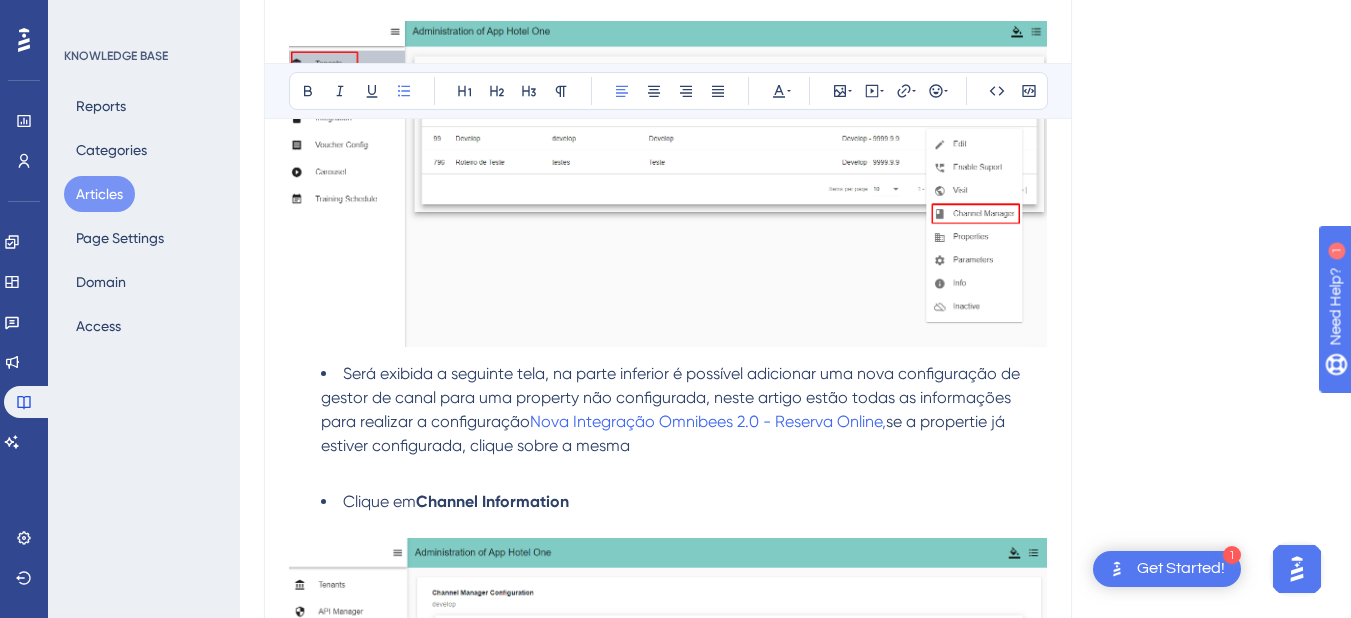 scroll, scrollTop: 0, scrollLeft: 0, axis: both 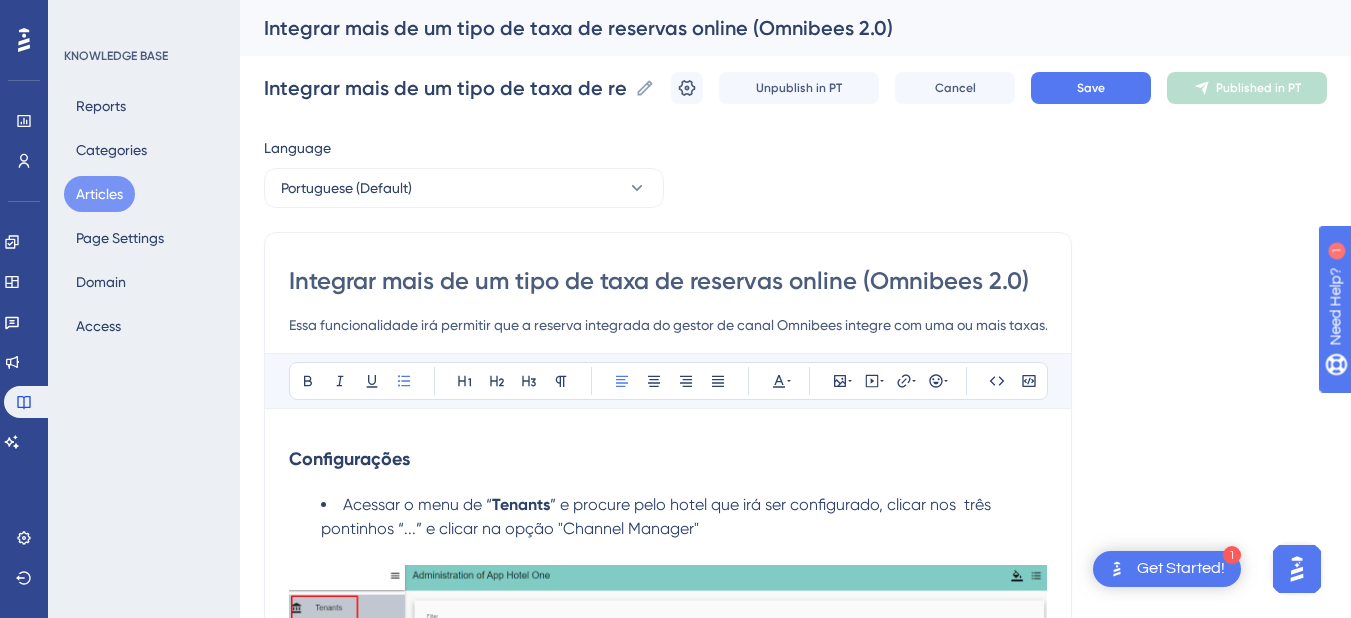 click on "Configurações" at bounding box center [349, 459] 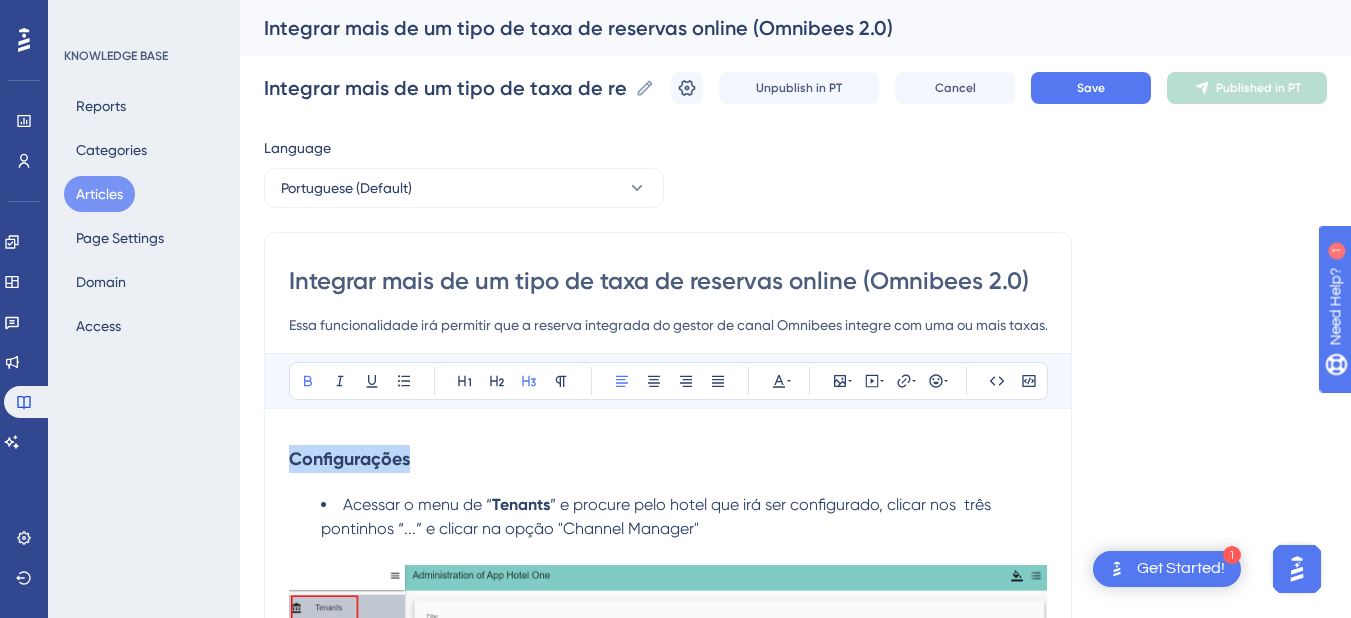 click on "Configurações" at bounding box center (349, 459) 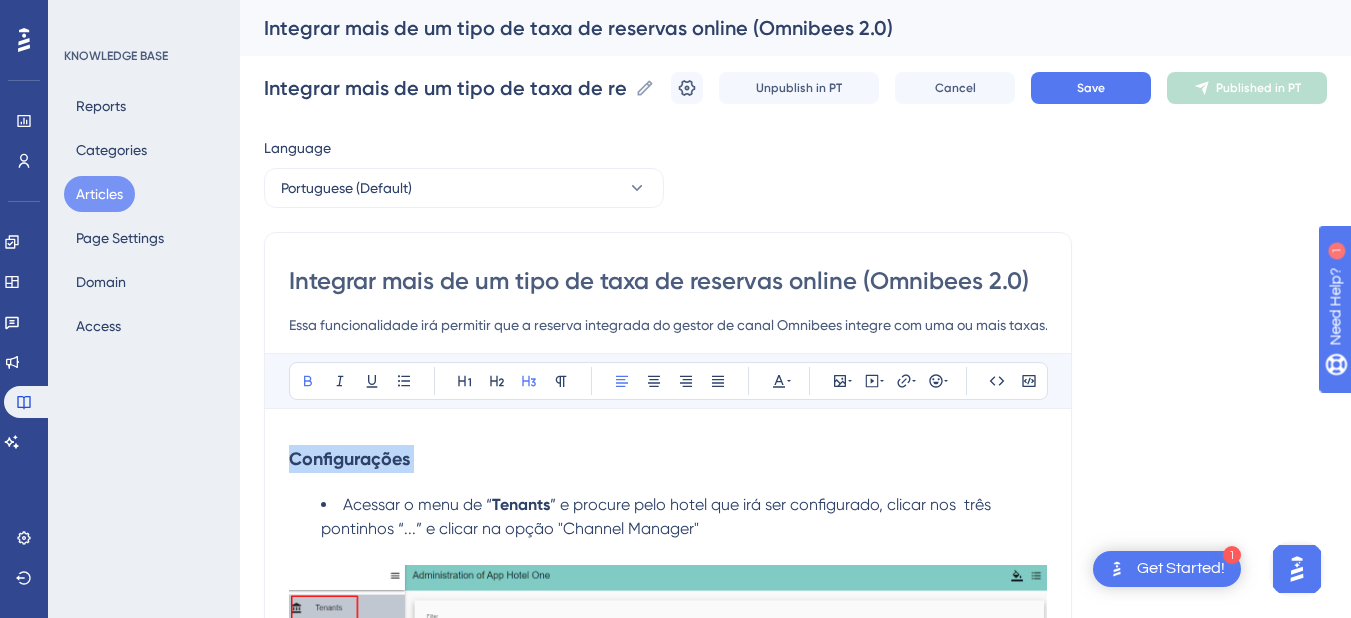 click on "Configurações" at bounding box center (349, 459) 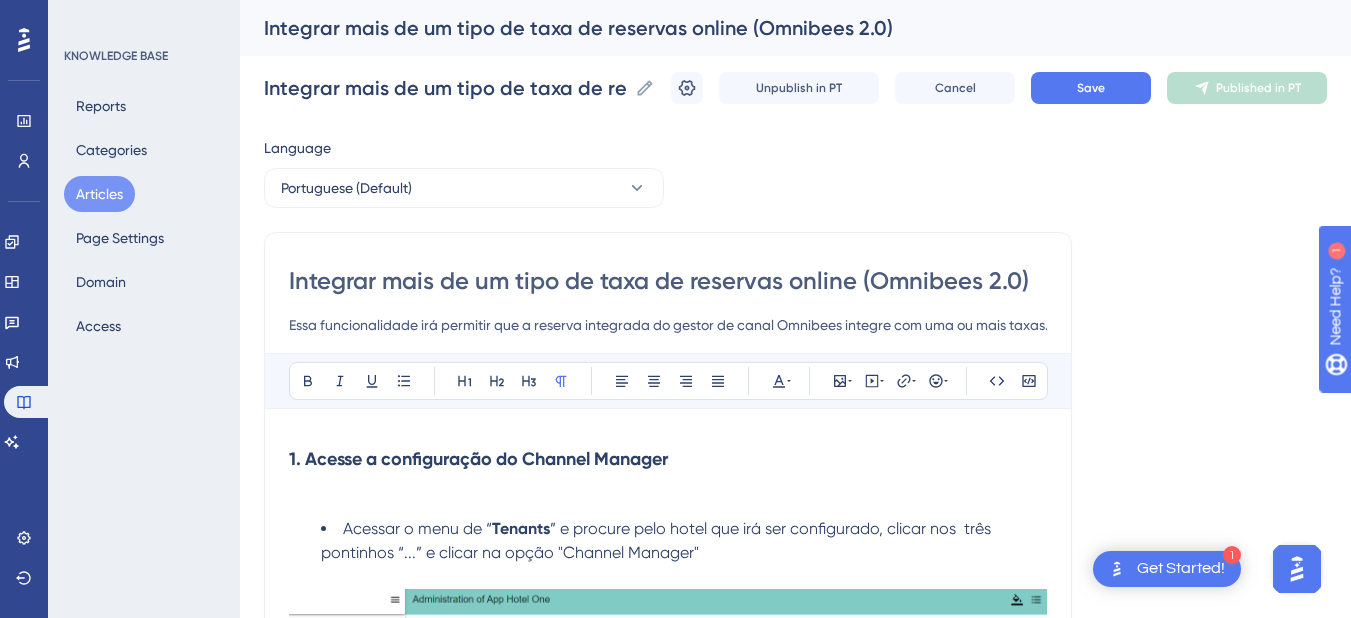 click at bounding box center [668, 497] 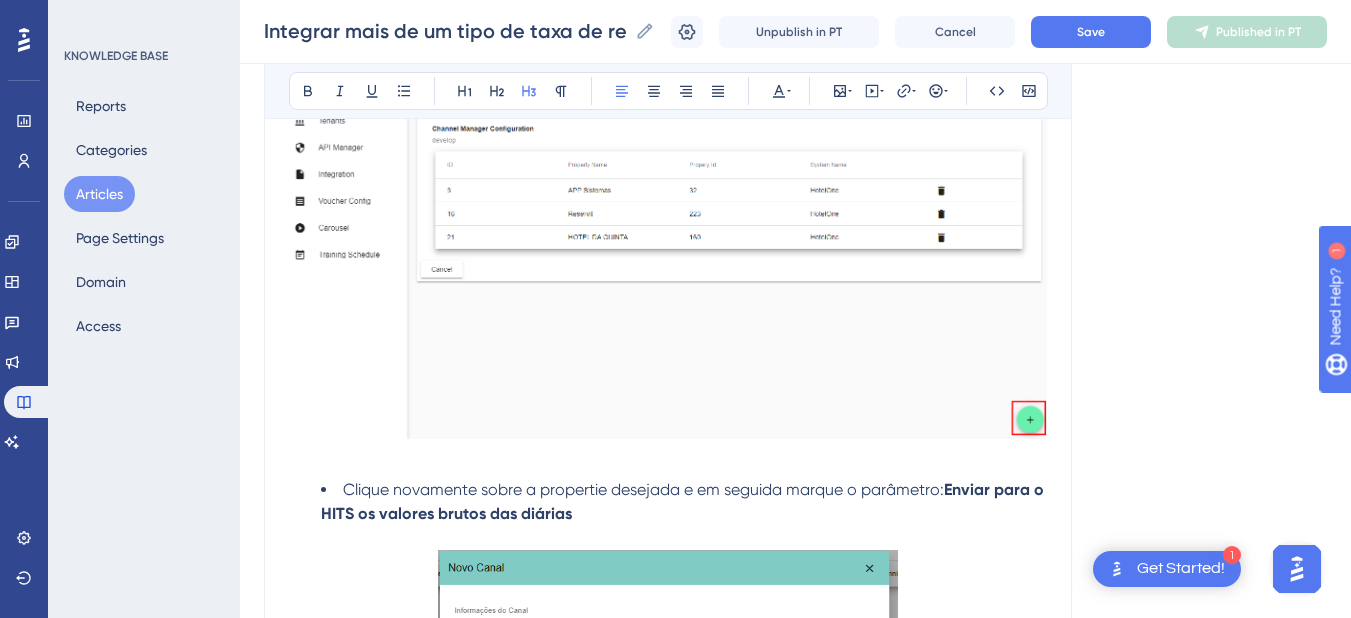scroll, scrollTop: 1200, scrollLeft: 0, axis: vertical 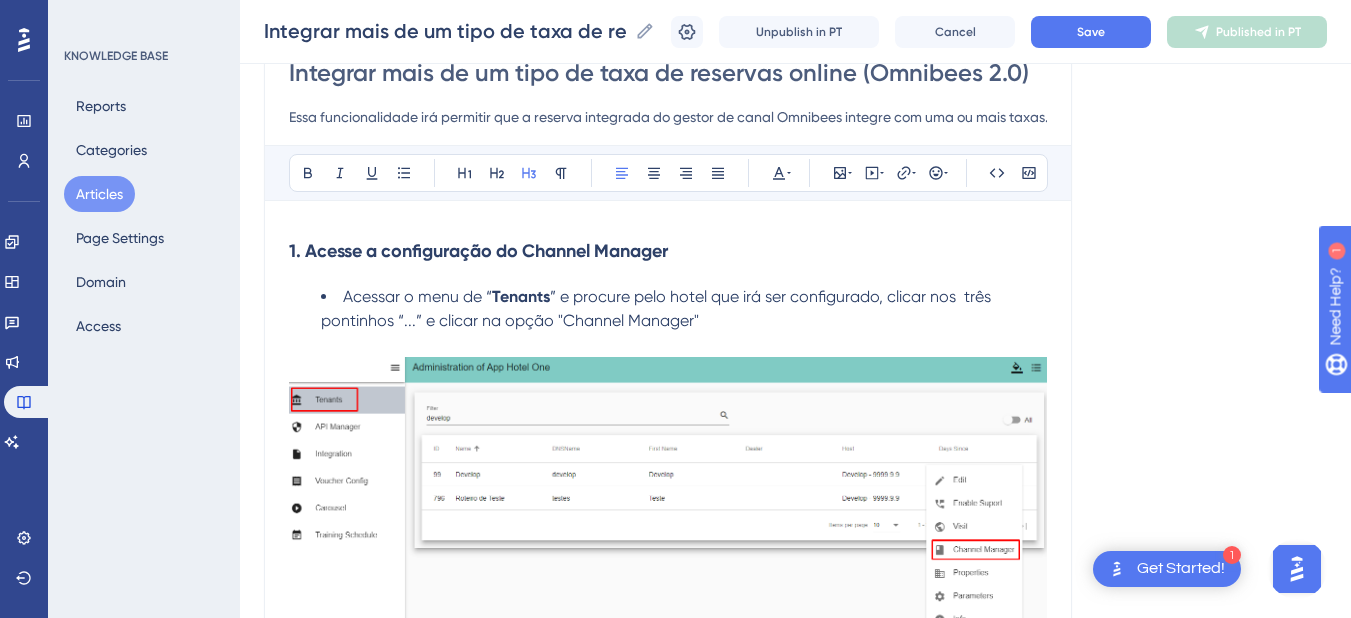 click on "1. Acesse a configuração do Channel Manager" at bounding box center (478, 251) 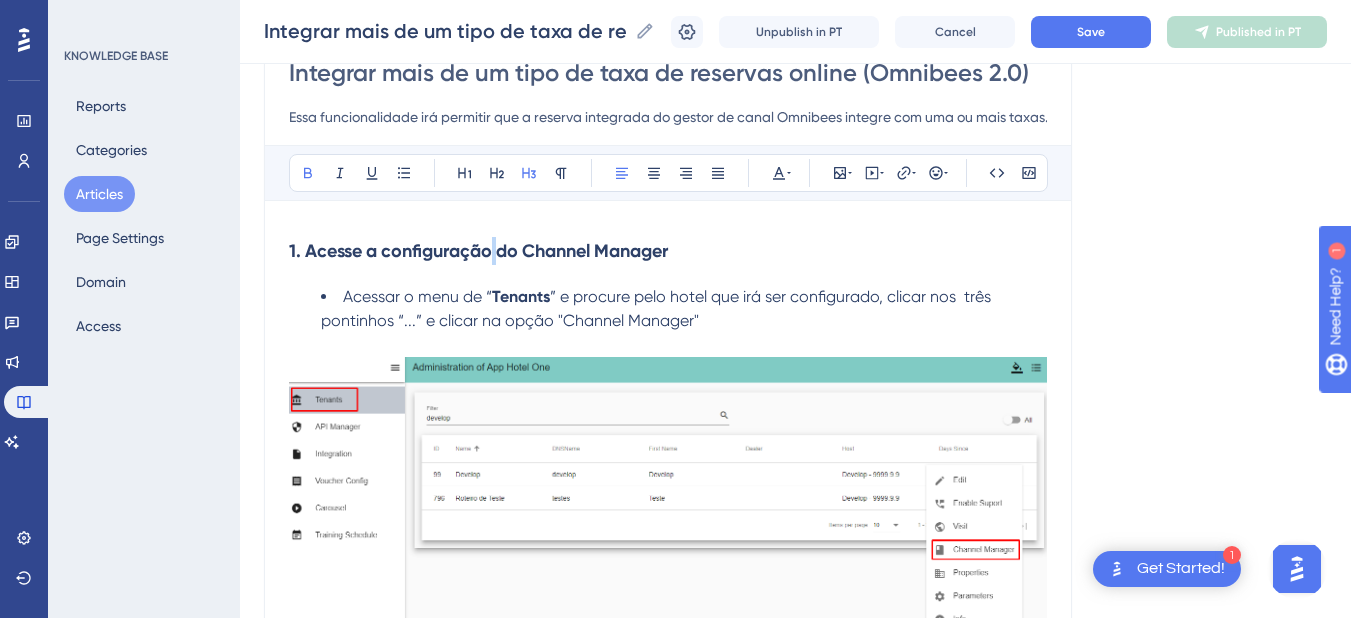 click on "1. Acesse a configuração do Channel Manager" at bounding box center [478, 251] 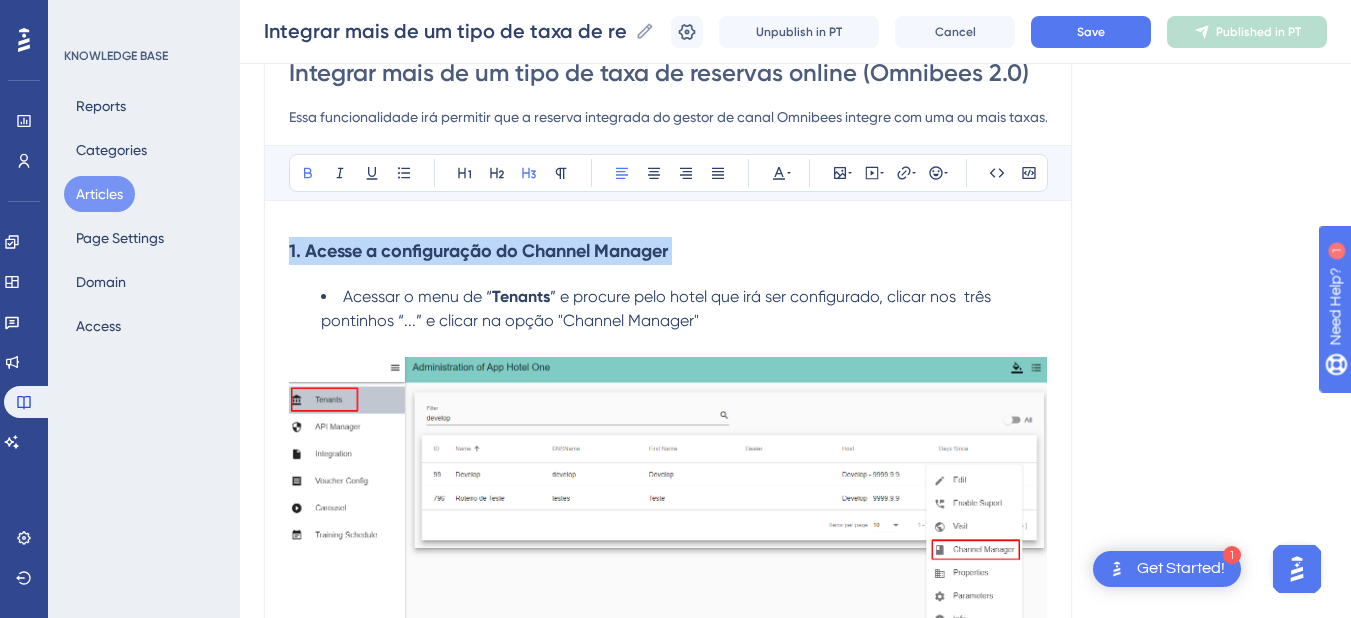 click on "1. Acesse a configuração do Channel Manager" at bounding box center [478, 251] 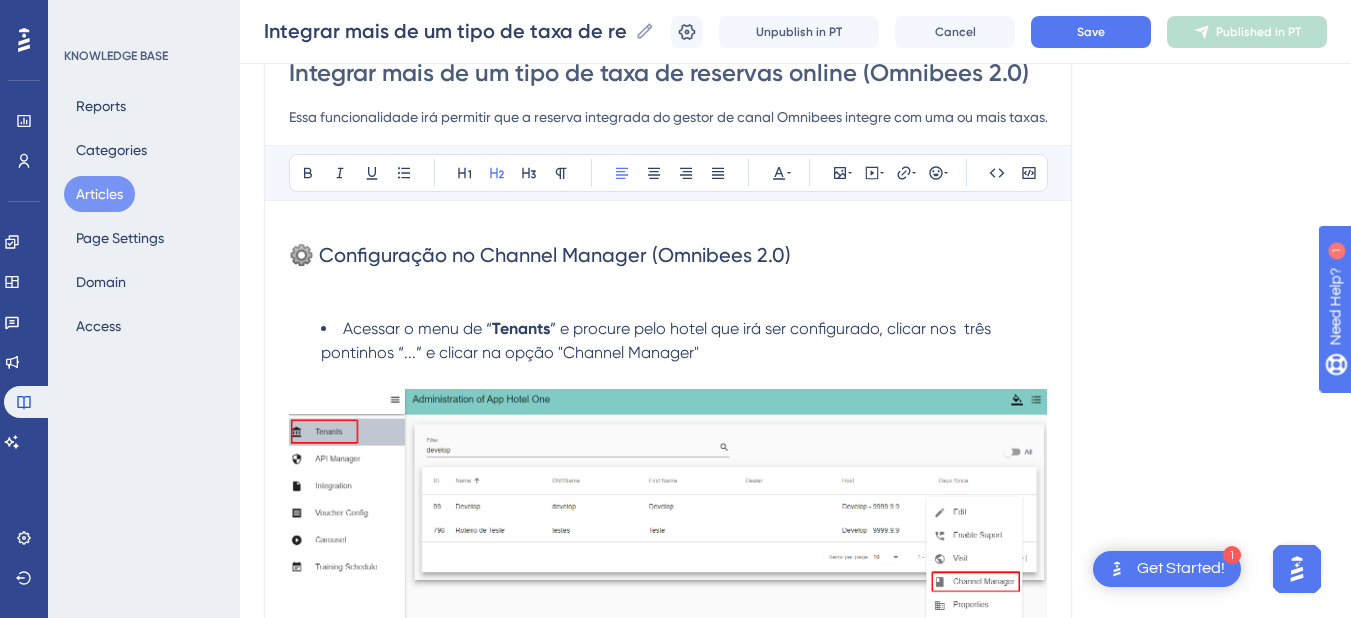 click on "⚙️ Configuração no Channel Manager (Omnibees 2.0)" at bounding box center [540, 255] 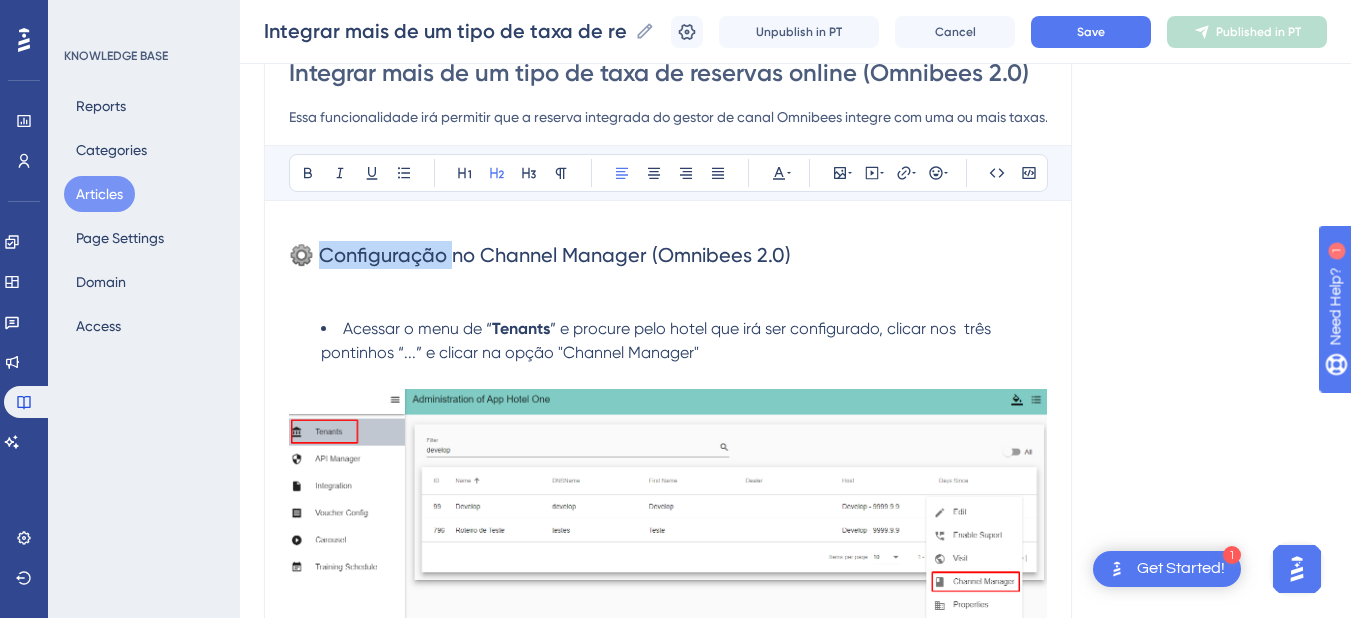 click on "⚙️ Configuração no Channel Manager (Omnibees 2.0)" at bounding box center (540, 255) 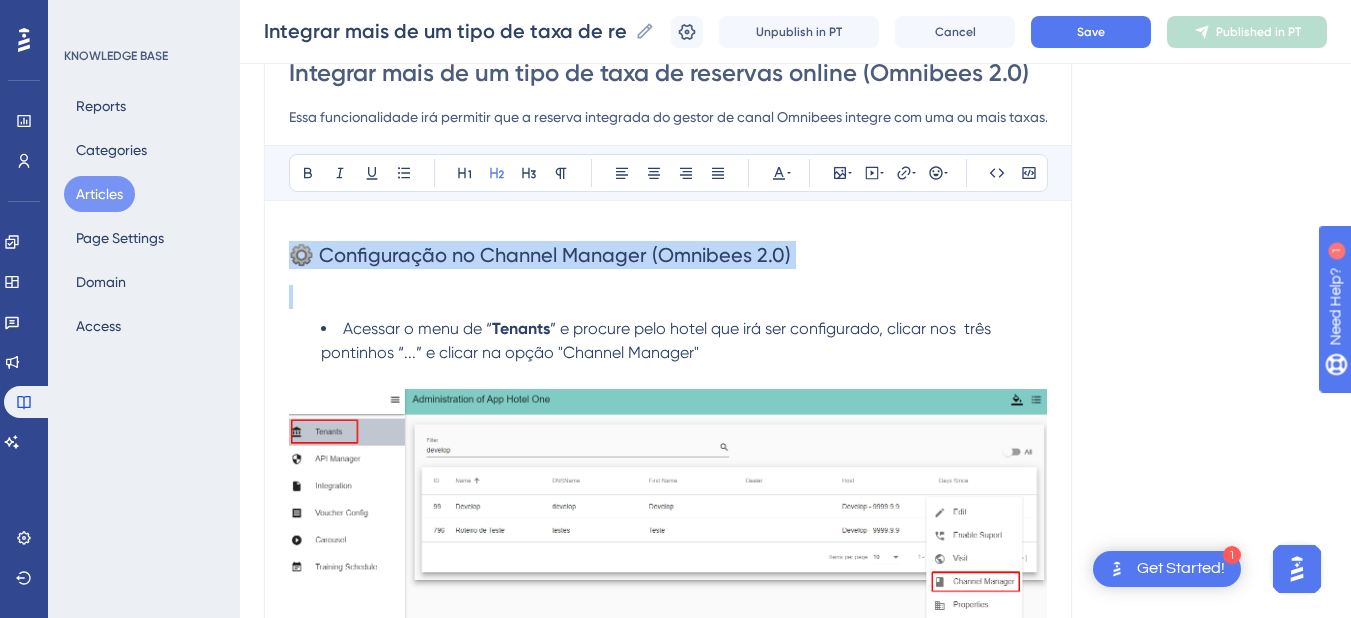 click on "⚙️ Configuração no Channel Manager (Omnibees 2.0)" at bounding box center [540, 255] 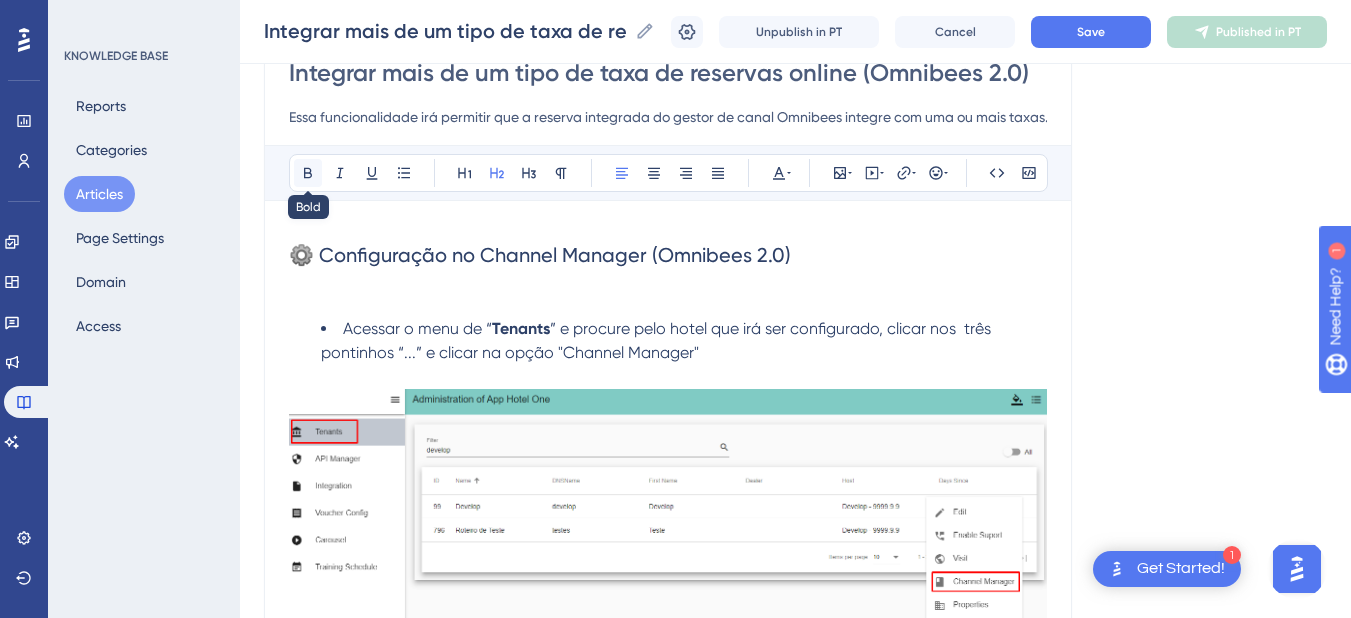 click 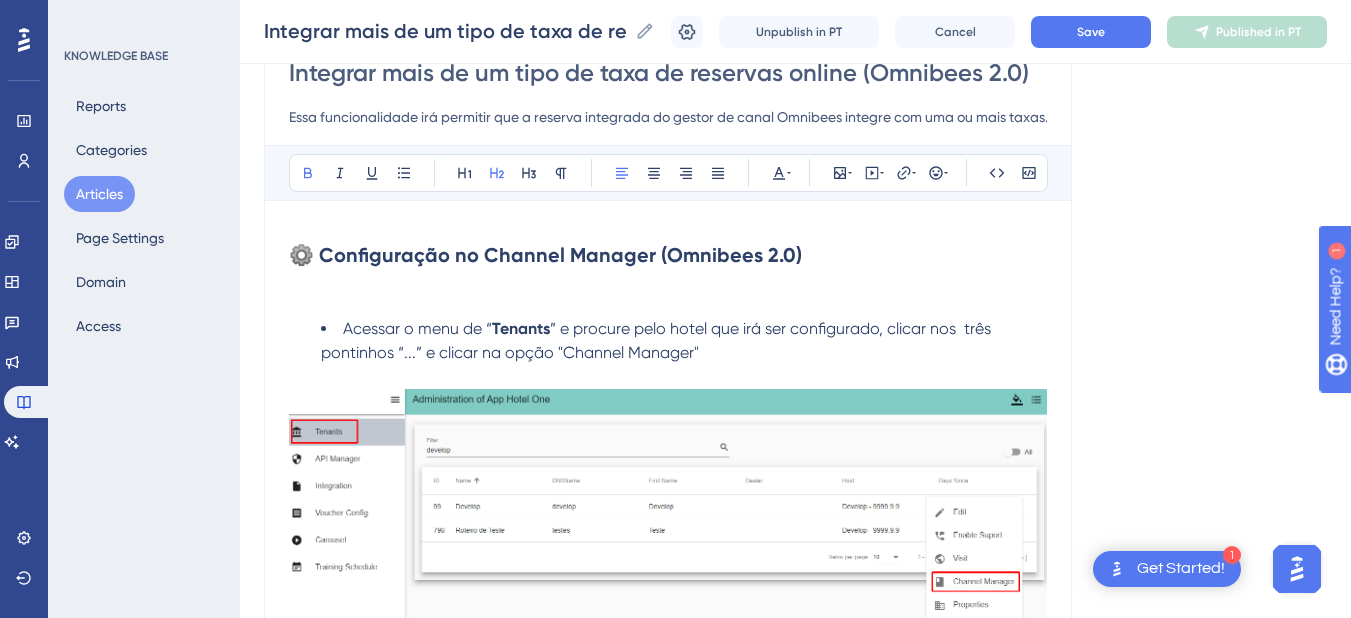 click on "⚙️ Configuração no Channel Manager (Omnibees 2.0)" at bounding box center (545, 255) 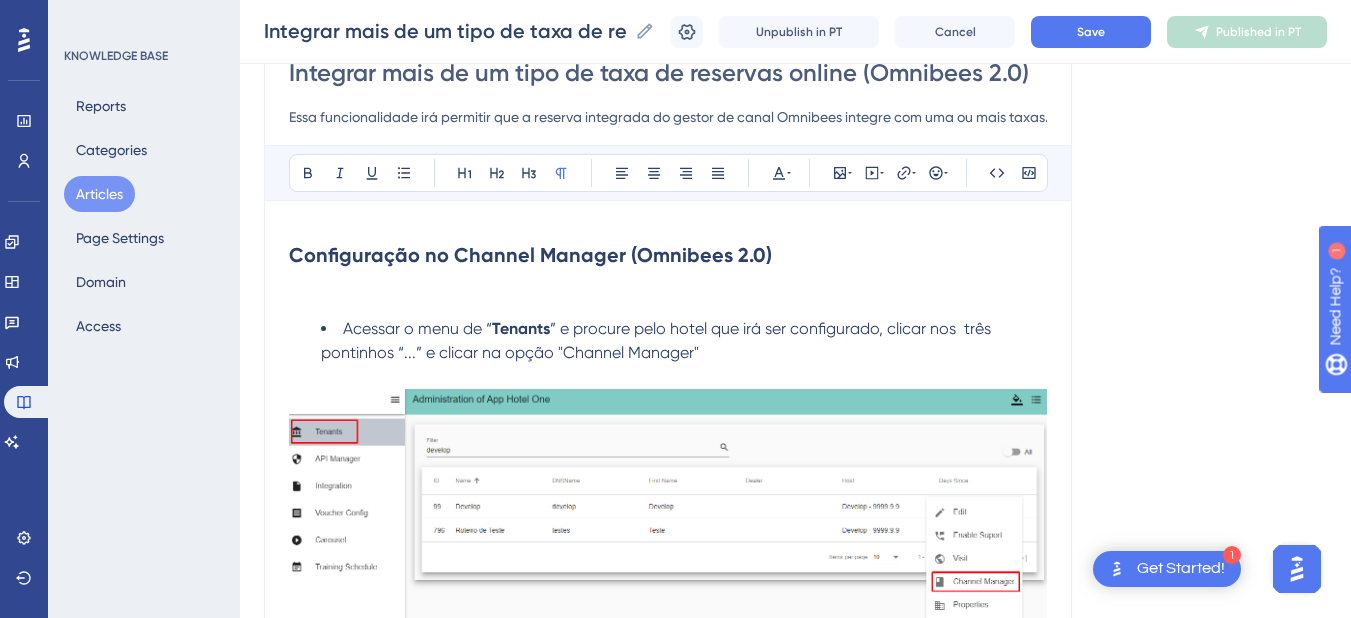 click at bounding box center [668, 297] 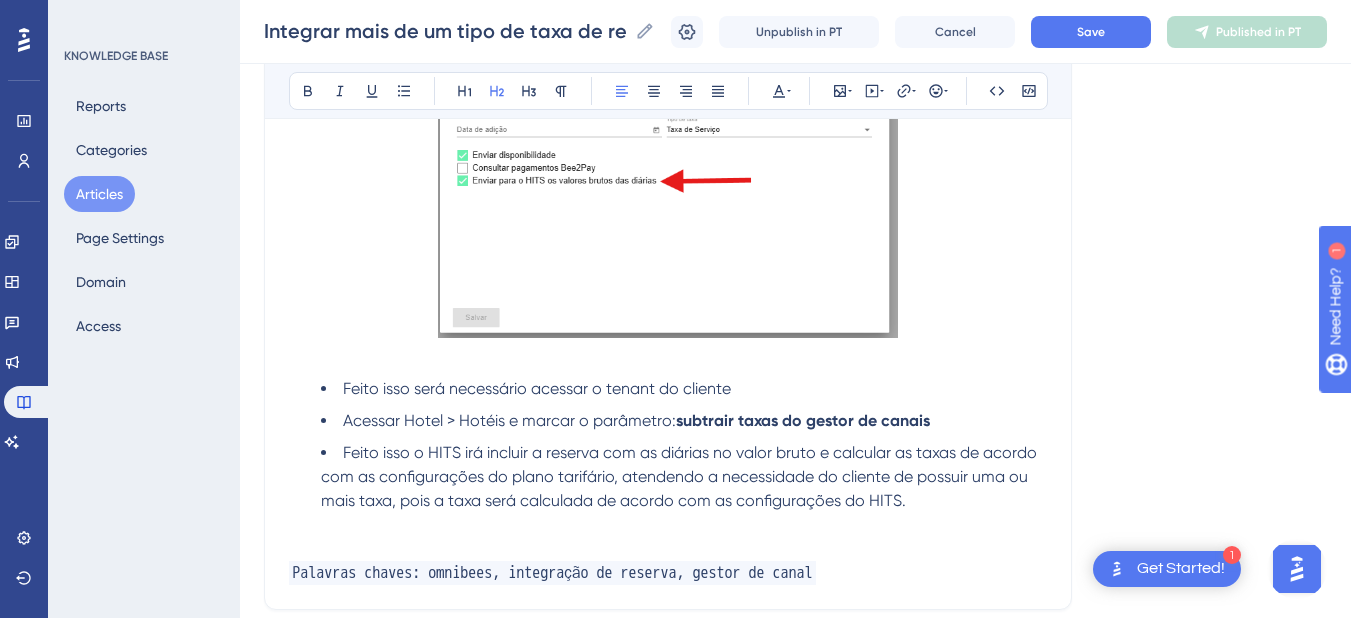 scroll, scrollTop: 1776, scrollLeft: 0, axis: vertical 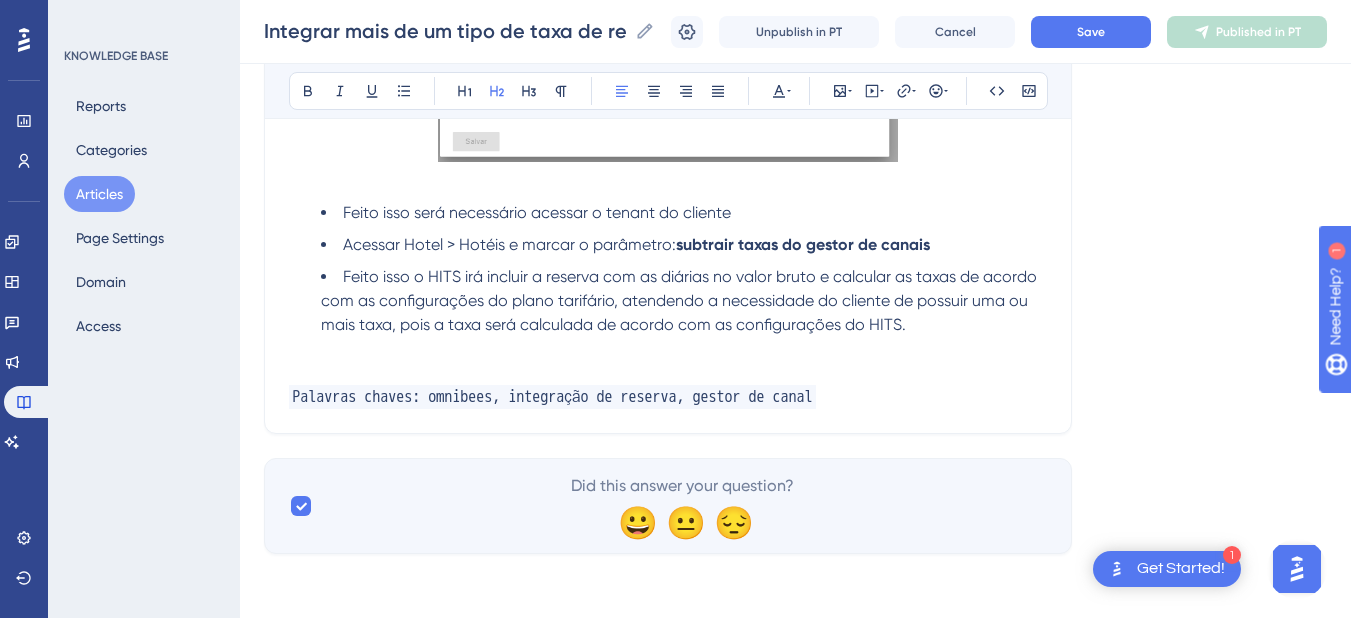 click on "Feito isso será necessário acessar o tenant do cliente" at bounding box center (684, 213) 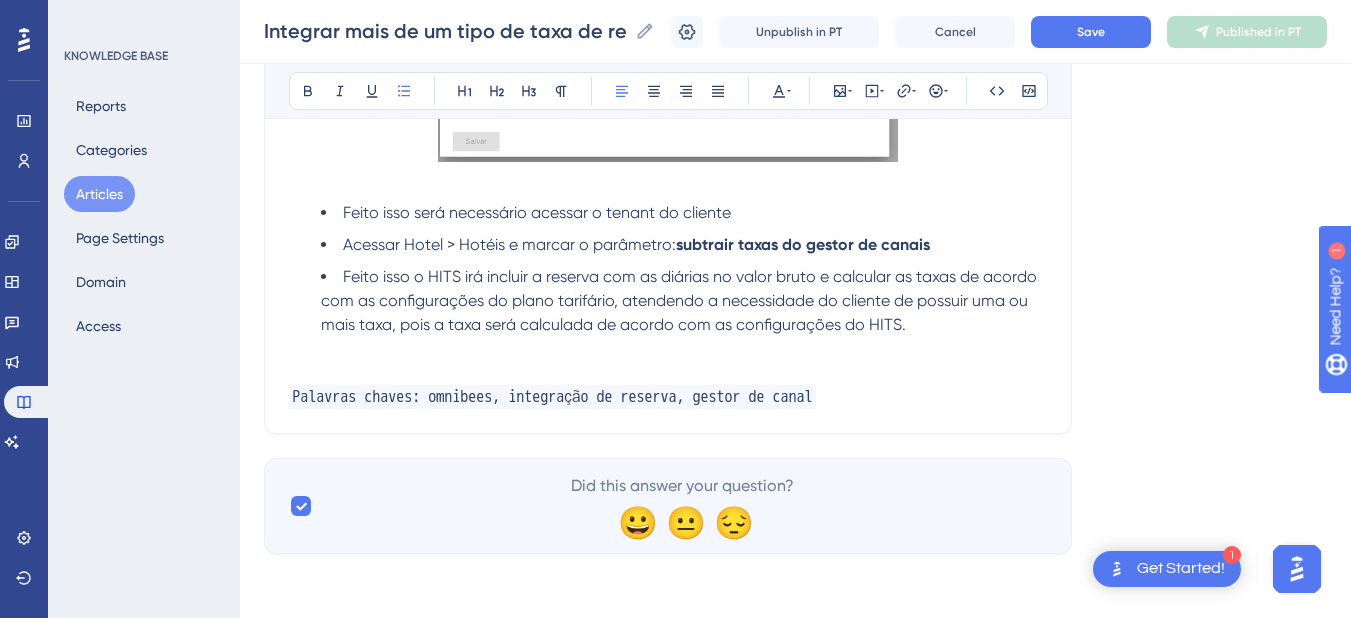 click on "Feito isso será necessário acessar o tenant do cliente" at bounding box center [684, 213] 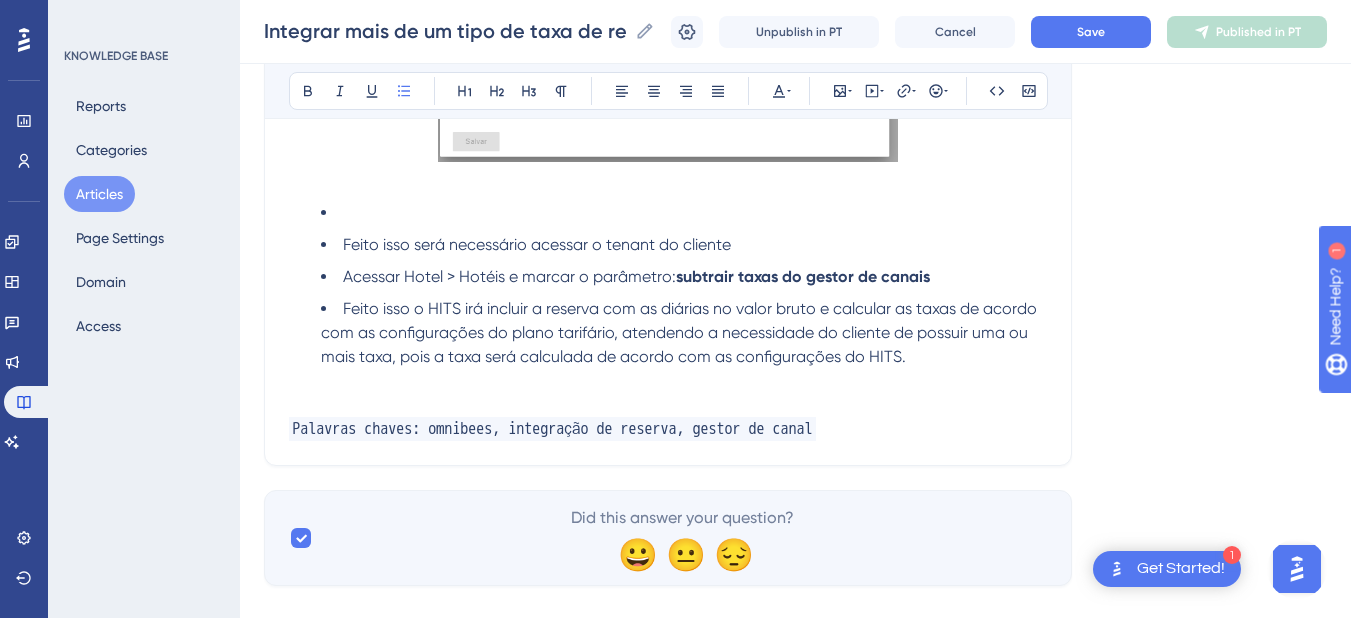 click at bounding box center (684, 213) 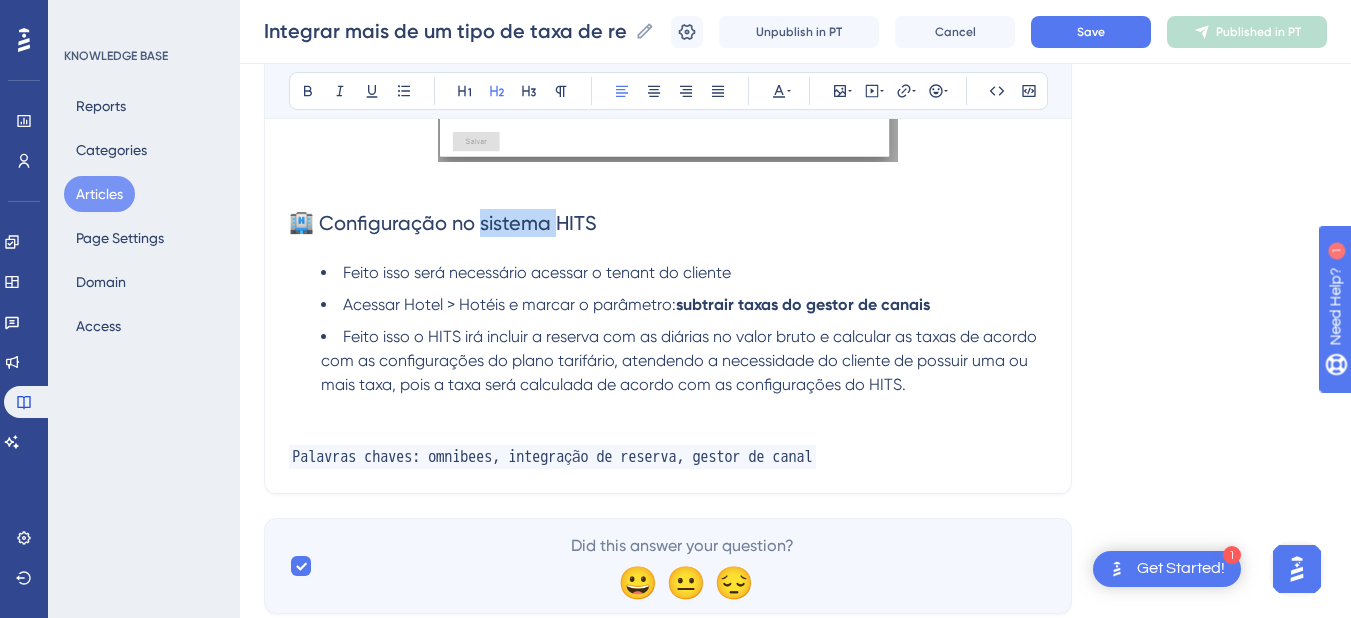 drag, startPoint x: 555, startPoint y: 224, endPoint x: 484, endPoint y: 225, distance: 71.00704 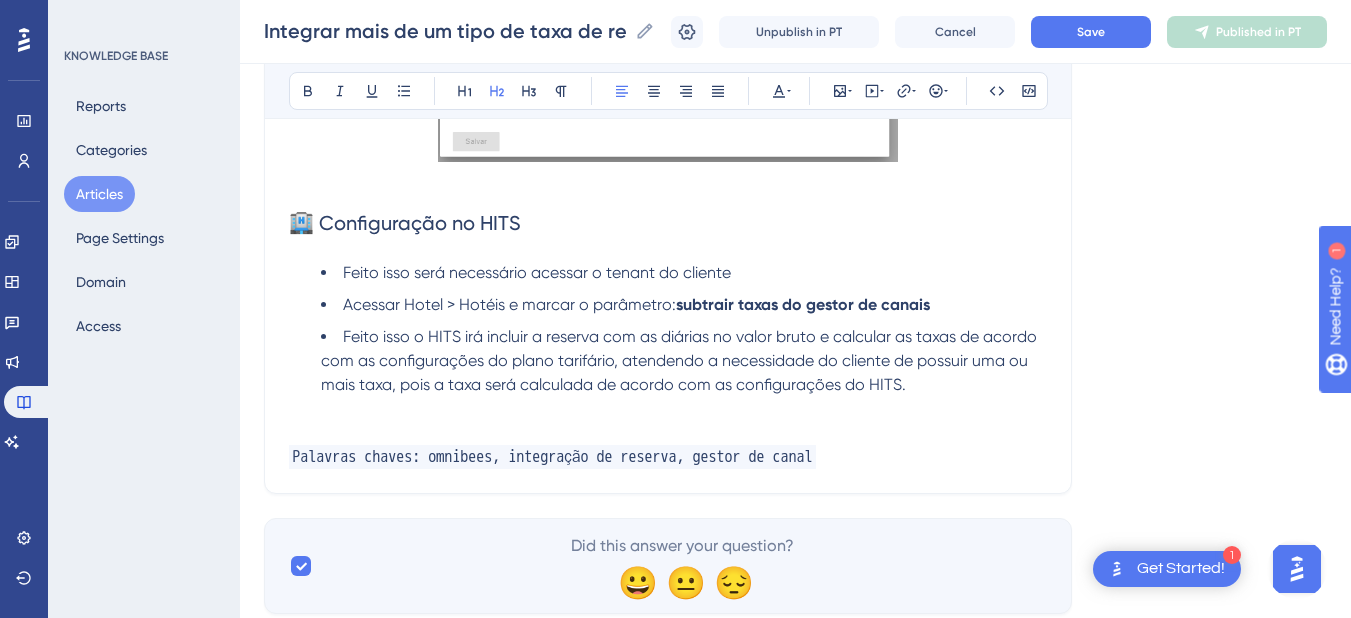 click on "🏨 Configuração no HITS" at bounding box center (405, 223) 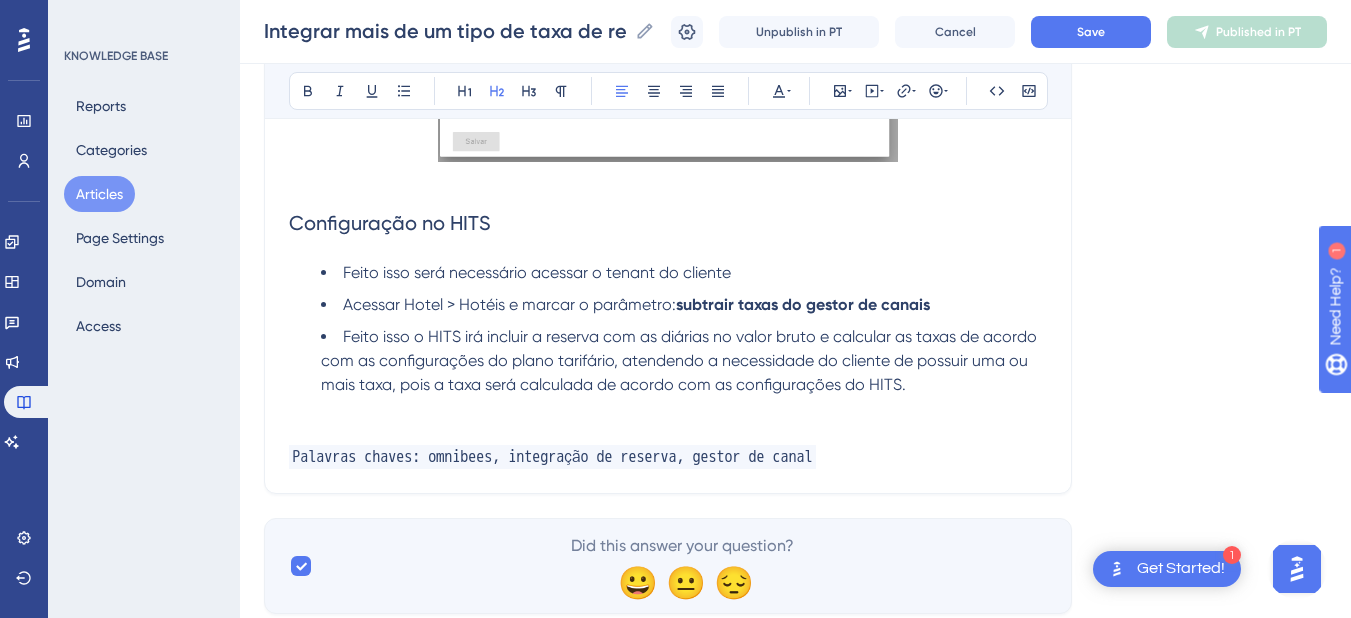 click on "Configuração no HITS" at bounding box center (390, 223) 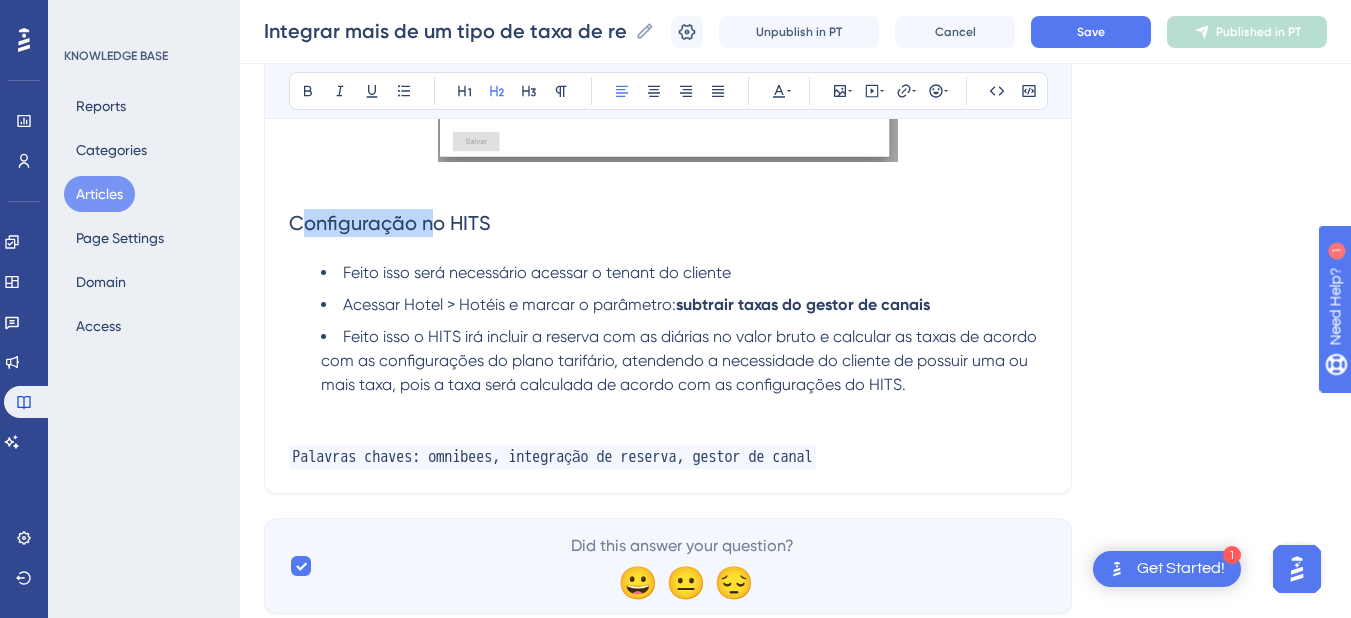 click on "Configuração no HITS" at bounding box center [390, 223] 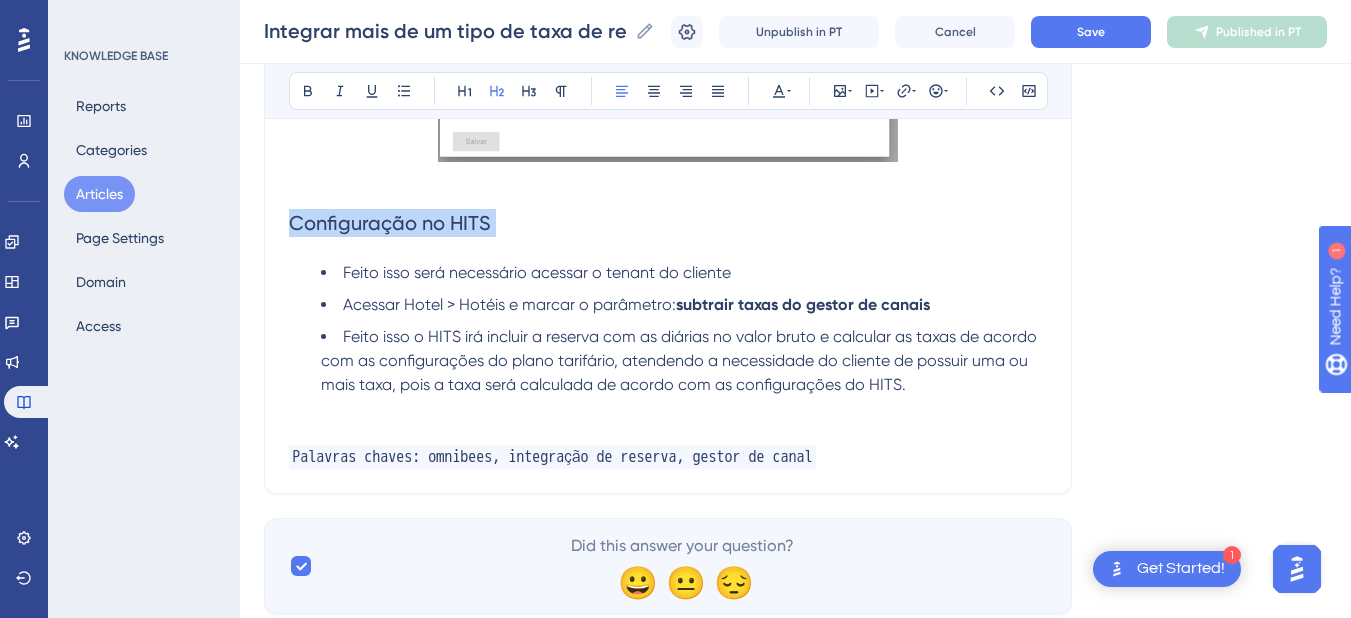 click on "Configuração no HITS" at bounding box center (390, 223) 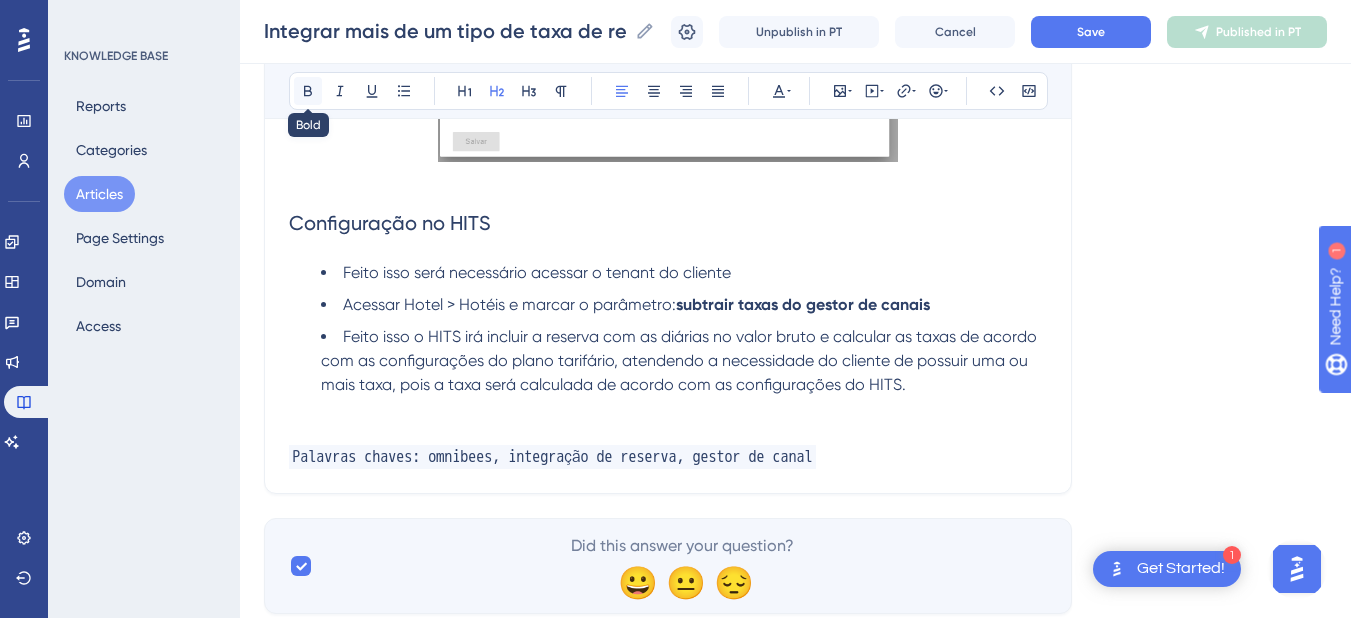 click 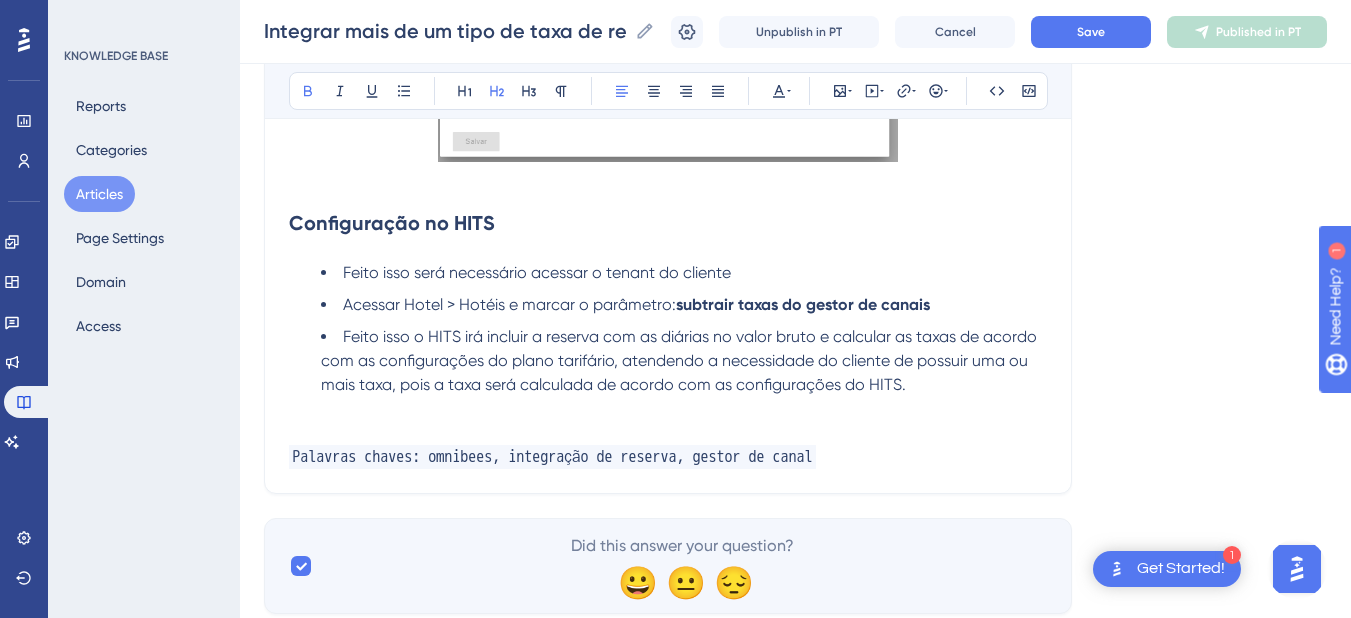 click on "Configuração no HITS" at bounding box center (668, 223) 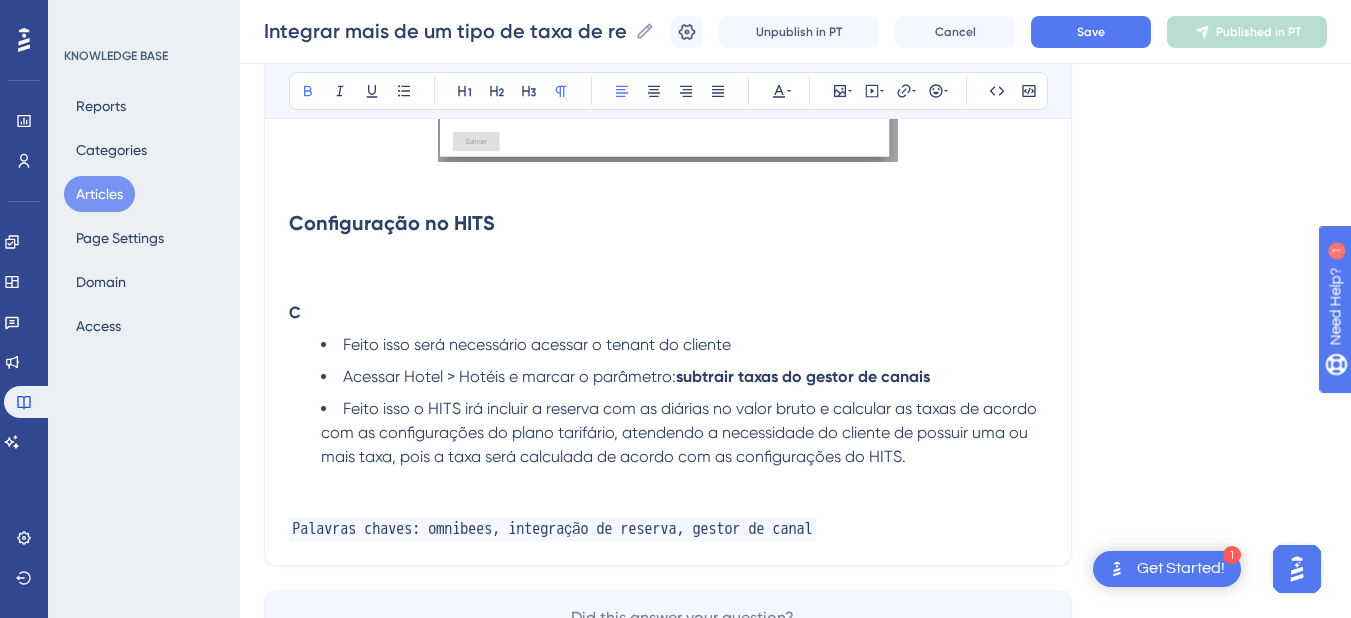type 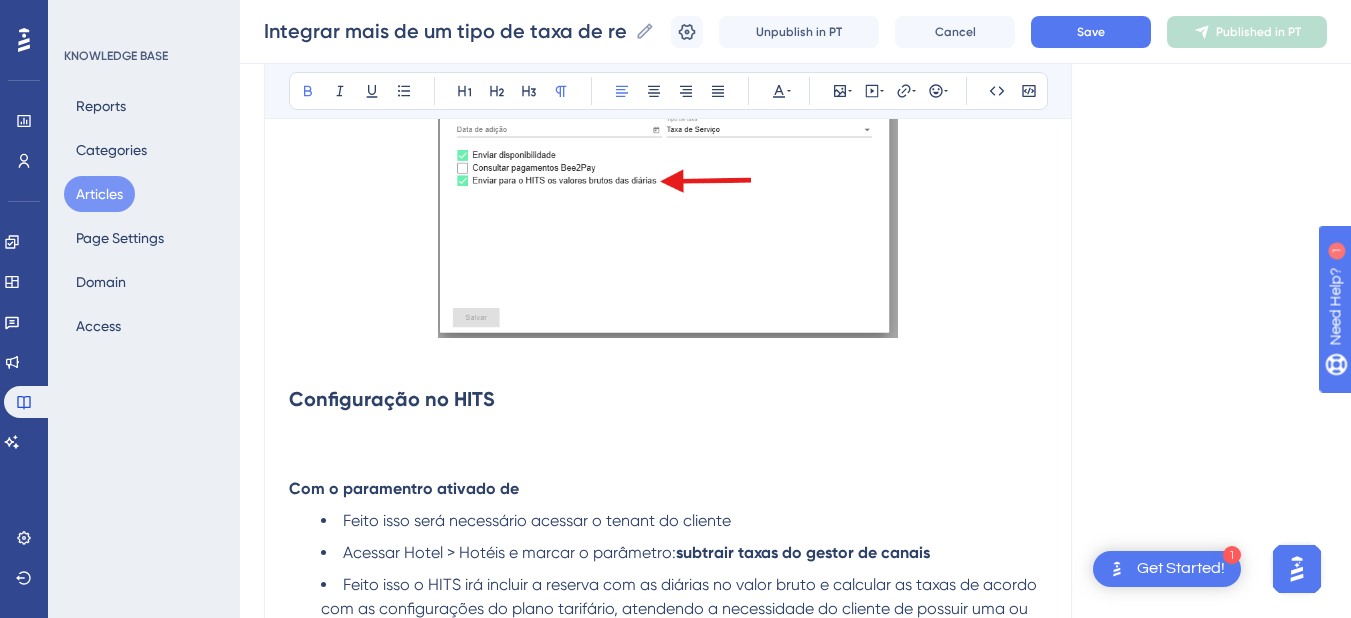 scroll, scrollTop: 1200, scrollLeft: 0, axis: vertical 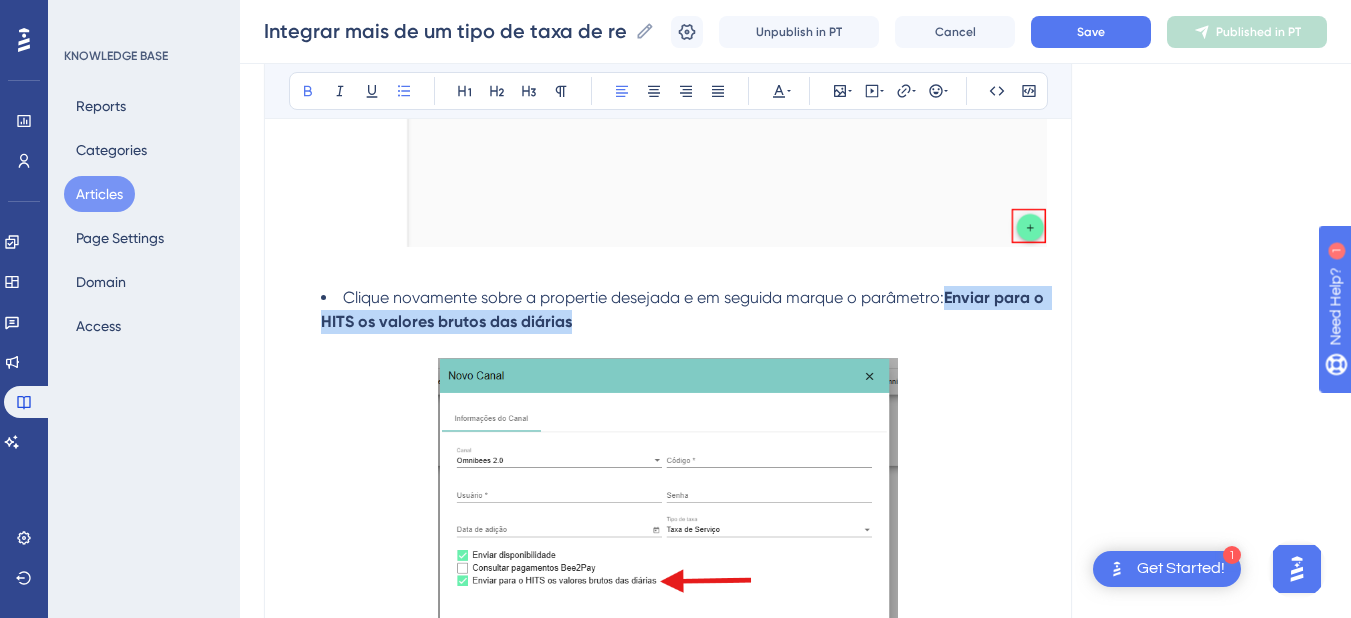 drag, startPoint x: 950, startPoint y: 298, endPoint x: 962, endPoint y: 321, distance: 25.942244 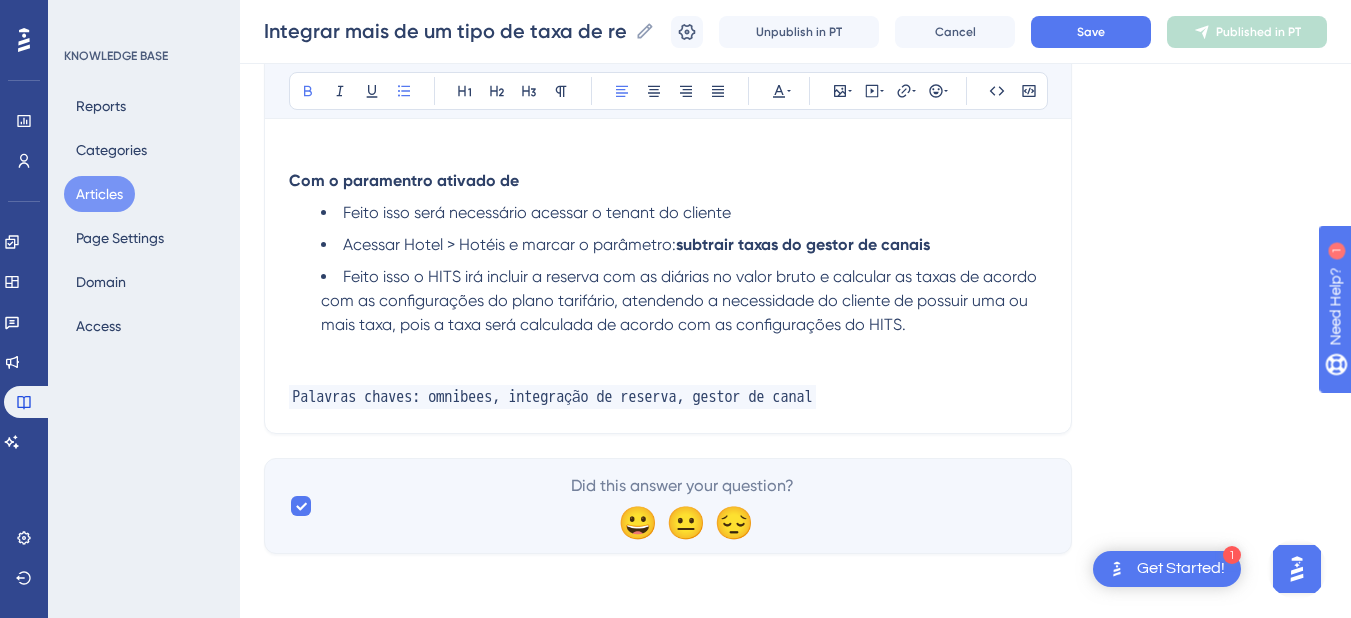 scroll, scrollTop: 1708, scrollLeft: 0, axis: vertical 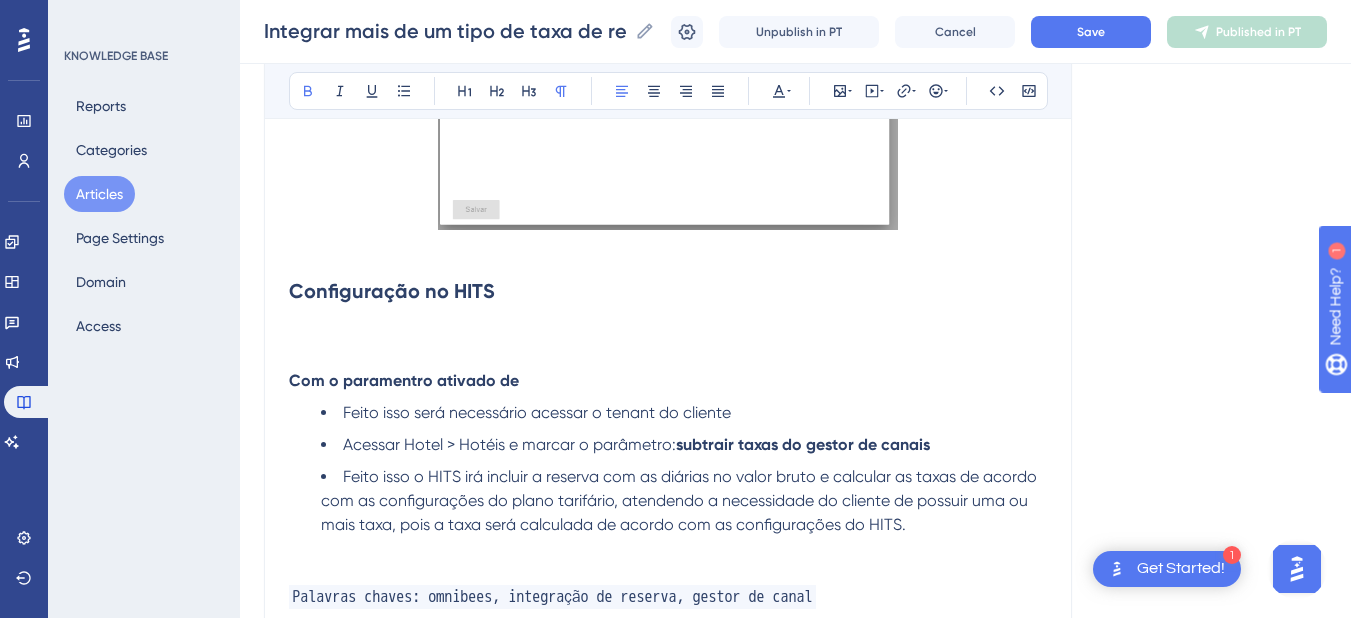 click on "Com o paramentro ativado de" at bounding box center [668, 381] 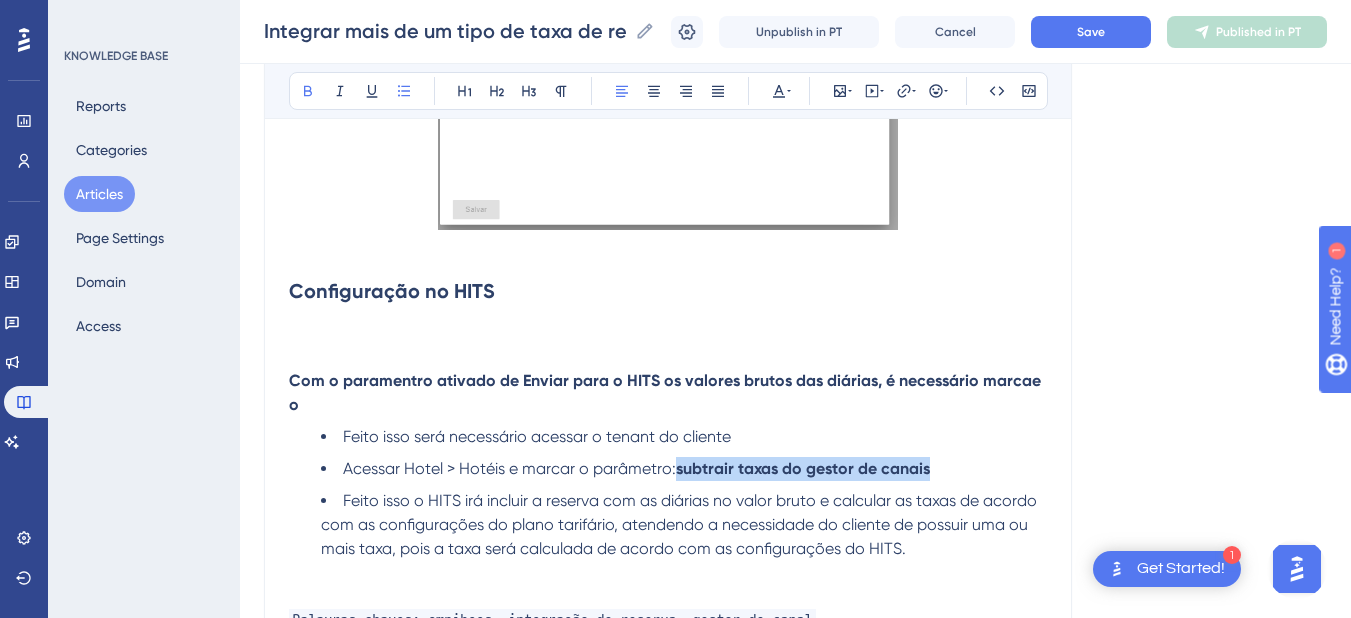 drag, startPoint x: 913, startPoint y: 436, endPoint x: 677, endPoint y: 442, distance: 236.07626 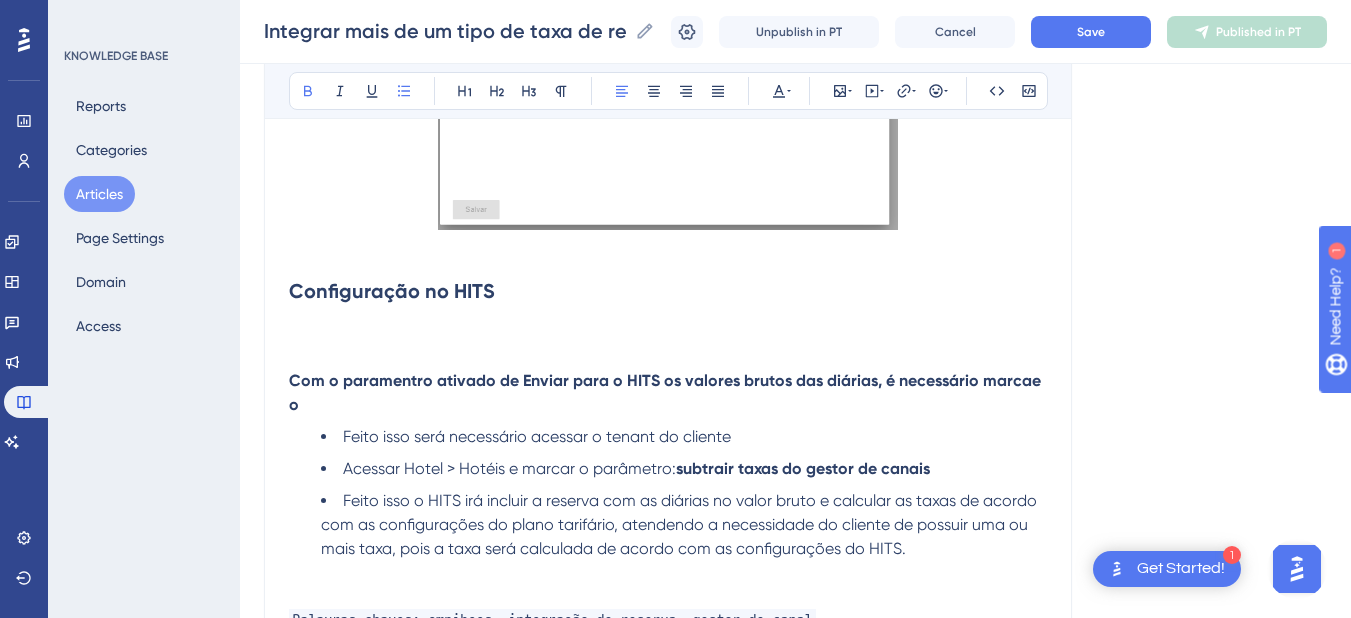 click on "Integrar mais de um tipo de taxa de reservas online (Omnibees 2.0) Essa funcionalidade irá permitir que a reserva integrada do gestor de canal Omnibees integre com uma ou mais taxas. Bold Italic Underline Bullet Point Heading 1 Heading 2 Heading 3 Normal Align Left Align Center Align Right Align Justify Text Color Insert Image Embed Video Hyperlink Emojis Code Code Block Configuração no Channel Manager (Omnibees 2.0) Acessar o menu de “ Tenants ” e procure pelo hotel que irá ser configurado, clicar nos  três pontinhos “...” e clicar na opção "Channel Manager" Será exibida a seguinte tela, na parte inferior é possível adicionar uma nova configuração de gestor de canal para uma property não configurada, neste artigo estão todas as informações para realizar a configuração  Nova Integração Omnibees 2.0 - Reserva Online,  se a propertie já estiver configurada, clique sobre a mesma Clique em  Channel Information Enviar para o HITS os valores brutos das diárias  Configuração no HITS" at bounding box center (668, -413) 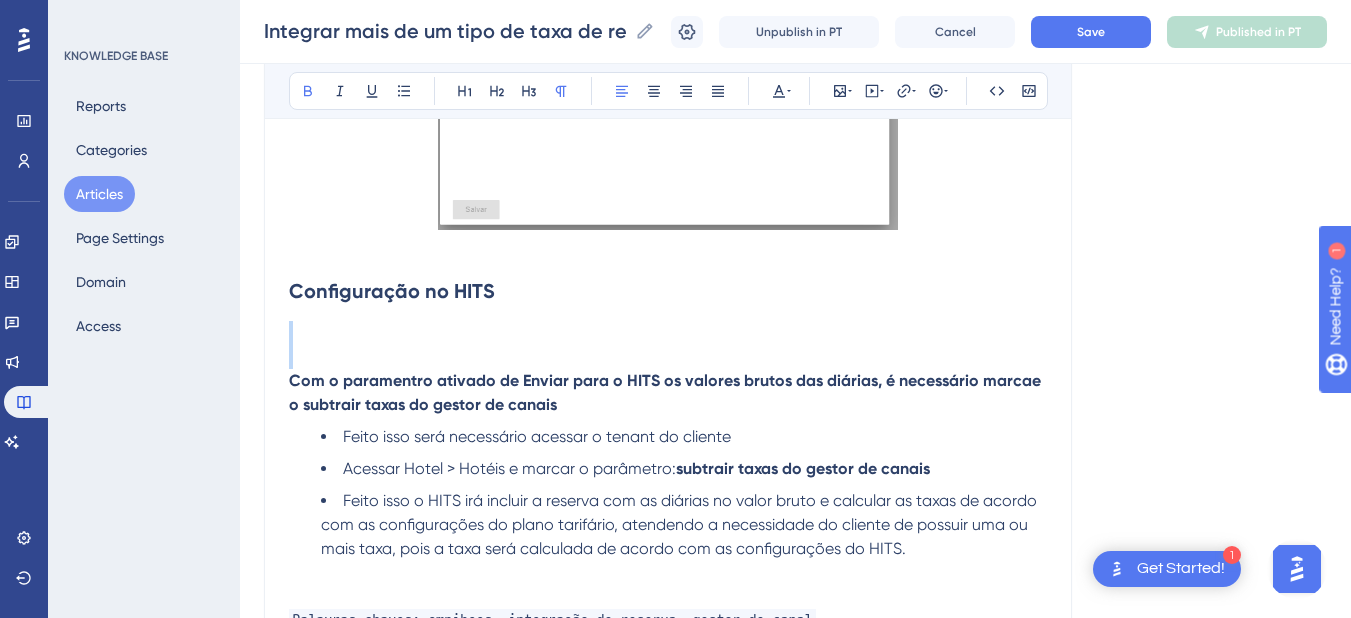 click on "Configuração no Channel Manager (Omnibees 2.0) Acessar o menu de “ Tenants ” e procure pelo hotel que irá ser configurado, clicar nos  três pontinhos “...” e clicar na opção "Channel Manager" Será exibida a seguinte tela, na parte inferior é possível adicionar uma nova configuração de gestor de canal para uma property não configurada, neste artigo estão todas as informações para realizar a configuração  Nova Integração Omnibees 2.0 - Reserva Online,  se a propertie já estiver configurada, clique sobre a mesma Clique em  Channel Information Clique novamente sobre a propertie desejada e em seguida marque o parâmetro:  Enviar para o HITS os valores brutos das diárias  Configuração no HITS Com o paramentro ativado de Enviar para o HITS os valores brutos das diárias, é necessário marcae o subtrair taxas do gestor de canais  Feito isso será necessário acessar o tenant do cliente Acessar Hotel > Hotéis e marcar o parâmetro:  subtrair taxas do gestor de canais" at bounding box center [668, -325] 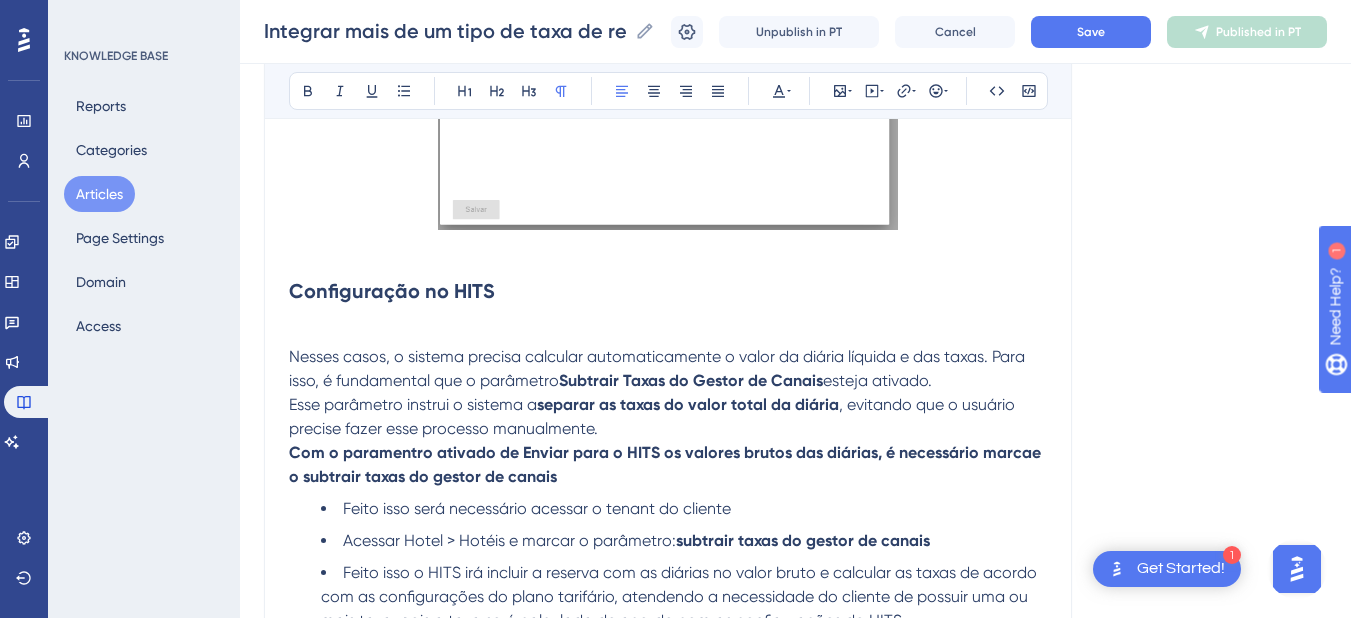 click on "Com o paramentro ativado de Enviar para o HITS os valores brutos das diárias, é necessário marcae o subtrair taxas do gestor de canais" at bounding box center [668, 465] 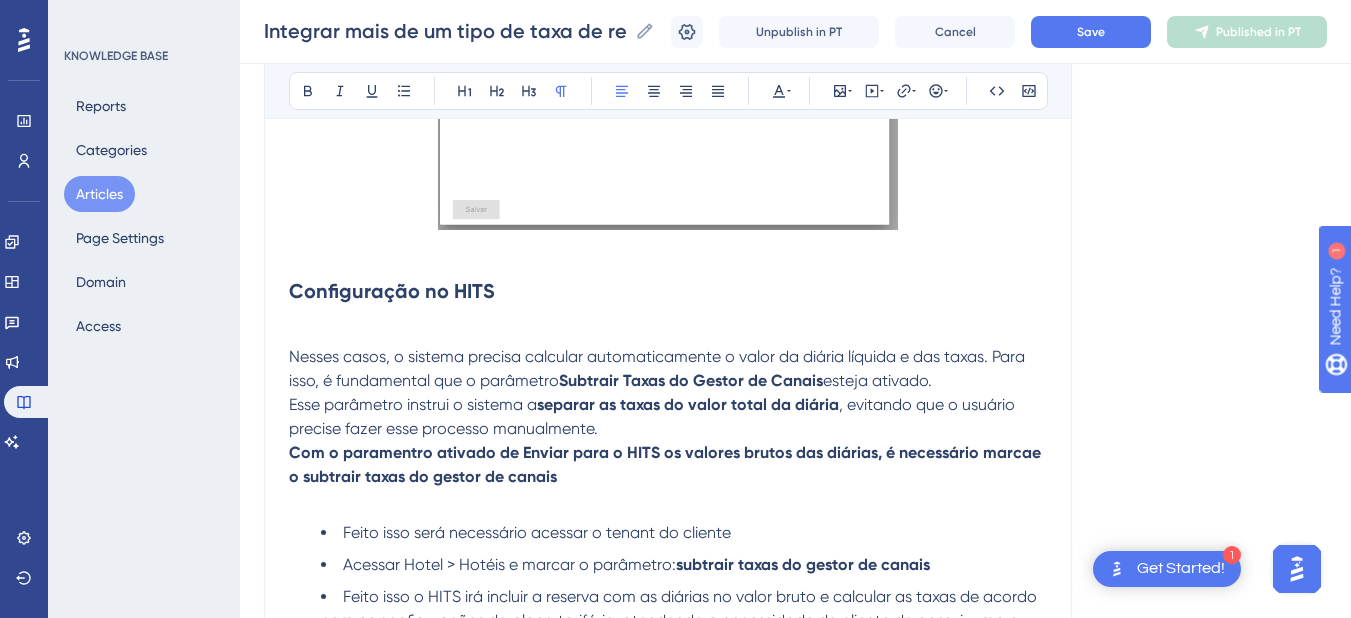 drag, startPoint x: 577, startPoint y: 476, endPoint x: 276, endPoint y: 349, distance: 326.6956 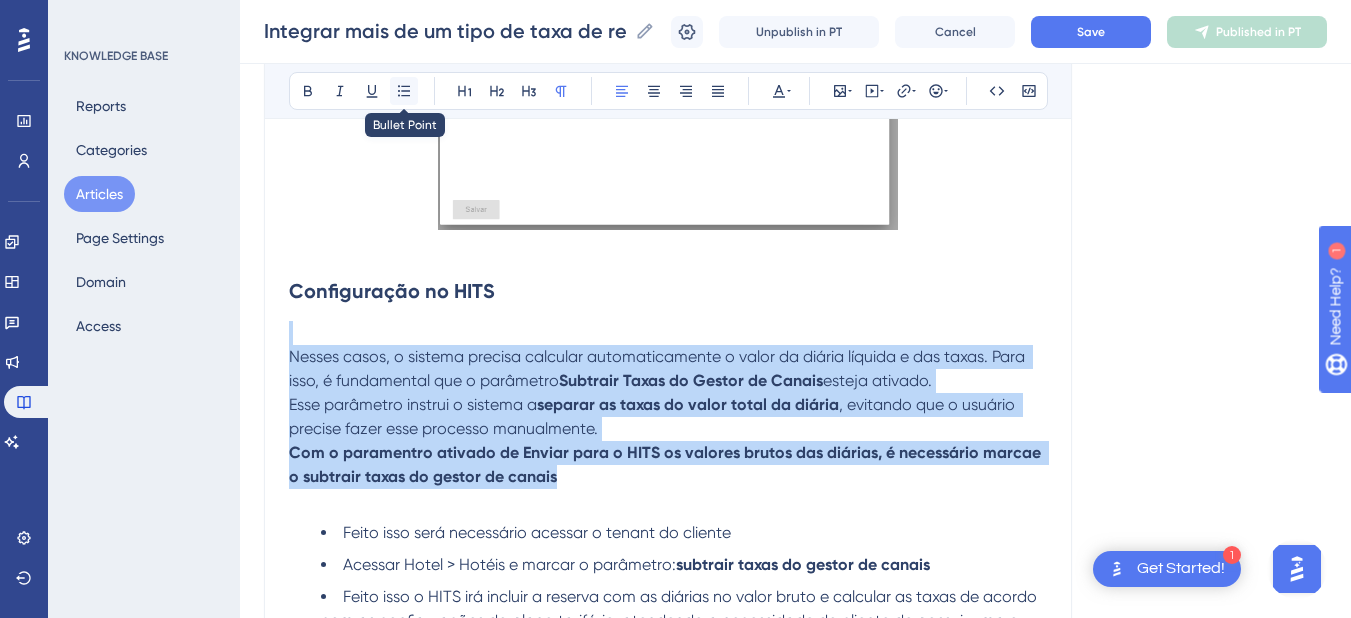 click 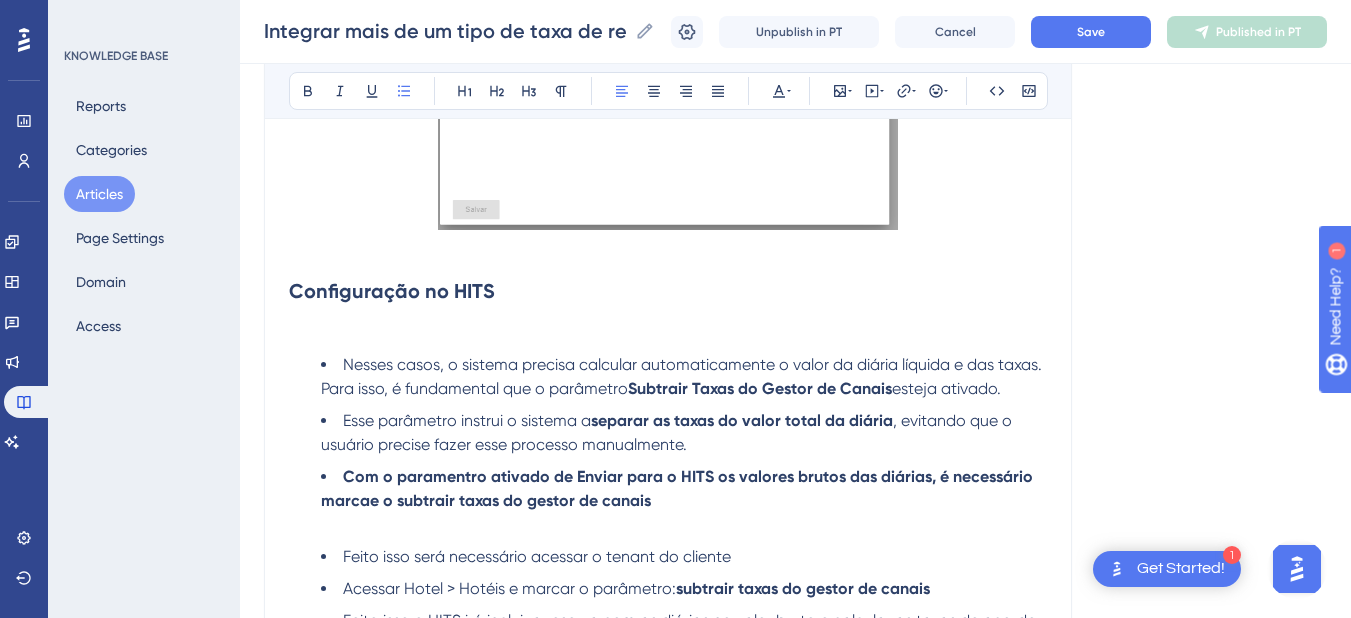 click at bounding box center [668, 333] 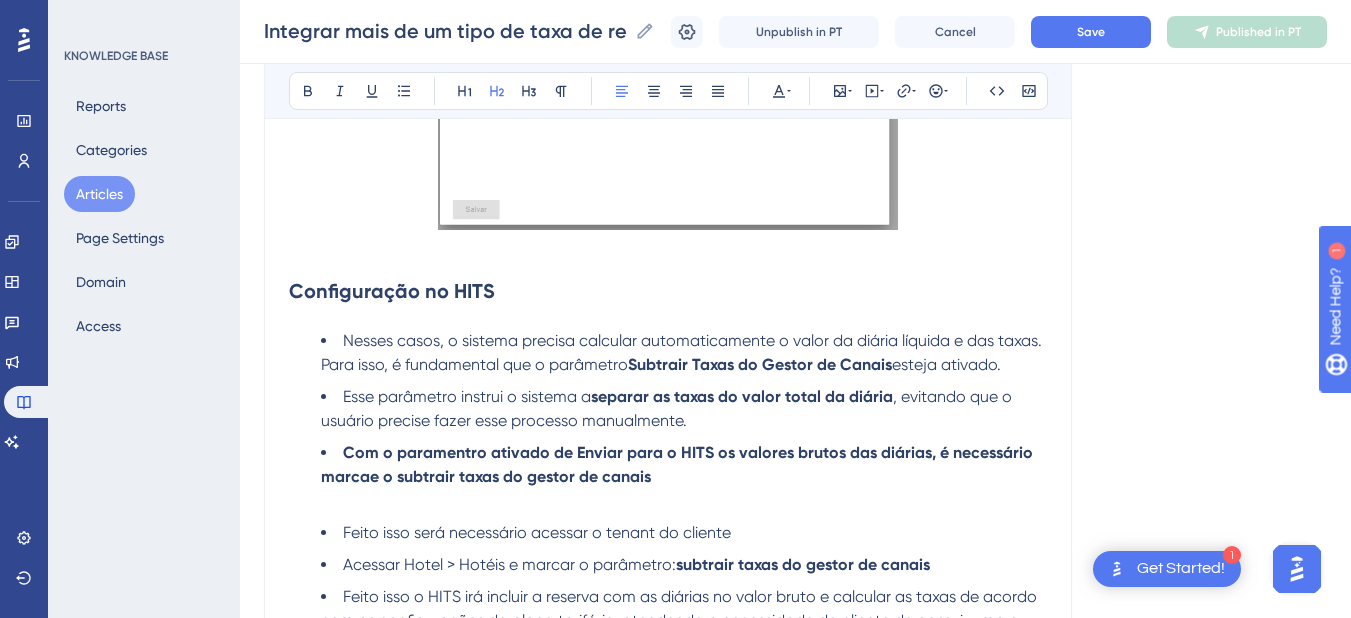 click on "Nesses casos, o sistema precisa calcular automaticamente o valor da diária líquida e das taxas. Para isso, é fundamental que o parâmetro" at bounding box center [683, 352] 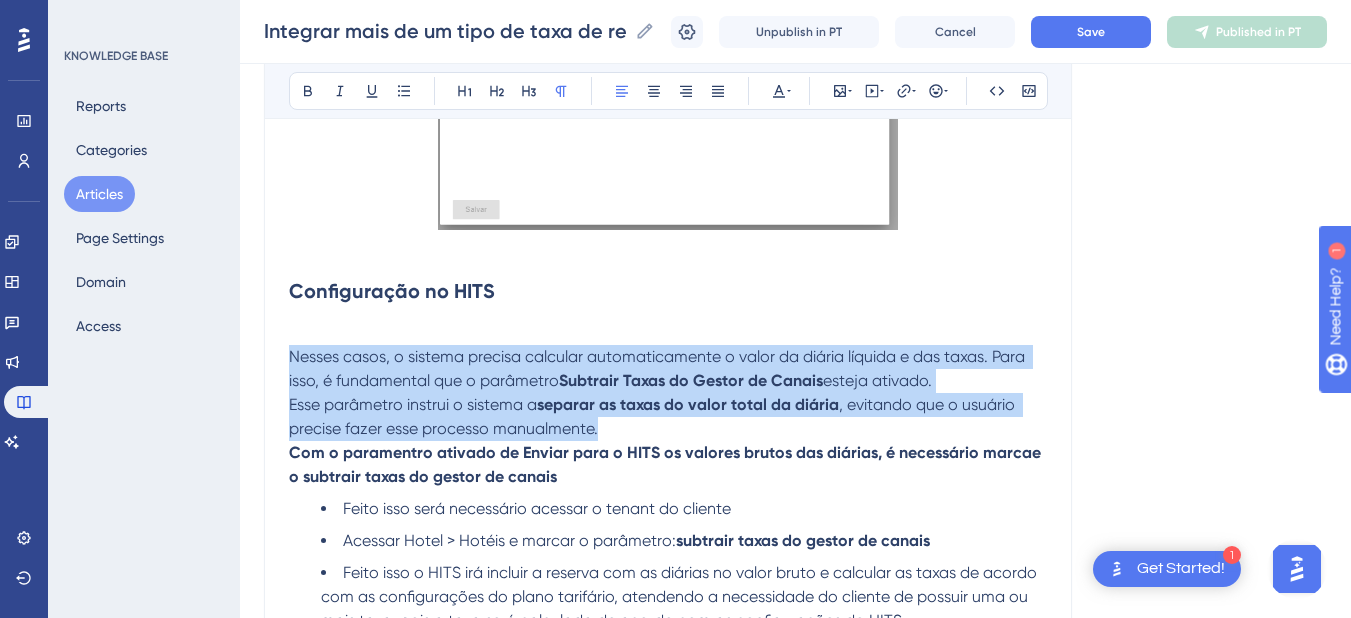 drag, startPoint x: 630, startPoint y: 427, endPoint x: 275, endPoint y: 352, distance: 362.83606 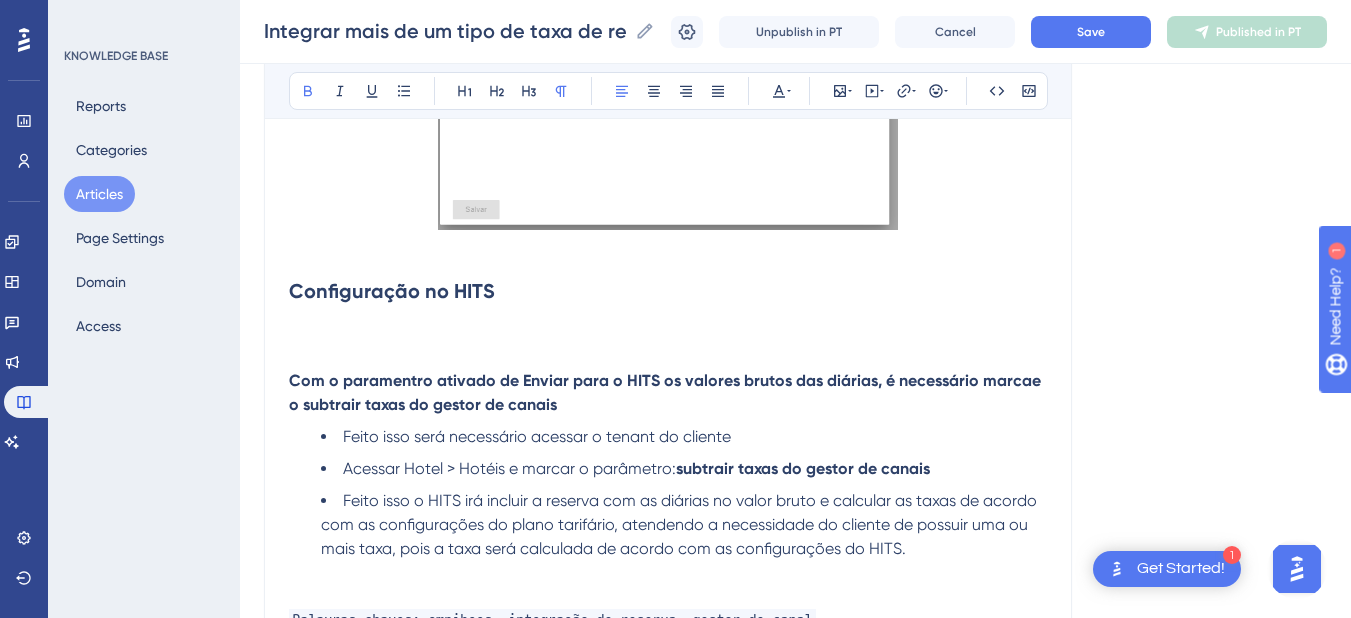 drag, startPoint x: 879, startPoint y: 380, endPoint x: 889, endPoint y: 403, distance: 25.079872 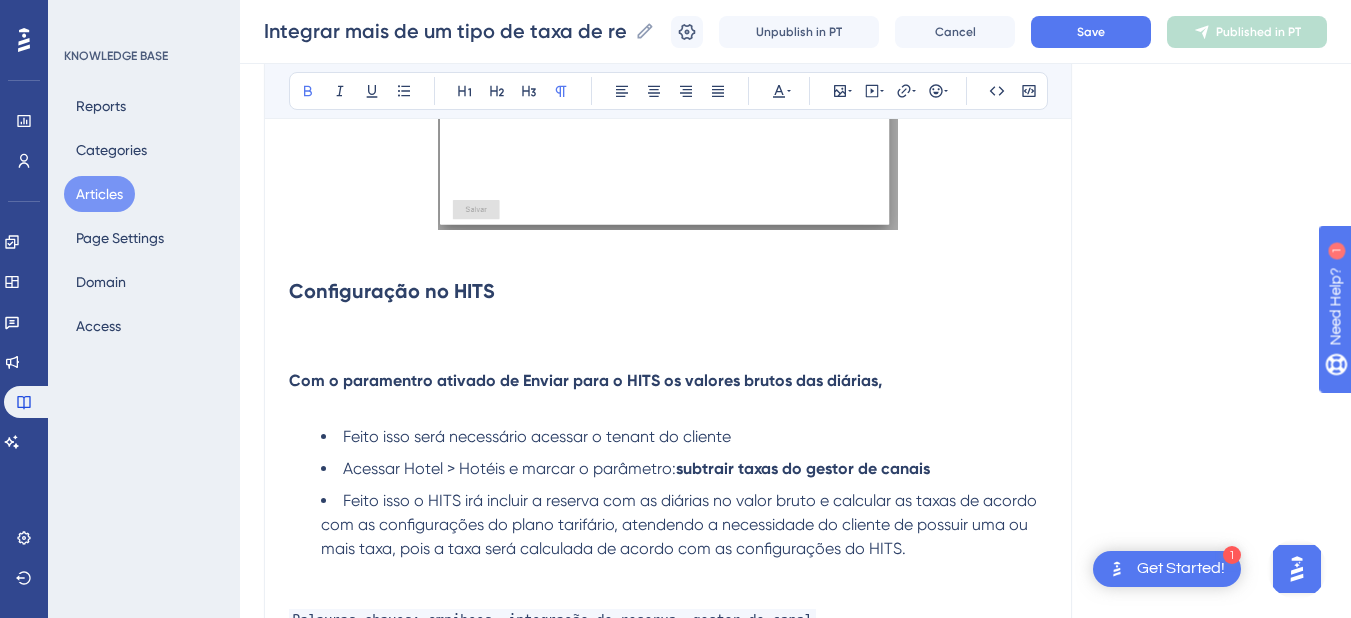 click on "Com o paramentro ativado de Enviar para o HITS os valores brutos das diárias," at bounding box center [668, 381] 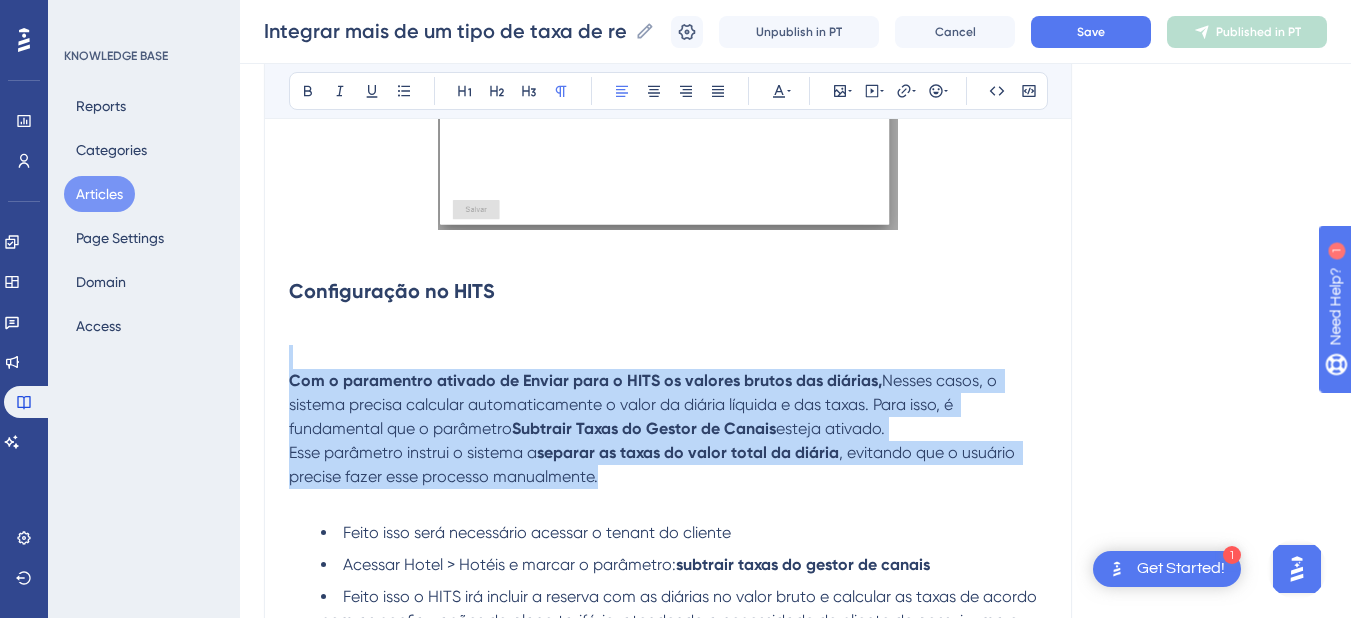 drag, startPoint x: 615, startPoint y: 485, endPoint x: 259, endPoint y: 367, distance: 375.04666 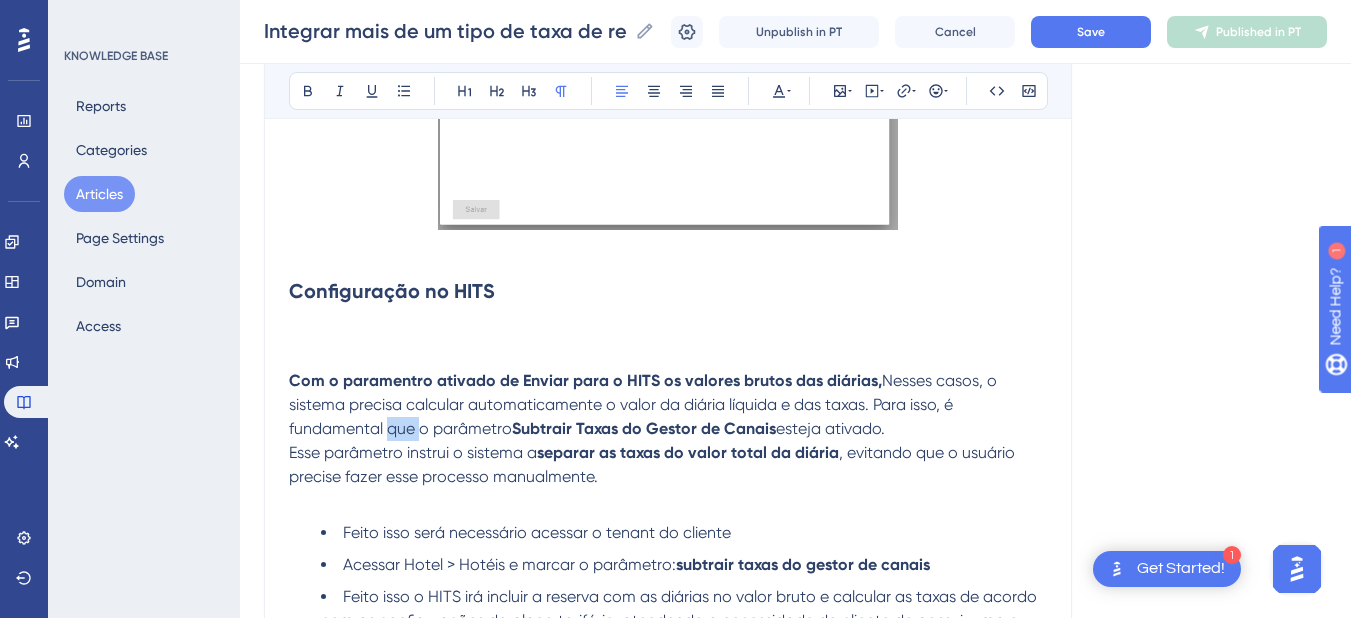 click on "Nesses casos, o sistema precisa calcular automaticamente o valor da diária líquida e das taxas. Para isso, é fundamental que o parâmetro" at bounding box center [645, 404] 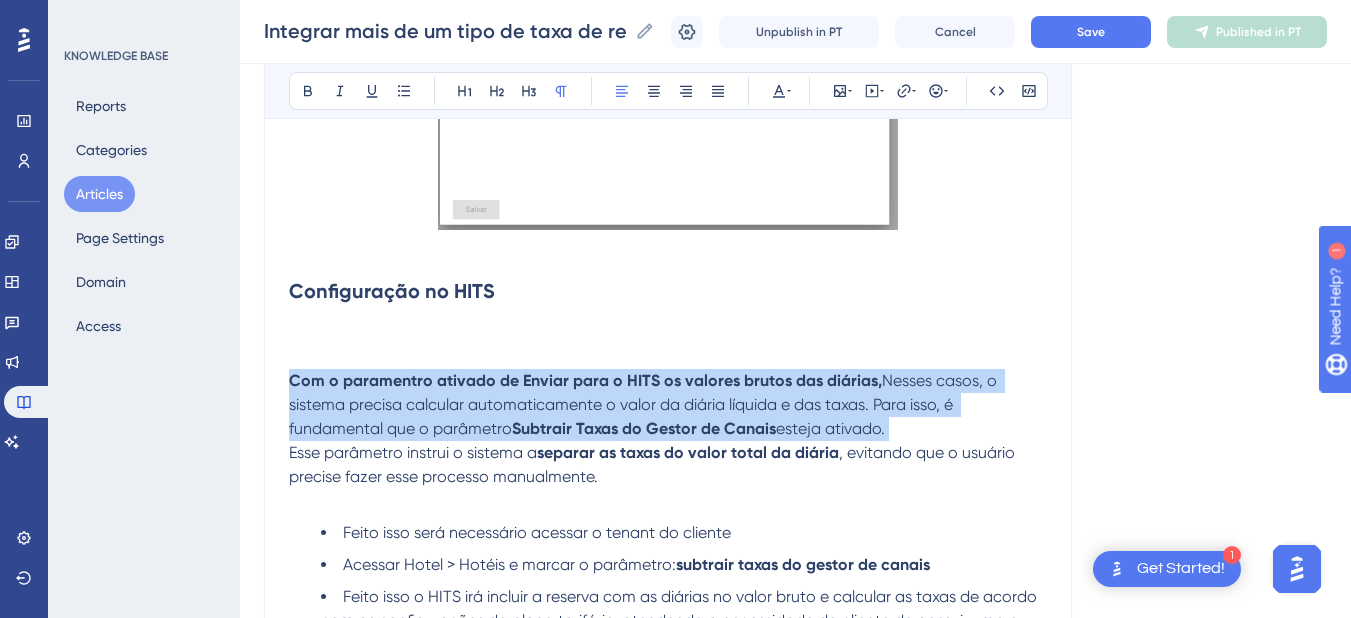 click on "Nesses casos, o sistema precisa calcular automaticamente o valor da diária líquida e das taxas. Para isso, é fundamental que o parâmetro" at bounding box center [645, 404] 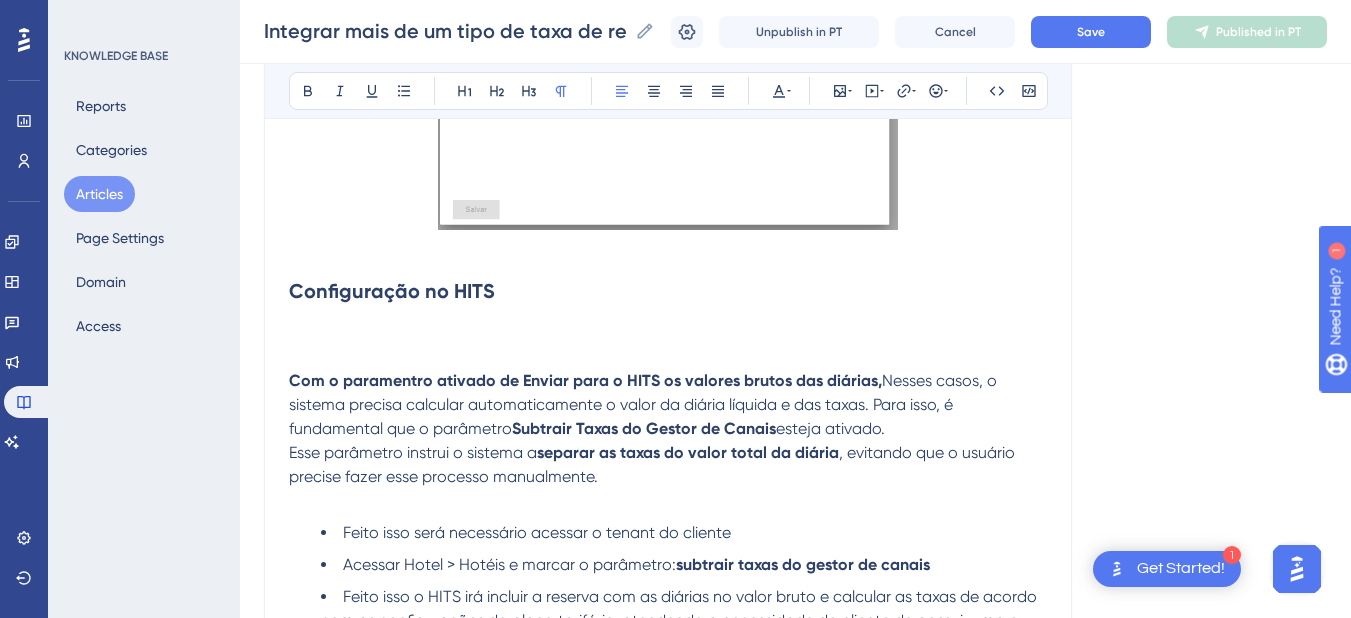 click on "Esse parâmetro instrui o sistema a  separar as taxas do valor total da diária , evitando que o usuário precise fazer esse processo manualmente." at bounding box center (668, 465) 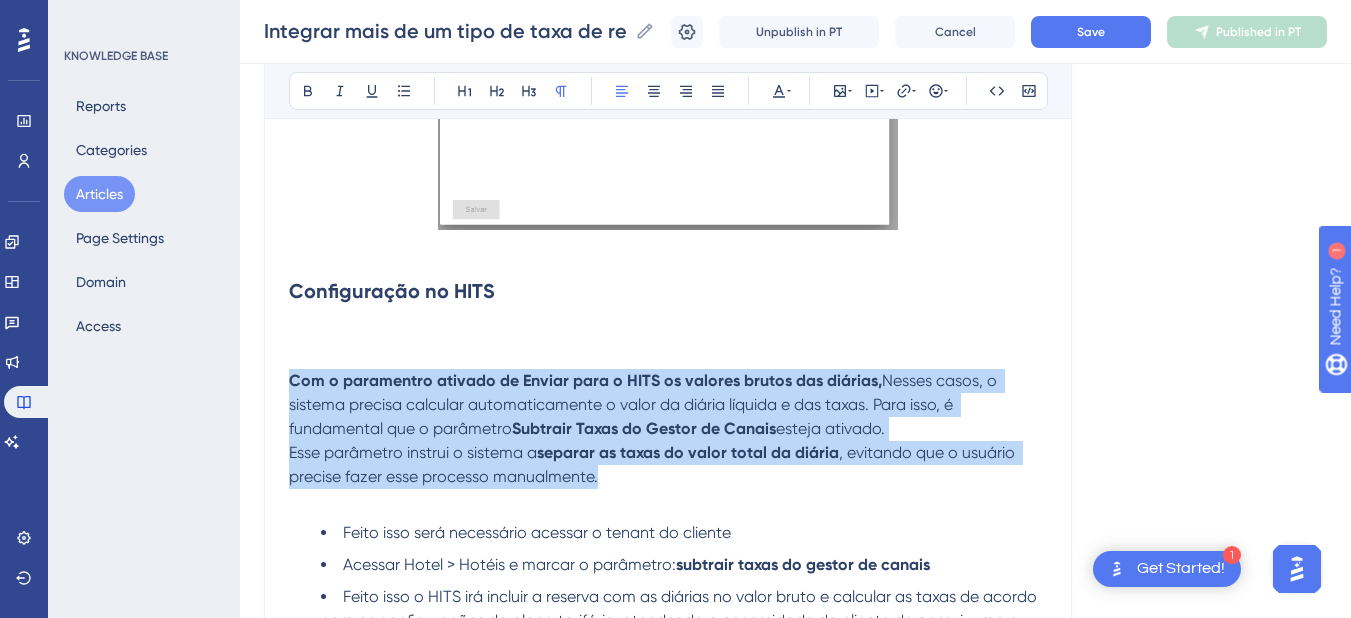 drag, startPoint x: 615, startPoint y: 475, endPoint x: 268, endPoint y: 380, distance: 359.76938 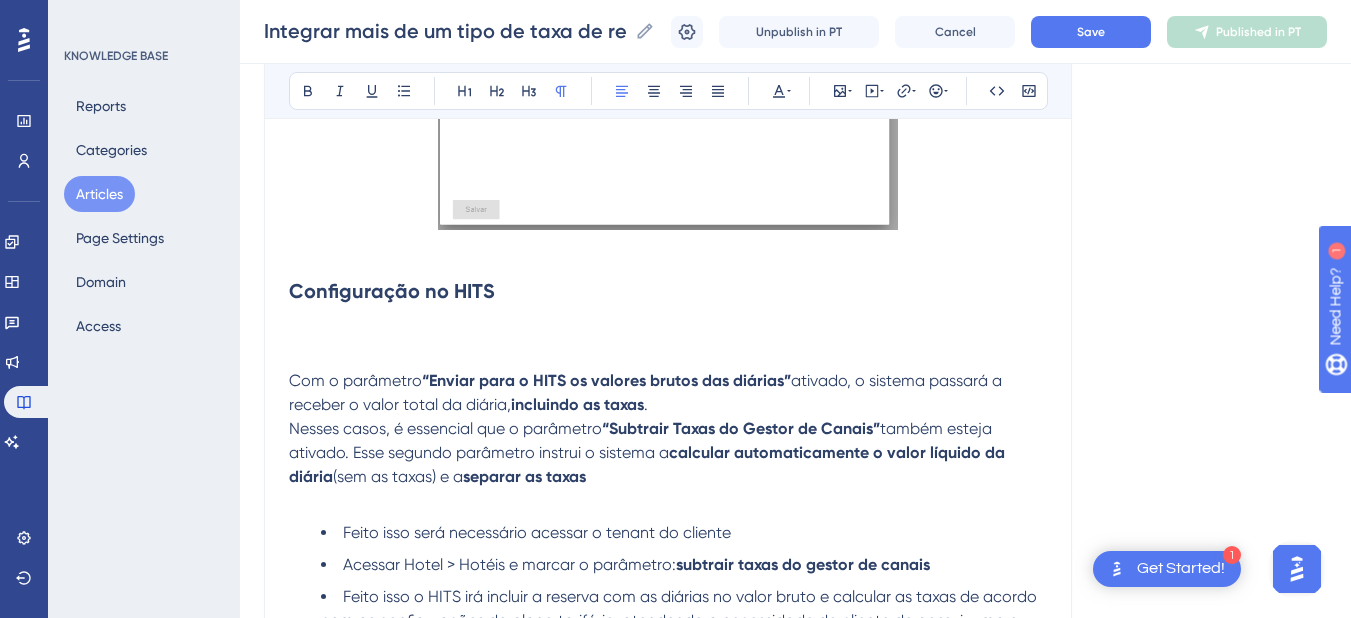 click at bounding box center [668, 357] 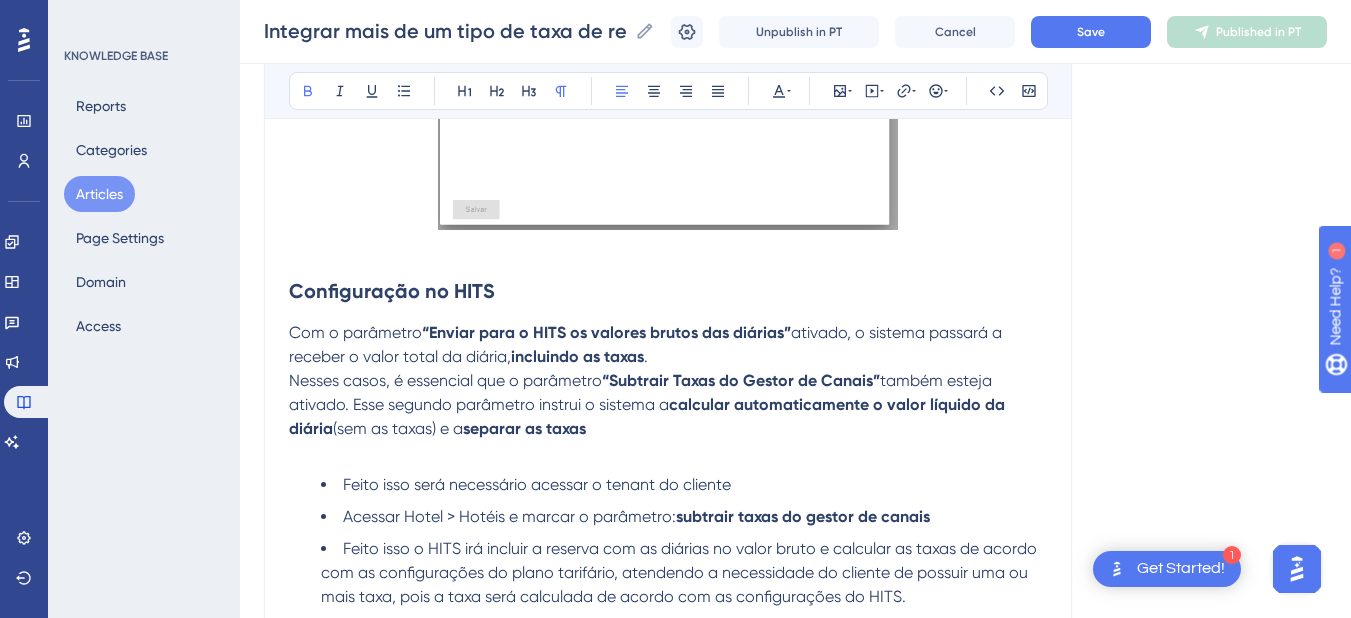 click on "“Enviar para o HITS os valores brutos das diárias”" at bounding box center (606, 332) 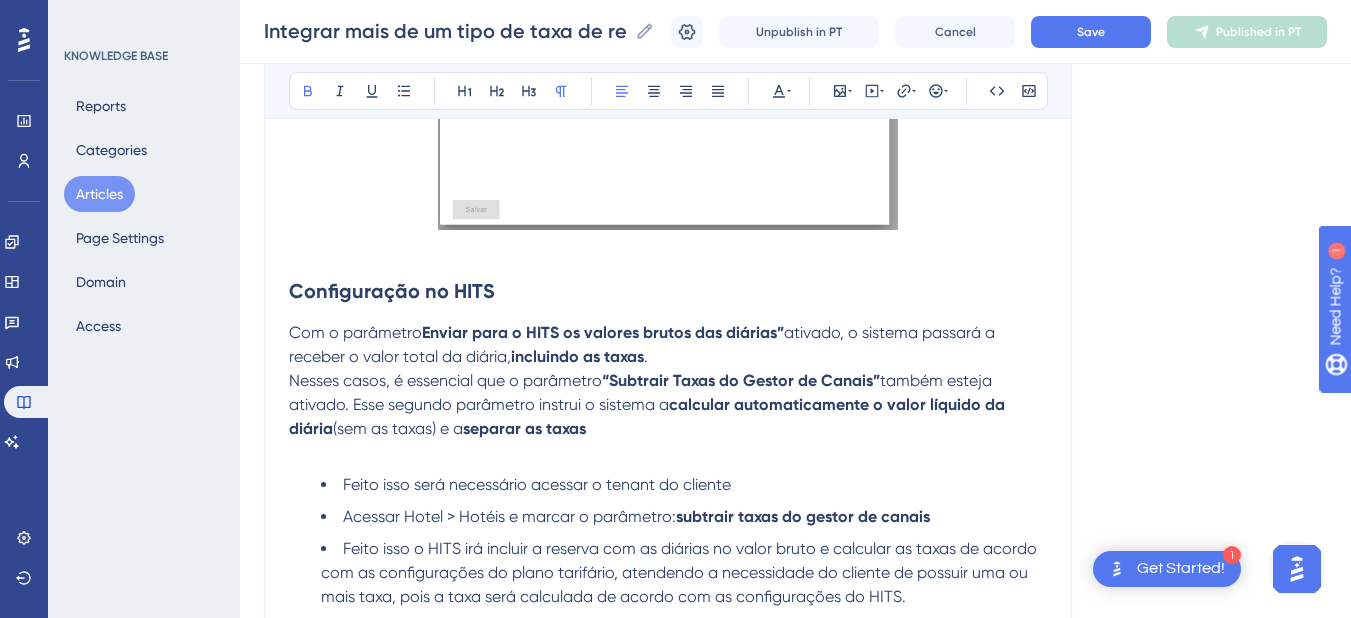 click on "Enviar para o HITS os valores brutos das diárias”" at bounding box center [603, 332] 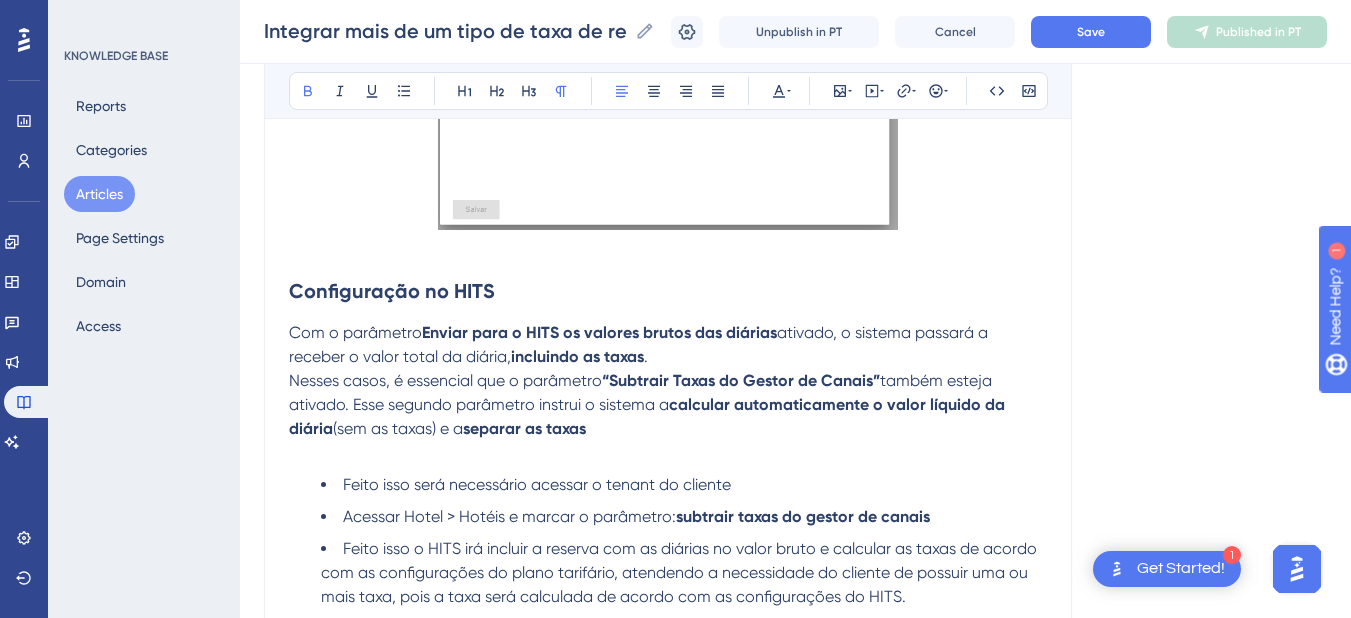 click on "também esteja ativado. Esse segundo parâmetro instrui o sistema a" at bounding box center (642, 392) 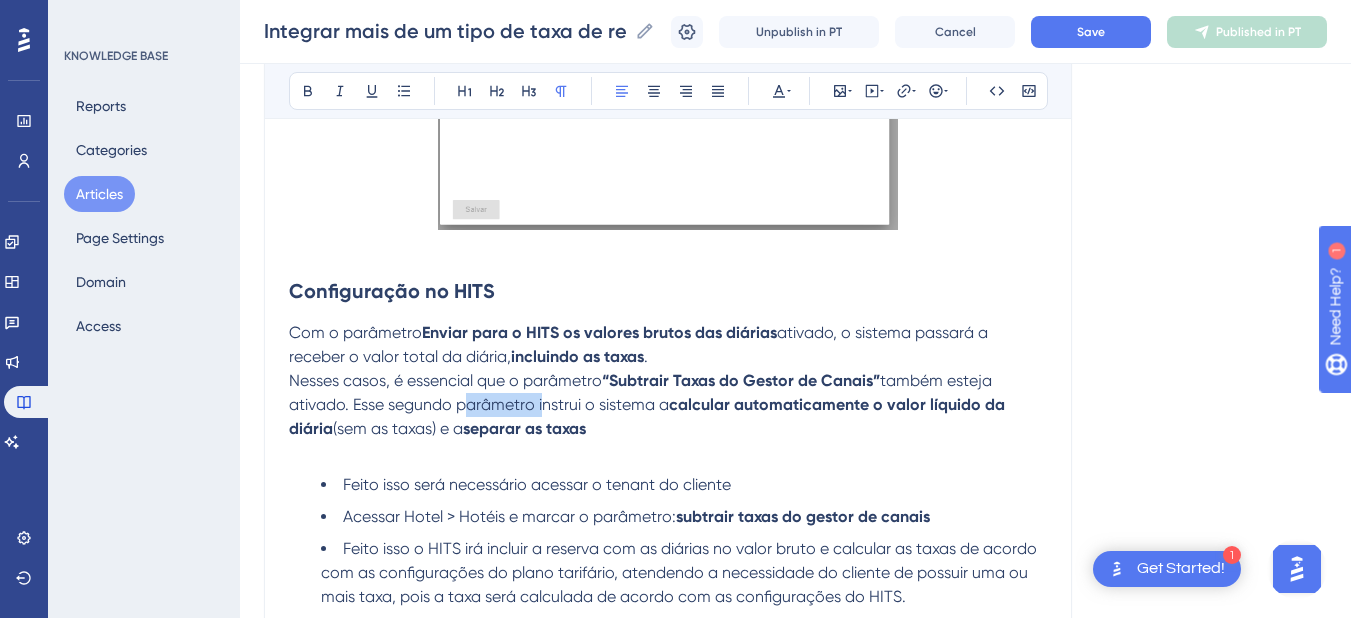 click on "também esteja ativado. Esse segundo parâmetro instrui o sistema a" at bounding box center [642, 392] 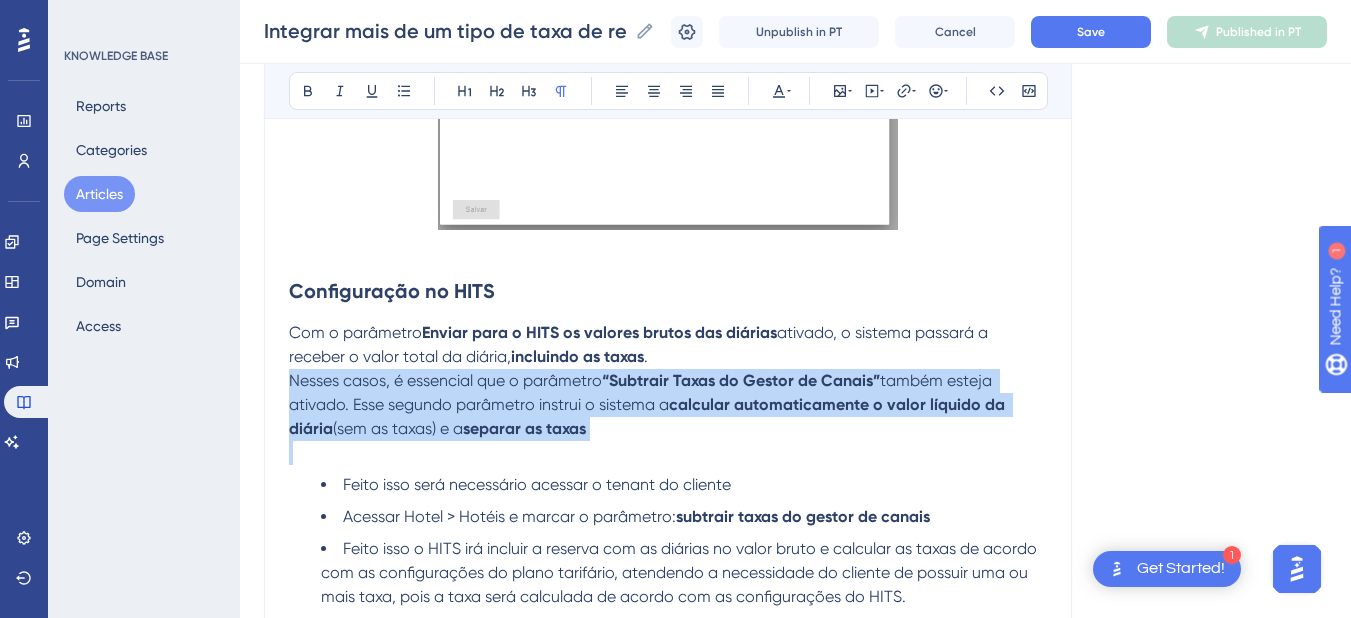 click on "também esteja ativado. Esse segundo parâmetro instrui o sistema a" at bounding box center (642, 392) 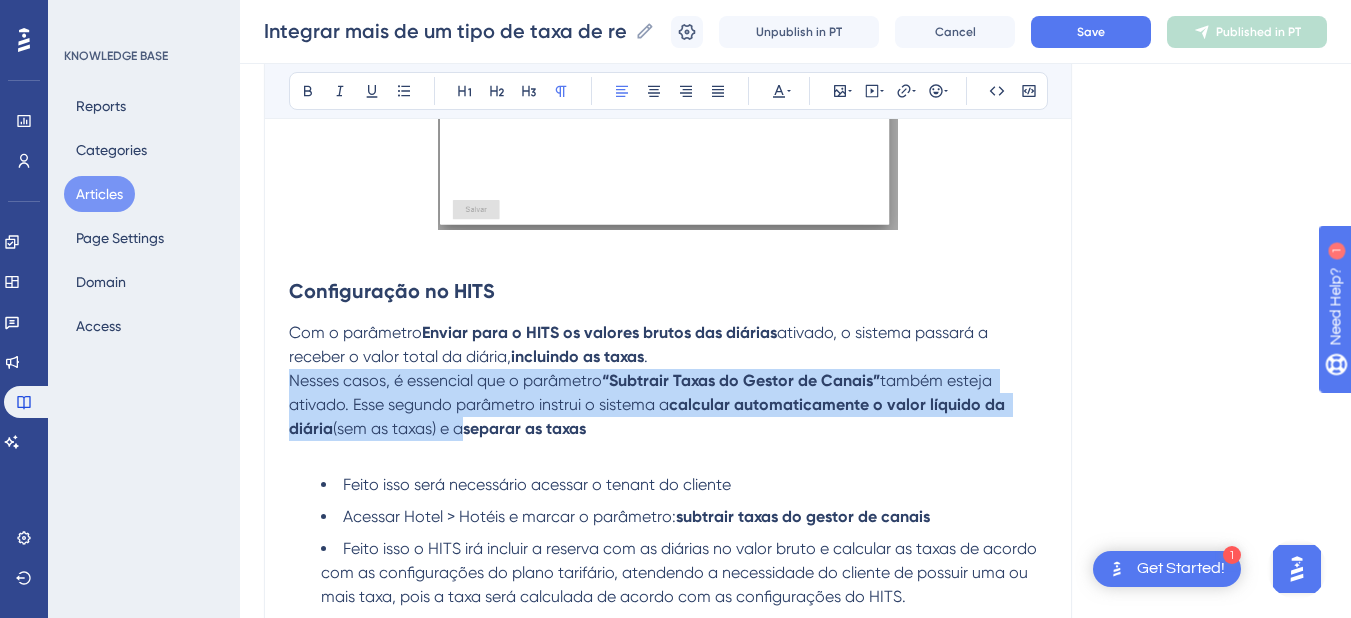 click on "Nesses casos, é essencial que o parâmetro  “Subtrair Taxas do Gestor de Canais”  também esteja ativado. Esse segundo parâmetro instrui o sistema a  calcular automaticamente o valor líquido da diária  (sem as taxas) e a  separar as taxas" at bounding box center [668, 405] 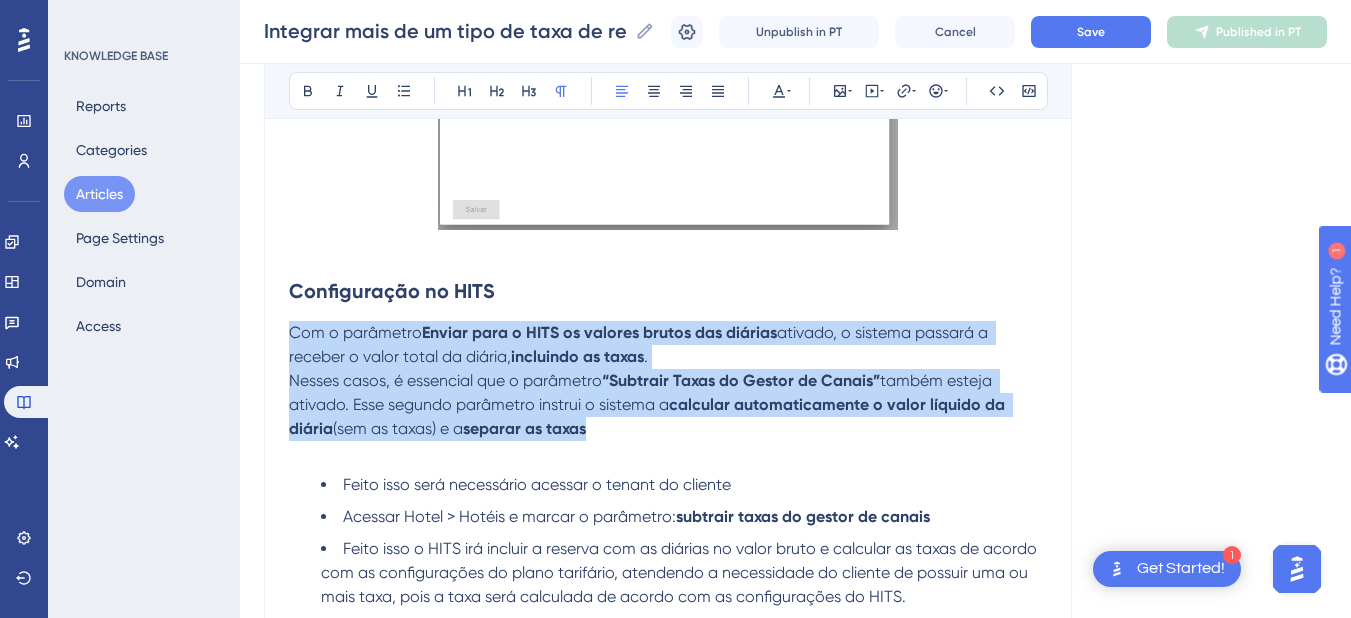 drag, startPoint x: 521, startPoint y: 390, endPoint x: 251, endPoint y: 333, distance: 275.95108 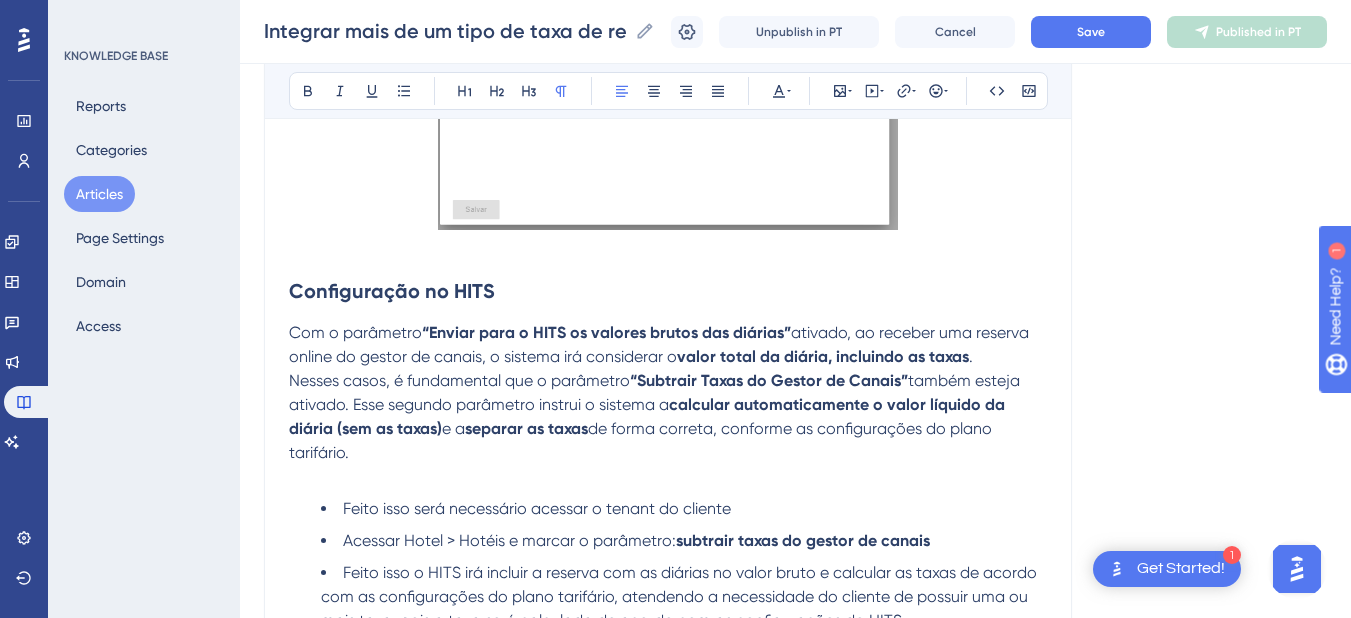 click on "“Enviar para o HITS os valores brutos das diárias”" at bounding box center [606, 332] 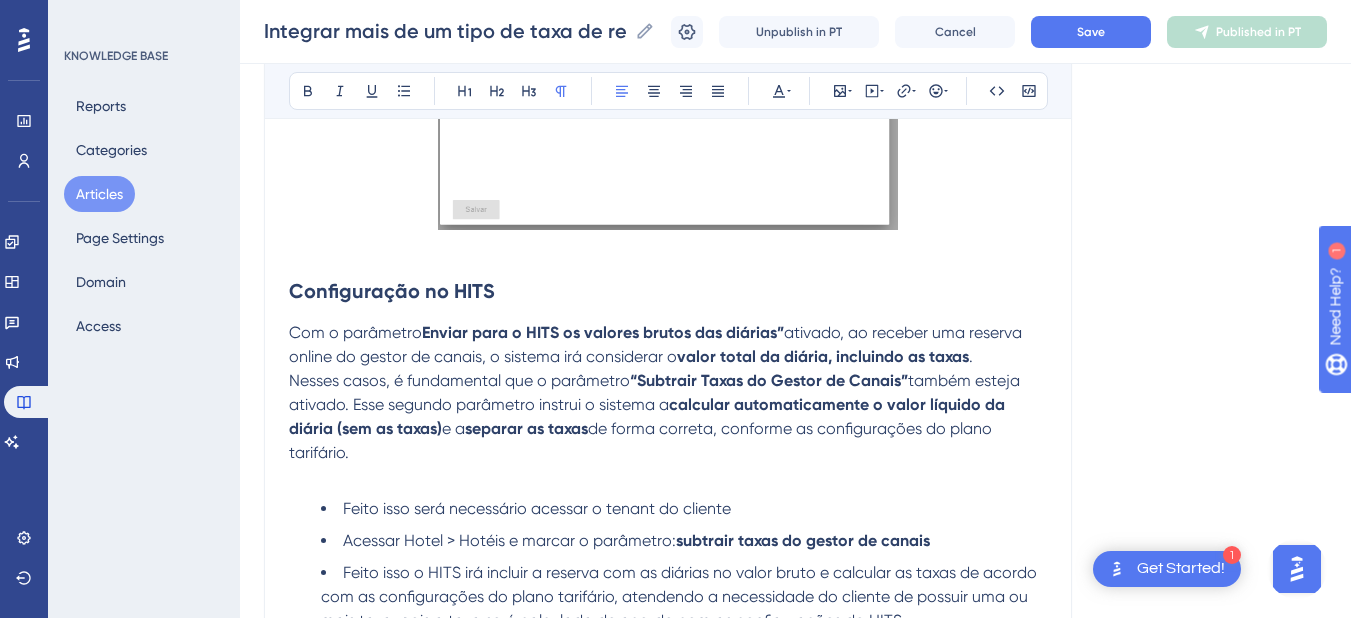 click on "Enviar para o HITS os valores brutos das diárias”" at bounding box center [603, 332] 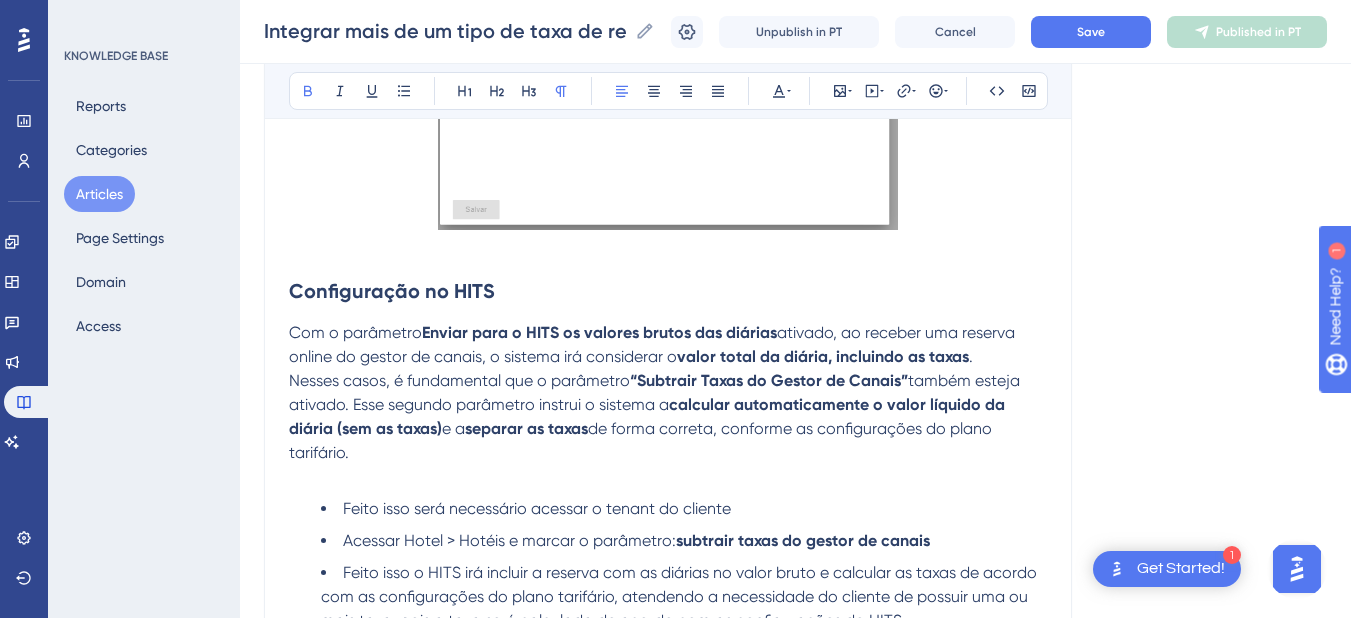 click on "“Subtrair Taxas do Gestor de Canais”" at bounding box center (769, 380) 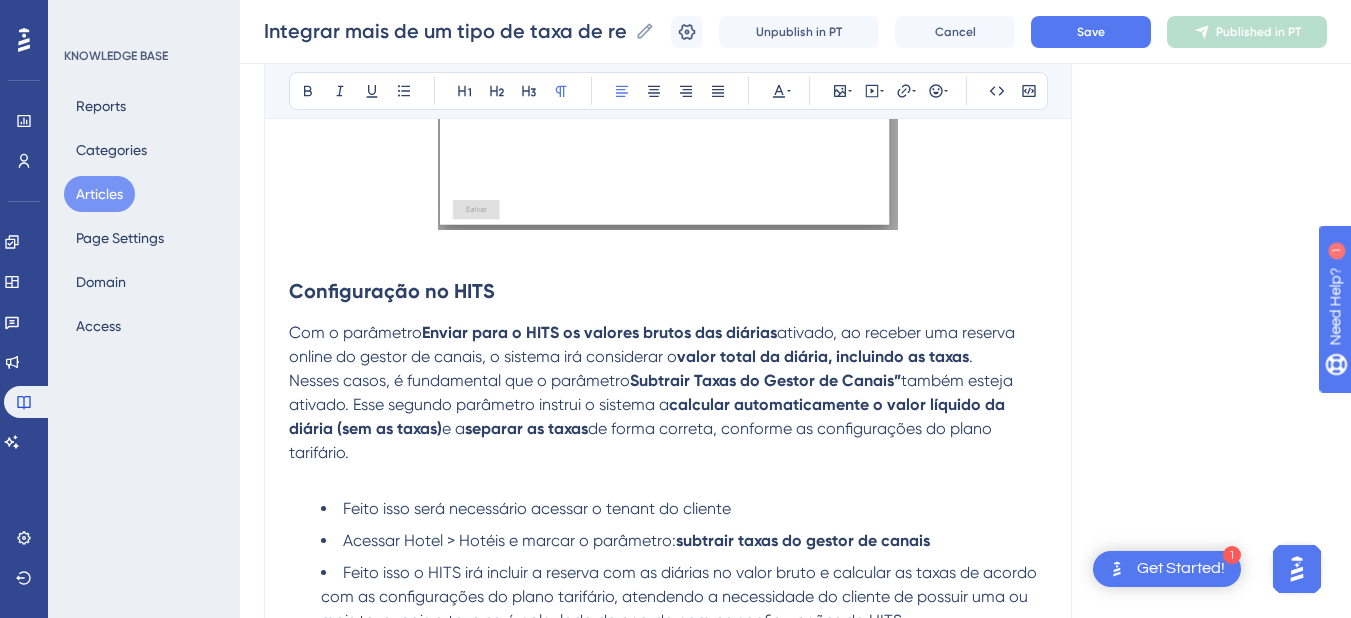 click on "também esteja ativado. Esse segundo parâmetro instrui o sistema a" at bounding box center [653, 392] 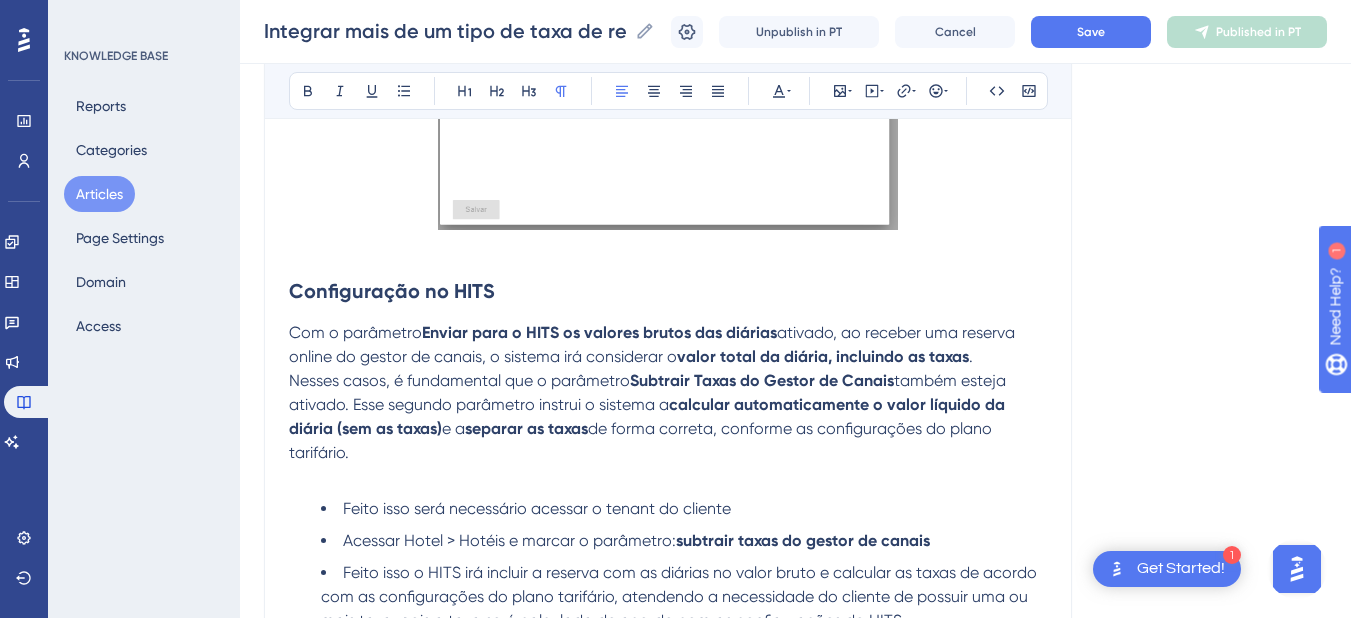 drag, startPoint x: 377, startPoint y: 453, endPoint x: 607, endPoint y: 435, distance: 230.70328 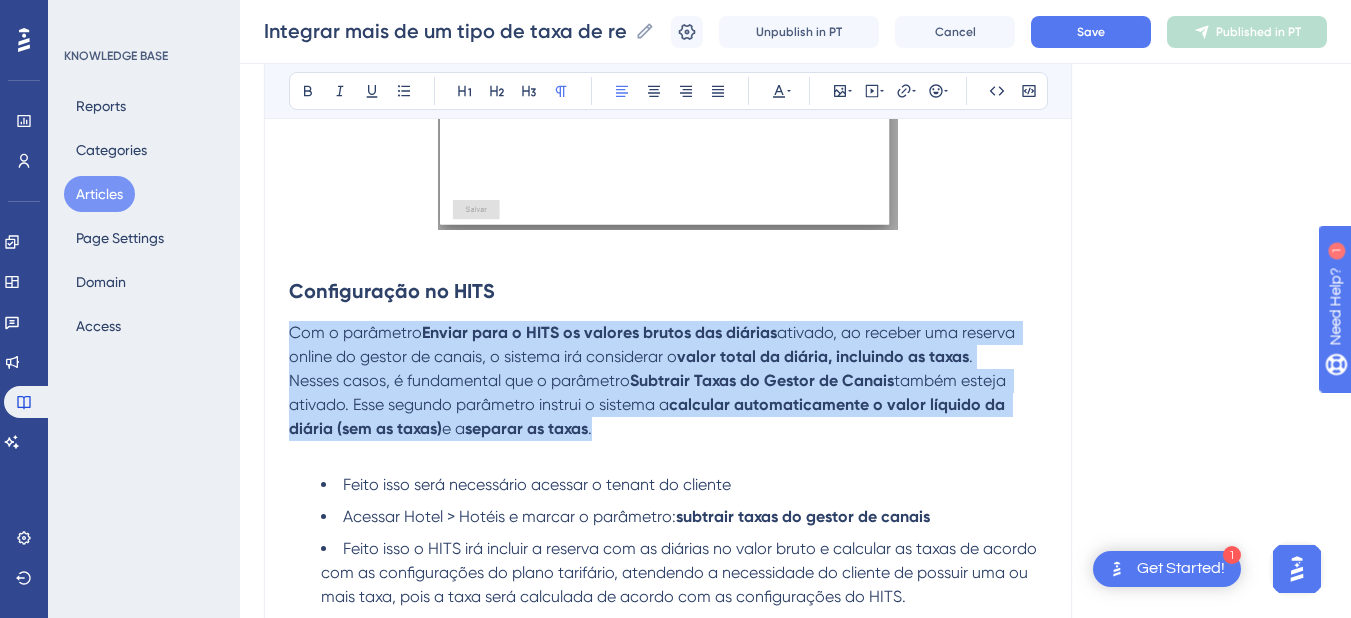 drag, startPoint x: 565, startPoint y: 424, endPoint x: 263, endPoint y: 341, distance: 313.19803 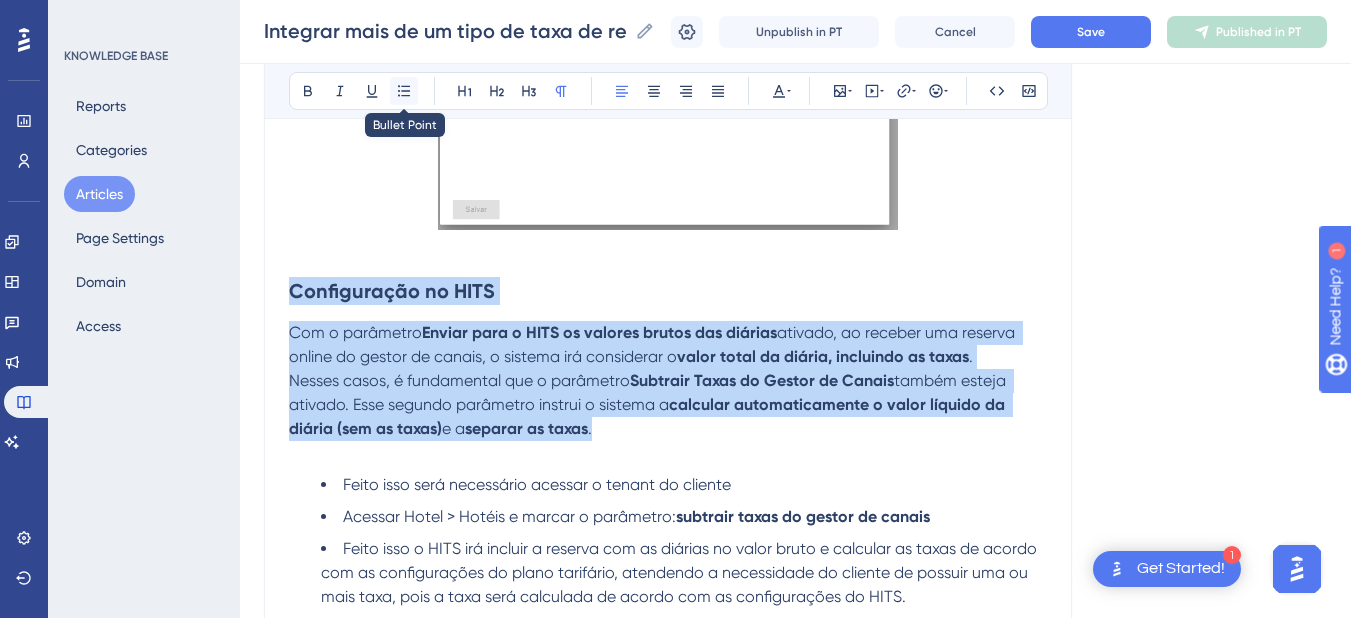 click at bounding box center [404, 91] 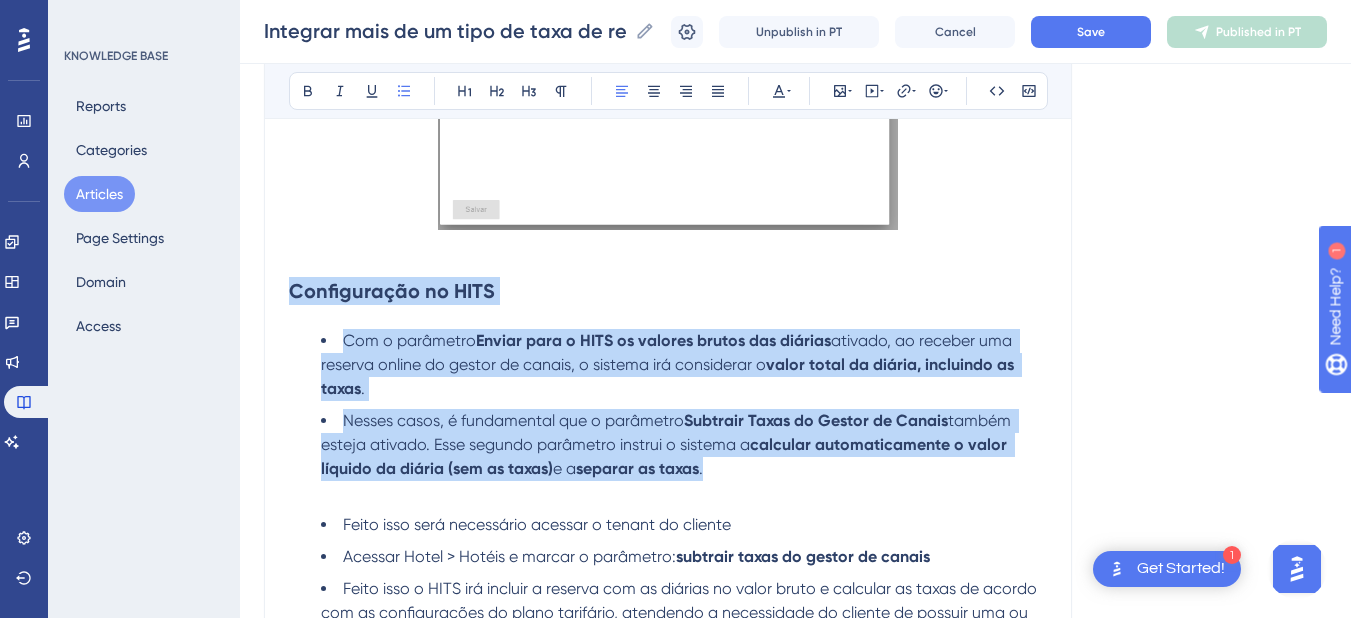 click on "calcular automaticamente o valor líquido da diária (sem as taxas)" at bounding box center [666, 456] 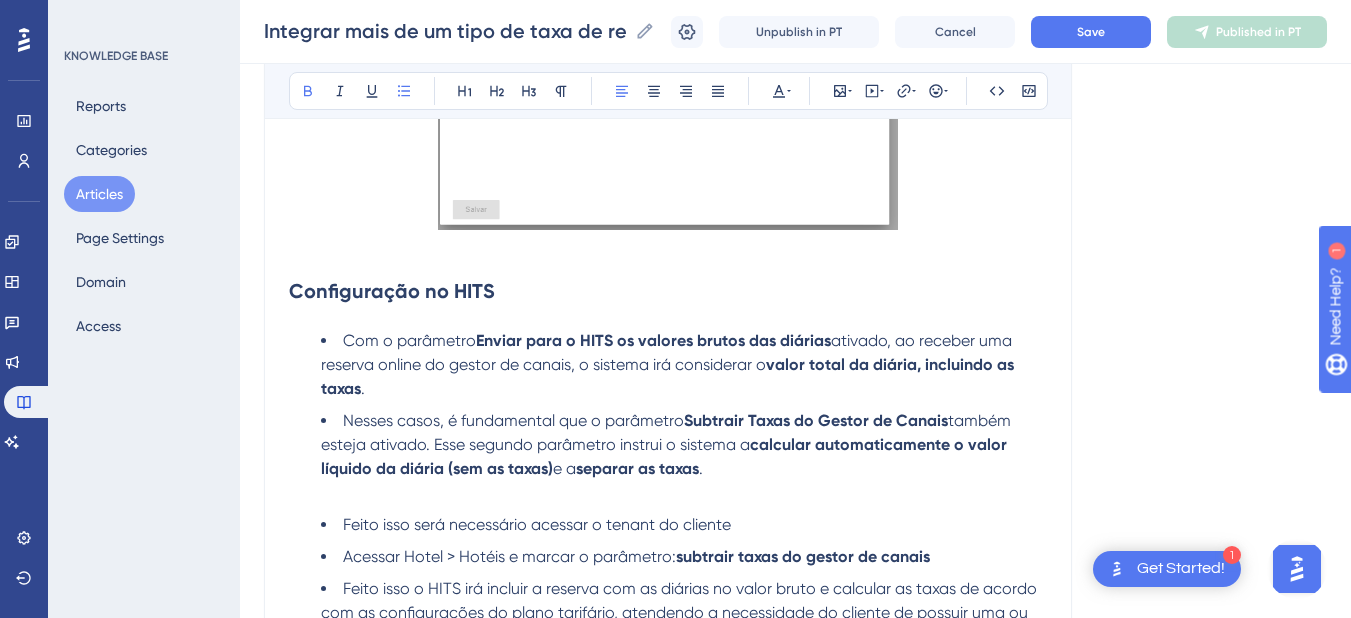 scroll, scrollTop: 1908, scrollLeft: 0, axis: vertical 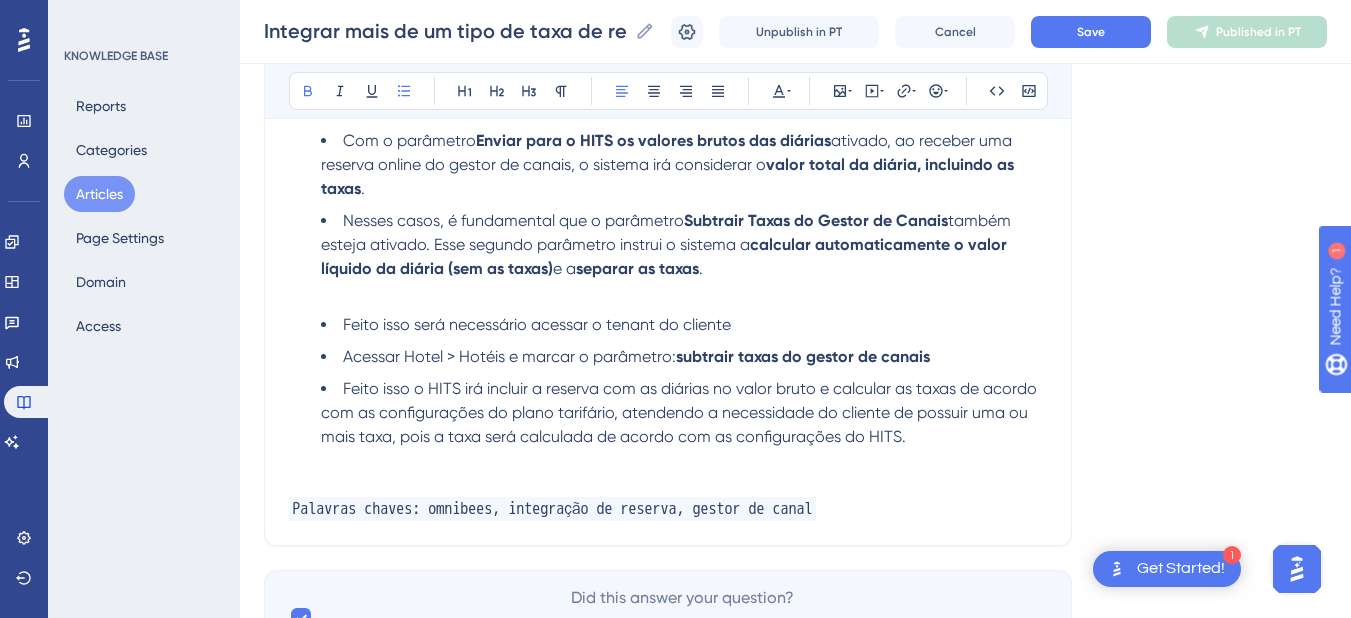 click on "Nesses casos, é fundamental que o parâmetro  Subtrair Taxas do Gestor de Canais  também esteja ativado. Esse segundo parâmetro instrui o sistema a  calcular automaticamente o valor líquido da diária (sem as taxas)  e a  separar as taxas ." at bounding box center [684, 245] 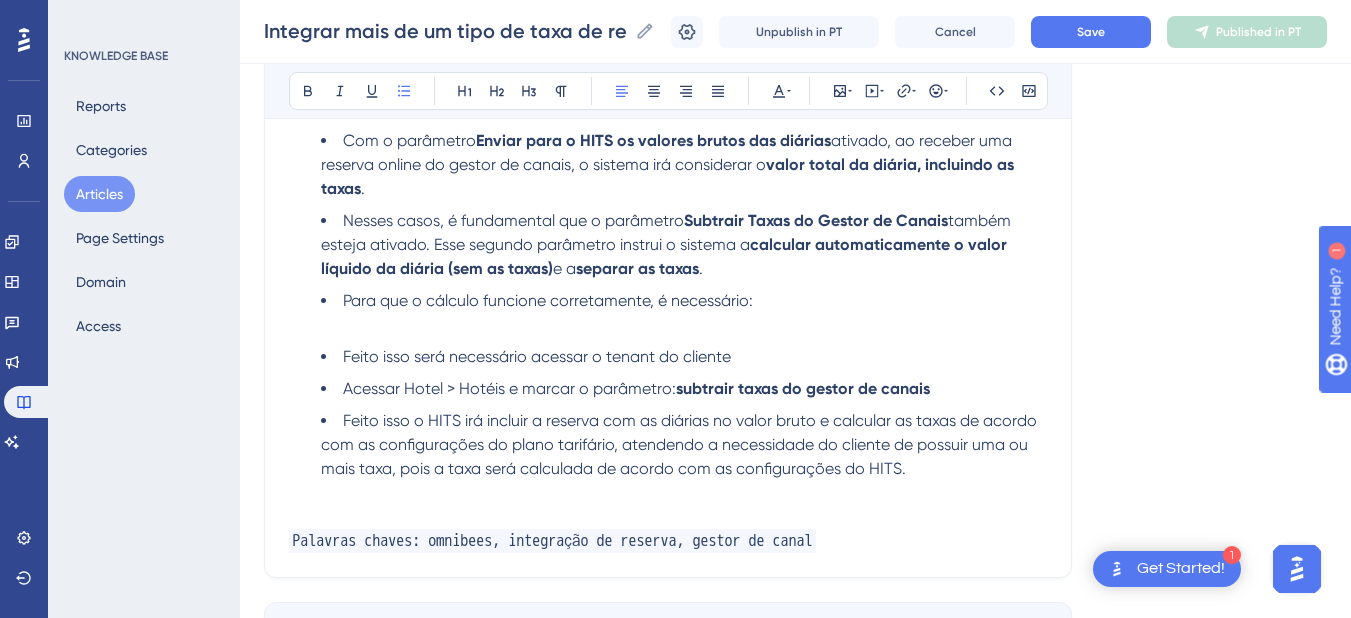 click on "Para que o cálculo funcione corretamente, é necessário:" at bounding box center [684, 301] 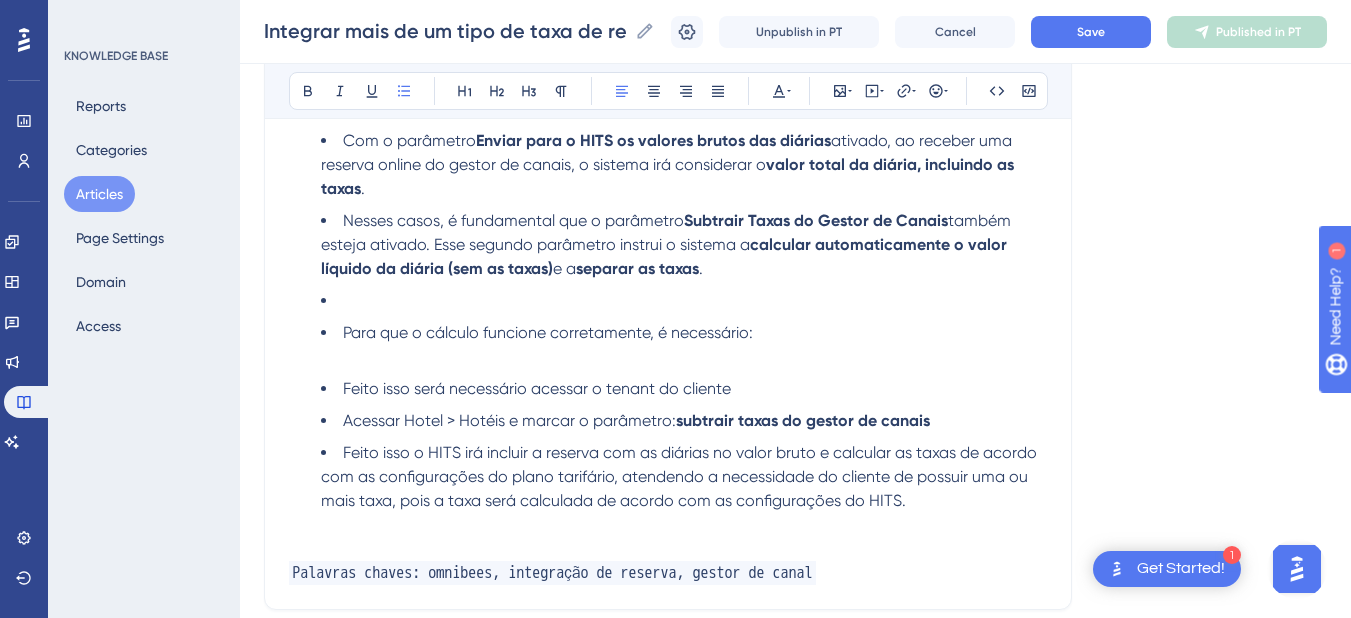 click at bounding box center [684, 301] 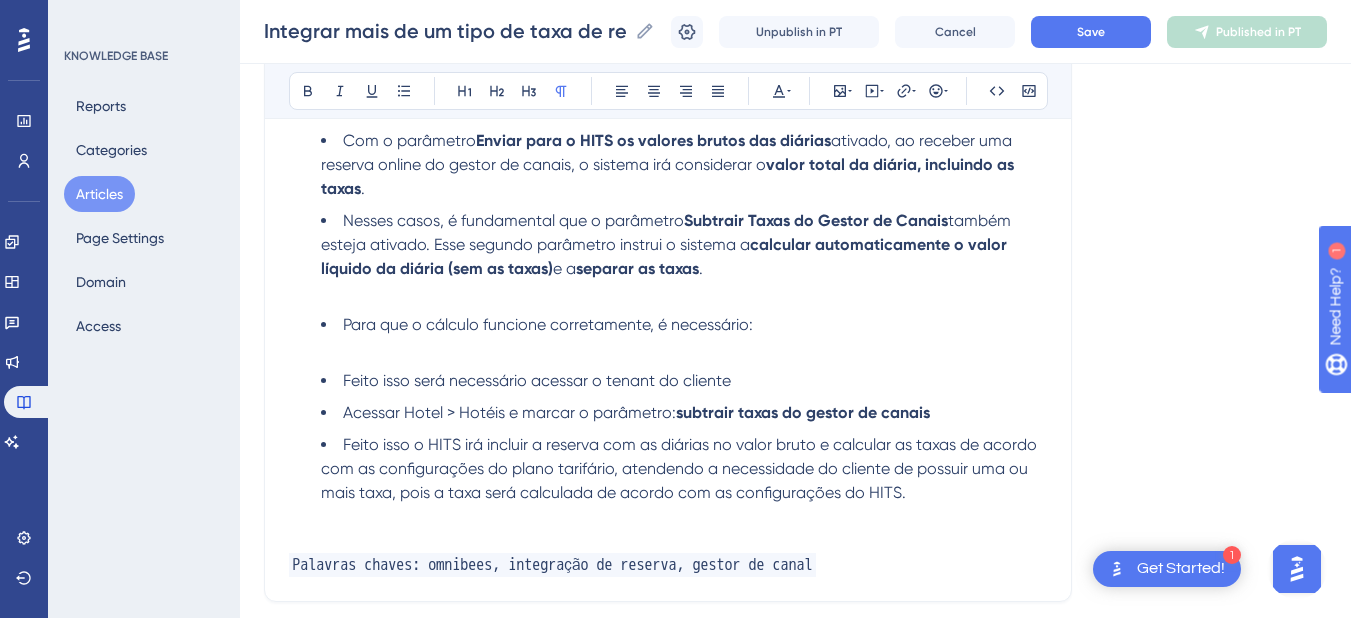 scroll, scrollTop: 1708, scrollLeft: 0, axis: vertical 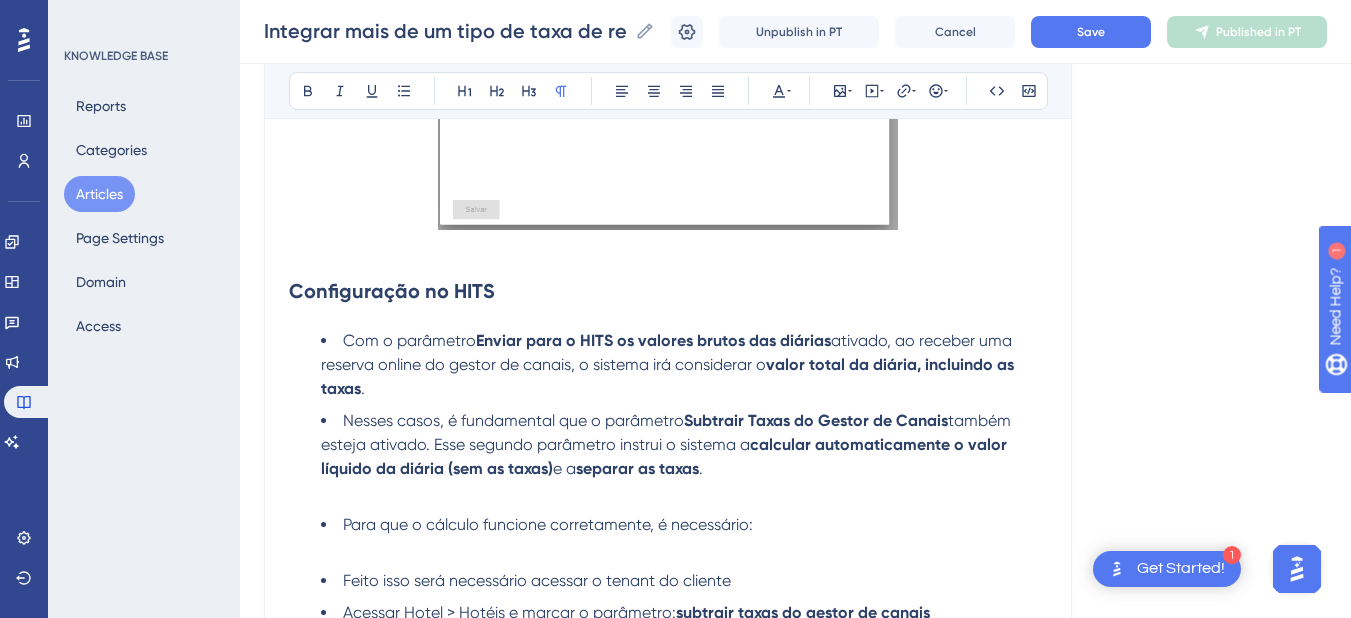 click on "Com o parâmetro  Enviar para o HITS os valores brutos das diárias  ativado, ao receber uma reserva online do gestor de canais, o sistema irá considerar o  valor total da diária, incluindo as taxas ." at bounding box center [684, 365] 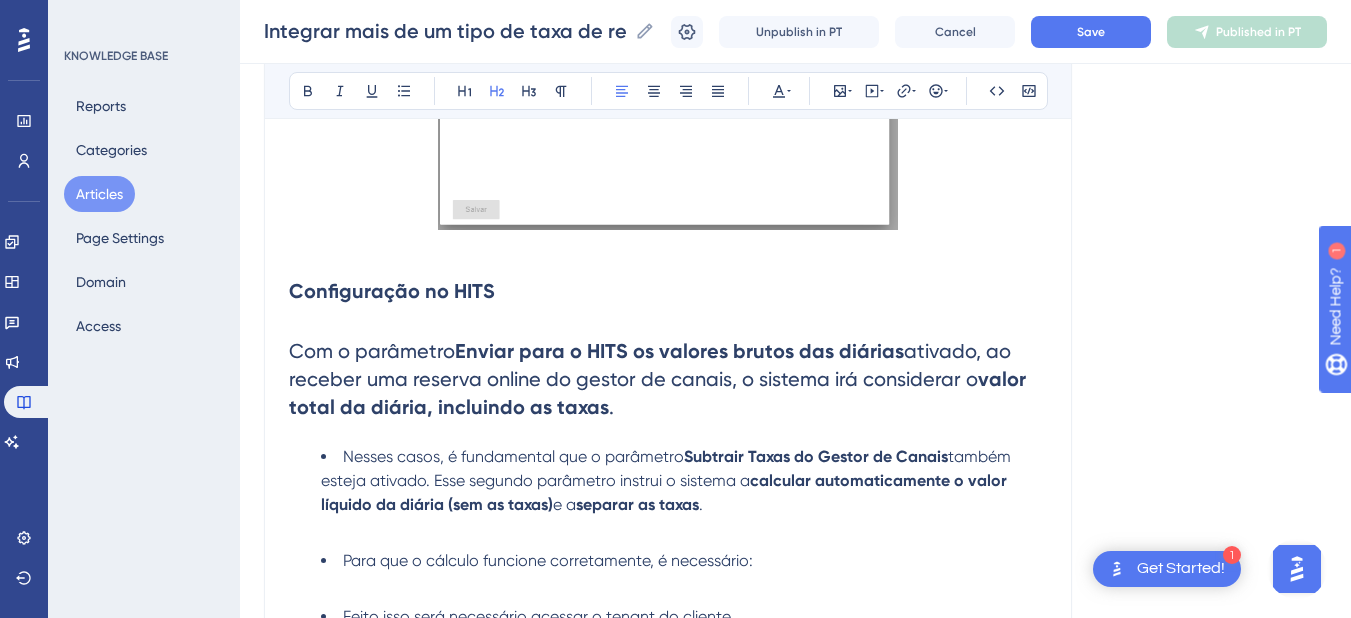 click on "Com o parâmetro" at bounding box center (372, 351) 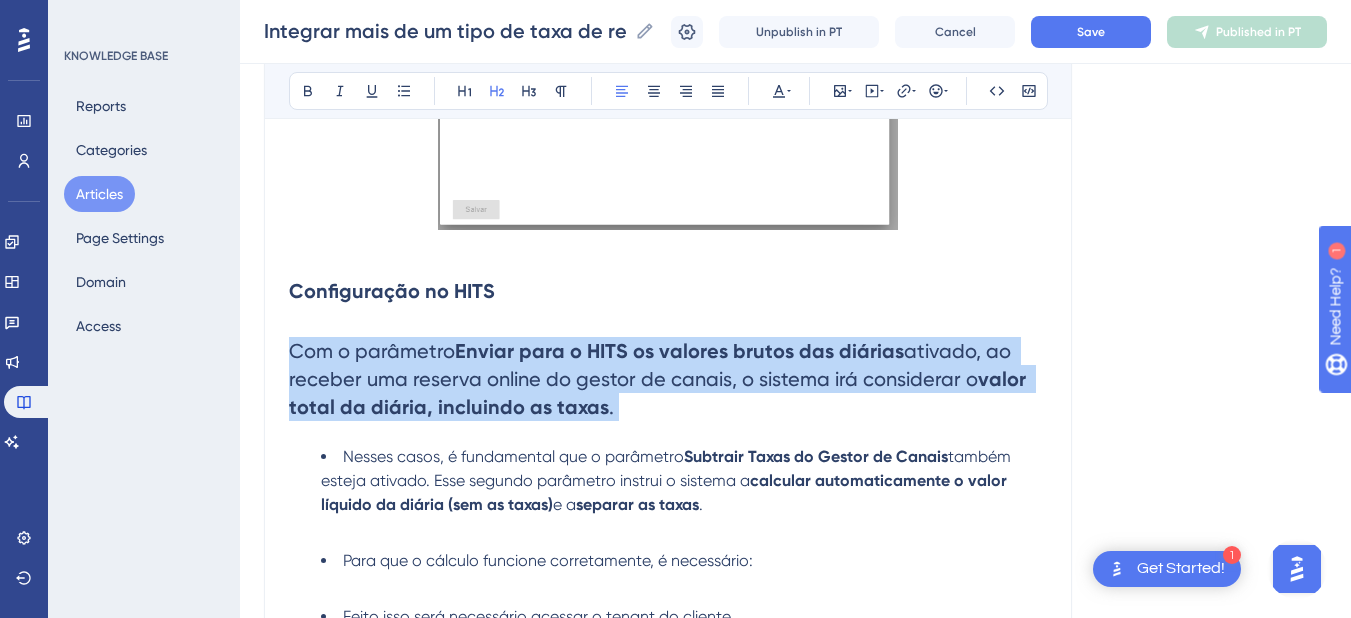 click on "Com o parâmetro" at bounding box center (372, 351) 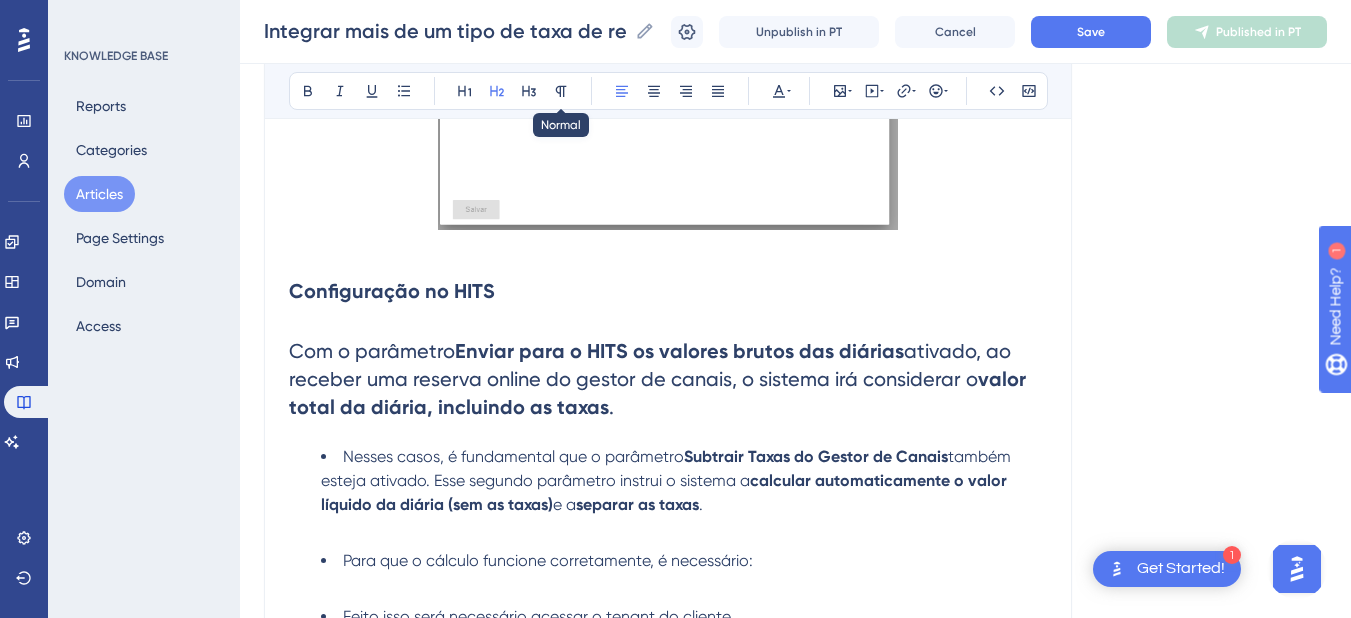 click on "Bold Italic Underline Bullet Point Heading 1 Heading 2 Heading 3 Normal Align Left Align Center Align Right Align Justify Text Color Insert Image Embed Video Hyperlink Emojis Code Code Block" at bounding box center [668, 91] 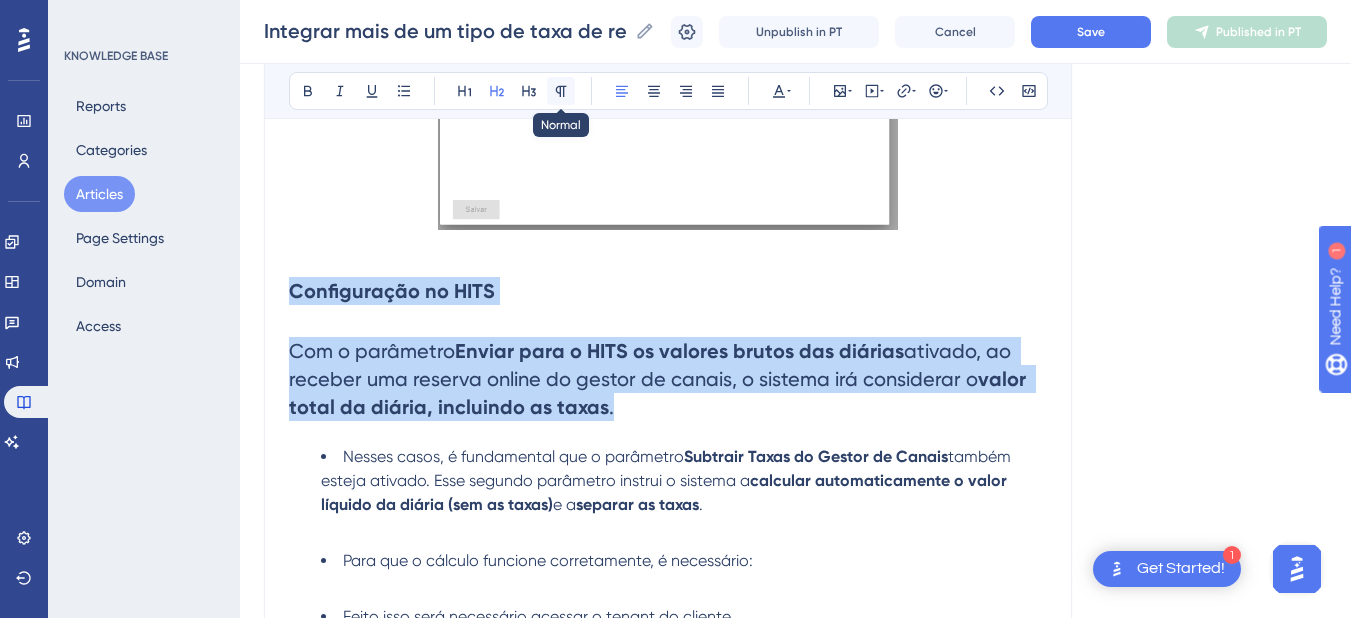 click 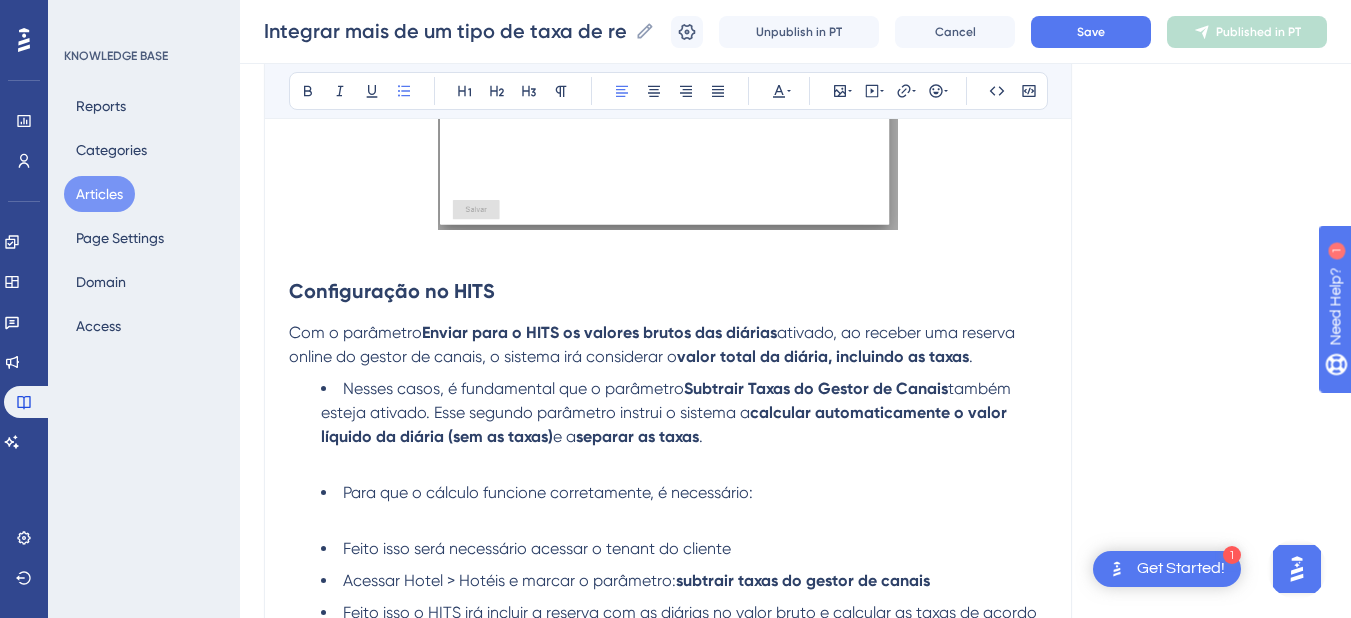 click on "Nesses casos, é fundamental que o parâmetro" at bounding box center [513, 388] 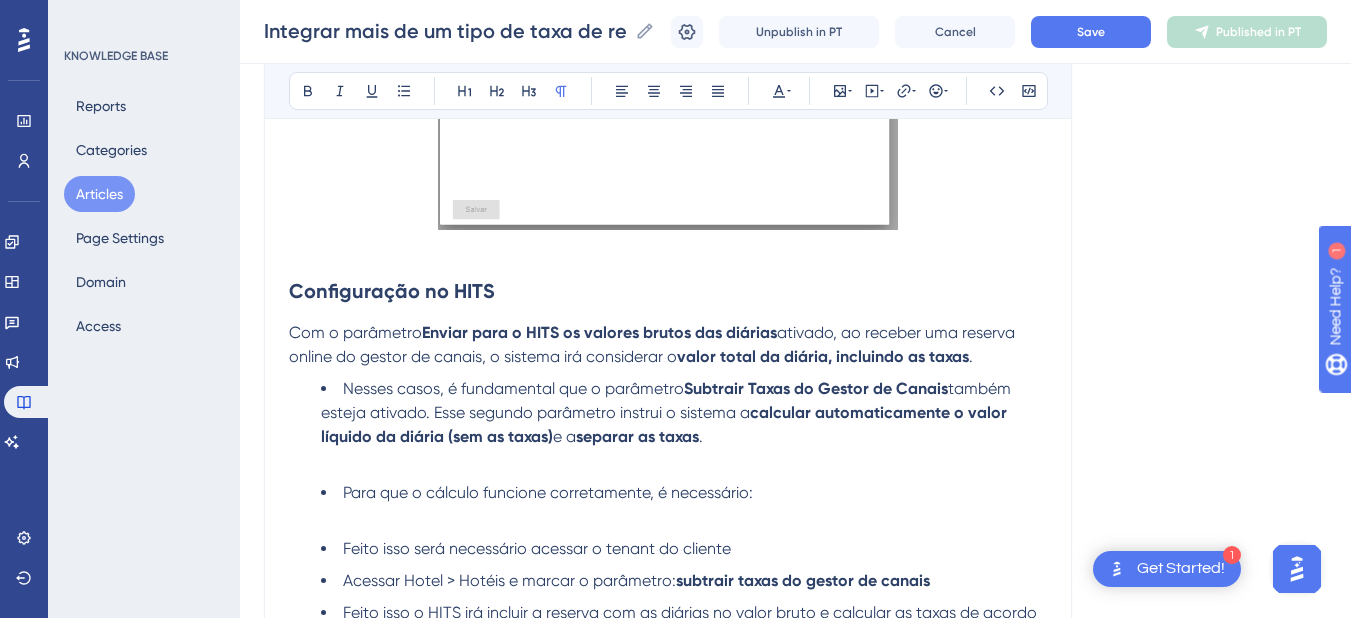 click on "Para que o cálculo funcione corretamente, é necessário:" at bounding box center (684, 493) 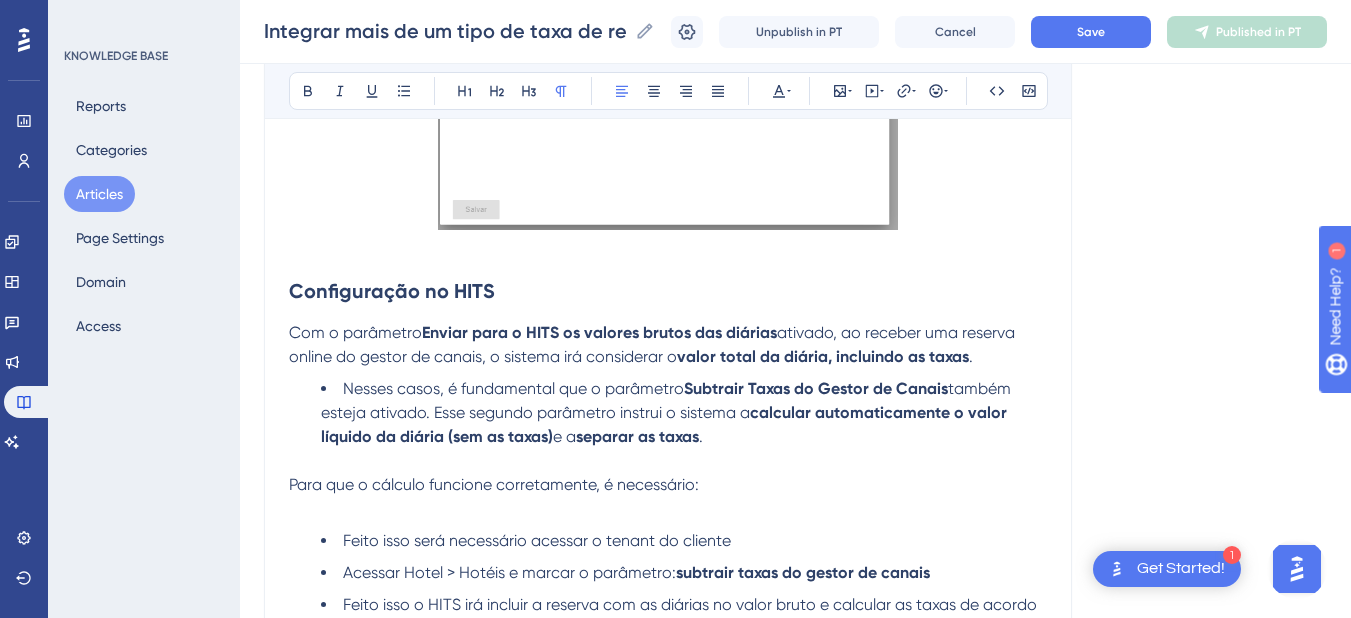 scroll, scrollTop: 1908, scrollLeft: 0, axis: vertical 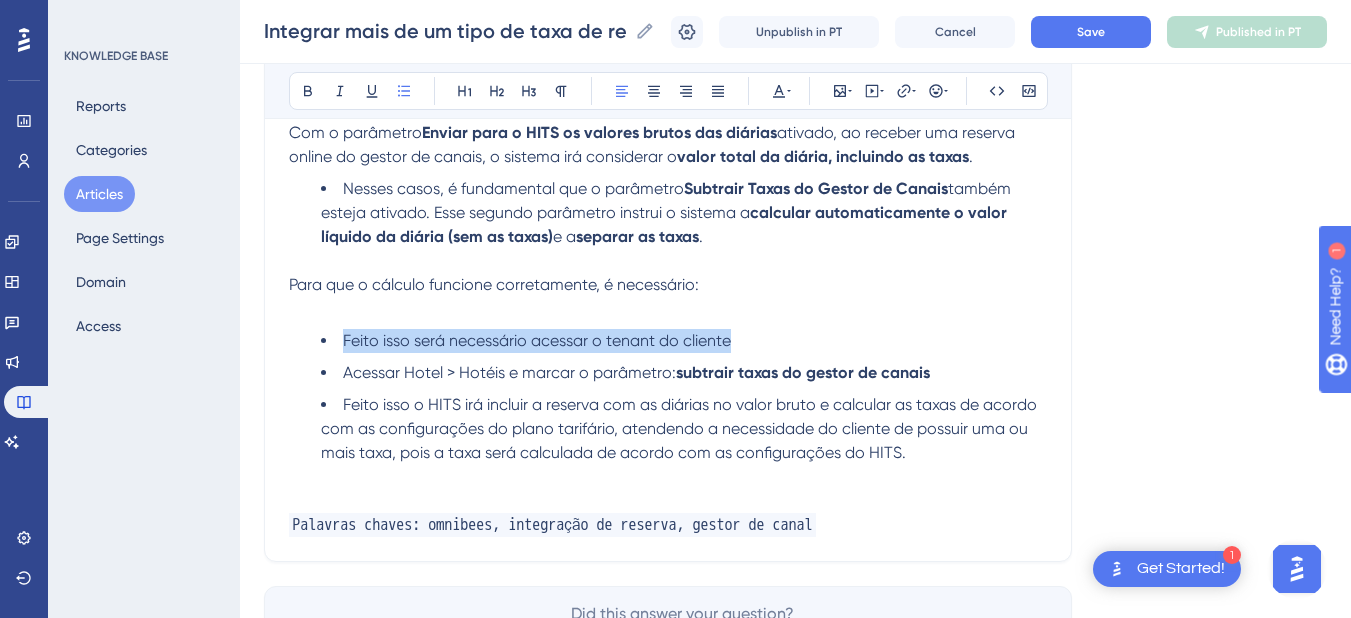 drag, startPoint x: 755, startPoint y: 337, endPoint x: 339, endPoint y: 337, distance: 416 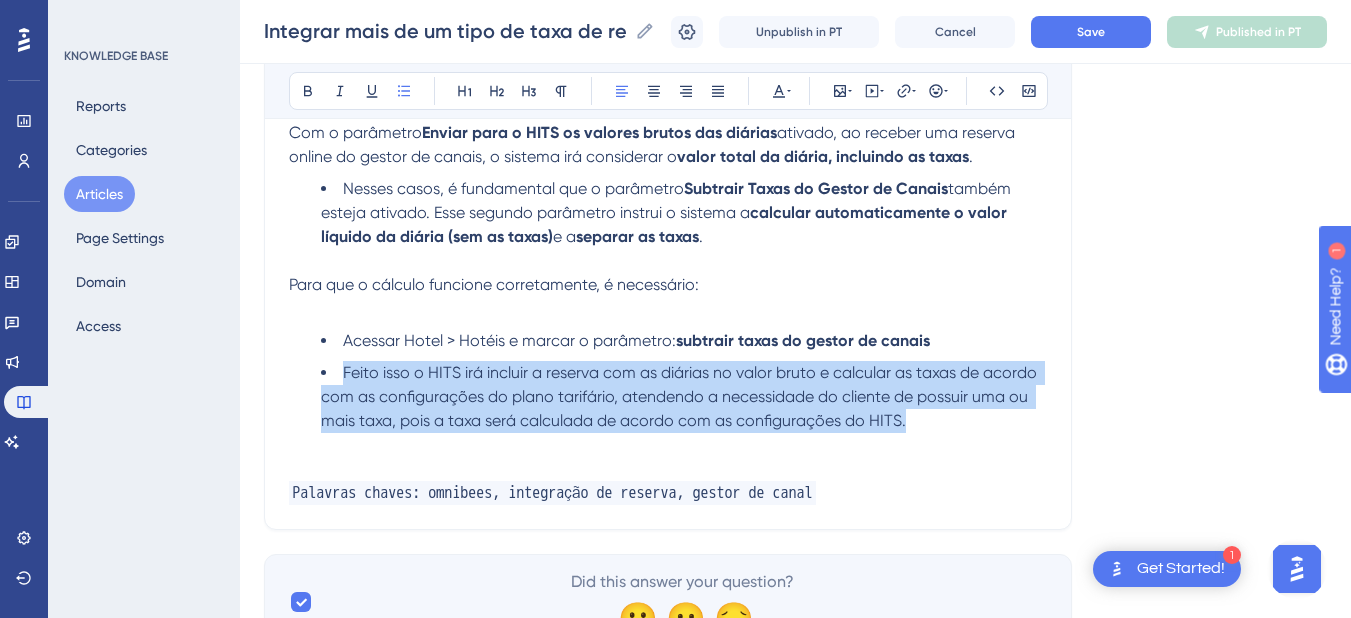drag, startPoint x: 908, startPoint y: 417, endPoint x: 335, endPoint y: 376, distance: 574.46497 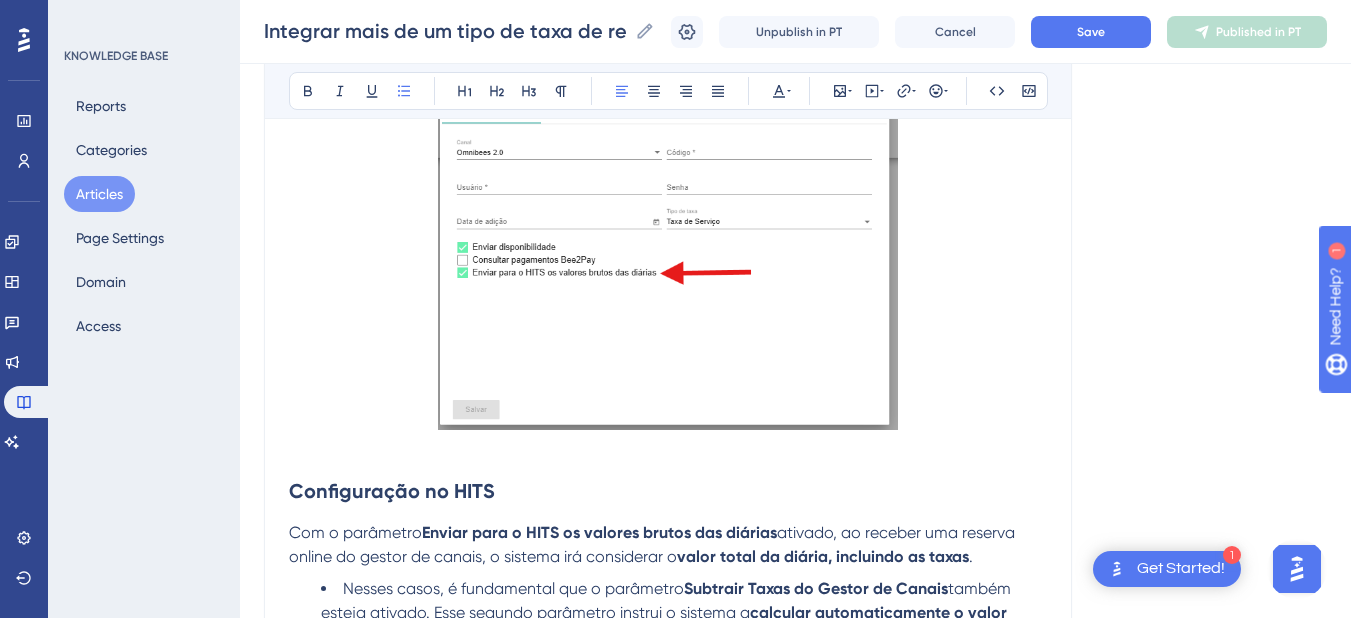 scroll, scrollTop: 1708, scrollLeft: 0, axis: vertical 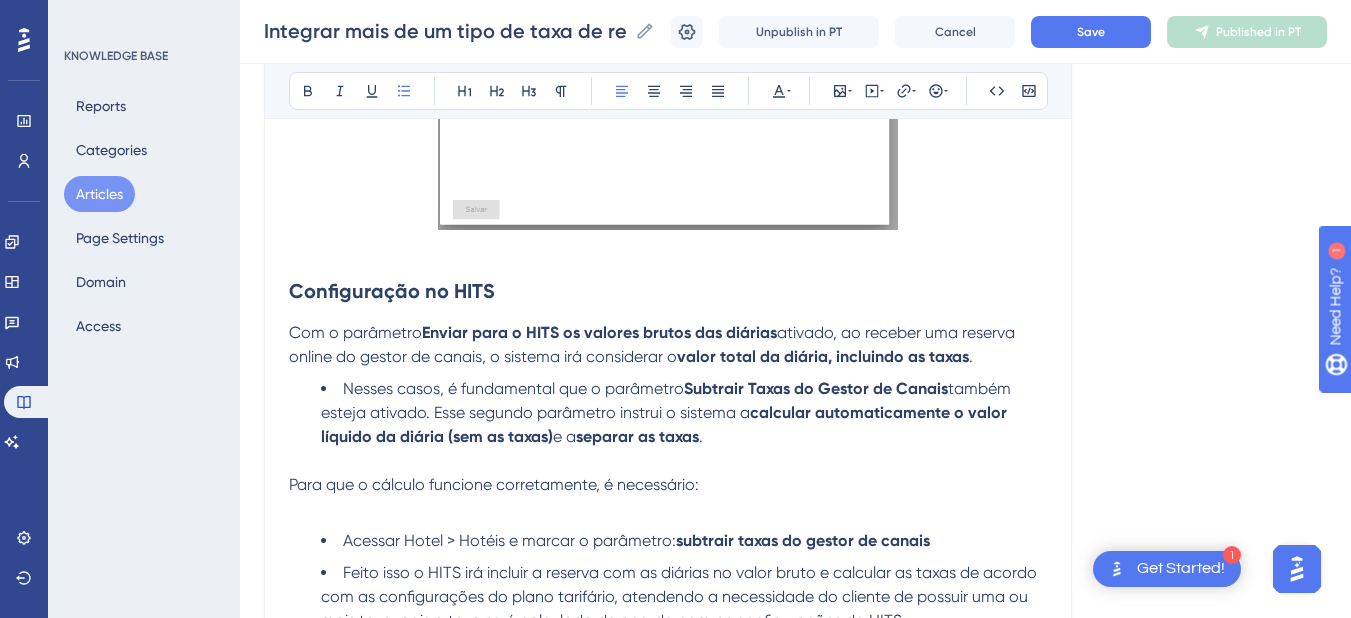 click on "Nesses casos, é fundamental que o parâmetro  Subtrair Taxas do Gestor de Canais  também esteja ativado. Esse segundo parâmetro instrui o sistema a  calcular automaticamente o valor líquido da diária (sem as taxas)  e a  separar as taxas ." at bounding box center [684, 413] 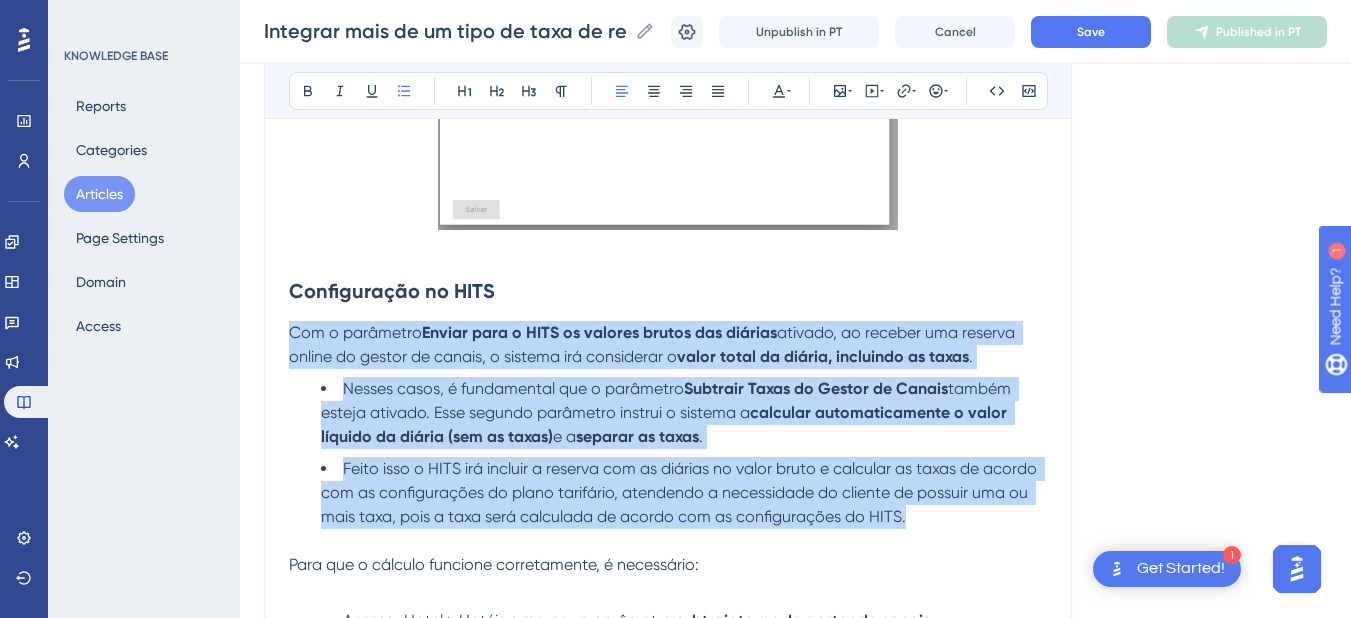 drag, startPoint x: 933, startPoint y: 514, endPoint x: 277, endPoint y: 332, distance: 680.779 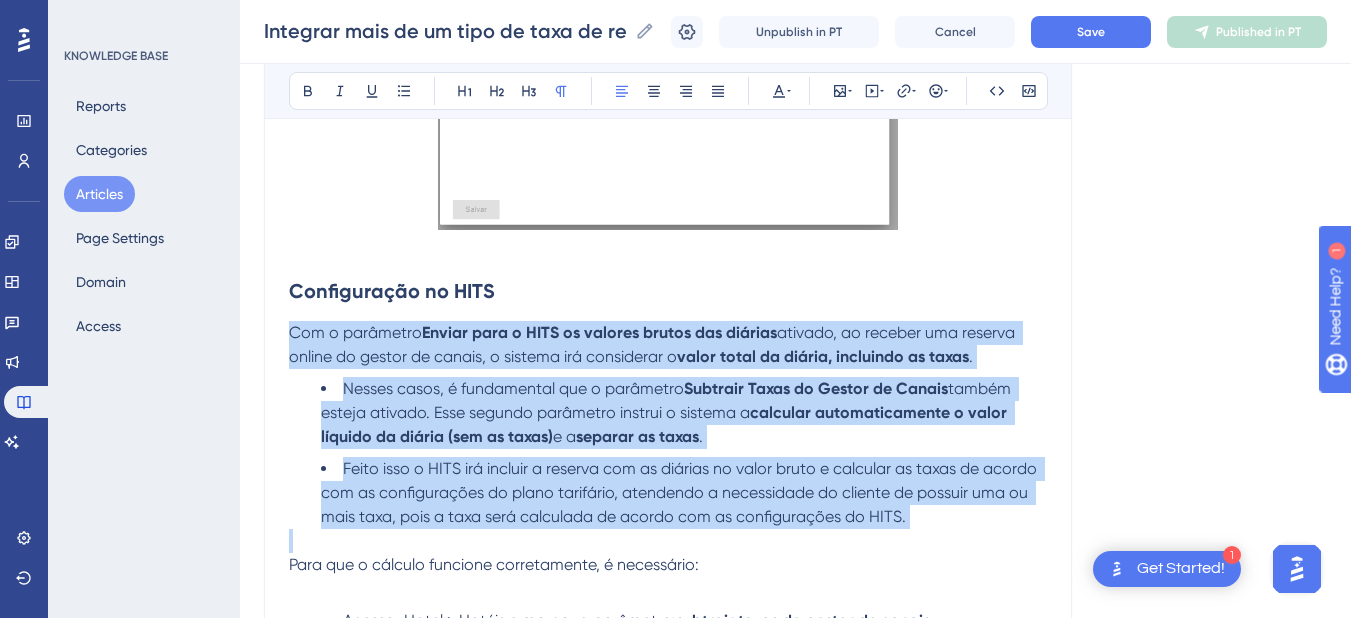 drag, startPoint x: 931, startPoint y: 517, endPoint x: 284, endPoint y: 333, distance: 672.6552 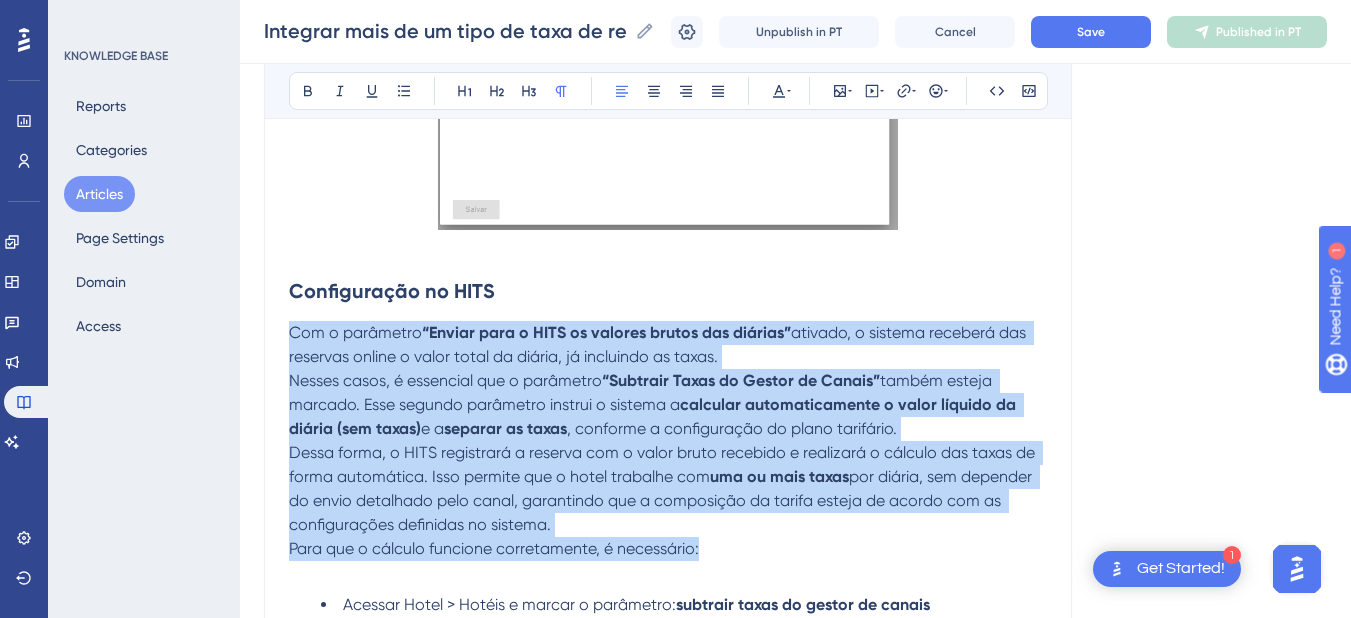 drag, startPoint x: 609, startPoint y: 520, endPoint x: 281, endPoint y: 337, distance: 375.59686 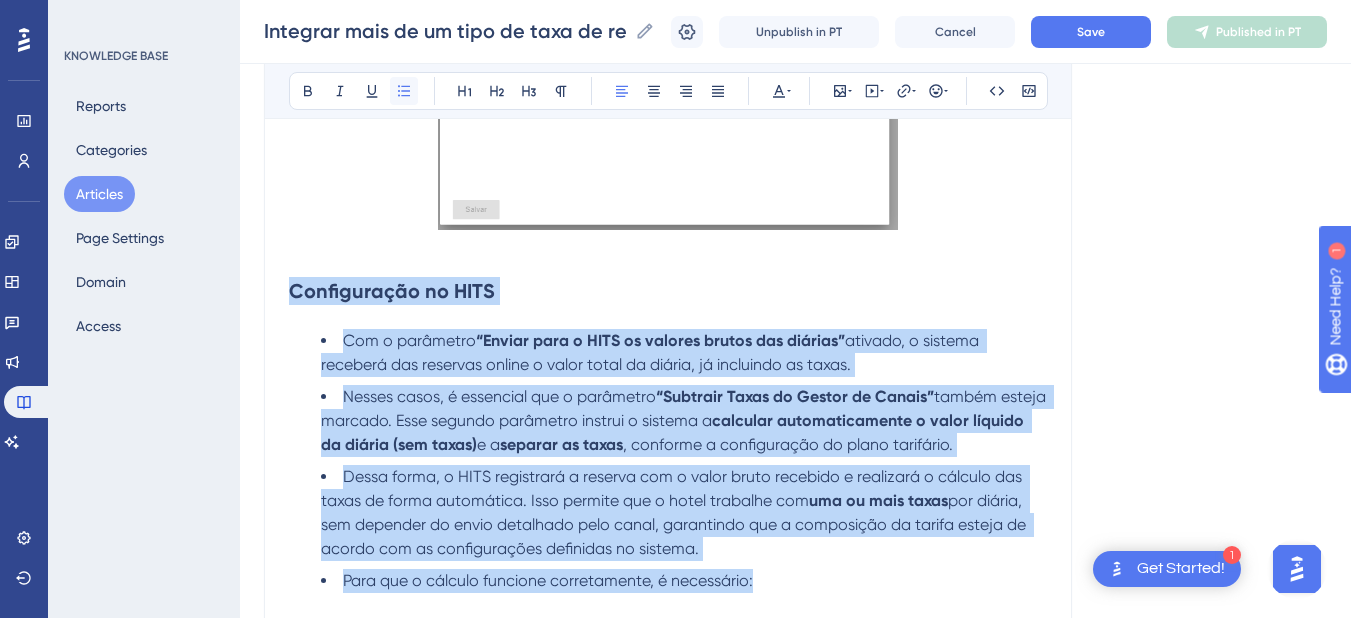 click at bounding box center [404, 91] 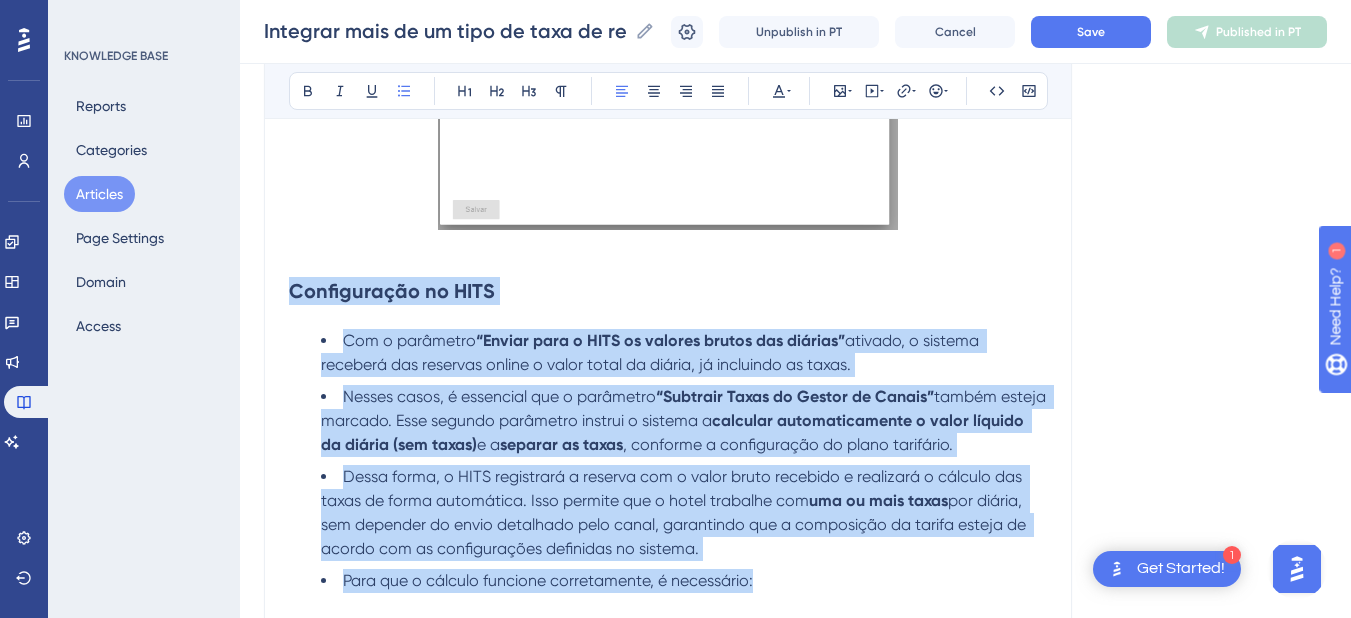 click on "por diária, sem depender do envio detalhado pelo canal, garantindo que a composição da tarifa esteja de acordo com as configurações definidas no sistema." at bounding box center (675, 524) 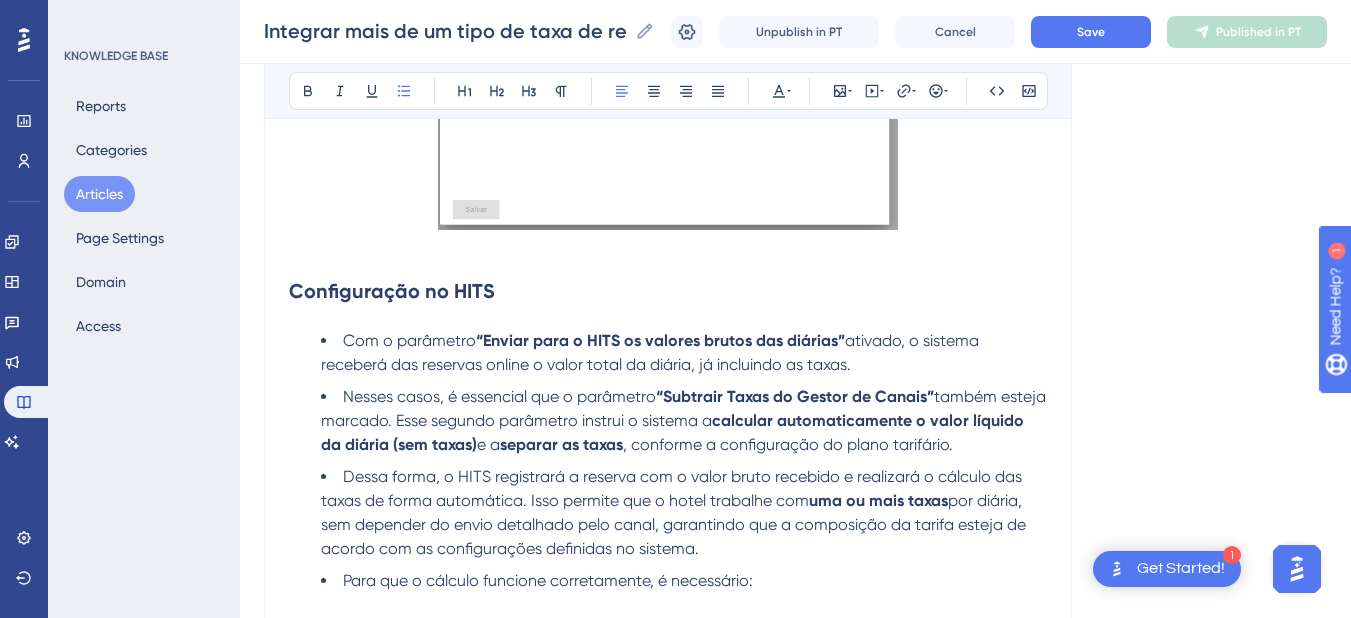 drag, startPoint x: 486, startPoint y: 337, endPoint x: 538, endPoint y: 336, distance: 52.009613 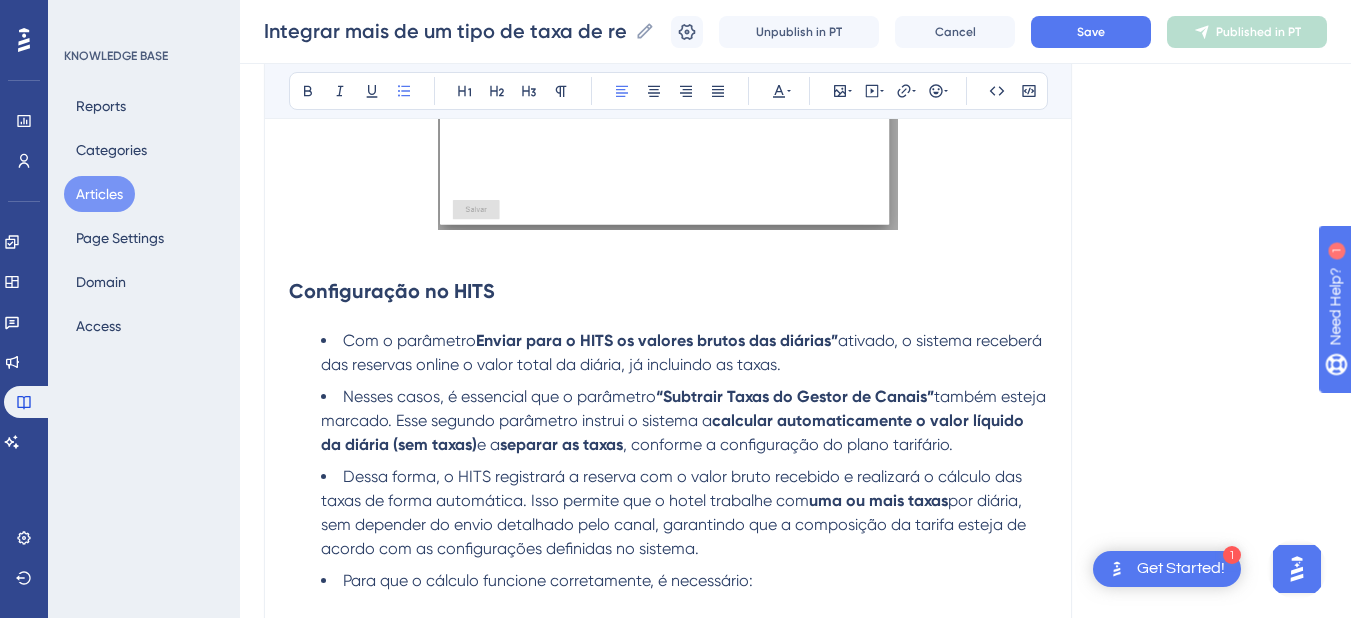 click on "Enviar para o HITS os valores brutos das diárias”" at bounding box center (657, 340) 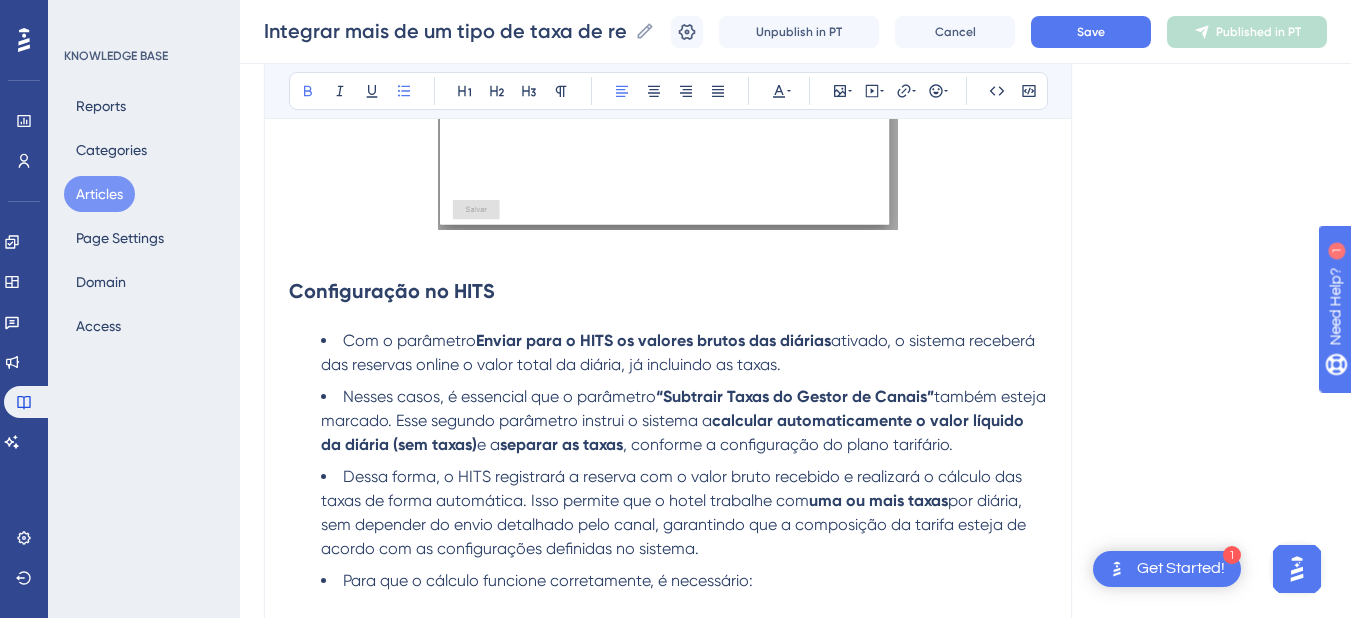 click on "ativado, o sistema receberá das reservas online o valor total da diária, já incluindo as taxas." at bounding box center [680, 352] 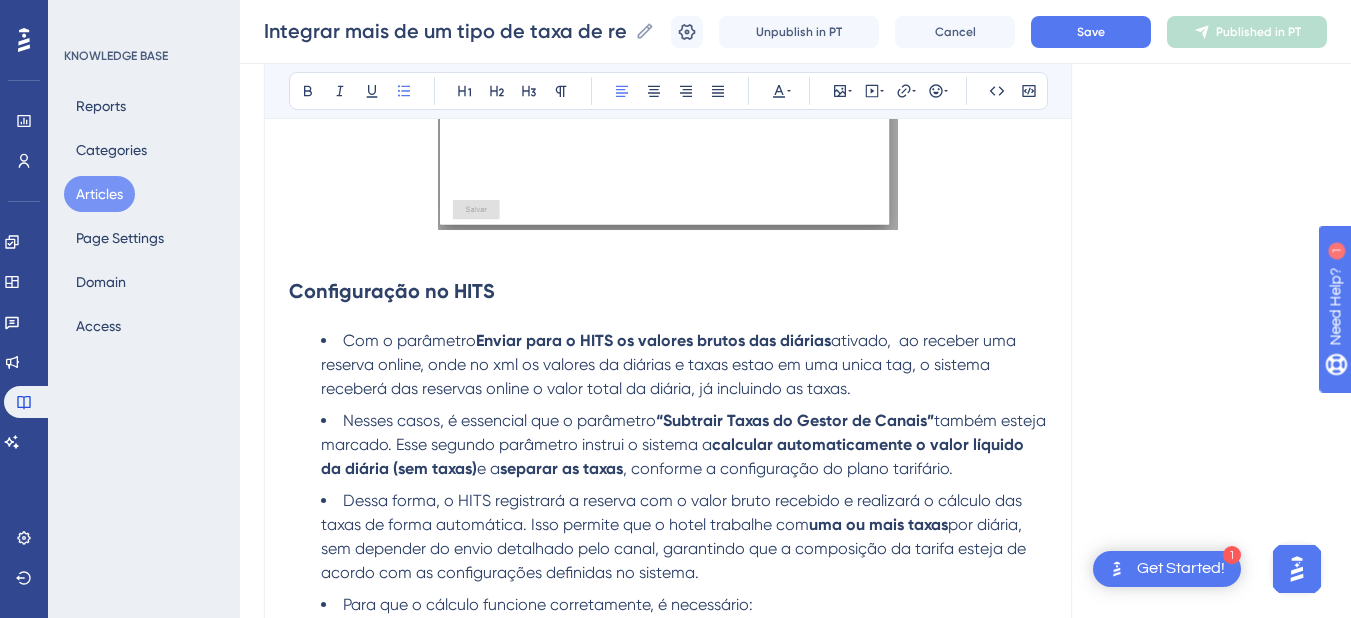 drag, startPoint x: 854, startPoint y: 383, endPoint x: 325, endPoint y: 352, distance: 529.90753 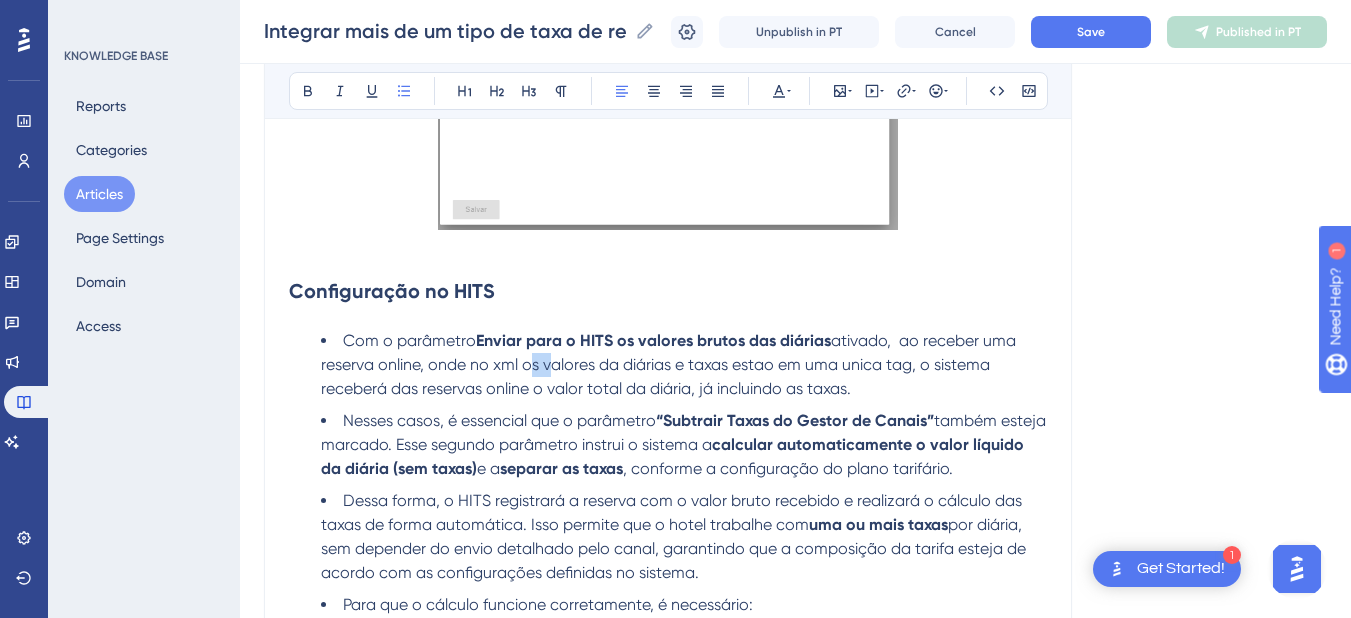 click on "ativado,  ao receber uma reserva online, onde no xml os valores da diárias e taxas estao em uma unica tag, o sistema receberá das reservas online o valor total da diária, já incluindo as taxas." at bounding box center [670, 364] 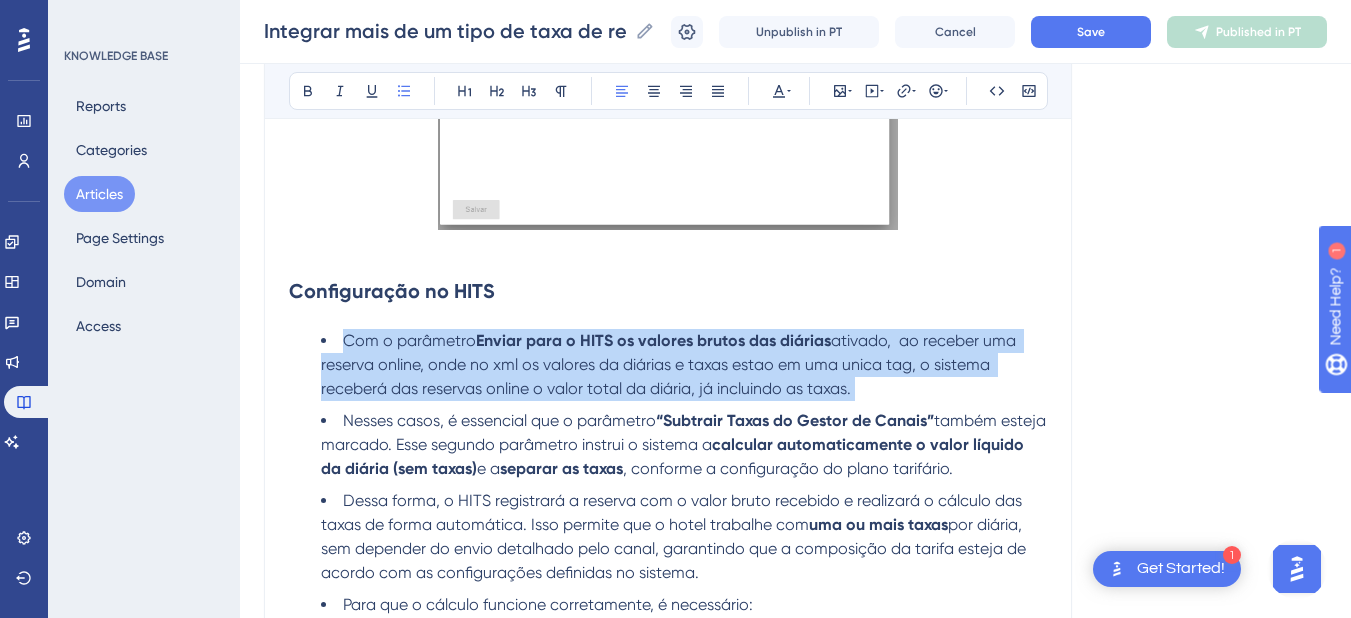 click on "ativado,  ao receber uma reserva online, onde no xml os valores da diárias e taxas estao em uma unica tag, o sistema receberá das reservas online o valor total da diária, já incluindo as taxas." at bounding box center (670, 364) 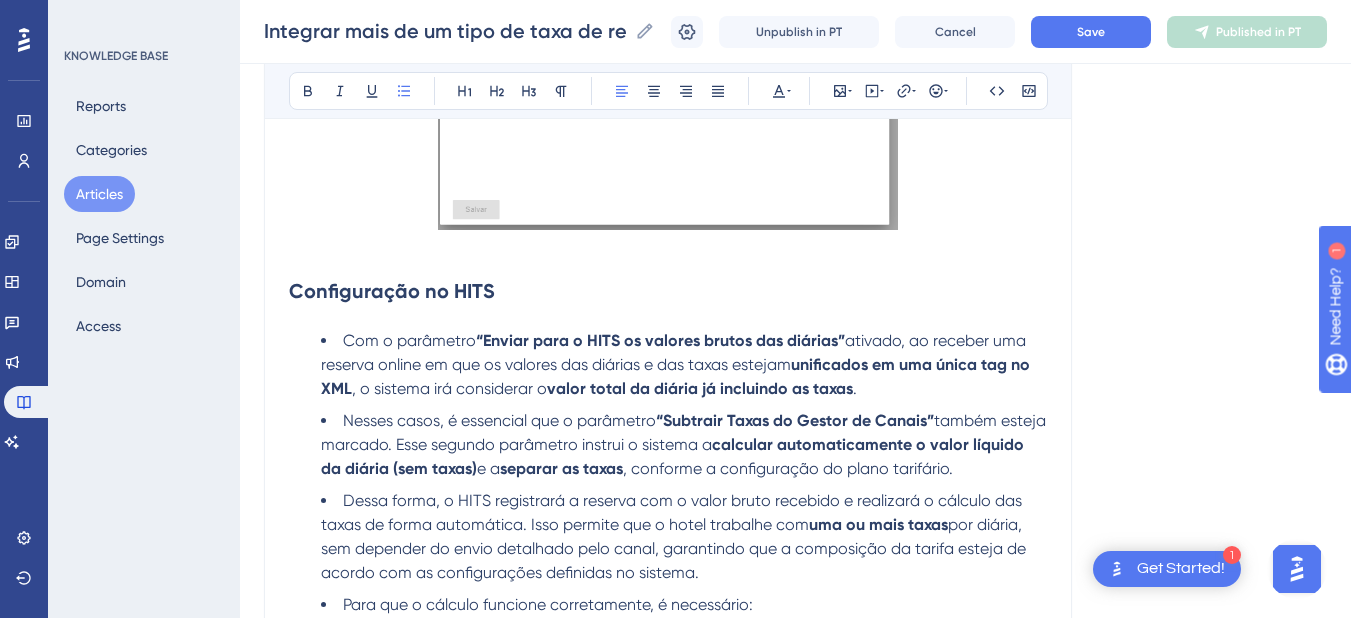 click on "valor total da diária já incluindo as taxas" at bounding box center [700, 388] 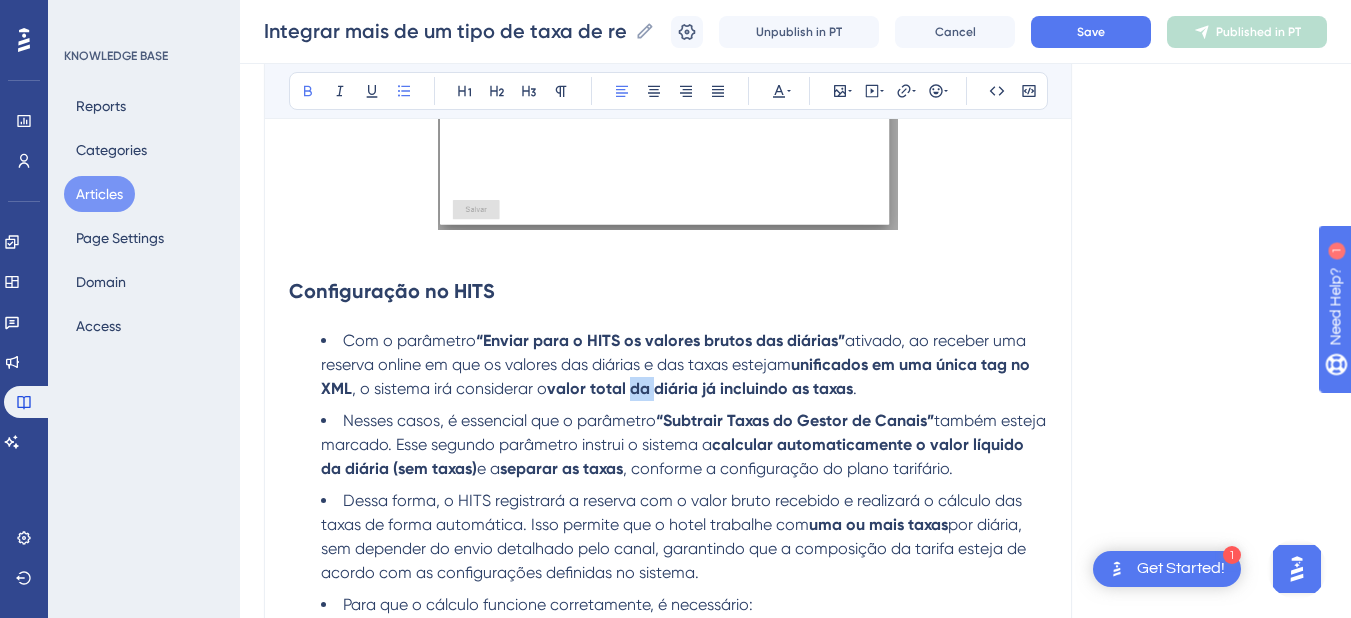 click on "valor total da diária já incluindo as taxas" at bounding box center (700, 388) 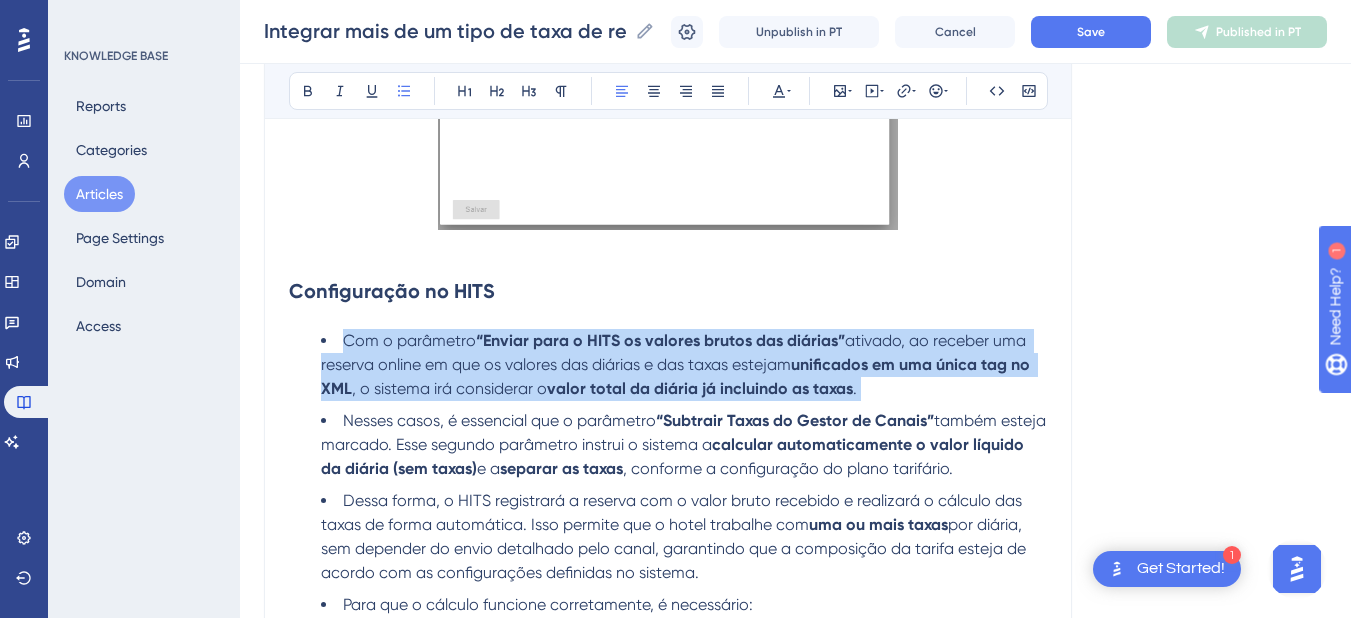 click on "valor total da diária já incluindo as taxas" at bounding box center [700, 388] 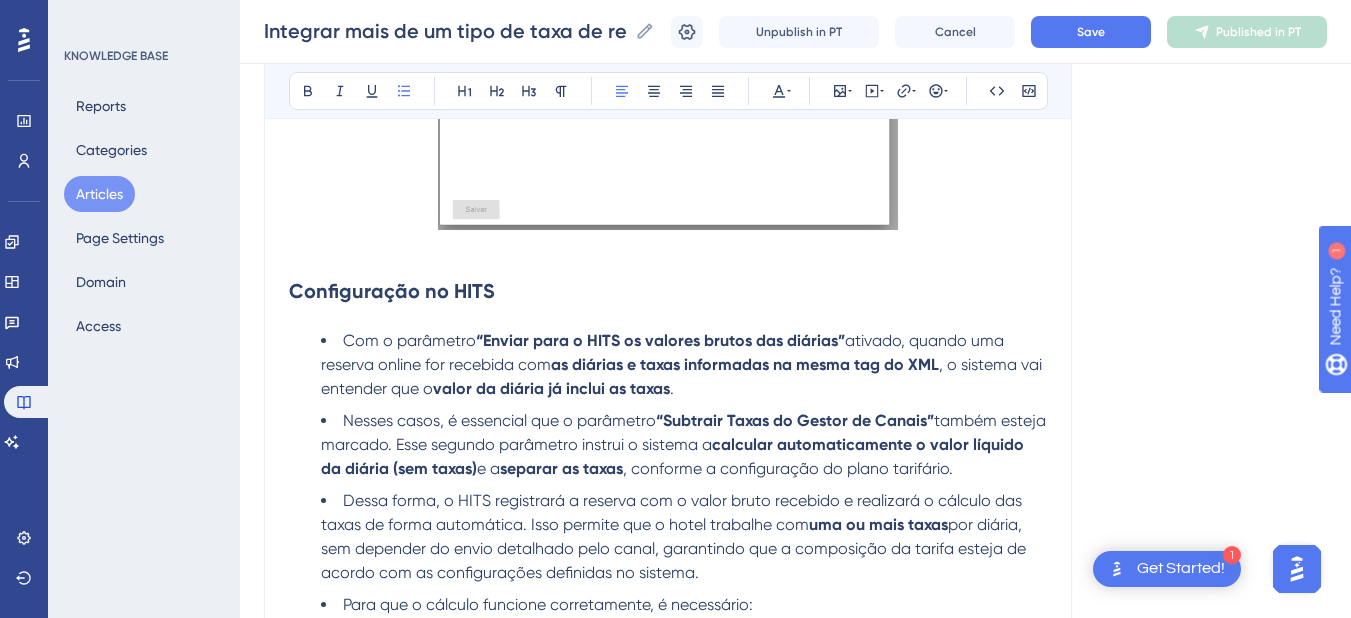 click on "“Enviar para o HITS os valores brutos das diárias”" at bounding box center (660, 340) 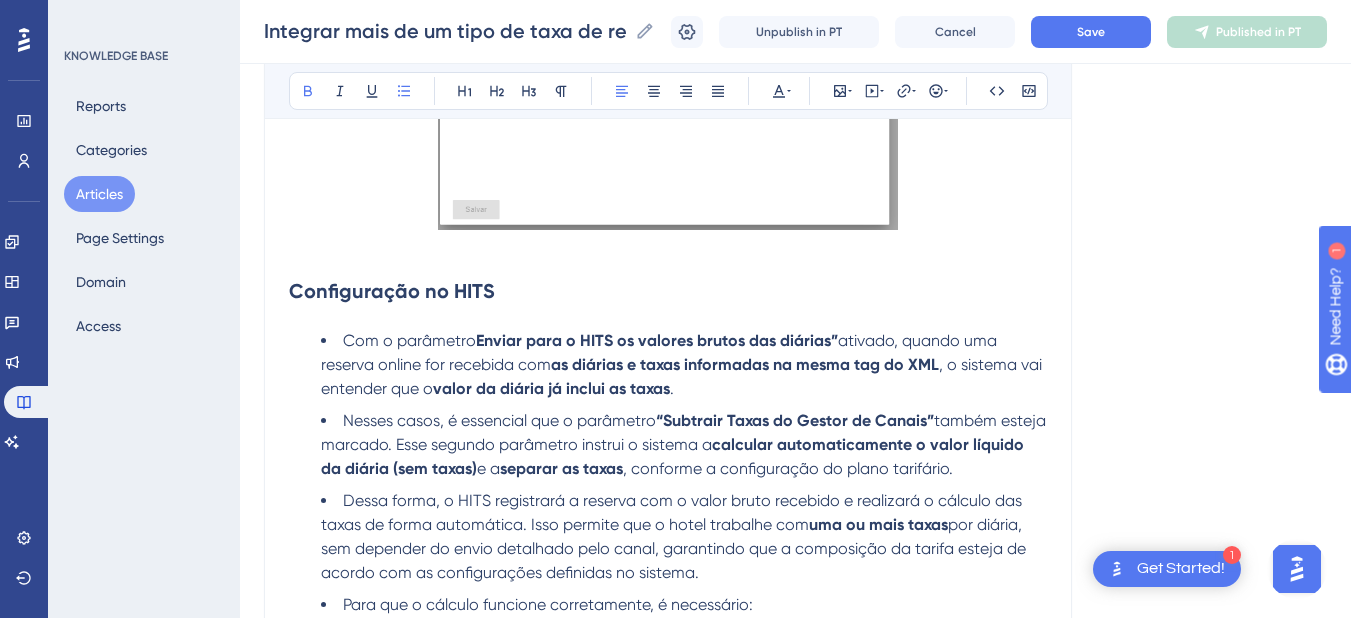 click on "Enviar para o HITS os valores brutos das diárias”" at bounding box center (657, 340) 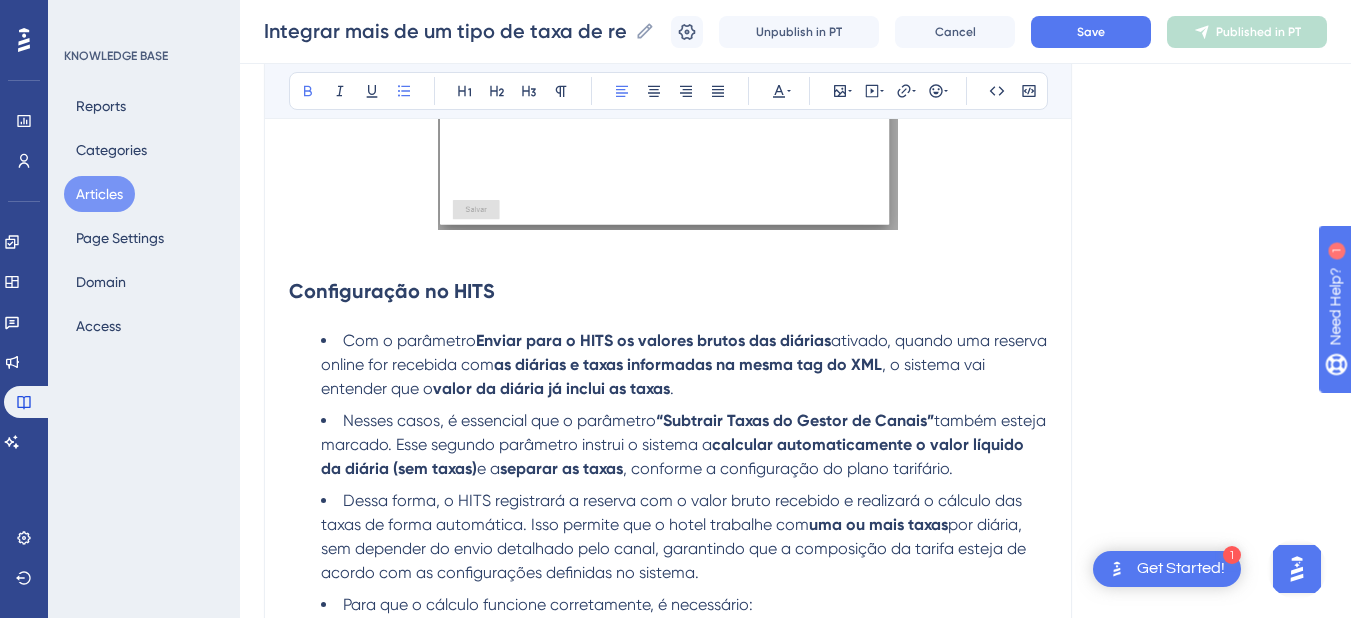 click on ", o sistema vai entender que o" at bounding box center [655, 376] 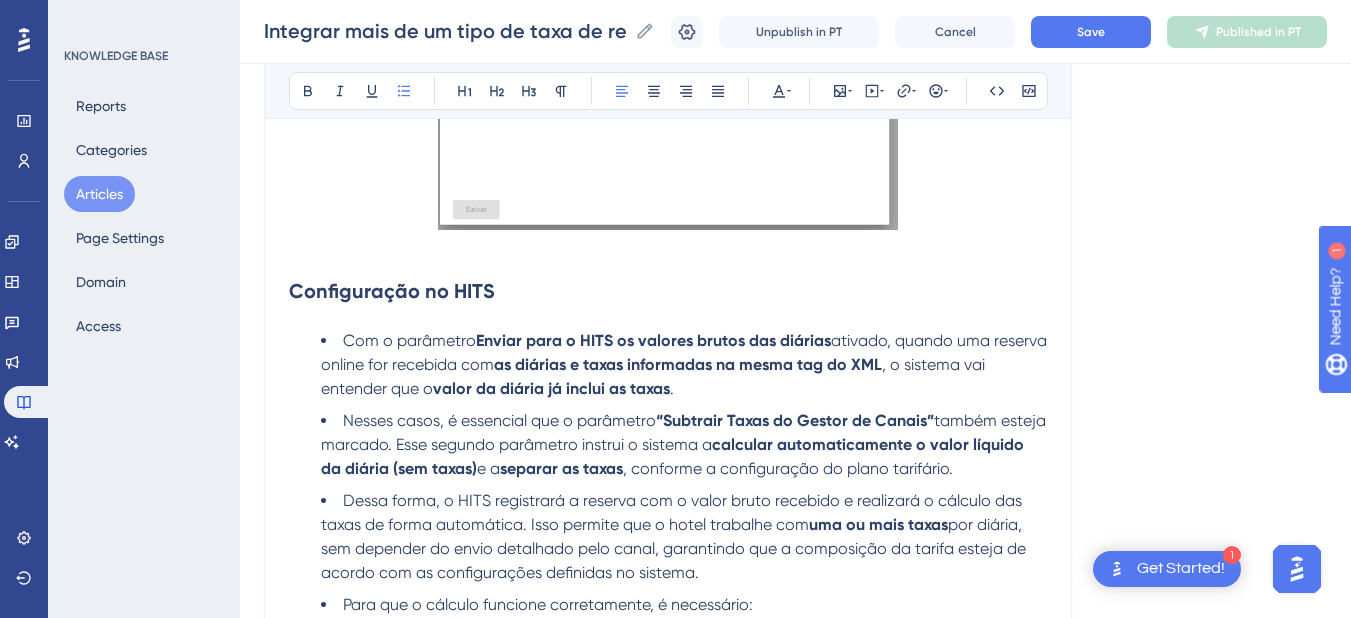 click on "Com o parâmetro  Enviar para o HITS os valores brutos das diárias  ativado, quando uma reserva online for recebida com  as diárias e taxas informadas na mesma tag do XML , o sistema vai entender que o  valor da diária já inclui as taxas ." at bounding box center [684, 365] 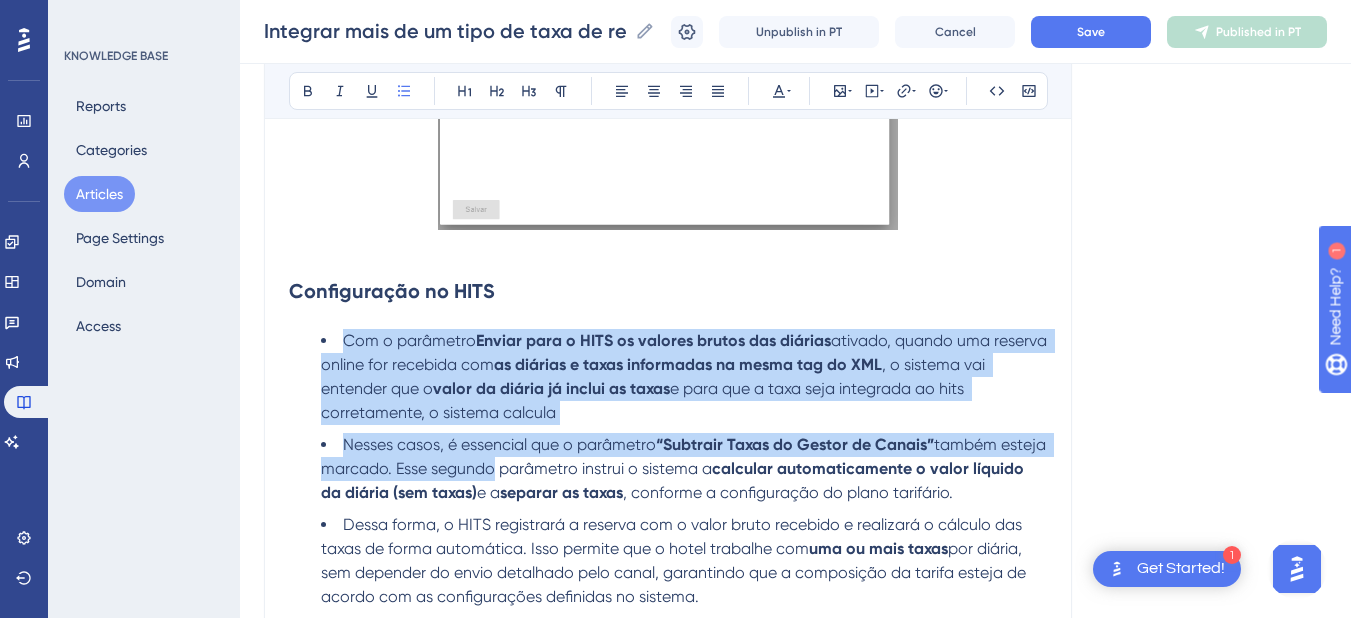 scroll, scrollTop: 1908, scrollLeft: 0, axis: vertical 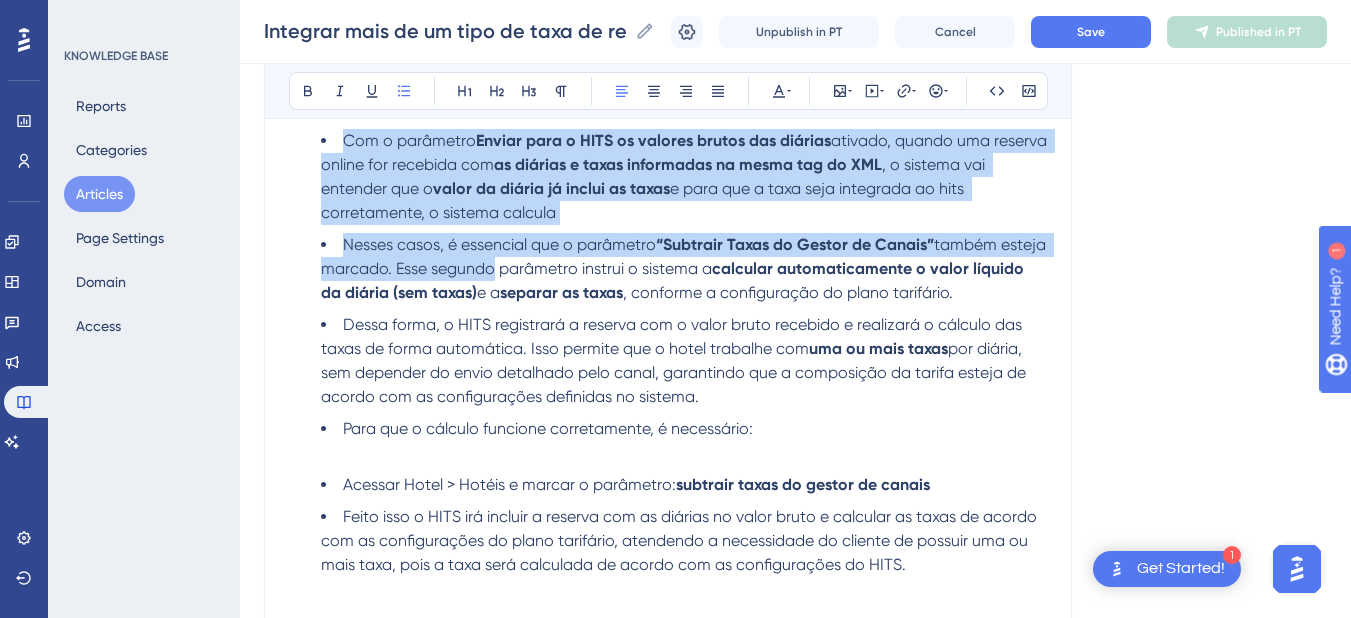 drag, startPoint x: 348, startPoint y: 344, endPoint x: 741, endPoint y: 395, distance: 396.29535 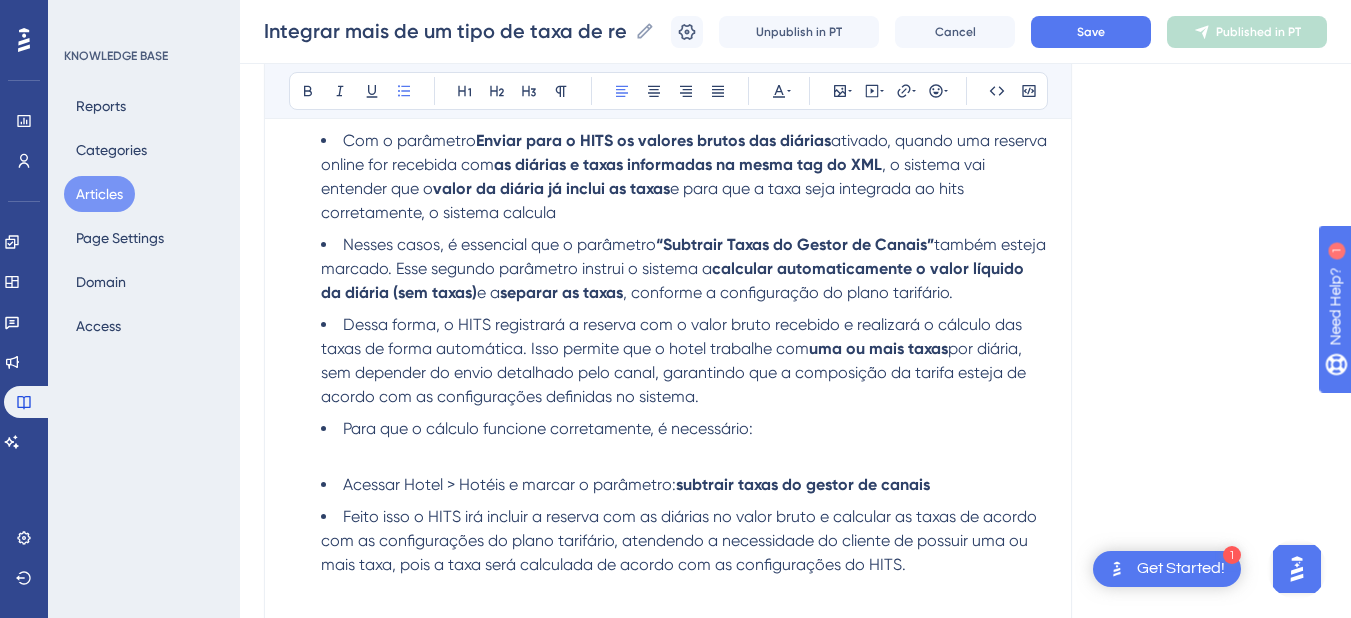 drag, startPoint x: 729, startPoint y: 396, endPoint x: 324, endPoint y: 150, distance: 473.85757 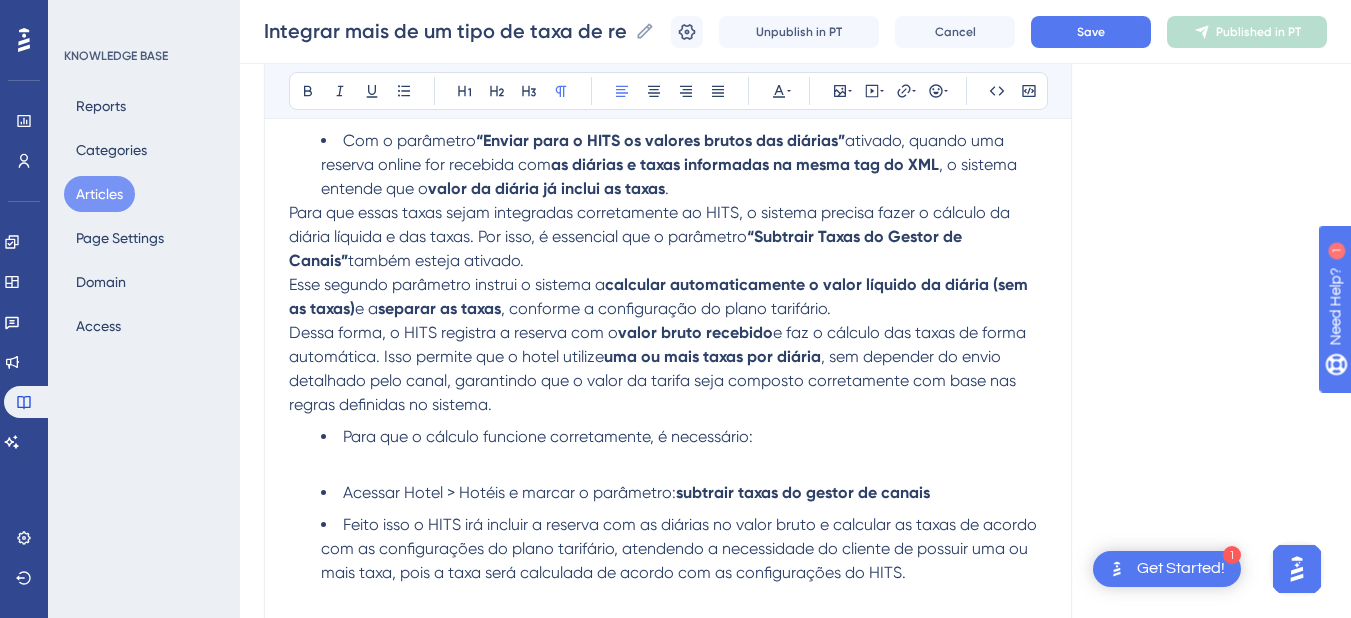 click on "Para que essas taxas sejam integradas corretamente ao HITS, o sistema precisa fazer o cálculo da diária líquida e das taxas. Por isso, é essencial que o parâmetro" at bounding box center [651, 224] 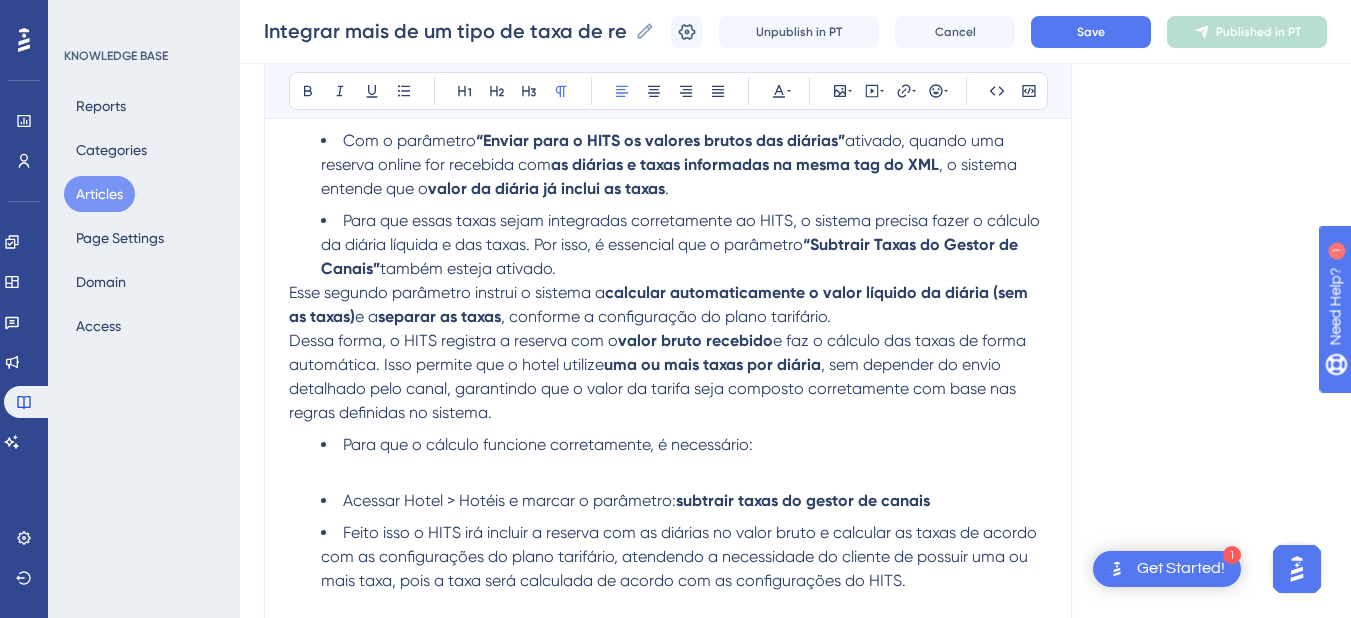 click on "Esse segundo parâmetro instrui o sistema a" at bounding box center (447, 292) 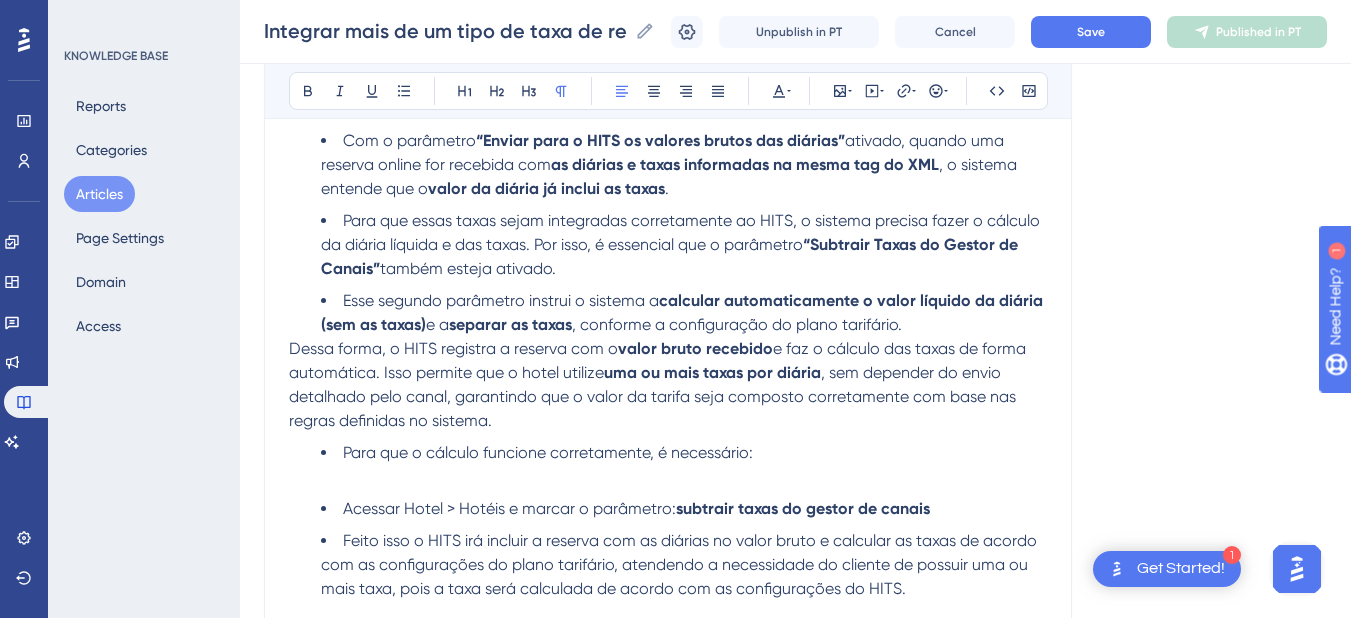 click on "Dessa forma, o HITS registra a reserva com o" at bounding box center [453, 348] 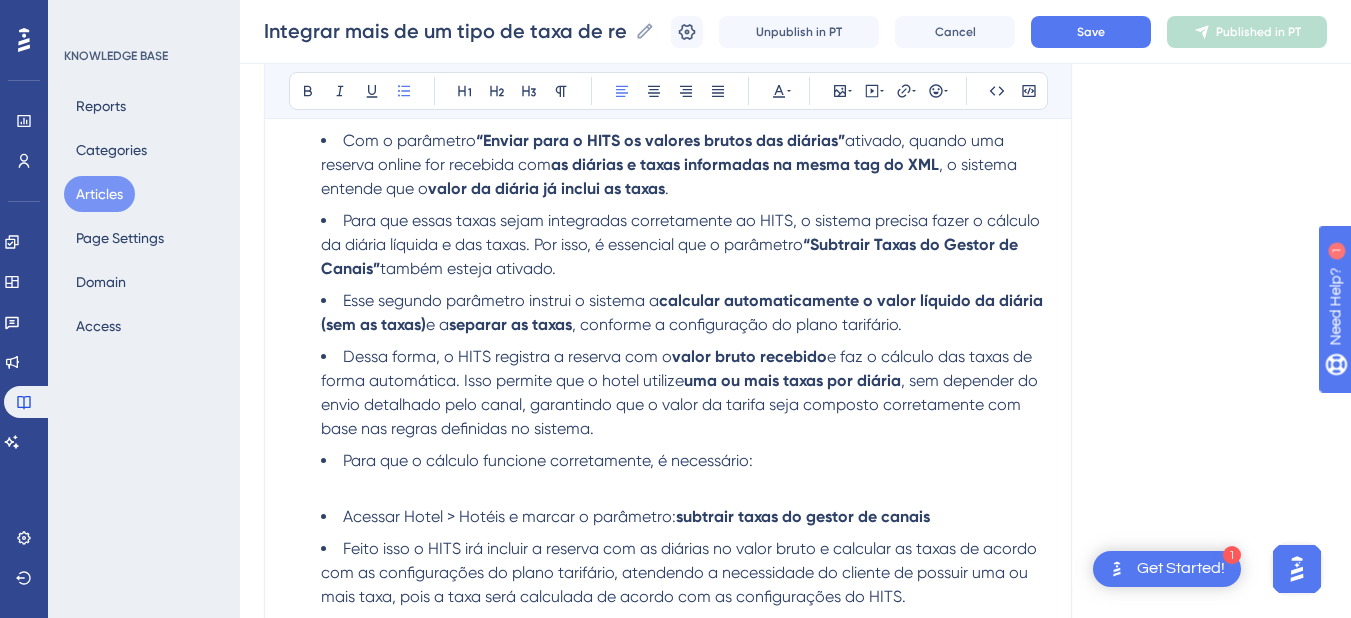 click at bounding box center (668, 485) 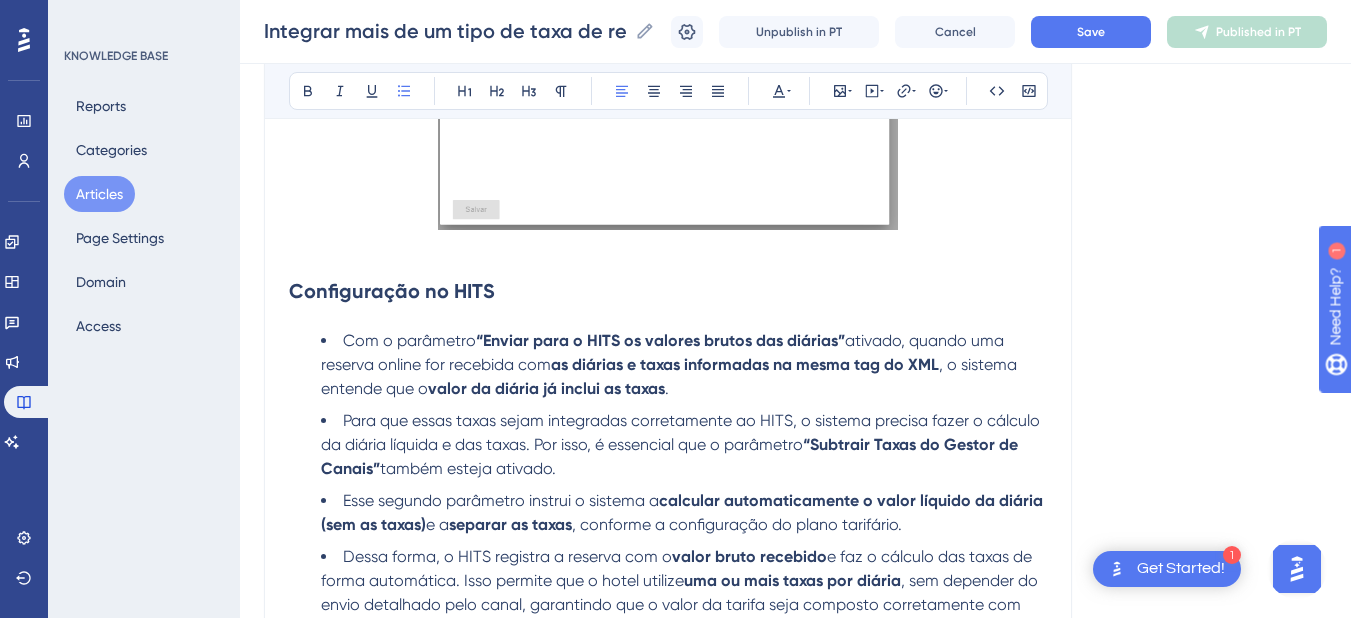 scroll, scrollTop: 1908, scrollLeft: 0, axis: vertical 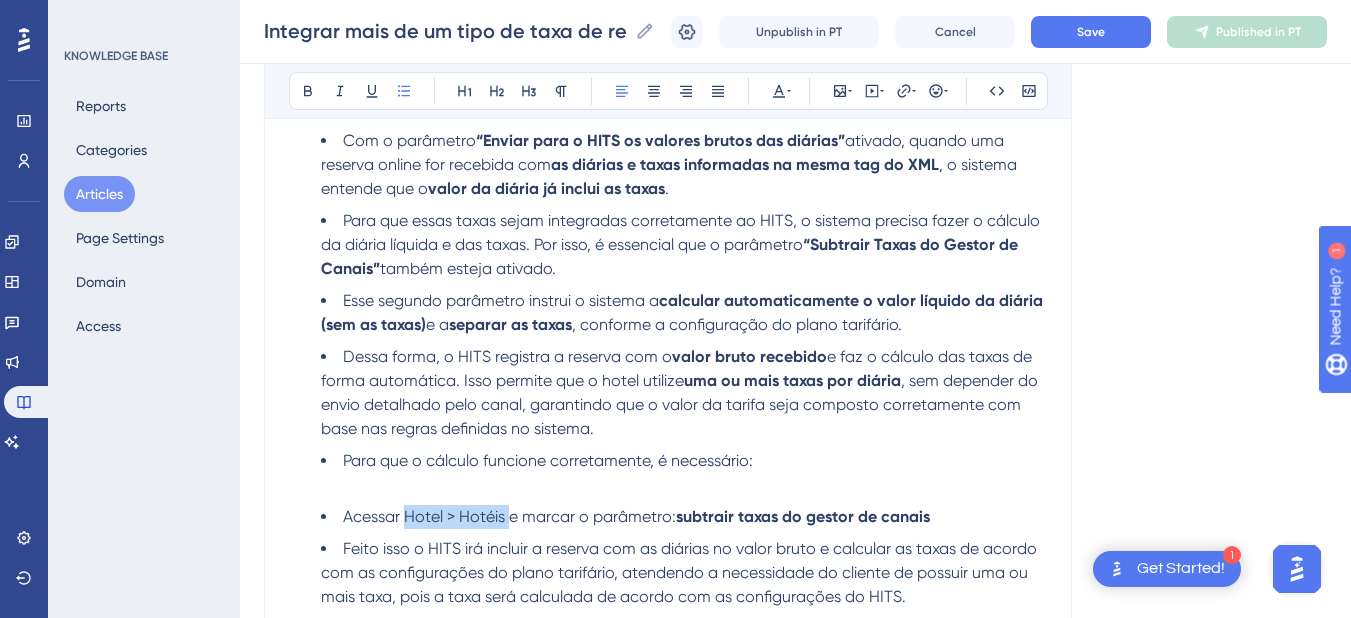 drag, startPoint x: 507, startPoint y: 518, endPoint x: 403, endPoint y: 520, distance: 104.019226 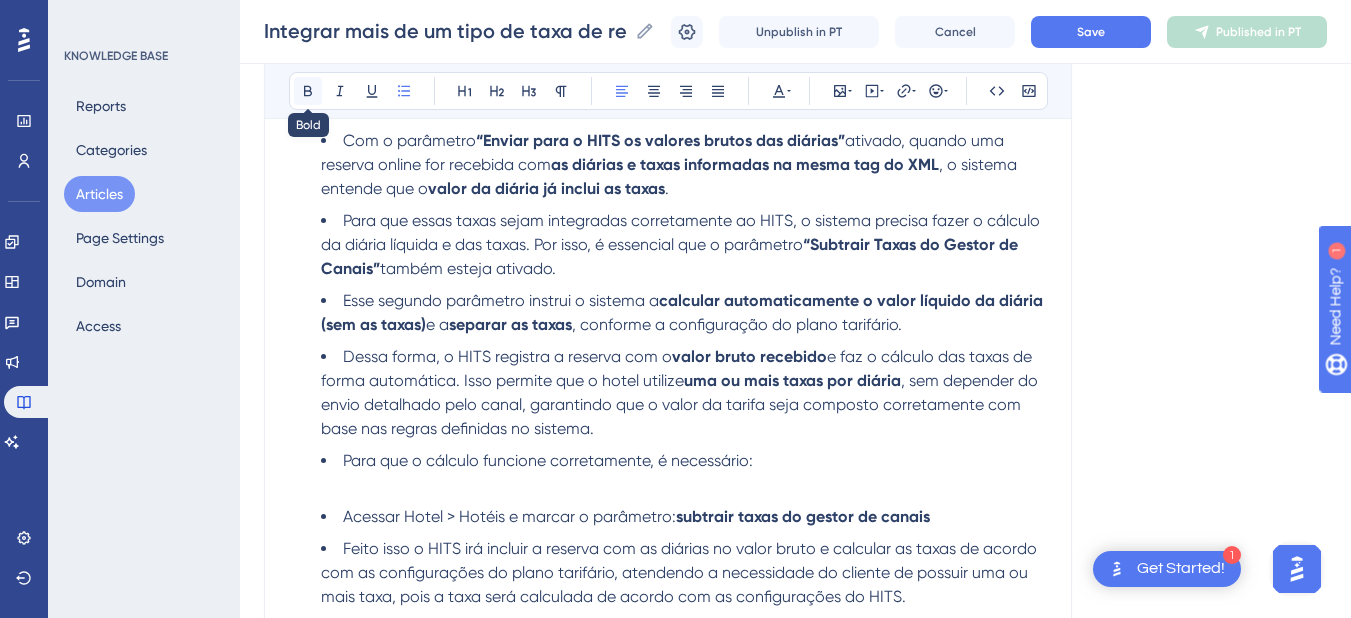 click 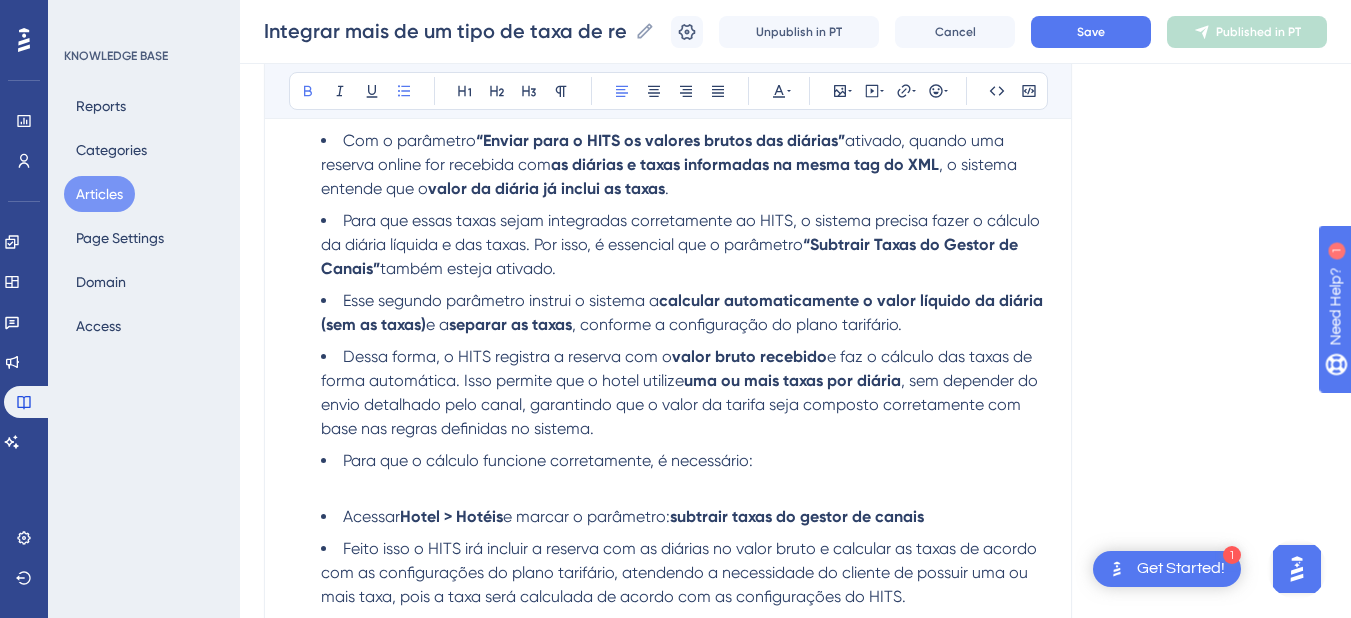 click on "Configuração no Channel Manager (Omnibees 2.0) Acessar o menu de “ Tenants ” e procure pelo hotel que irá ser configurado, clicar nos  três pontinhos “...” e clicar na opção "Channel Manager" Será exibida a seguinte tela, na parte inferior é possível adicionar uma nova configuração de gestor de canal para uma property não configurada, neste artigo estão todas as informações para realizar a configuração  Nova Integração Omnibees 2.0 - Reserva Online,  se a propertie já estiver configurada, clique sobre a mesma Clique em  Channel Information Clique novamente sobre a propertie desejada e em seguida marque o parâmetro:  Enviar para o HITS os valores brutos das diárias  Configuração no HITS Com o parâmetro  “Enviar para o HITS os valores brutos das diárias”  ativado, quando uma reserva online for recebida com  as diárias e taxas informadas na mesma tag do XML , o sistema entende que o  valor da diária já inclui as taxas . “Subtrair Taxas do Gestor de Canais”  e a" at bounding box center (668, -401) 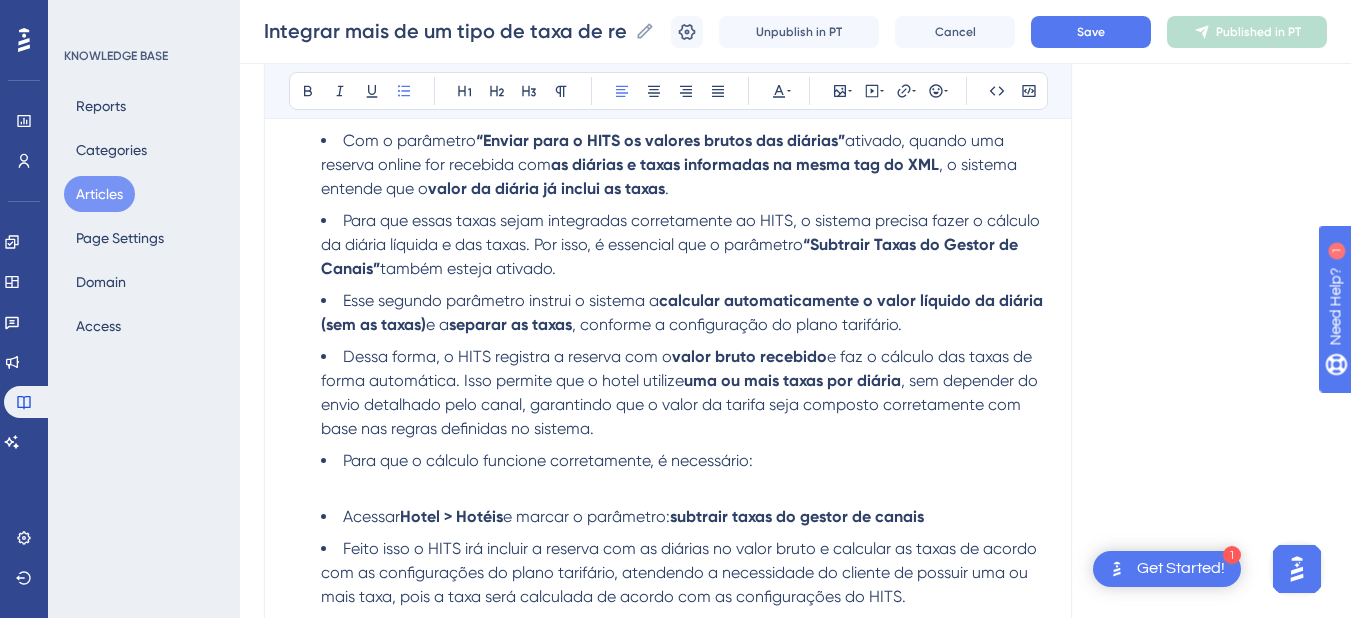click on "e marcar o parâmetro:" at bounding box center (586, 516) 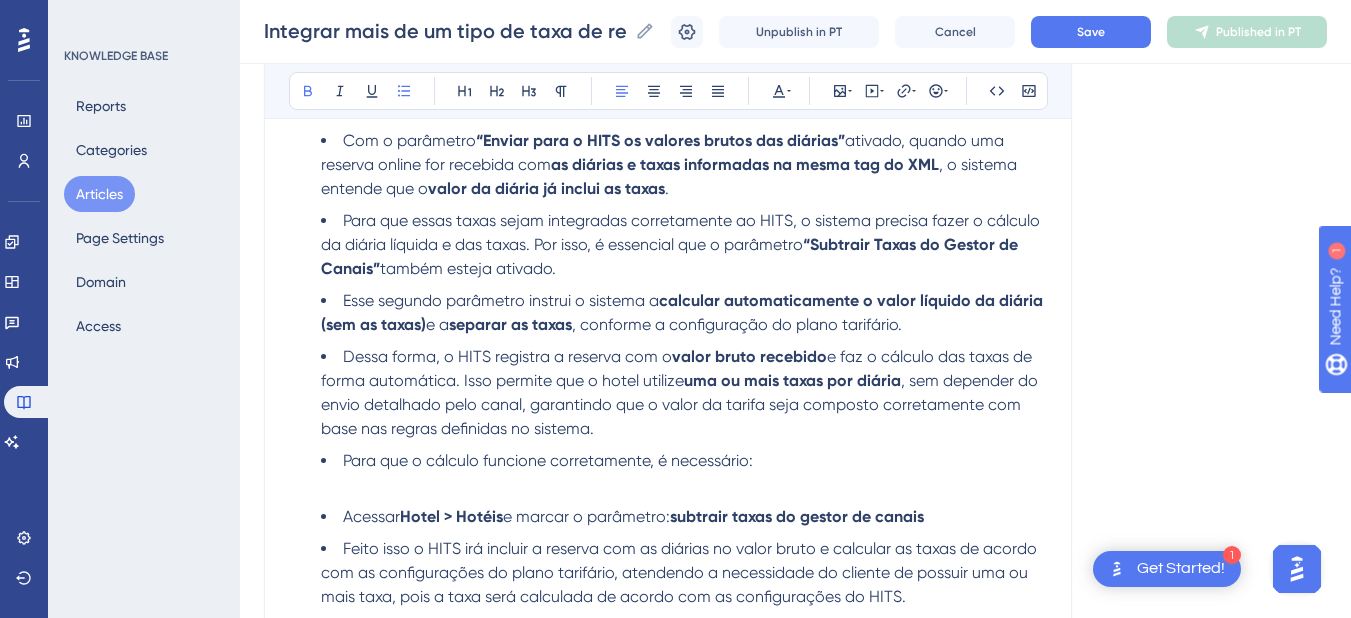 click at bounding box center (668, 485) 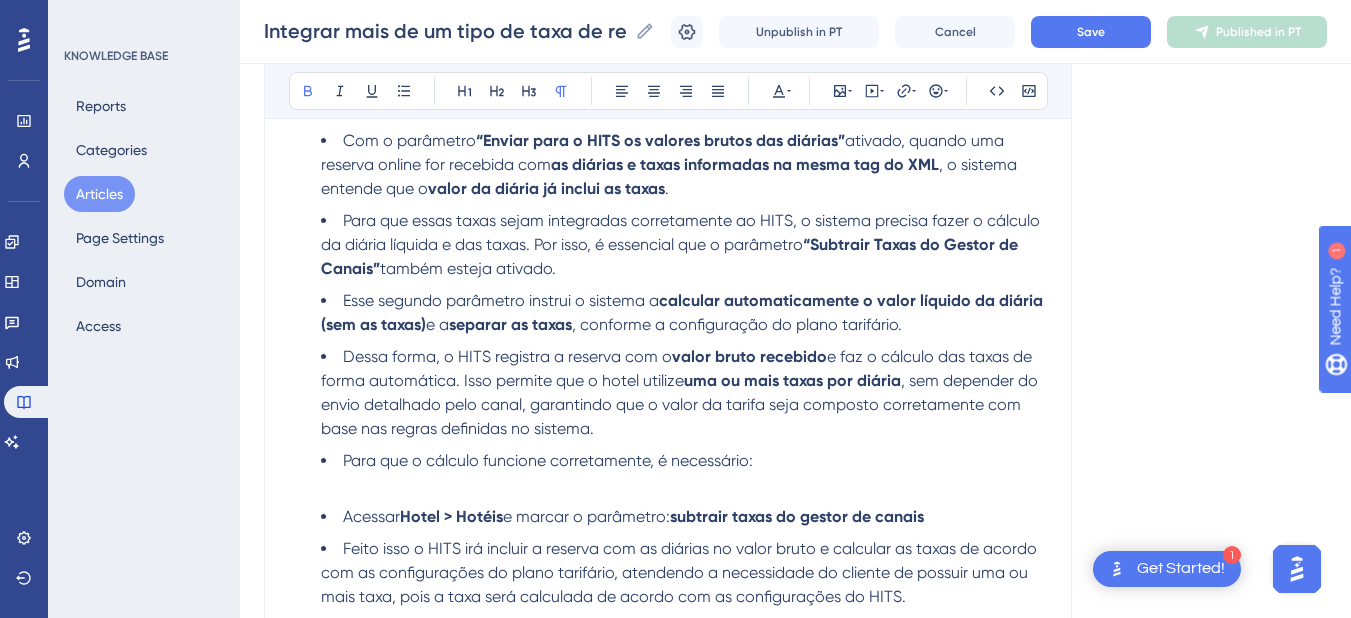 scroll, scrollTop: 2108, scrollLeft: 0, axis: vertical 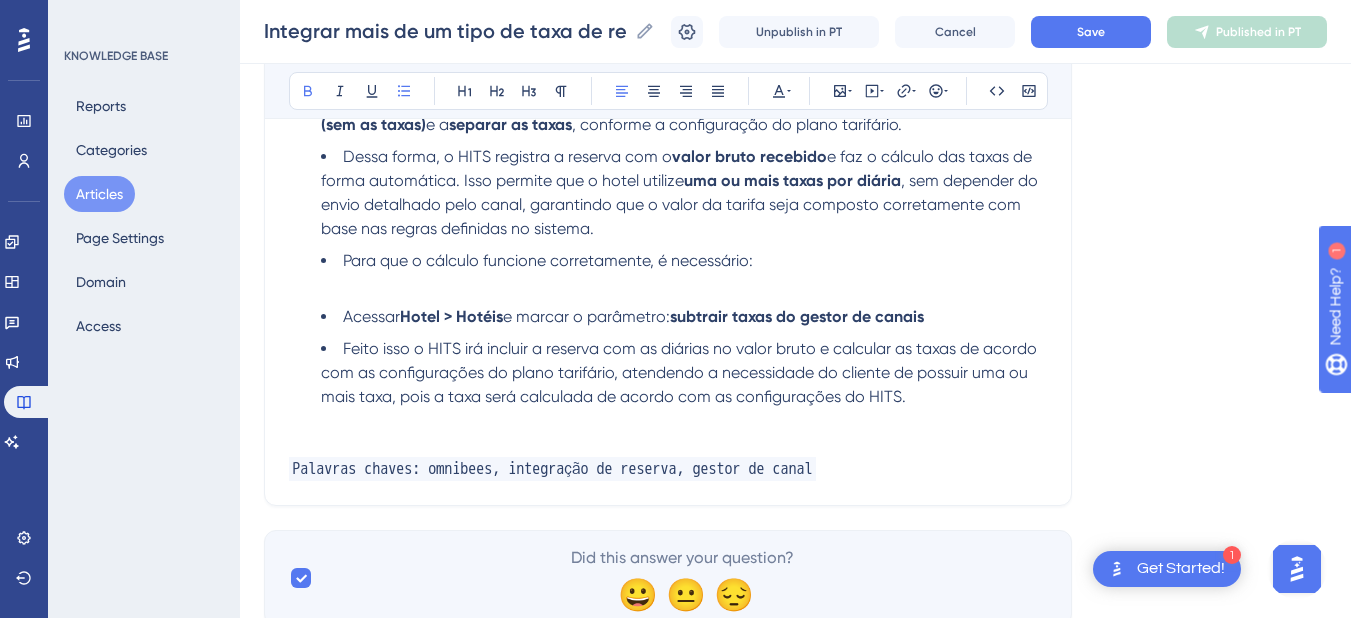 click on "Acessar  Hotel > Hotéis  e marcar o parâmetro:  subtrair taxas do gestor de canais" at bounding box center [684, 317] 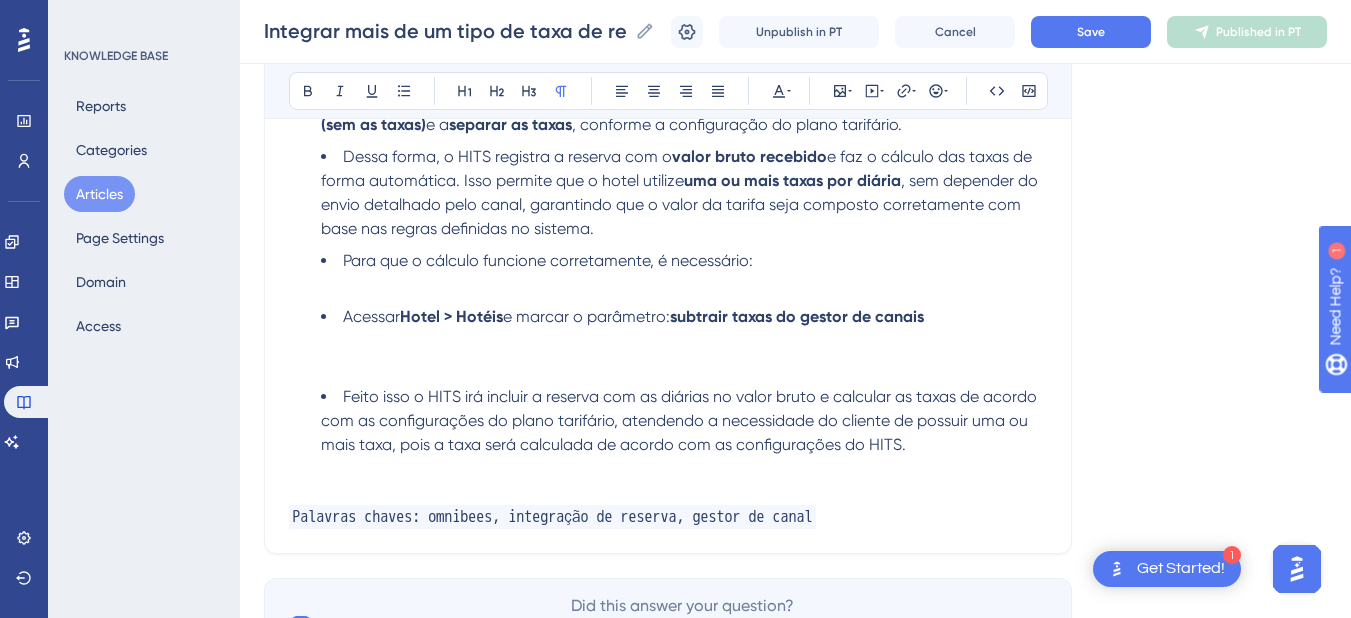scroll, scrollTop: 1908, scrollLeft: 0, axis: vertical 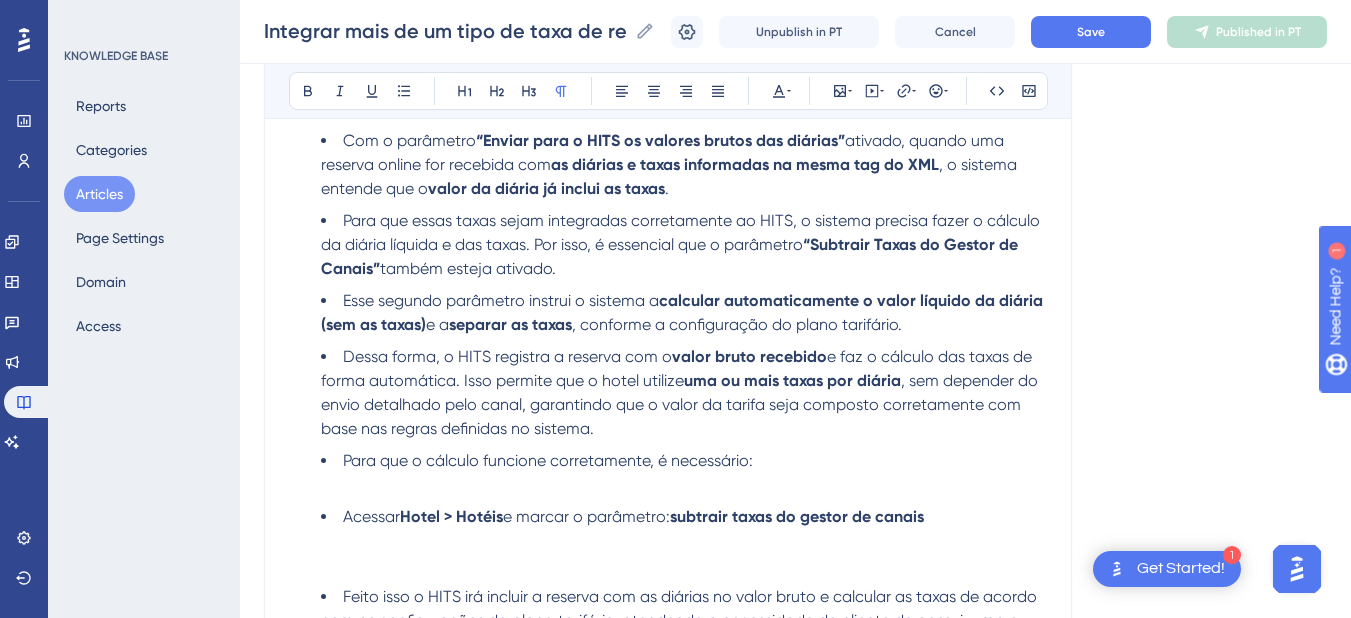 click on "Para que o cálculo funcione corretamente, é necessário:" at bounding box center [684, 461] 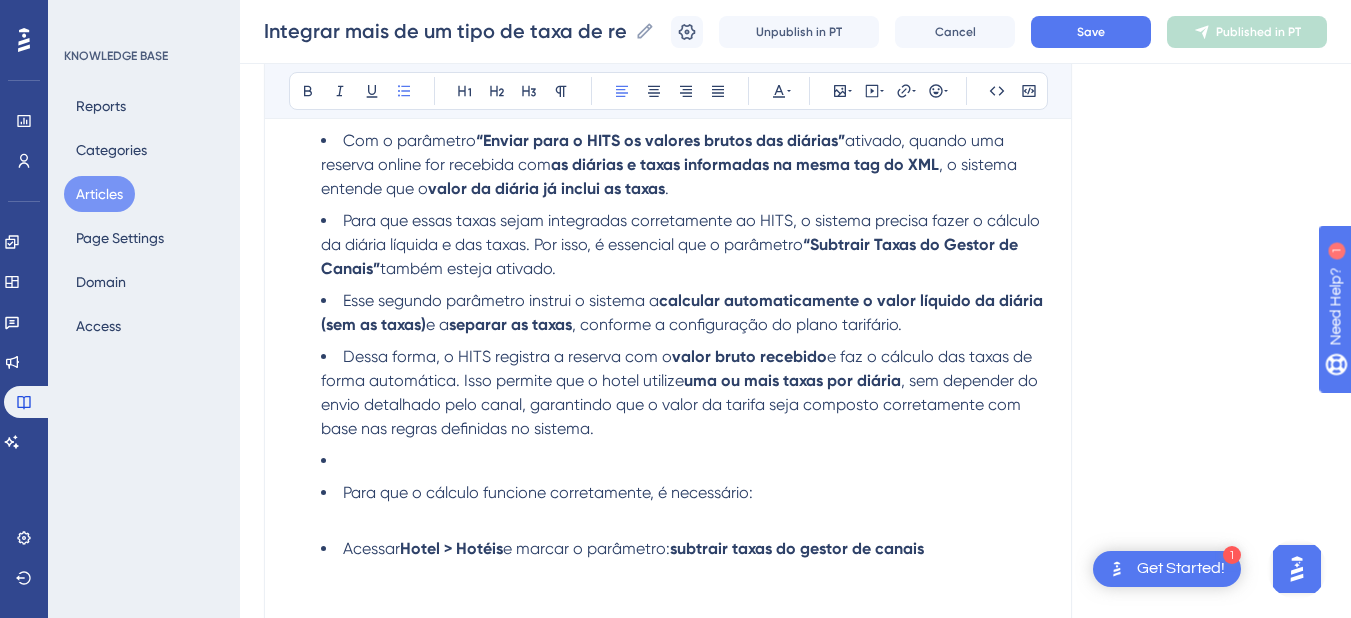 click at bounding box center [684, 461] 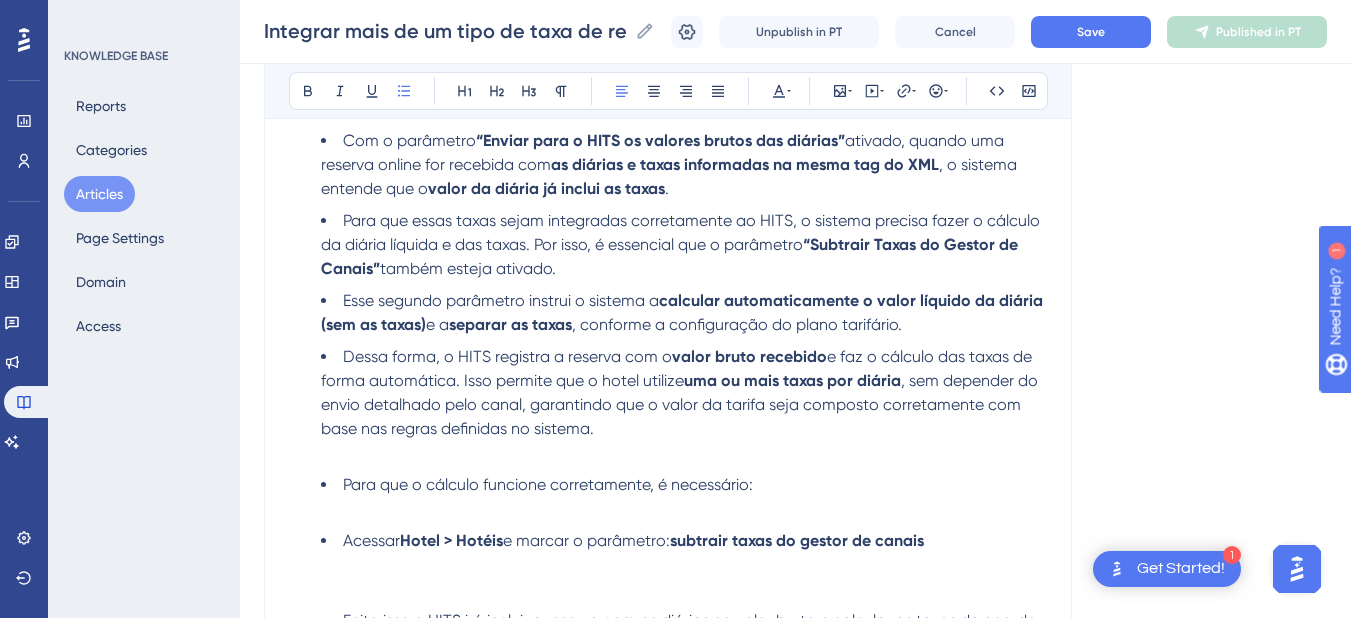 click on "Para que o cálculo funcione corretamente, é necessário:" at bounding box center (684, 485) 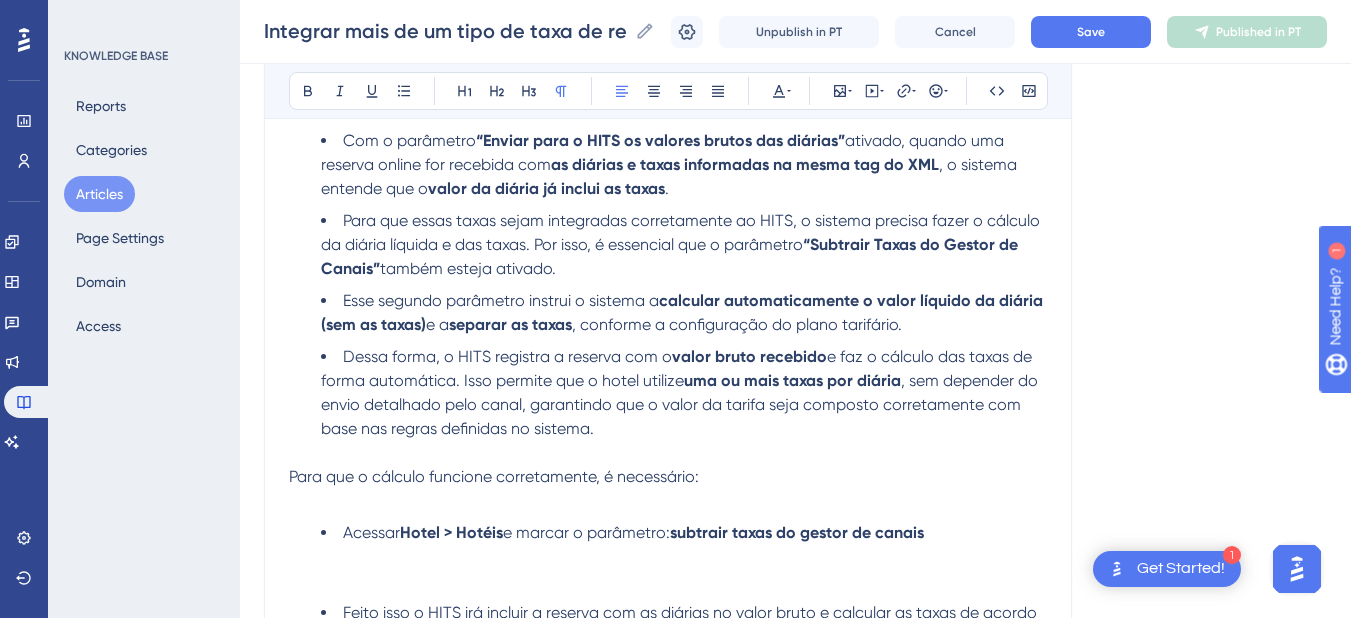 scroll, scrollTop: 1708, scrollLeft: 0, axis: vertical 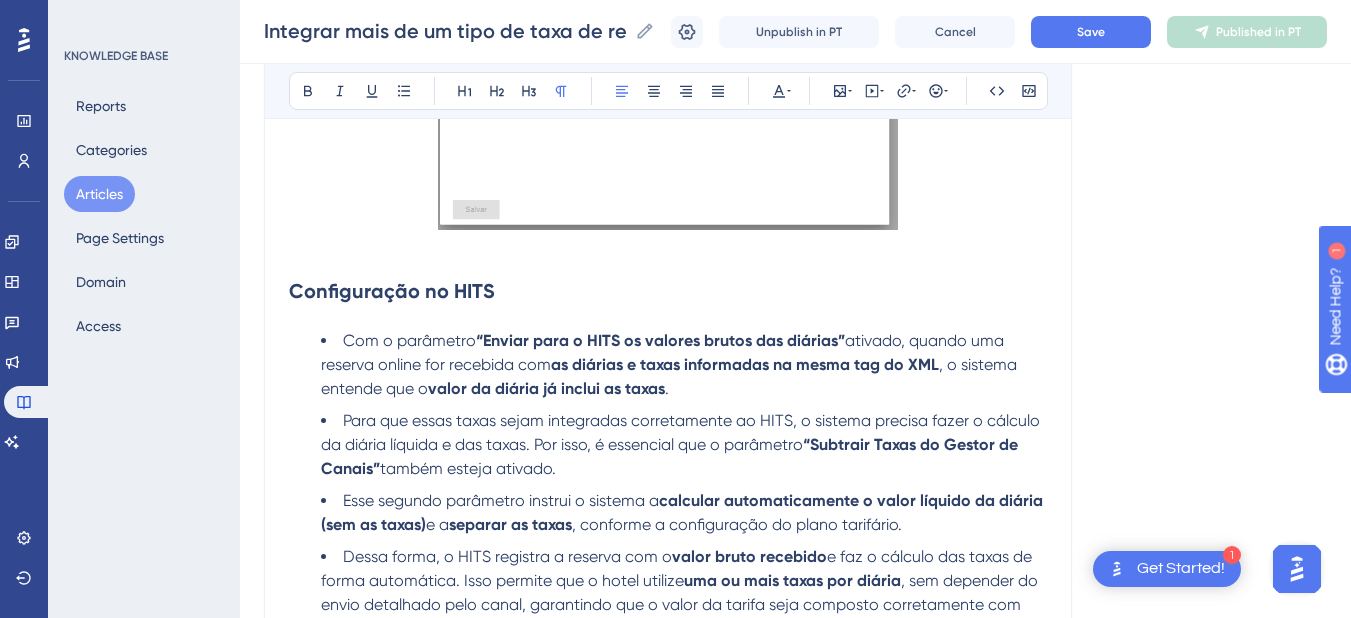 click on "“Enviar para o HITS os valores brutos das diárias”" at bounding box center (660, 340) 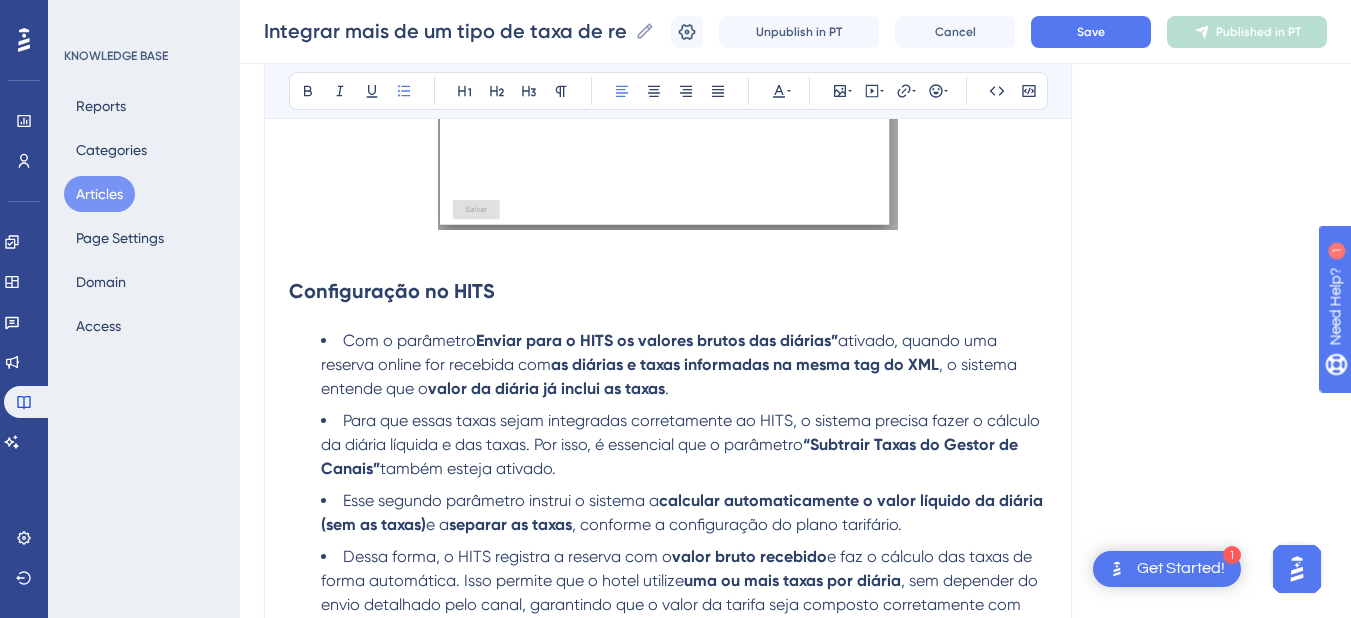 click on "ativado, quando uma reserva online for recebida com" at bounding box center [661, 352] 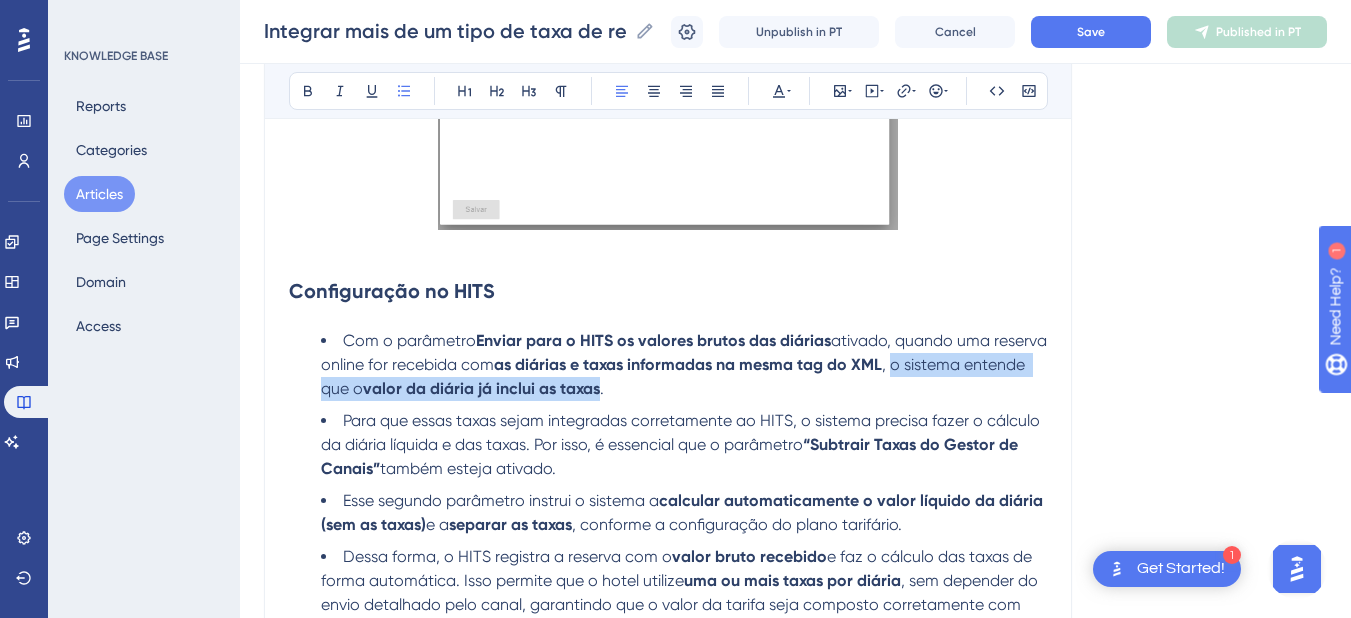 drag, startPoint x: 665, startPoint y: 386, endPoint x: 953, endPoint y: 365, distance: 288.76462 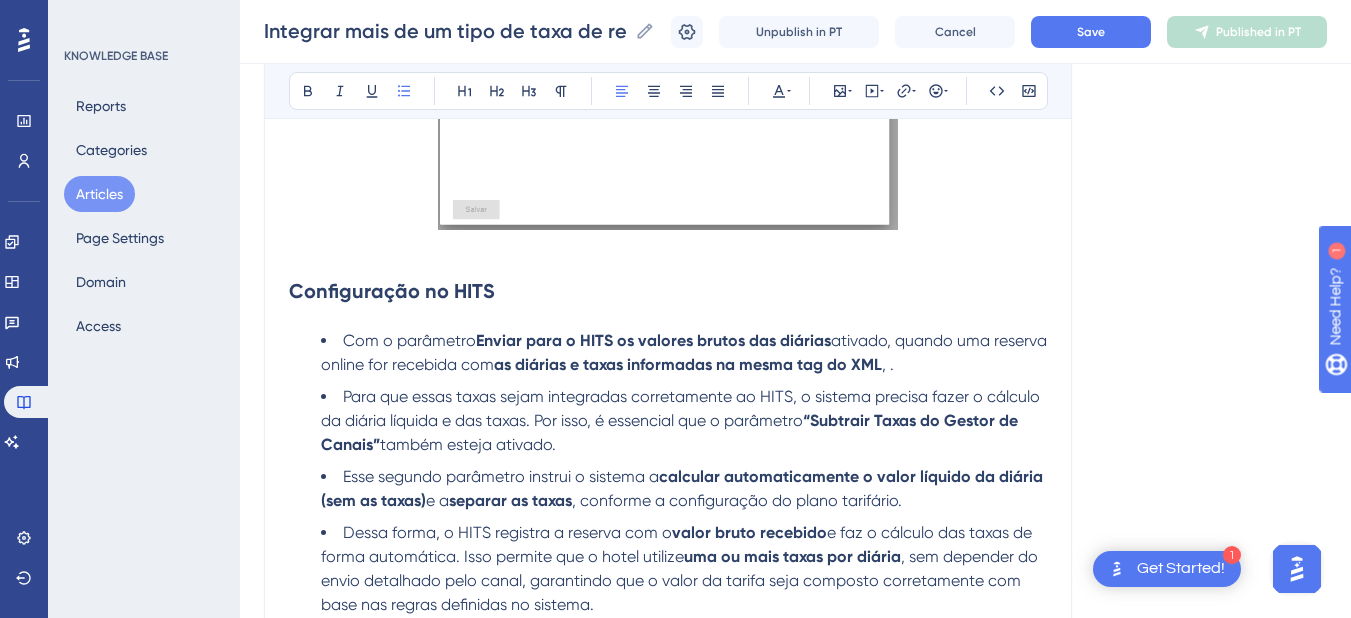 click on "Para que essas taxas sejam integradas corretamente ao HITS, o sistema precisa fazer o cálculo da diária líquida e das taxas. Por isso, é essencial que o parâmetro  “Subtrair Taxas do Gestor de Canais”  também esteja ativado." at bounding box center (684, 421) 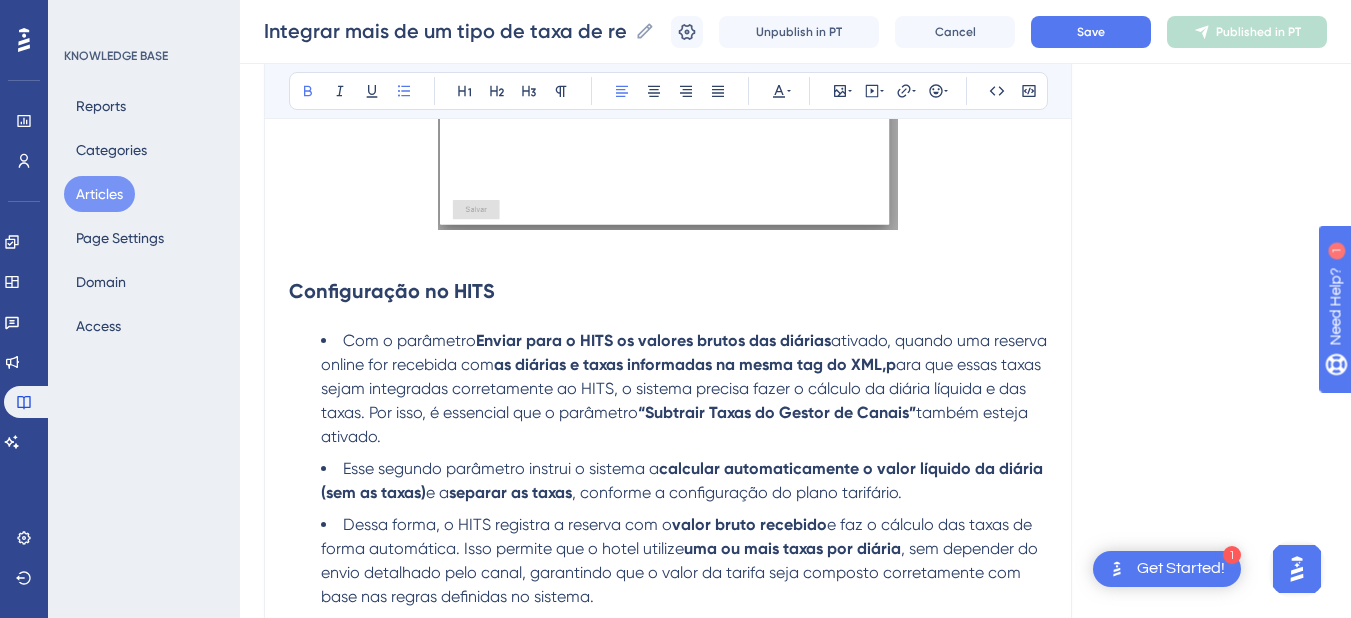 click on "ara que essas taxas sejam integradas corretamente ao HITS, o sistema precisa fazer o cálculo da diária líquida e das taxas. Por isso, é essencial que o parâmetro" at bounding box center (683, 388) 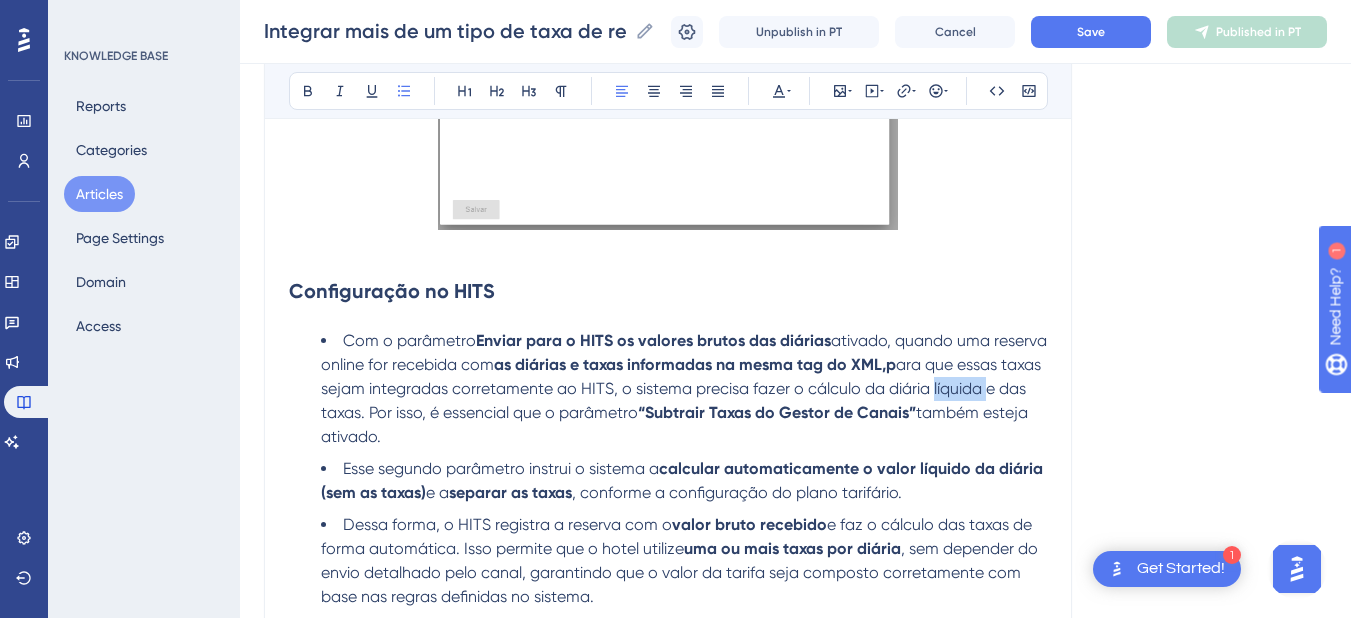 click on "ara que essas taxas sejam integradas corretamente ao HITS, o sistema precisa fazer o cálculo da diária líquida e das taxas. Por isso, é essencial que o parâmetro" at bounding box center (683, 388) 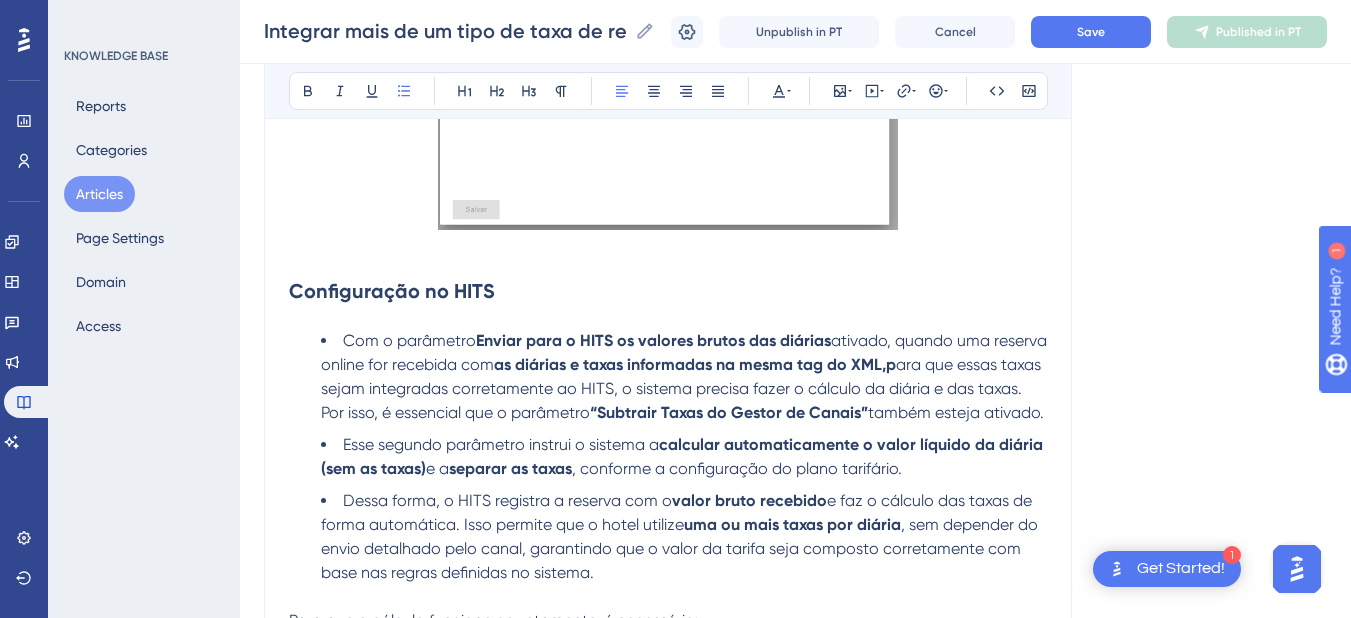 drag, startPoint x: 447, startPoint y: 429, endPoint x: 312, endPoint y: 350, distance: 156.4161 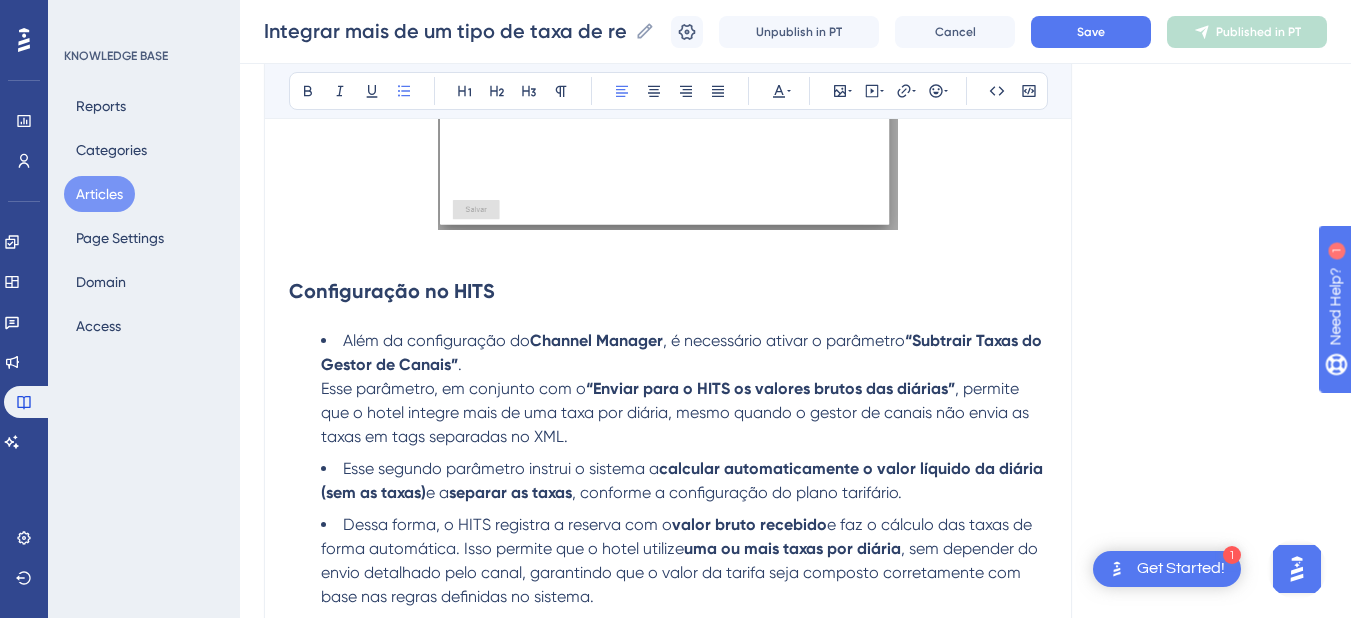 click on "“Subtrair Taxas do Gestor de Canais”" at bounding box center [683, 352] 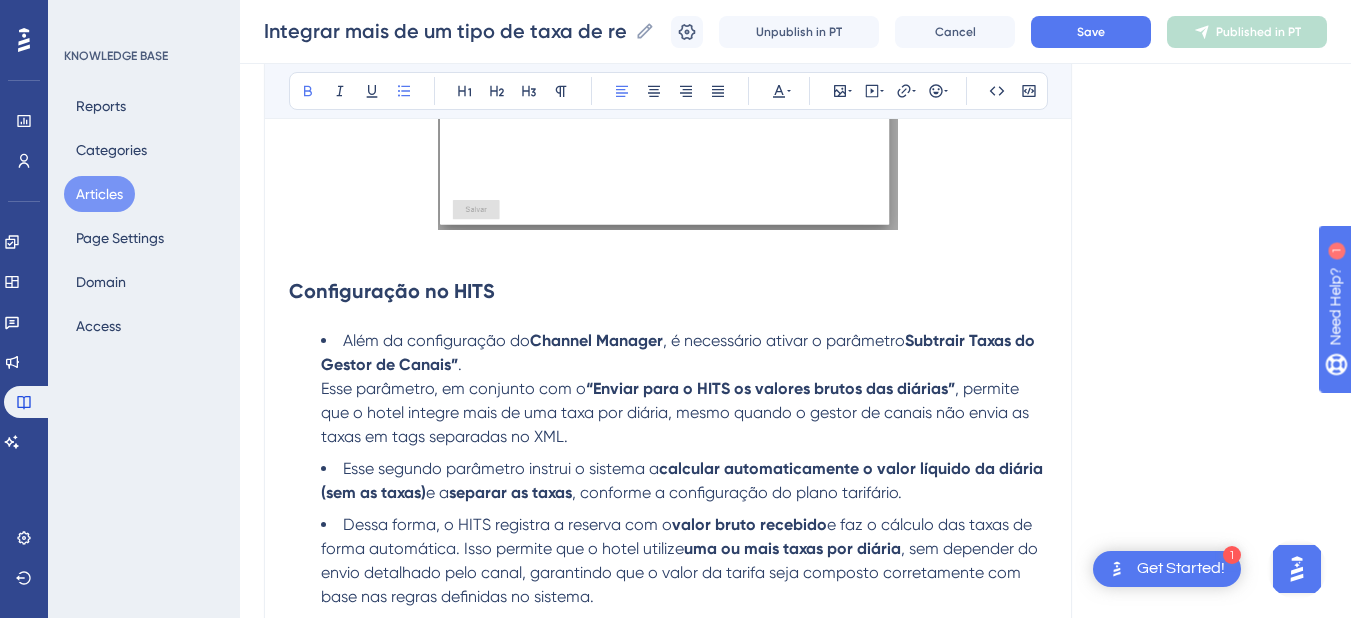 click on "Subtrair Taxas do Gestor de Canais”" at bounding box center [680, 352] 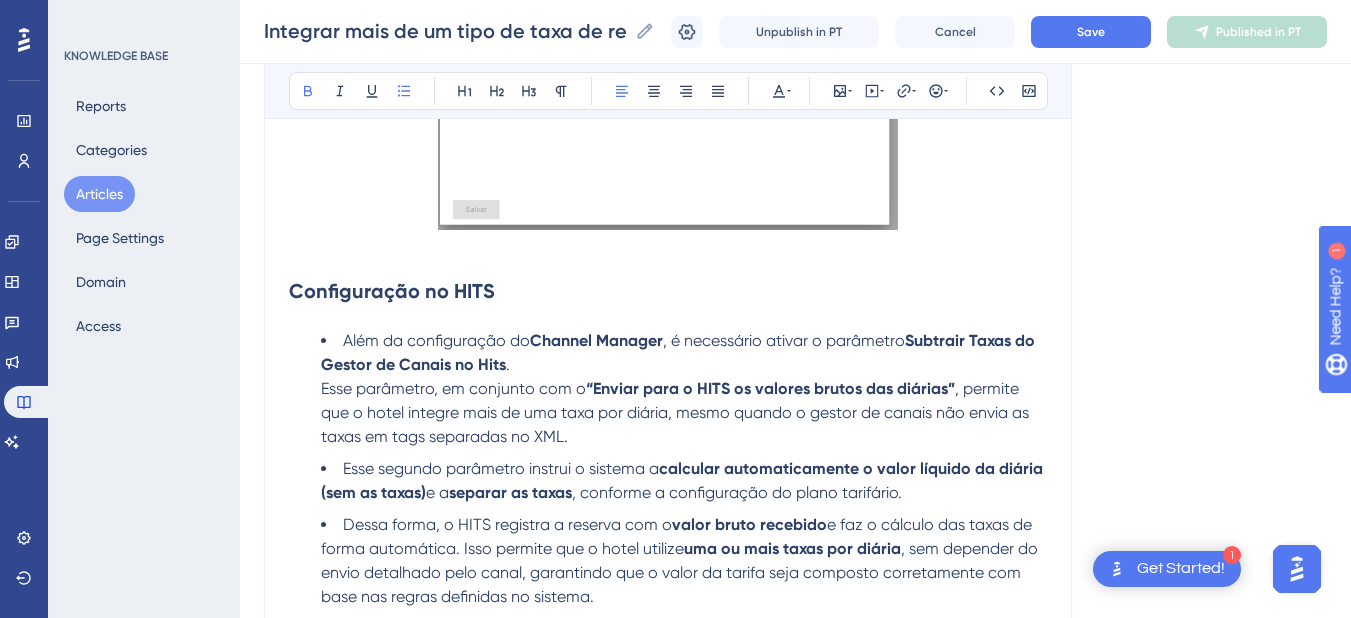 click on "“Enviar para o HITS os valores brutos das diárias”" at bounding box center [770, 388] 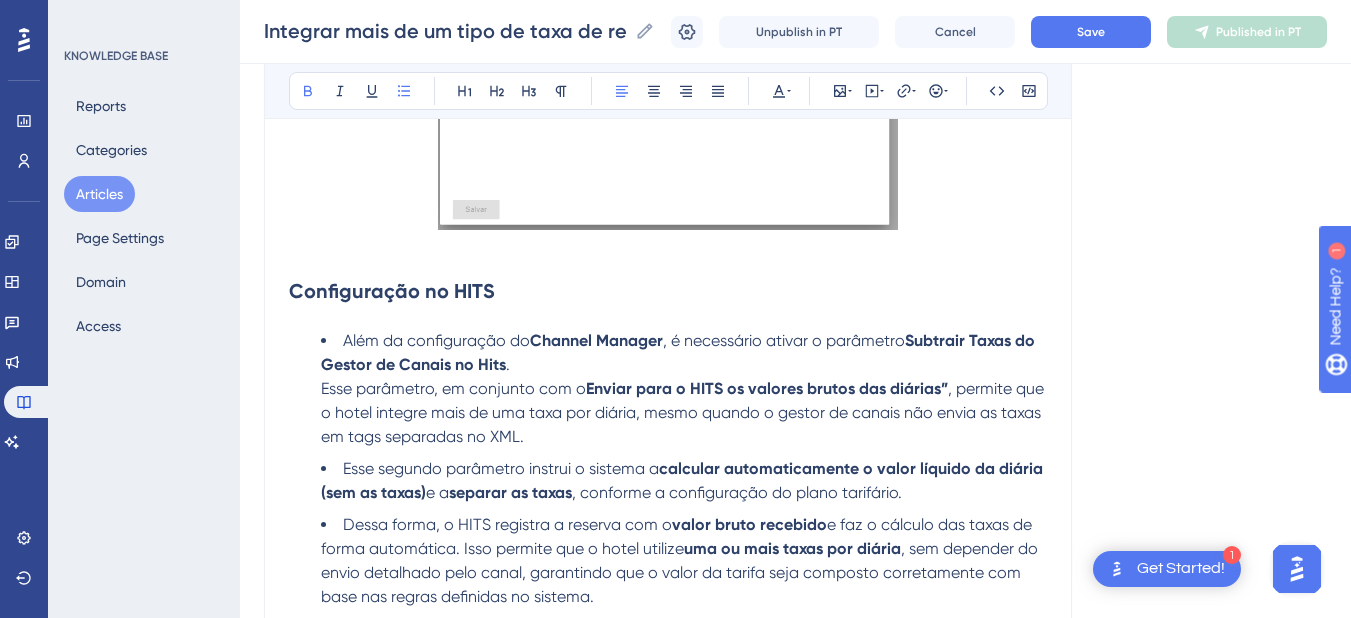 click on "Enviar para o HITS os valores brutos das diárias”" at bounding box center (767, 388) 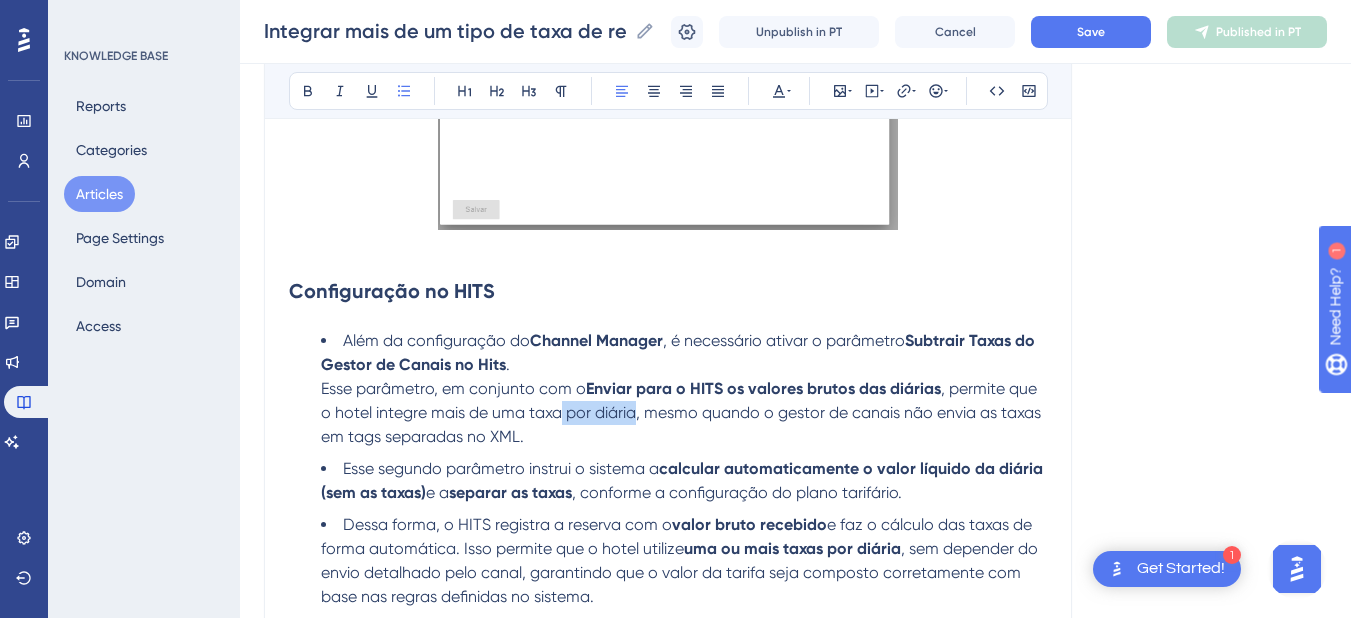 drag, startPoint x: 636, startPoint y: 413, endPoint x: 564, endPoint y: 411, distance: 72.02777 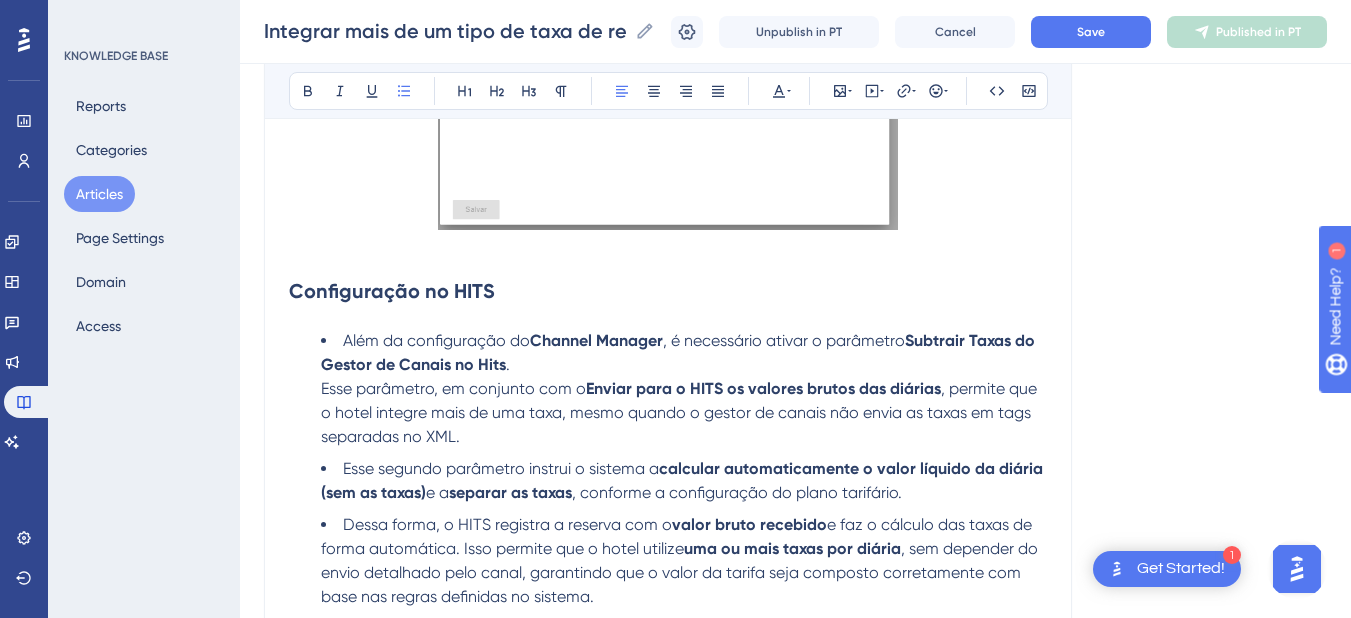 click on "Além da configuração do  Channel Manager , é necessário ativar o parâmetro  Subtrair Taxas do Gestor de Canais no Hits . Esse parâmetro, em conjunto com o  Enviar para o HITS os valores brutos das diárias , permite que o hotel integre mais de uma taxa, mesmo quando o gestor de canais não envia as taxas em tags separadas no XML." at bounding box center [684, 389] 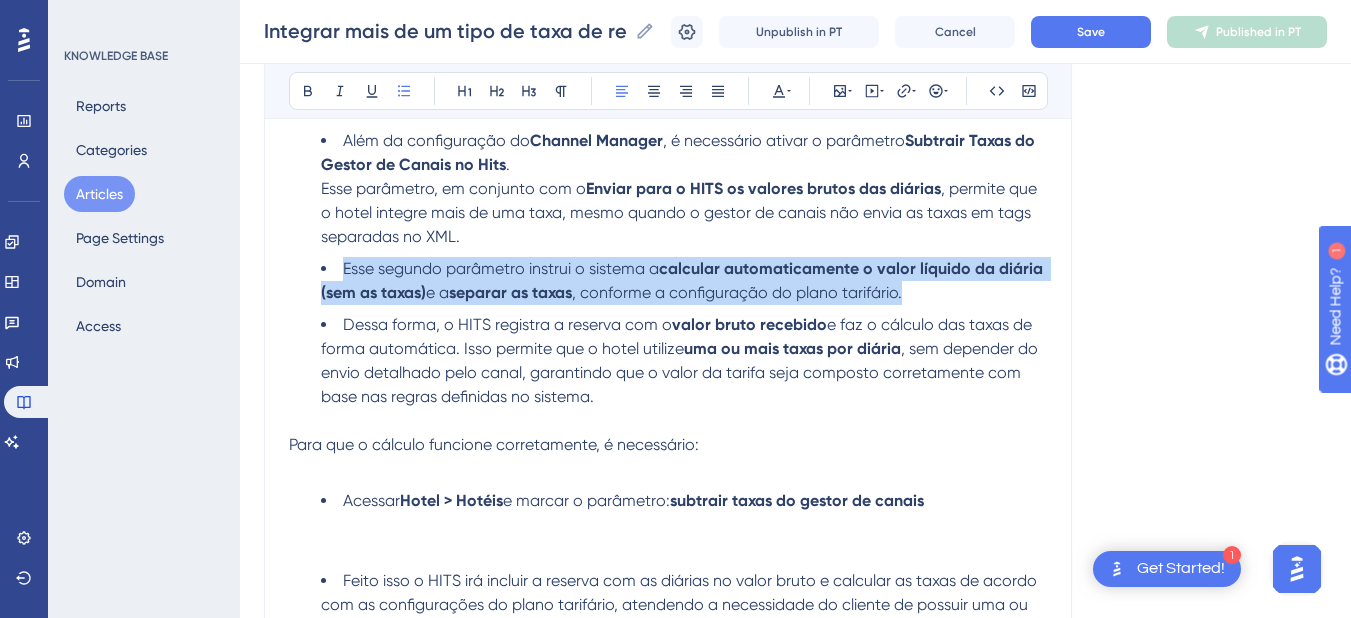 drag, startPoint x: 949, startPoint y: 287, endPoint x: 337, endPoint y: 271, distance: 612.2091 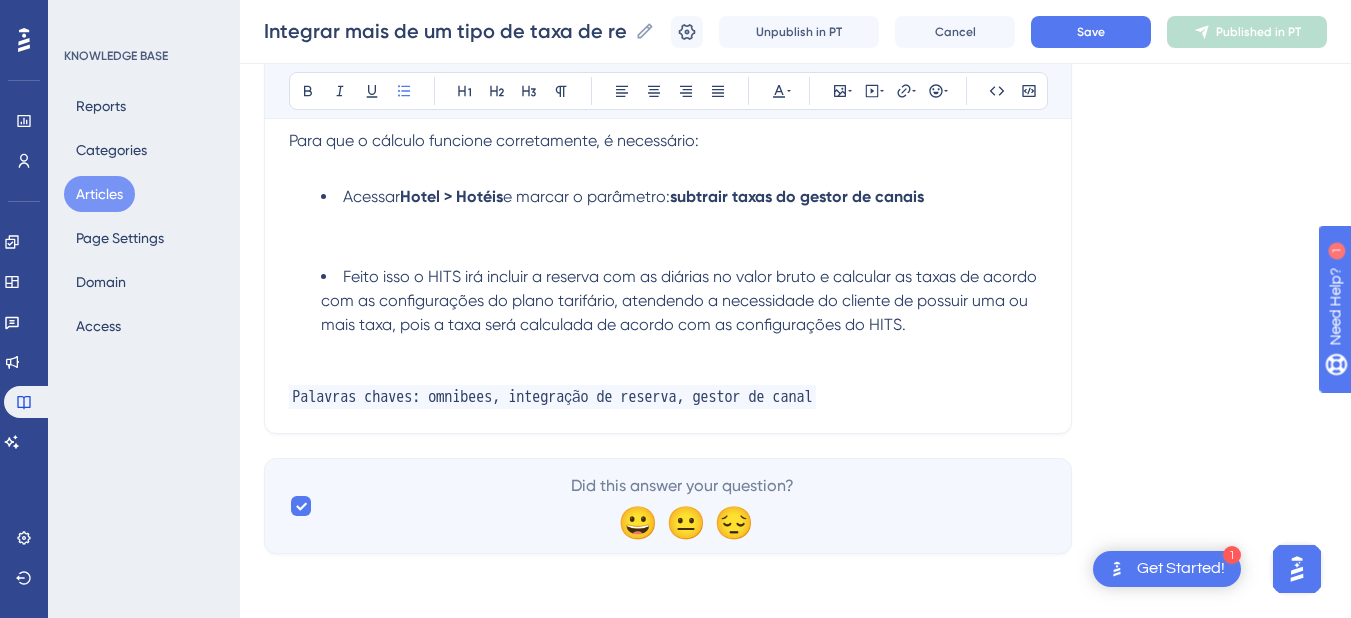 scroll, scrollTop: 1988, scrollLeft: 0, axis: vertical 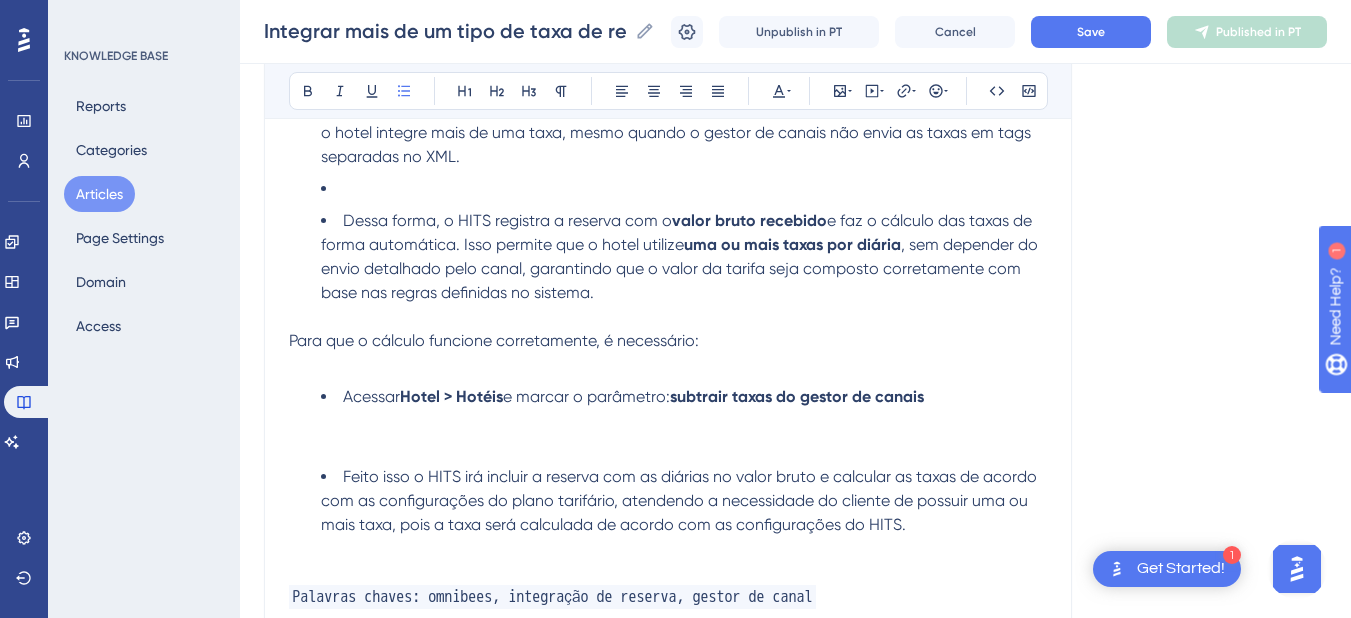 click on "Para que o cálculo funcione corretamente, é necessário:" at bounding box center [494, 340] 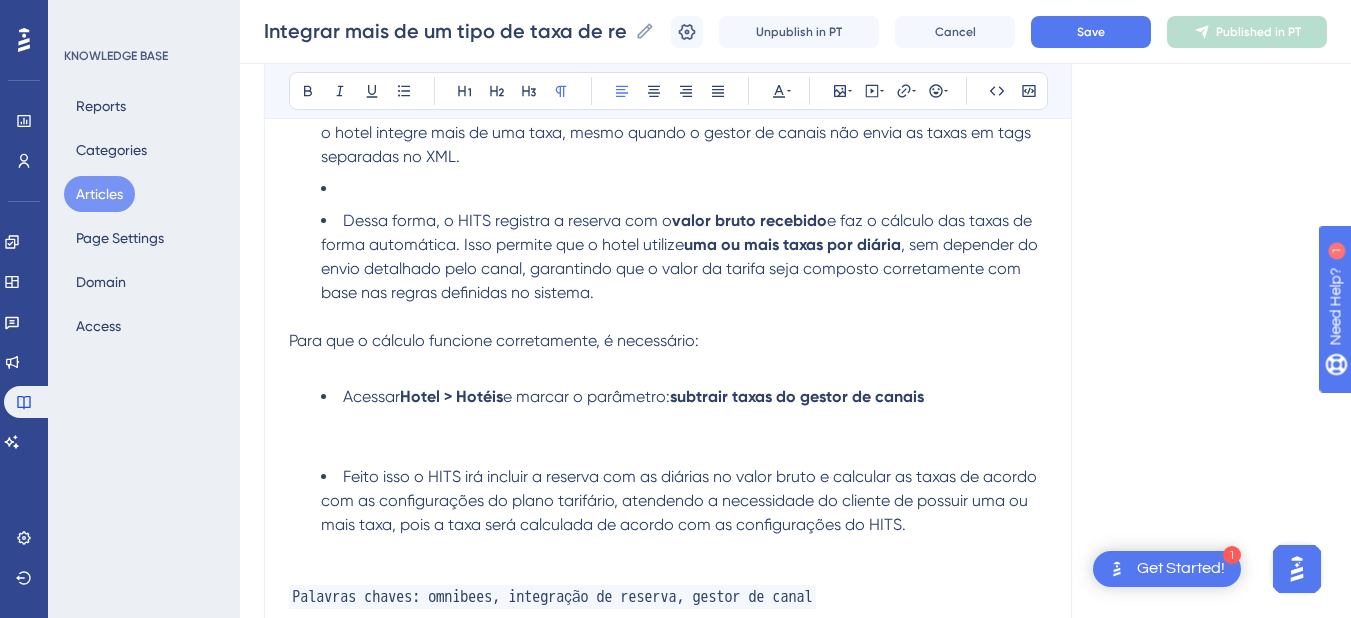scroll, scrollTop: 1788, scrollLeft: 0, axis: vertical 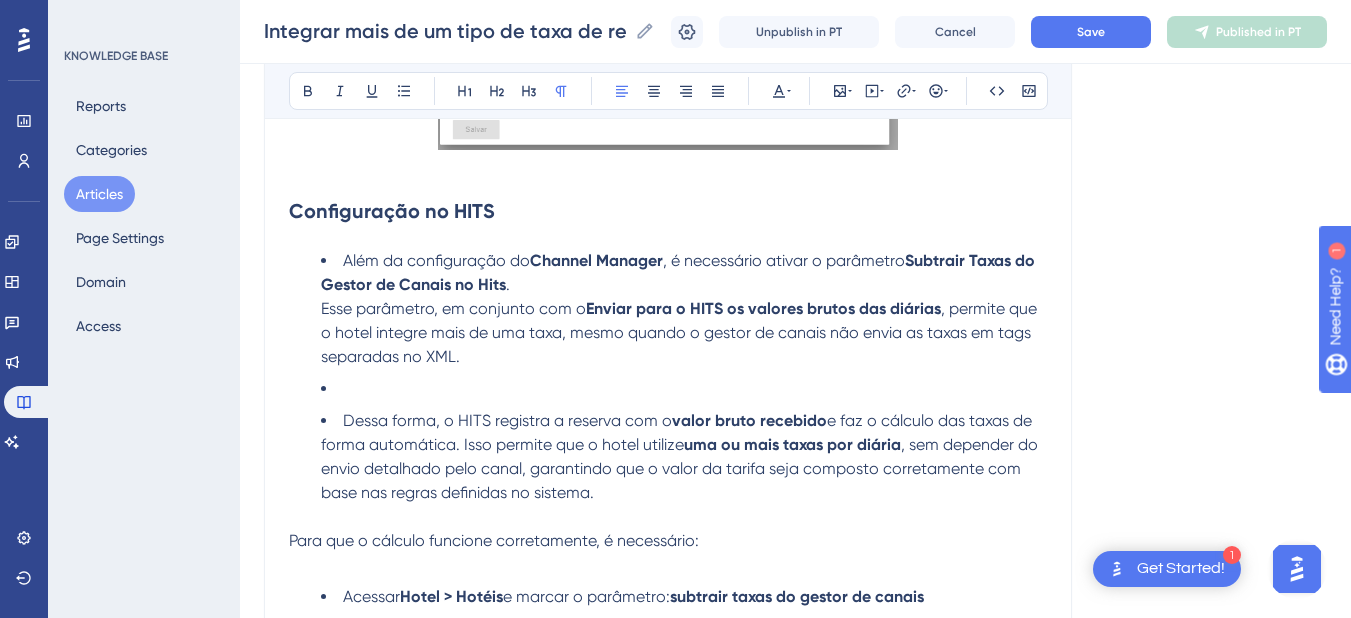 click on "Além da configuração do  Channel Manager , é necessário ativar o parâmetro  Subtrair Taxas do Gestor de Canais no Hits . Esse parâmetro, em conjunto com o  Enviar para o HITS os valores brutos das diárias , permite que o hotel integre mais de uma taxa, mesmo quando o gestor de canais não envia as taxas em tags separadas no XML. Dessa forma, o HITS registra a reserva com o  valor bruto recebido  e faz o cálculo das taxas de forma automática. Isso permite que o hotel utilize  uma ou mais taxas por diária , sem depender do envio detalhado pelo canal, garantindo que o valor da tarifa seja composto corretamente com base nas regras definidas no sistema." at bounding box center [668, 377] 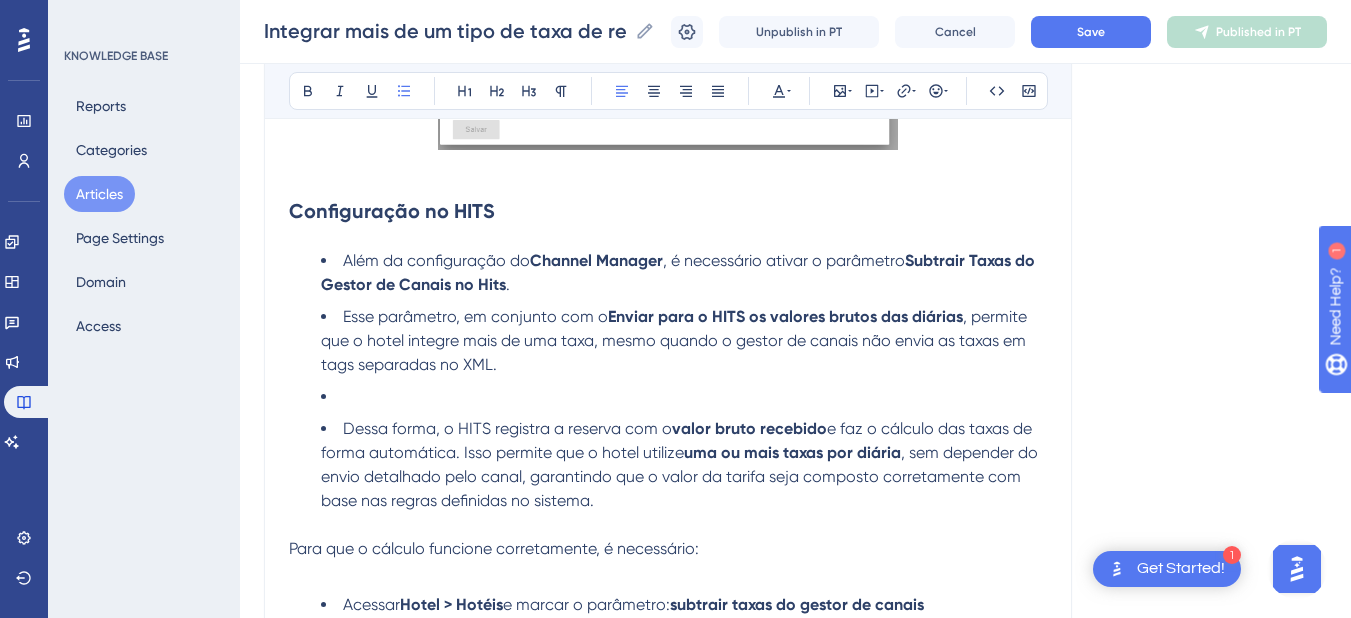 click at bounding box center (684, 397) 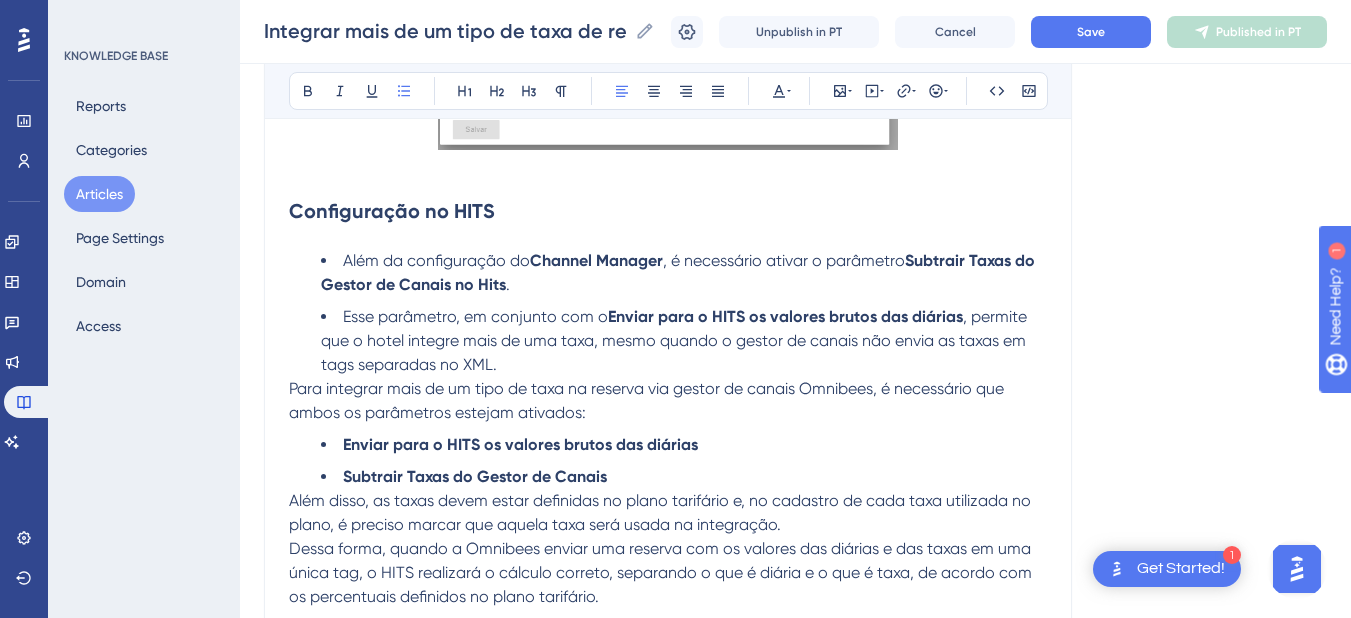 click on "Esse parâmetro, em conjunto com o  Enviar para o HITS os valores brutos das diárias , permite que o hotel integre mais de uma taxa, mesmo quando o gestor de canais não envia as taxas em tags separadas no XML." at bounding box center [684, 341] 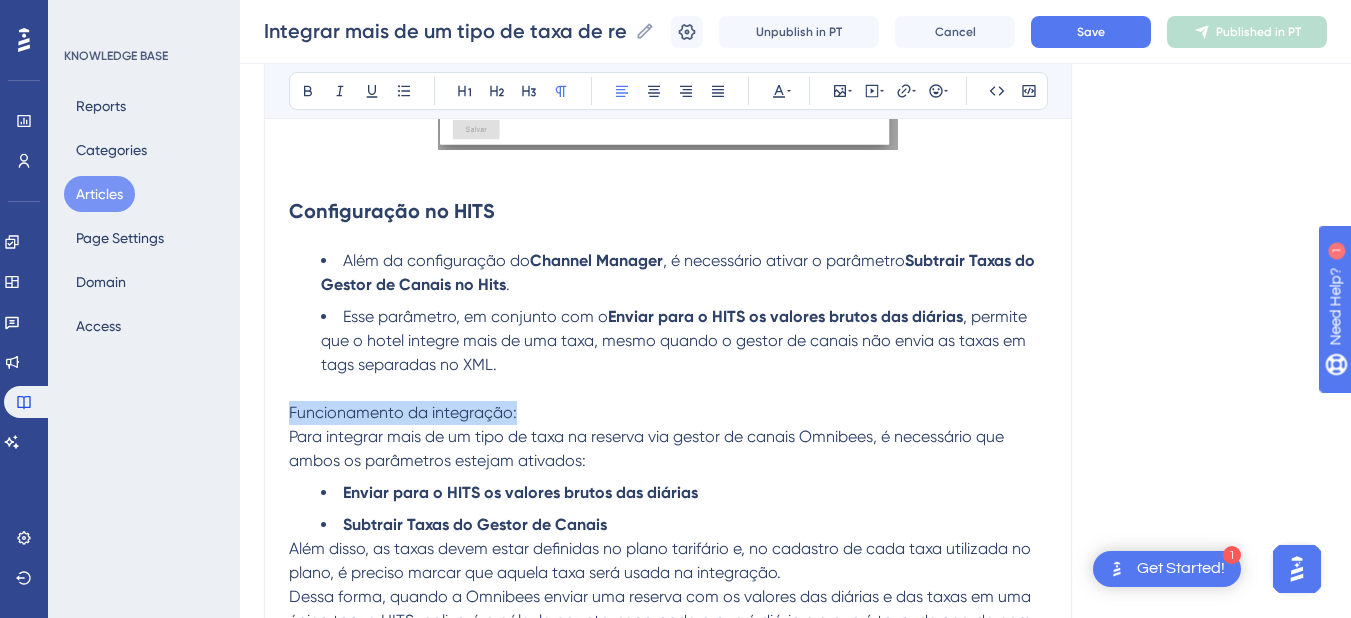drag, startPoint x: 452, startPoint y: 403, endPoint x: 268, endPoint y: 403, distance: 184 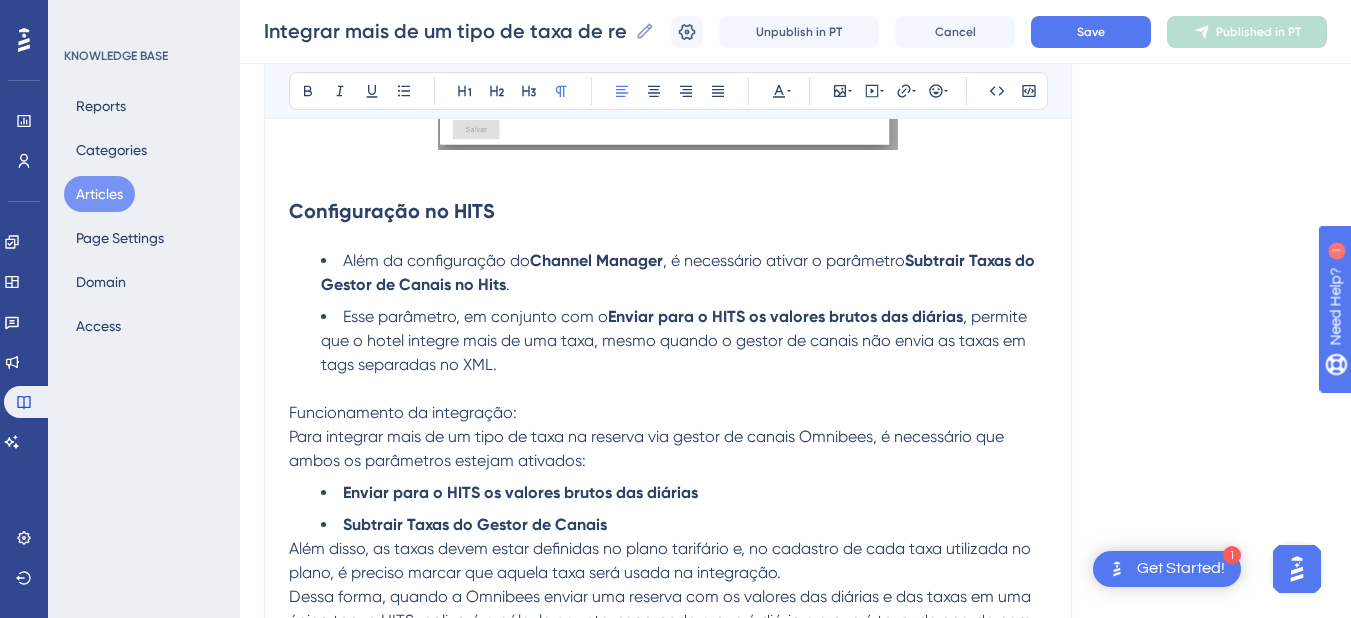 drag, startPoint x: 335, startPoint y: 410, endPoint x: 326, endPoint y: 382, distance: 29.410883 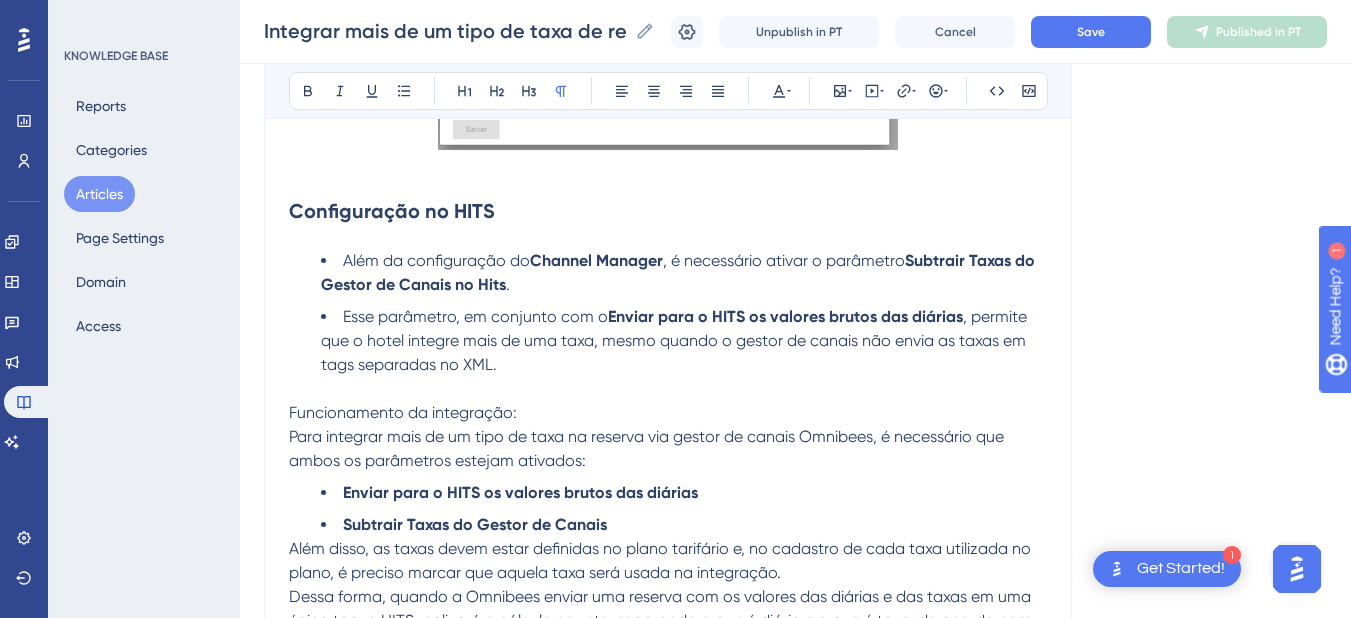 click on "Funcionamento da integração:" at bounding box center (403, 412) 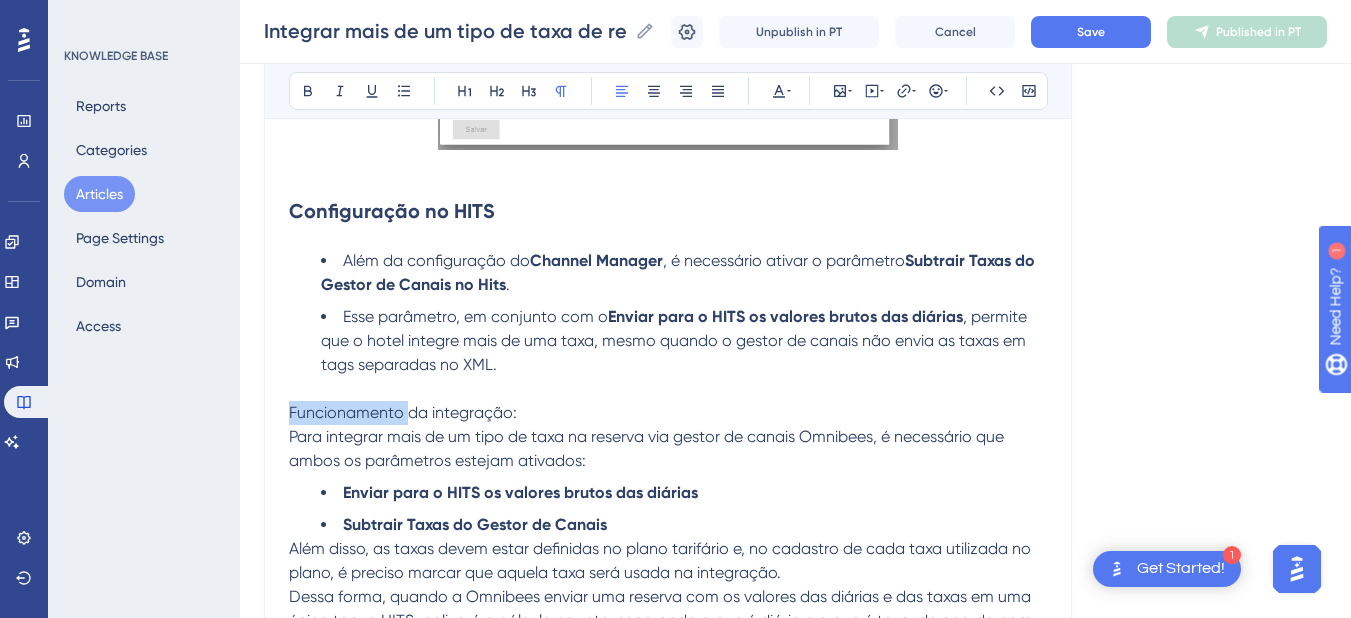 click on "Funcionamento da integração:" at bounding box center [403, 412] 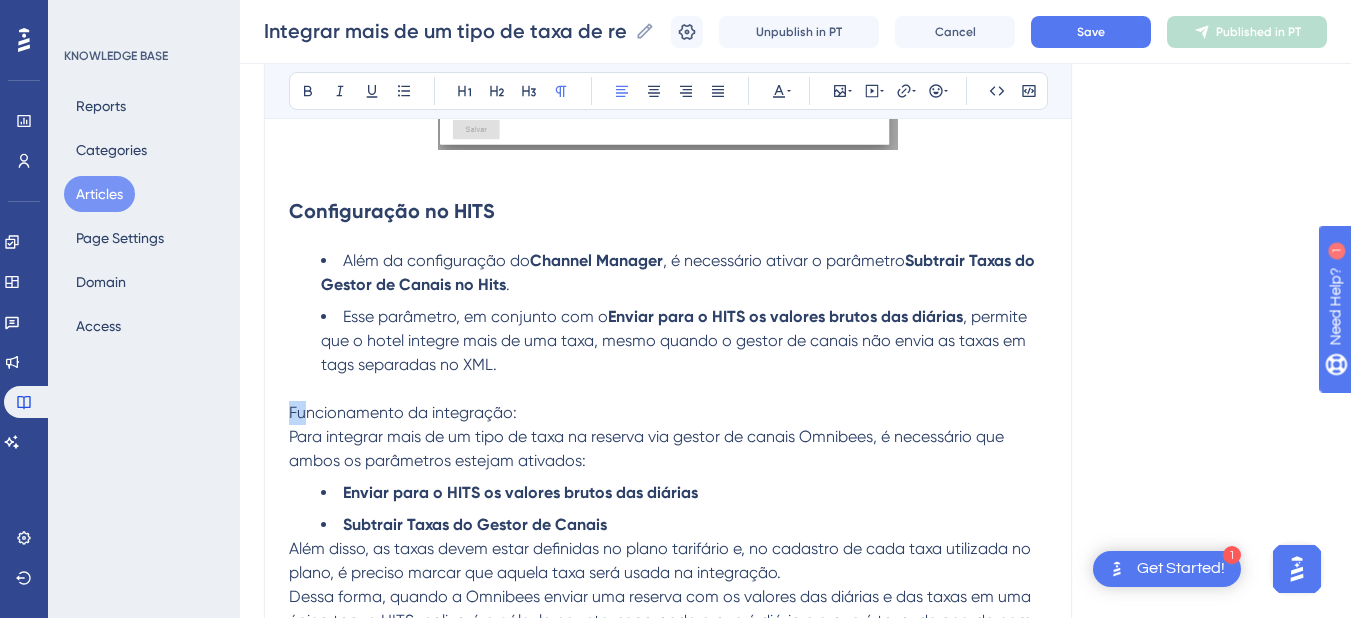 click on "Funcionamento da integração:" at bounding box center [403, 412] 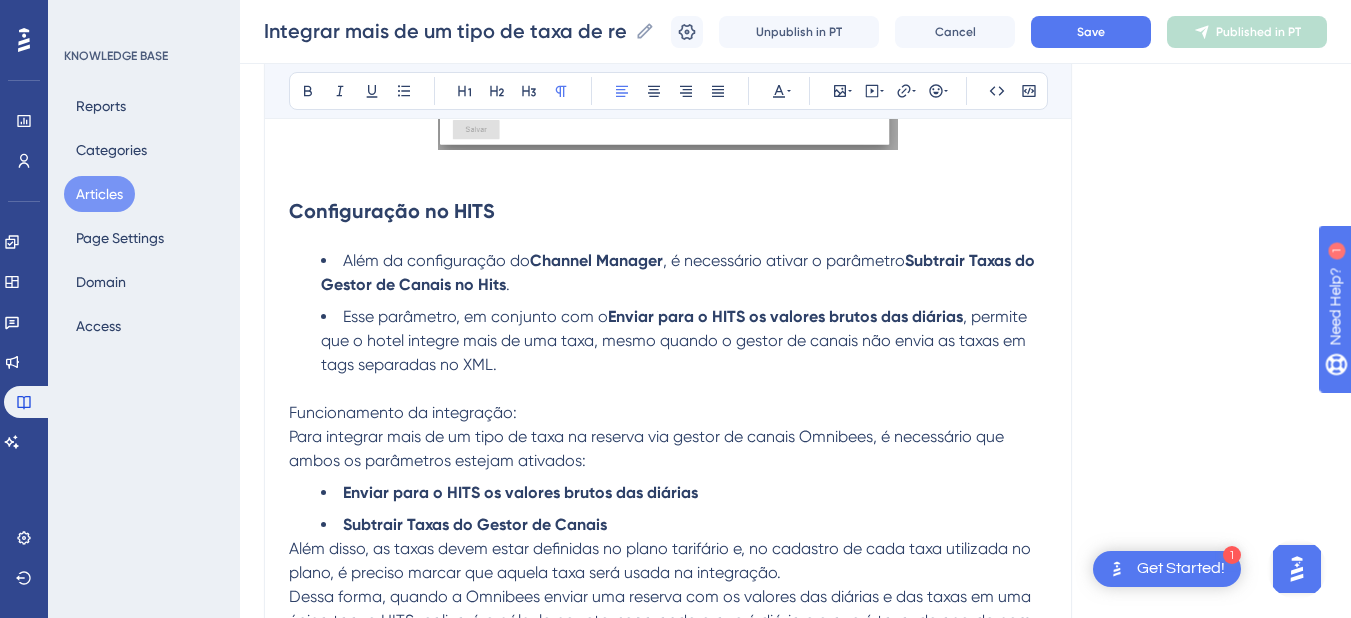 click on "Funcionamento da integração:" at bounding box center [668, 413] 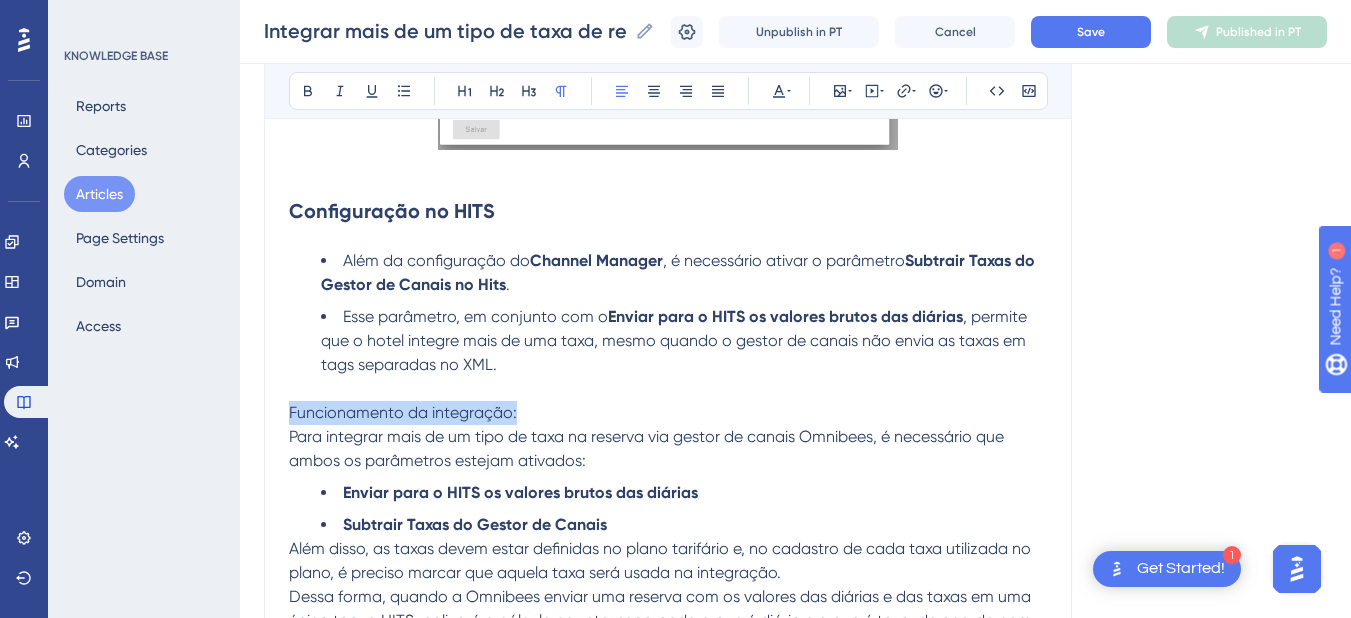 drag, startPoint x: 546, startPoint y: 418, endPoint x: 304, endPoint y: 220, distance: 312.67874 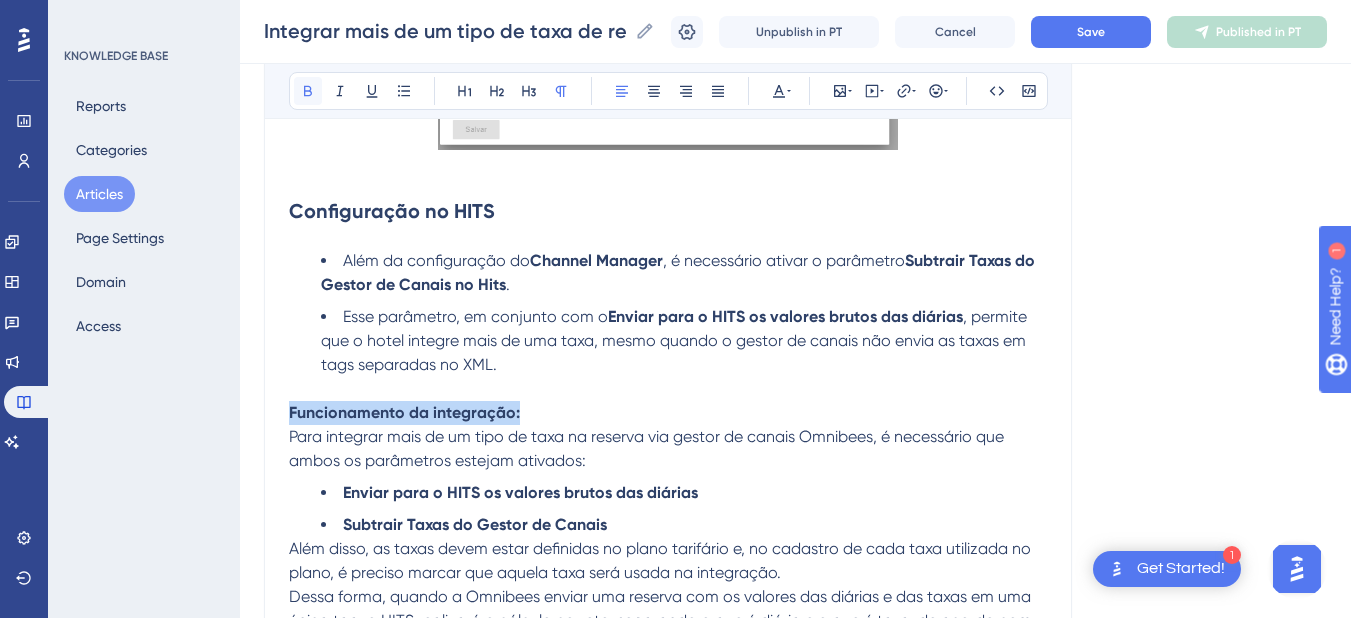 click 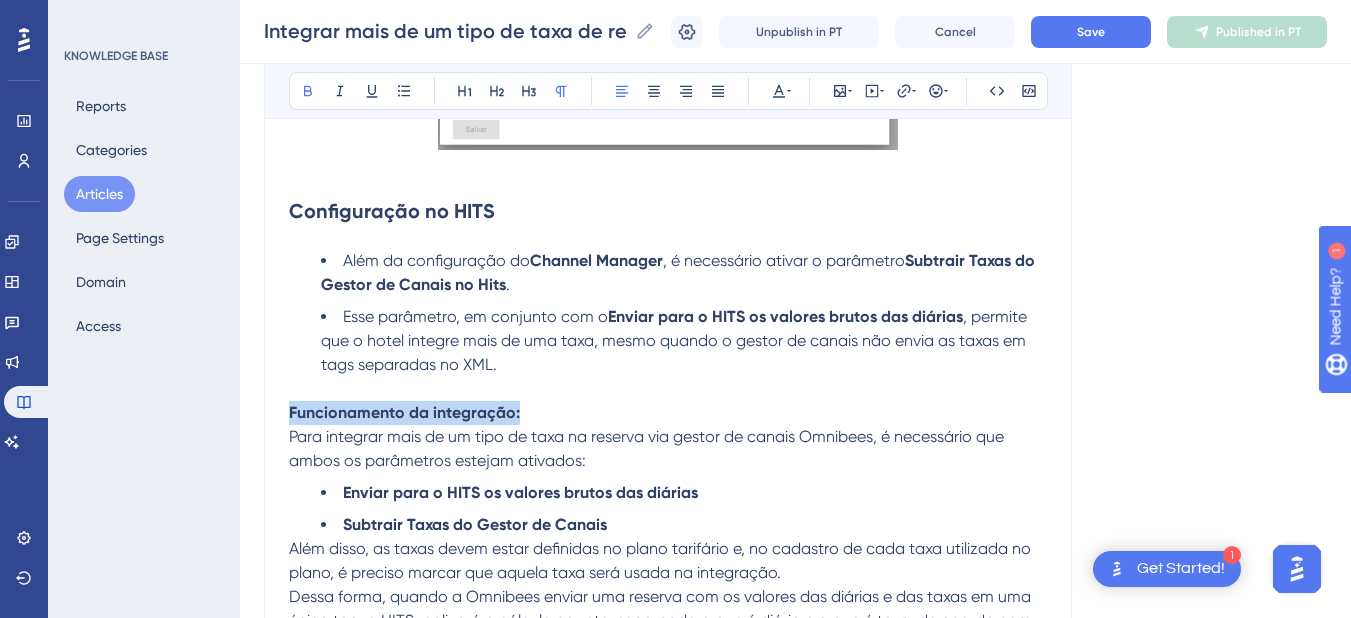 click on "Funcionamento da integração:" at bounding box center [668, 413] 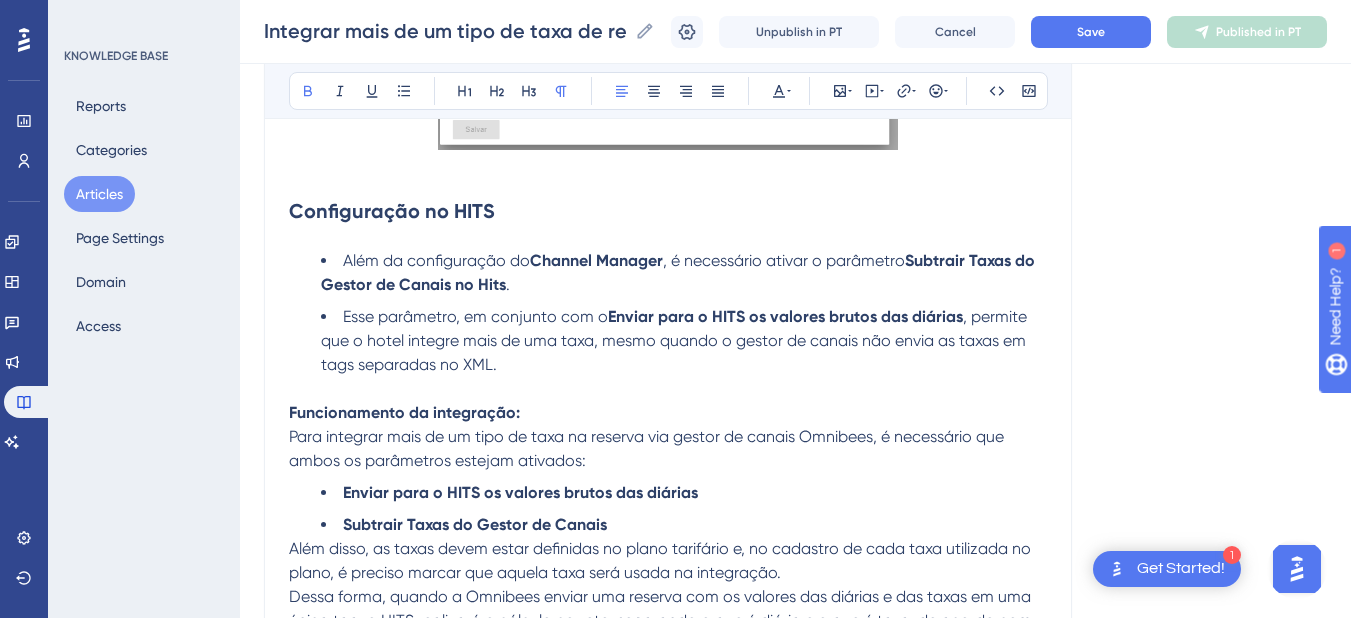 scroll, scrollTop: 1988, scrollLeft: 0, axis: vertical 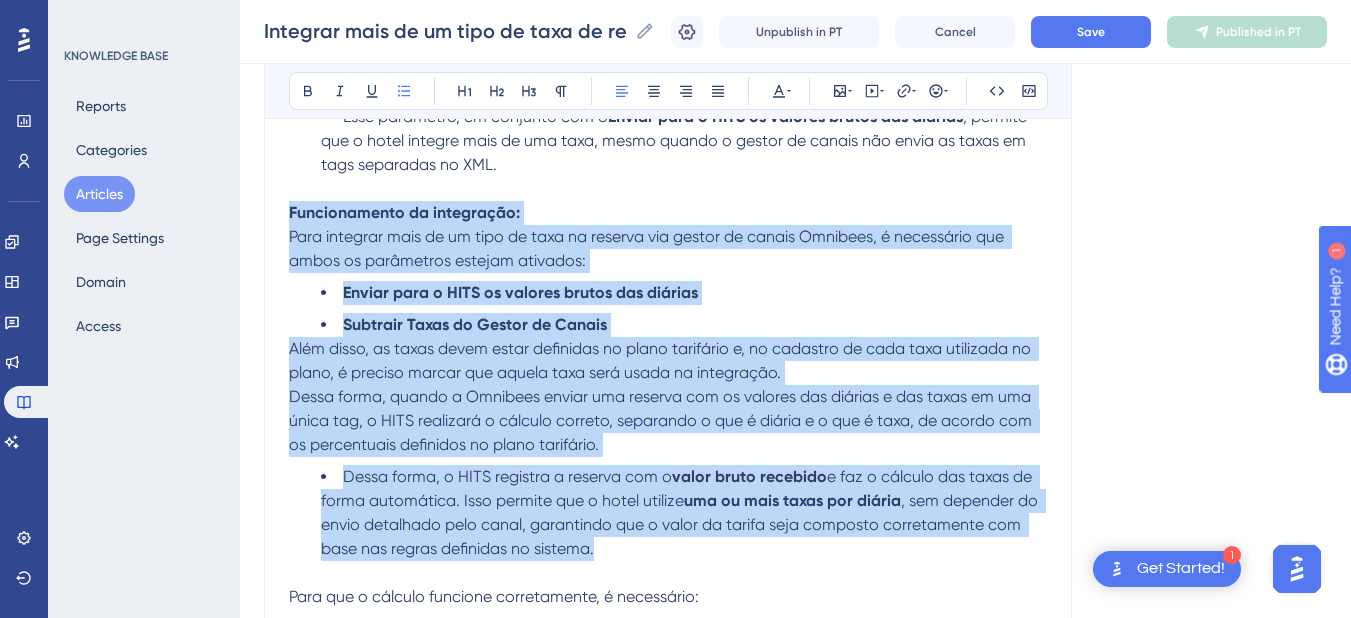 drag, startPoint x: 606, startPoint y: 537, endPoint x: 284, endPoint y: 218, distance: 453.2604 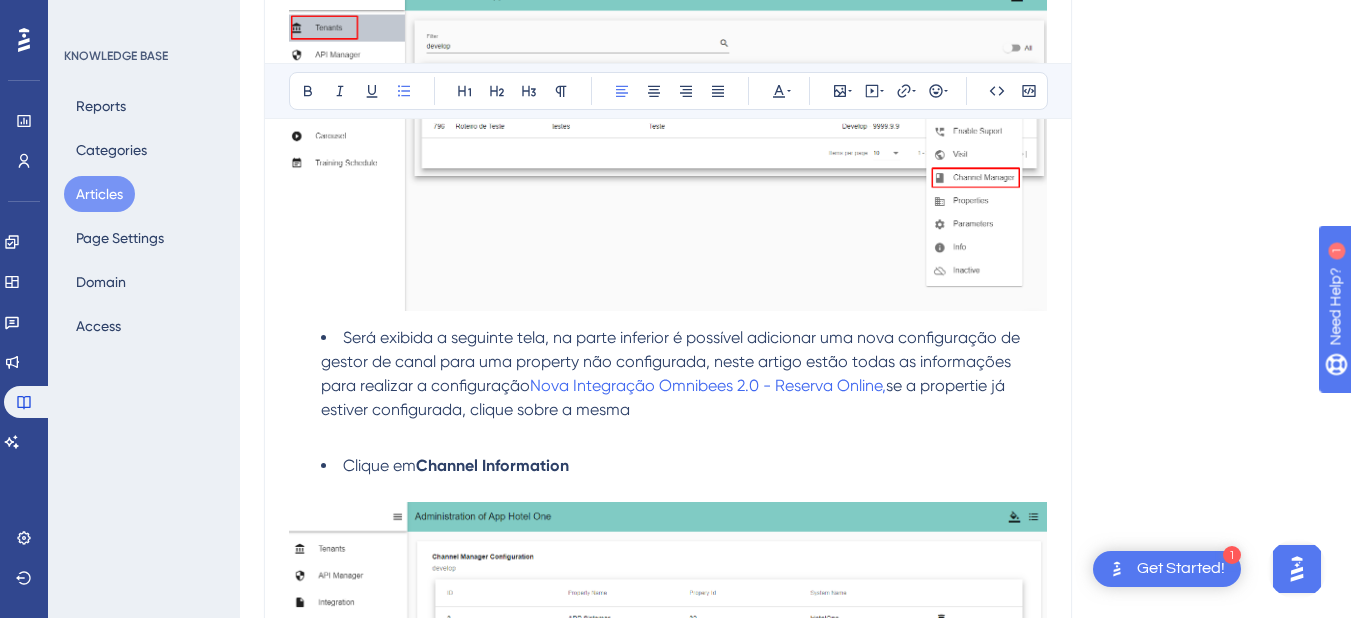 scroll, scrollTop: 0, scrollLeft: 0, axis: both 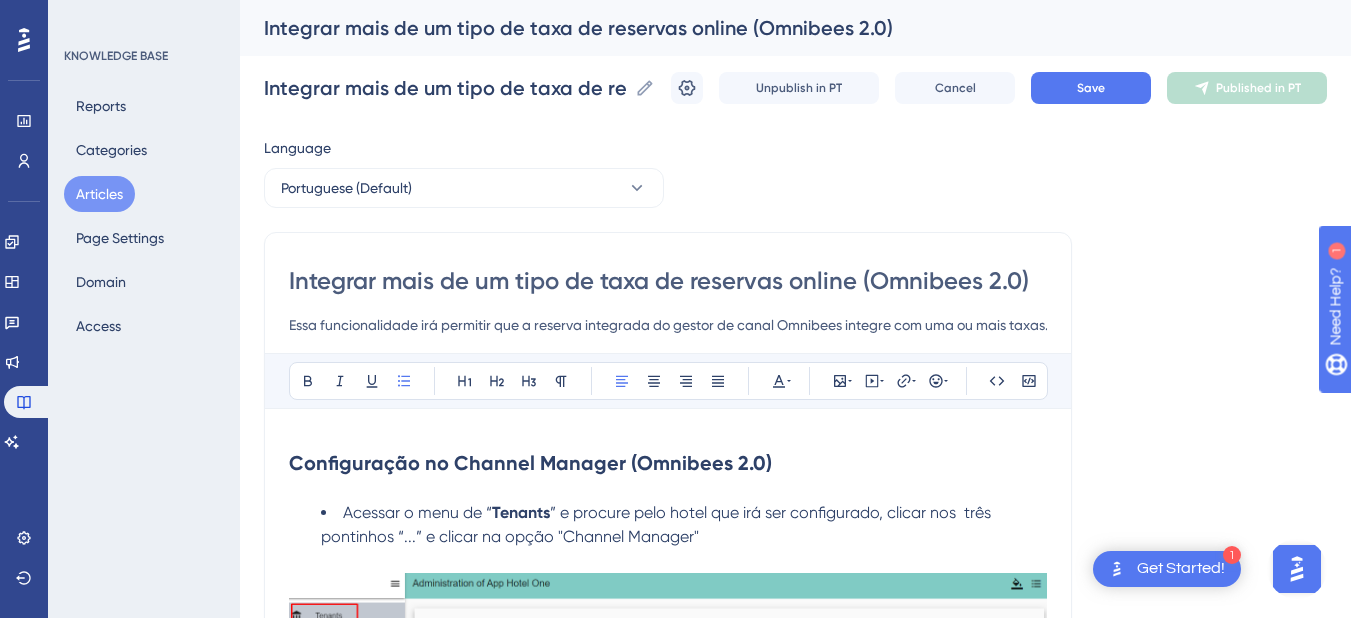 click on "Configuração no Channel Manager (Omnibees 2.0)" at bounding box center [530, 463] 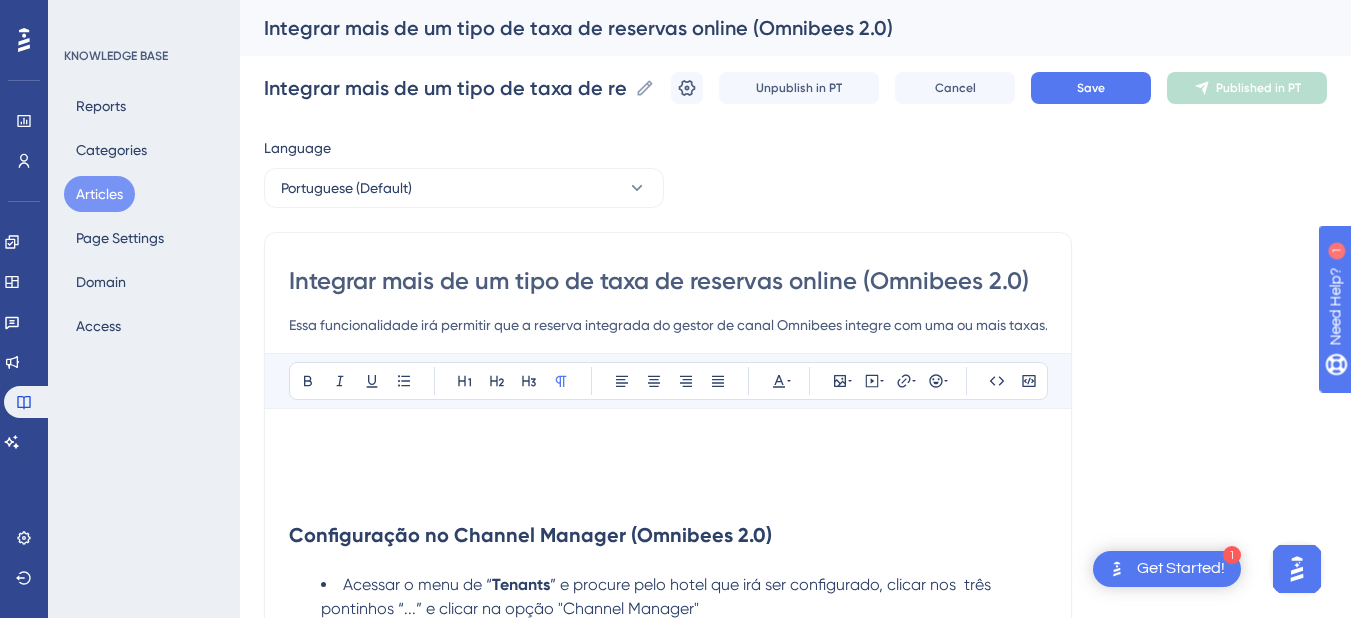 click at bounding box center [668, 445] 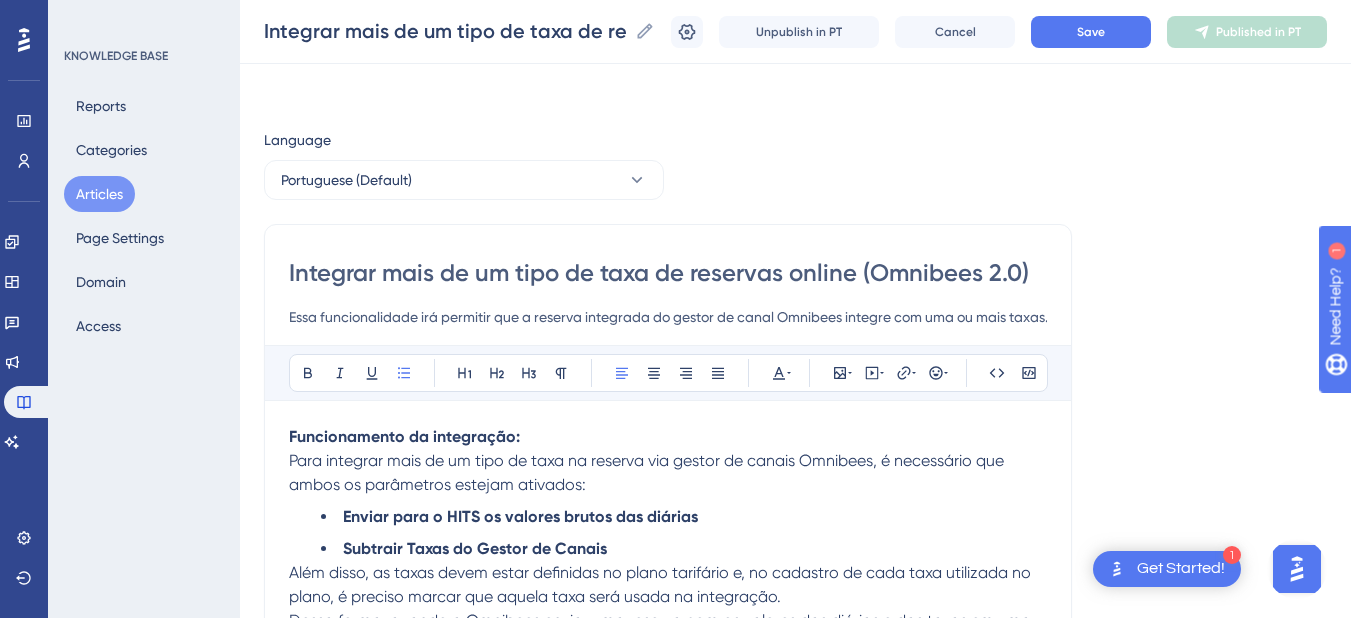 scroll, scrollTop: 157, scrollLeft: 0, axis: vertical 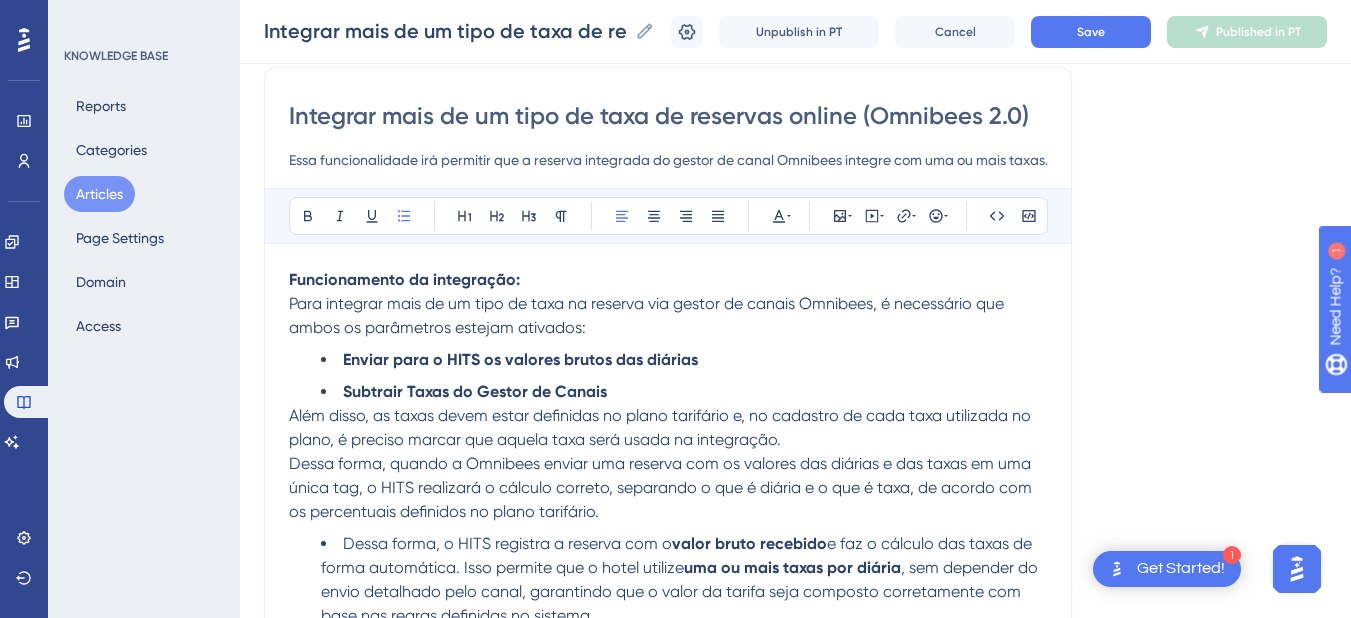 click on "Funcionamento da integração:" at bounding box center (404, 279) 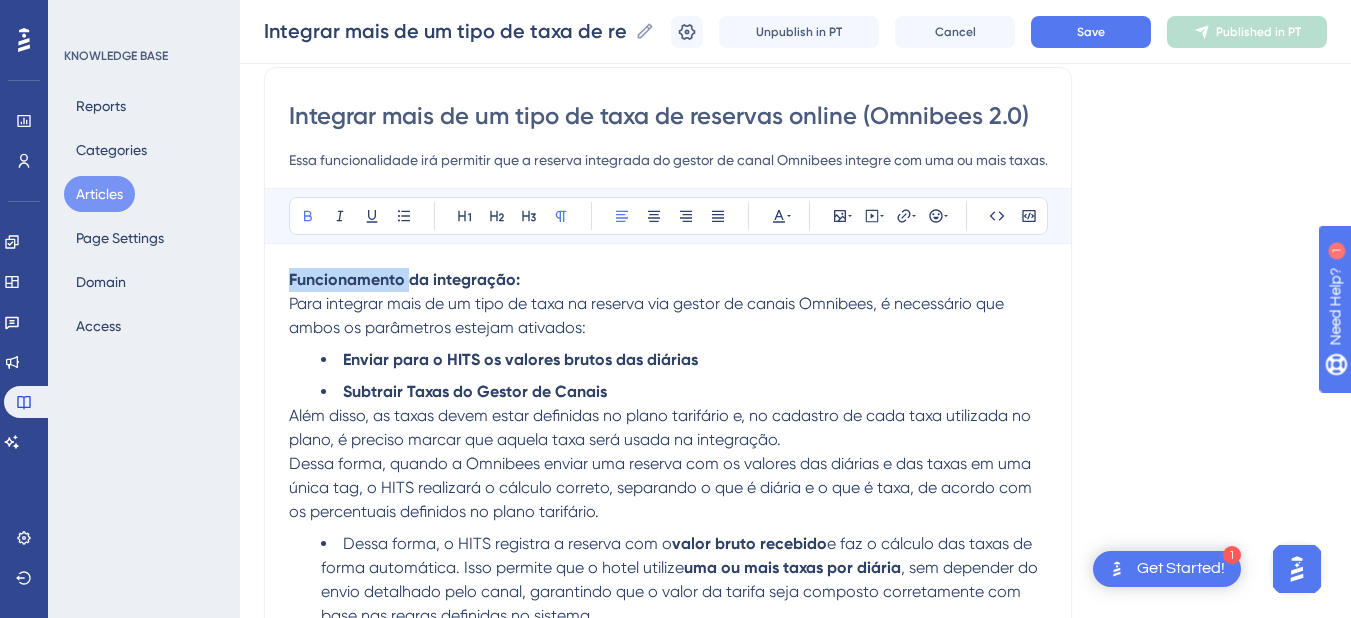 click on "Funcionamento da integração:" at bounding box center (404, 279) 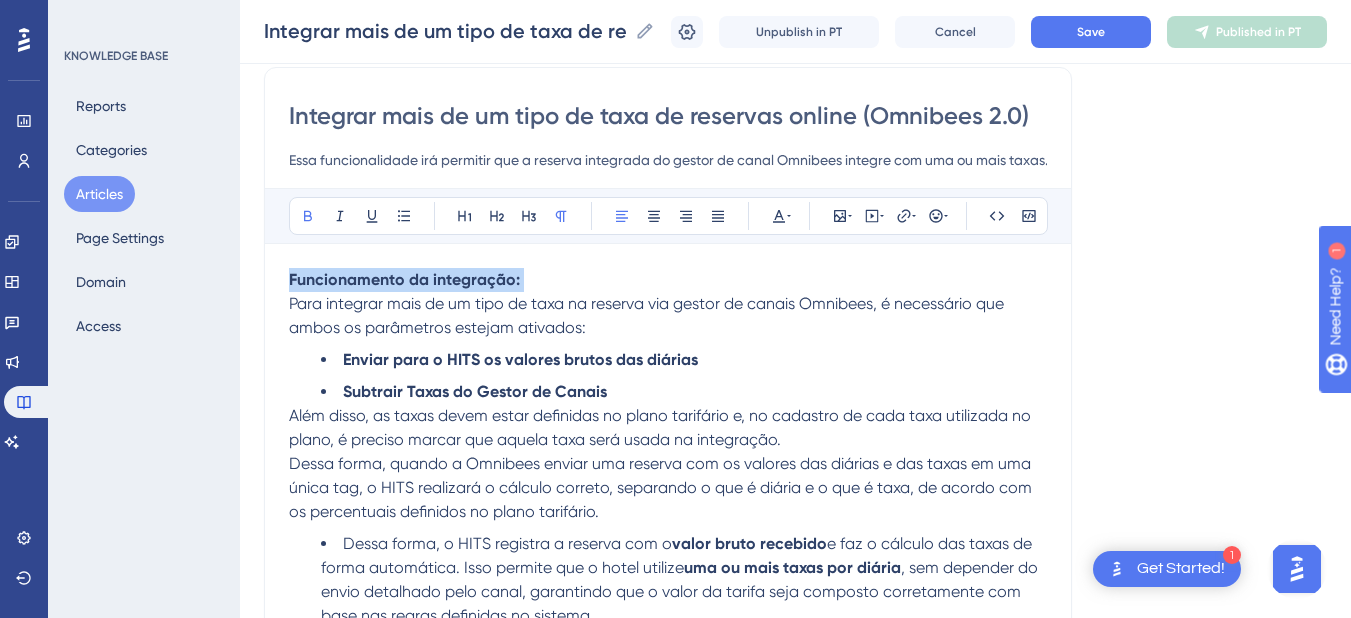 click on "Funcionamento da integração:" at bounding box center (404, 279) 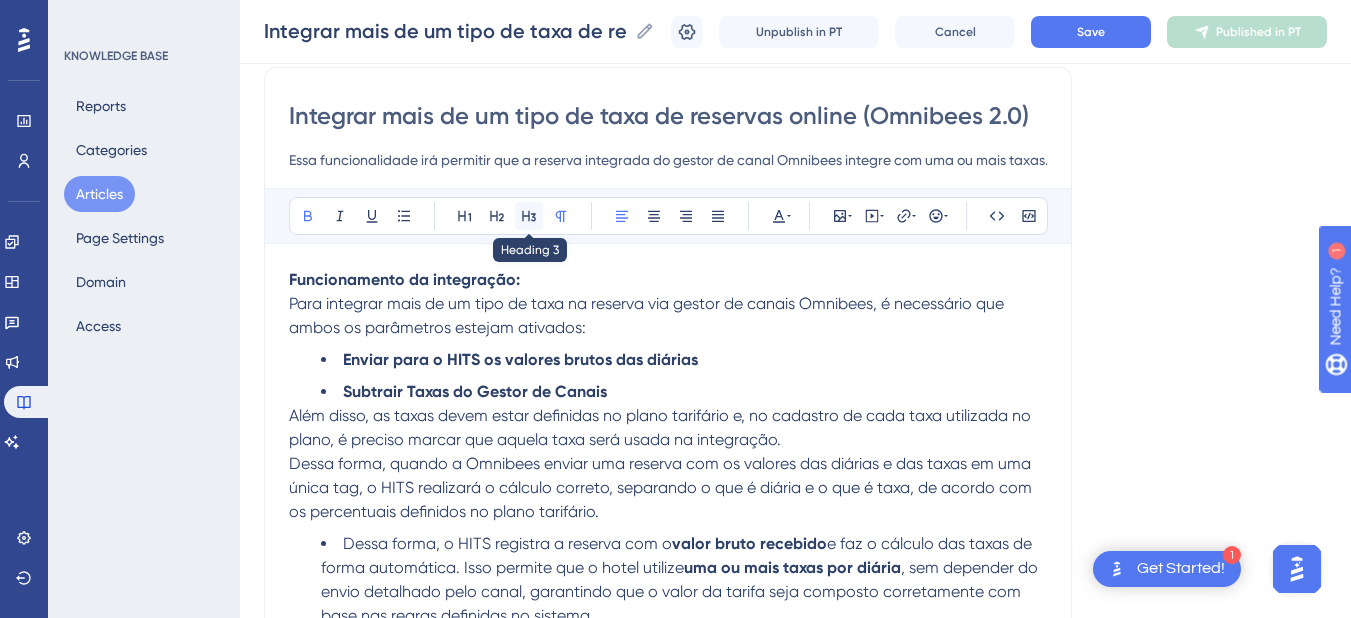 click 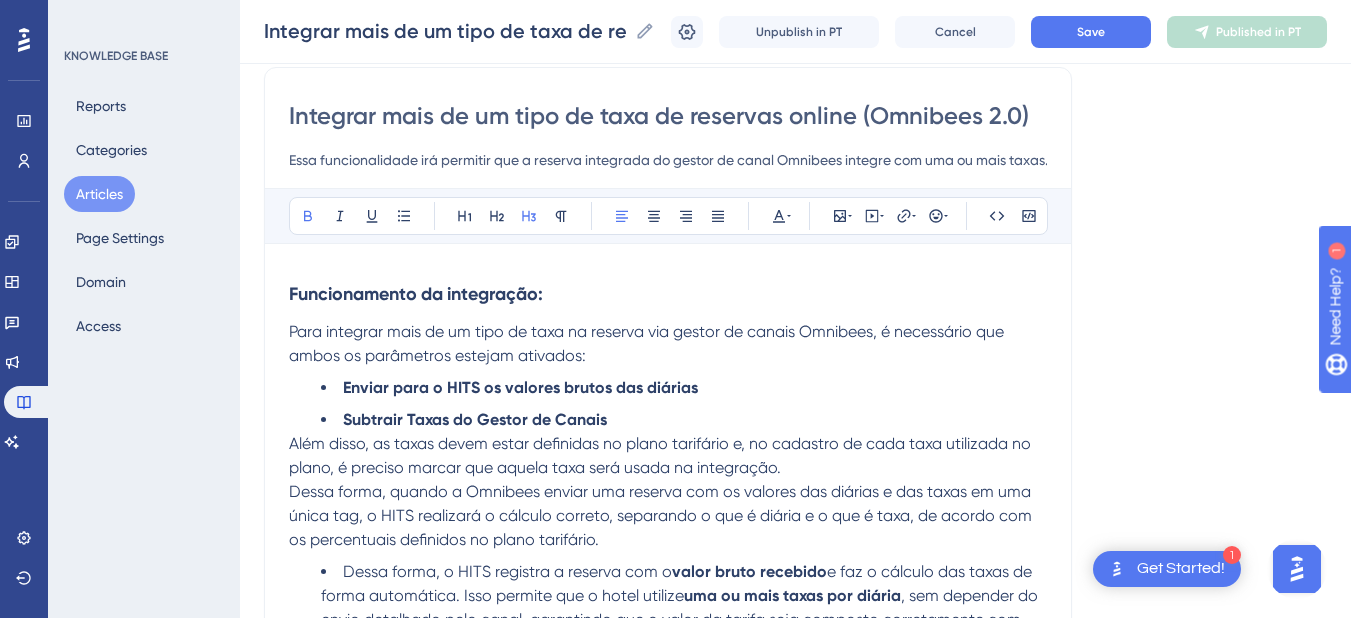 click on "Integrar mais de um tipo de taxa de reservas online (Omnibees 2.0) Essa funcionalidade irá permitir que a reserva integrada do gestor de canal Omnibees integre com uma ou mais taxas. Bold Italic Underline Bullet Point Heading 1 Heading 2 Heading 3 Normal Align Left Align Center Align Right Align Justify Text Color Insert Image Embed Video Hyperlink Emojis Code Code Block Funcionamento da integração: Para integrar mais de um tipo de taxa na reserva via gestor de canais Omnibees, é necessário que ambos os parâmetros estejam ativados: Enviar para o HITS os valores brutos das diárias Subtrair Taxas do Gestor de Canais Além disso, as taxas devem estar definidas no plano tarifário e, no cadastro de cada taxa utilizada no plano, é preciso marcar que aquela taxa será usada na integração. Dessa forma, o HITS registra a reserva com o  valor bruto recebido  e faz o cálculo das taxas de forma automática. Isso permite que o hotel utilize  uma ou mais taxas por diária Acessar o menu de “ Tenants ." at bounding box center (668, 1612) 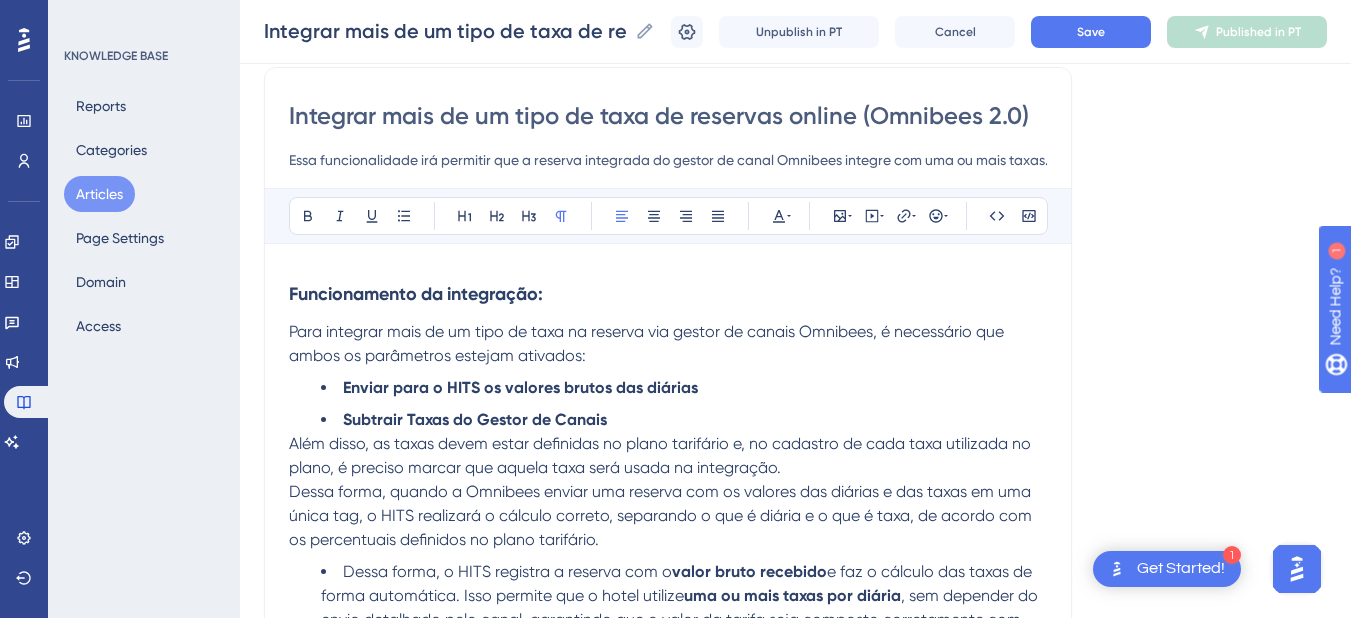 click on "Para integrar mais de um tipo de taxa na reserva via gestor de canais Omnibees, é necessário que ambos os parâmetros estejam ativados:" at bounding box center (648, 343) 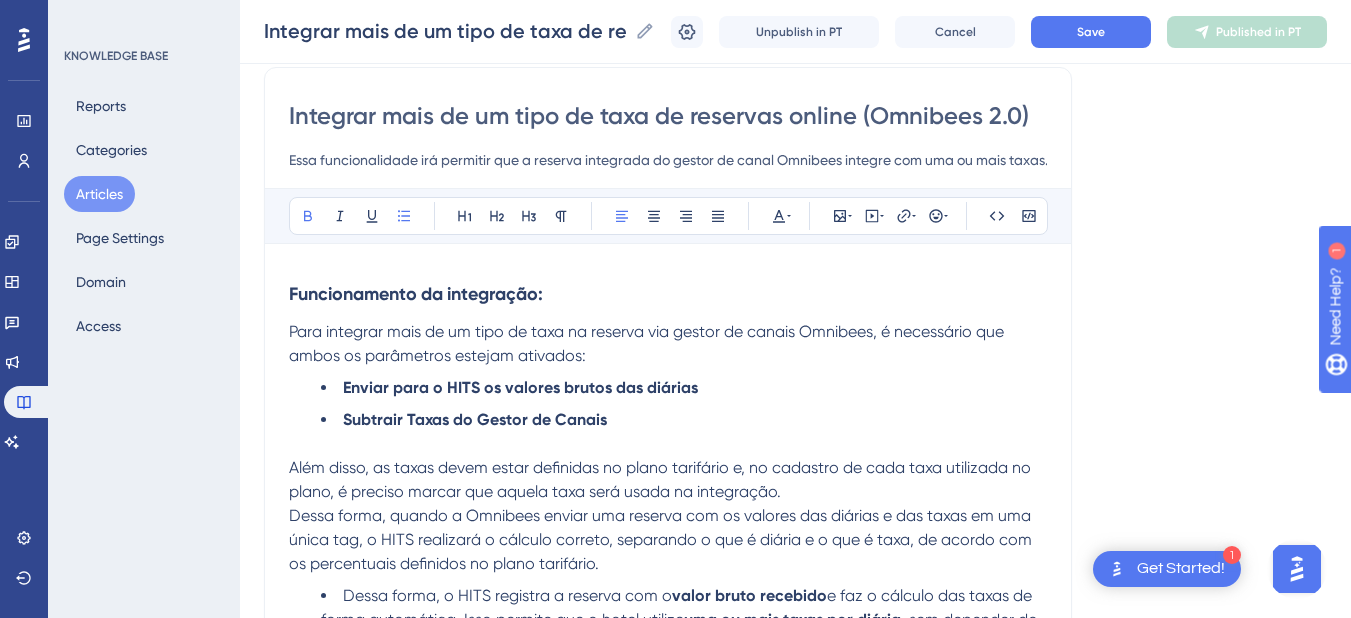 click on "Enviar para o HITS os valores brutos das diárias" at bounding box center (684, 388) 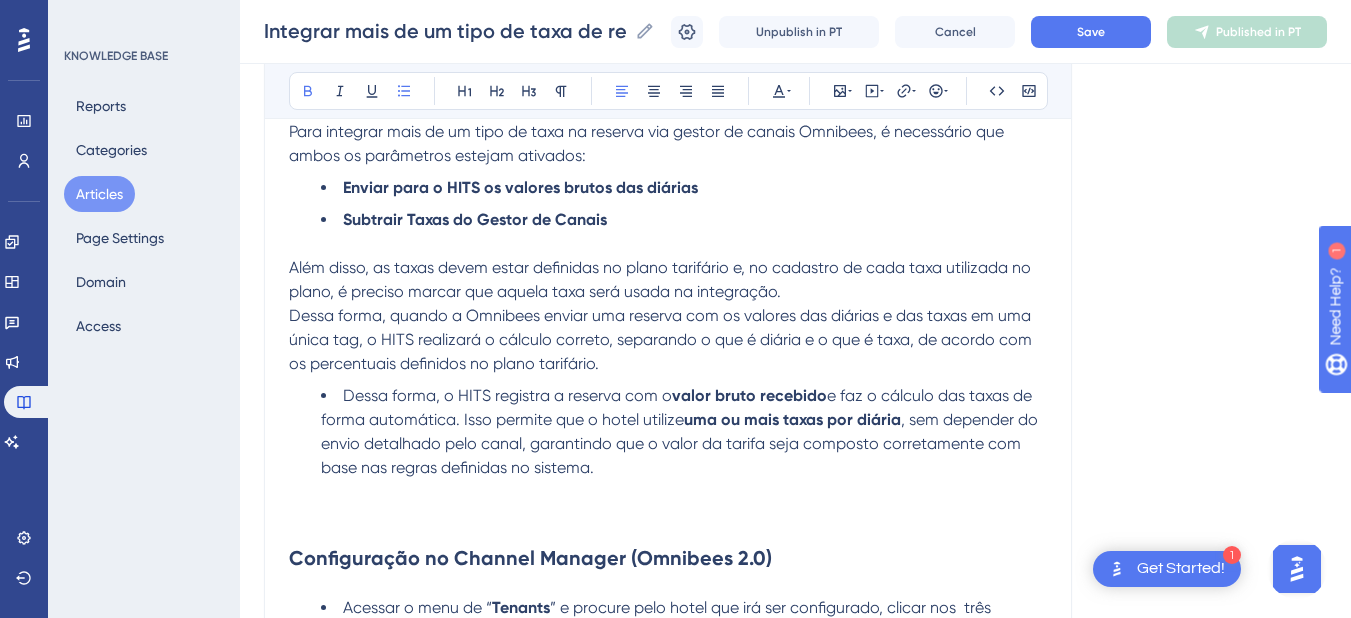 click on "Além disso, as taxas devem estar definidas no plano tarifário e, no cadastro de cada taxa utilizada no plano, é preciso marcar que aquela taxa será usada na integração." at bounding box center (662, 279) 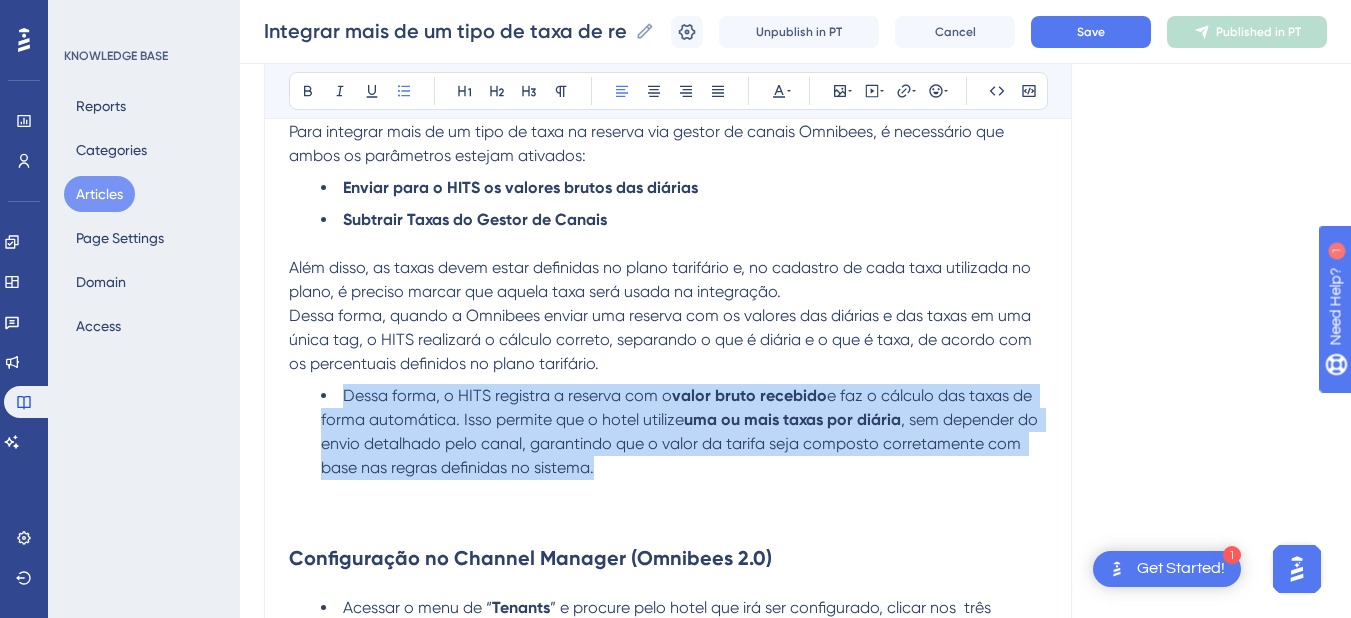 drag, startPoint x: 615, startPoint y: 471, endPoint x: 331, endPoint y: 396, distance: 293.73627 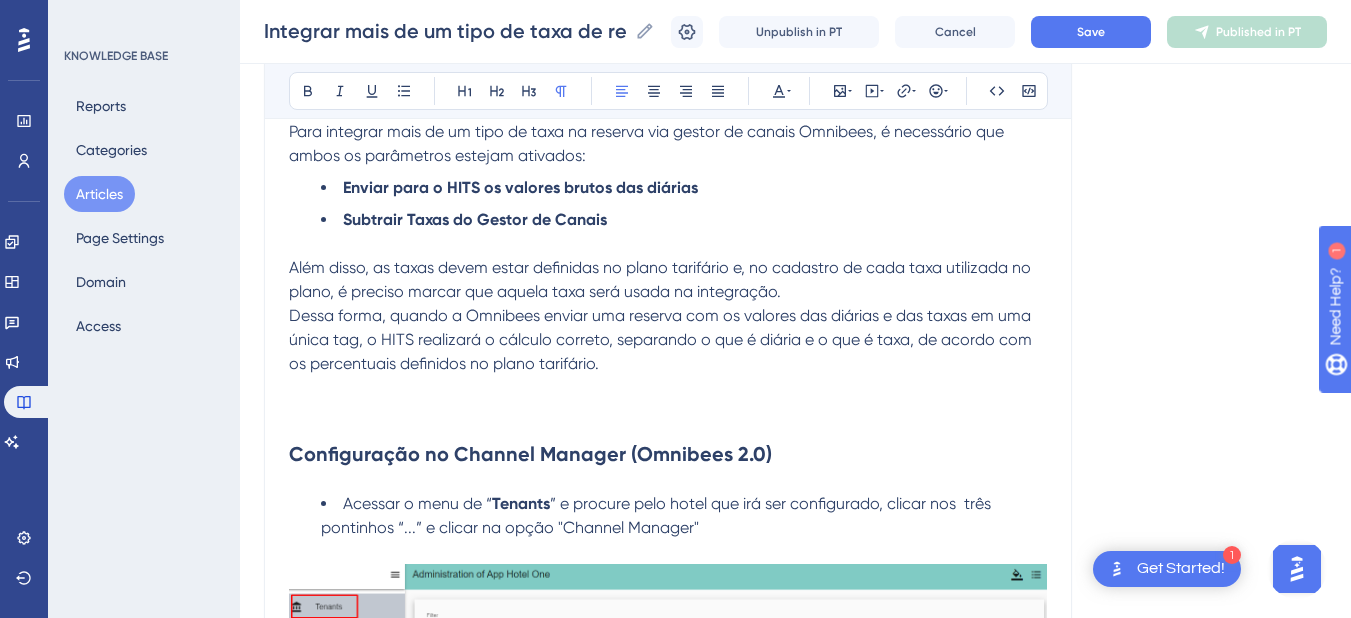 click on "Subtrair Taxas do Gestor de Canais" at bounding box center [684, 220] 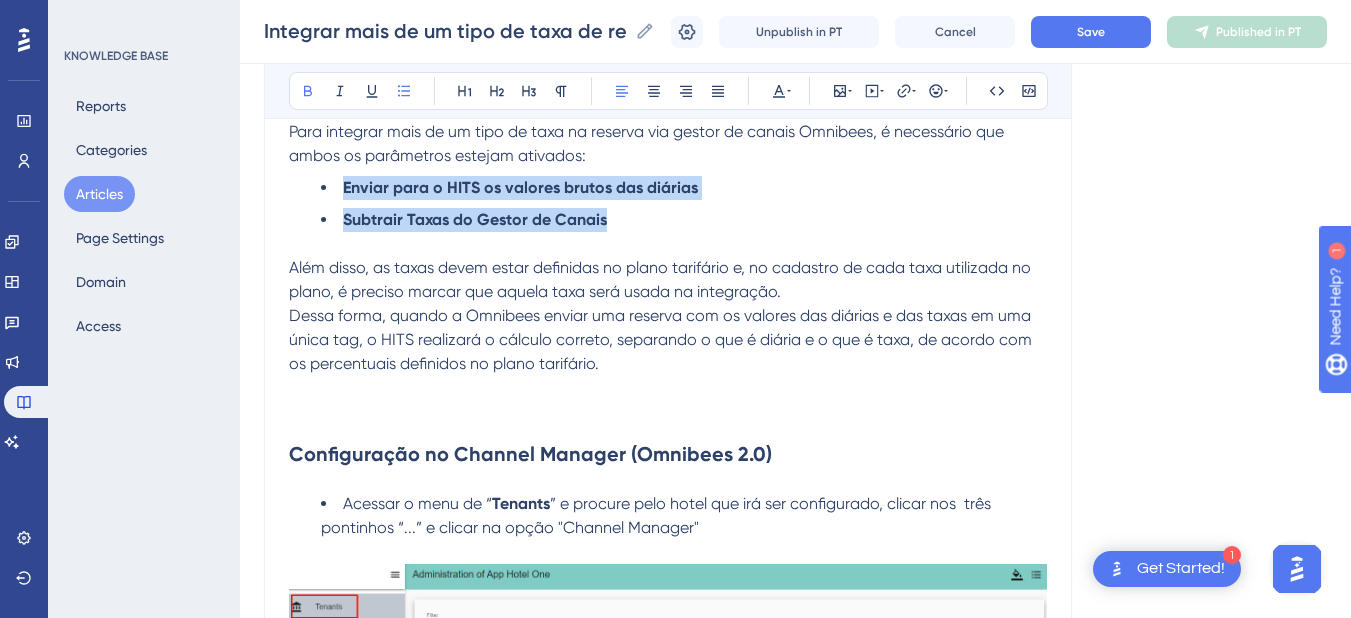 drag, startPoint x: 610, startPoint y: 222, endPoint x: 327, endPoint y: 181, distance: 285.95453 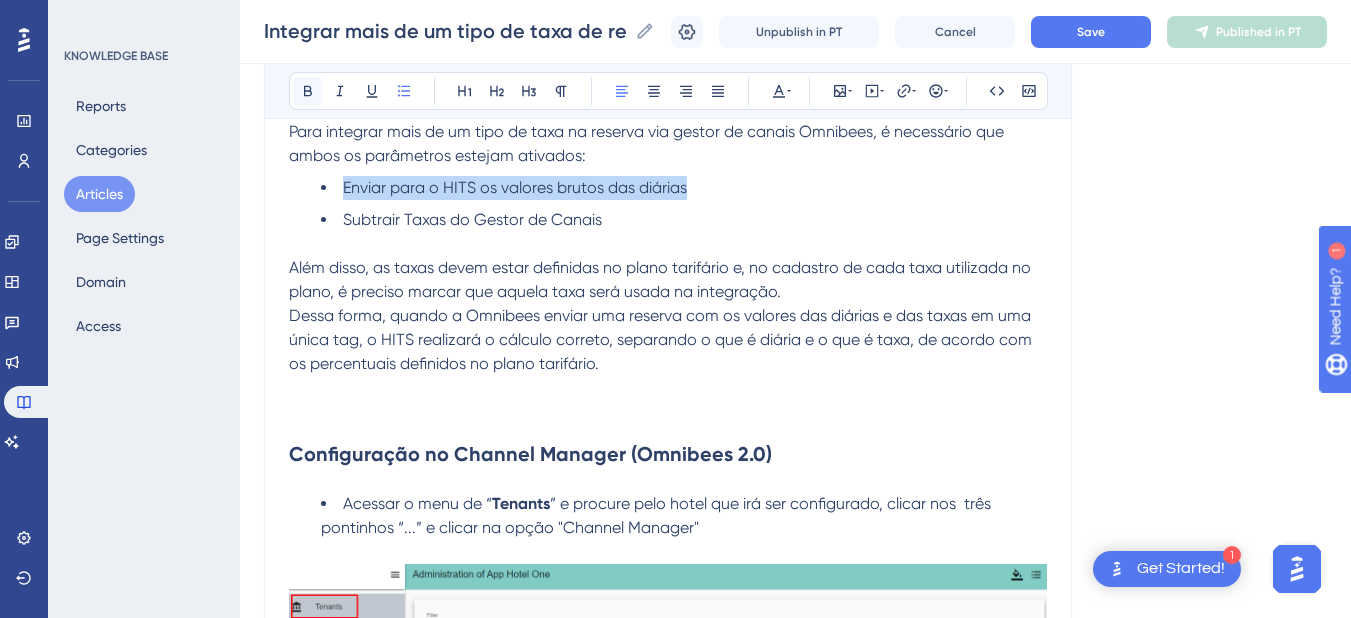 click at bounding box center [308, 91] 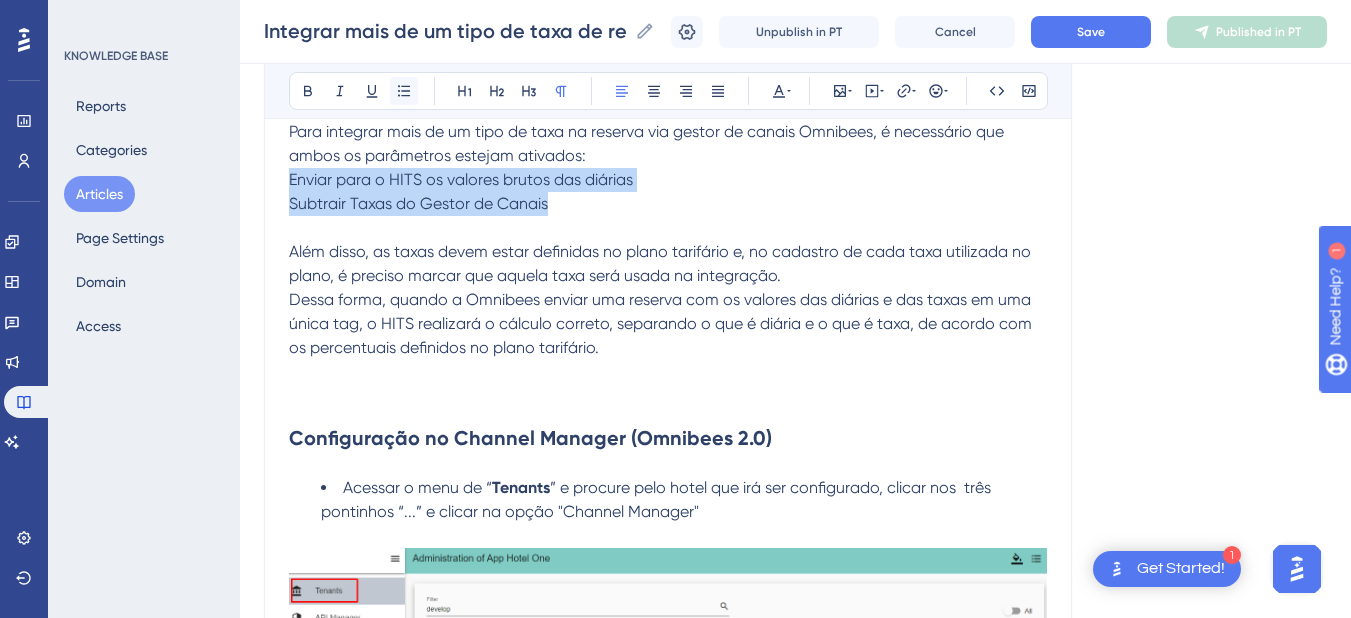 click 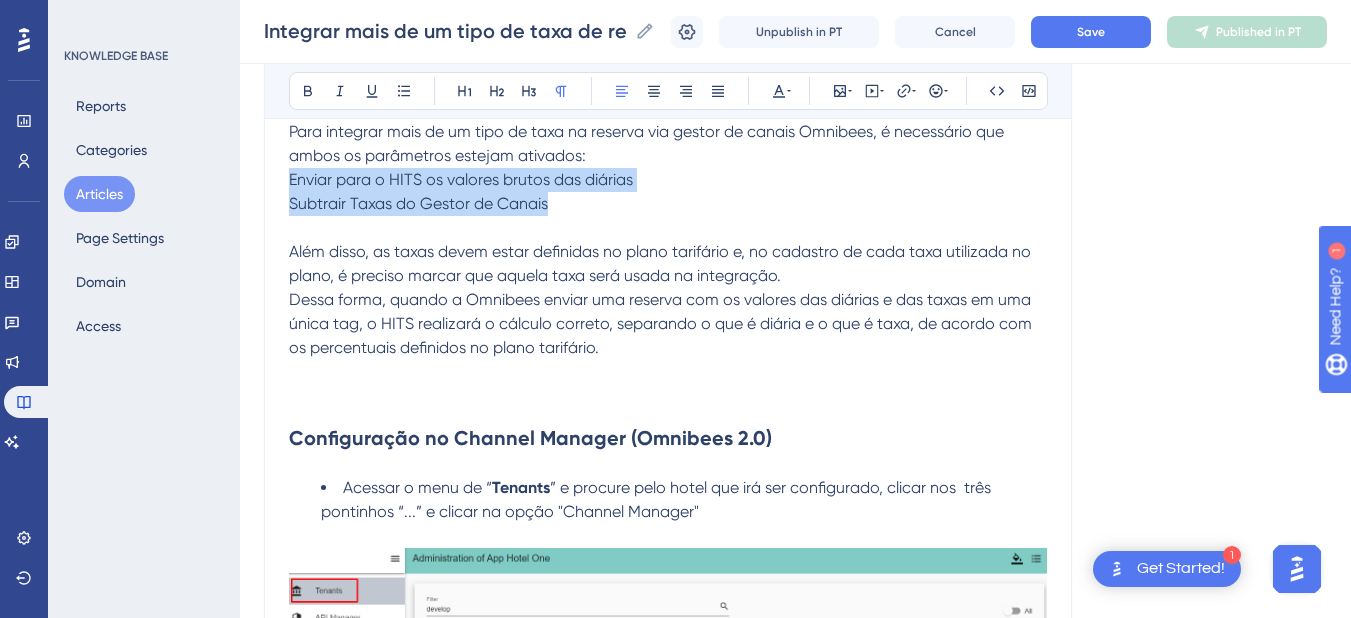 click on "Enviar para o HITS os valores brutos das diárias" at bounding box center (461, 179) 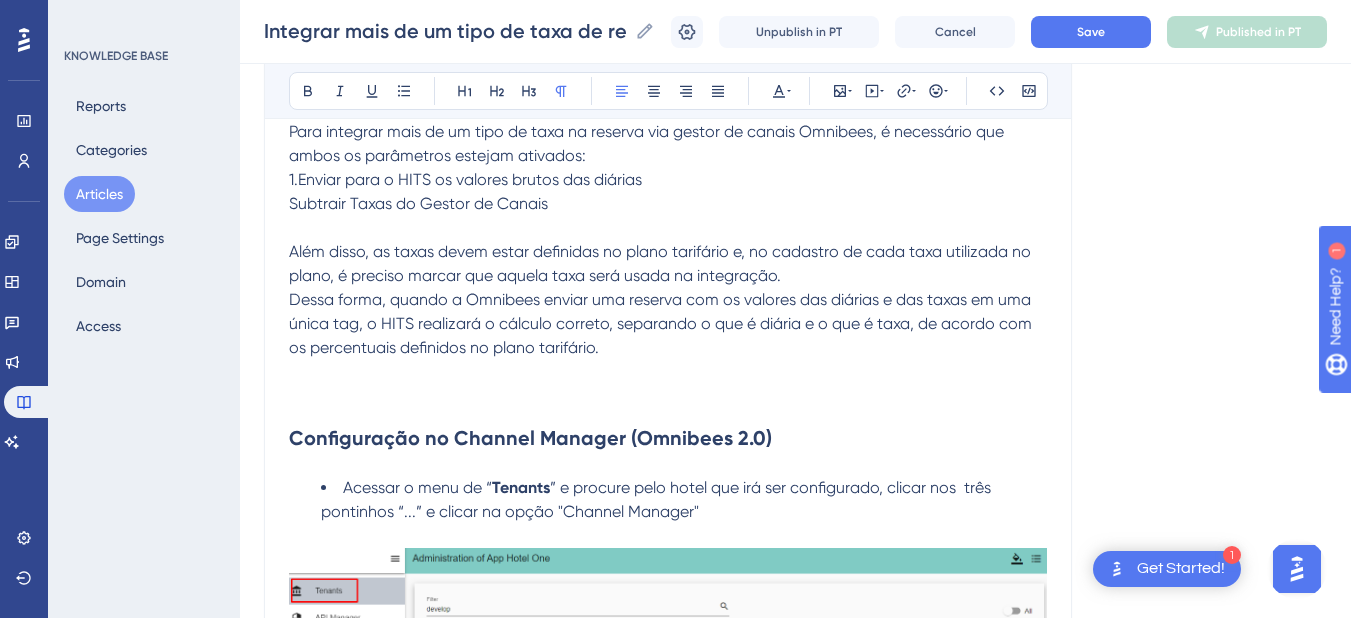 click on "Subtrair Taxas do Gestor de Canais" at bounding box center [418, 203] 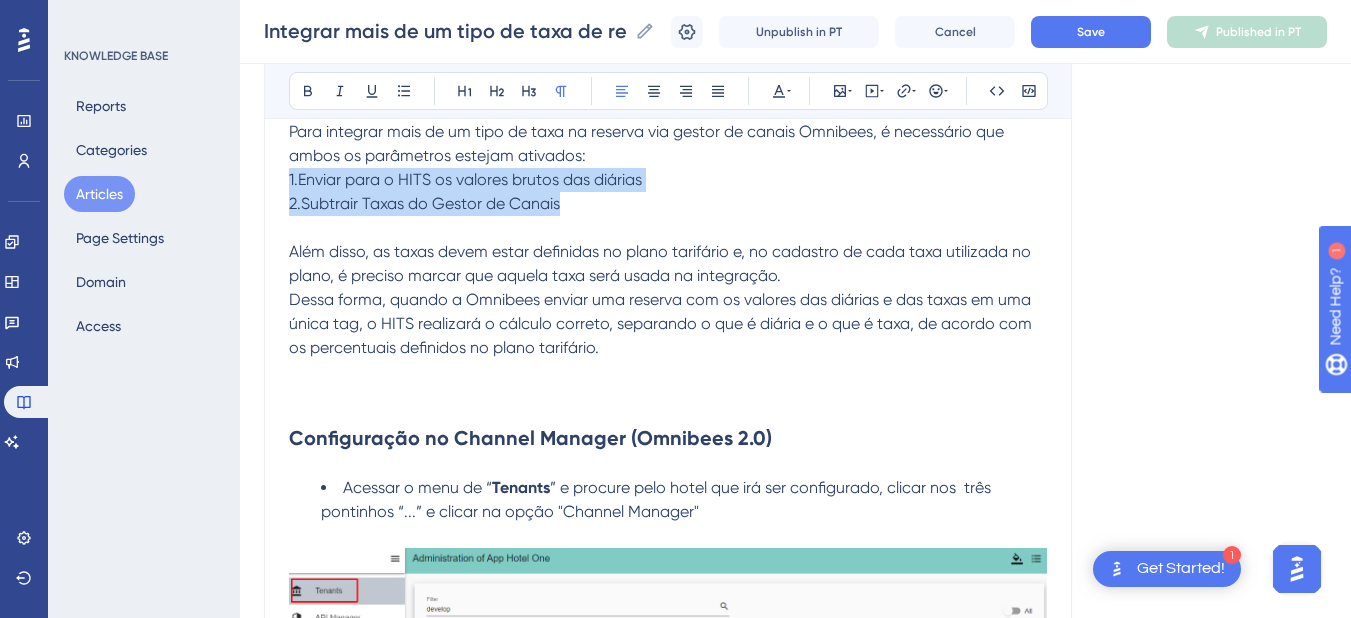 drag, startPoint x: 586, startPoint y: 205, endPoint x: 283, endPoint y: 183, distance: 303.79764 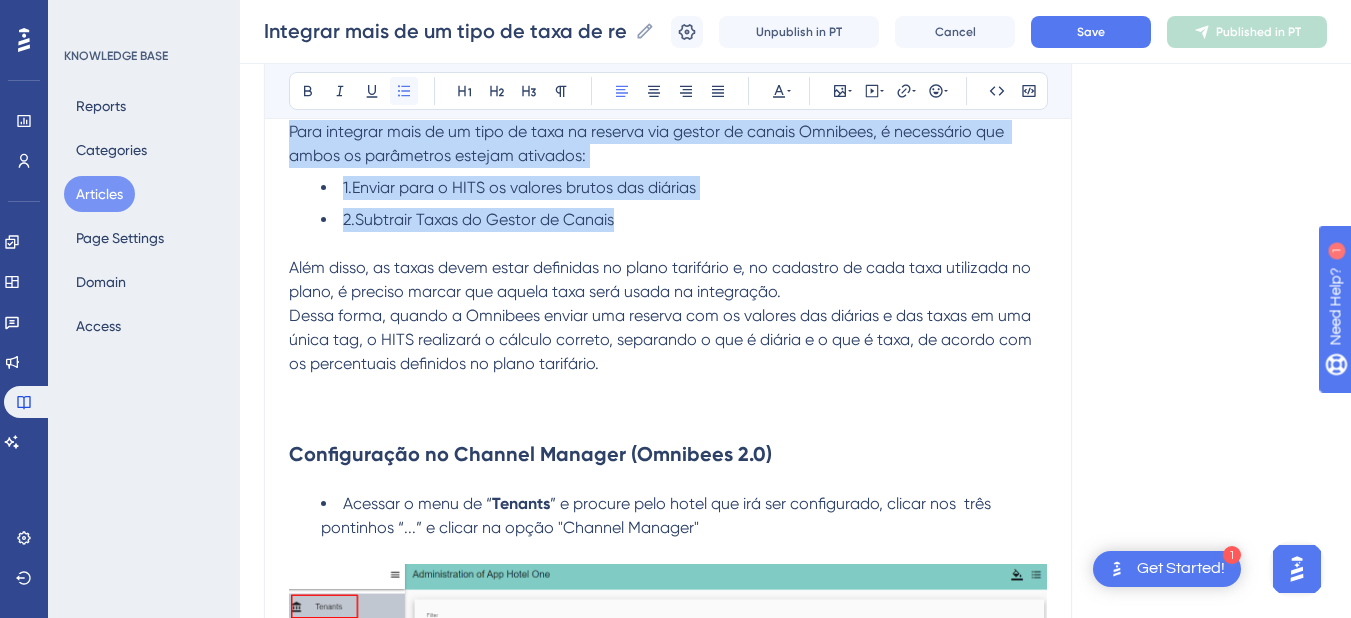click 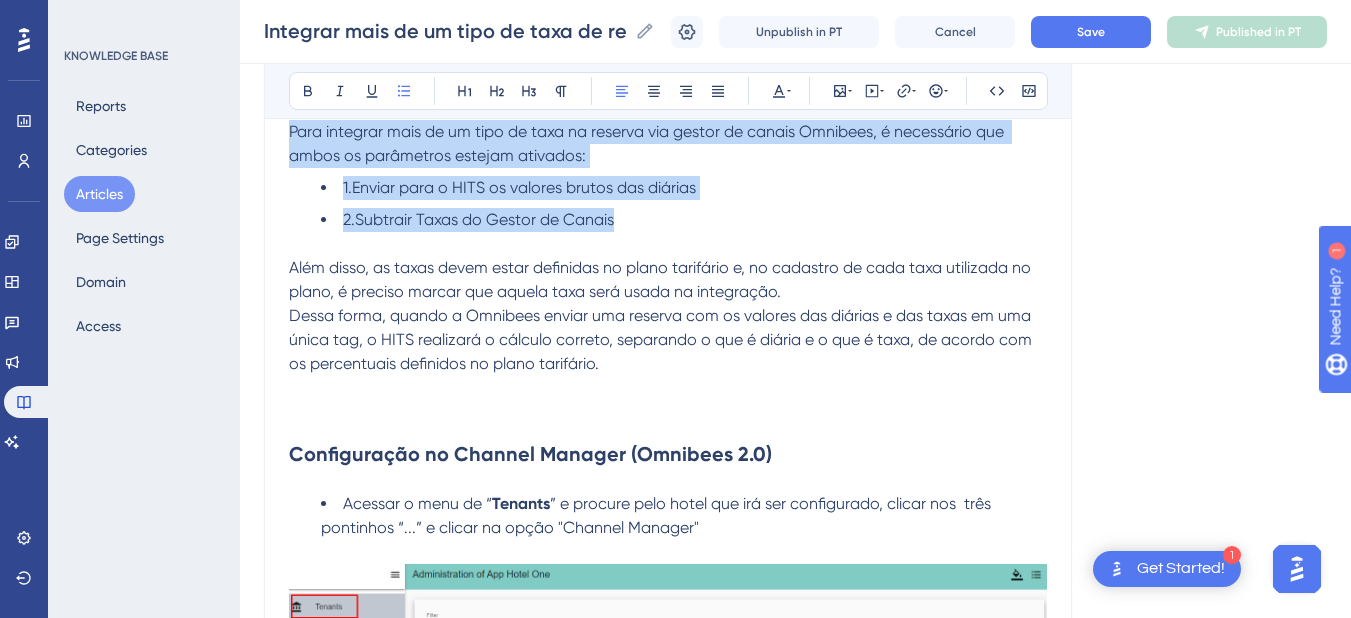 click on "1.Enviar para o HITS os valores brutos das diárias" at bounding box center (519, 187) 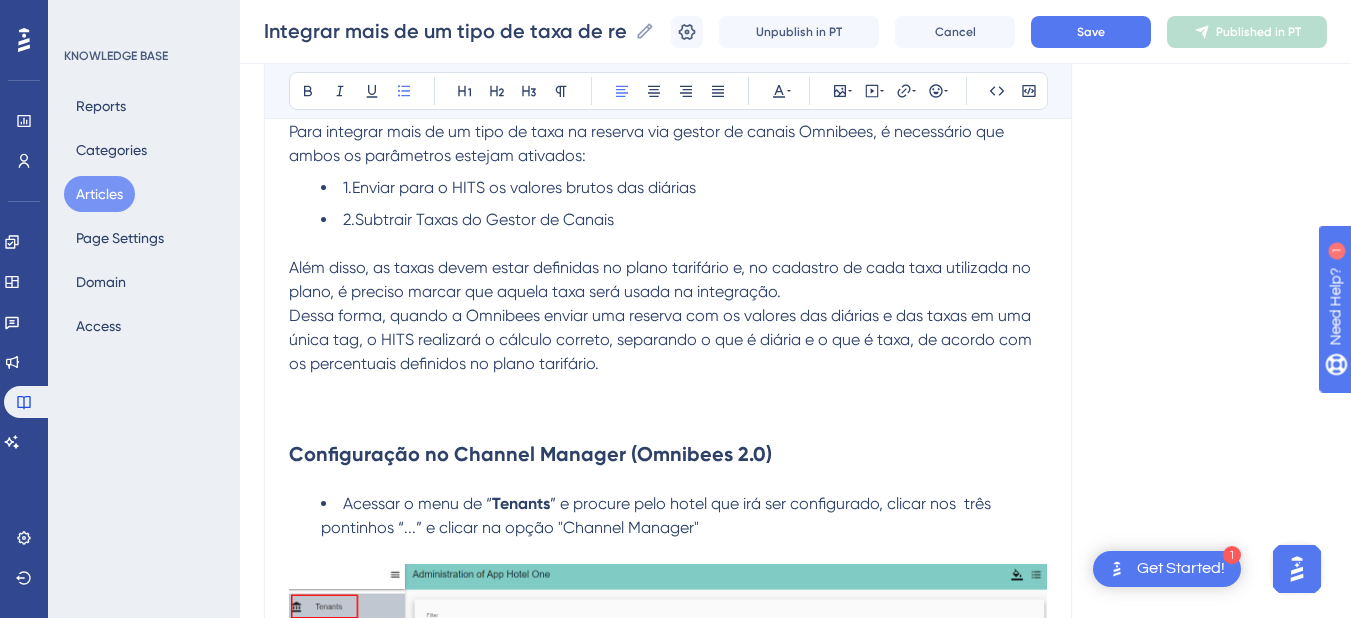 click on "1.Enviar para o HITS os valores brutos das diárias" at bounding box center (519, 187) 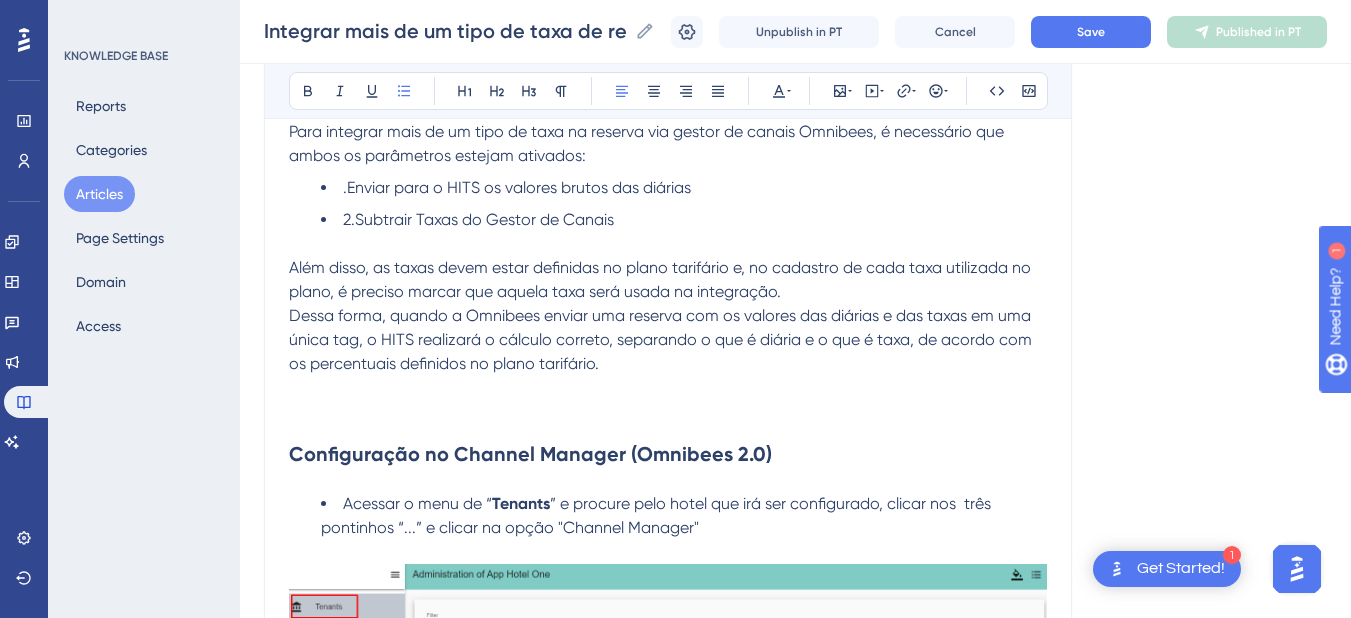 scroll, scrollTop: 157, scrollLeft: 0, axis: vertical 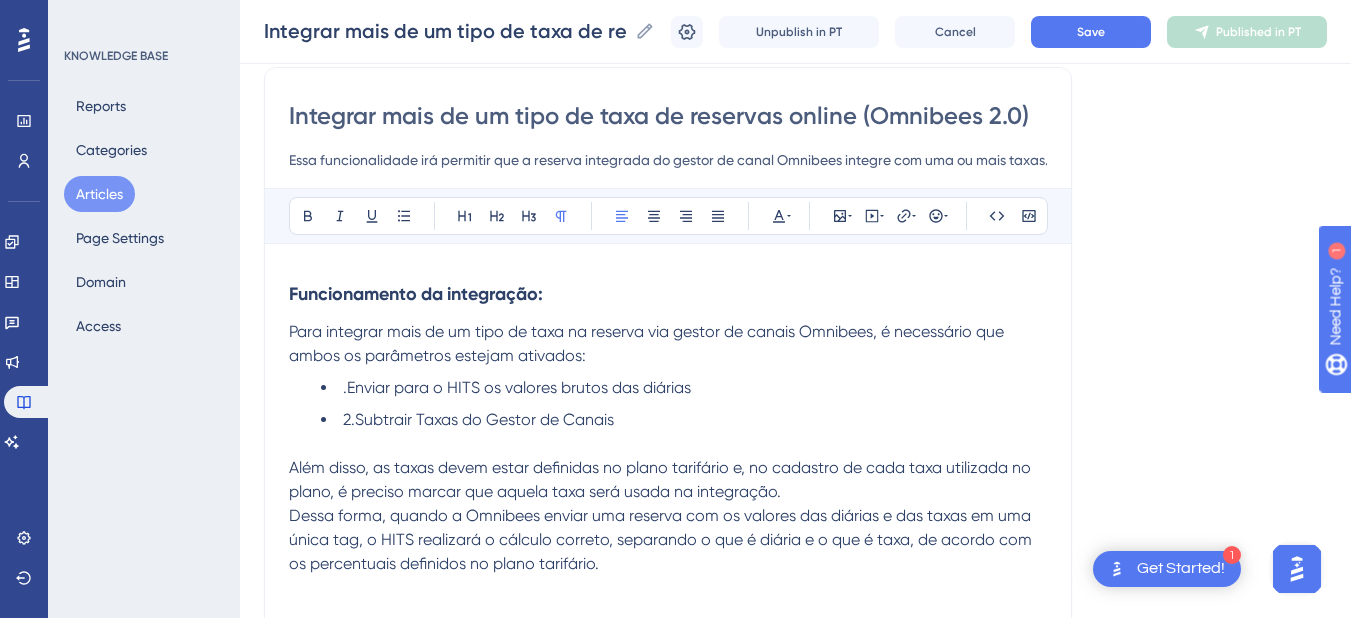 click on "Para integrar mais de um tipo de taxa na reserva via gestor de canais Omnibees, é necessário que ambos os parâmetros estejam ativados:" at bounding box center [668, 344] 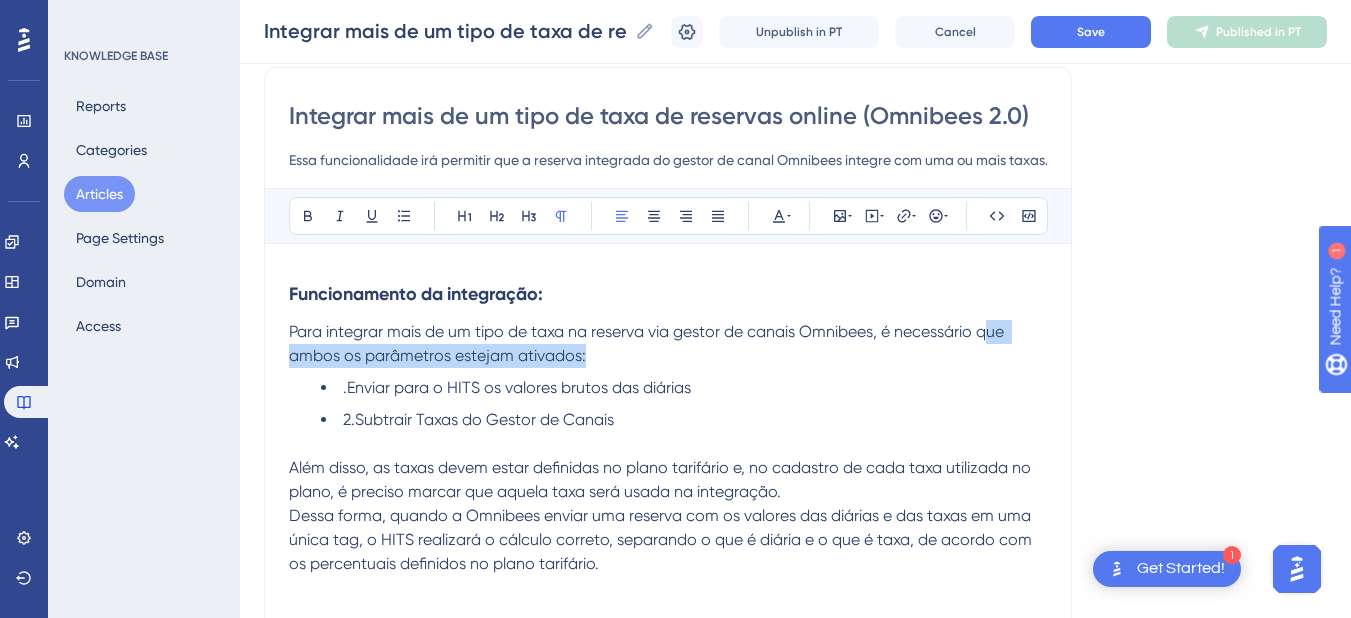 drag, startPoint x: 604, startPoint y: 349, endPoint x: 989, endPoint y: 334, distance: 385.29208 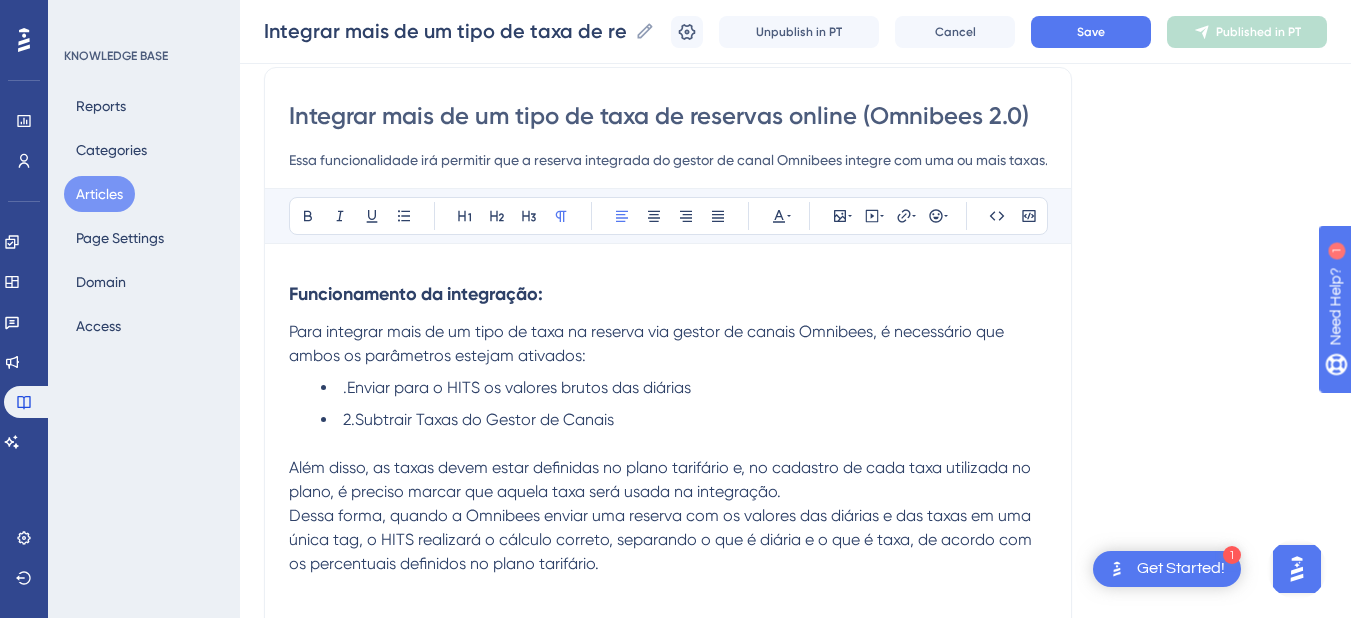 click on "Para integrar mais de um tipo de taxa na reserva via gestor de canais Omnibees, é necessário que ambos os parâmetros estejam ativados:" at bounding box center [648, 343] 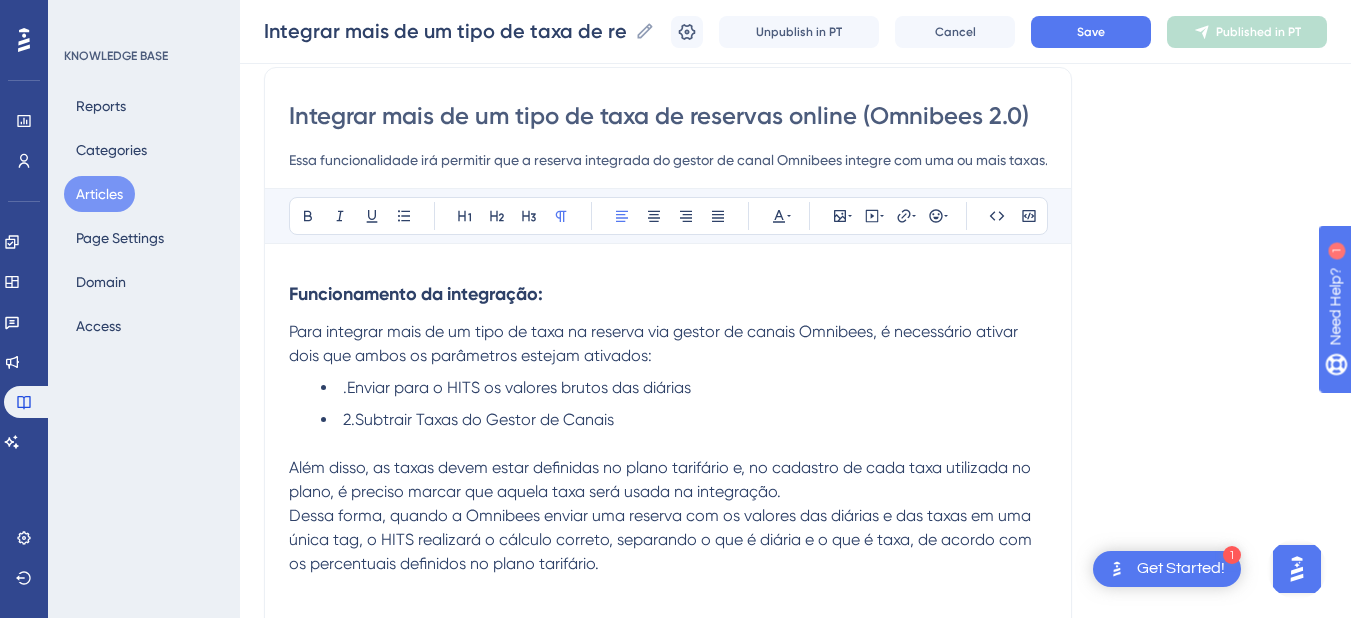 drag, startPoint x: 288, startPoint y: 289, endPoint x: 400, endPoint y: 368, distance: 137.05838 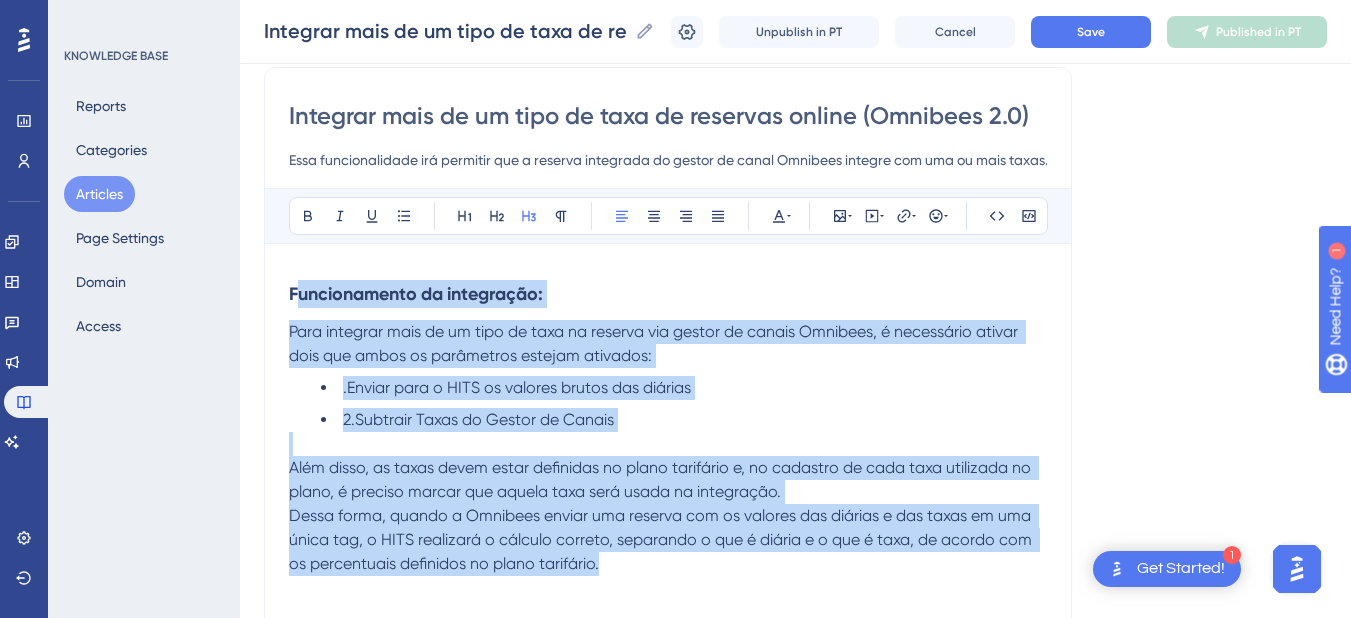 drag, startPoint x: 294, startPoint y: 289, endPoint x: 606, endPoint y: 563, distance: 415.23486 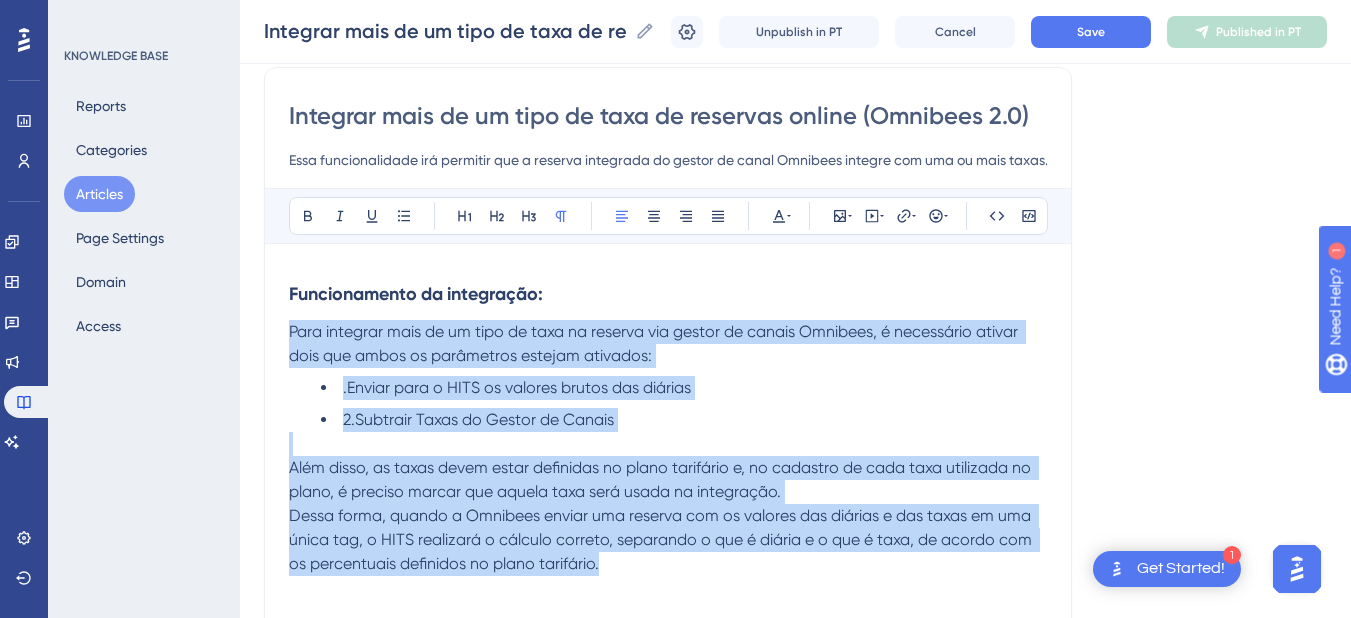 drag, startPoint x: 605, startPoint y: 568, endPoint x: 276, endPoint y: 339, distance: 400.8516 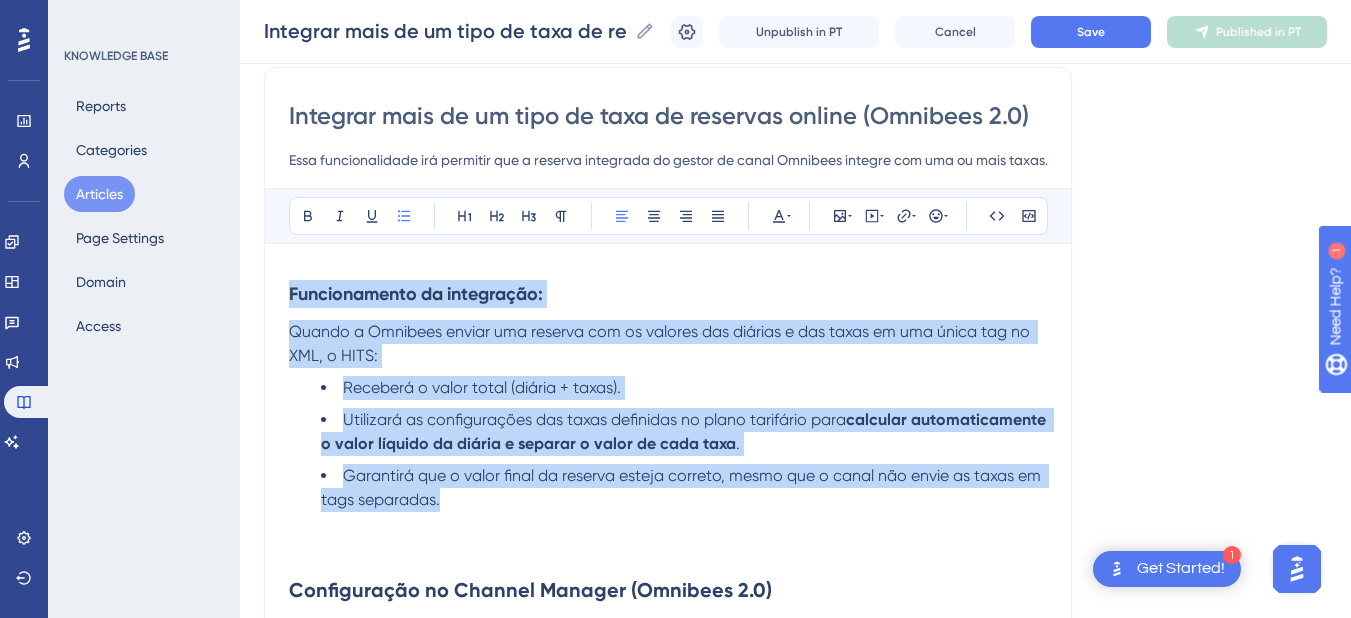 drag, startPoint x: 445, startPoint y: 485, endPoint x: 271, endPoint y: 276, distance: 271.95035 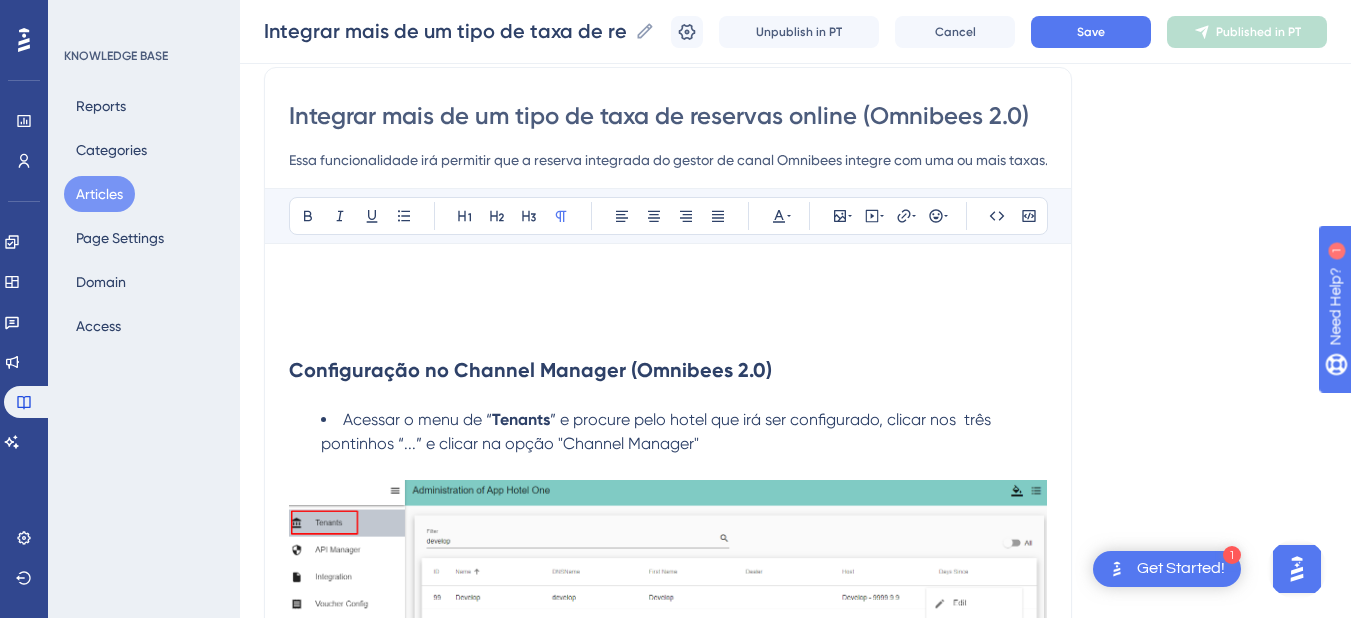 click at bounding box center [668, 328] 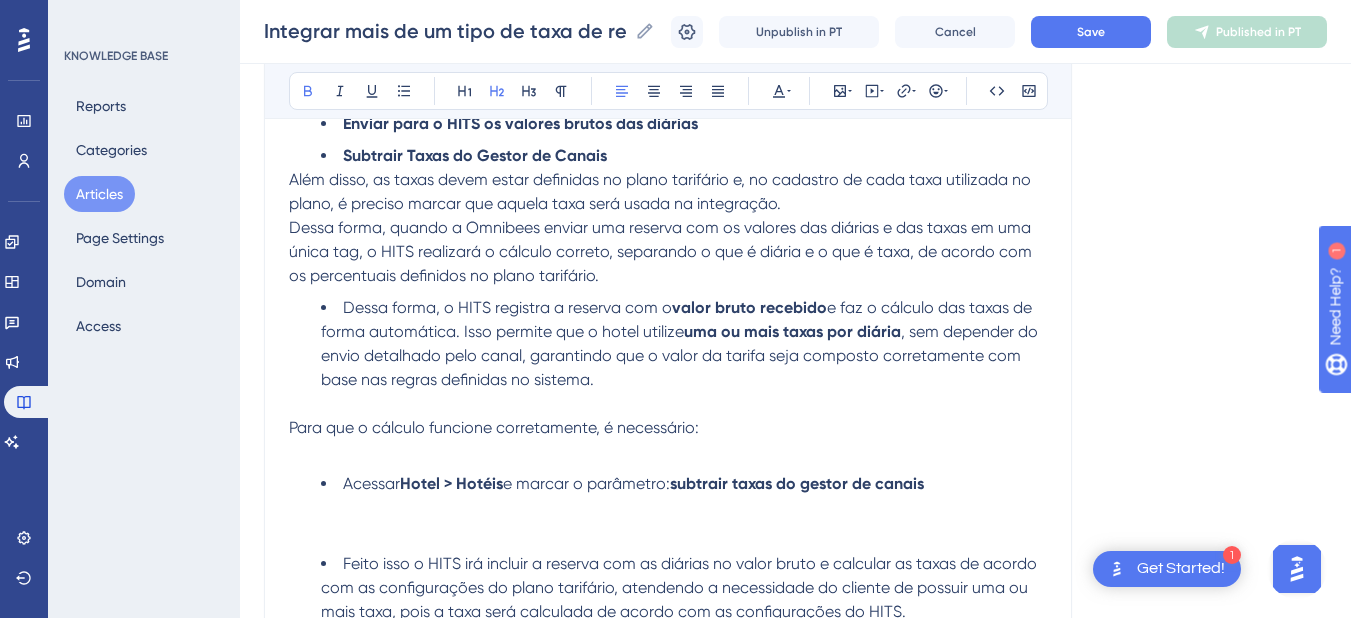 scroll, scrollTop: 1957, scrollLeft: 0, axis: vertical 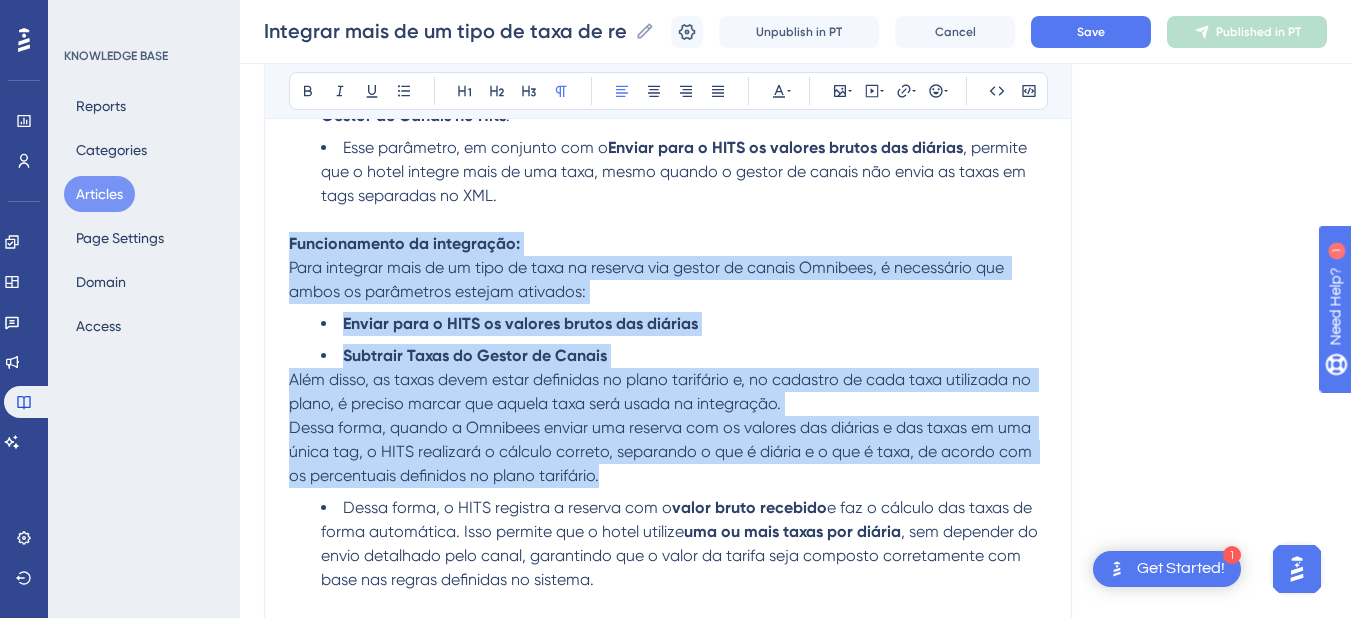 drag, startPoint x: 648, startPoint y: 471, endPoint x: 287, endPoint y: 242, distance: 427.5067 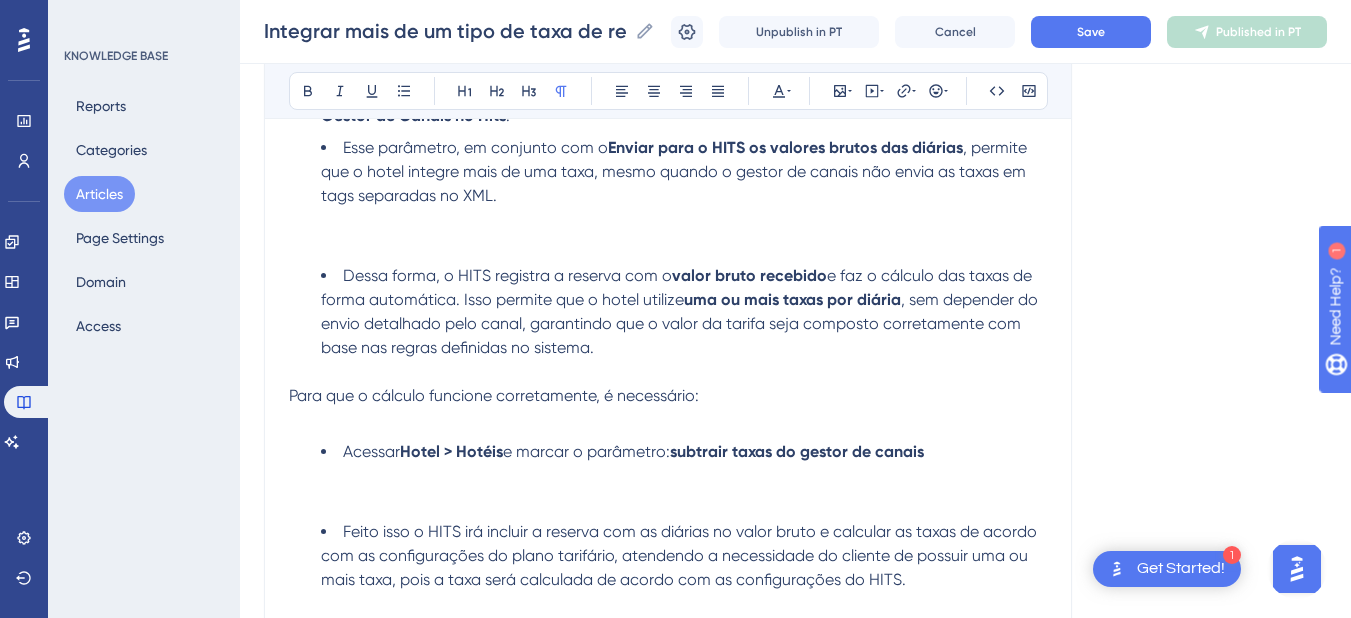 scroll, scrollTop: 2157, scrollLeft: 0, axis: vertical 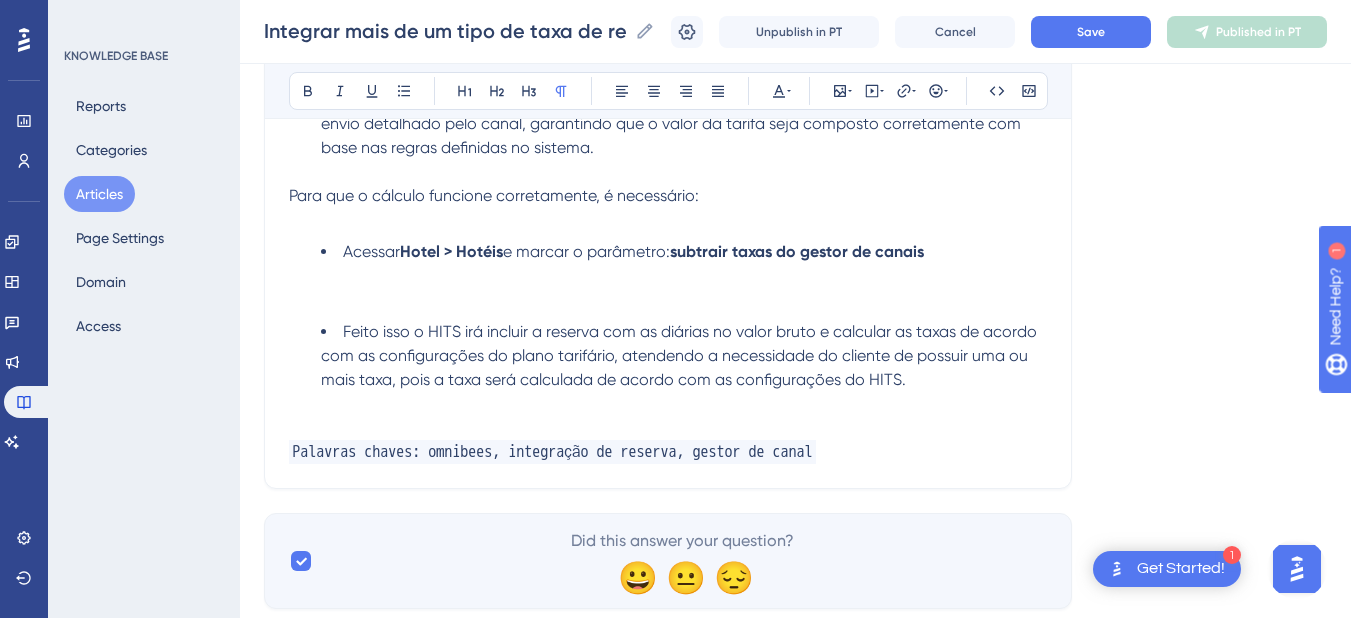 click at bounding box center [668, 300] 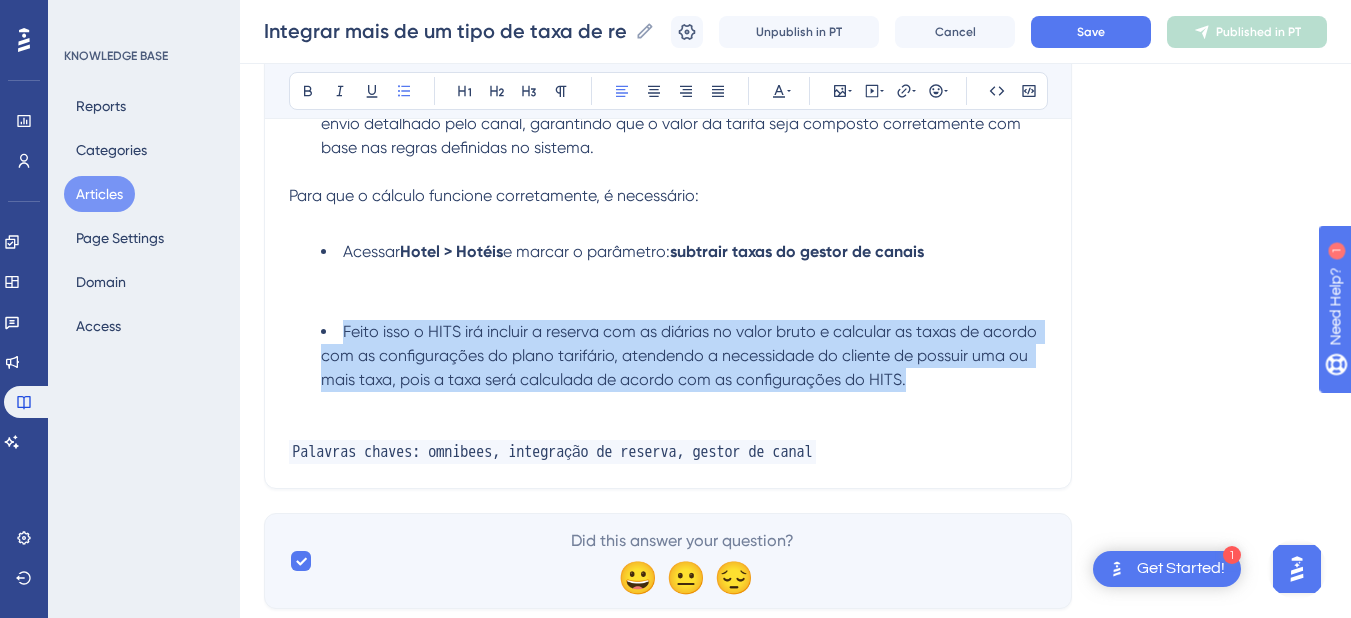 drag, startPoint x: 943, startPoint y: 377, endPoint x: 329, endPoint y: 332, distance: 615.6468 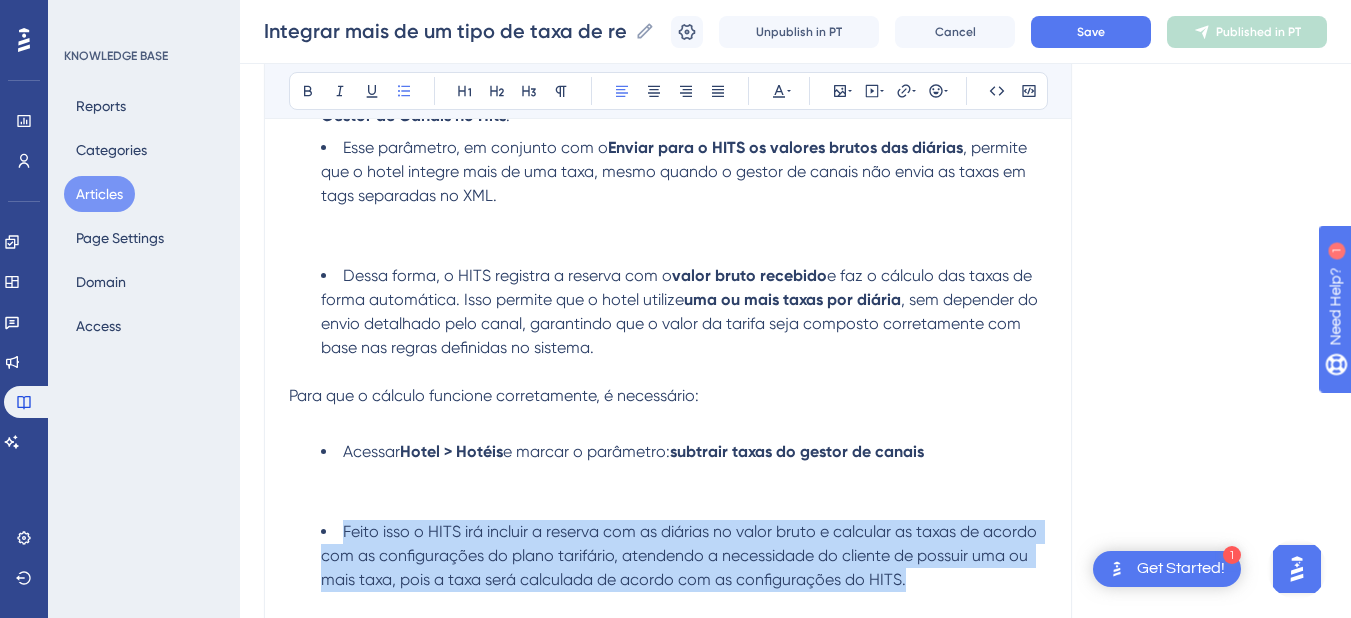 scroll, scrollTop: 1757, scrollLeft: 0, axis: vertical 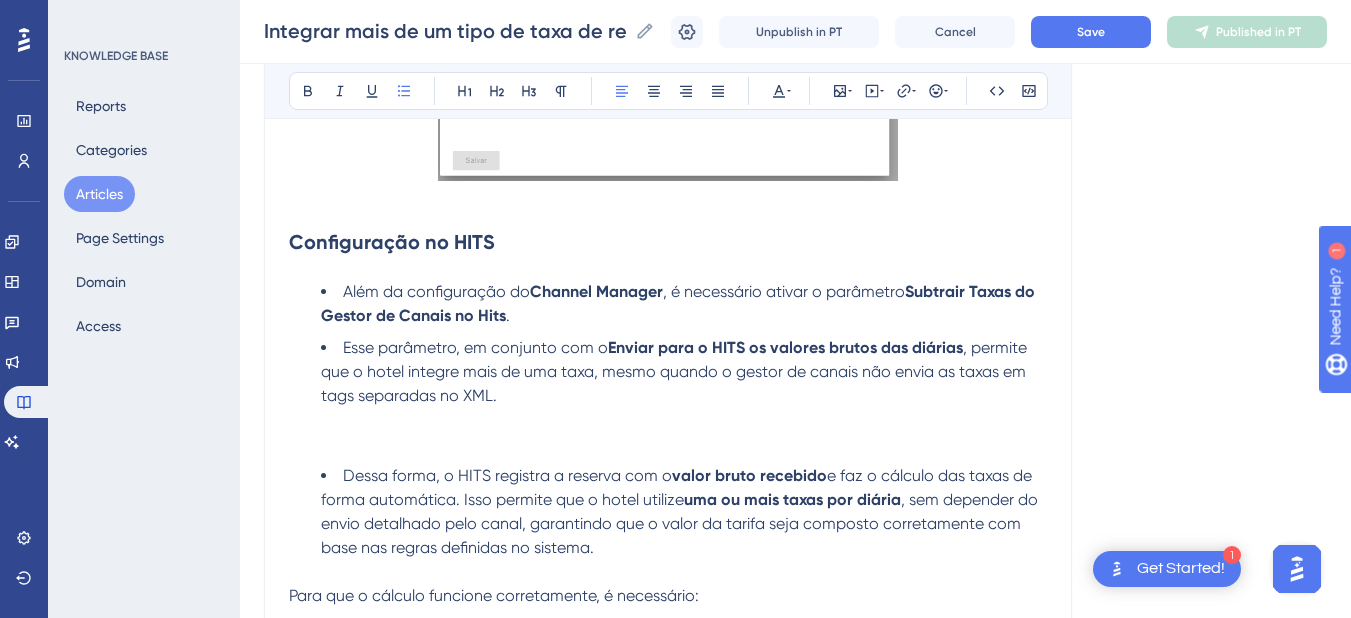 click on "Esse parâmetro, em conjunto com o  Enviar para o HITS os valores brutos das diárias , permite que o hotel integre mais de uma taxa, mesmo quando o gestor de canais não envia as taxas em tags separadas no XML." at bounding box center (684, 372) 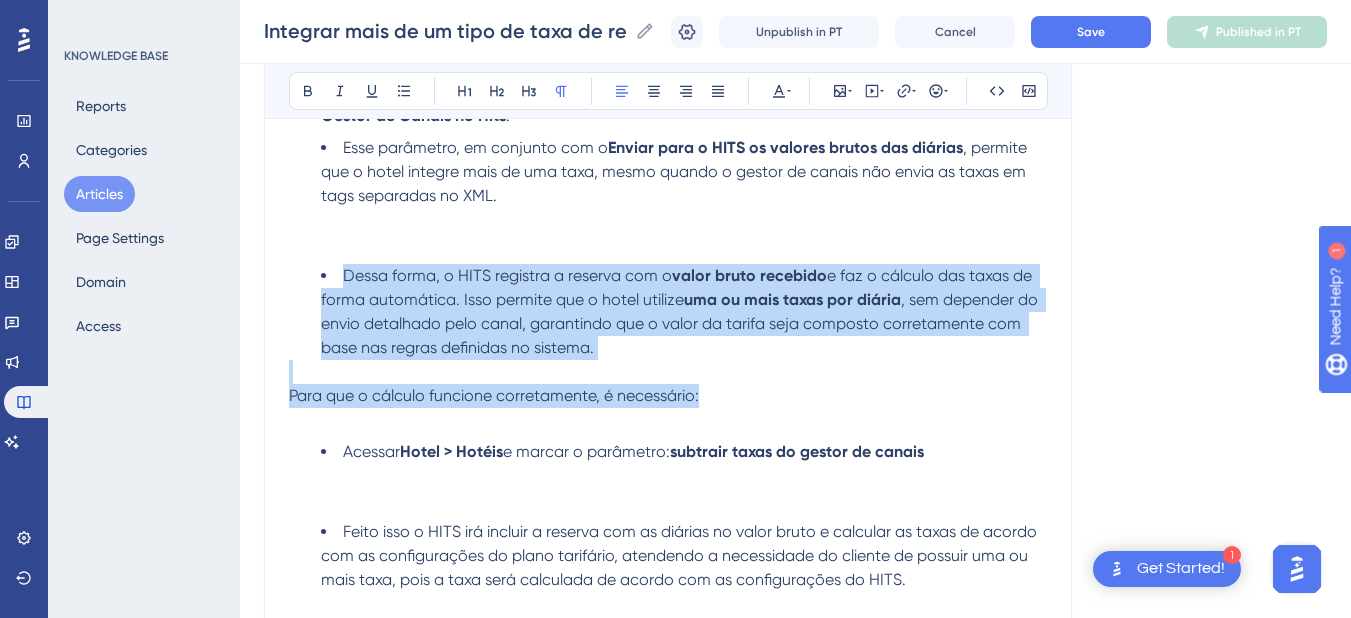 drag, startPoint x: 469, startPoint y: 334, endPoint x: 327, endPoint y: 274, distance: 154.15576 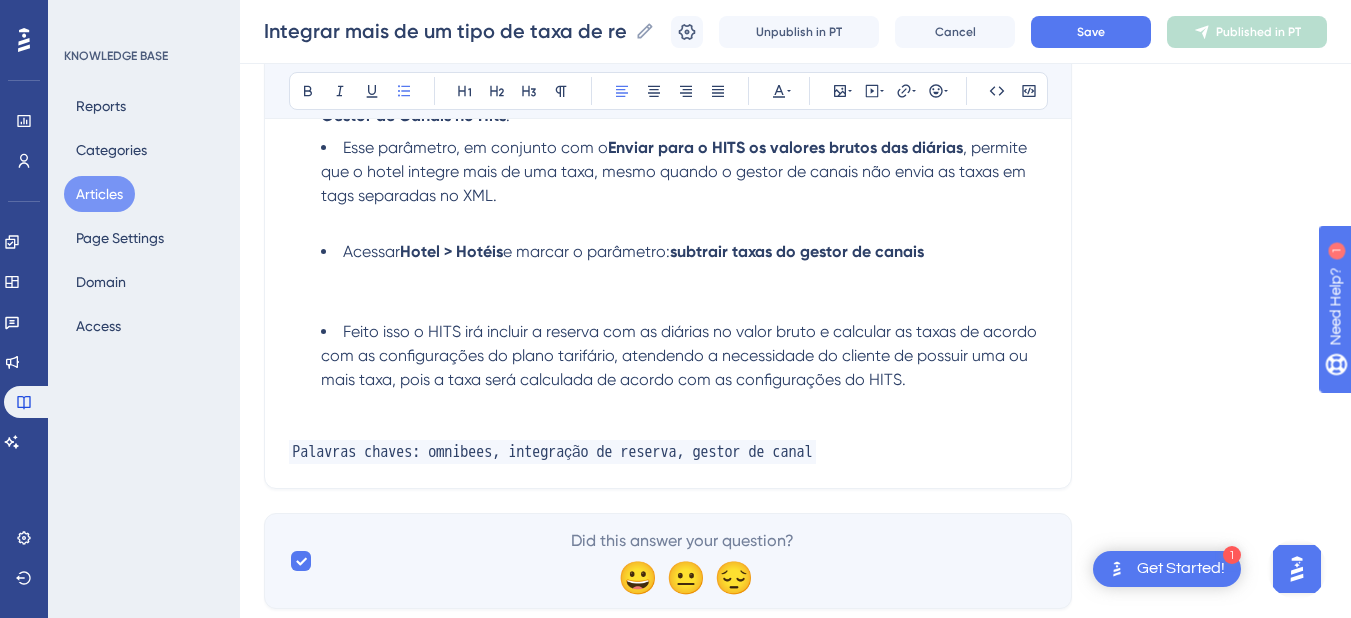 scroll, scrollTop: 1757, scrollLeft: 0, axis: vertical 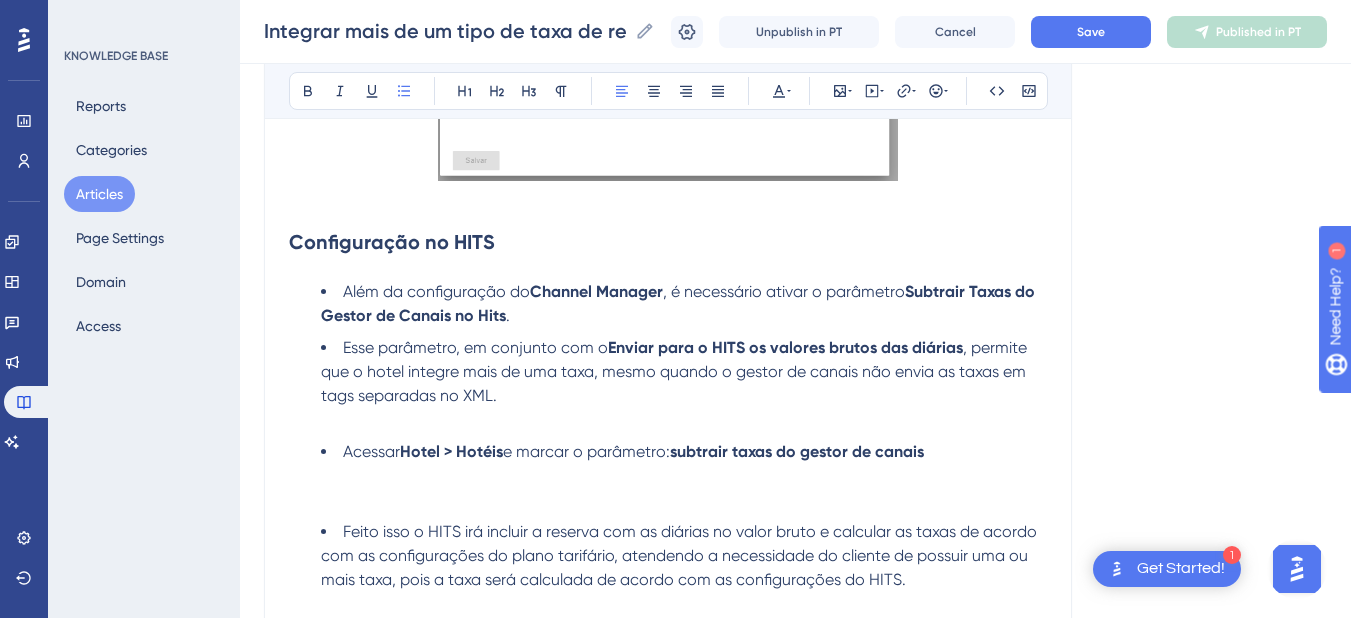 click on "Acessar  Hotel > Hotéis  e marcar o parâmetro:  subtrair taxas do gestor de canais" at bounding box center [684, 452] 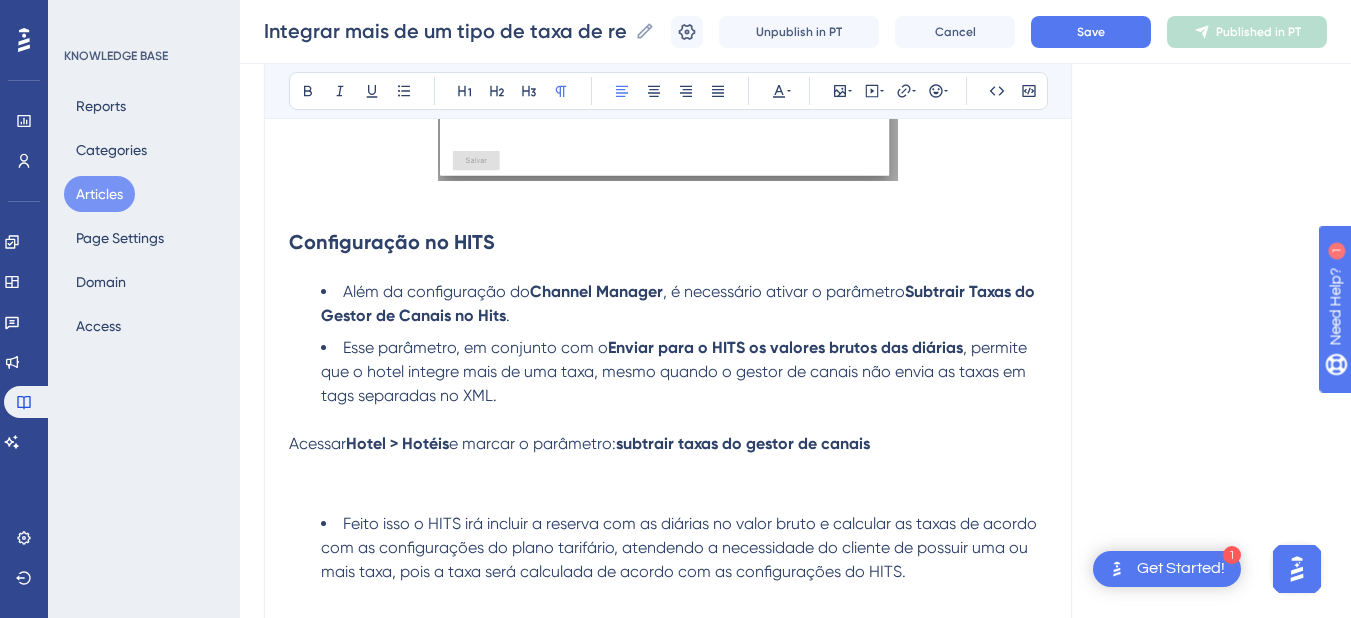 scroll, scrollTop: 1957, scrollLeft: 0, axis: vertical 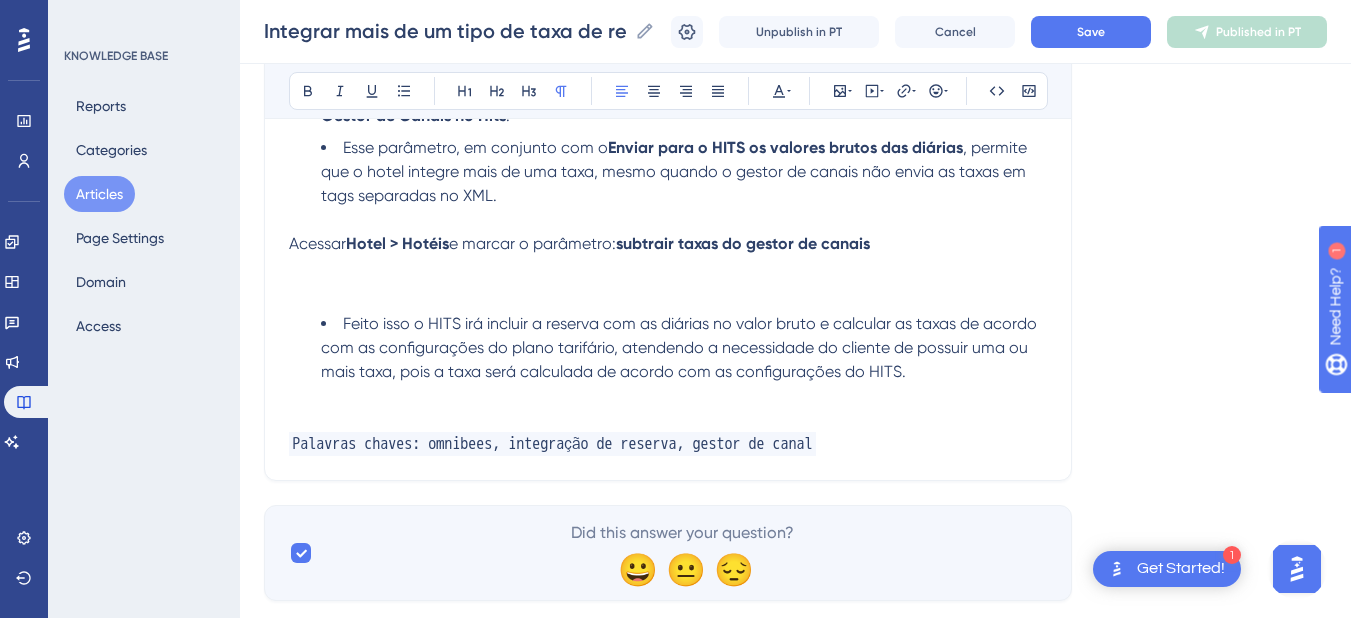 click at bounding box center (668, 396) 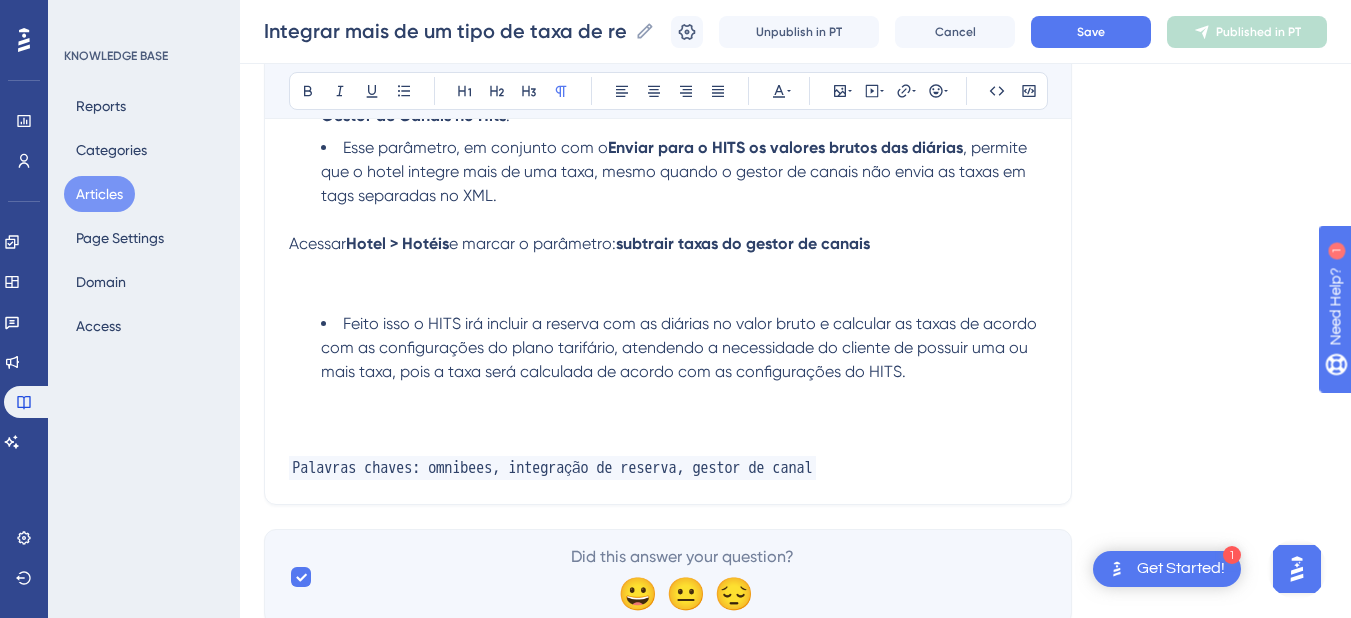 scroll, scrollTop: 2028, scrollLeft: 0, axis: vertical 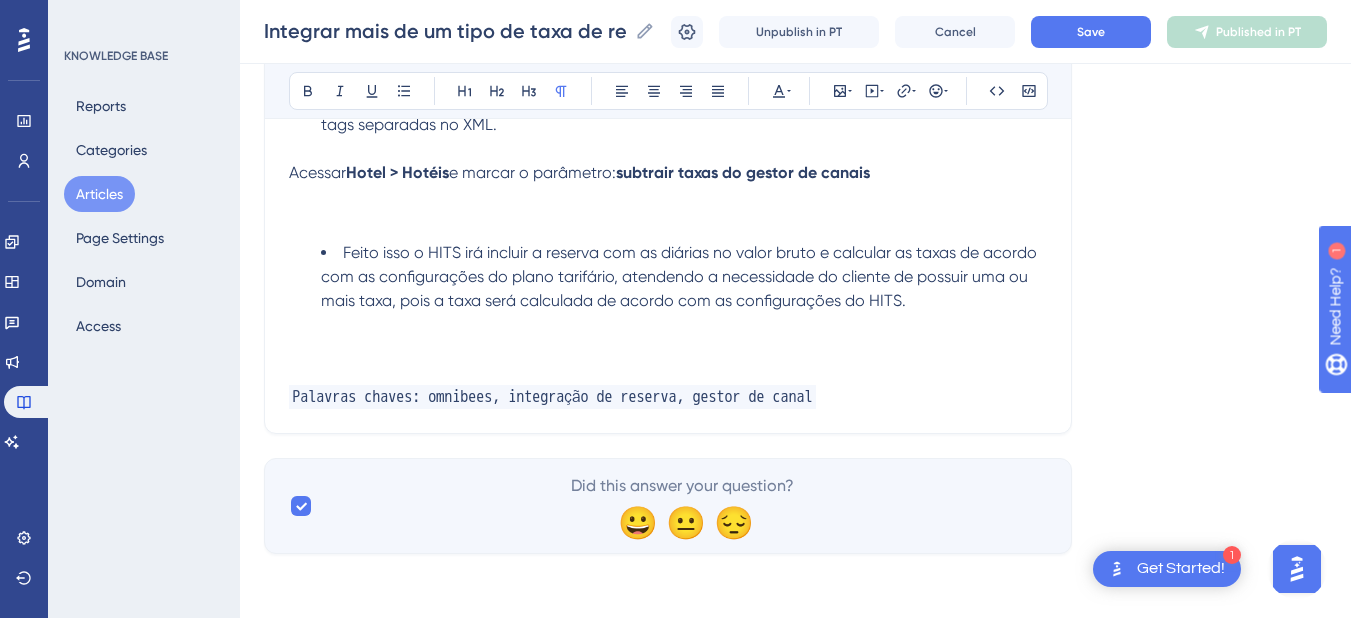 click at bounding box center (668, 349) 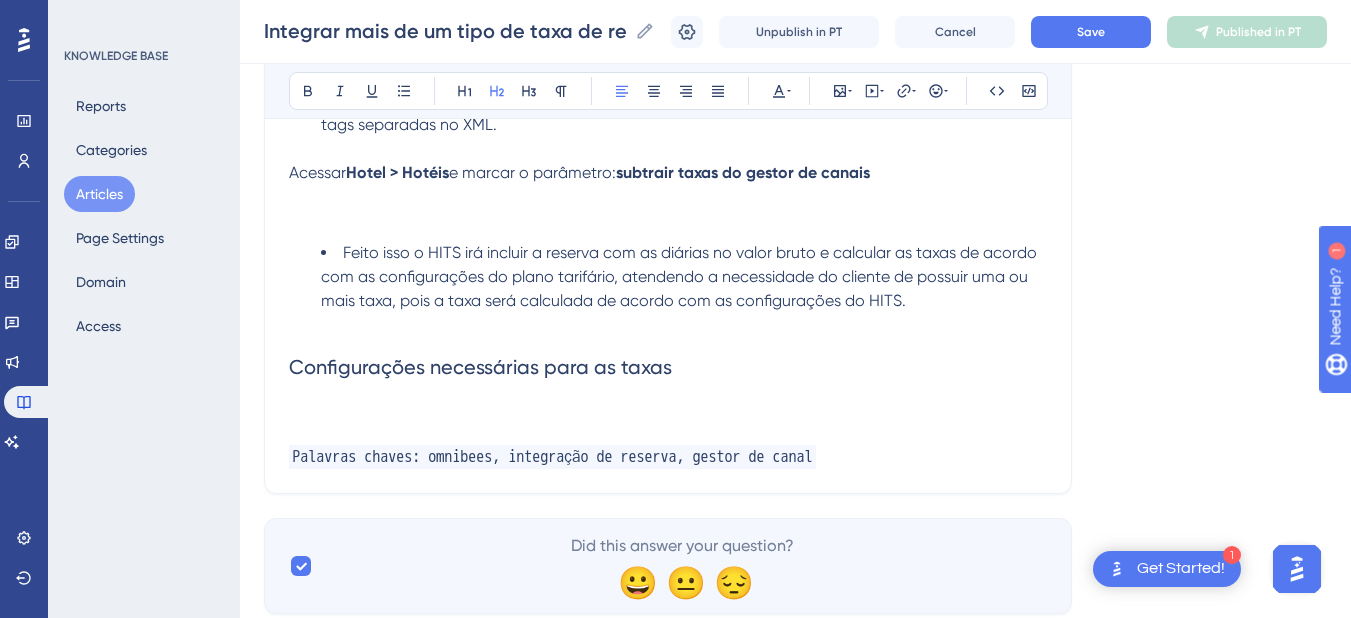 click on "Configurações necessárias para as taxas" at bounding box center (480, 367) 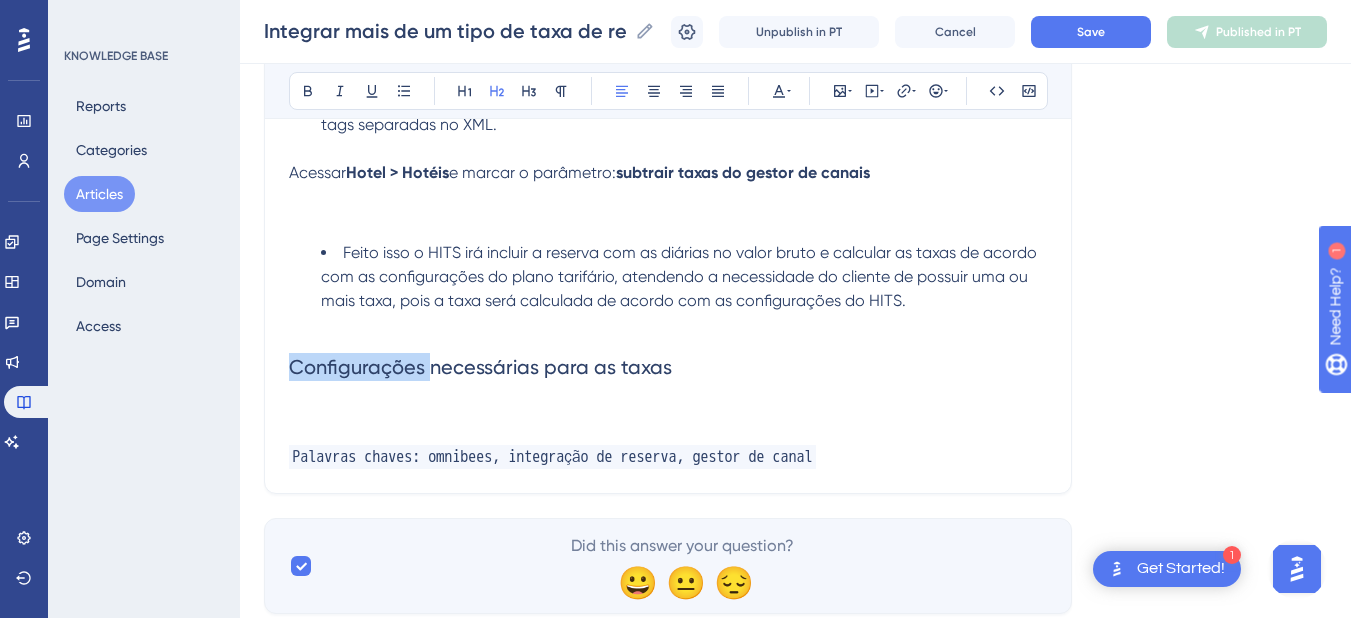 click on "Configurações necessárias para as taxas" at bounding box center (480, 367) 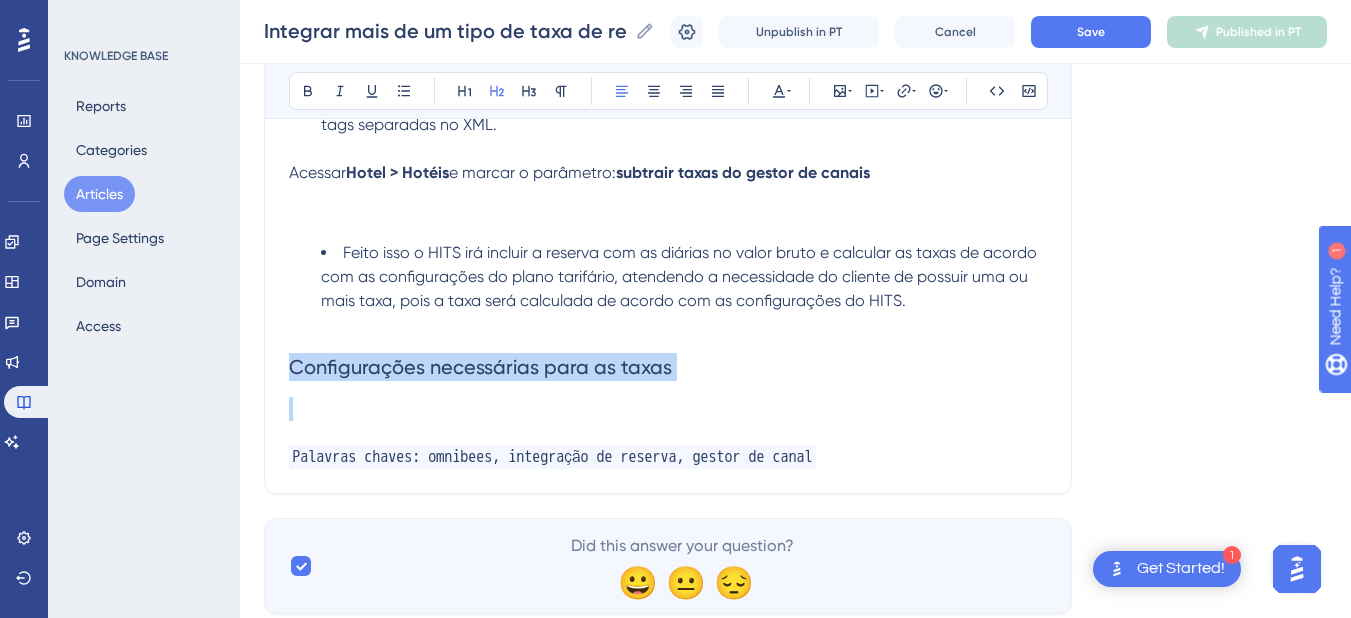 click on "Configurações necessárias para as taxas" at bounding box center (480, 367) 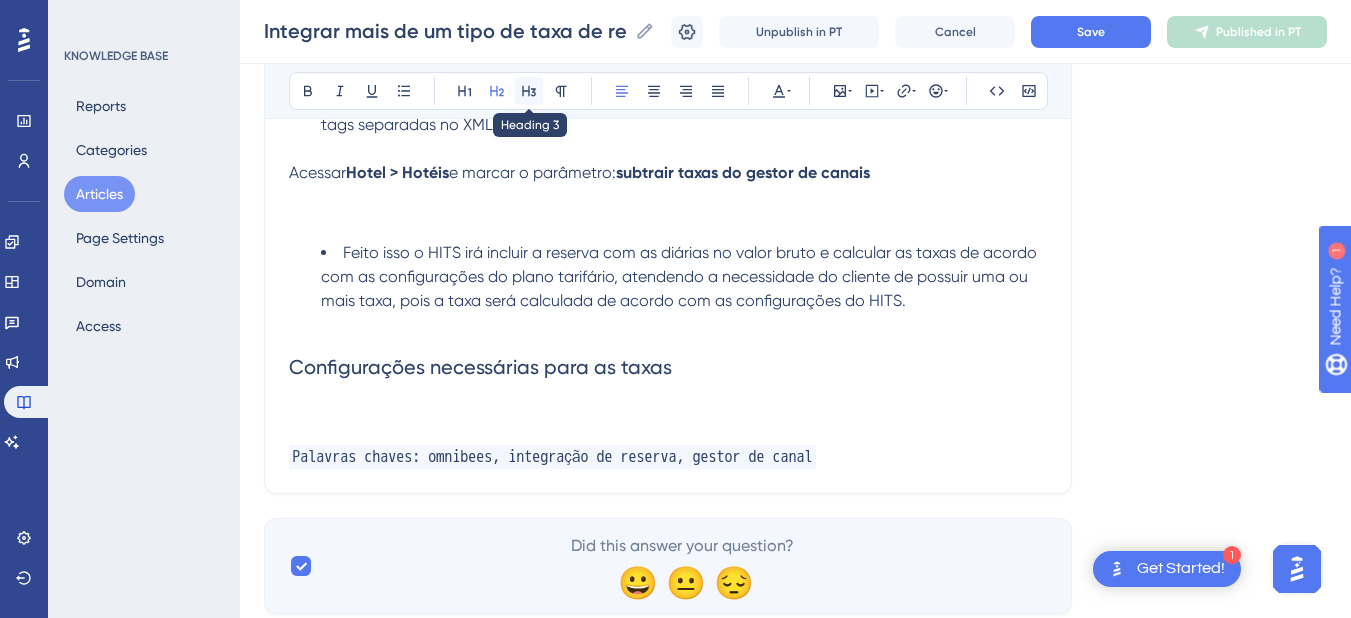 click at bounding box center (529, 91) 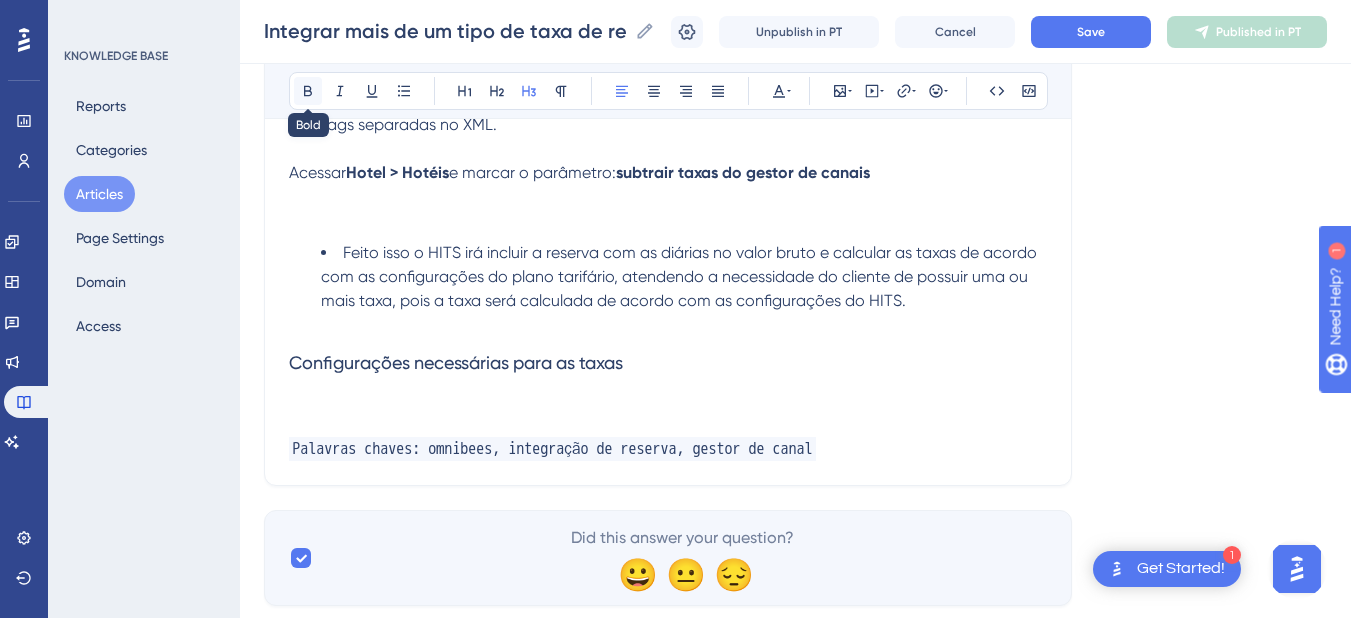 click at bounding box center [308, 91] 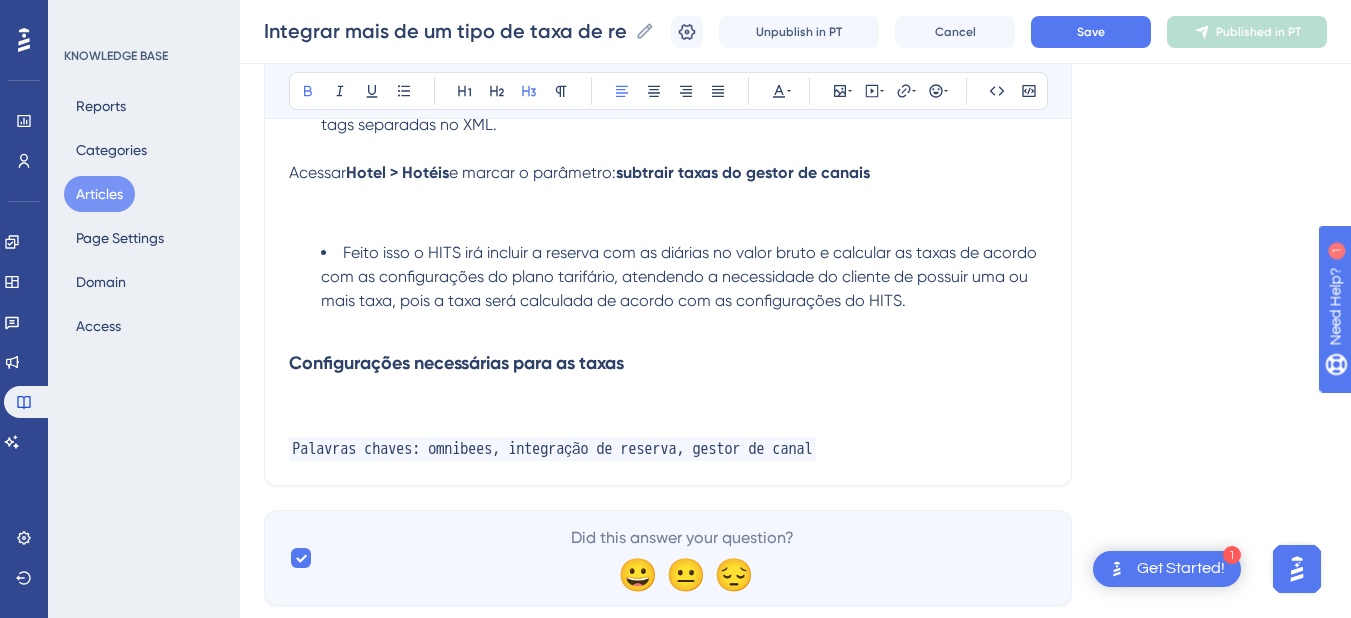 click at bounding box center (668, 401) 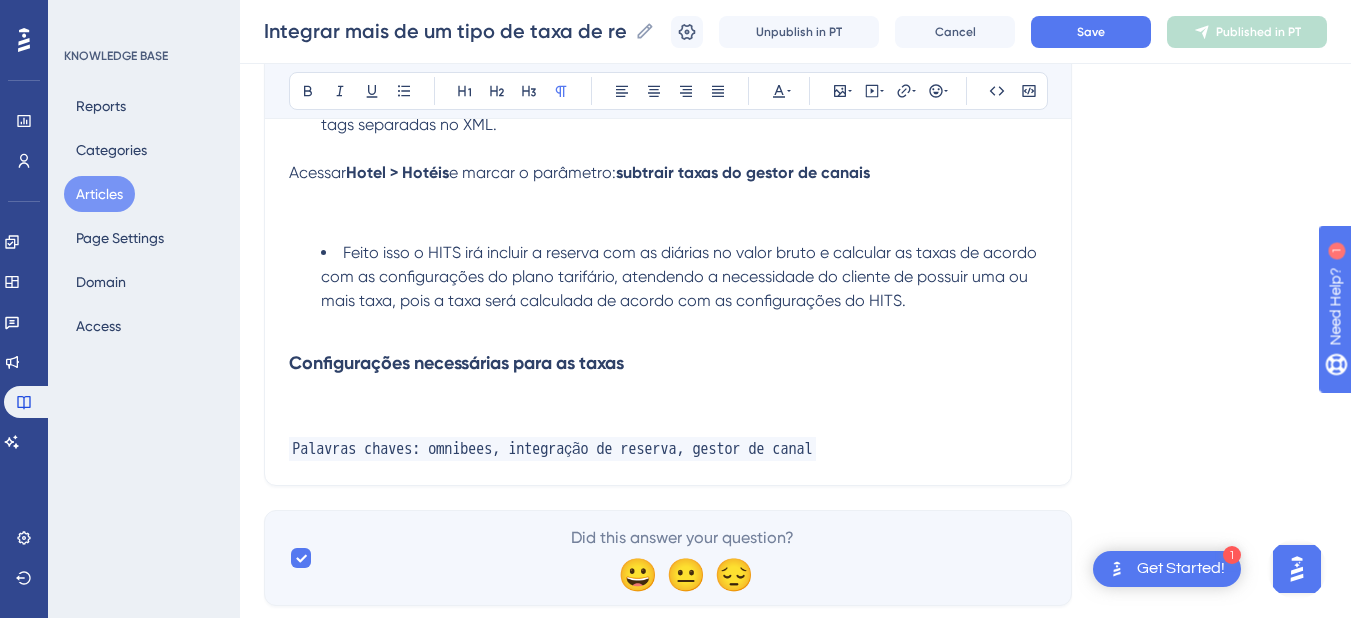 click at bounding box center (668, 401) 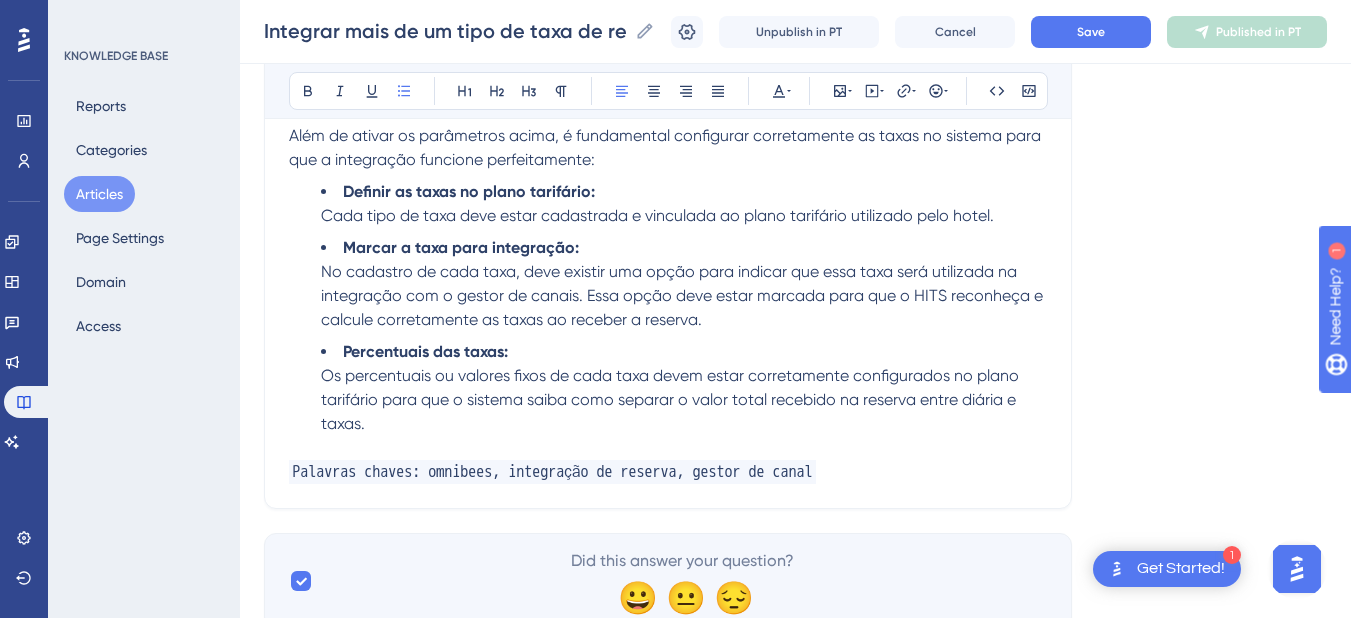 scroll, scrollTop: 2093, scrollLeft: 0, axis: vertical 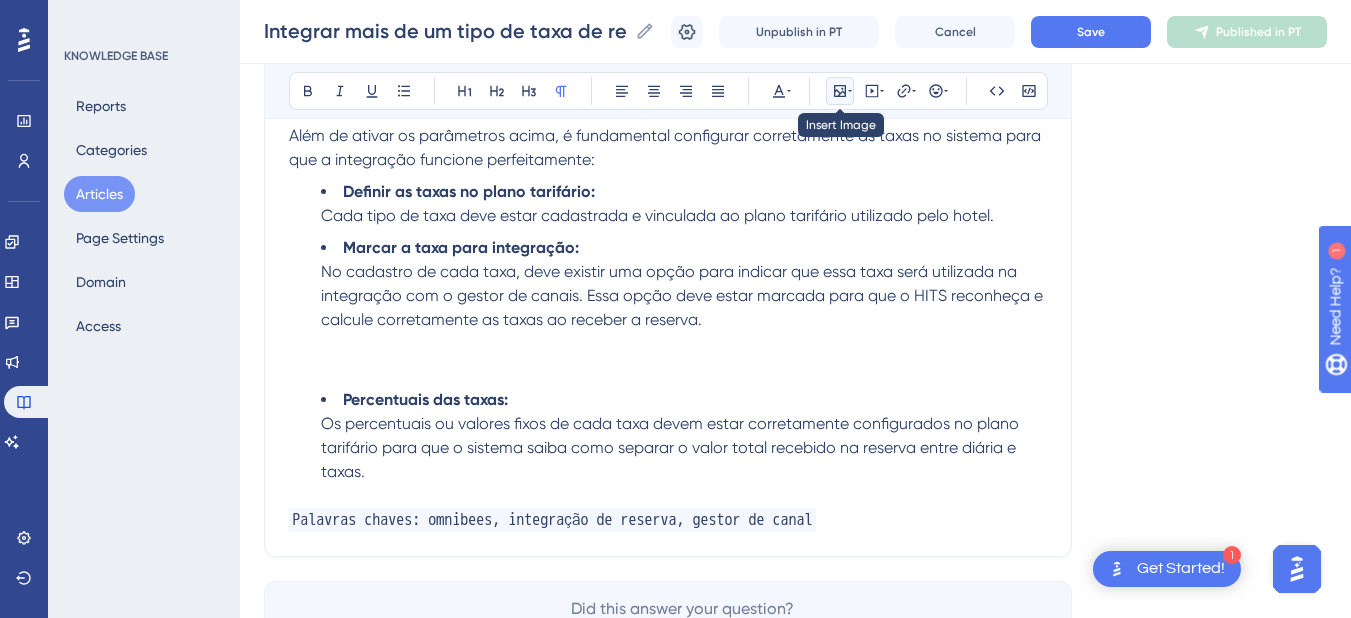 click 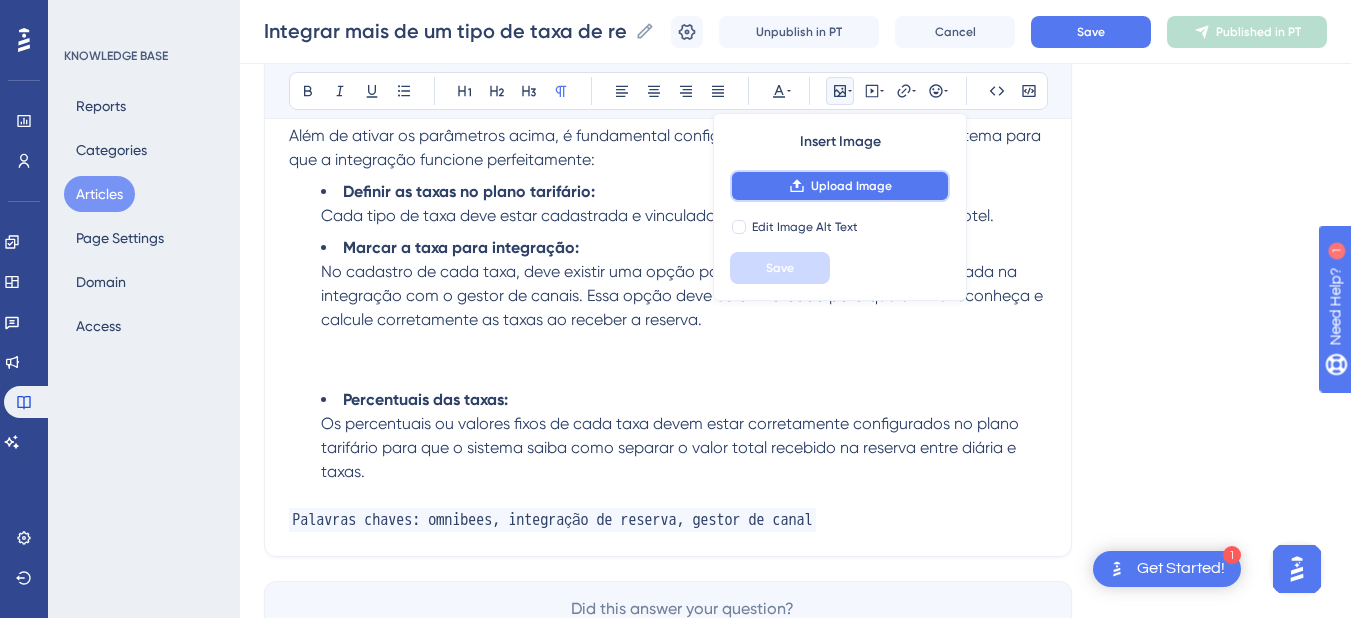 click on "Upload Image" at bounding box center [840, 186] 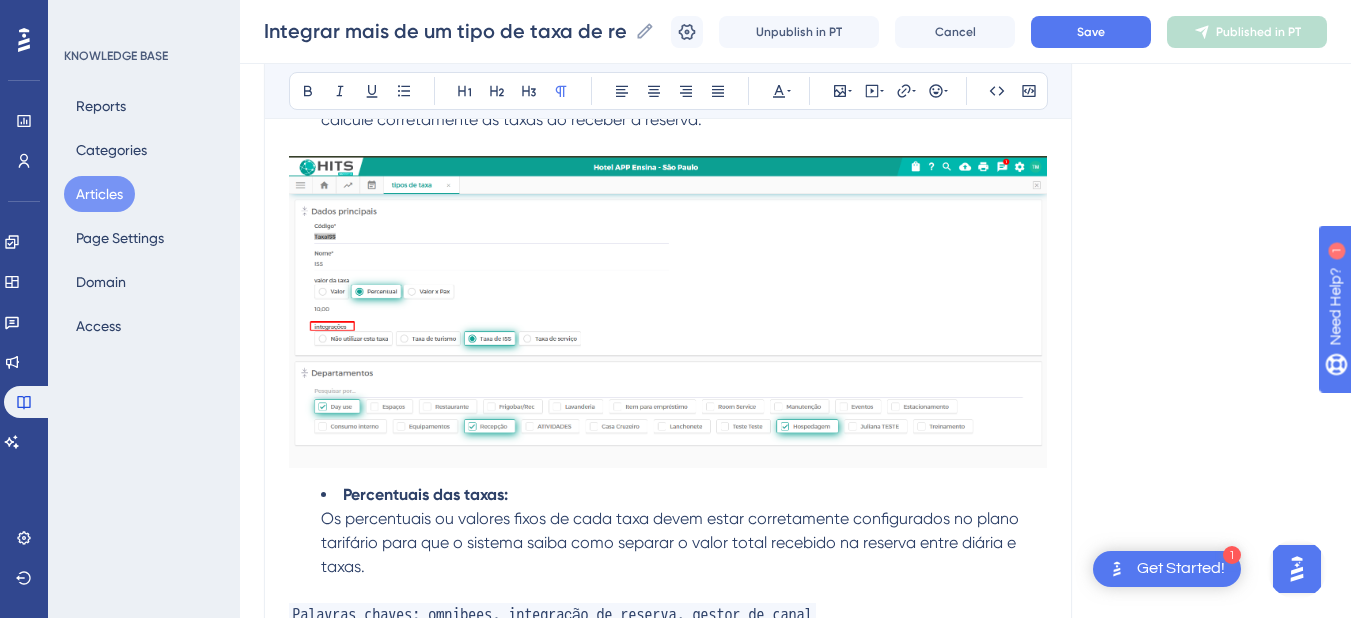 scroll, scrollTop: 2693, scrollLeft: 0, axis: vertical 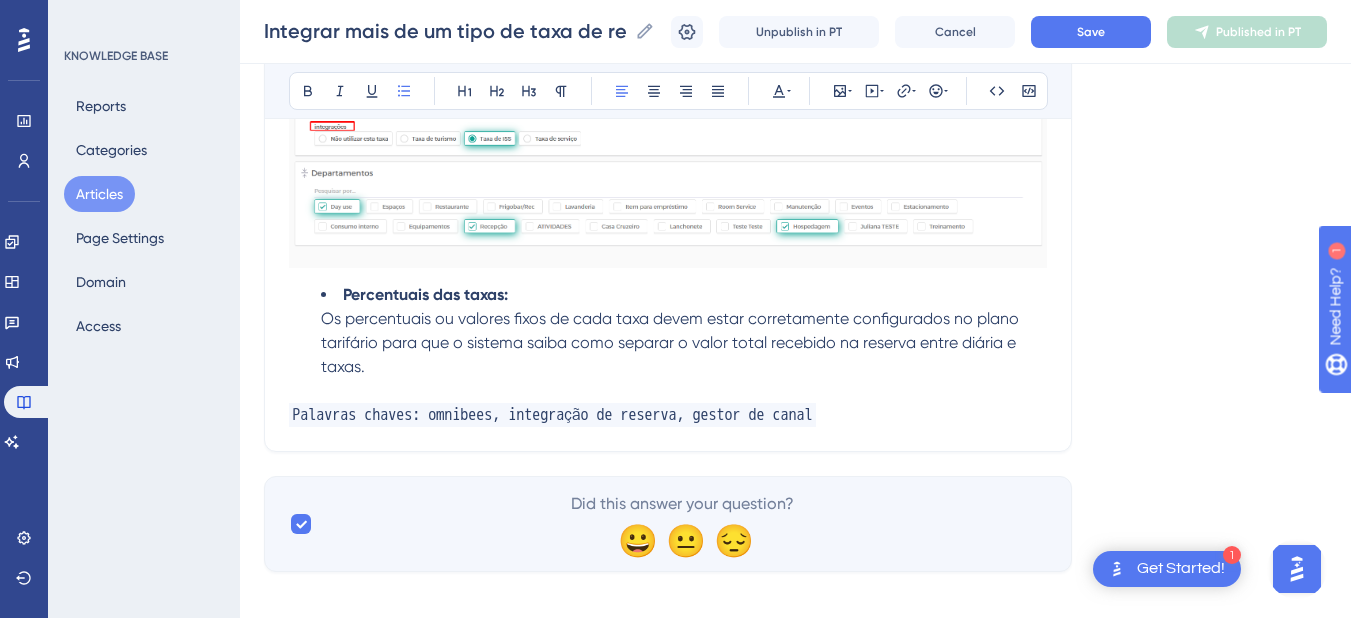 click on "Percentuais das taxas: Os percentuais ou valores fixos de cada taxa devem estar corretamente configurados no plano tarifário para que o sistema saiba como separar o valor total recebido na reserva entre diária e taxas." at bounding box center [684, 331] 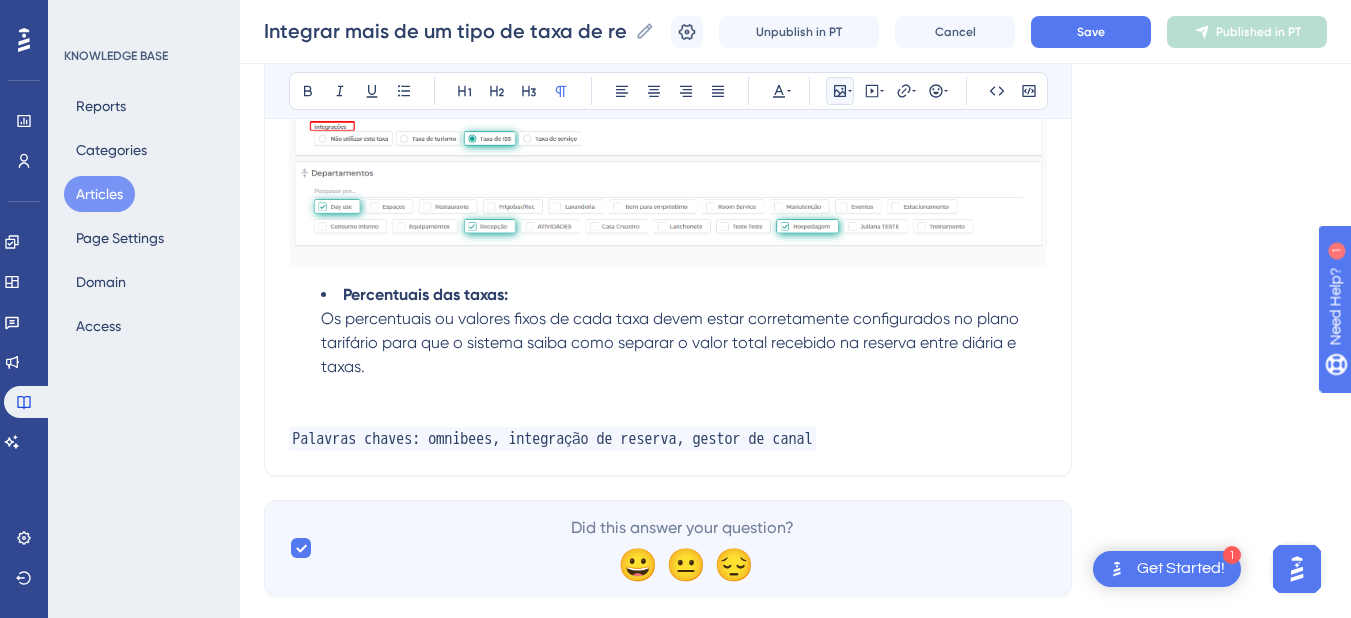 click 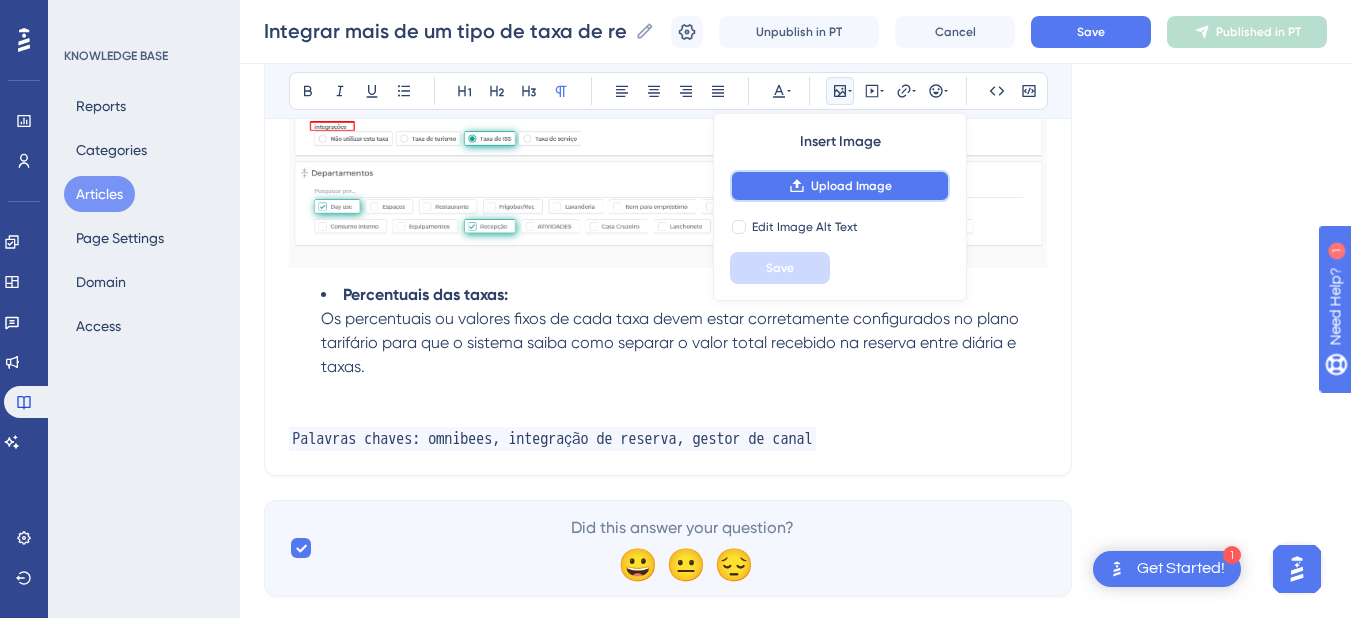 click on "Upload Image" at bounding box center [840, 186] 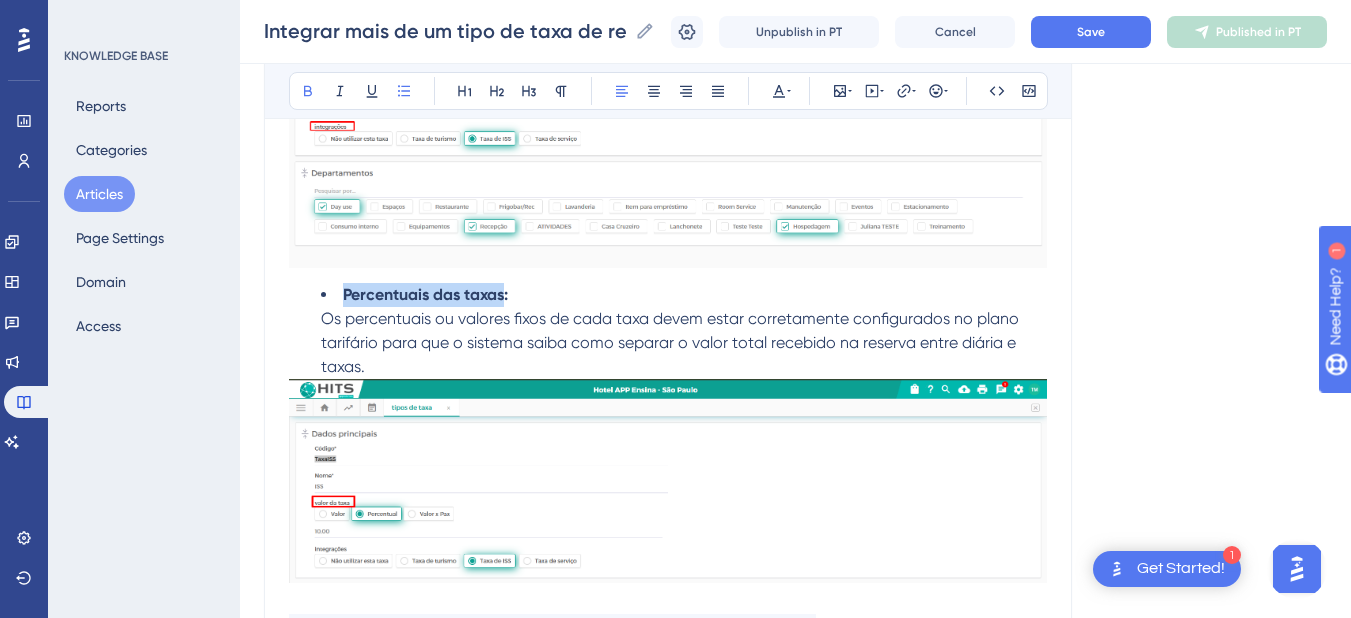 drag, startPoint x: 507, startPoint y: 296, endPoint x: 346, endPoint y: 290, distance: 161.11176 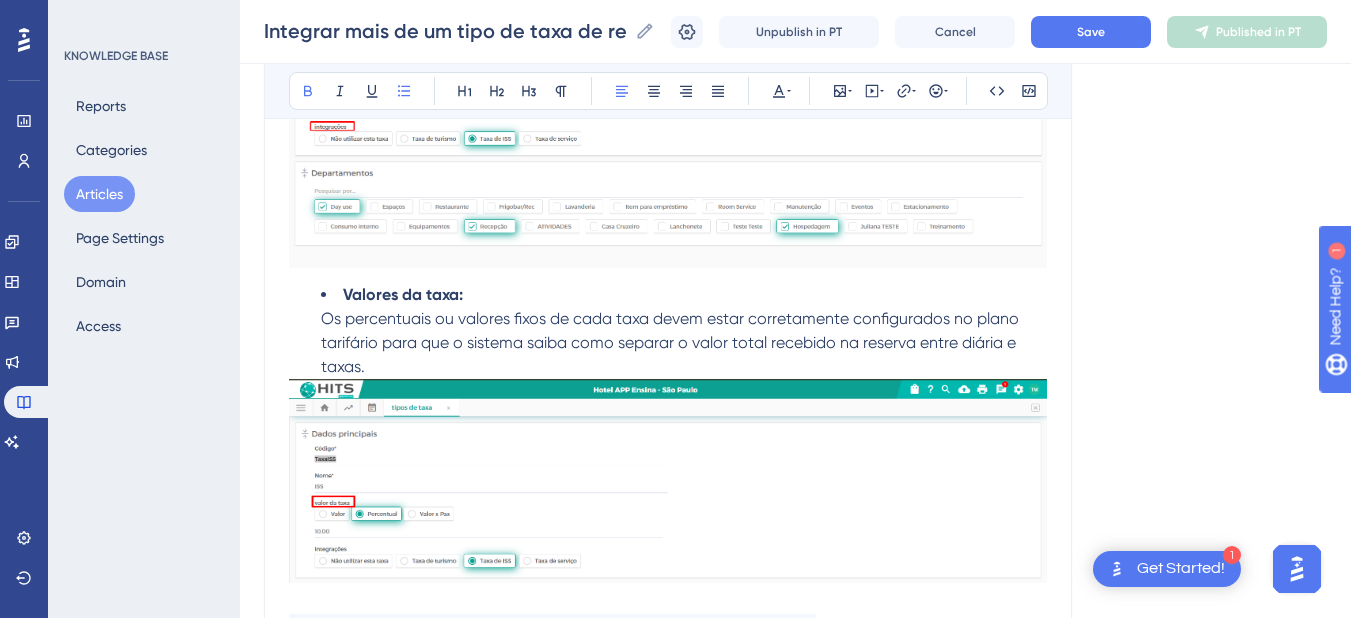 click on "Valores da taxa: Os percentuais ou valores fixos de cada taxa devem estar corretamente configurados no plano tarifário para que o sistema saiba como separar o valor total recebido na reserva entre diária e taxas." at bounding box center (684, 331) 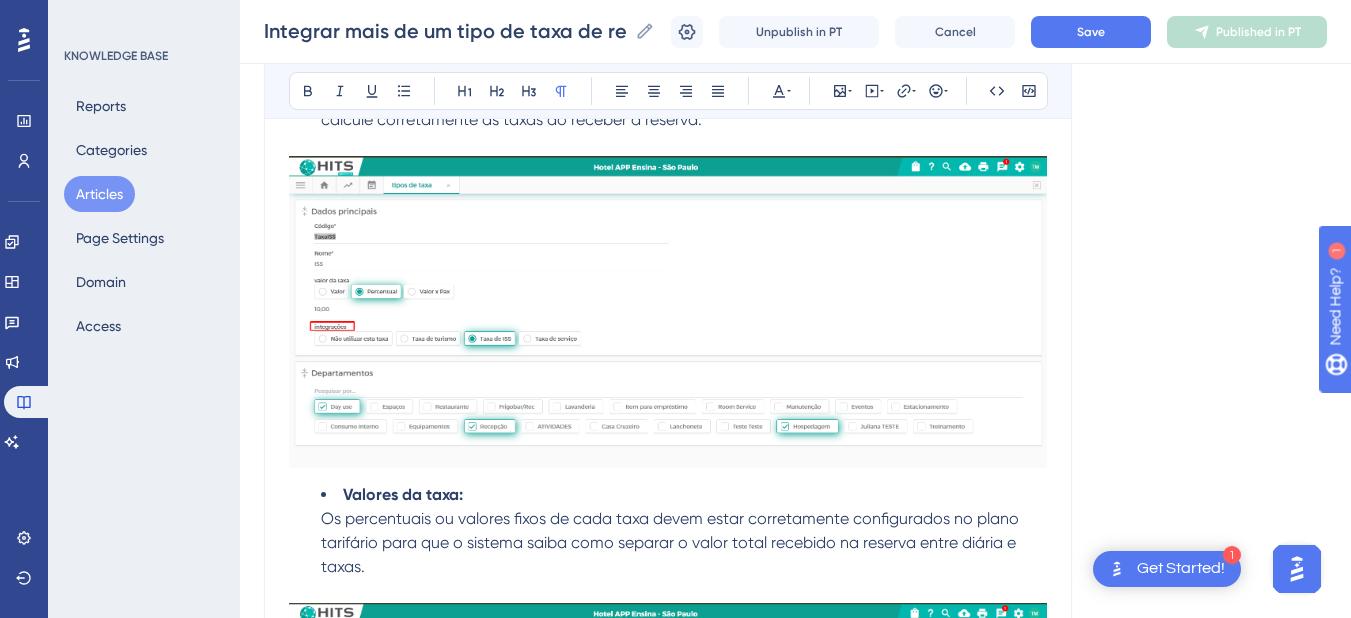 scroll, scrollTop: 2093, scrollLeft: 0, axis: vertical 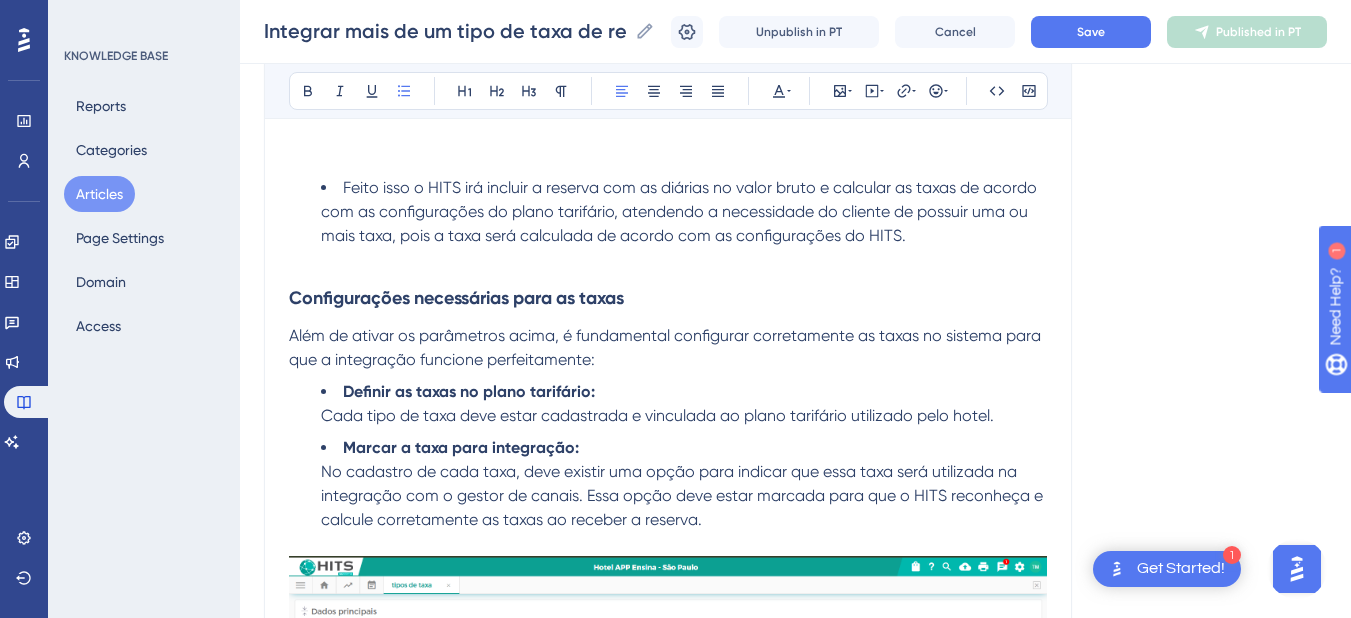 click on "Definir as taxas no plano tarifário: Cada tipo de taxa deve estar cadastrada e vinculada ao plano tarifário utilizado pelo hotel." at bounding box center (684, 404) 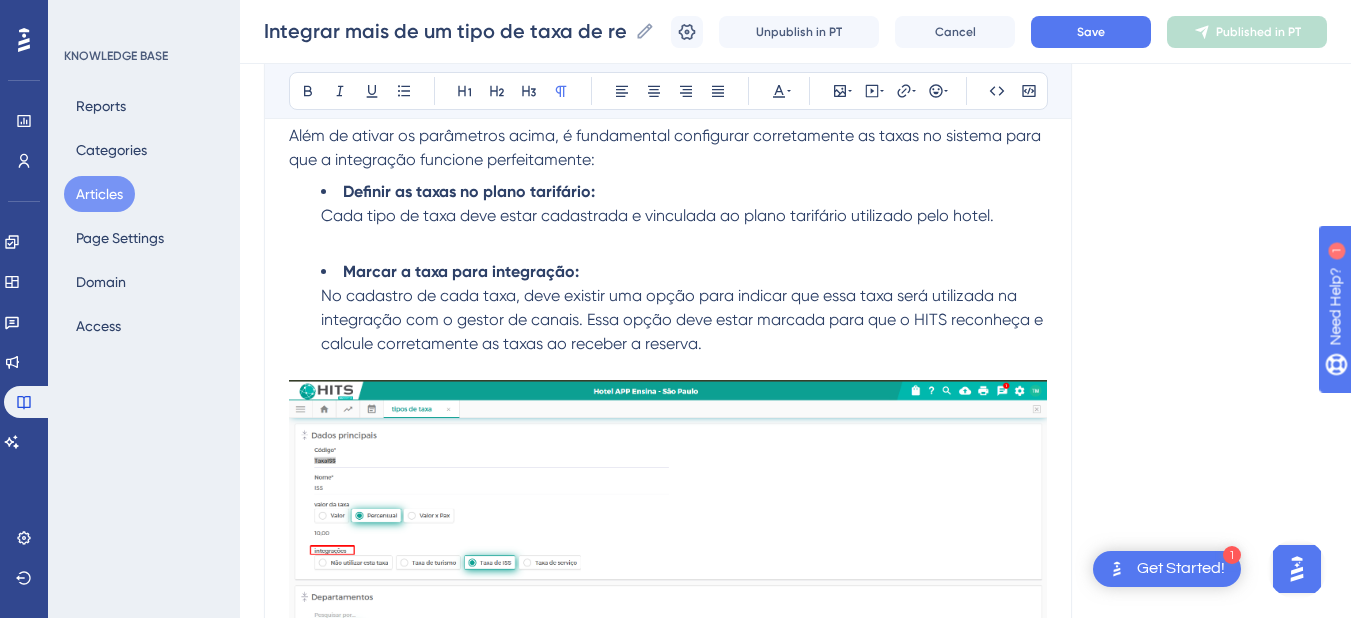 scroll, scrollTop: 2093, scrollLeft: 0, axis: vertical 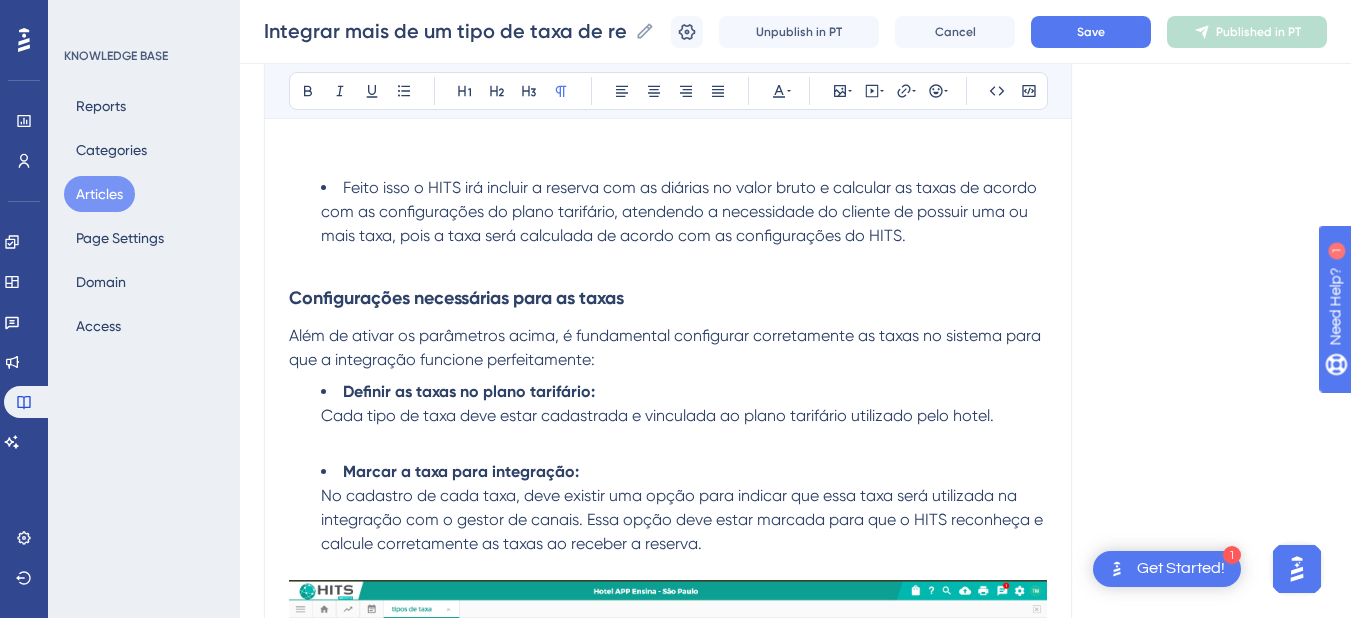 click on "Configuração no Channel Manager (Omnibees 2.0) Acessar o menu de “ Tenants ” e procure pelo hotel que irá ser configurado, clicar nos  três pontinhos “...” e clicar na opção "Channel Manager" Será exibida a seguinte tela, na parte inferior é possível adicionar uma nova configuração de gestor de canal para uma property não configurada, neste artigo estão todas as informações para realizar a configuração  Nova Integração Omnibees 2.0 - Reserva Online,  se a propertie já estiver configurada, clique sobre a mesma Clique em  Channel Information Clique novamente sobre a propertie desejada e em seguida marque o parâmetro:  Enviar para o HITS os valores brutos das diárias  Configuração no HITS Além da configuração do  Channel Manager , é necessário ativar o parâmetro  Subtrair Taxas do Gestor de Canais no Hits . Esse parâmetro, em conjunto com o  Enviar para o HITS os valores brutos das diárias Acessar  Hotel > Hotéis  e marcar o parâmetro:  Marcar a taxa para integração:" at bounding box center [668, -191] 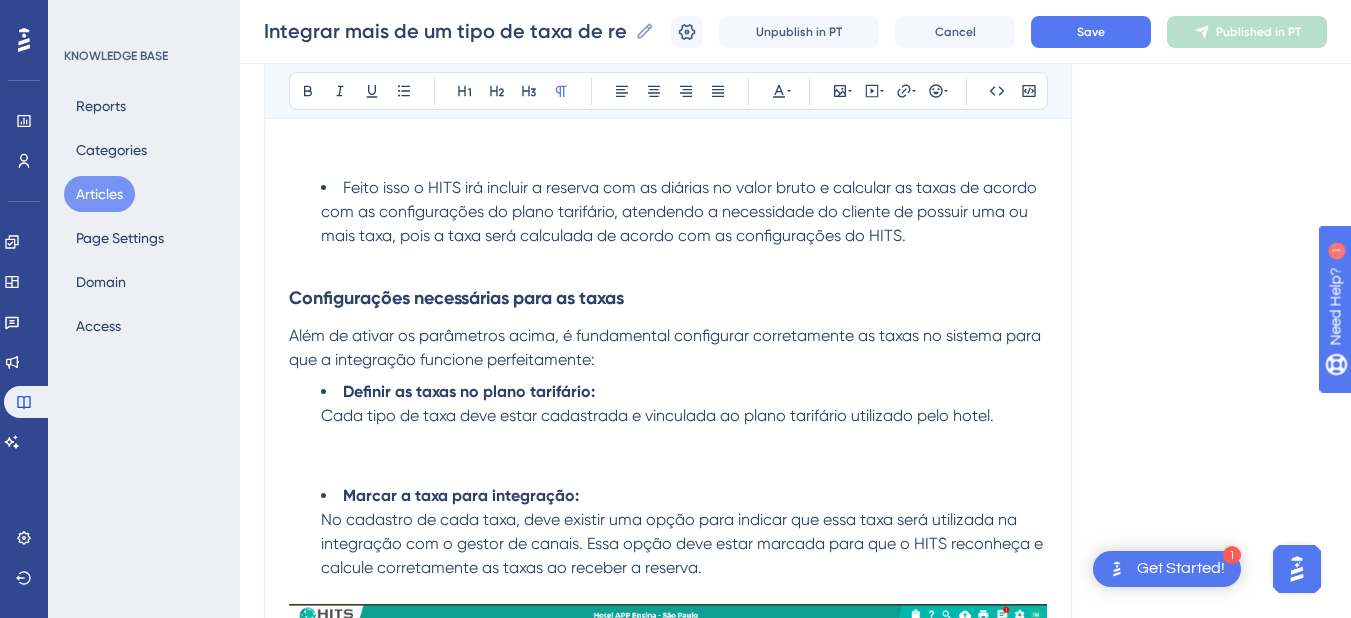 click at bounding box center (668, 464) 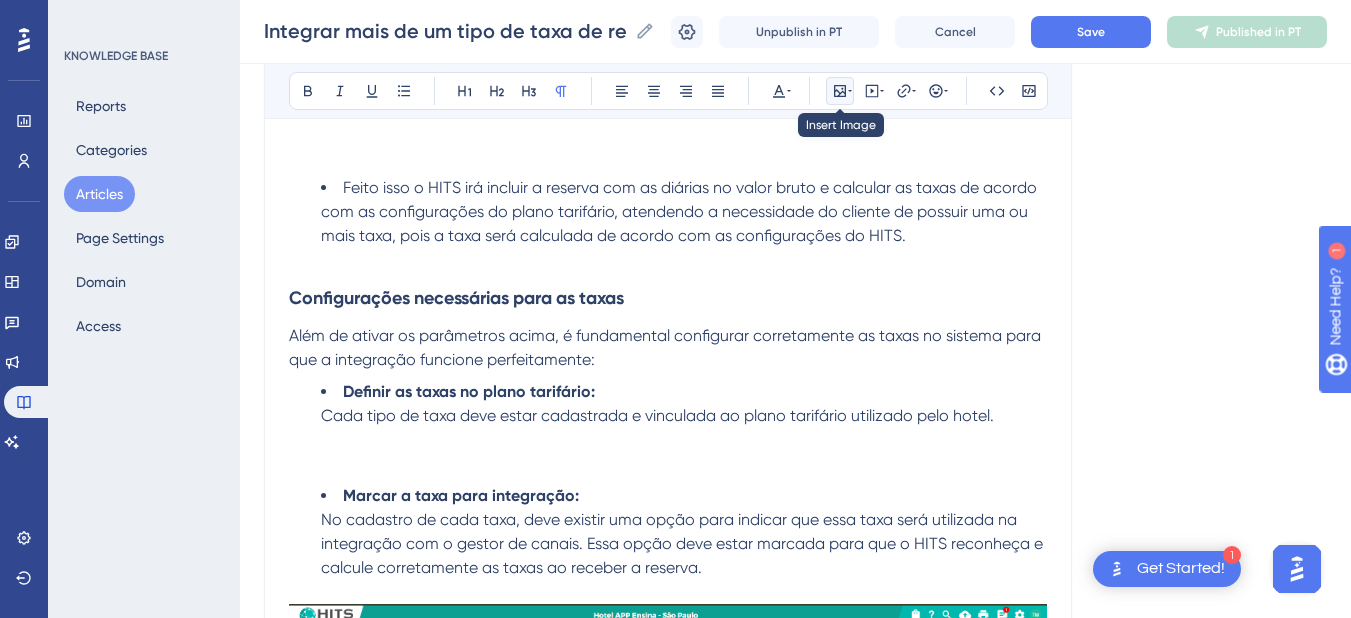 click 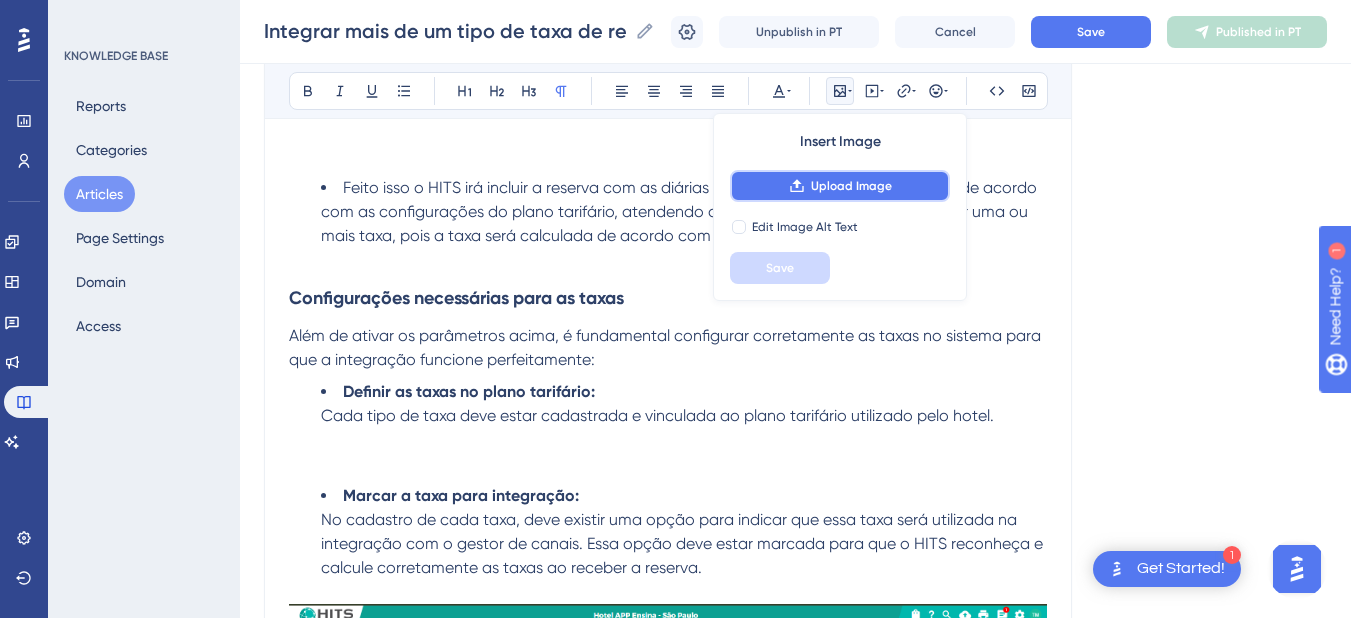 click on "Upload Image" at bounding box center (840, 186) 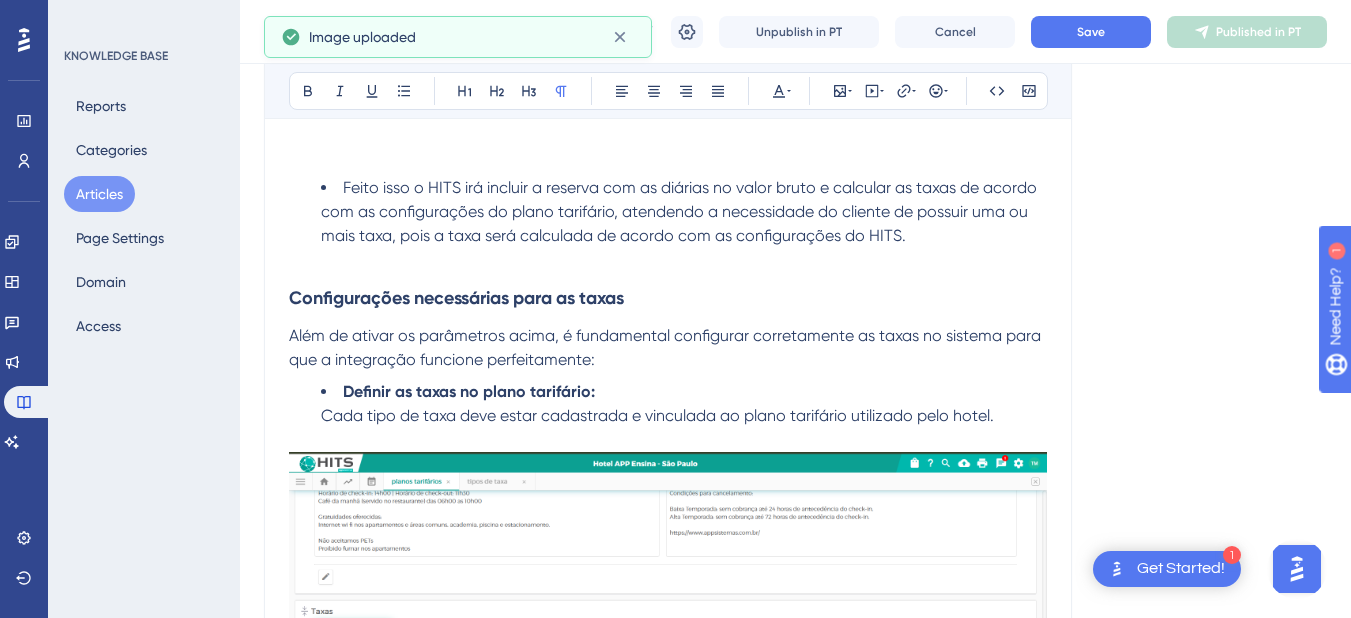 scroll, scrollTop: 2293, scrollLeft: 0, axis: vertical 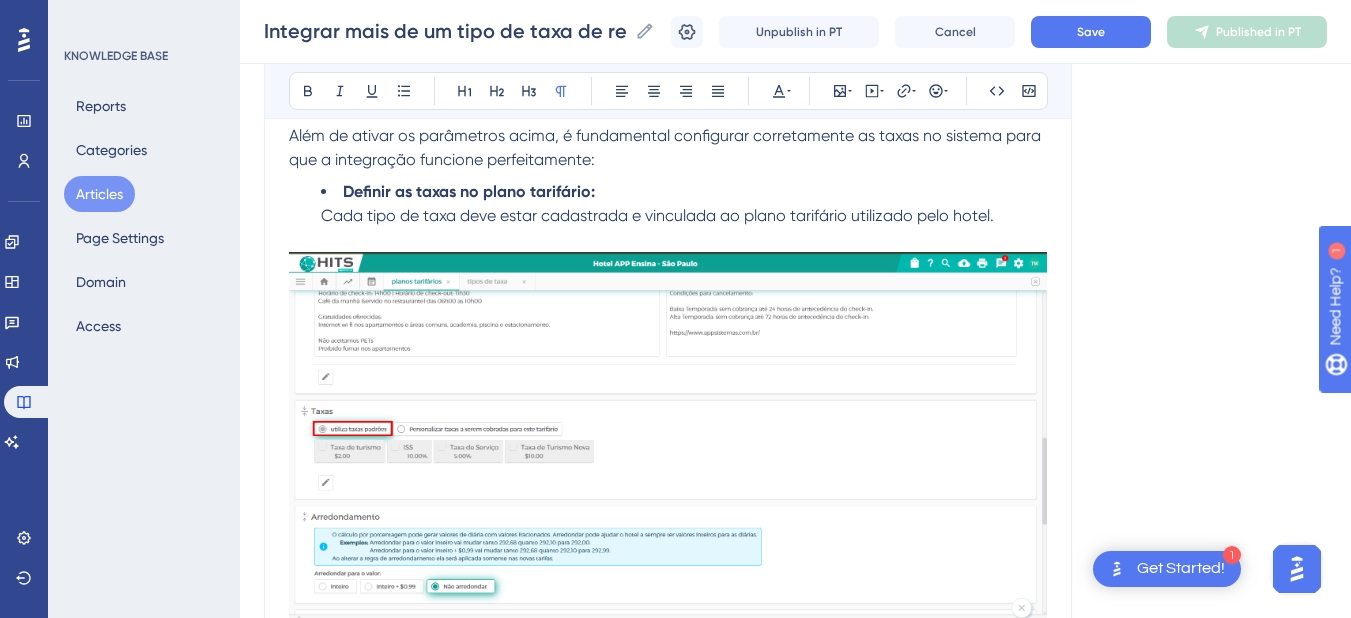 click at bounding box center (668, 440) 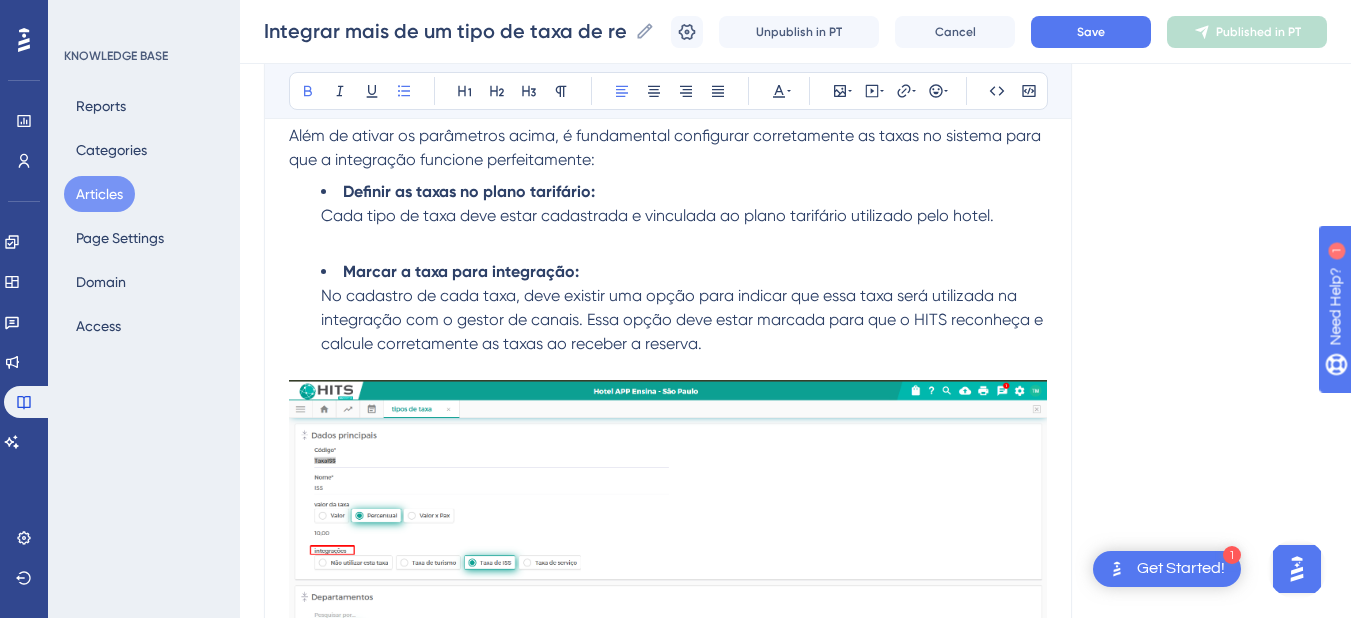 click on "Configuração no Channel Manager (Omnibees 2.0) Acessar o menu de “ Tenants ” e procure pelo hotel que irá ser configurado, clicar nos  três pontinhos “...” e clicar na opção "Channel Manager" Será exibida a seguinte tela, na parte inferior é possível adicionar uma nova configuração de gestor de canal para uma property não configurada, neste artigo estão todas as informações para realizar a configuração  Nova Integração Omnibees 2.0 - Reserva Online,  se a propertie já estiver configurada, clique sobre a mesma Clique em  Channel Information Clique novamente sobre a propertie desejada e em seguida marque o parâmetro:  Enviar para o HITS os valores brutos das diárias  Configuração no HITS Além da configuração do  Channel Manager , é necessário ativar o parâmetro  Subtrair Taxas do Gestor de Canais no Hits . Esse parâmetro, em conjunto com o  Enviar para o HITS os valores brutos das diárias Acessar  Hotel > Hotéis  e marcar o parâmetro:  Marcar a taxa para integração:" at bounding box center [668, -391] 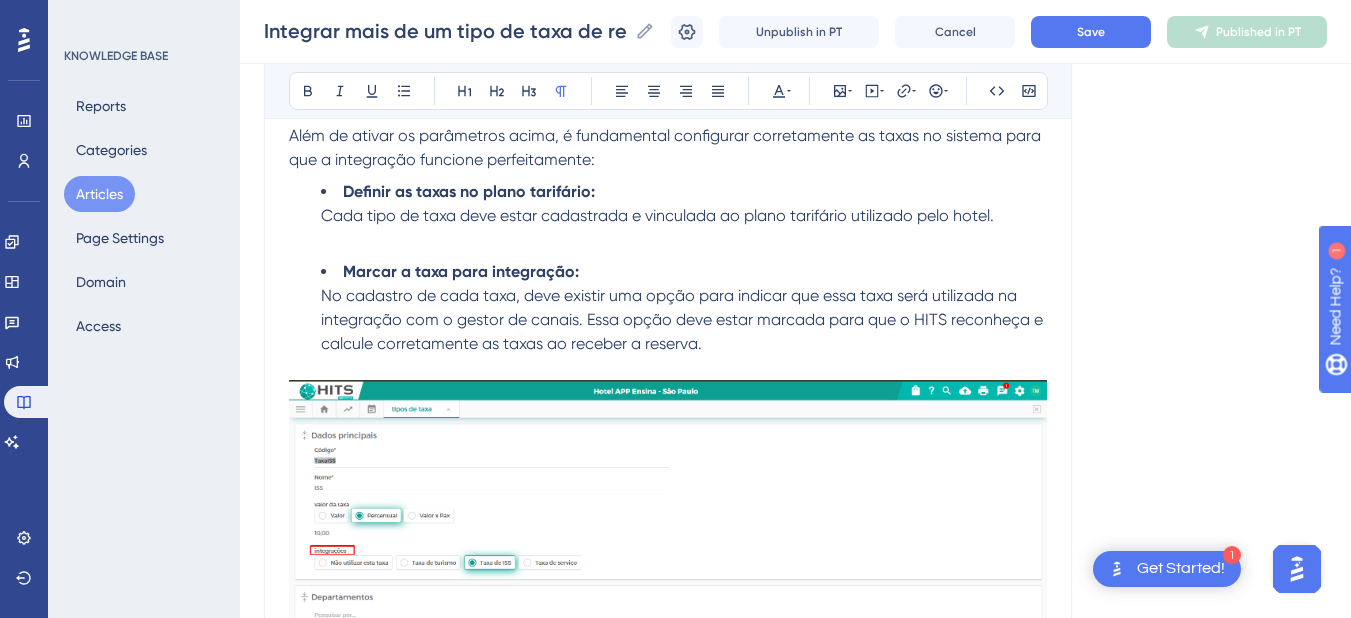 click at bounding box center (668, 240) 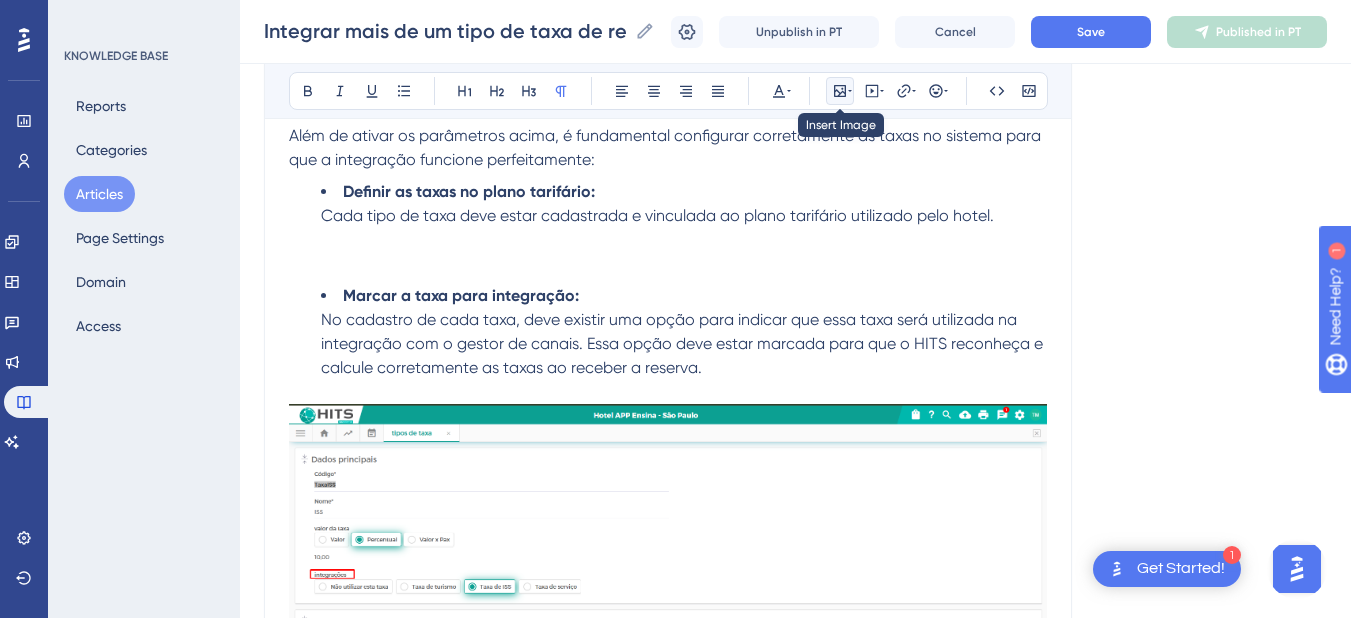 click 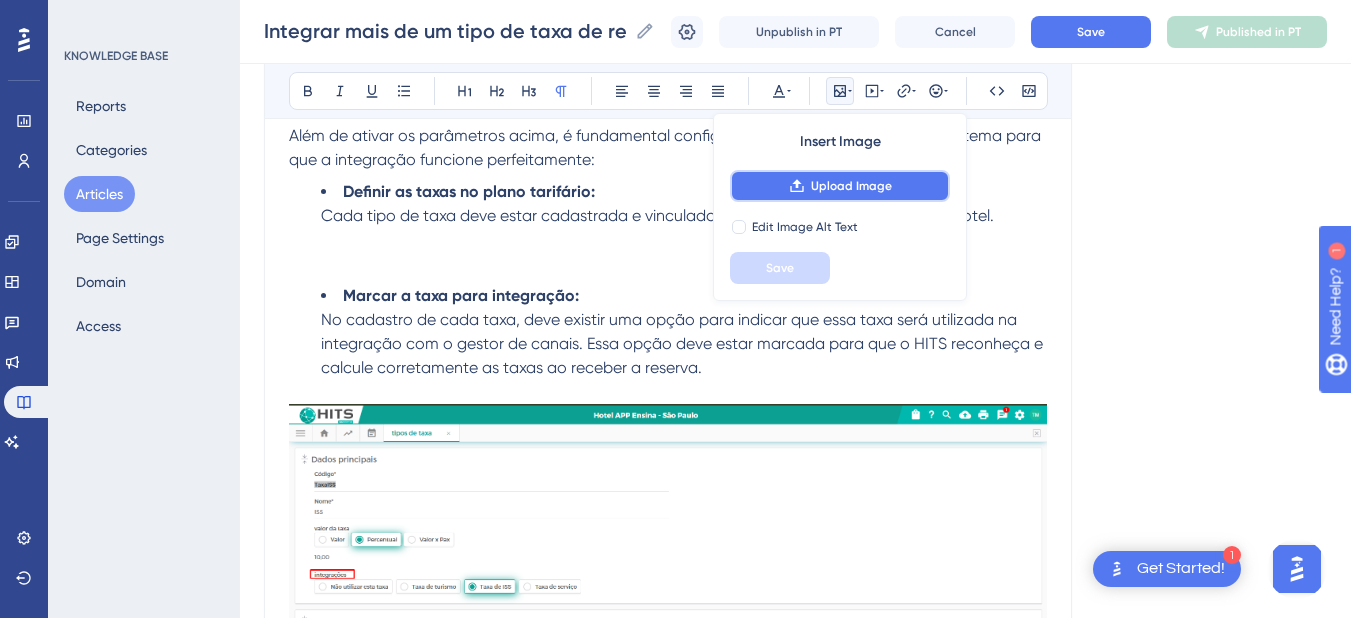 click on "Upload Image" at bounding box center [851, 186] 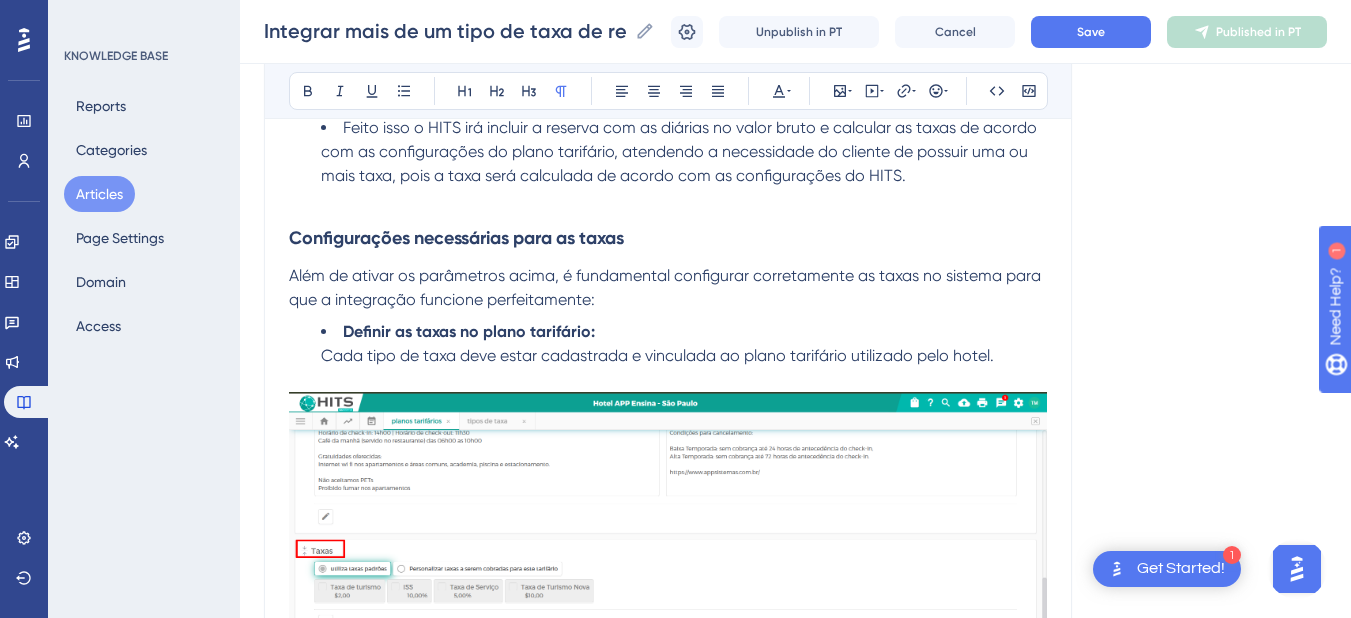 scroll, scrollTop: 1753, scrollLeft: 0, axis: vertical 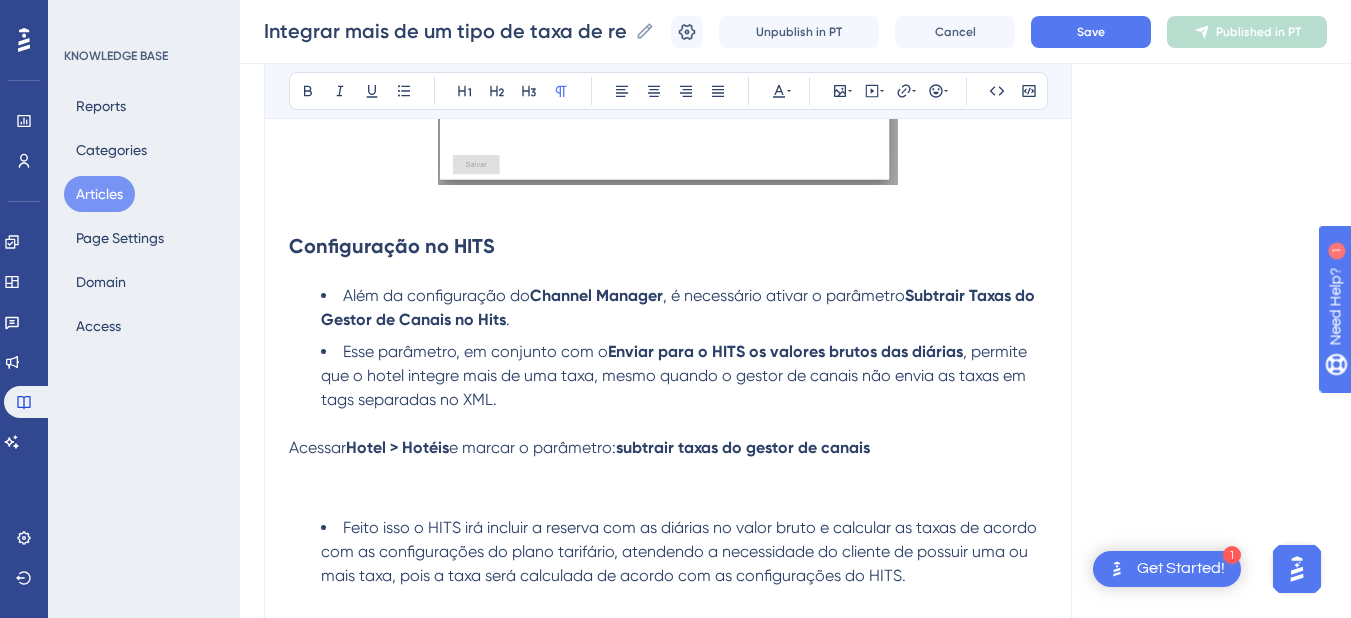 click on "Subtrair Taxas do Gestor de Canais no Hits" at bounding box center (680, 307) 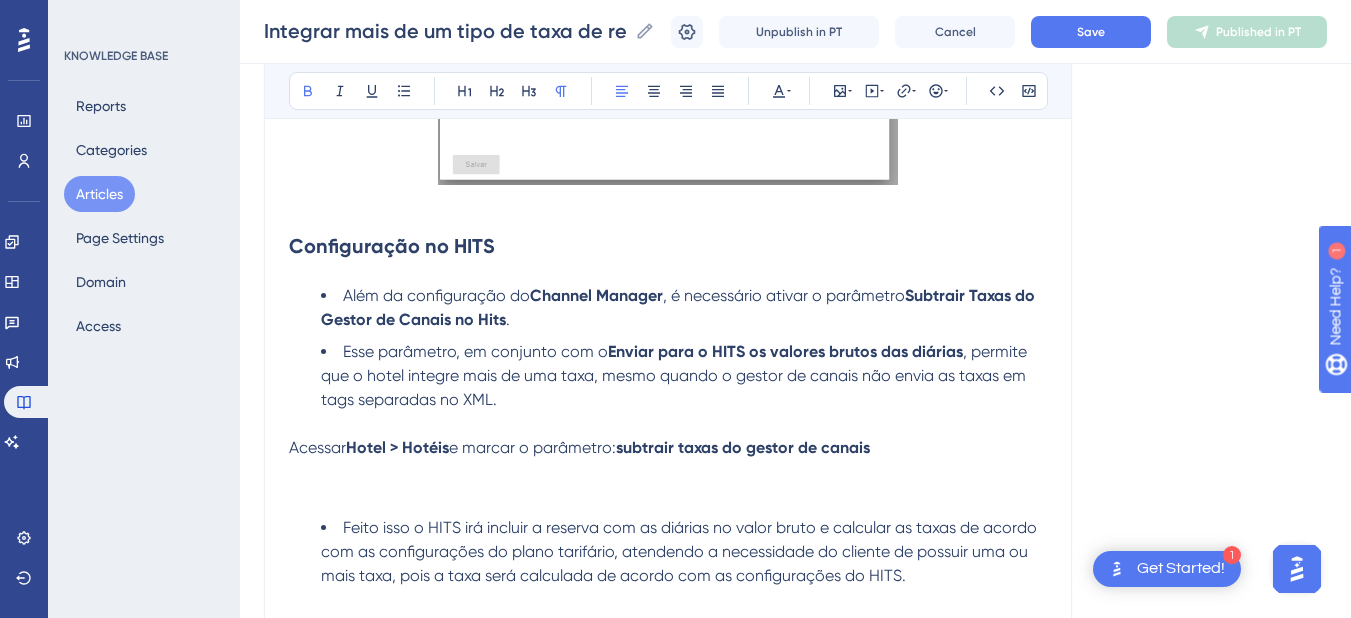 click on "Hotel > Hotéis" at bounding box center (397, 447) 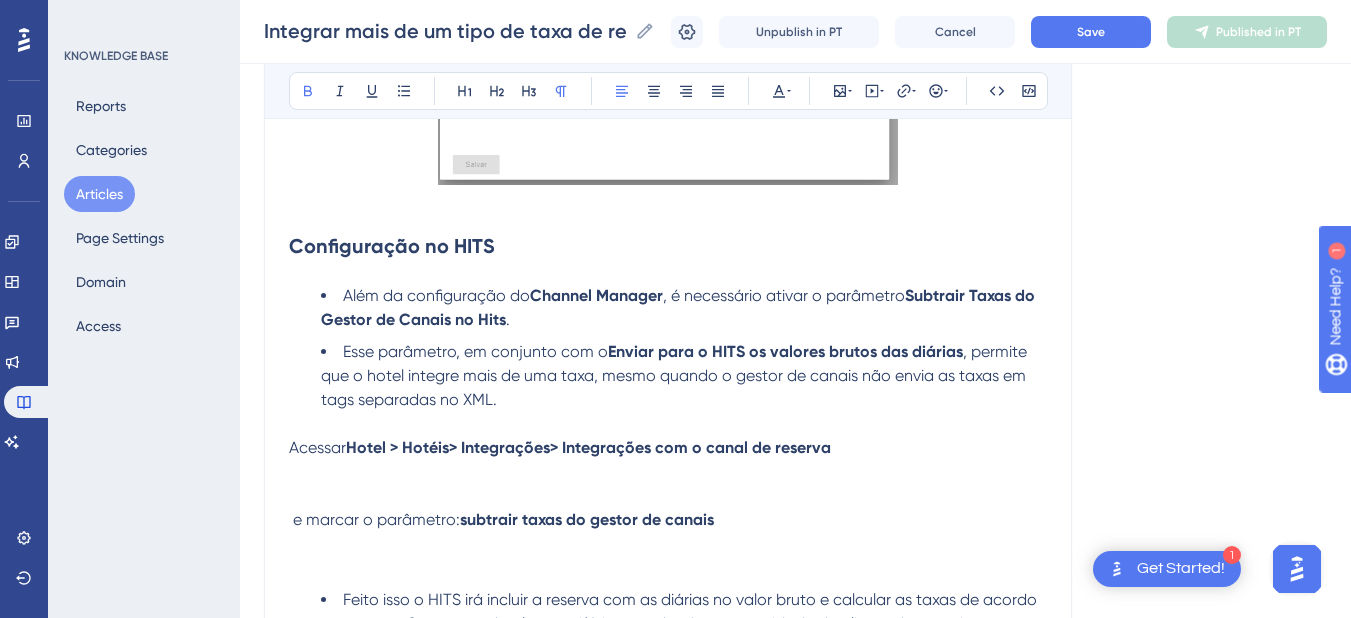 click on "Acessar  Hotel > Hotéis> Integrações> Integrações com o canal de reserva" at bounding box center [668, 448] 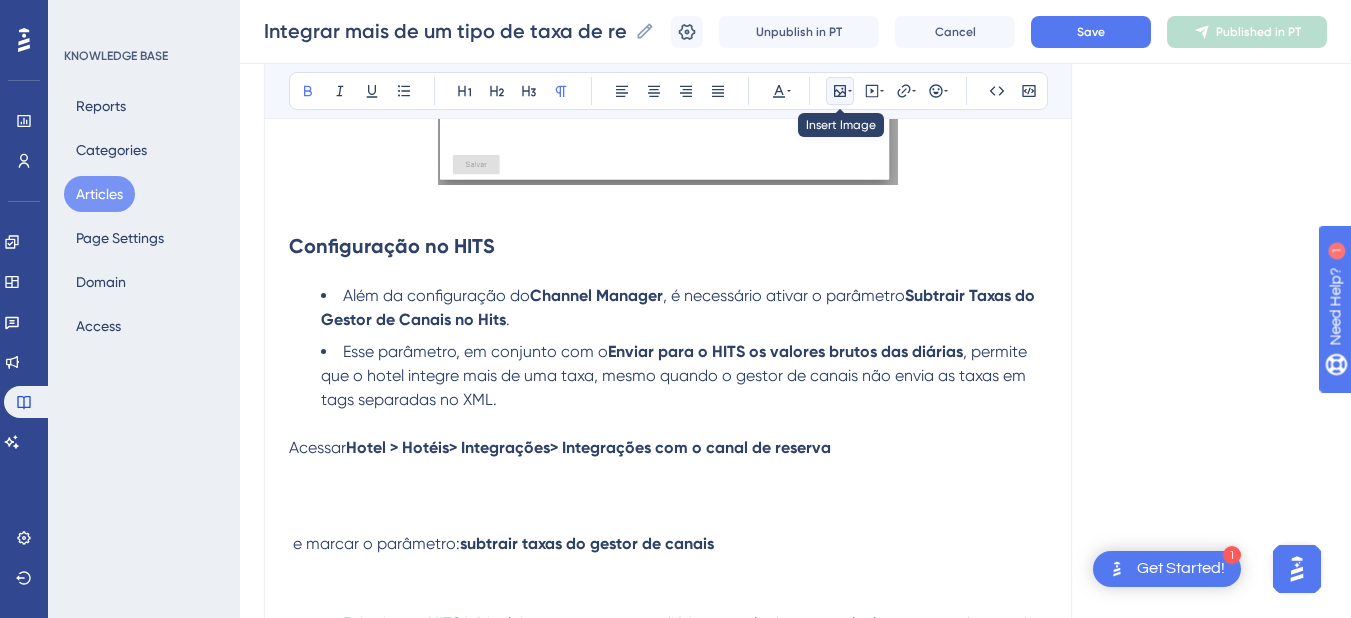 click 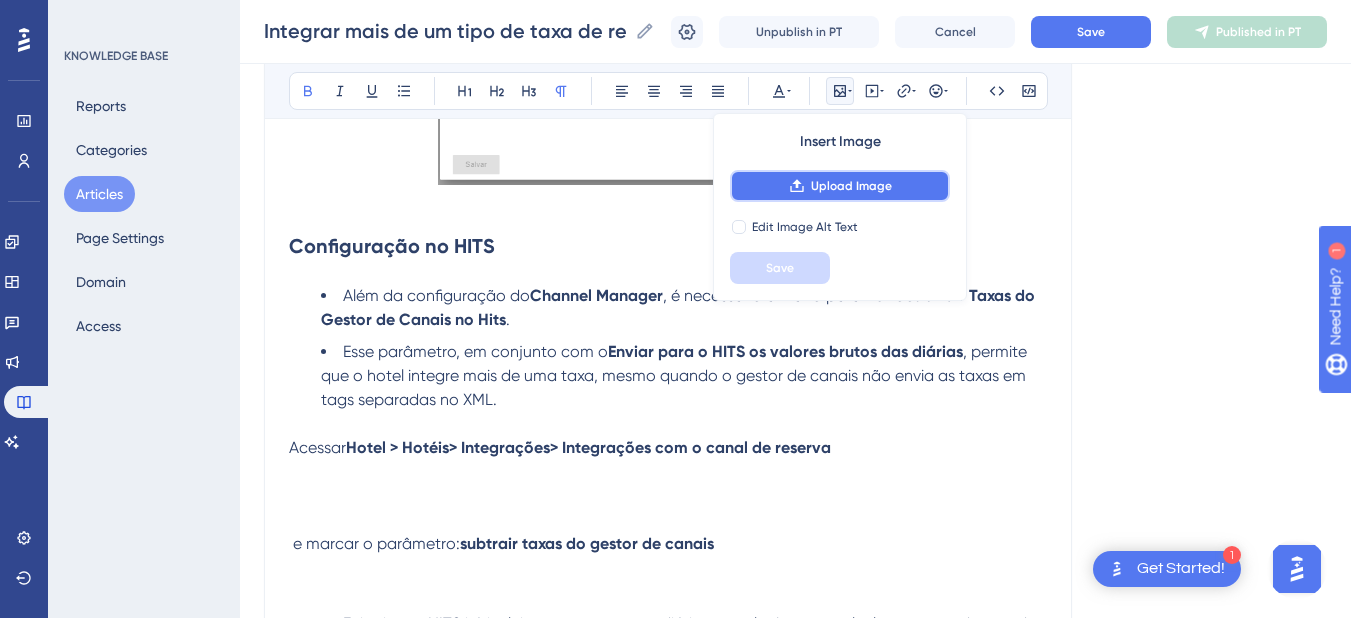 click on "Upload Image" at bounding box center (840, 186) 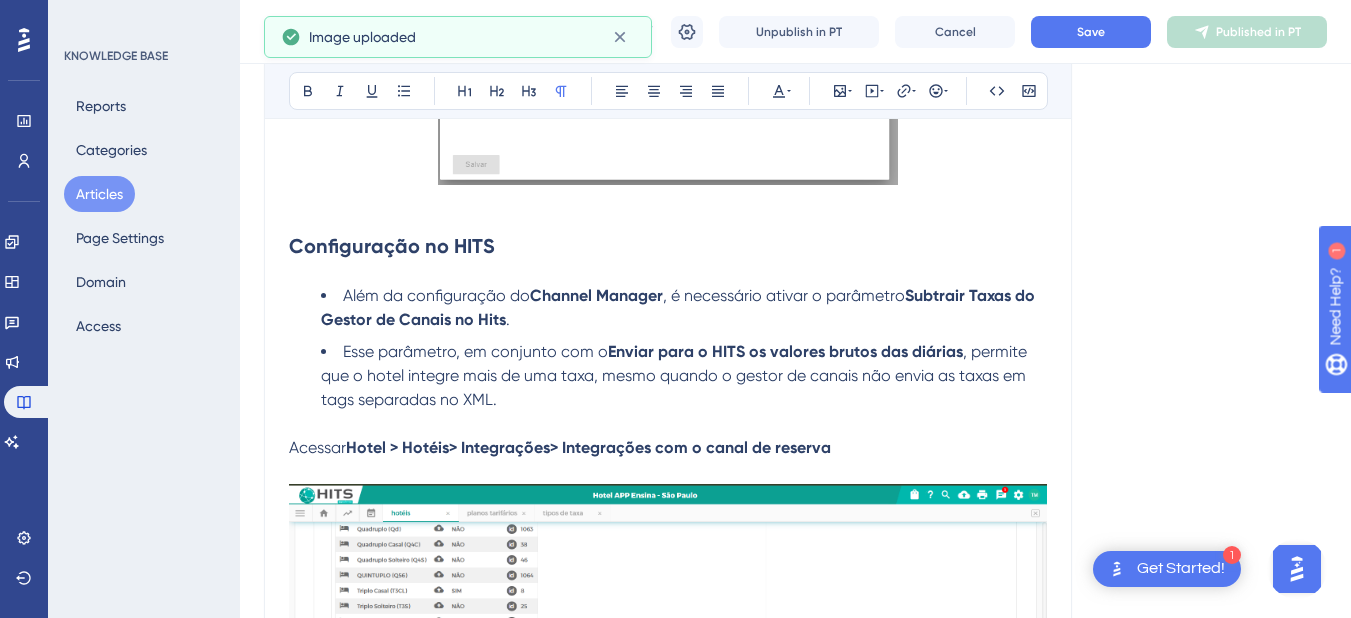 click on "Integrar mais de um tipo de taxa de reservas online (Omnibees 2.0) Essa funcionalidade irá permitir que a reserva integrada do gestor de canal Omnibees integre com uma ou mais taxas. Bold Italic Underline Bullet Point Heading 1 Heading 2 Heading 3 Normal Align Left Align Center Align Right Align Justify Text Color Insert Image Embed Video Hyperlink Emojis Code Code Block Configuração no Channel Manager (Omnibees 2.0) Acessar o menu de “ Tenants ” e procure pelo hotel que irá ser configurado, clicar nos  três pontinhos “...” e clicar na opção "Channel Manager" Será exibida a seguinte tela, na parte inferior é possível adicionar uma nova configuração de gestor de canal para uma property não configurada, neste artigo estão todas as informações para realizar a configuração  Nova Integração Omnibees 2.0 - Reserva Online,  se a propertie já estiver configurada, clique sobre a mesma Clique em  Channel Information Enviar para o HITS os valores brutos das diárias  Configuração no HITS" at bounding box center (668, 479) 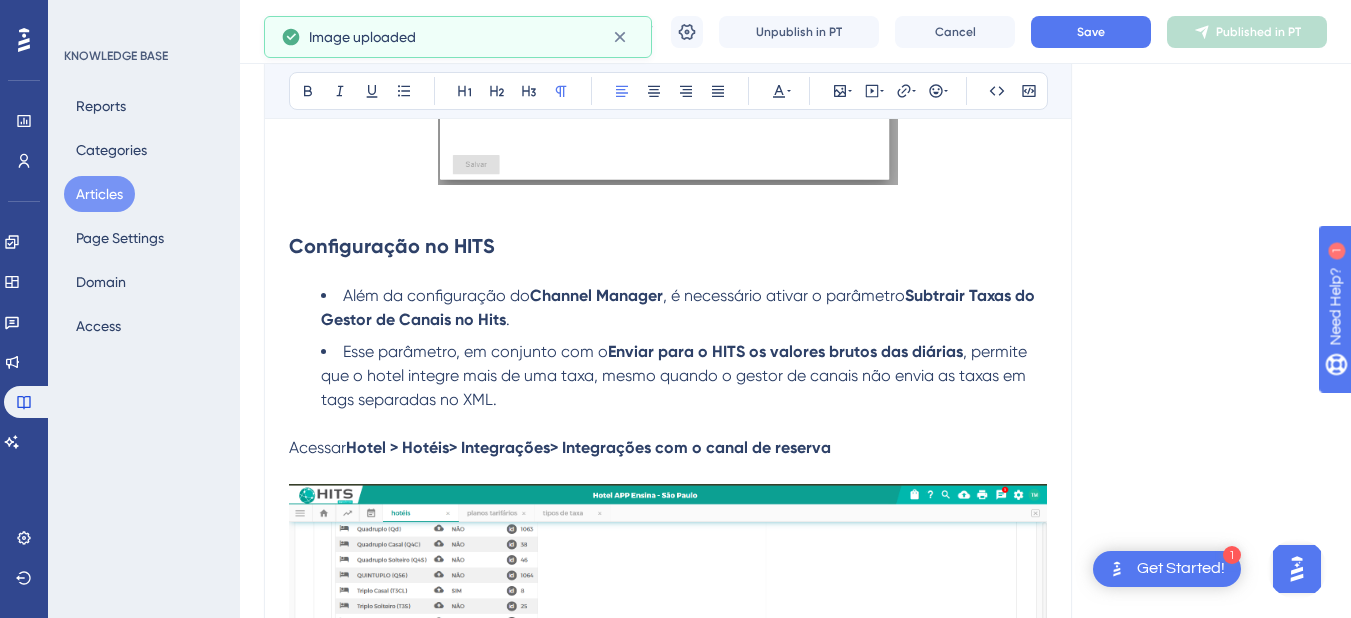 click on "Acessar" at bounding box center (317, 447) 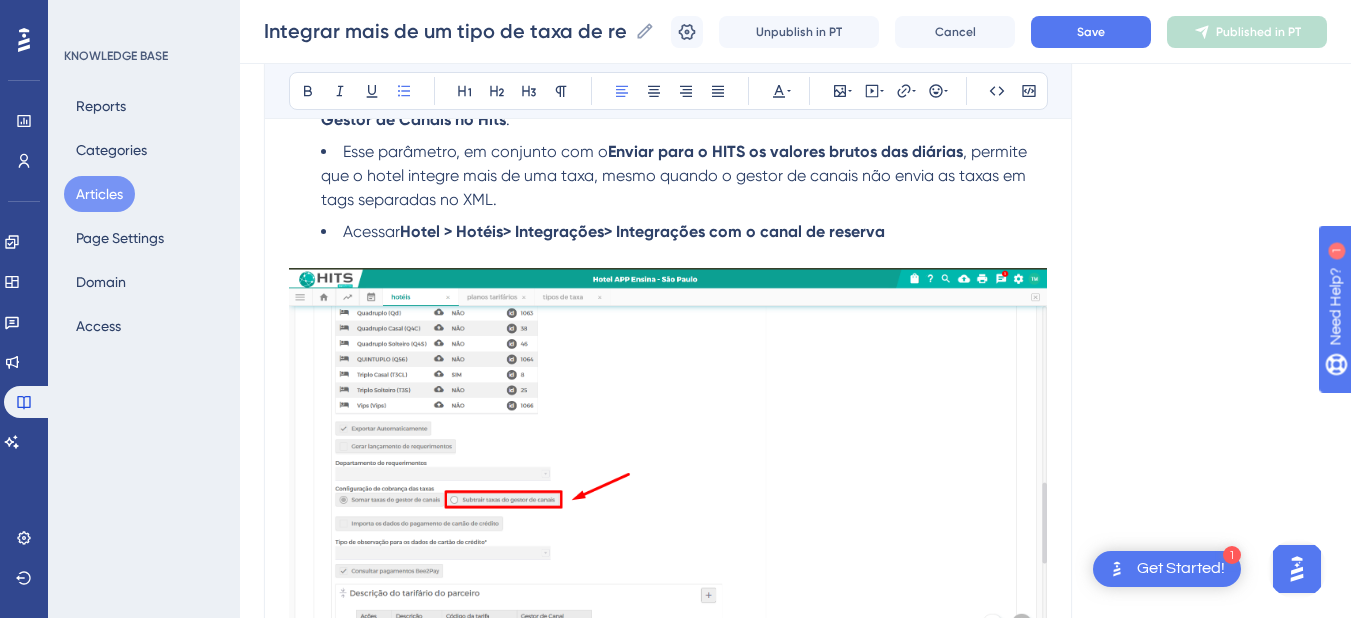 scroll, scrollTop: 2153, scrollLeft: 0, axis: vertical 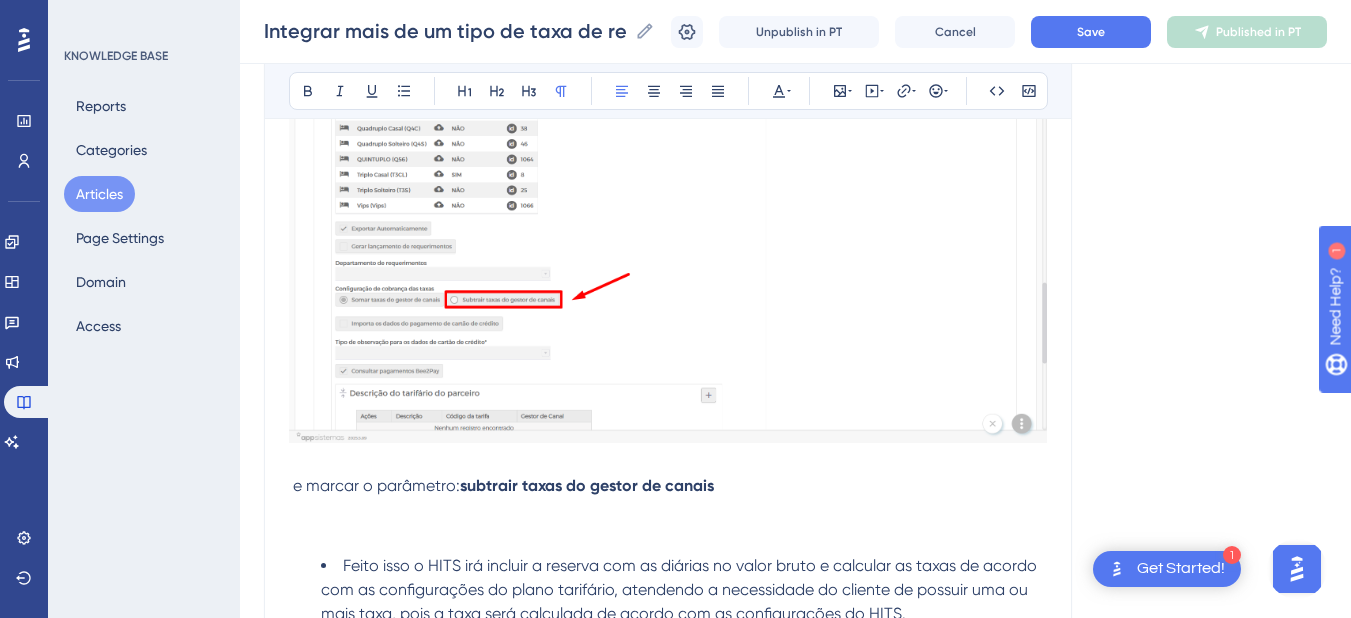 click on "e marcar o parâmetro:" at bounding box center (376, 485) 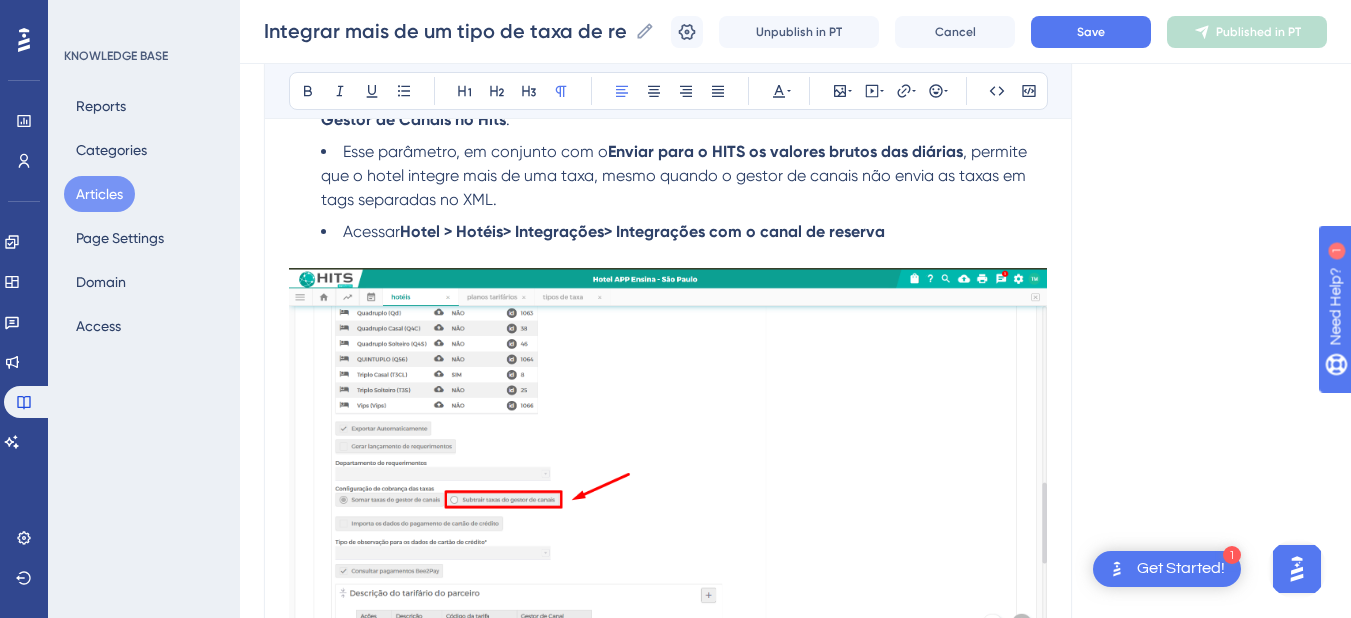 scroll, scrollTop: 2153, scrollLeft: 0, axis: vertical 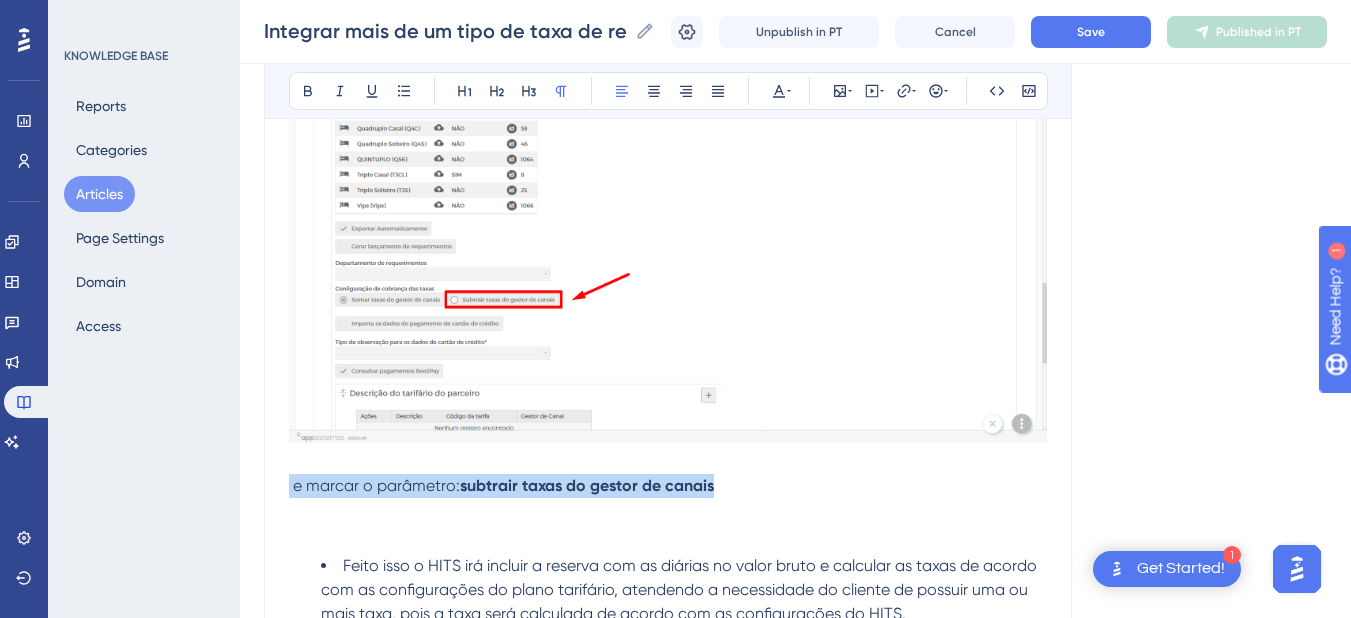 drag, startPoint x: 766, startPoint y: 483, endPoint x: 233, endPoint y: 482, distance: 533.0009 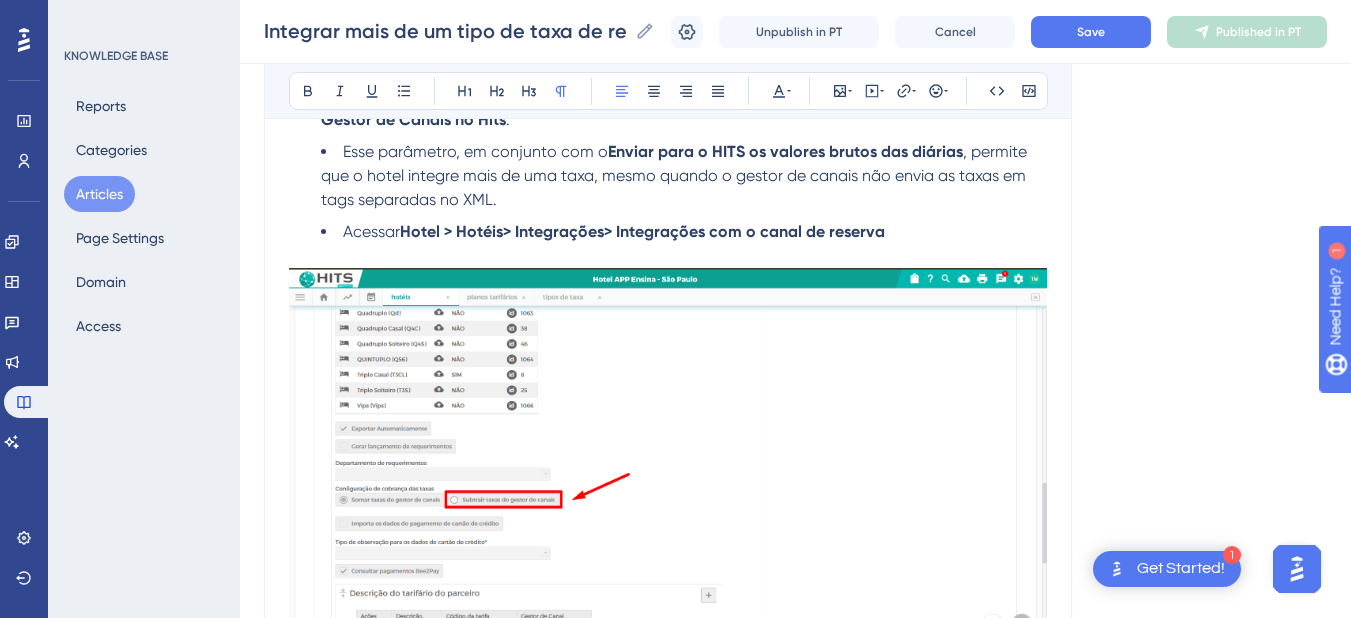 click on "Esse parâmetro, em conjunto com o  Enviar para o HITS os valores brutos das diárias , permite que o hotel integre mais de uma taxa, mesmo quando o gestor de canais não envia as taxas em tags separadas no XML." at bounding box center [684, 176] 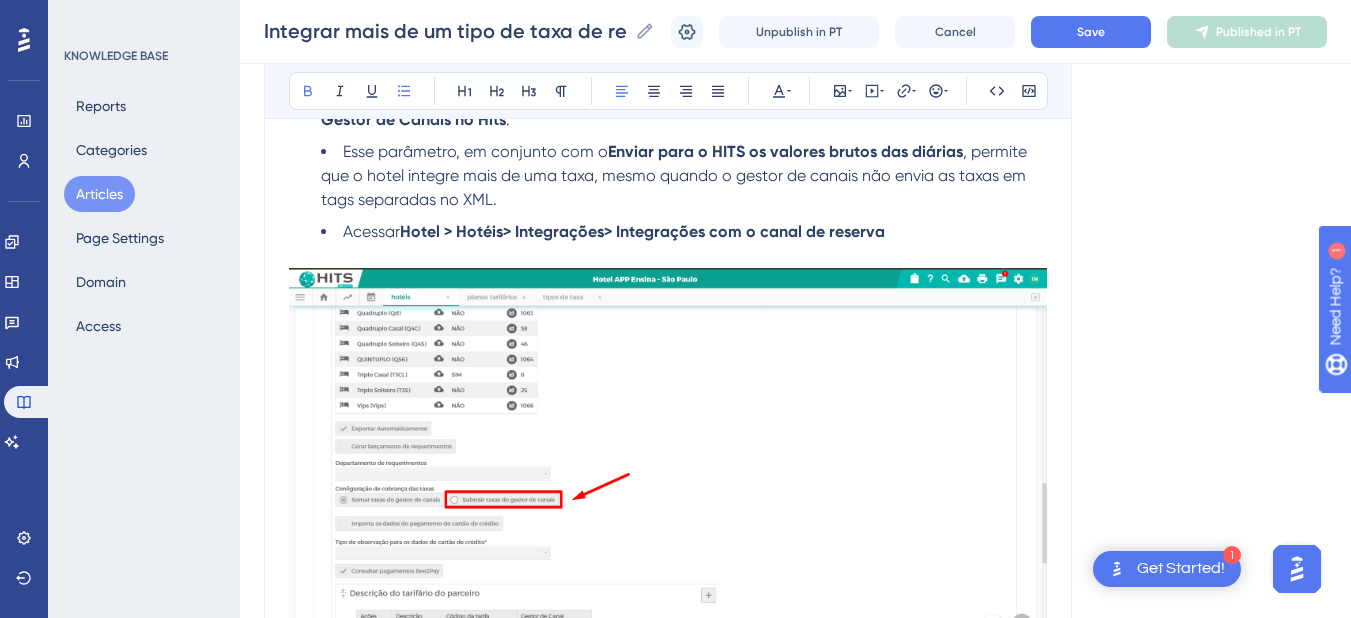 click on "Acessar  Hotel > Hotéis> Integrações> Integrações com o canal de reserva" at bounding box center (684, 232) 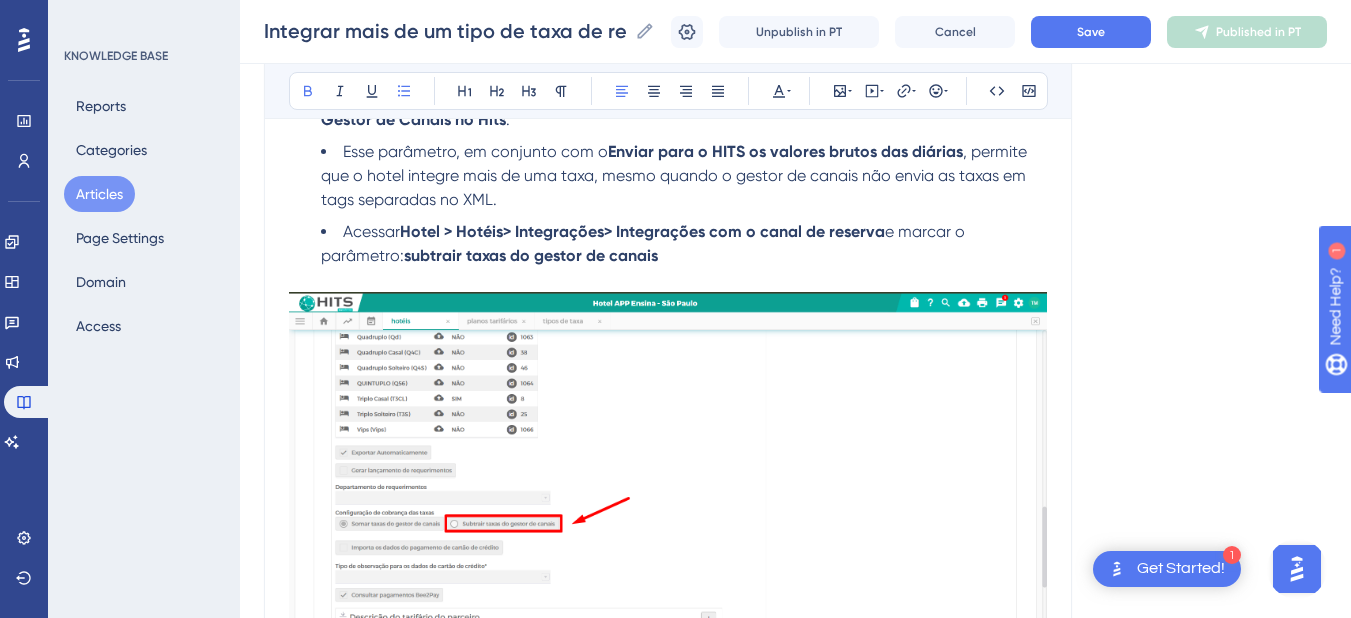 click on "Acessar  Hotel > Hotéis> Integrações> Integrações com o canal de reserva   e marcar o parâmetro:  subtrair taxas do gestor de canais" at bounding box center (684, 244) 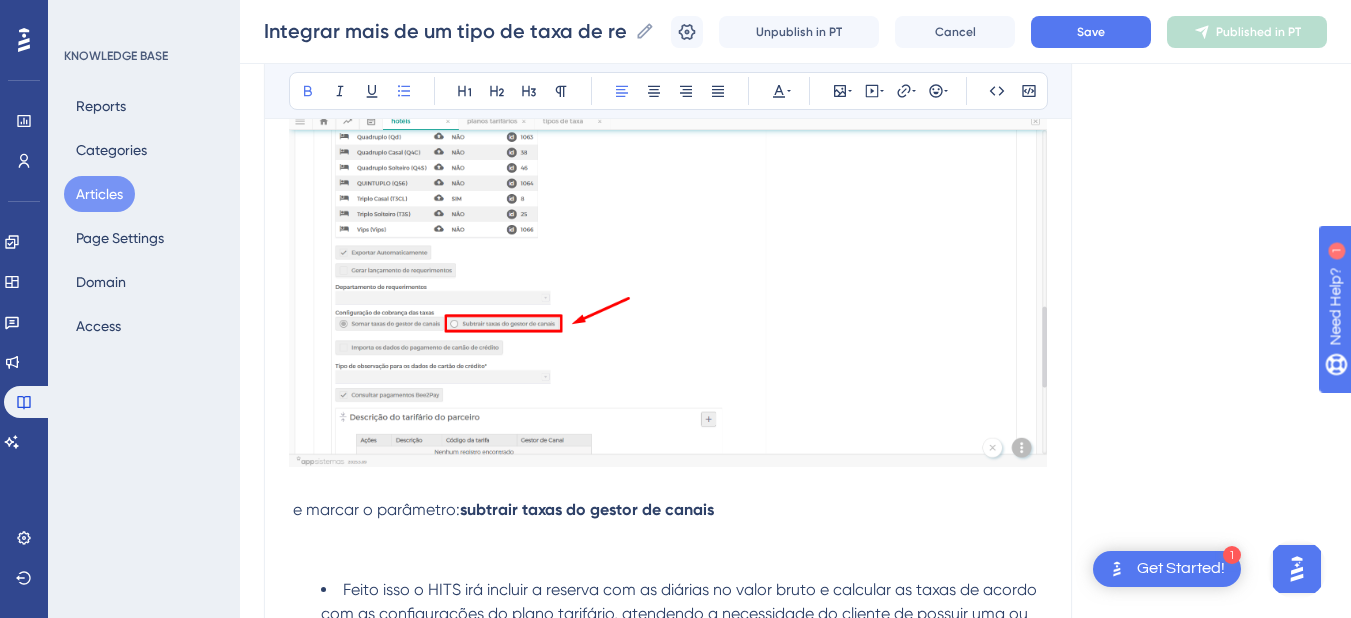 scroll, scrollTop: 2553, scrollLeft: 0, axis: vertical 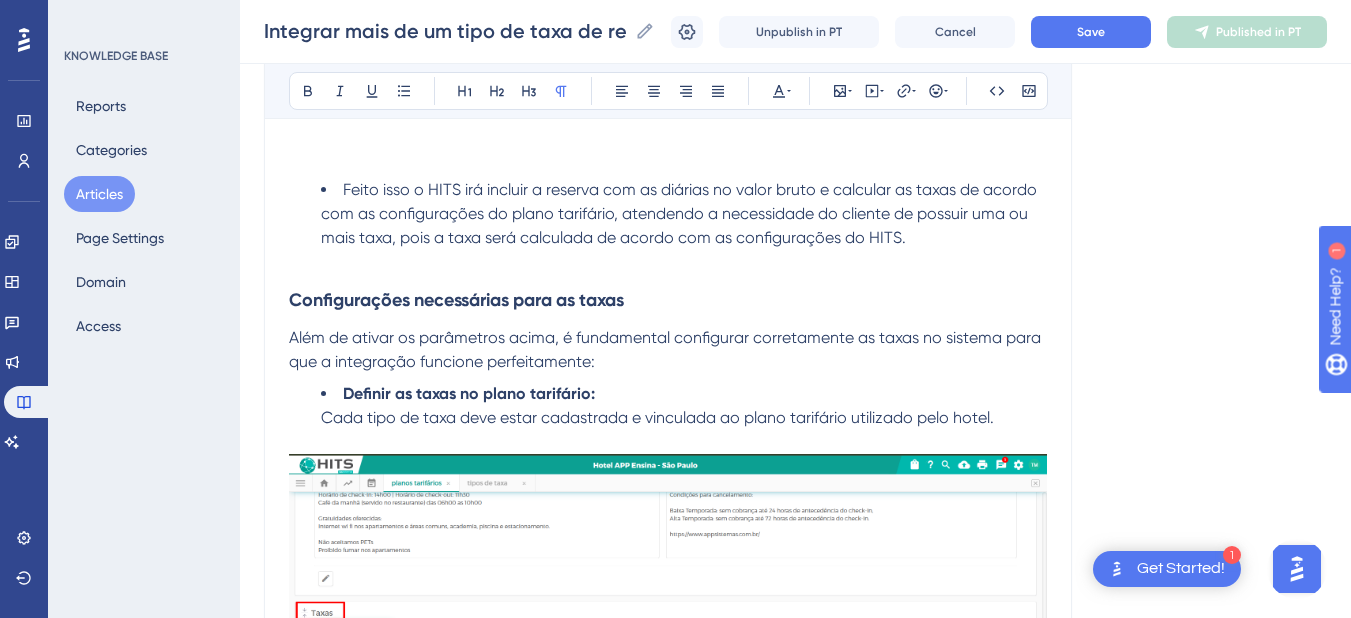 click at bounding box center [668, 262] 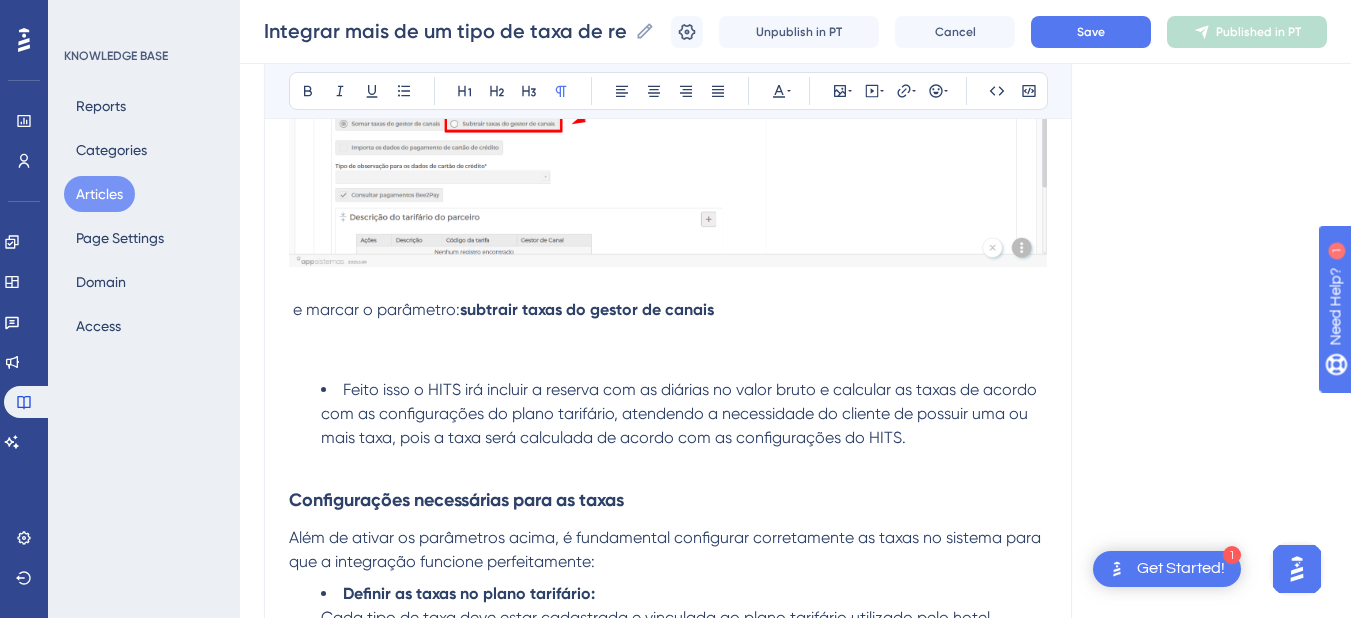 click at bounding box center [668, 358] 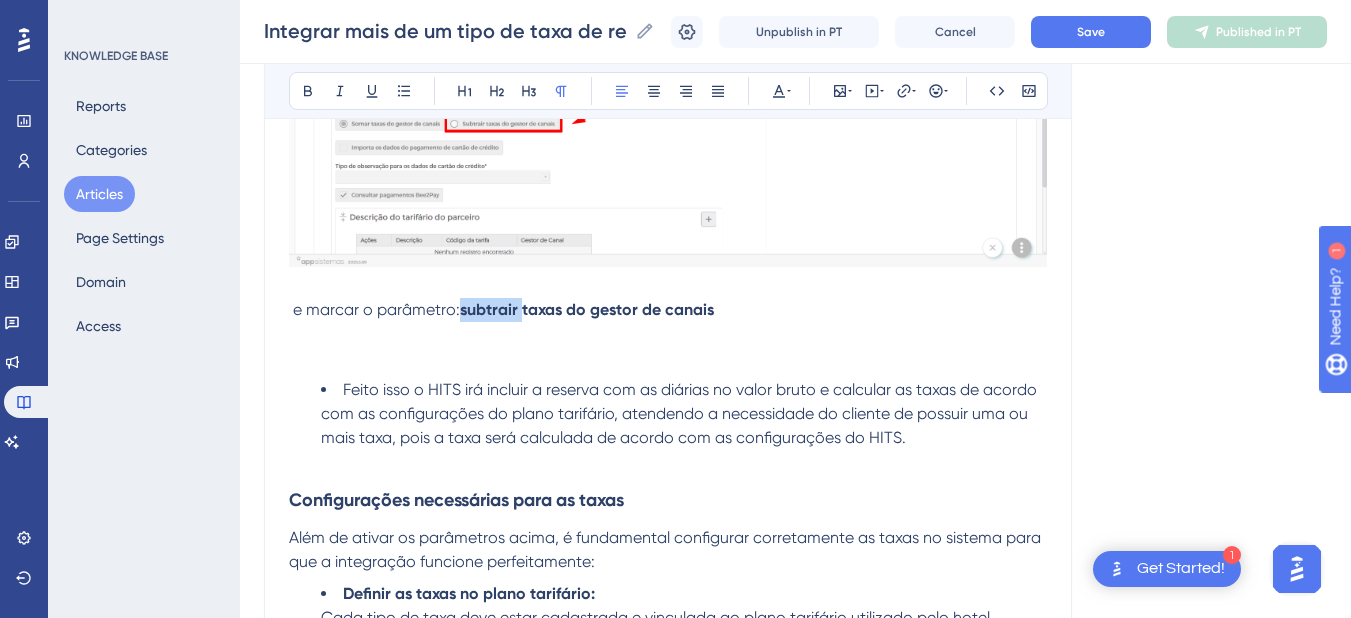 click on "subtrair taxas do gestor de canais" at bounding box center (587, 309) 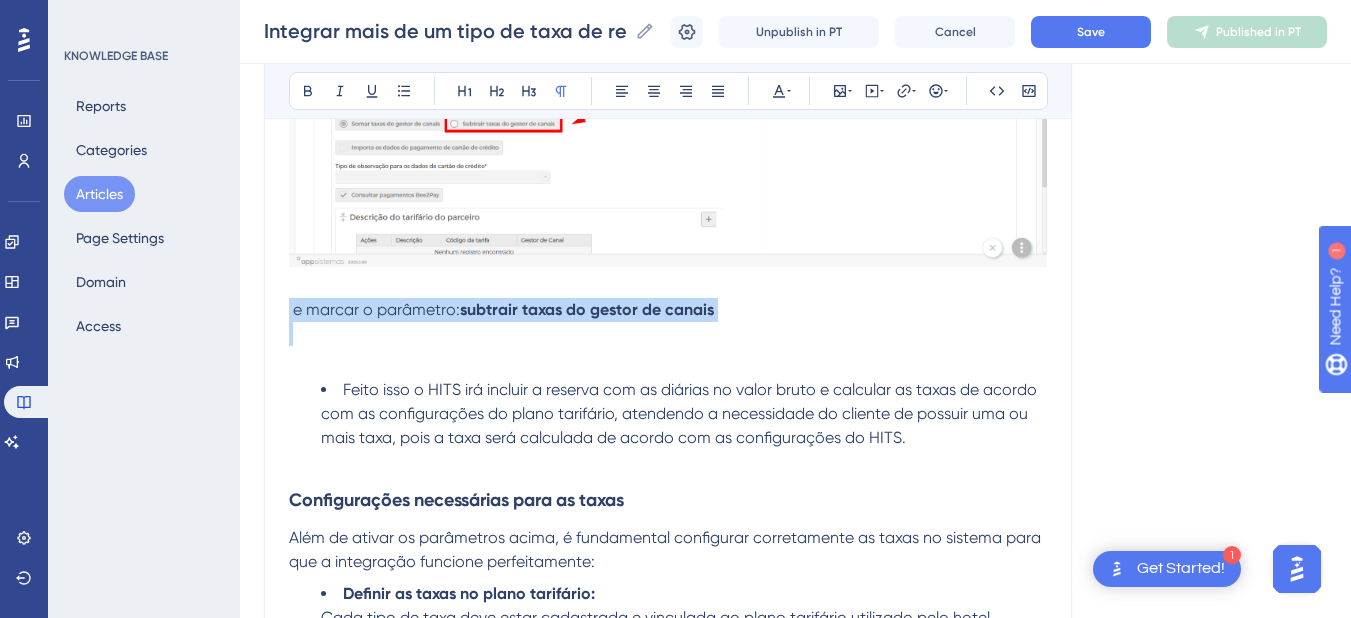 click on "subtrair taxas do gestor de canais" at bounding box center [587, 309] 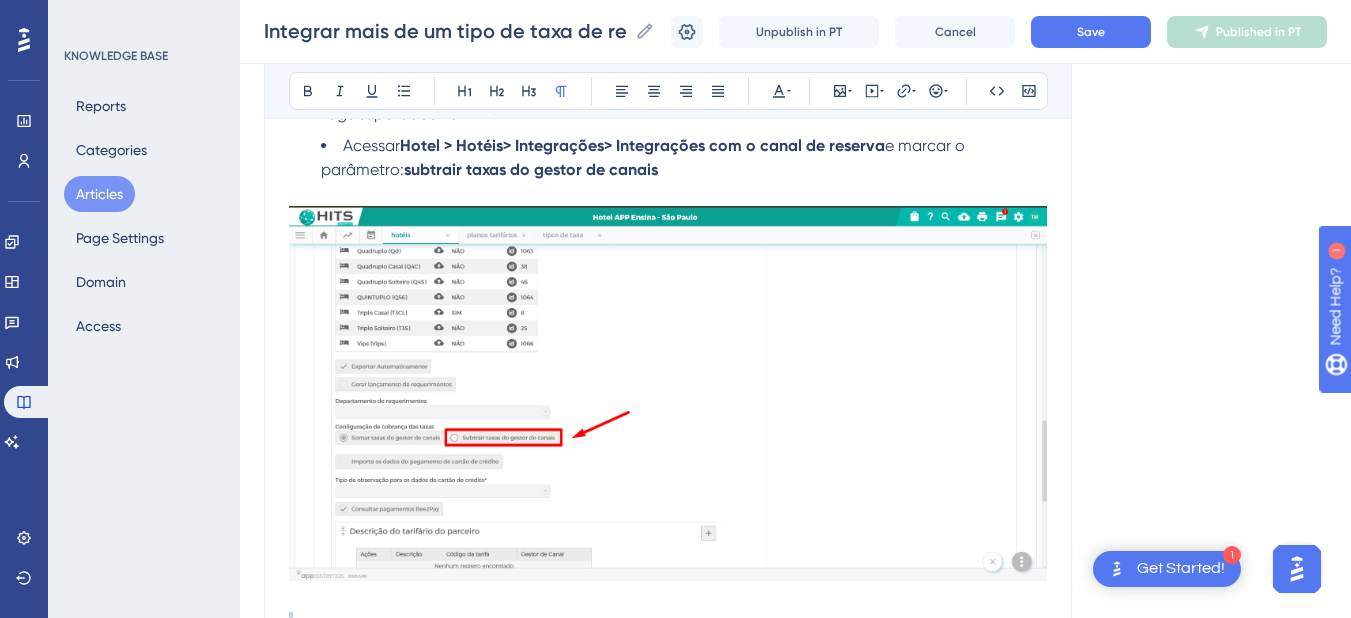 scroll, scrollTop: 2439, scrollLeft: 0, axis: vertical 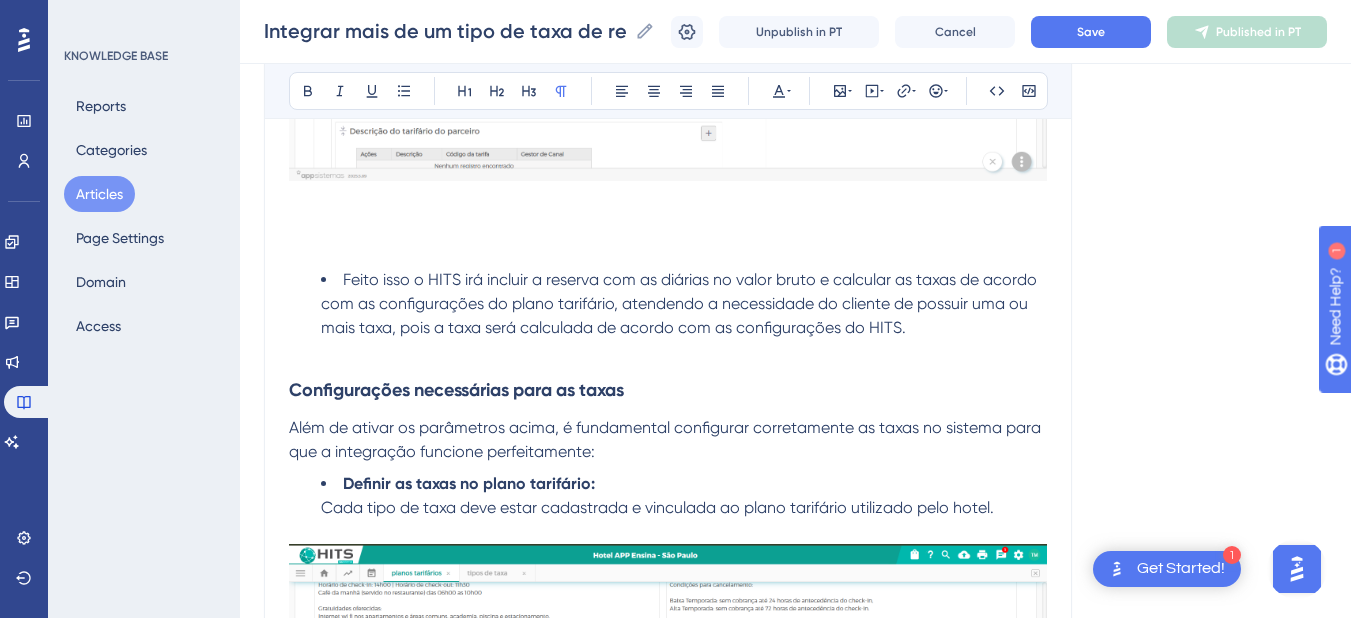 click at bounding box center [668, 248] 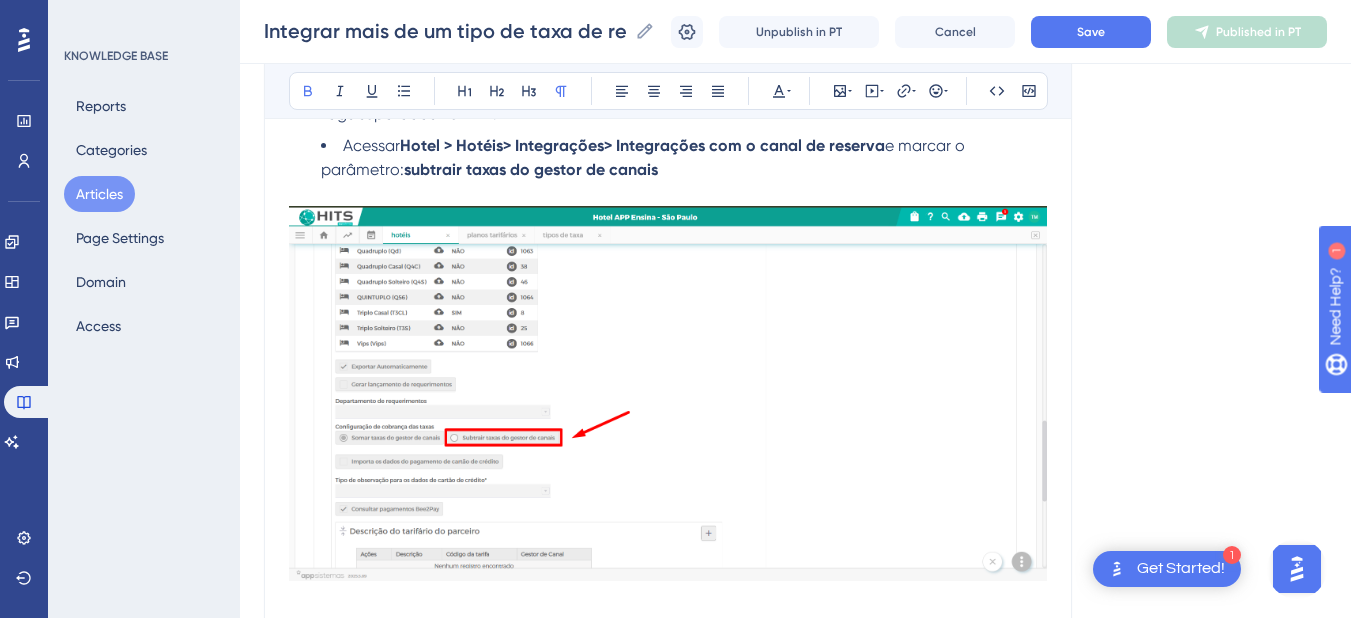 scroll, scrollTop: 1839, scrollLeft: 0, axis: vertical 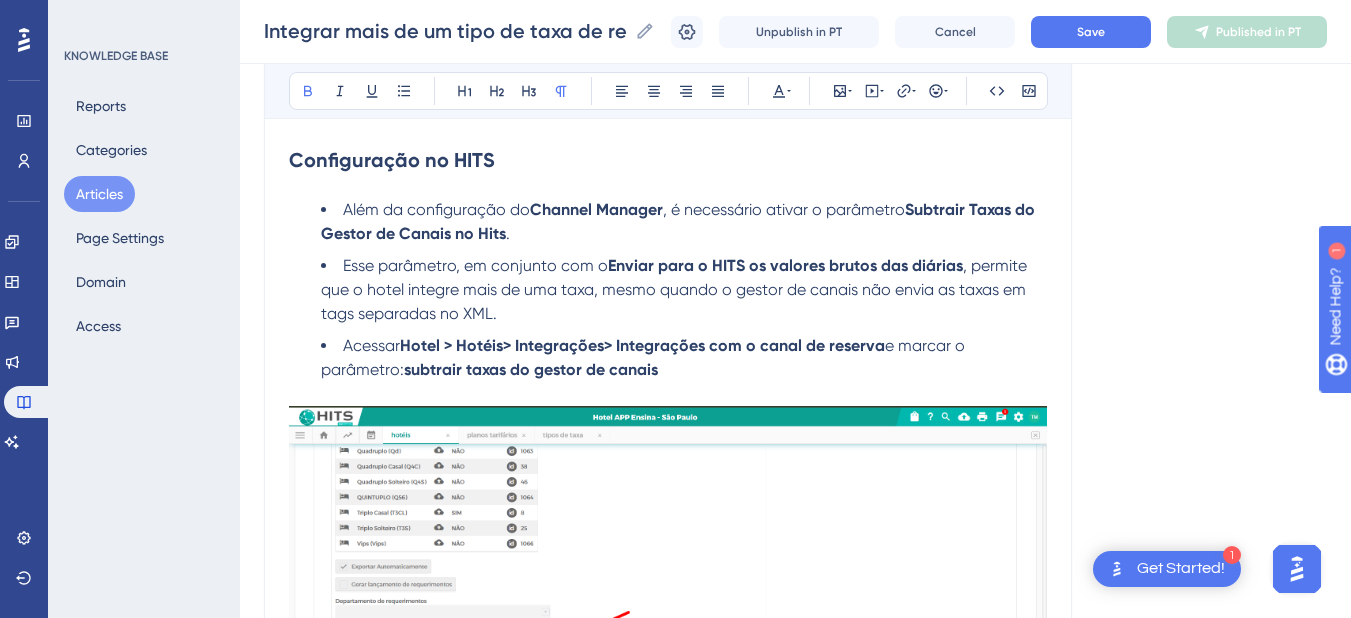 click on "Acessar  Hotel > Hotéis> Integrações> Integrações com o canal de reserva   e marcar o parâmetro:  subtrair taxas do gestor de canais" at bounding box center (684, 358) 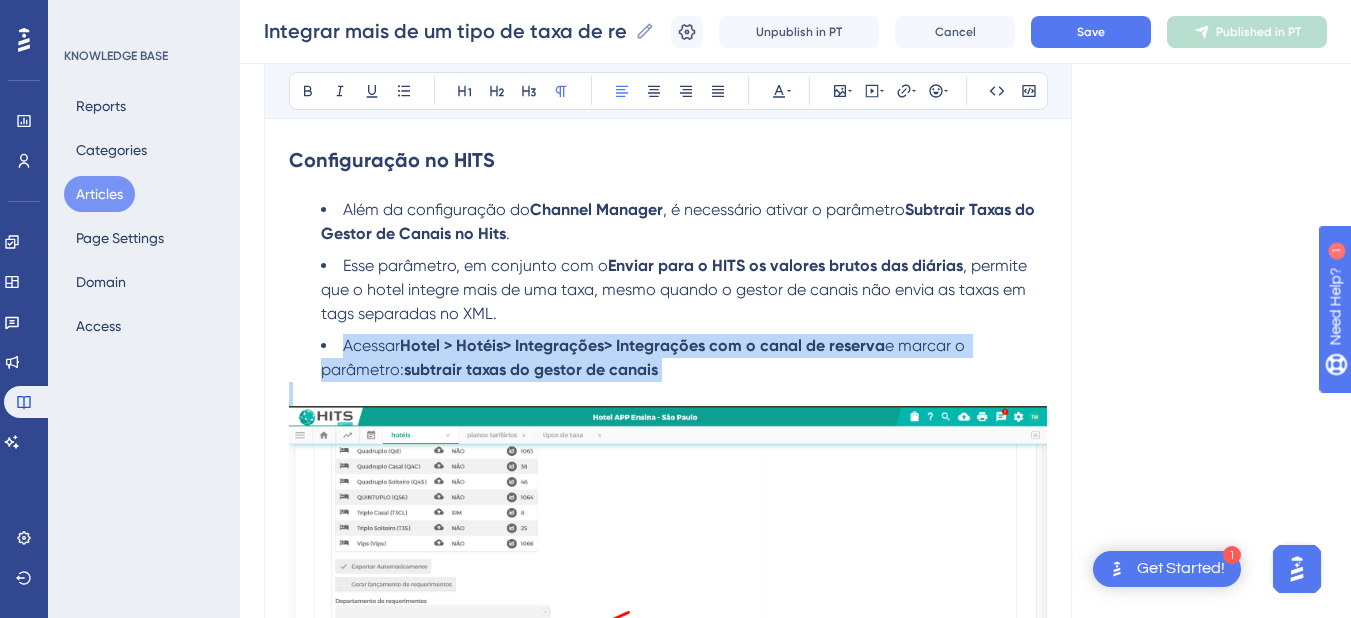 drag, startPoint x: 707, startPoint y: 359, endPoint x: 343, endPoint y: 343, distance: 364.35147 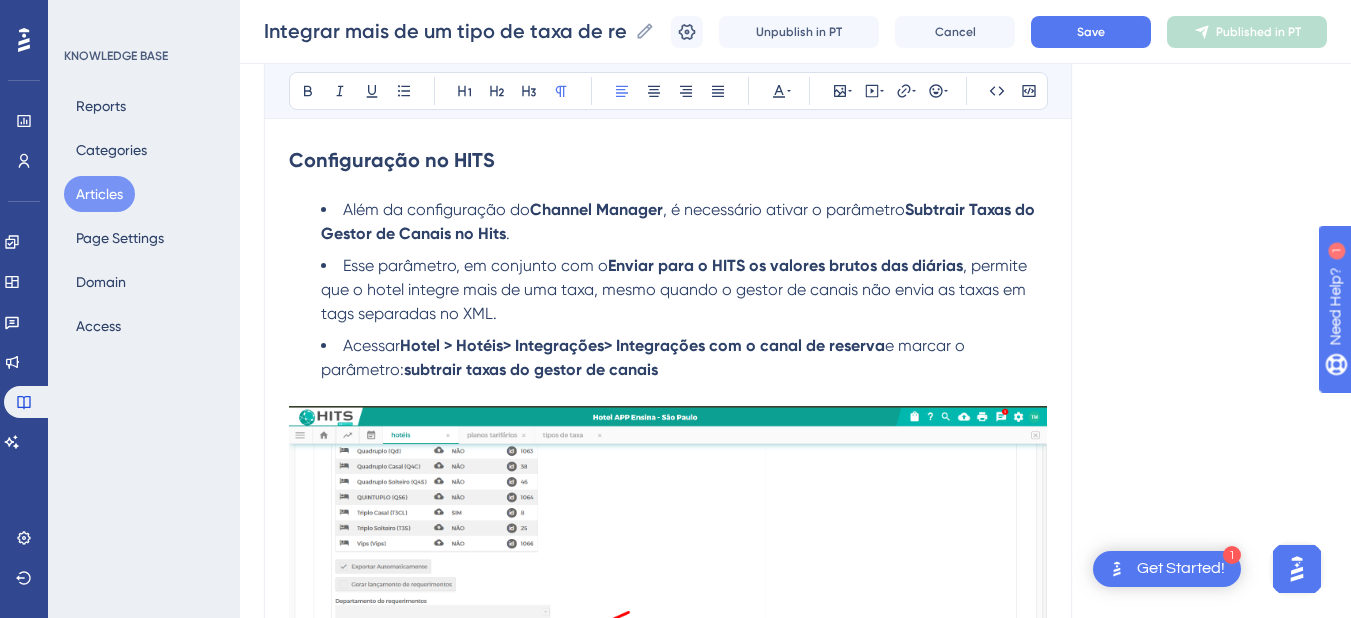 click on "Esse parâmetro, em conjunto com o  Enviar para o HITS os valores brutos das diárias , permite que o hotel integre mais de uma taxa, mesmo quando o gestor de canais não envia as taxas em tags separadas no XML." at bounding box center (684, 290) 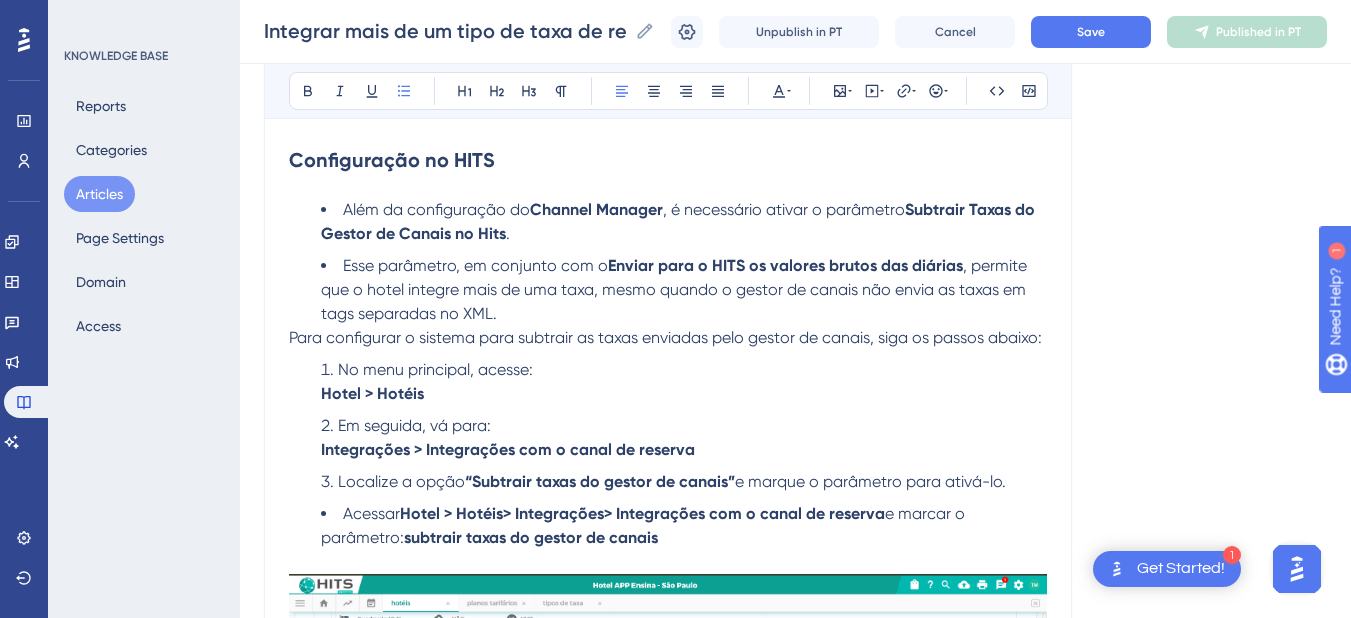 click on "Integrar mais de um tipo de taxa de reservas online (Omnibees 2.0) Essa funcionalidade irá permitir que a reserva integrada do gestor de canal Omnibees integre com uma ou mais taxas. Bold Italic Underline Bullet Point Heading 1 Heading 2 Heading 3 Normal Align Left Align Center Align Right Align Justify Text Color Insert Image Embed Video Hyperlink Emojis Code Code Block Configuração no Channel Manager (Omnibees 2.0) Acessar o menu de “ Tenants ” e procure pelo hotel que irá ser configurado, clicar nos  três pontinhos “...” e clicar na opção "Channel Manager" Será exibida a seguinte tela, na parte inferior é possível adicionar uma nova configuração de gestor de canal para uma property não configurada, neste artigo estão todas as informações para realizar a configuração  Nova Integração Omnibees 2.0 - Reserva Online,  se a propertie já estiver configurada, clique sobre a mesma Clique em  Channel Information Enviar para o HITS os valores brutos das diárias  Configuração no HITS" at bounding box center [668, 445] 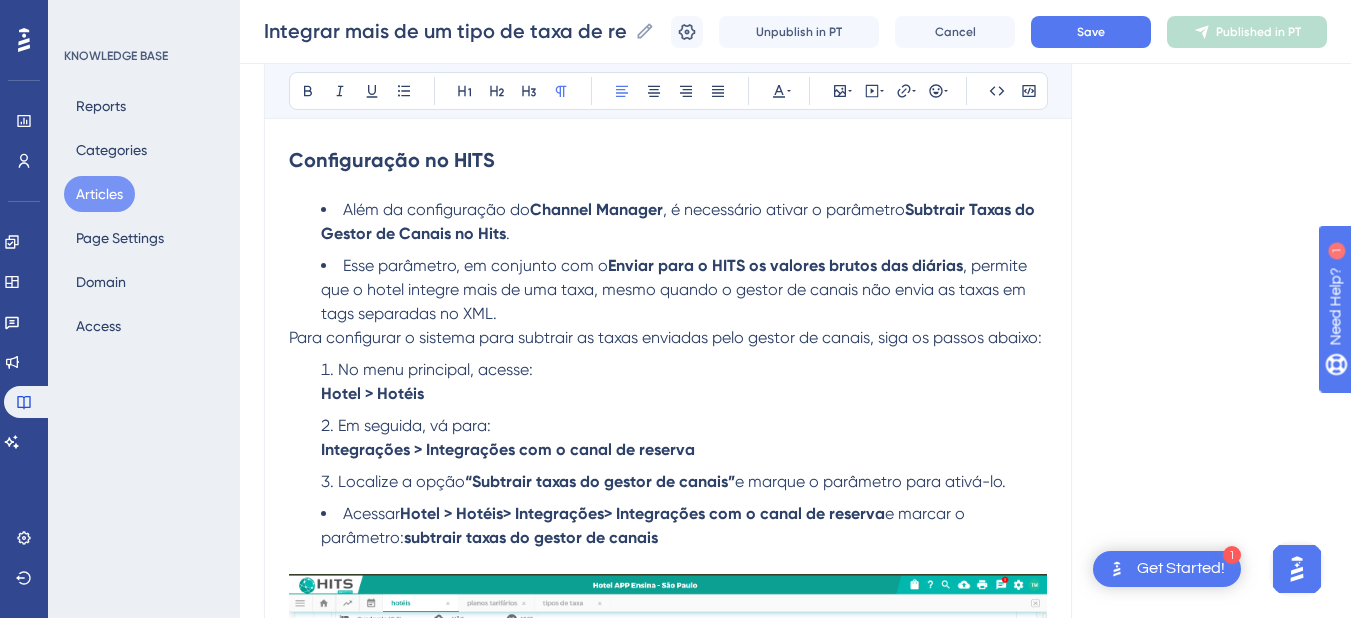 click on "Para configurar o sistema para subtrair as taxas enviadas pelo gestor de canais, siga os passos abaixo:" at bounding box center [665, 337] 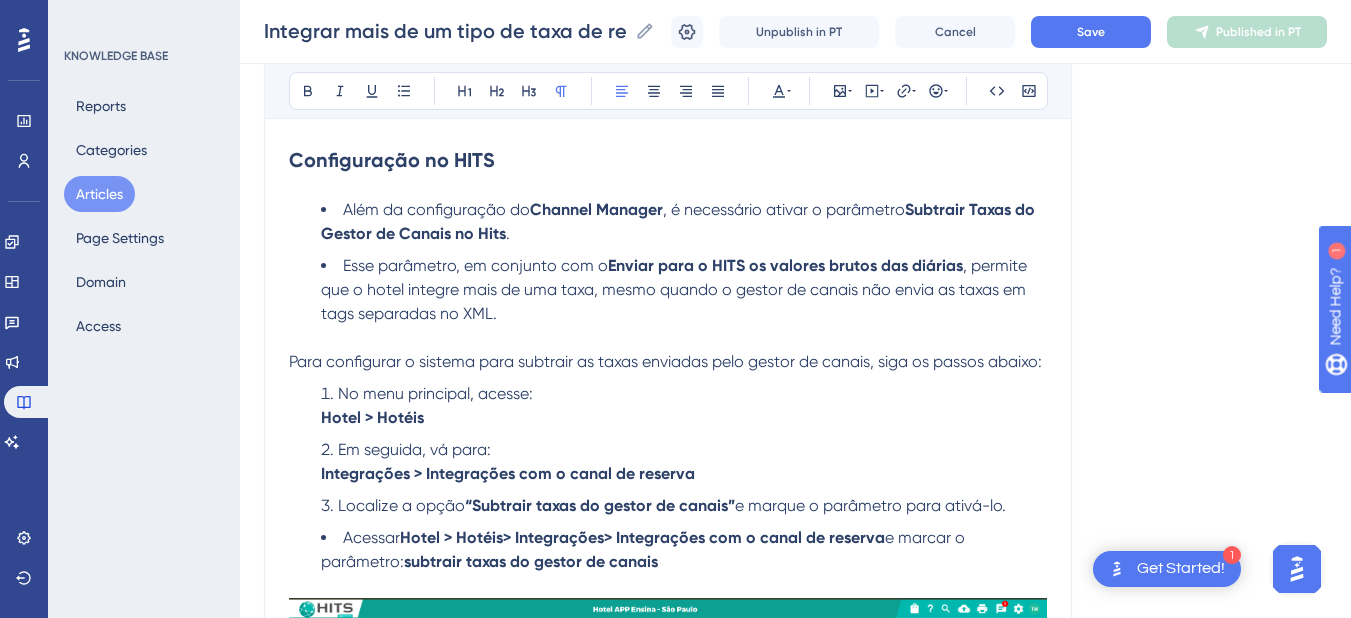 scroll, scrollTop: 2039, scrollLeft: 0, axis: vertical 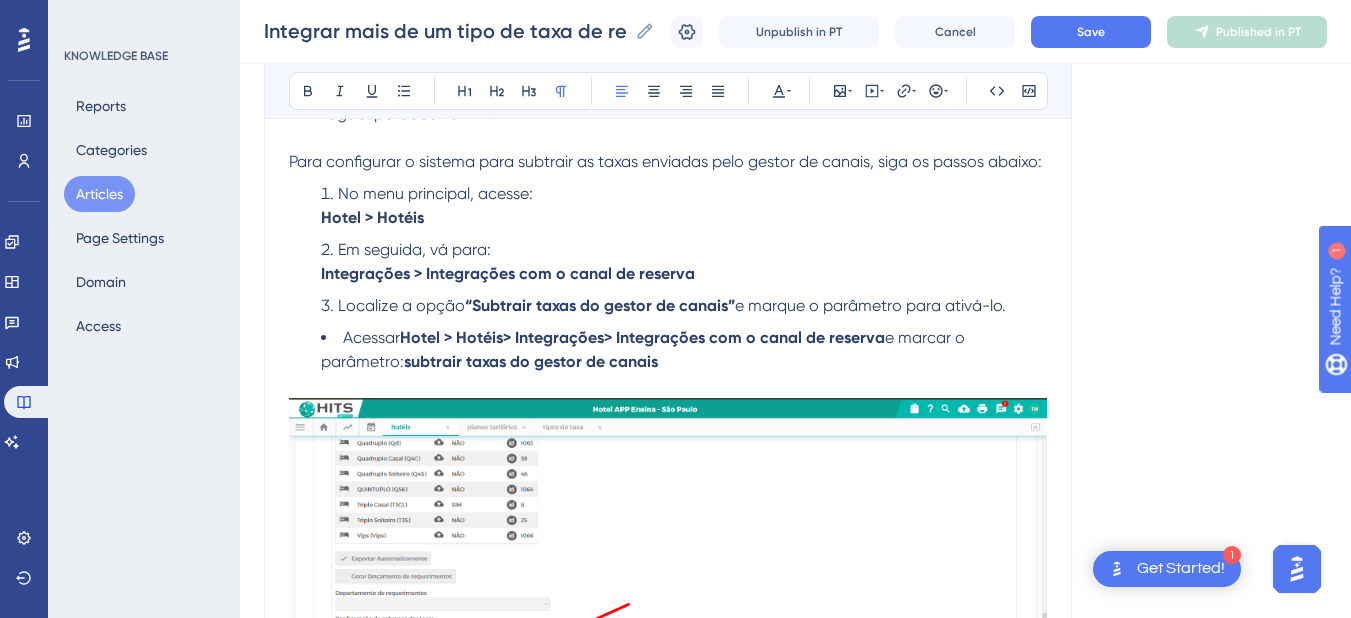 click on "Acessar  Hotel > Hotéis> Integrações> Integrações com o canal de reserva   e marcar o parâmetro:  subtrair taxas do gestor de canais" at bounding box center [684, 350] 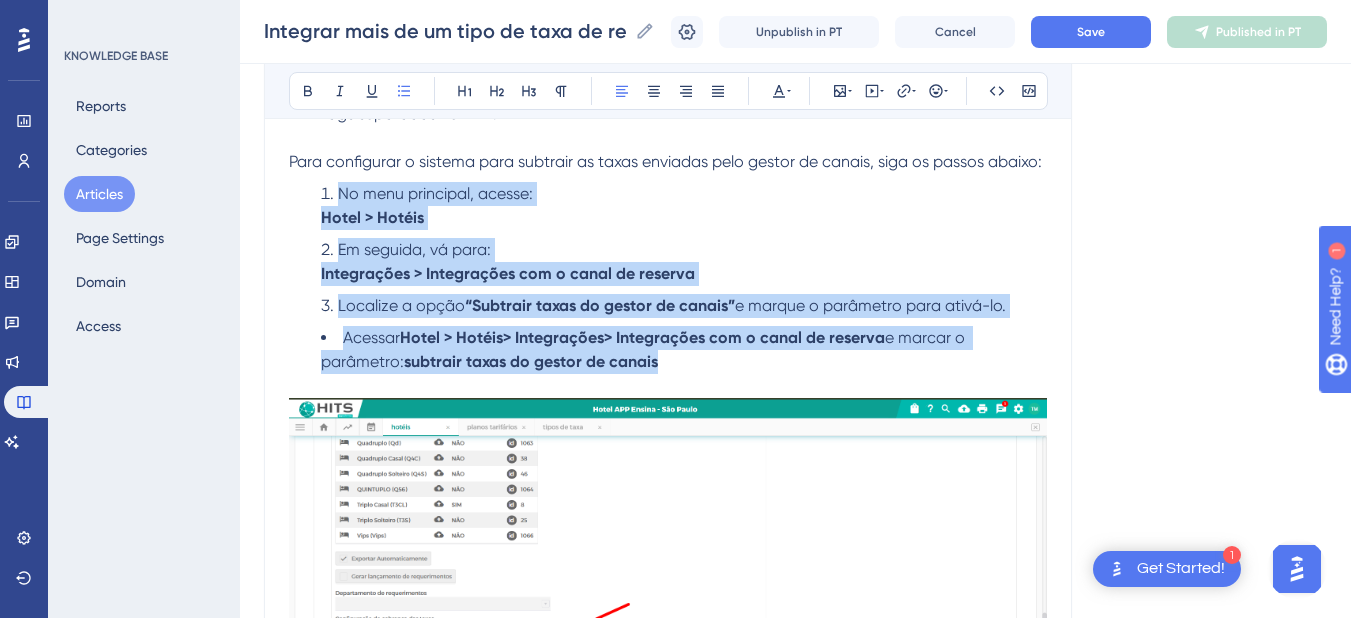 drag, startPoint x: 678, startPoint y: 360, endPoint x: 329, endPoint y: 197, distance: 385.18826 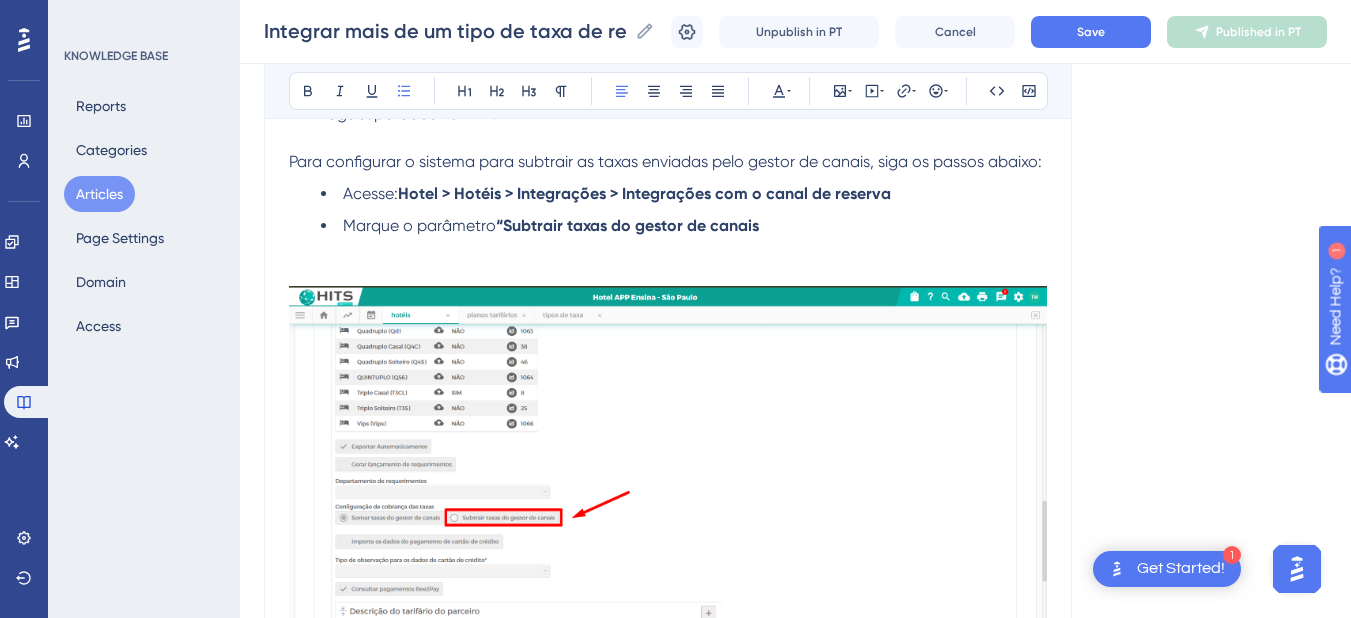 scroll, scrollTop: 1839, scrollLeft: 0, axis: vertical 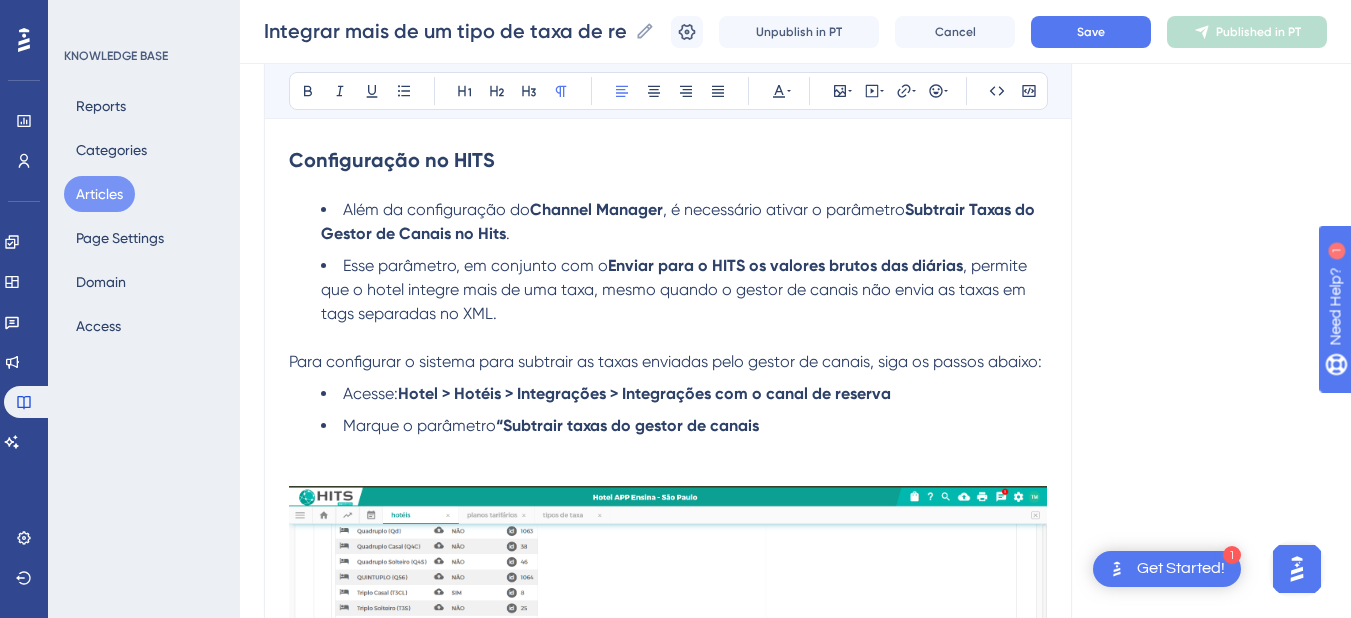 click on "Para configurar o sistema para subtrair as taxas enviadas pelo gestor de canais, siga os passos abaixo:" at bounding box center [665, 361] 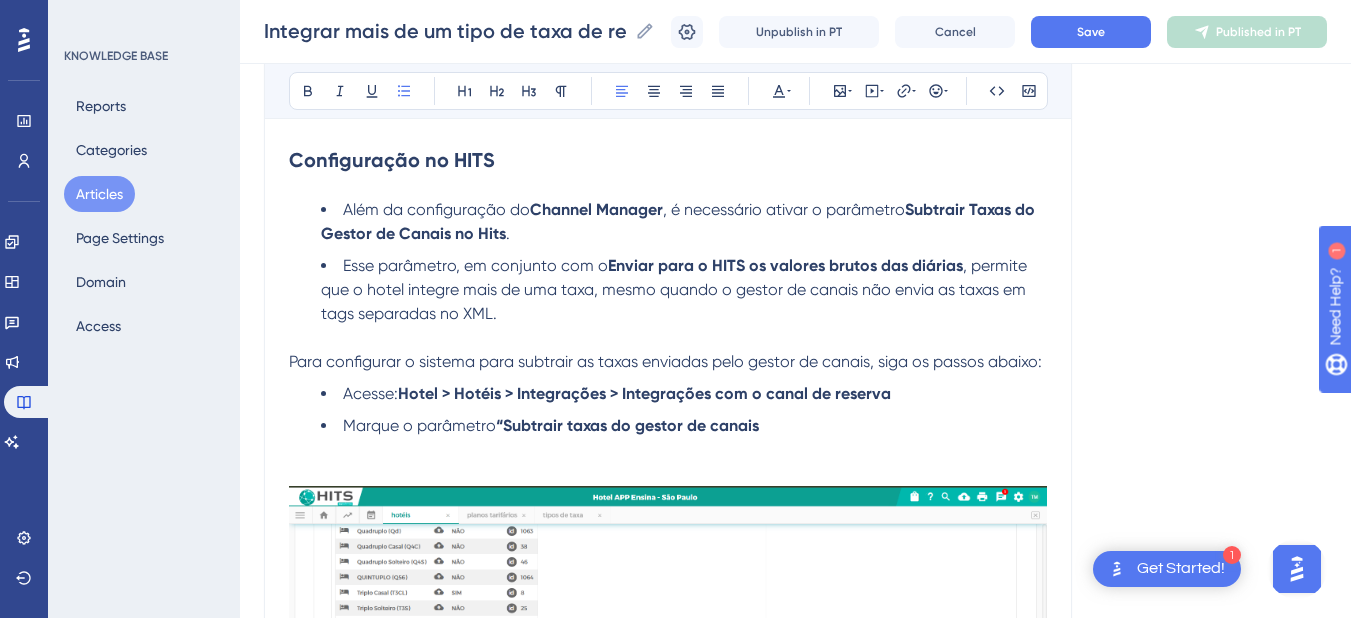 click on "Além da configuração do" at bounding box center [436, 209] 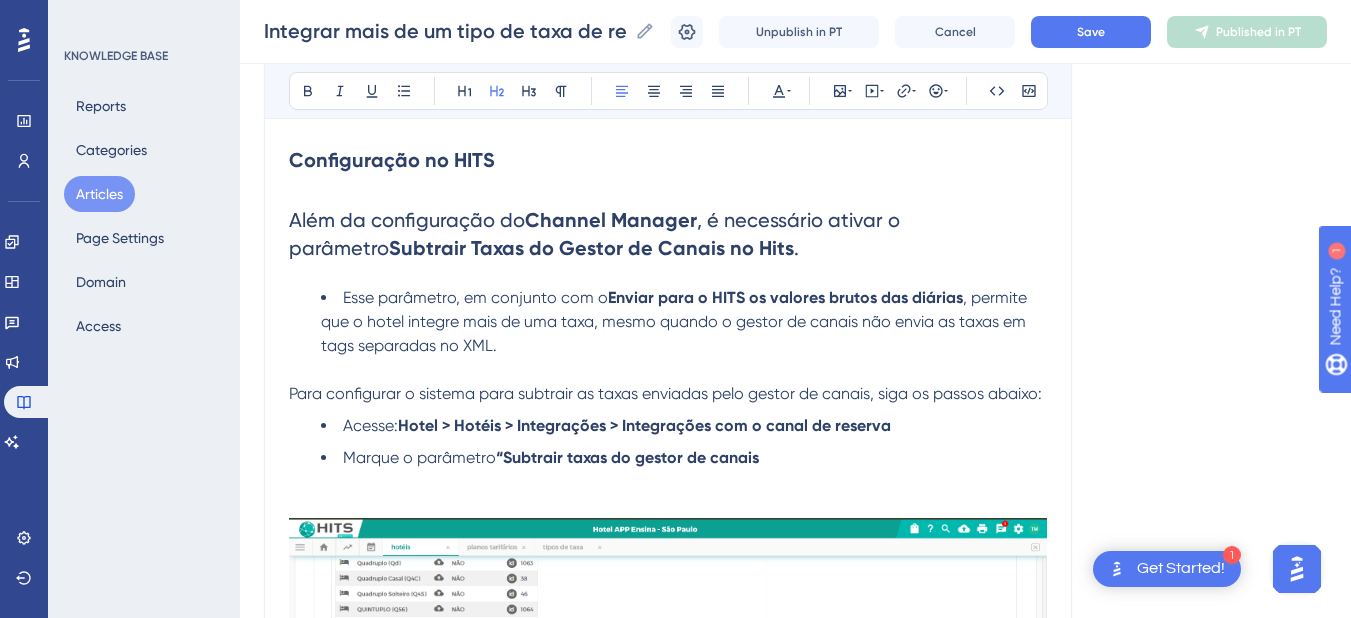 click on "Além da configuração do" at bounding box center [407, 220] 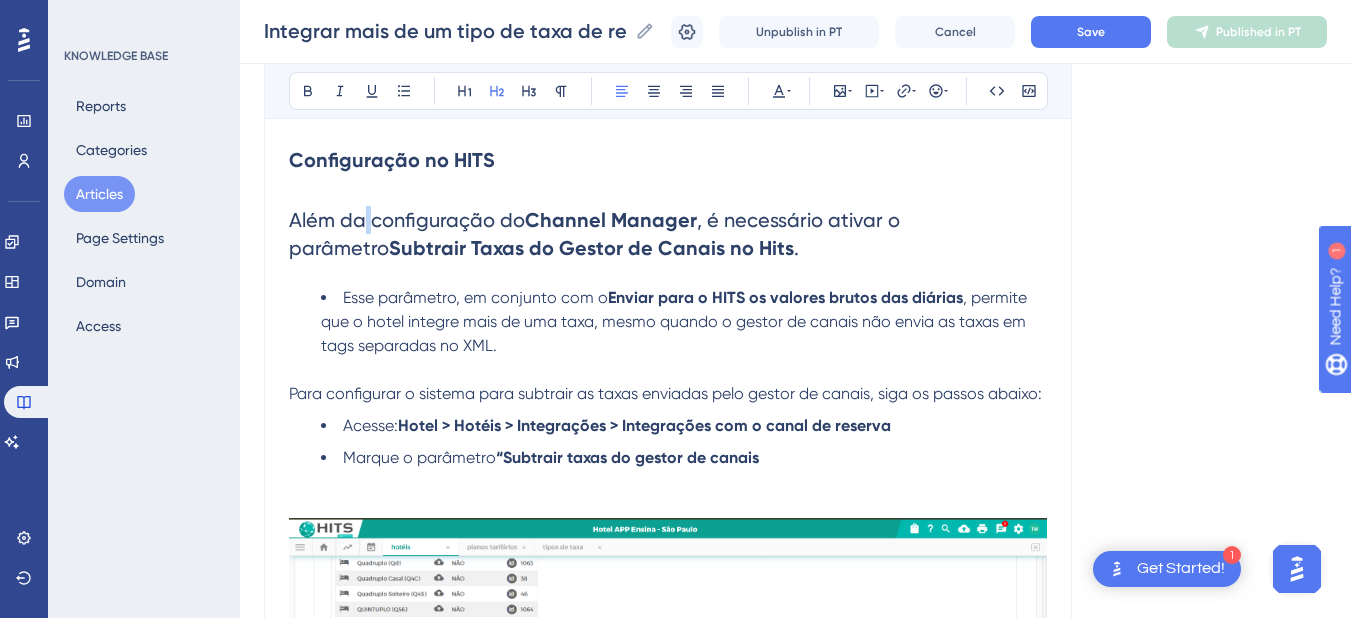 click on "Além da configuração do" at bounding box center (407, 220) 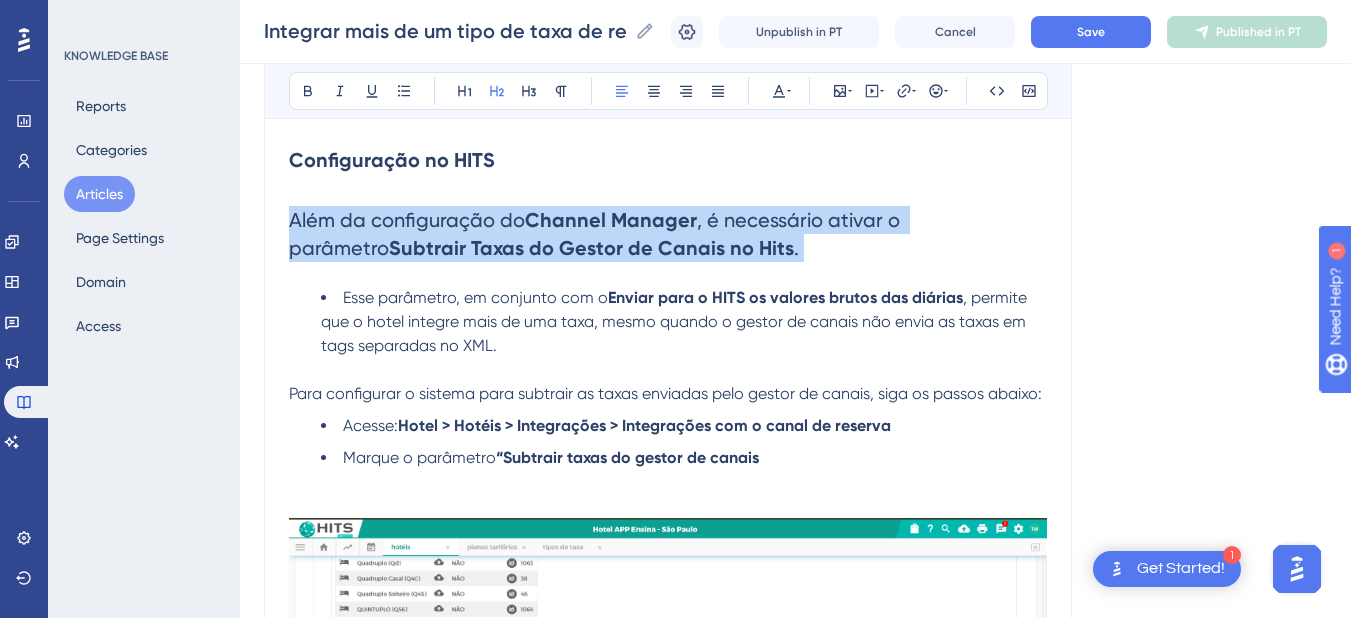 click on "Além da configuração do" at bounding box center [407, 220] 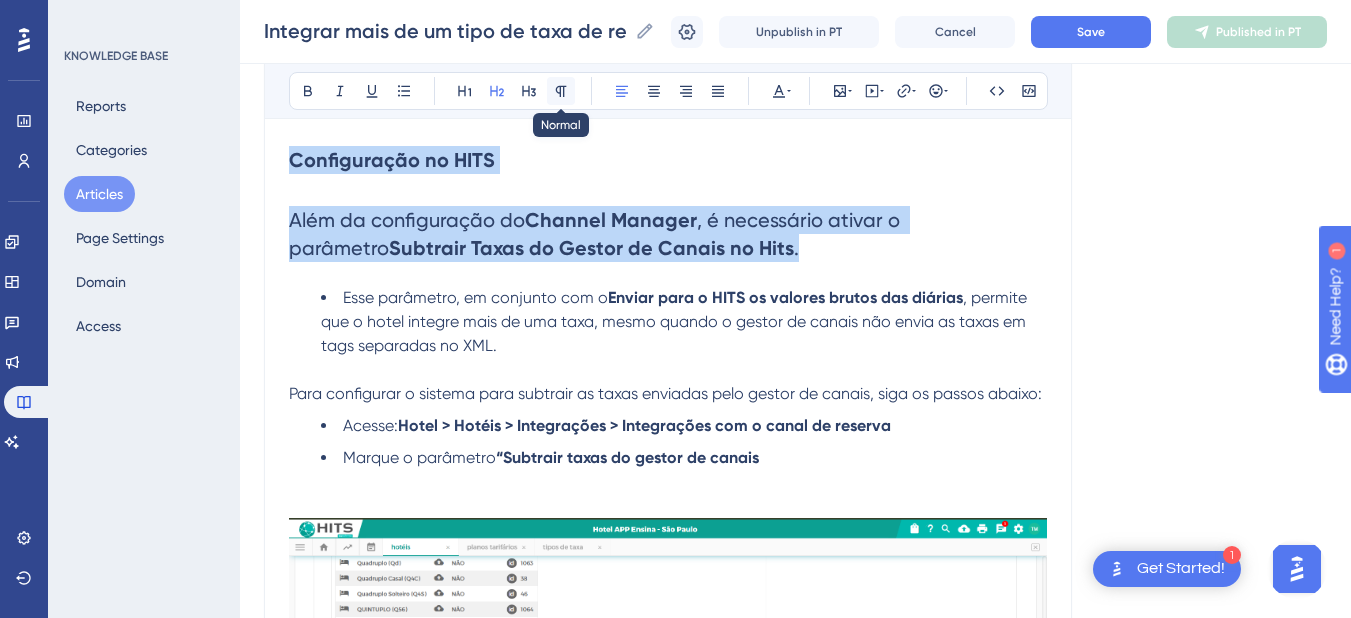 click 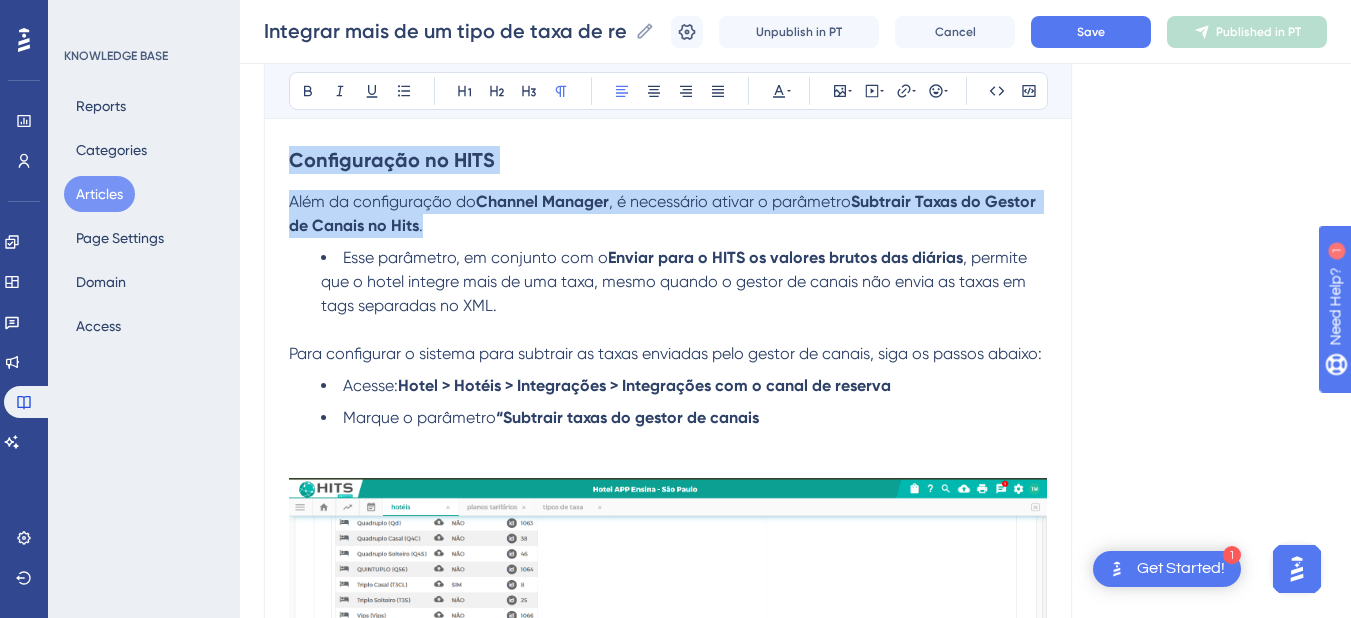 click on "Subtrair Taxas do Gestor de Canais no Hits" at bounding box center [664, 213] 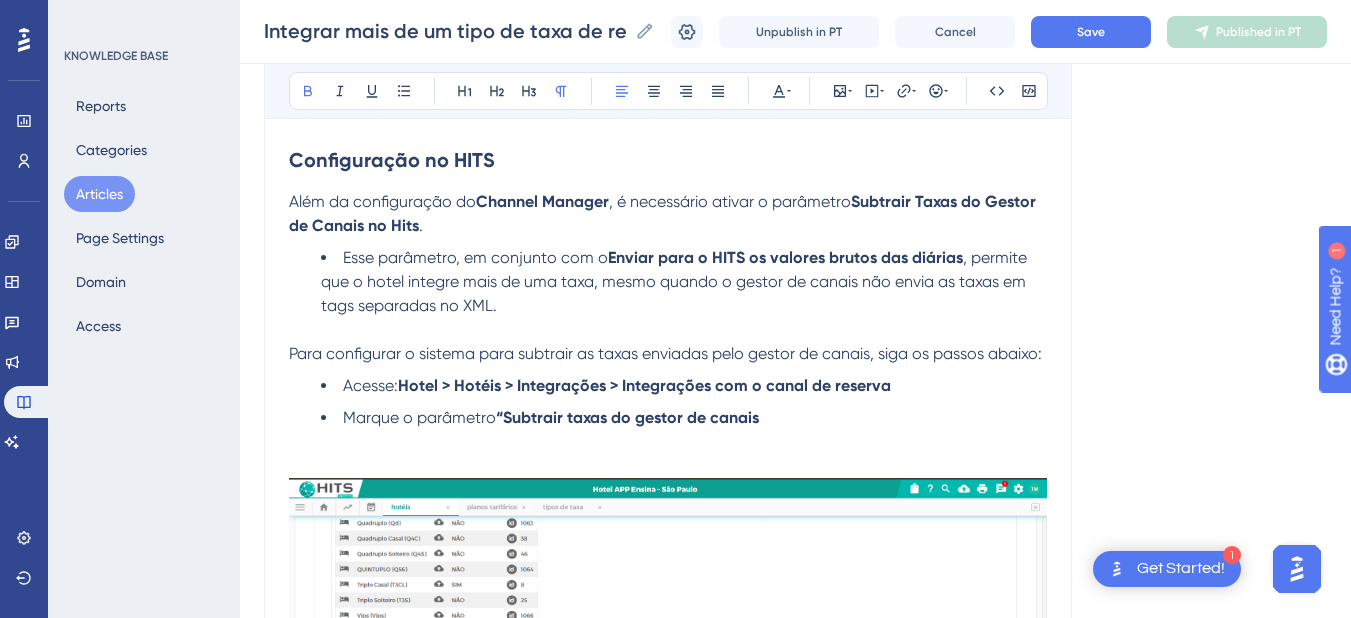 click on "Configuração no HITS" at bounding box center [668, 160] 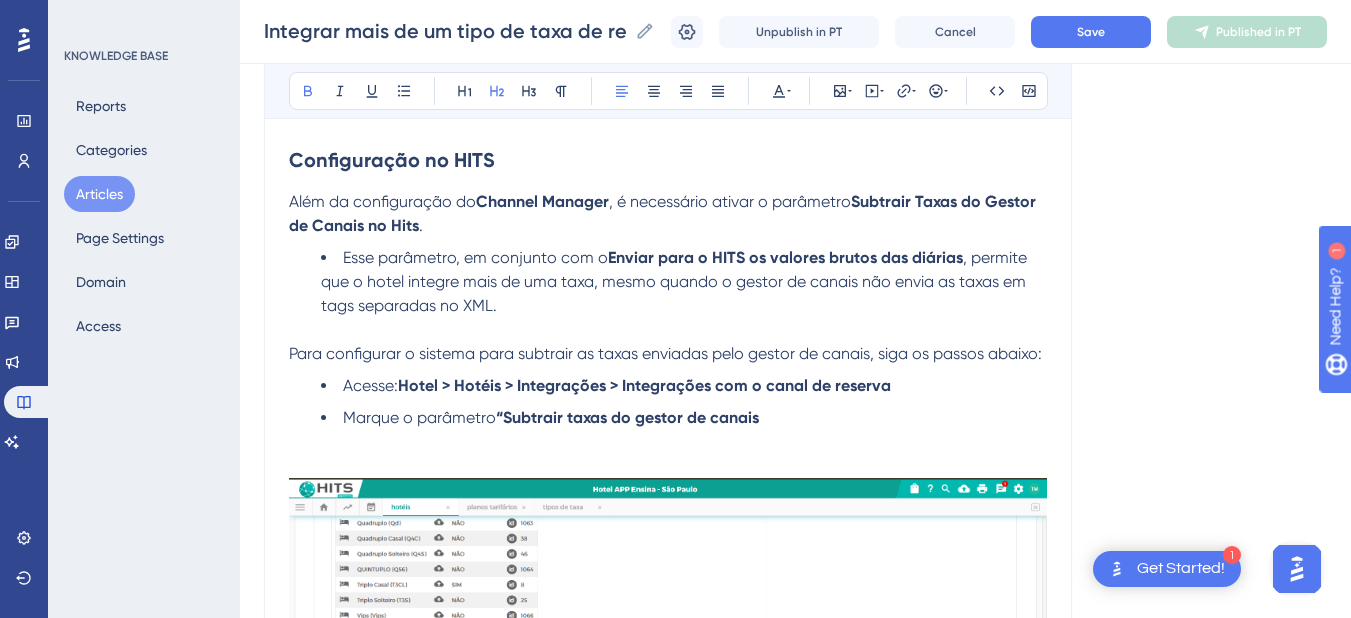 click at bounding box center [668, 330] 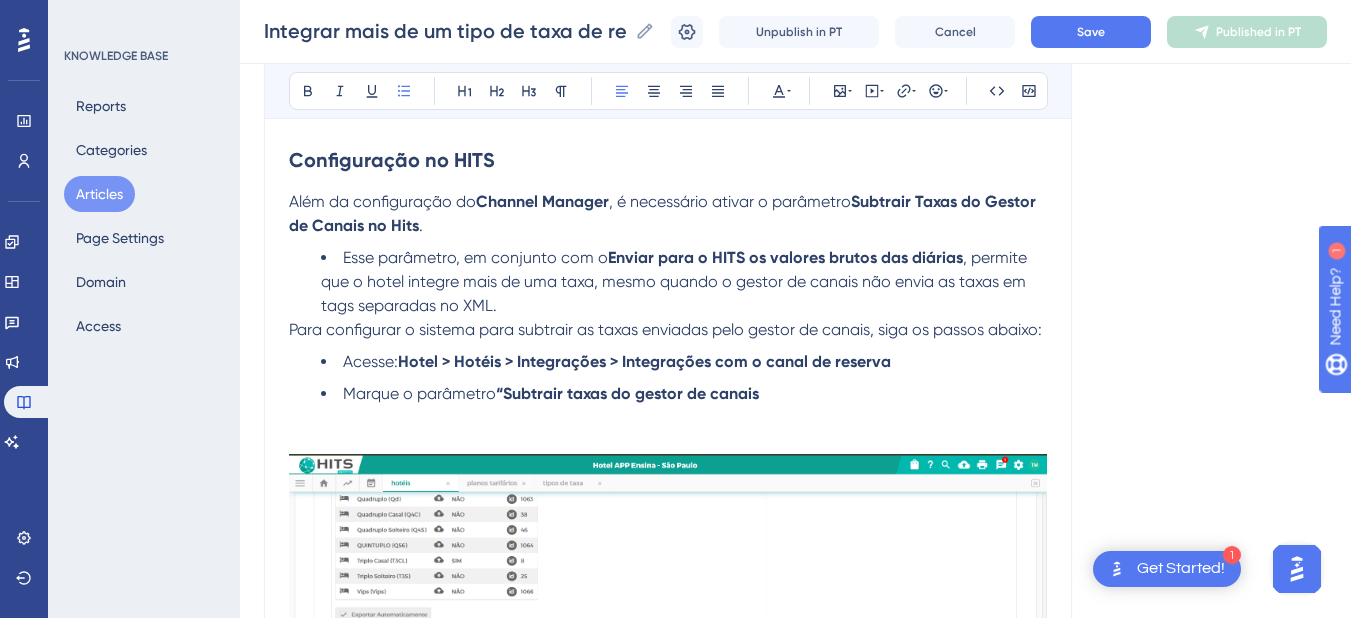 click on "Configuração no Channel Manager (Omnibees 2.0) Acessar o menu de “ Tenants ” e procure pelo hotel que irá ser configurado, clicar nos  três pontinhos “...” e clicar na opção "Channel Manager" Será exibida a seguinte tela, na parte inferior é possível adicionar uma nova configuração de gestor de canal para uma property não configurada, neste artigo estão todas as informações para realizar a configuração  Nova Integração Omnibees 2.0 - Reserva Online,  se a propertie já estiver configurada, clique sobre a mesma Clique em  Channel Information Clique novamente sobre a propertie desejada e em seguida marque o parâmetro:  Enviar para o HITS os valores brutos das diárias  Configuração no HITS Além da configuração do  Channel Manager , é necessário ativar o parâmetro  Subtrair Taxas do Gestor de Canais no Hits . Esse parâmetro, em conjunto com o  Enviar para o HITS os valores brutos das diárias Acesse:  Hotel > Hotéis > Integrações > Integrações com o canal de reserva" at bounding box center (668, 473) 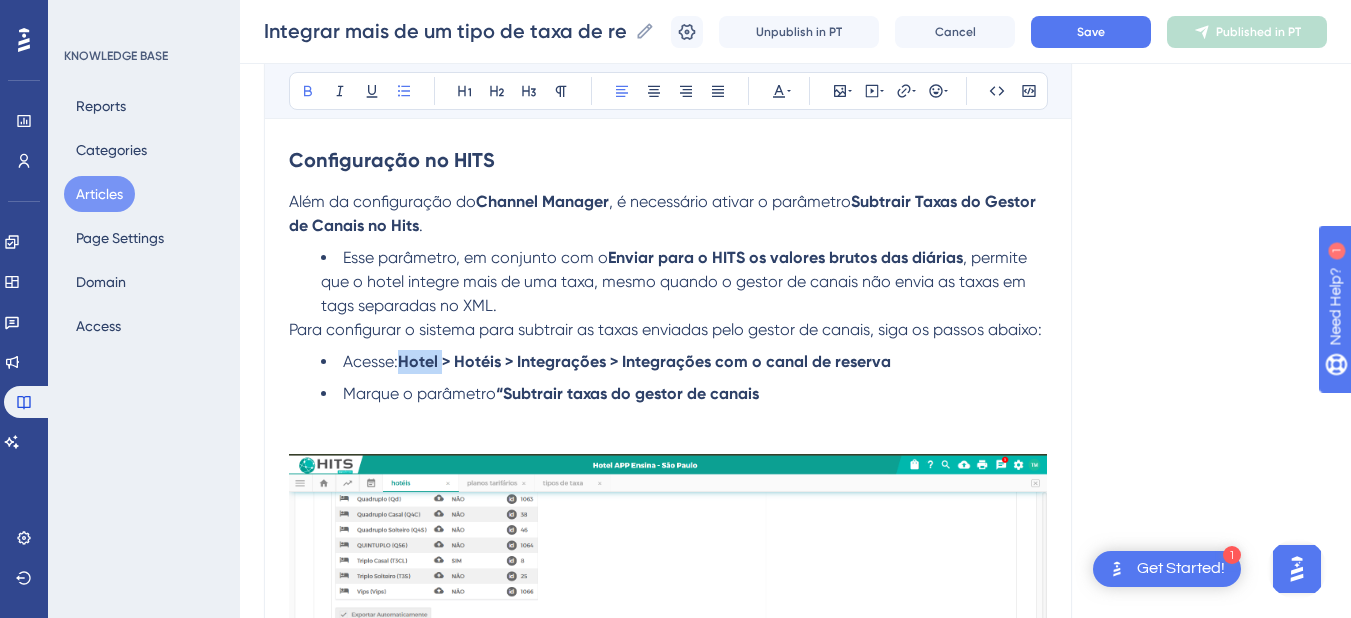 click on "Configuração no Channel Manager (Omnibees 2.0) Acessar o menu de “ Tenants ” e procure pelo hotel que irá ser configurado, clicar nos  três pontinhos “...” e clicar na opção "Channel Manager" Será exibida a seguinte tela, na parte inferior é possível adicionar uma nova configuração de gestor de canal para uma property não configurada, neste artigo estão todas as informações para realizar a configuração  Nova Integração Omnibees 2.0 - Reserva Online,  se a propertie já estiver configurada, clique sobre a mesma Clique em  Channel Information Clique novamente sobre a propertie desejada e em seguida marque o parâmetro:  Enviar para o HITS os valores brutos das diárias  Configuração no HITS Além da configuração do  Channel Manager , é necessário ativar o parâmetro  Subtrair Taxas do Gestor de Canais no Hits . Esse parâmetro, em conjunto com o  Enviar para o HITS os valores brutos das diárias Acesse:  Hotel > Hotéis > Integrações > Integrações com o canal de reserva" at bounding box center (668, 473) 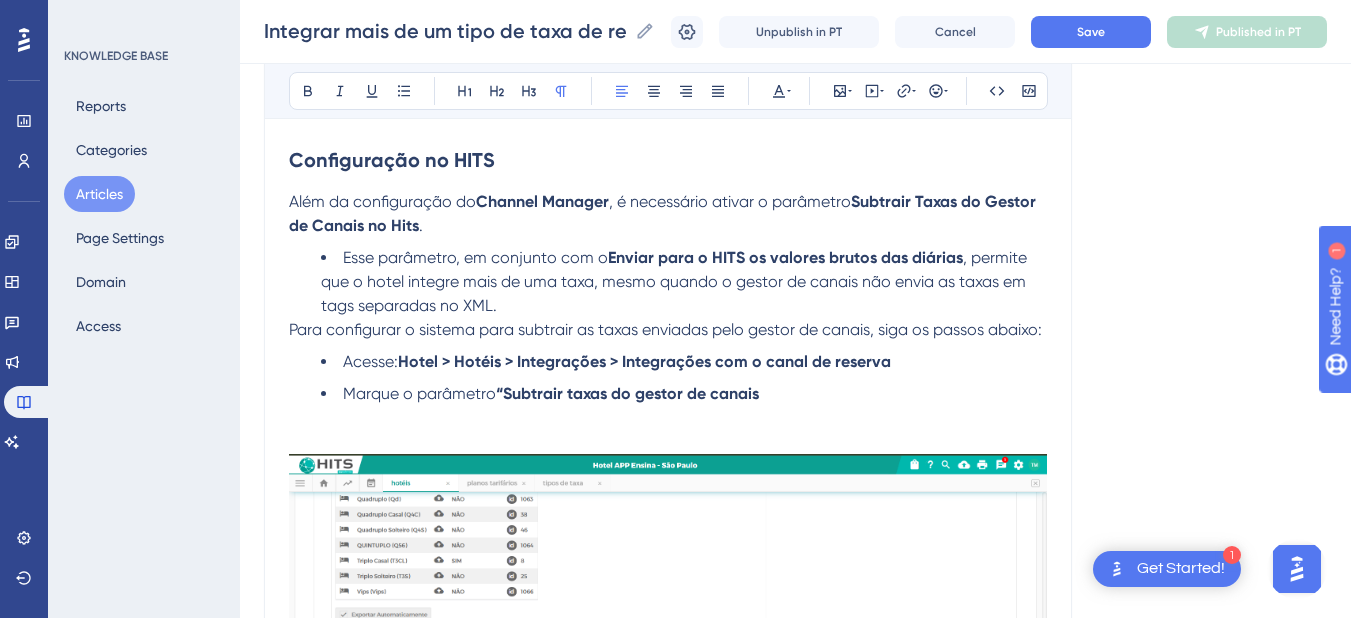 click on "Para configurar o sistema para subtrair as taxas enviadas pelo gestor de canais, siga os passos abaixo:" at bounding box center (665, 329) 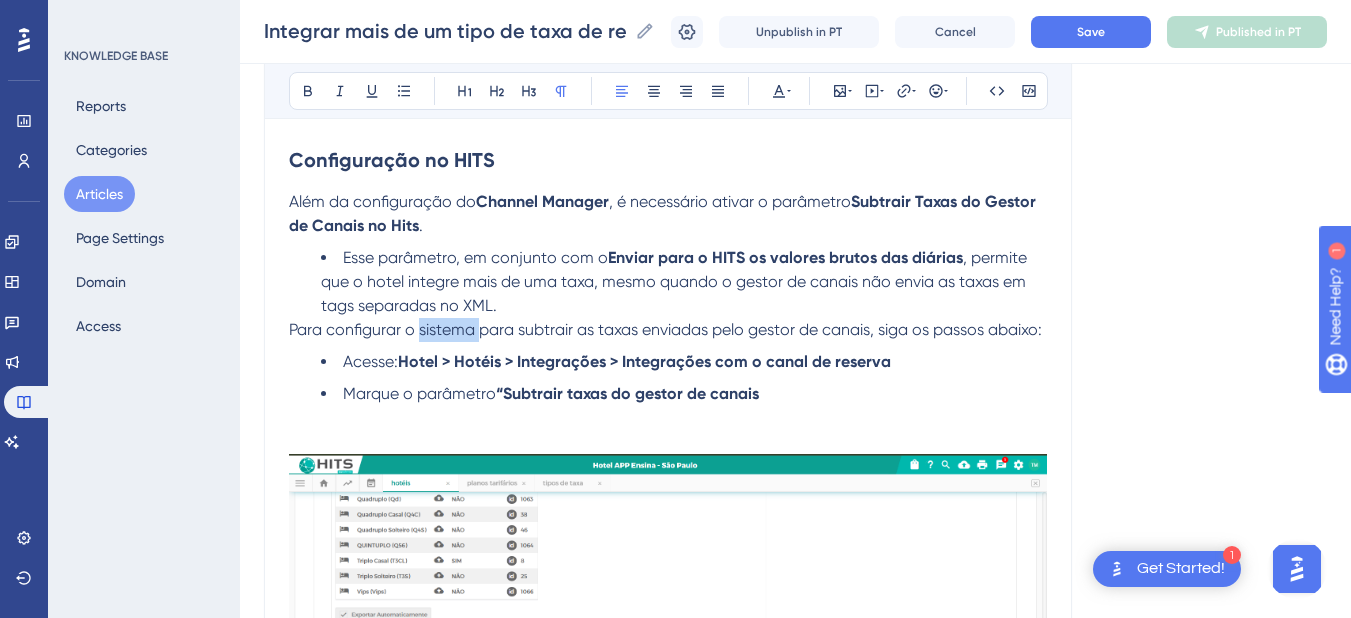 click on "Para configurar o sistema para subtrair as taxas enviadas pelo gestor de canais, siga os passos abaixo:" at bounding box center (665, 329) 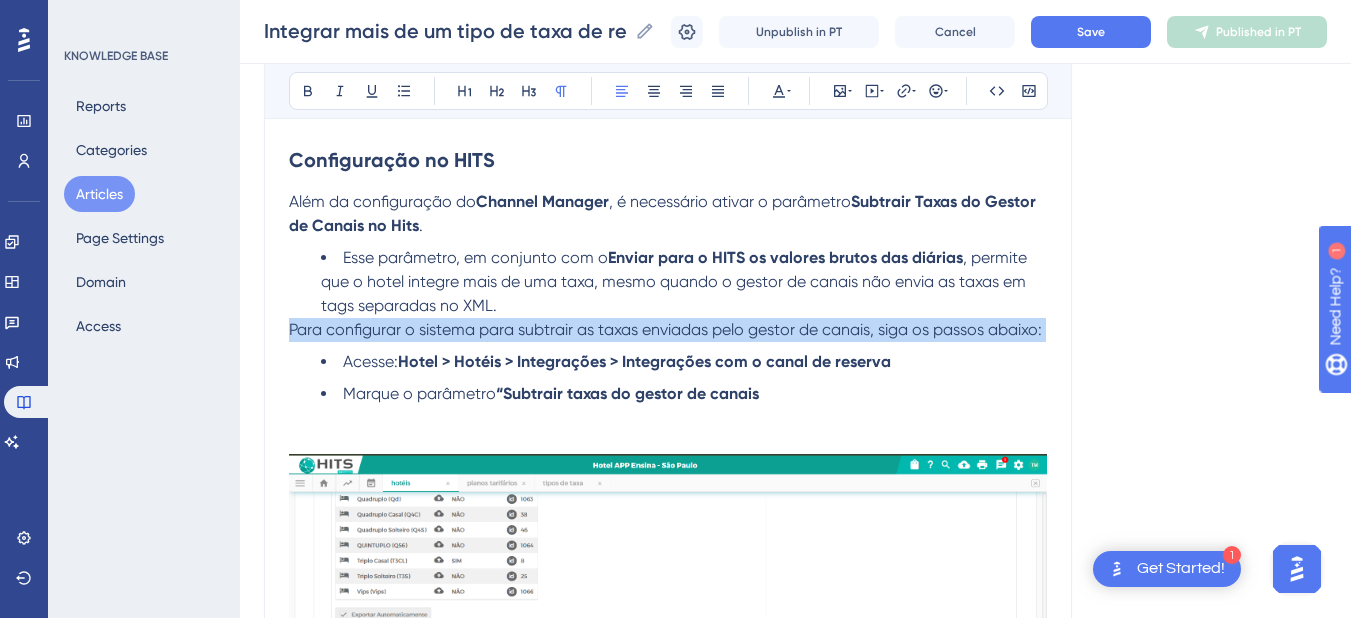 click on "Para configurar o sistema para subtrair as taxas enviadas pelo gestor de canais, siga os passos abaixo:" at bounding box center (665, 329) 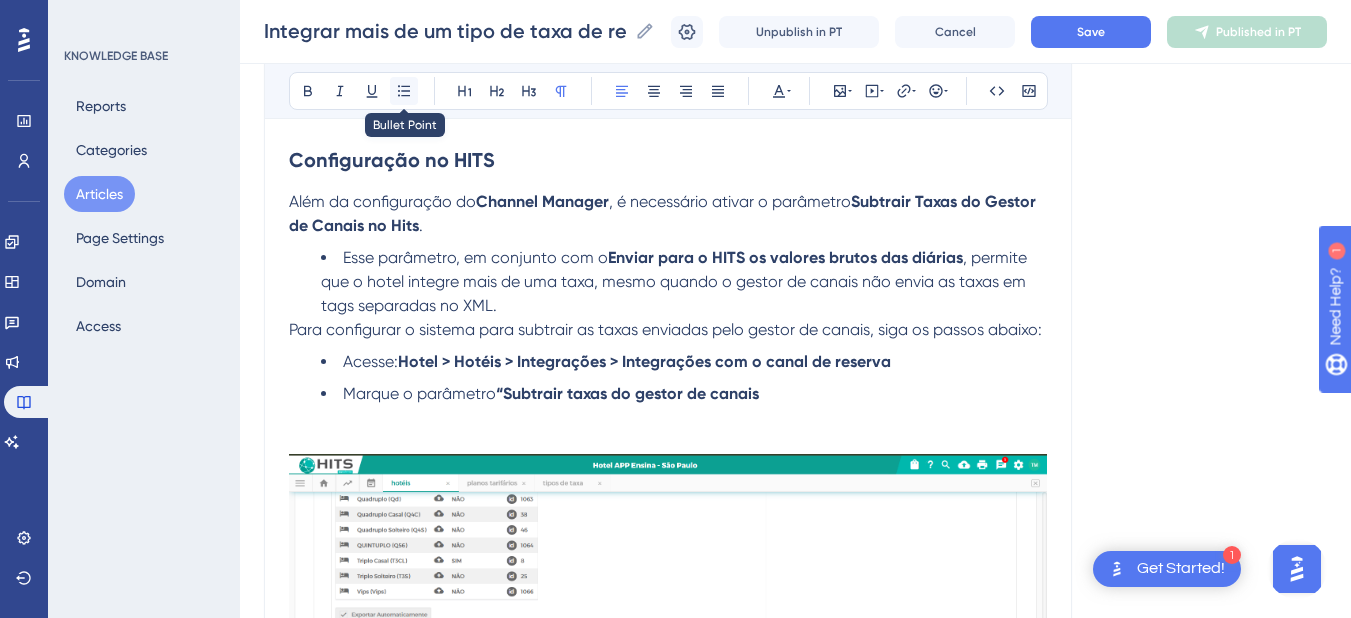 click 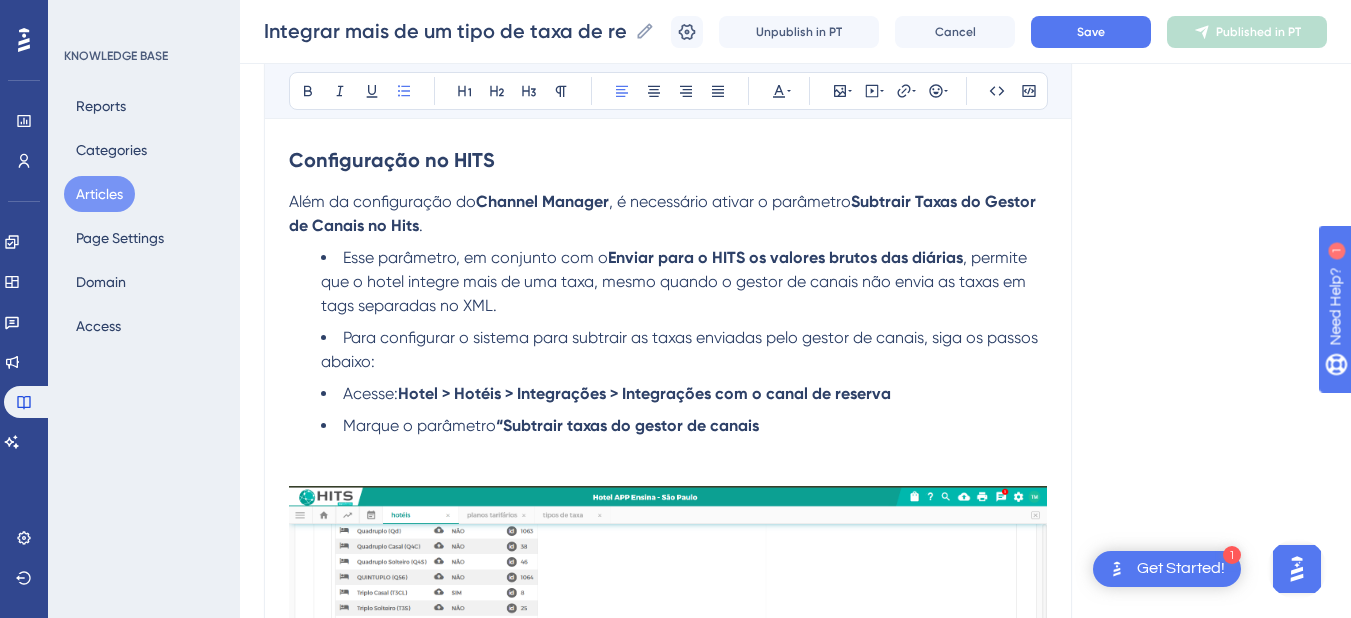 click on "Para configurar o sistema para subtrair as taxas enviadas pelo gestor de canais, siga os passos abaixo:" at bounding box center [684, 350] 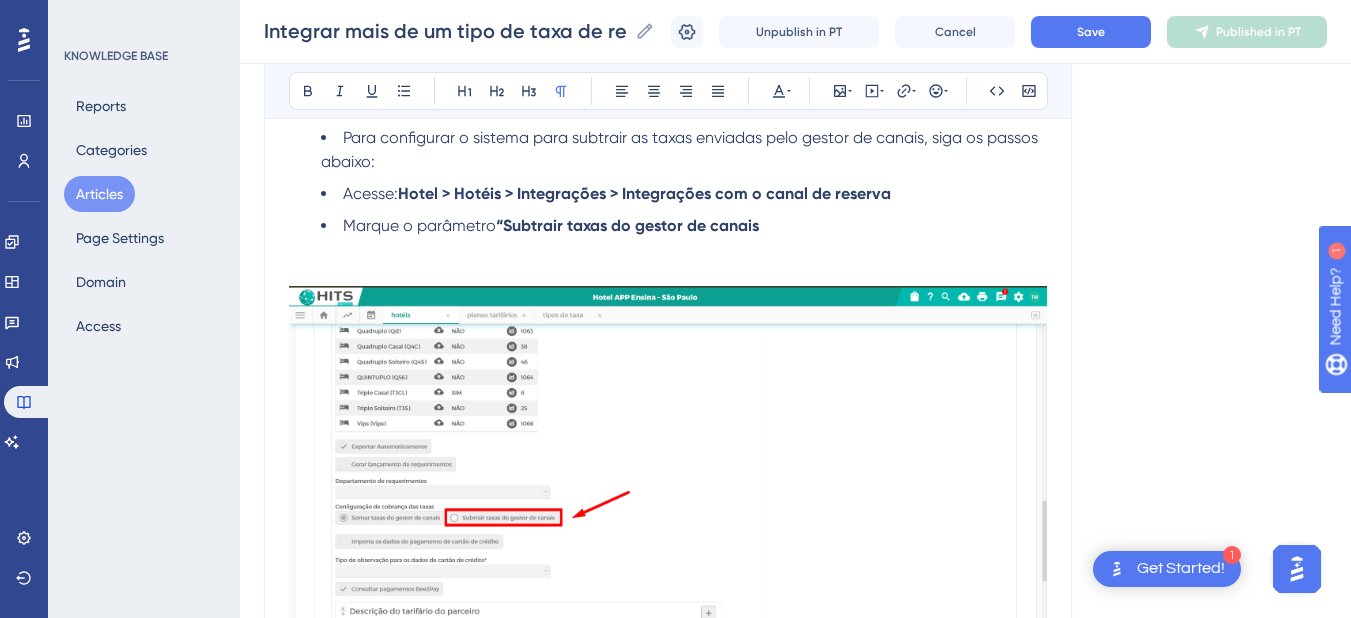 click at bounding box center (668, 250) 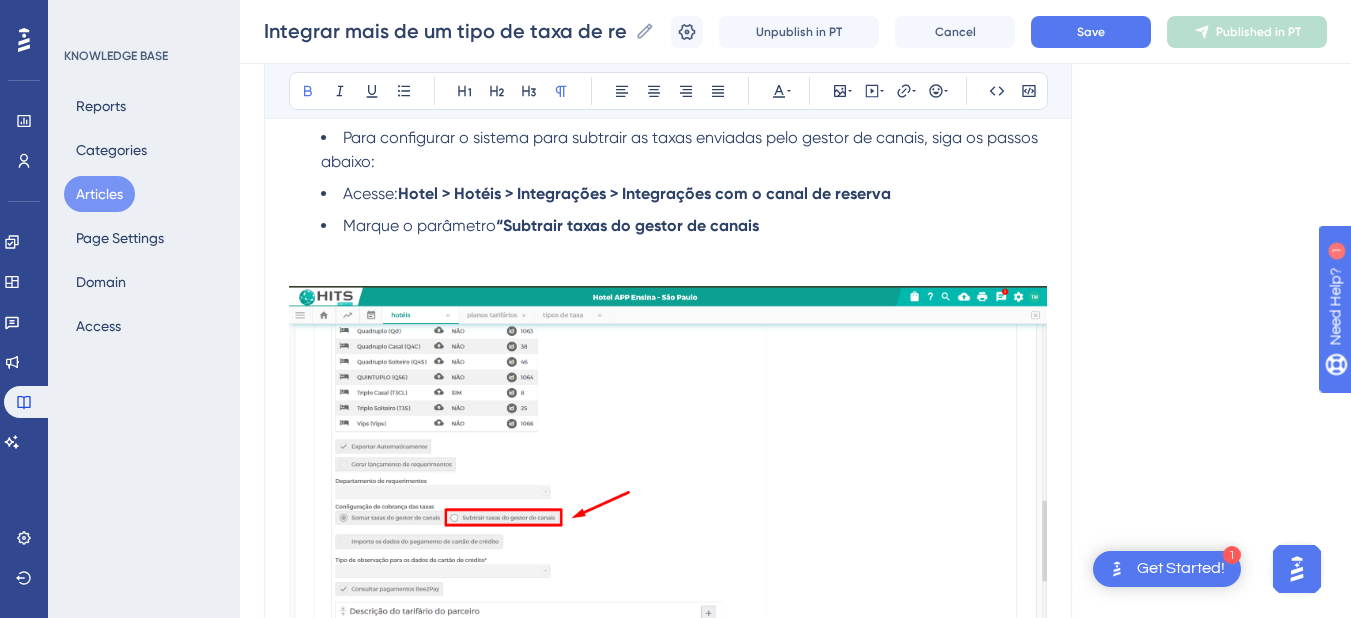 click at bounding box center [668, 274] 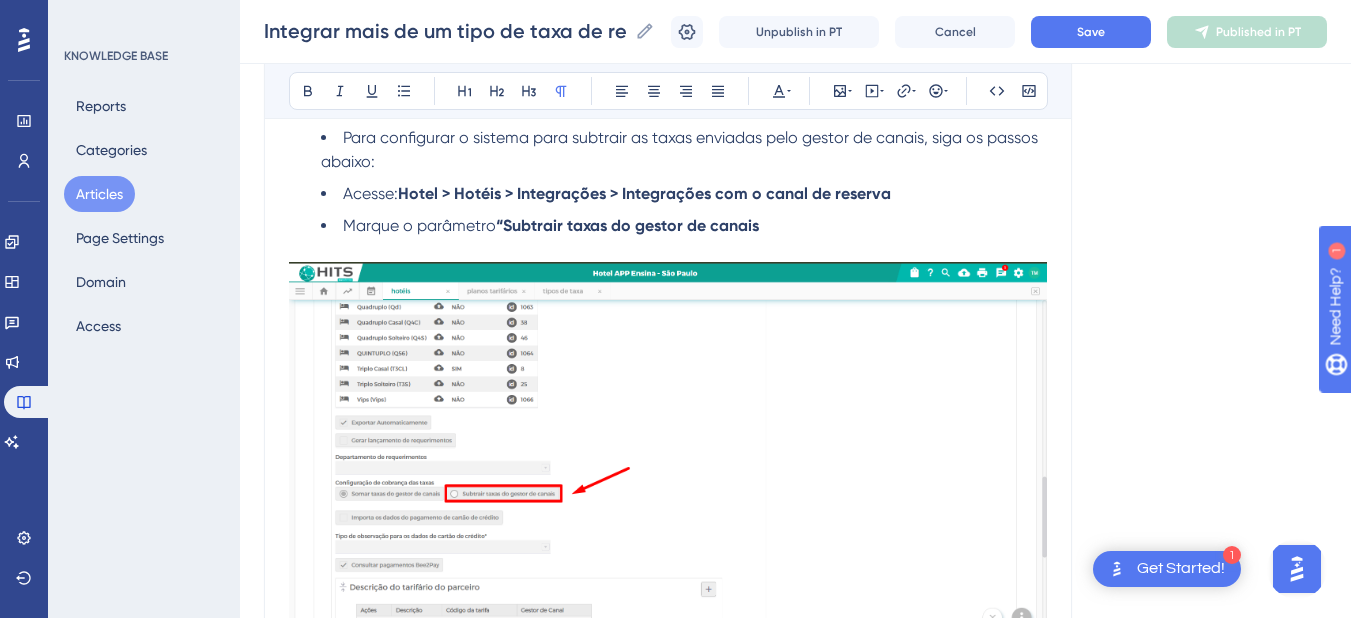 scroll, scrollTop: 2439, scrollLeft: 0, axis: vertical 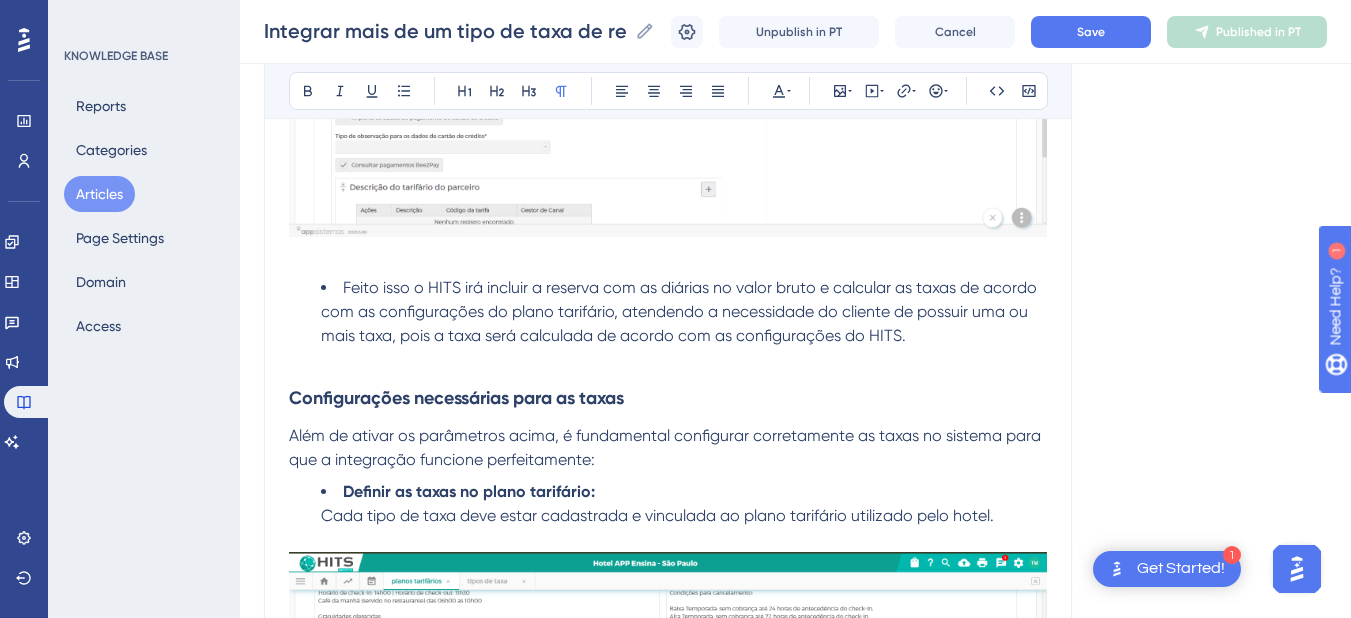 click at bounding box center [668, 360] 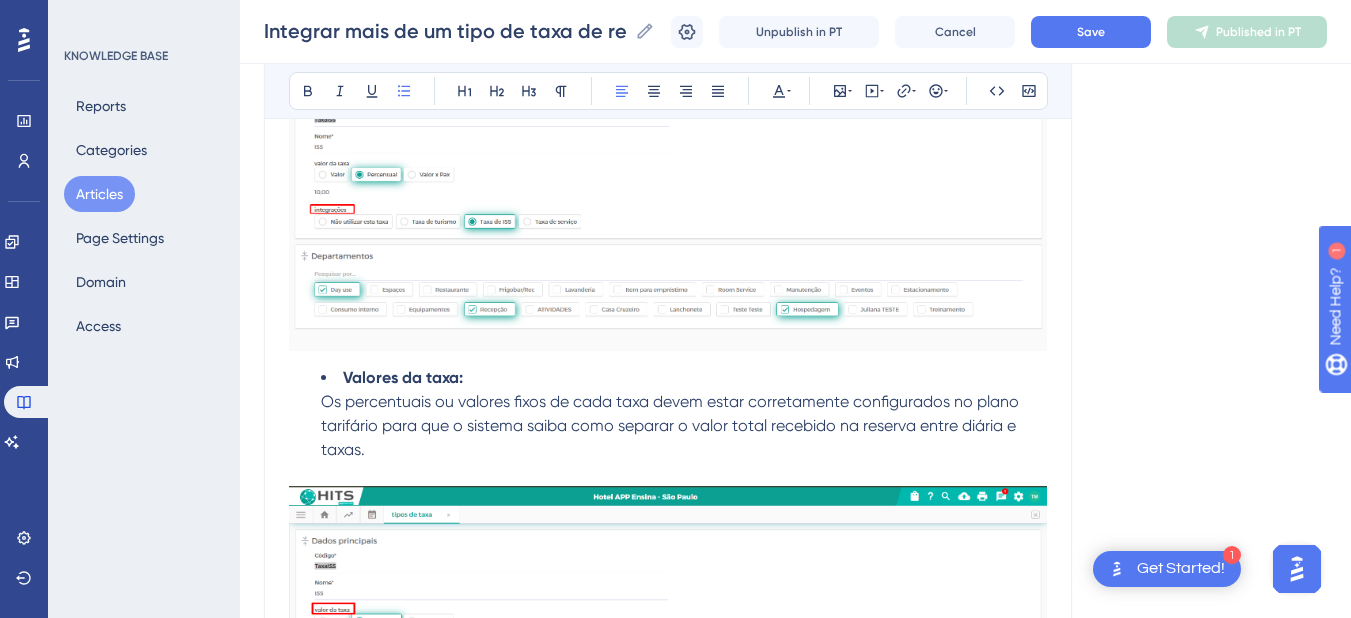scroll, scrollTop: 3775, scrollLeft: 0, axis: vertical 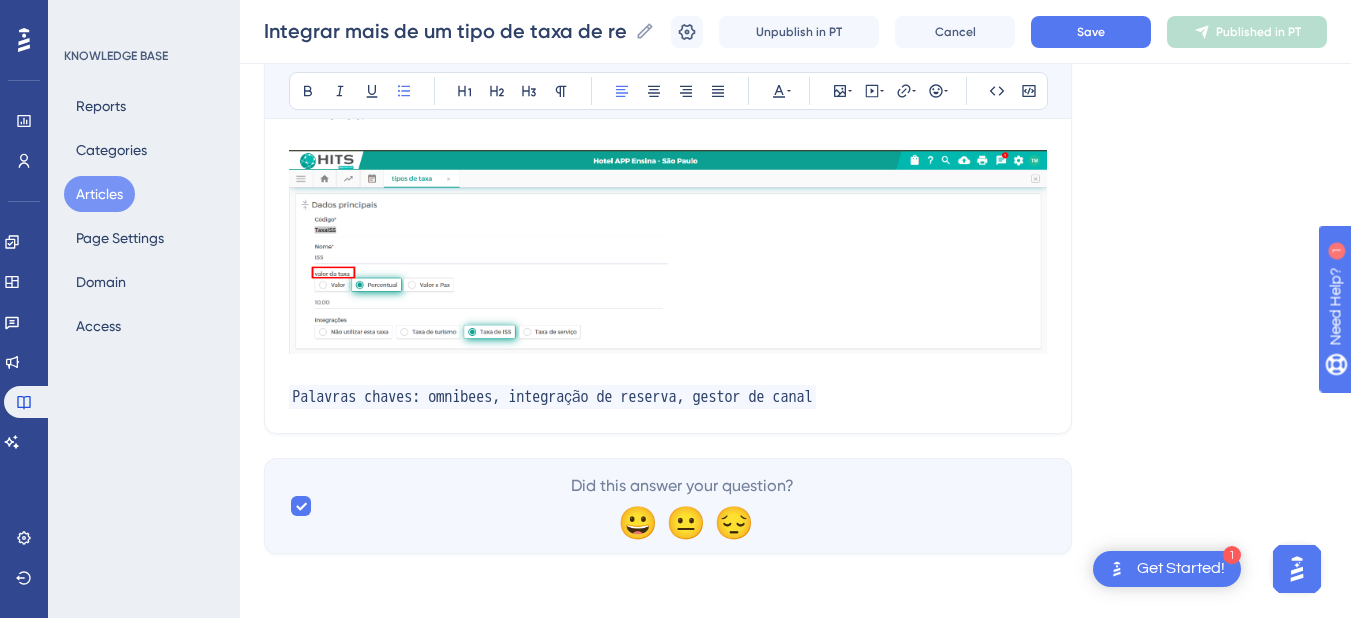 click on "Palavras chaves: omnibees, integração de reserva, gestor de canal" at bounding box center (668, 397) 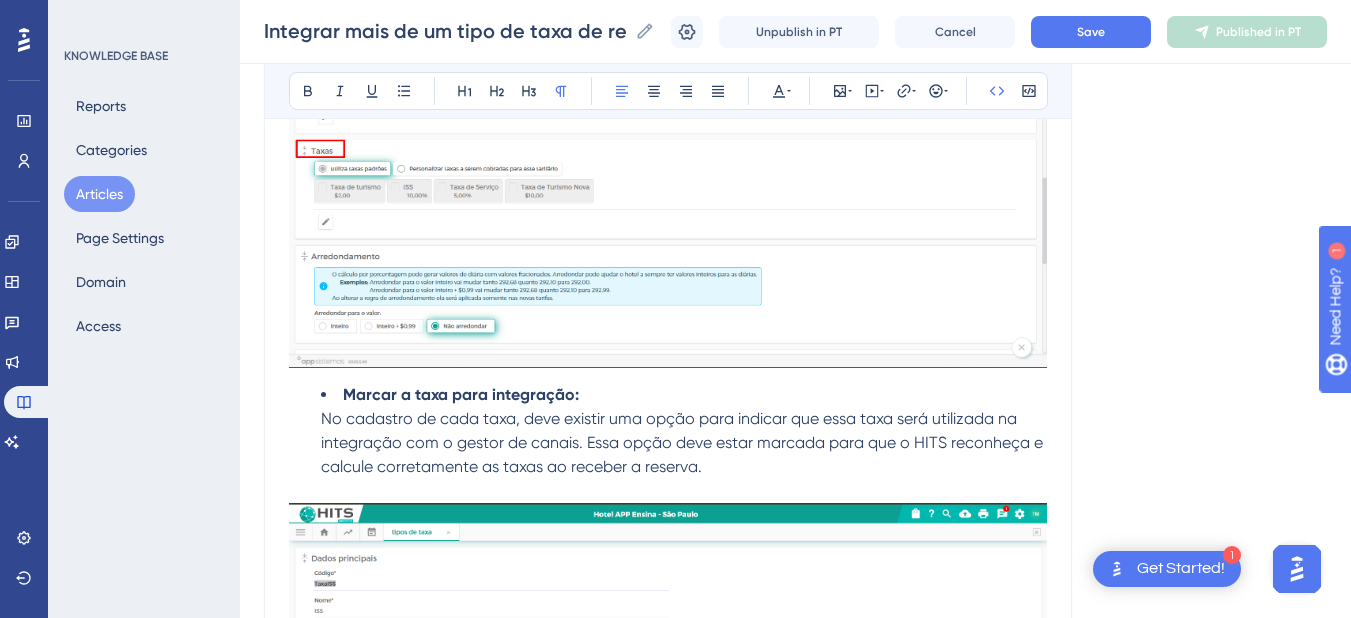 scroll, scrollTop: 1775, scrollLeft: 0, axis: vertical 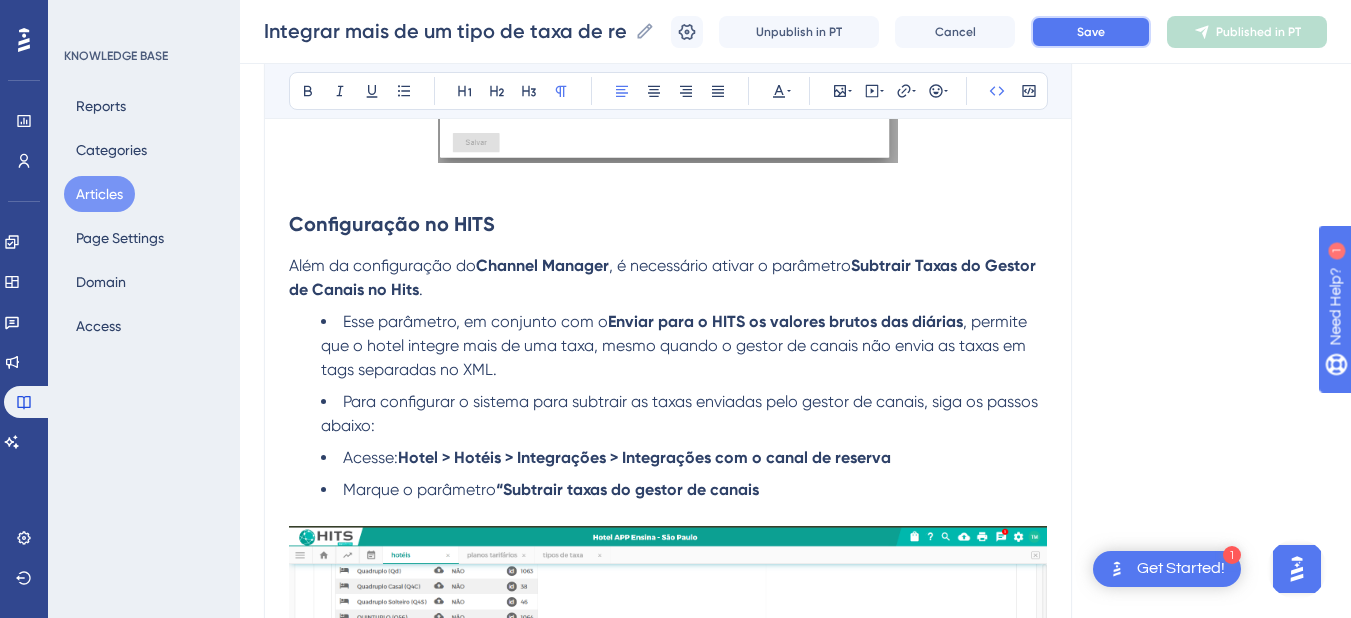 click on "Save" at bounding box center (1091, 32) 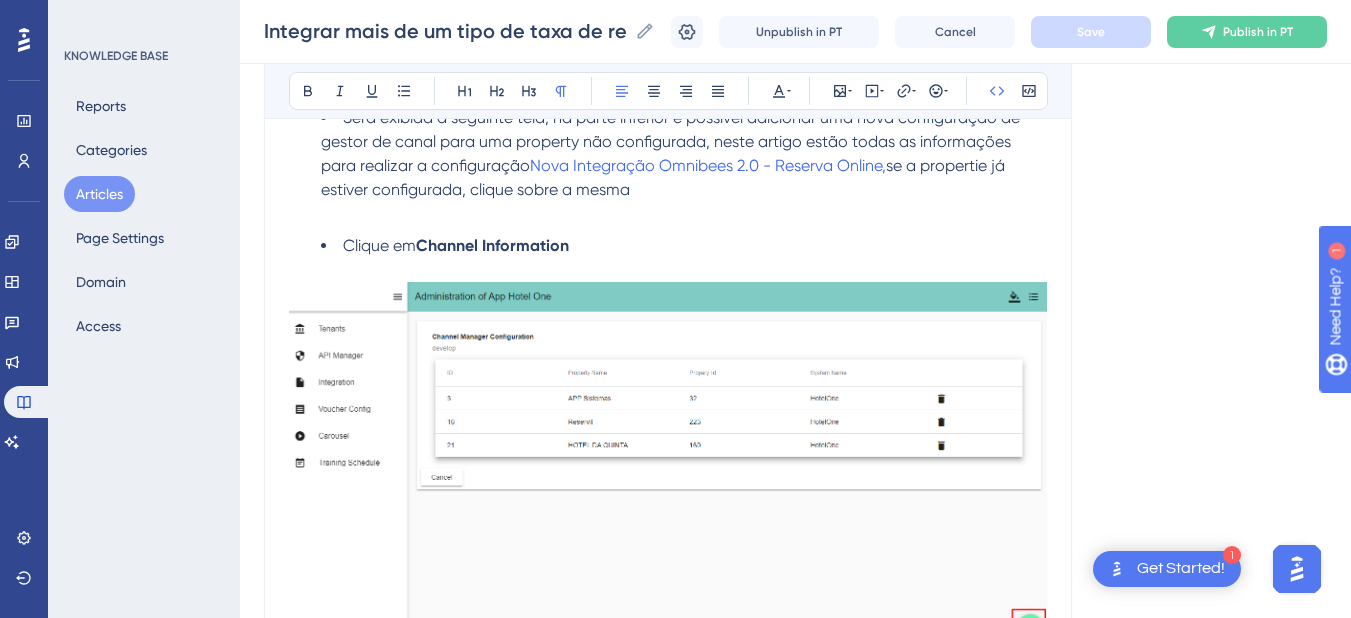 scroll, scrollTop: 1800, scrollLeft: 0, axis: vertical 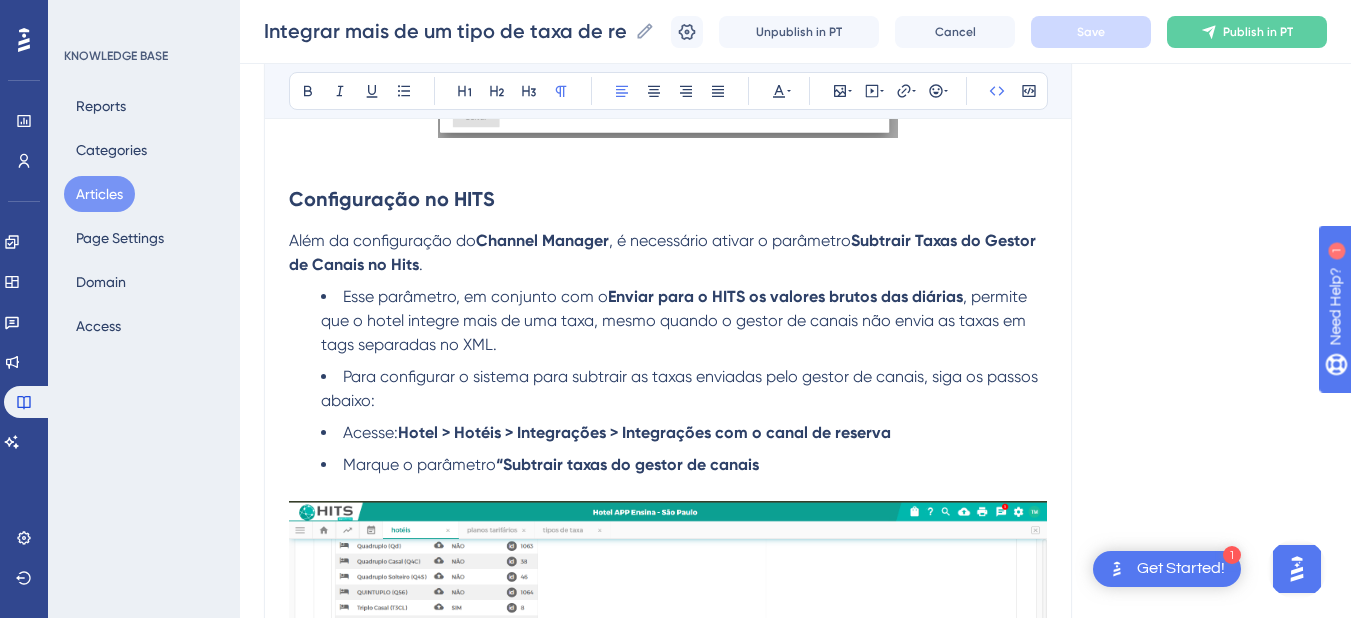 click on "“Subtrair taxas do gestor de canais" at bounding box center [627, 464] 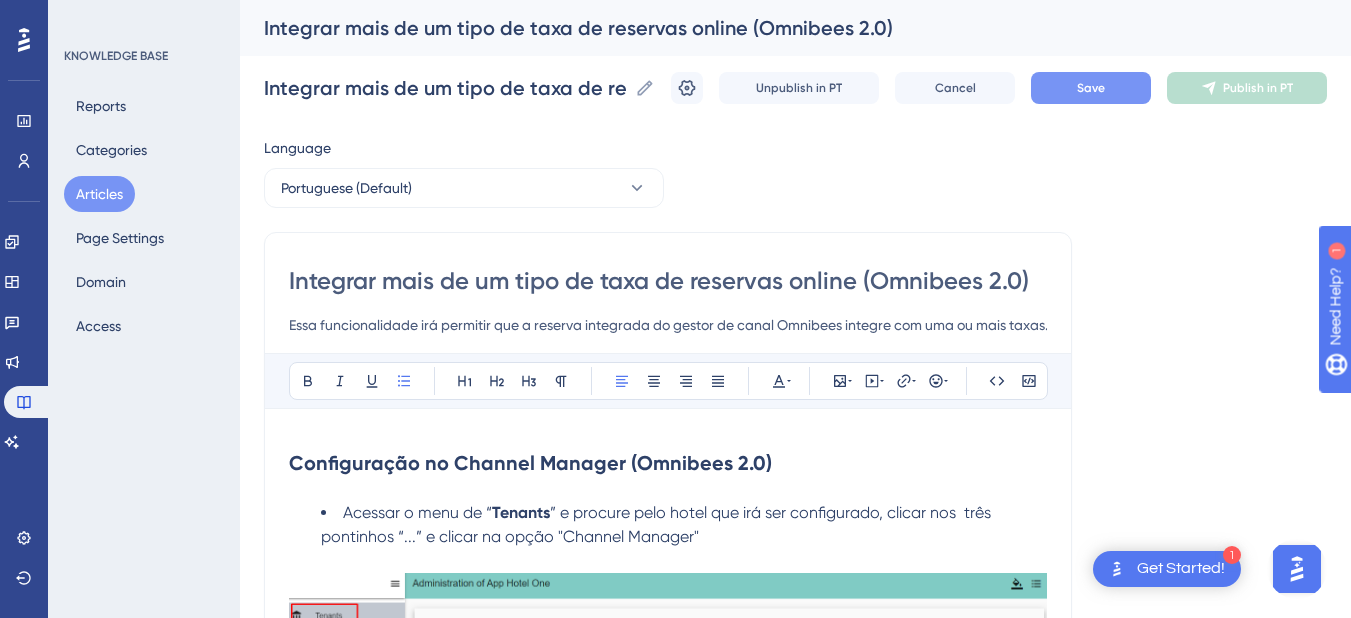 scroll, scrollTop: 400, scrollLeft: 0, axis: vertical 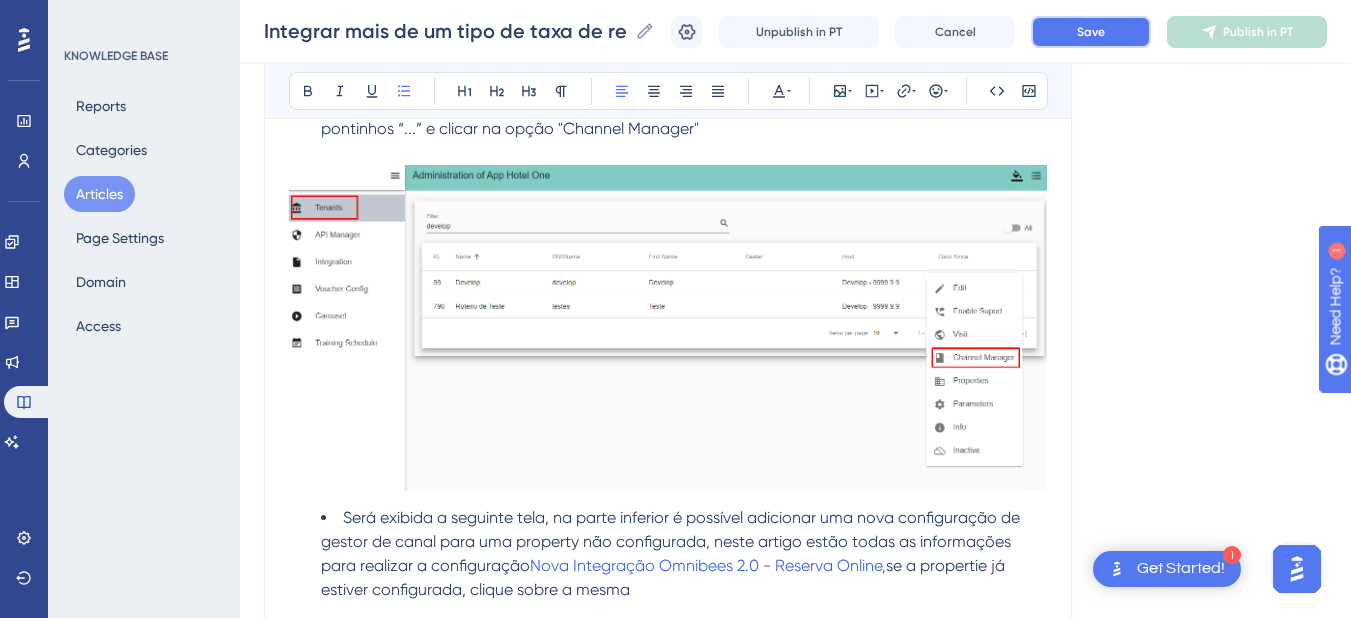 click on "Save" at bounding box center [1091, 32] 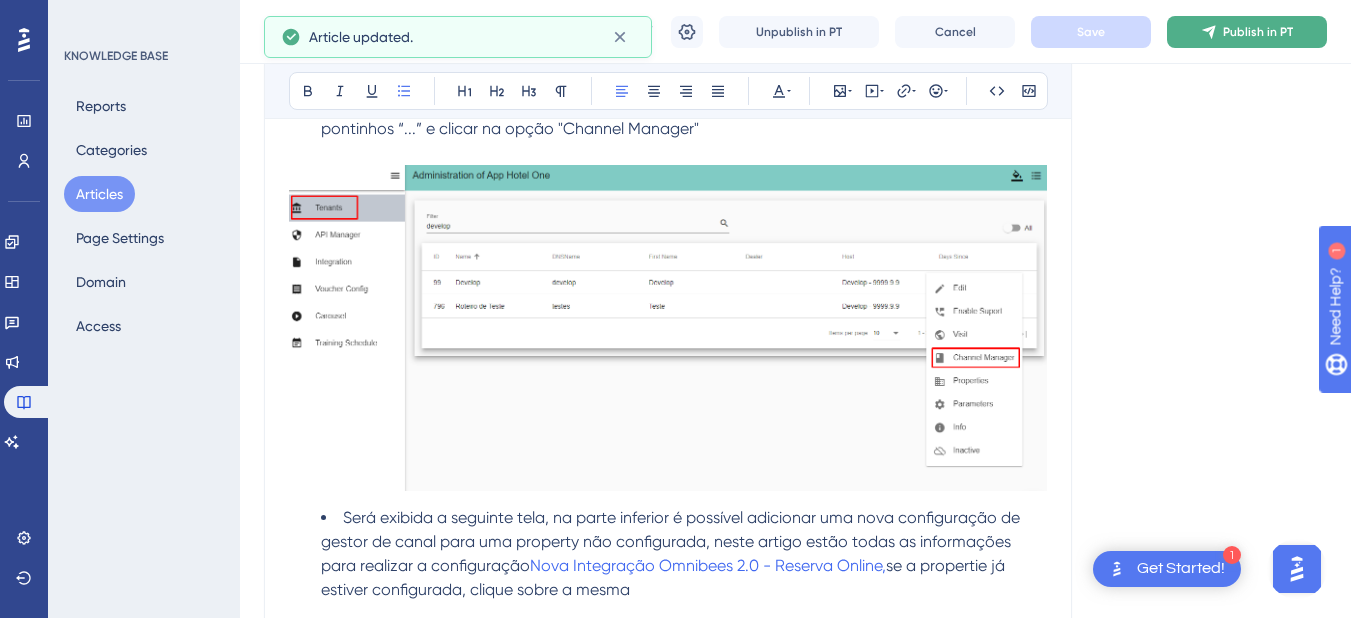 click on "Publish in PT" at bounding box center (1258, 32) 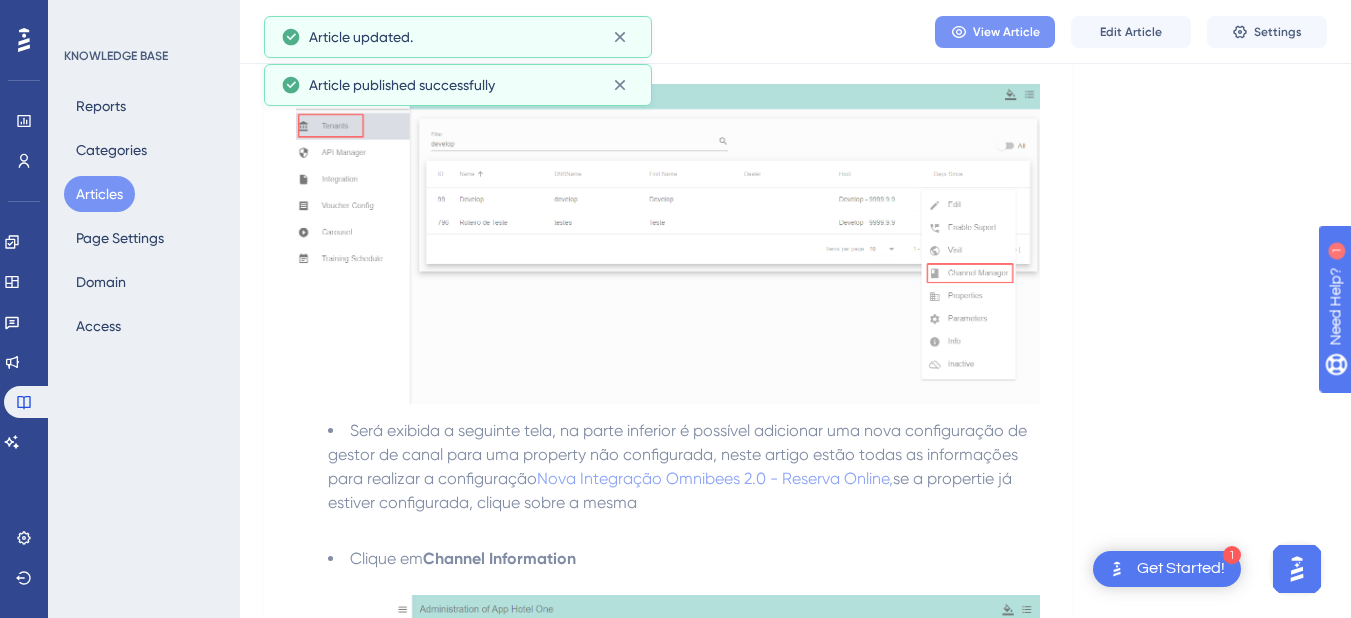 click on "View Article" at bounding box center [1006, 32] 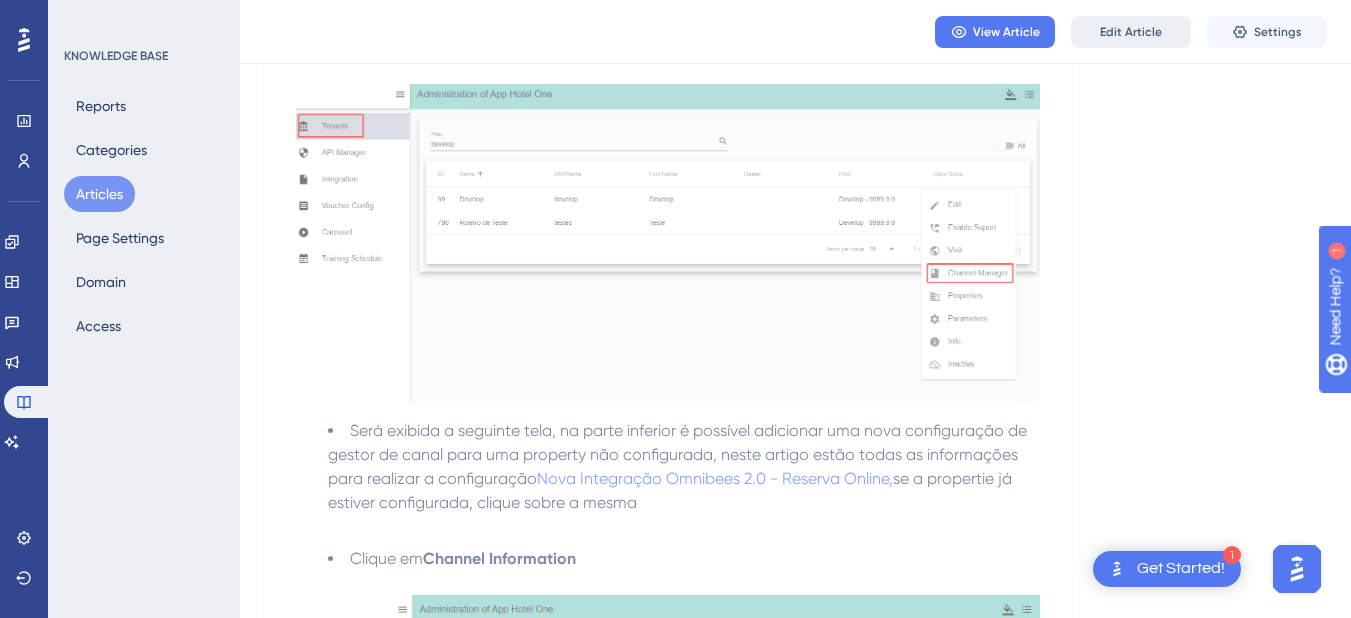 click on "Edit Article" at bounding box center (1131, 32) 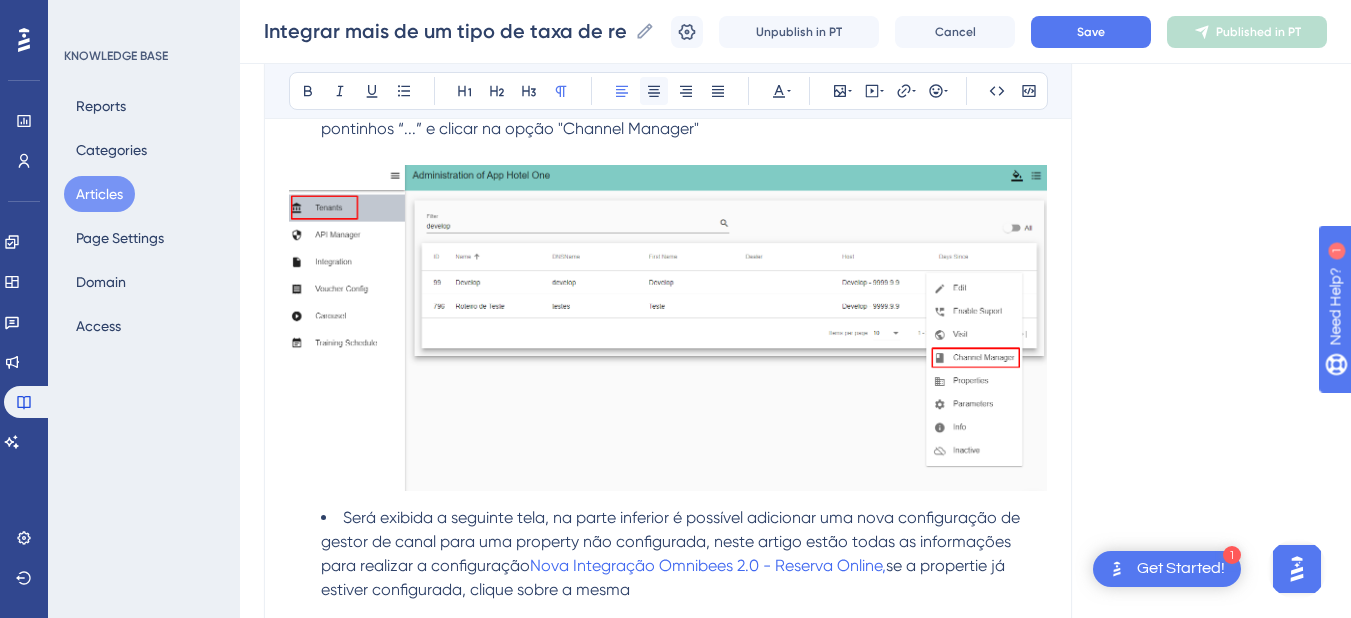 scroll, scrollTop: 600, scrollLeft: 0, axis: vertical 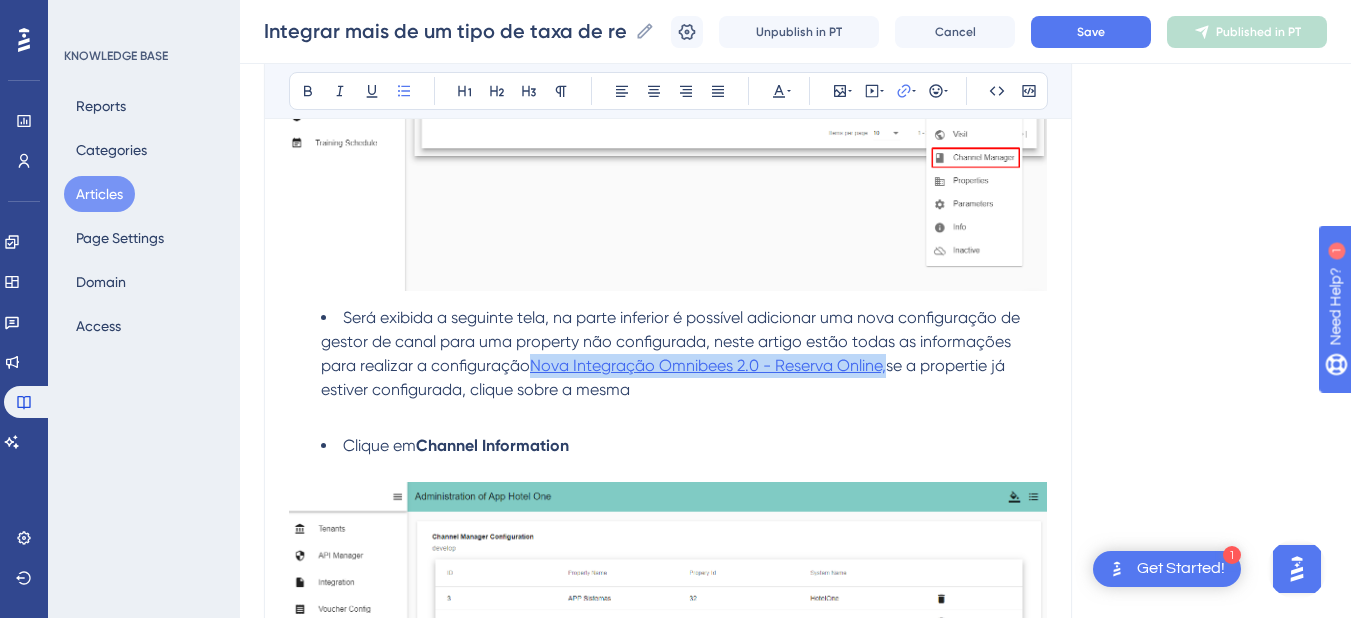 drag, startPoint x: 887, startPoint y: 369, endPoint x: 534, endPoint y: 370, distance: 353.0014 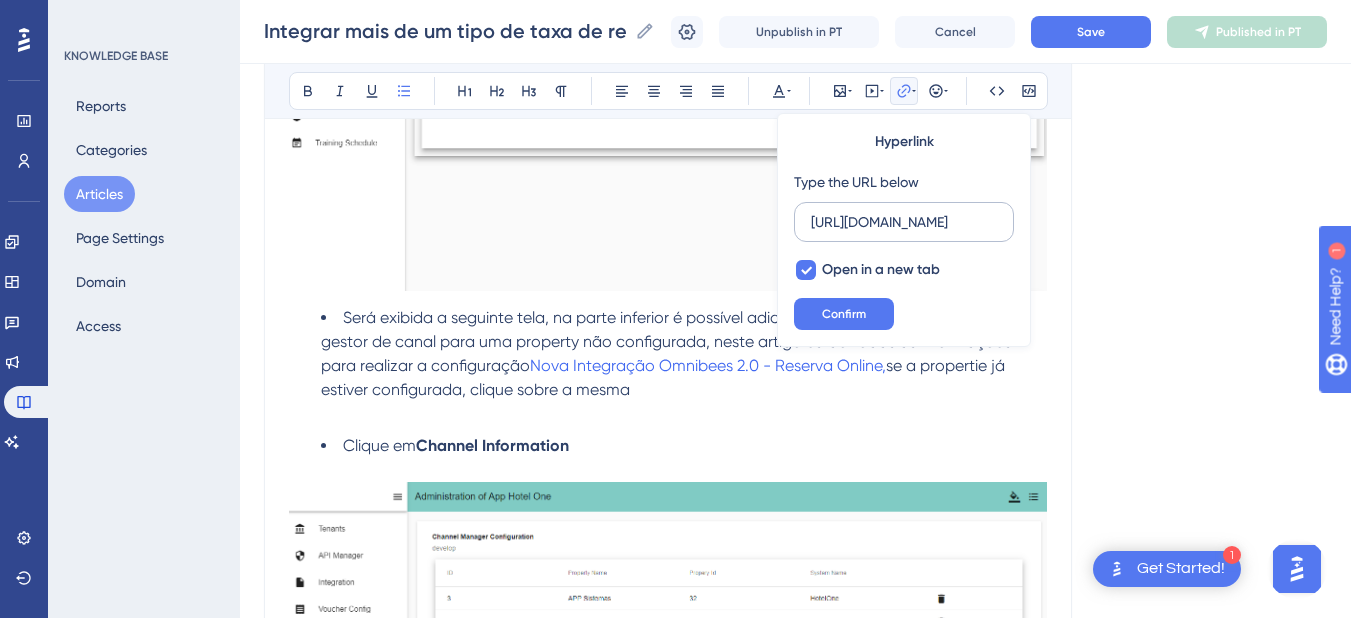 scroll, scrollTop: 0, scrollLeft: 462, axis: horizontal 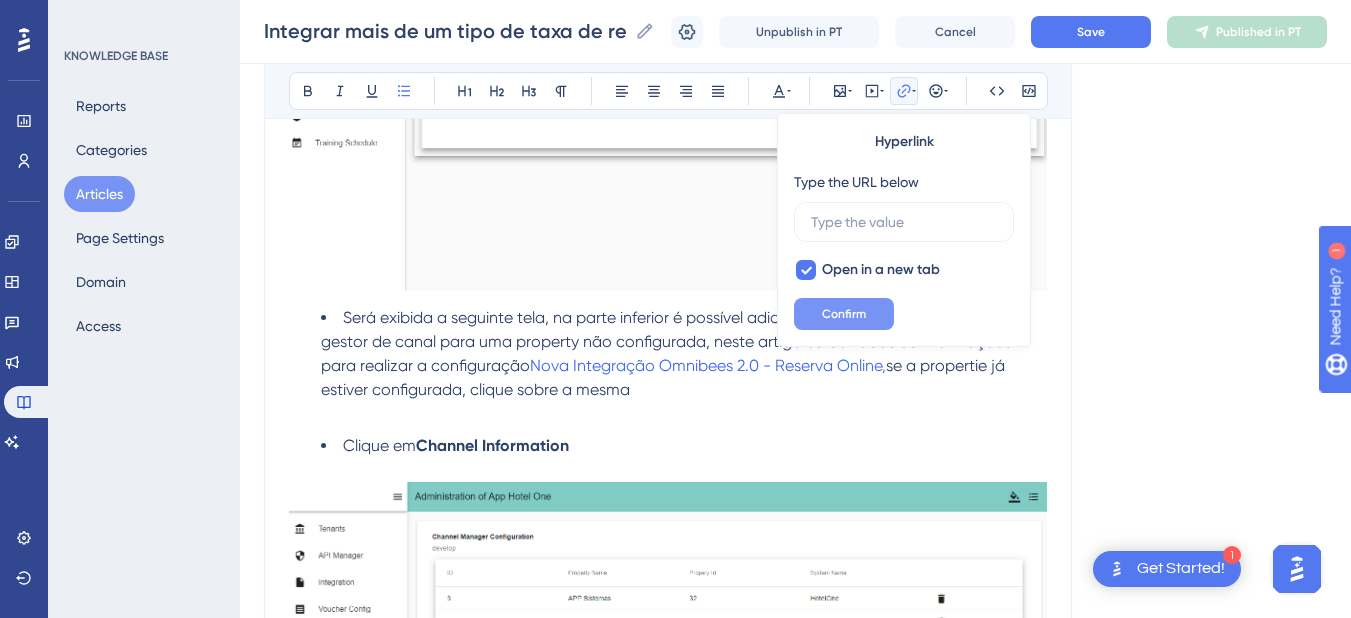 type 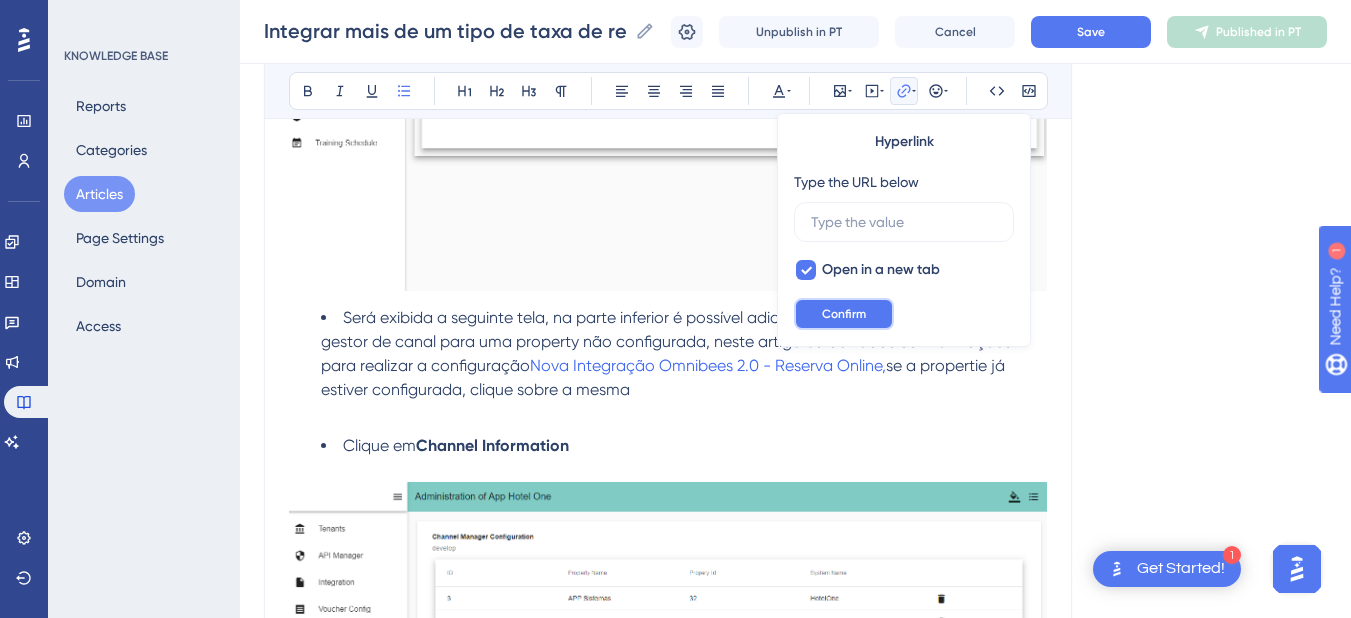 click on "Confirm" at bounding box center (844, 314) 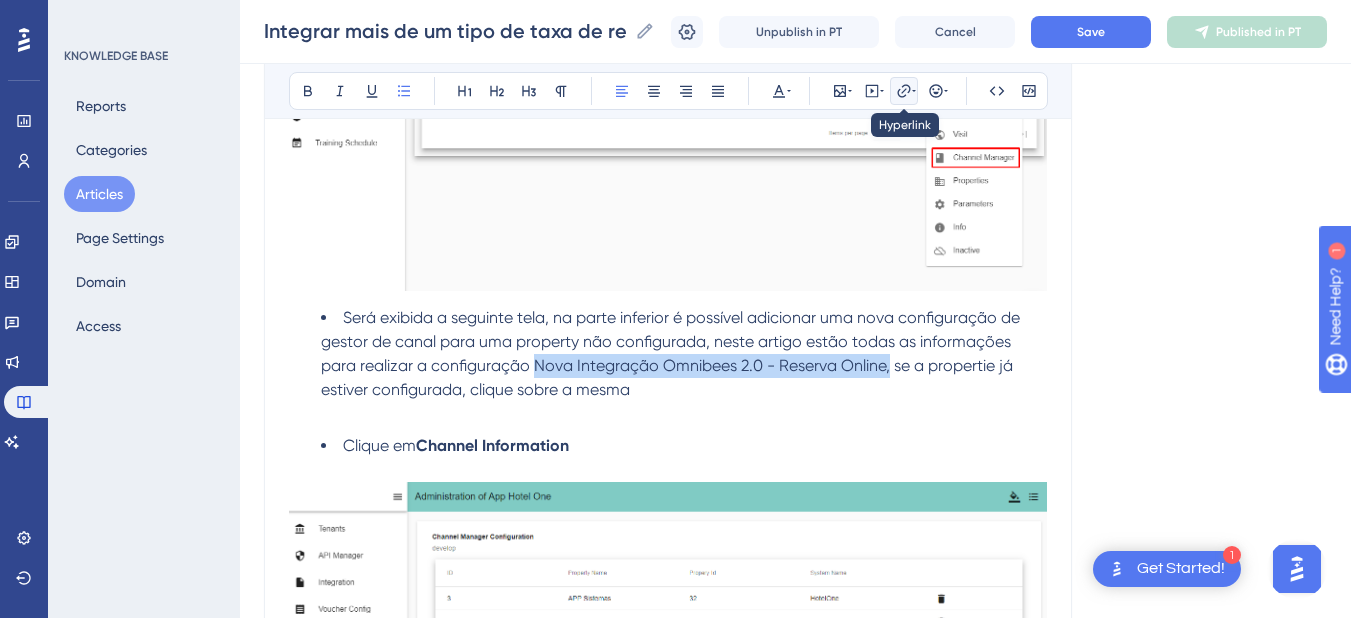 click 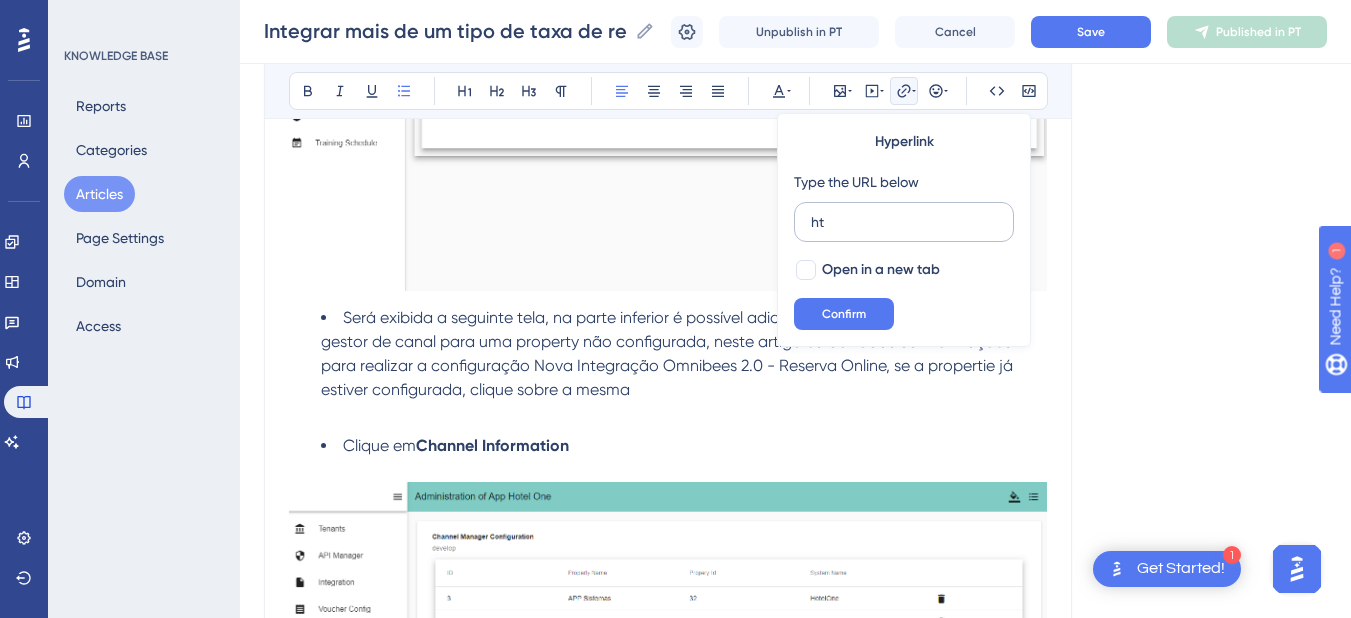 type on "h" 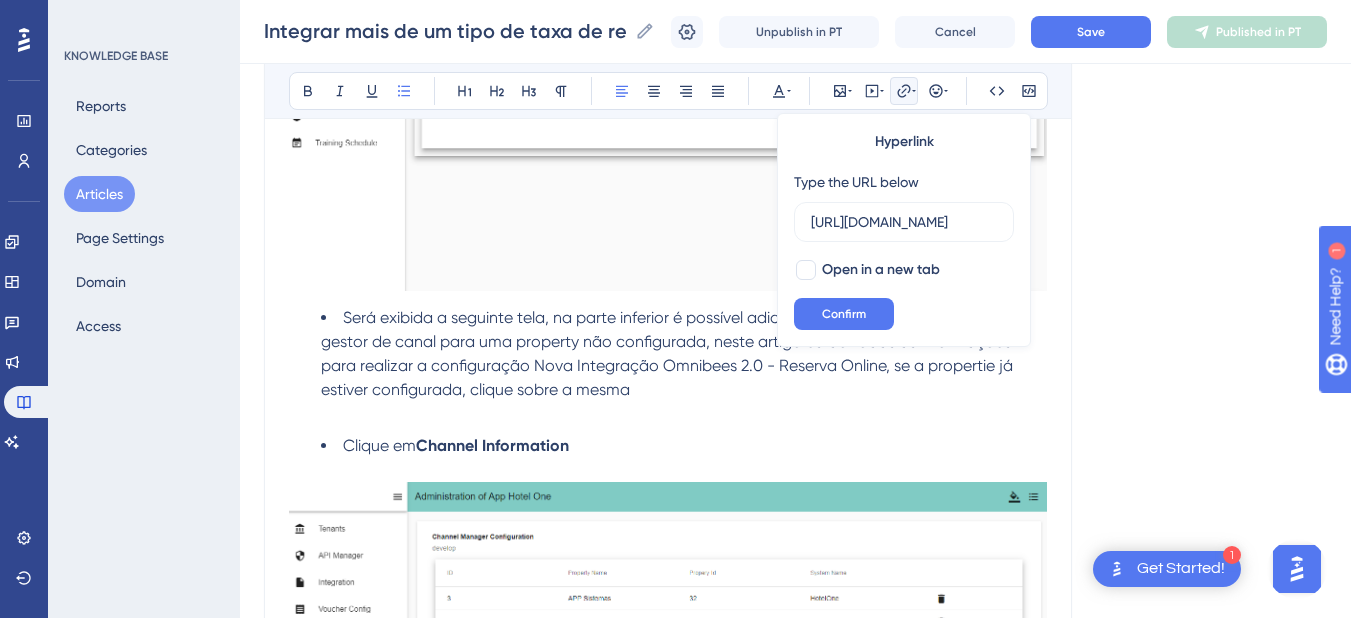 scroll, scrollTop: 0, scrollLeft: 469, axis: horizontal 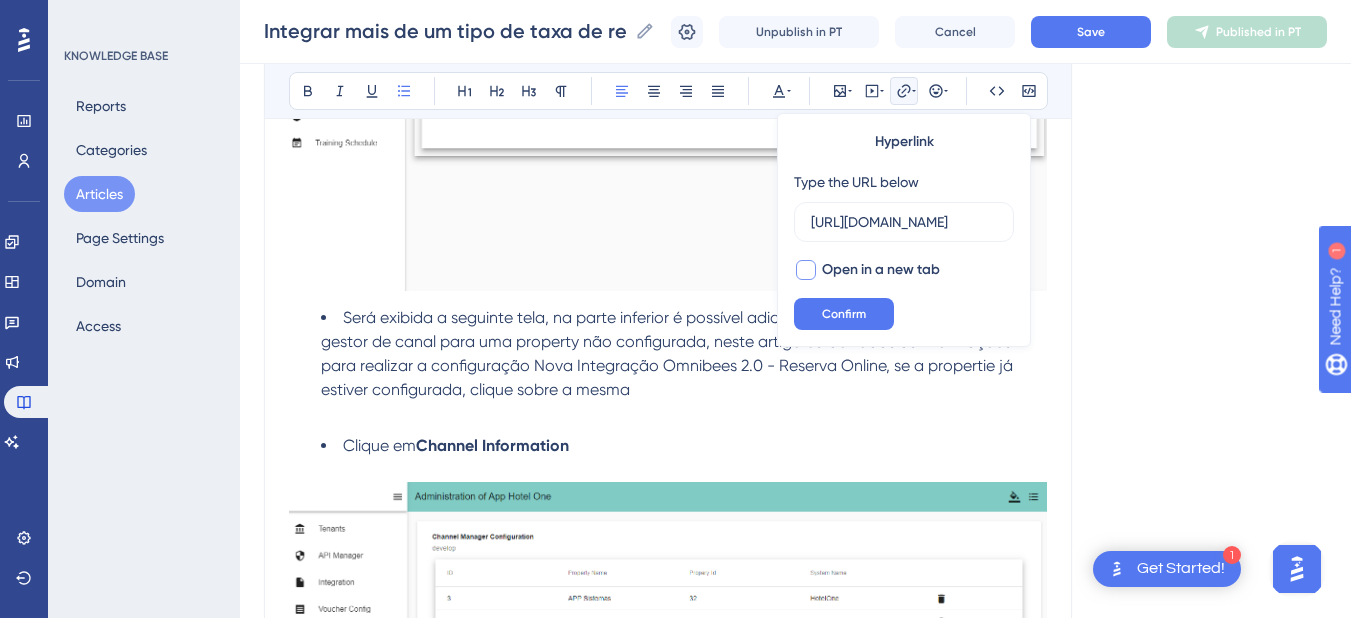 type on "[URL][DOMAIN_NAME]" 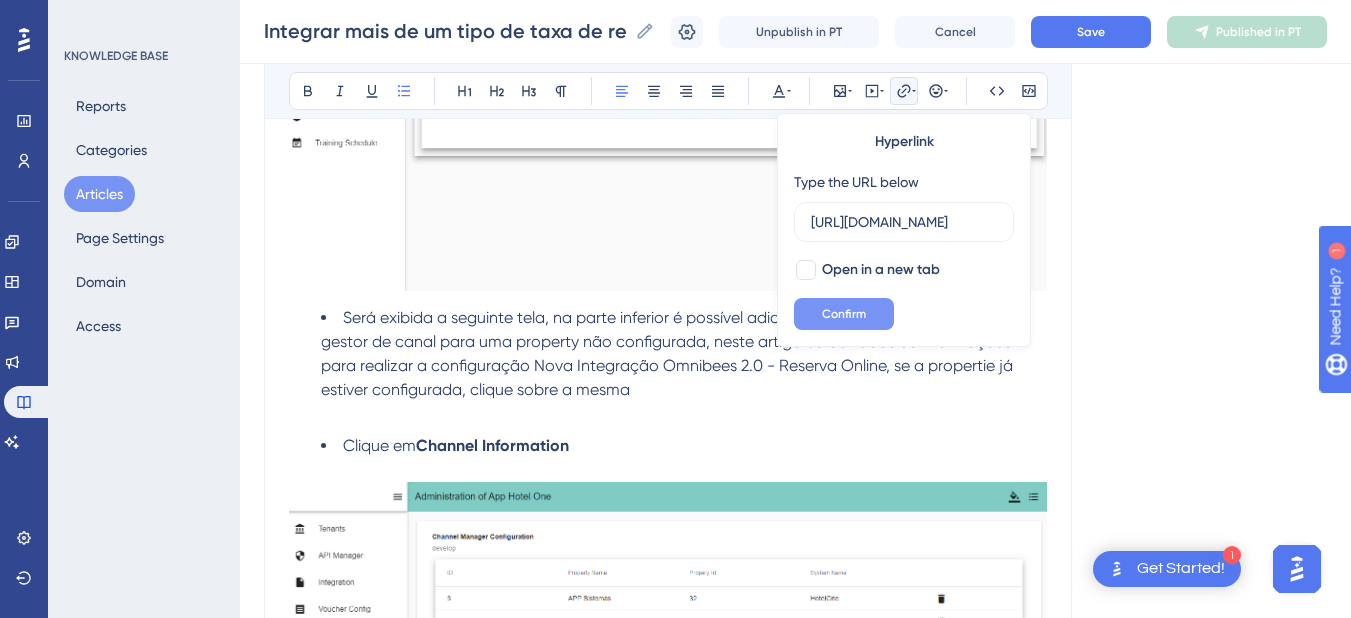 checkbox on "true" 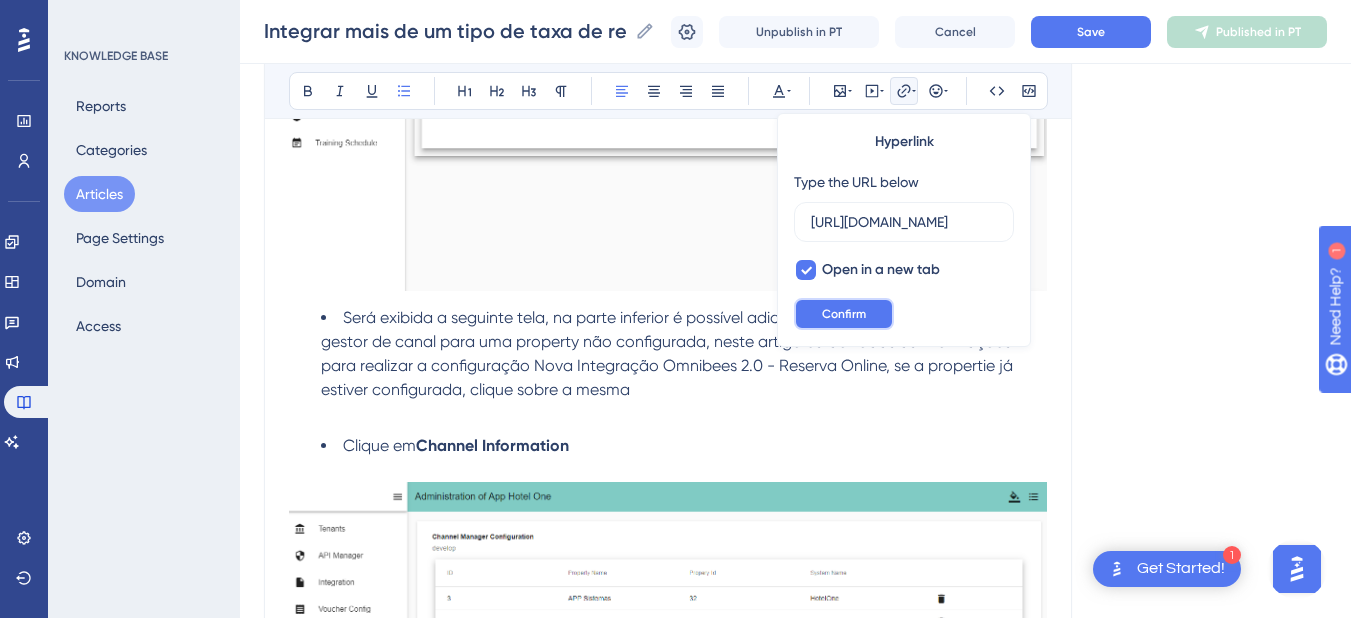 click on "Confirm" at bounding box center (844, 314) 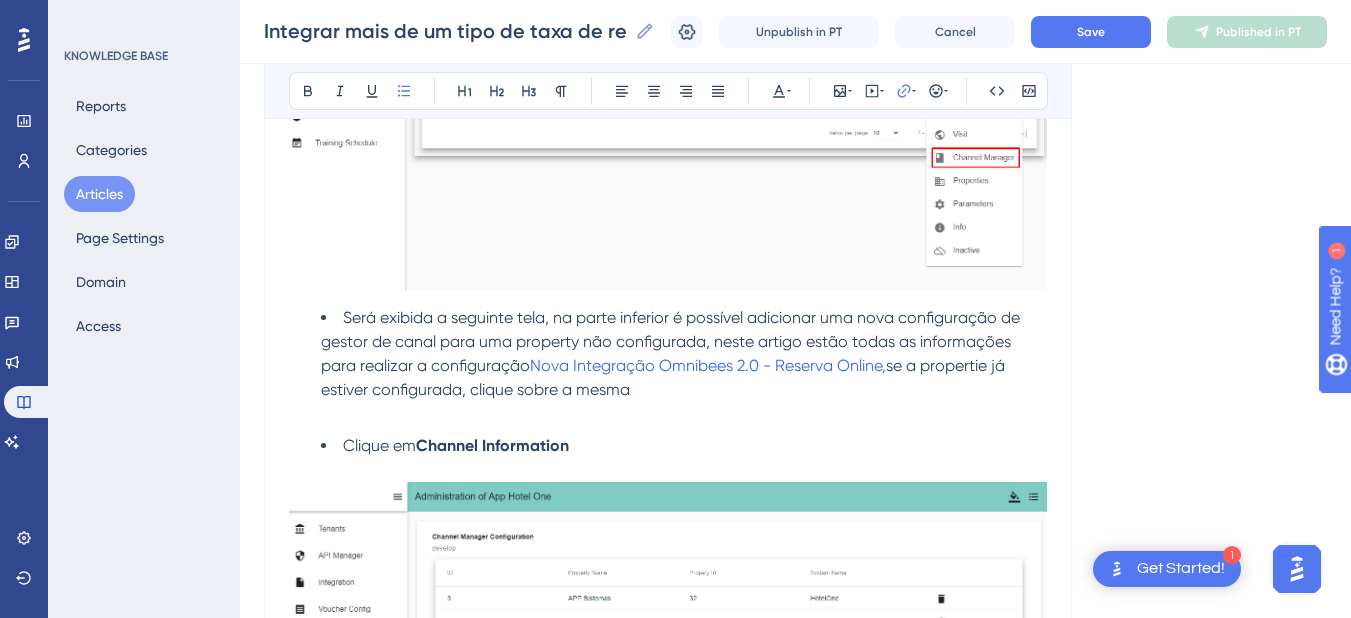 click on "Configuração no Channel Manager (Omnibees 2.0) Acessar o menu de “ Tenants ” e procure pelo hotel que irá ser configurado, clicar nos  três pontinhos “...” e clicar na opção "Channel Manager" Será exibida a seguinte tela, na parte inferior é possível adicionar uma nova configuração de gestor de canal para uma property não configurada, neste artigo estão todas as informações para realizar a configuração  Nova Integração Omnibees 2.0 - Reserva Online,  se a propertie já estiver configurada, clique sobre a mesma Clique em  Channel Information Clique novamente sobre a propertie desejada e em seguida marque o parâmetro:  Enviar para o HITS os valores brutos das diárias  Configuração no HITS Além da configuração do  Channel Manager , é necessário ativar o parâmetro  Subtrair Taxas do Gestor de Canais no Hits . Esse parâmetro, em conjunto com o  Enviar para o HITS os valores brutos das diárias Acesse:  Hotel > Hotéis > Integrações > Integrações com o canal de reserva" at bounding box center [668, 1704] 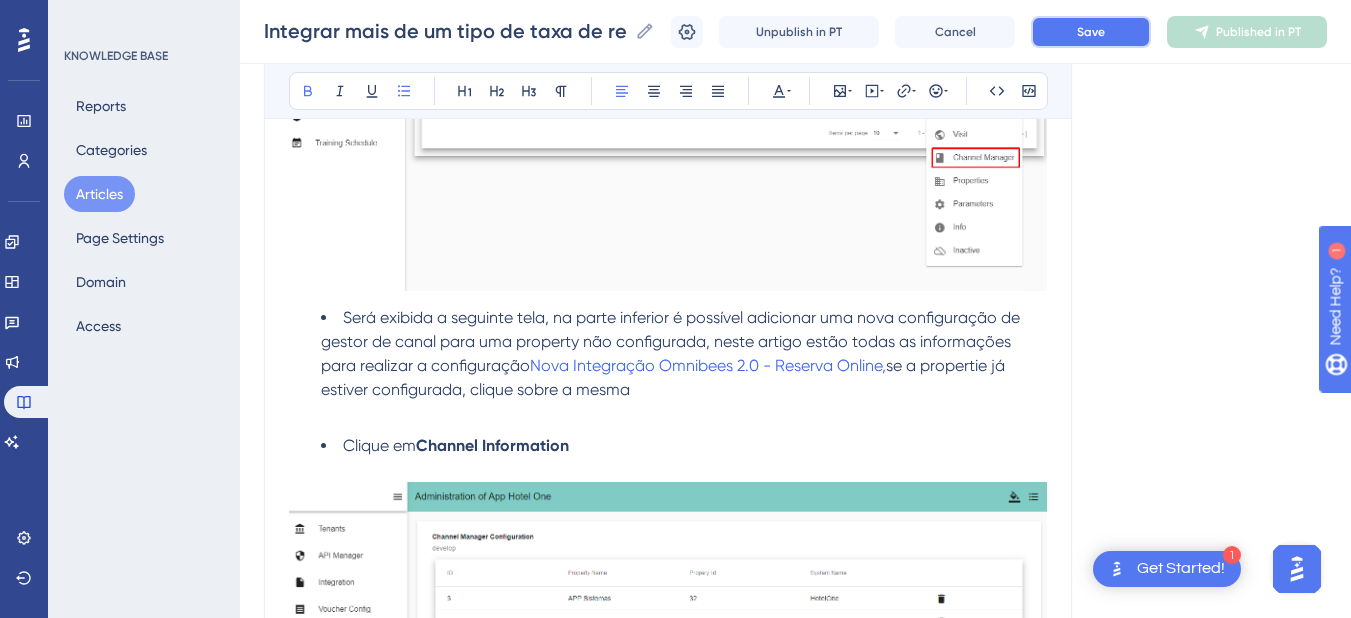 click on "Save" at bounding box center [1091, 32] 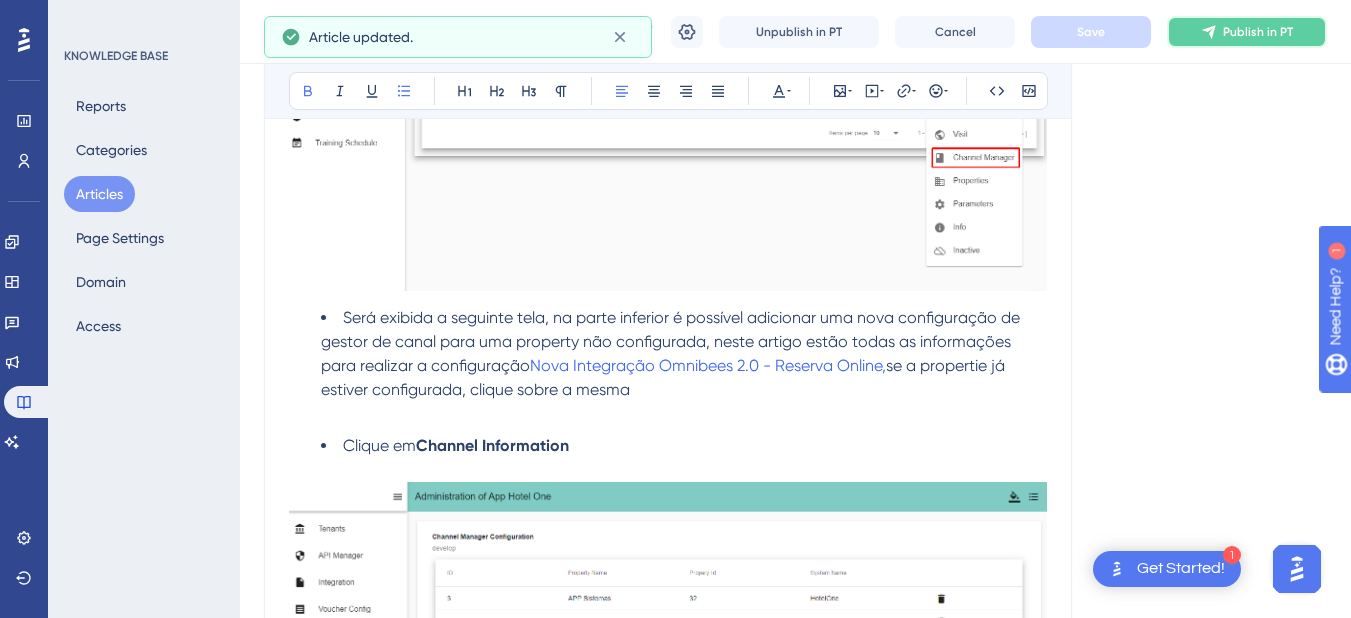 click on "Publish in PT" at bounding box center (1247, 32) 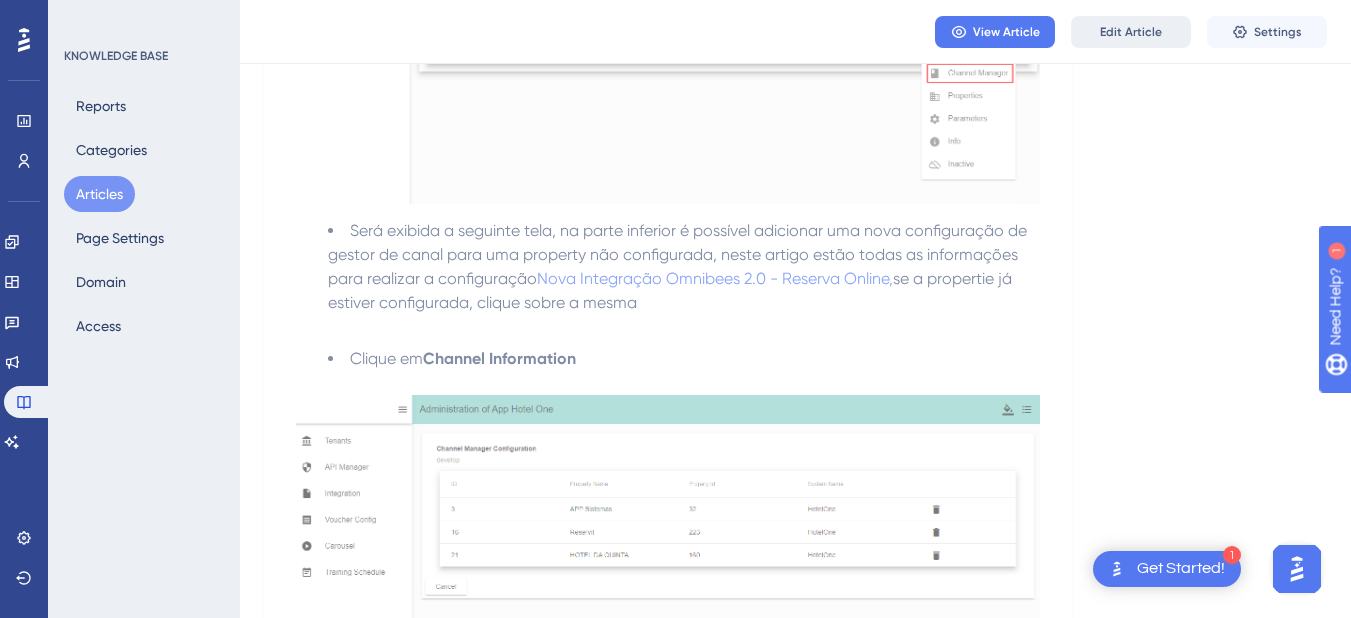 click on "Edit Article" at bounding box center (1131, 32) 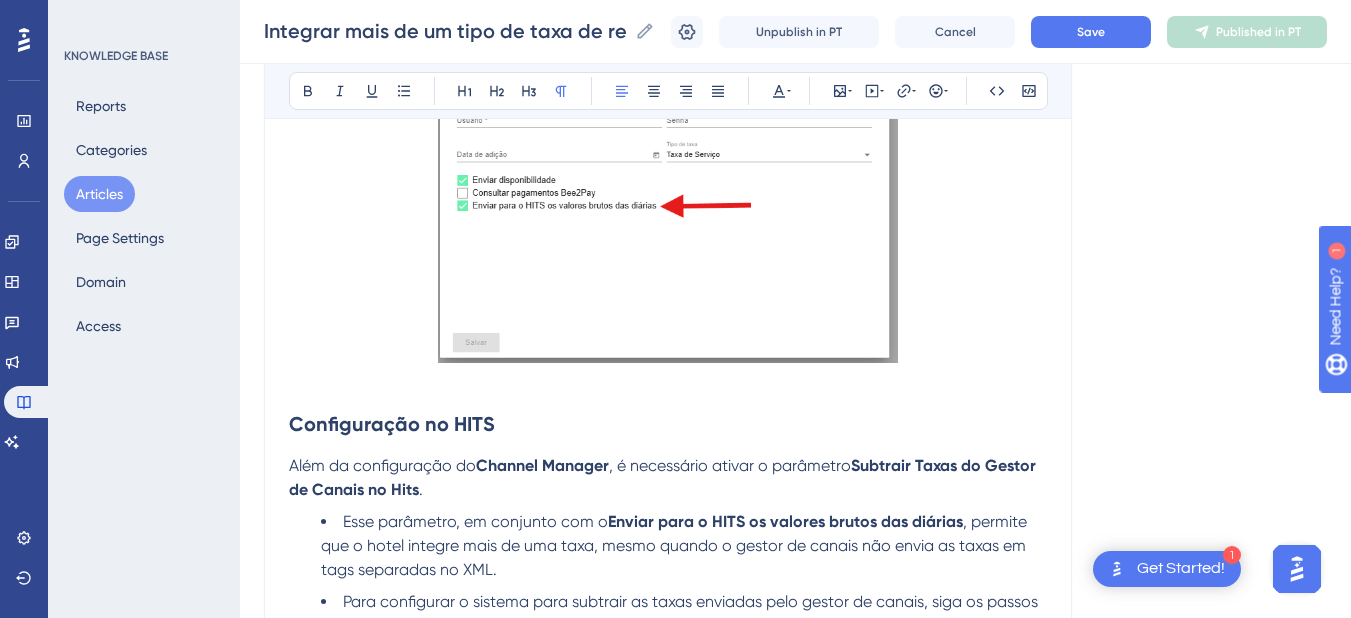 scroll, scrollTop: 1775, scrollLeft: 0, axis: vertical 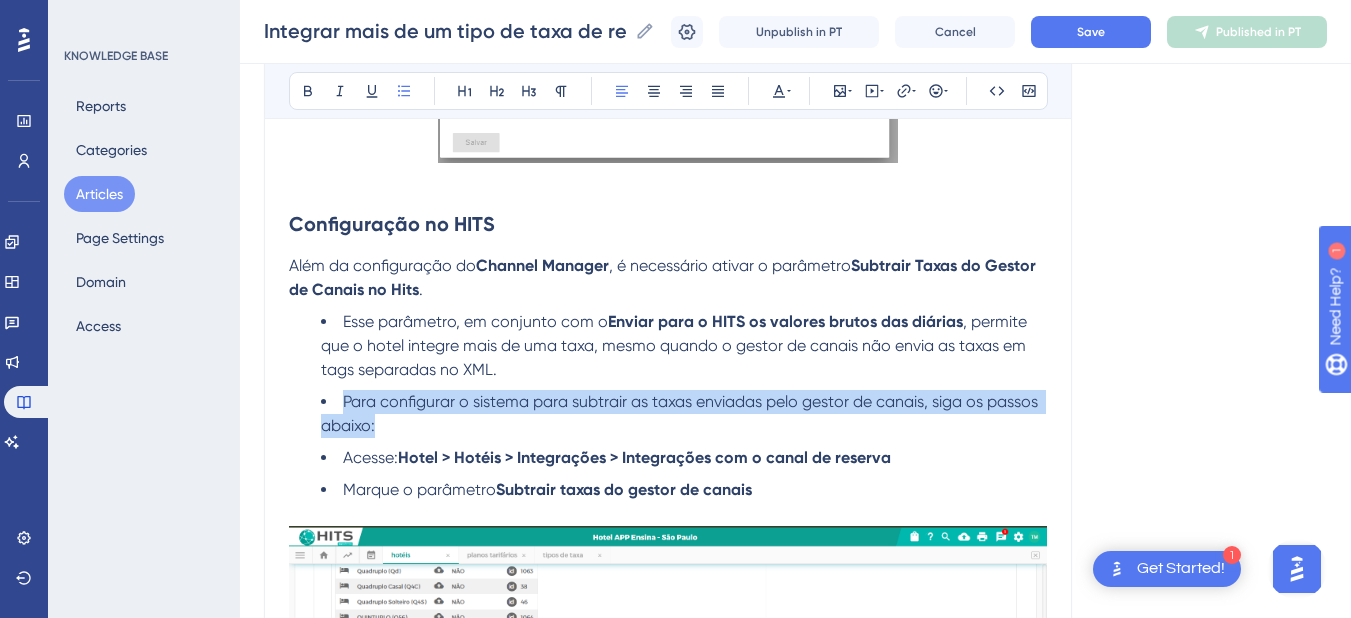 drag, startPoint x: 387, startPoint y: 420, endPoint x: 340, endPoint y: 401, distance: 50.695168 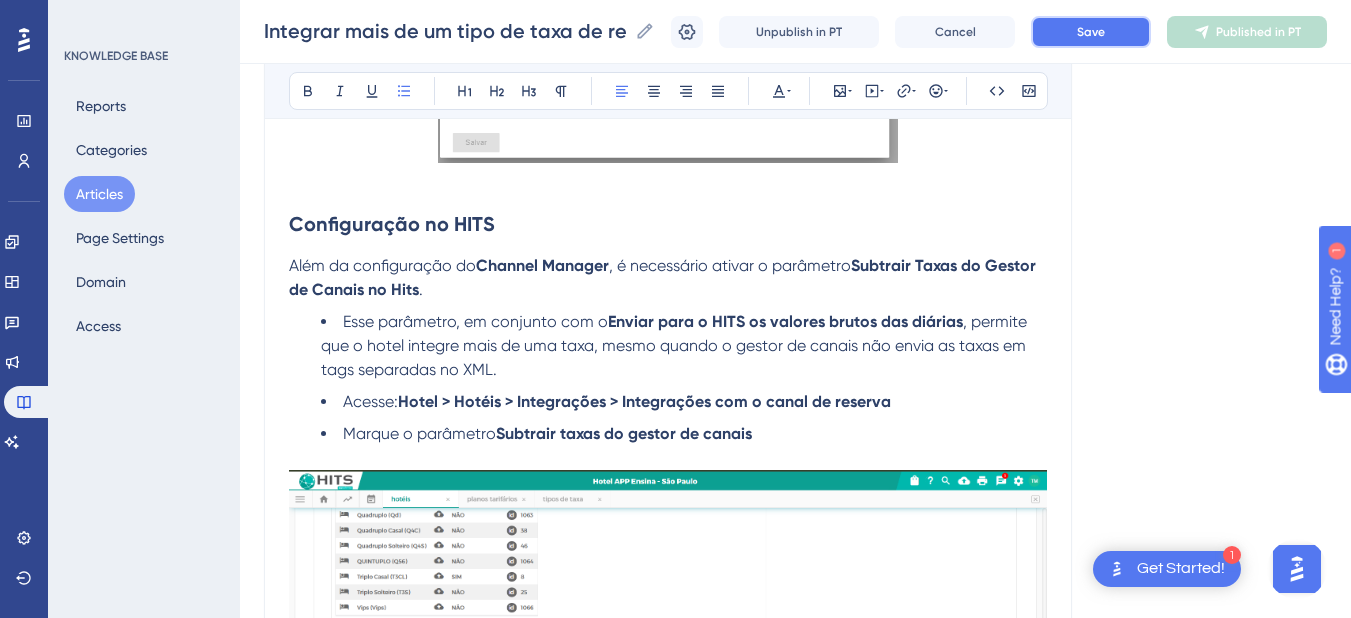 click on "Save" at bounding box center (1091, 32) 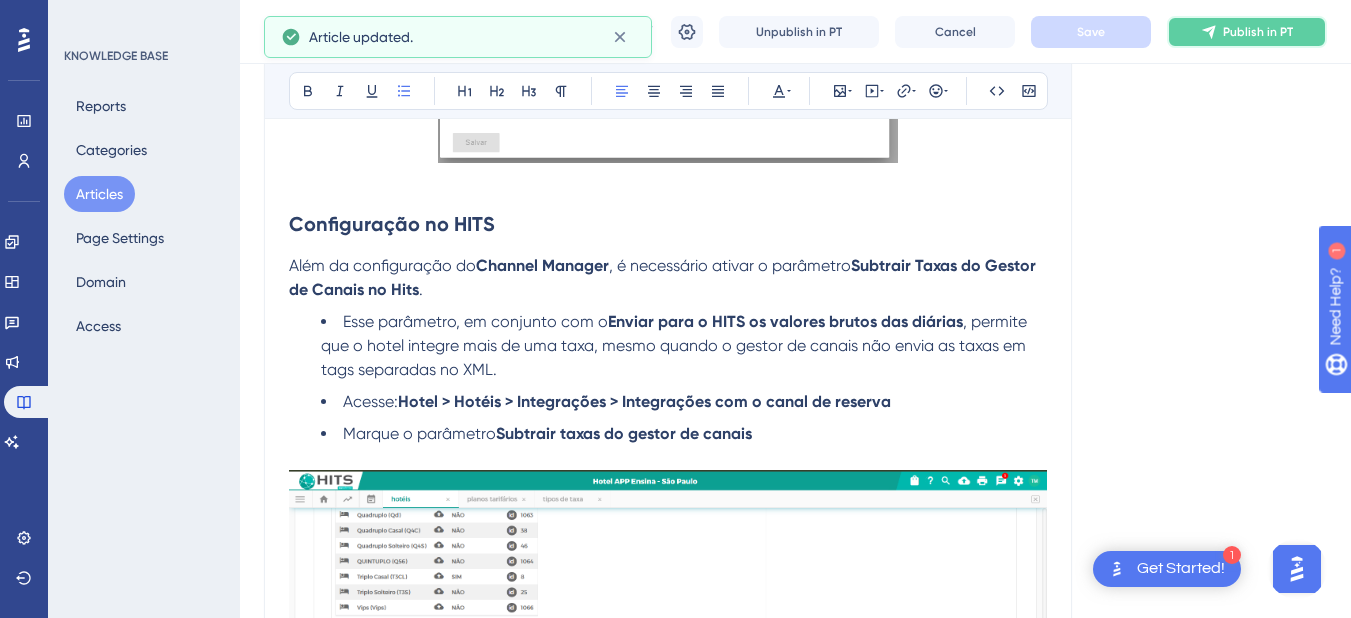 click on "Publish in PT" at bounding box center [1247, 32] 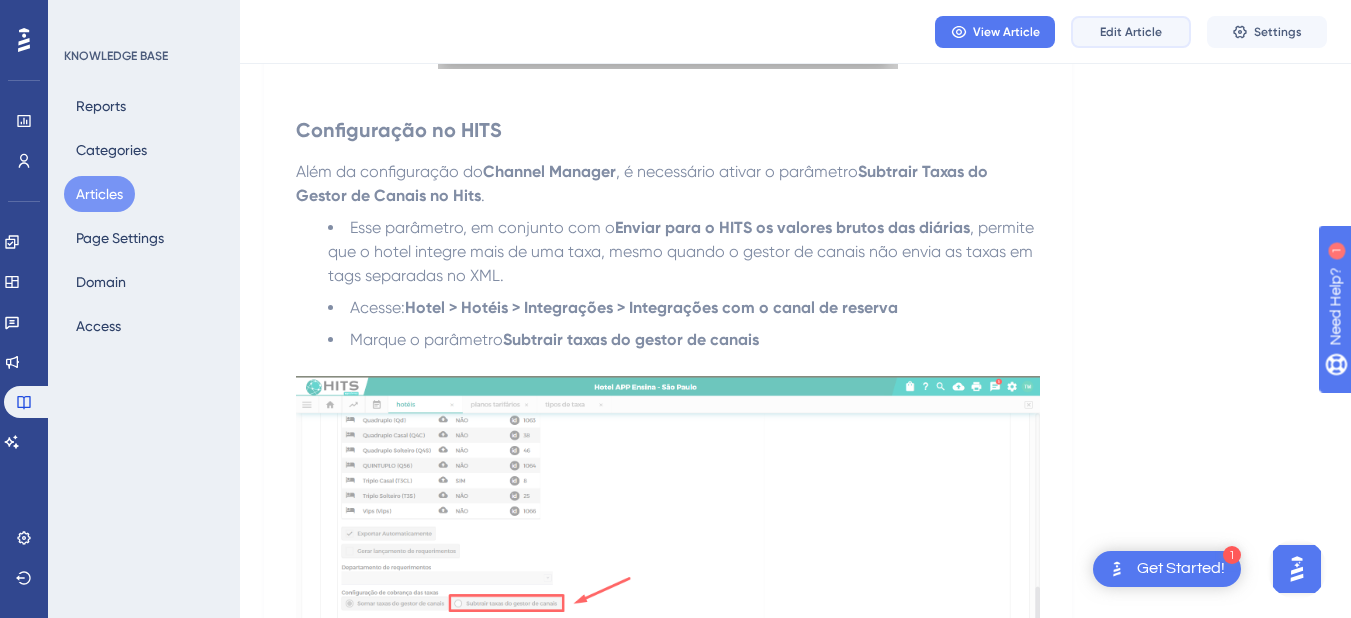 click on "Edit Article" at bounding box center (1131, 32) 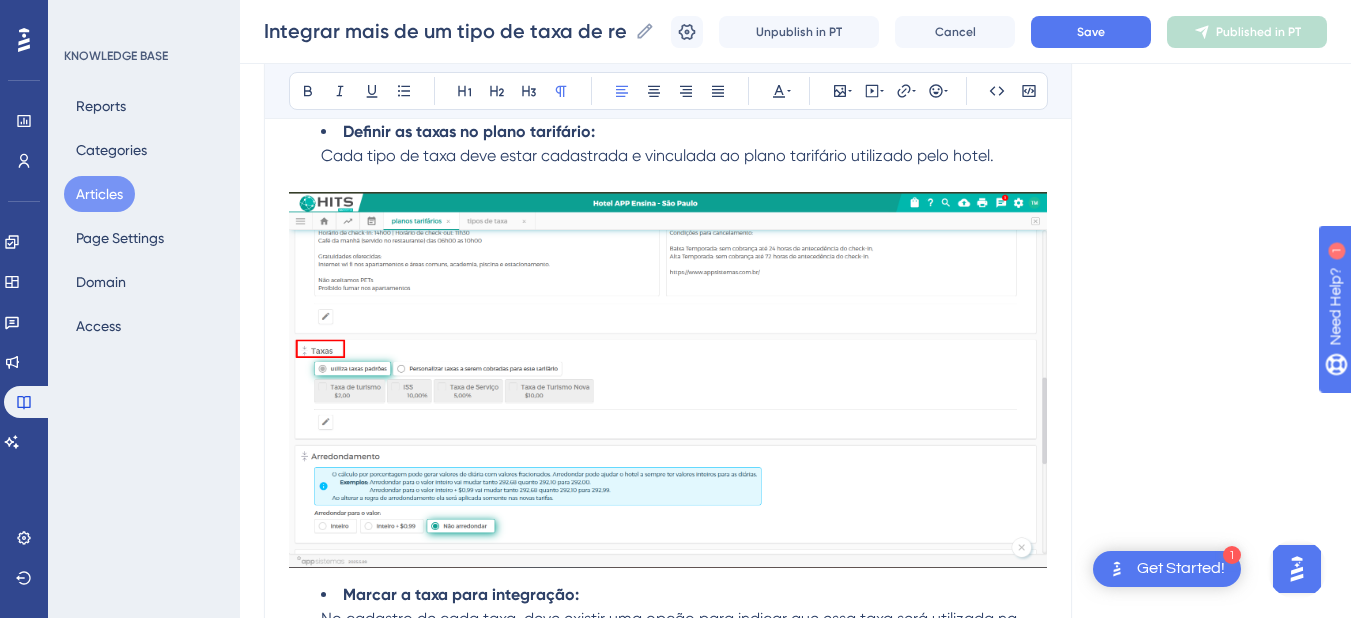 scroll, scrollTop: 2519, scrollLeft: 0, axis: vertical 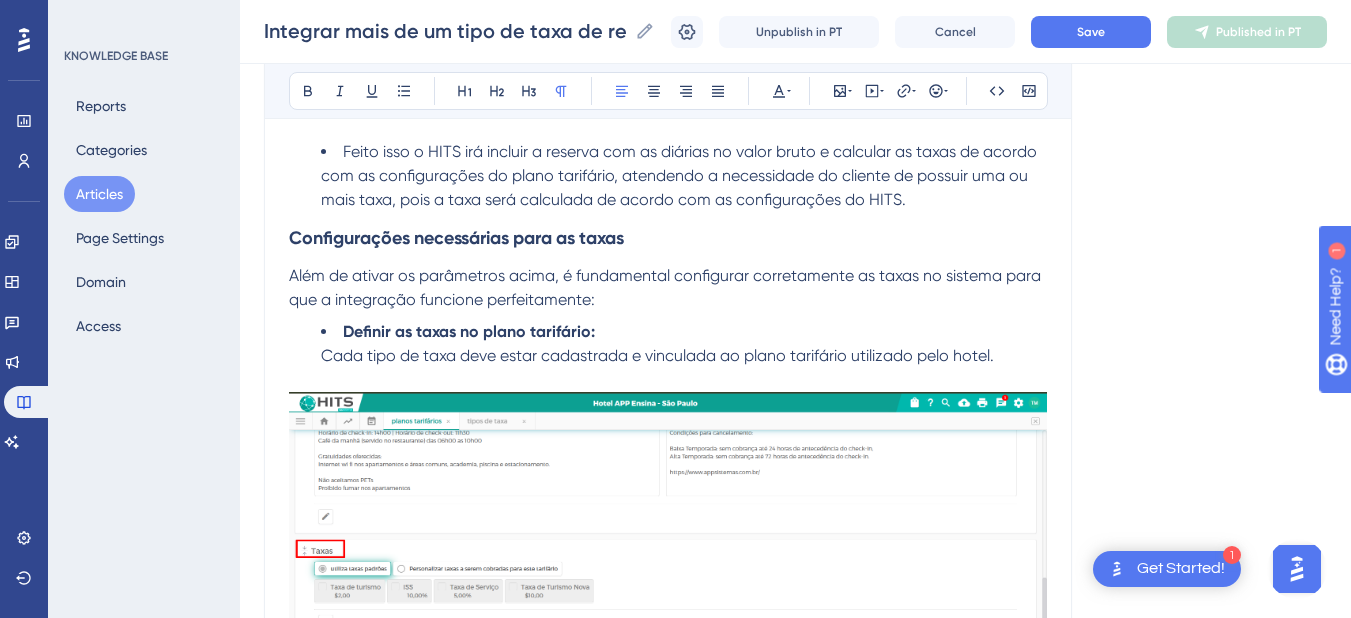 click on "Além de ativar os parâmetros acima, é fundamental configurar corretamente as taxas no sistema para que a integração funcione perfeitamente:" at bounding box center [667, 287] 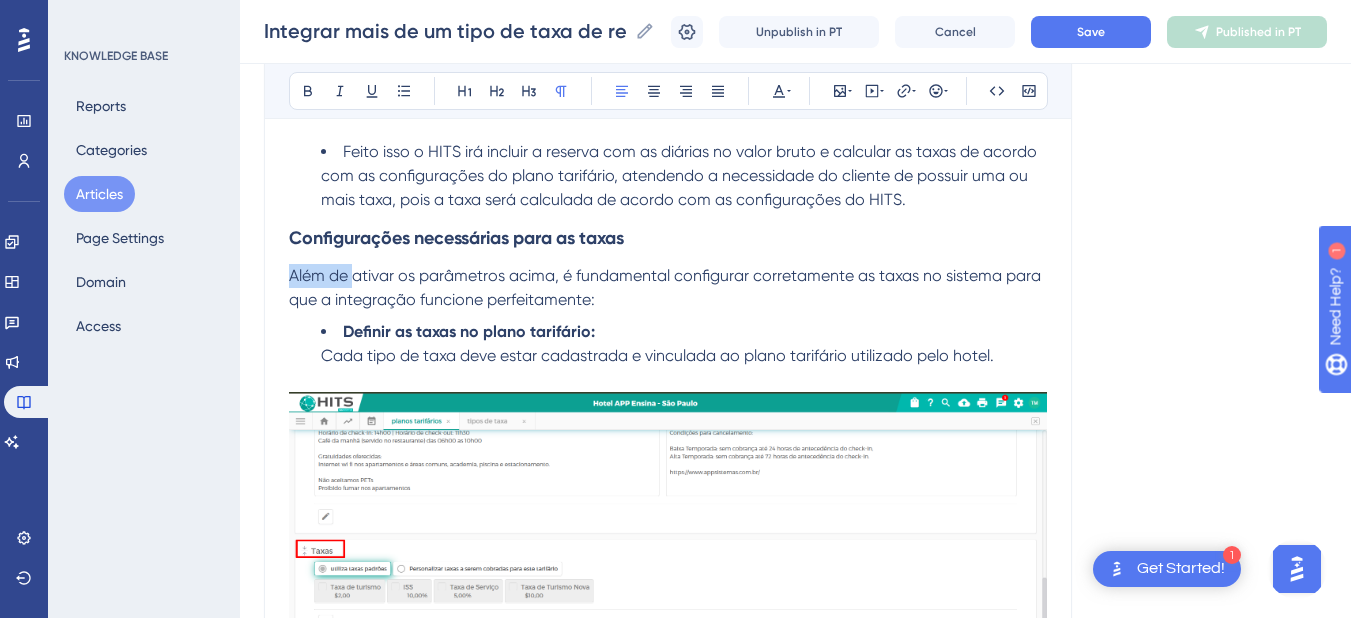 drag, startPoint x: 351, startPoint y: 273, endPoint x: 284, endPoint y: 273, distance: 67 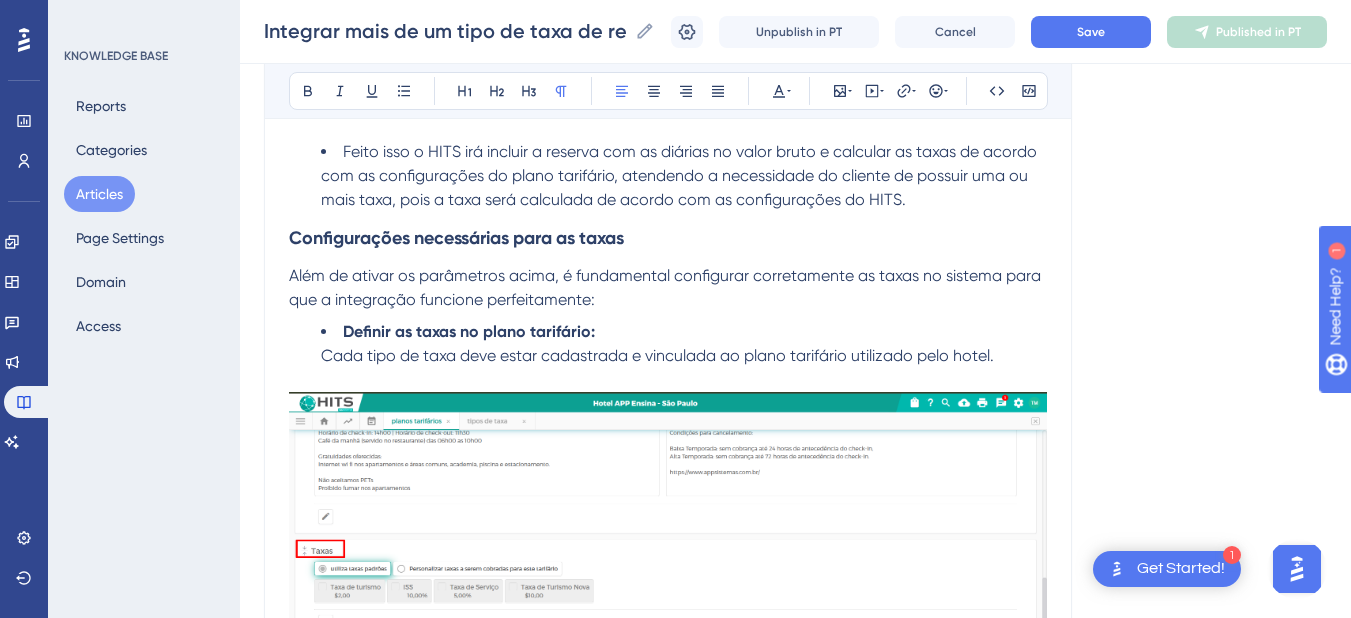 click on "Além de ativar os parâmetros acima, é fundamental configurar corretamente as taxas no sistema para que a integração funcione perfeitamente:" at bounding box center (667, 287) 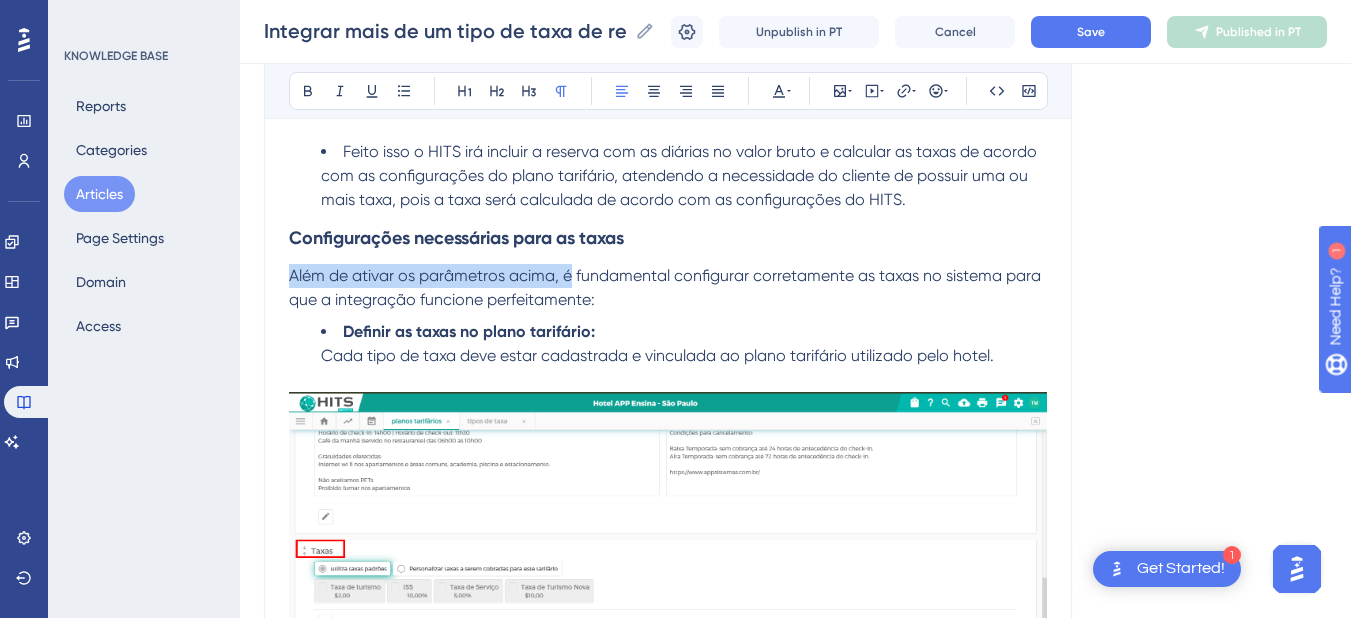drag, startPoint x: 572, startPoint y: 271, endPoint x: 278, endPoint y: 272, distance: 294.0017 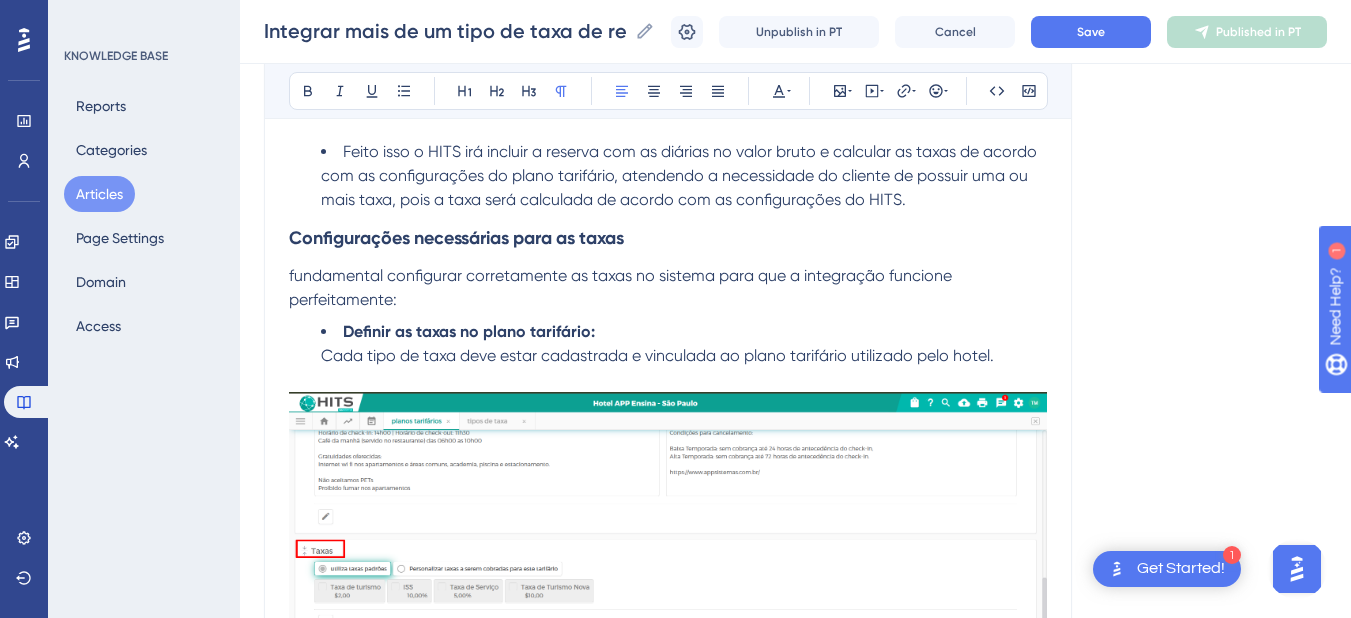 type 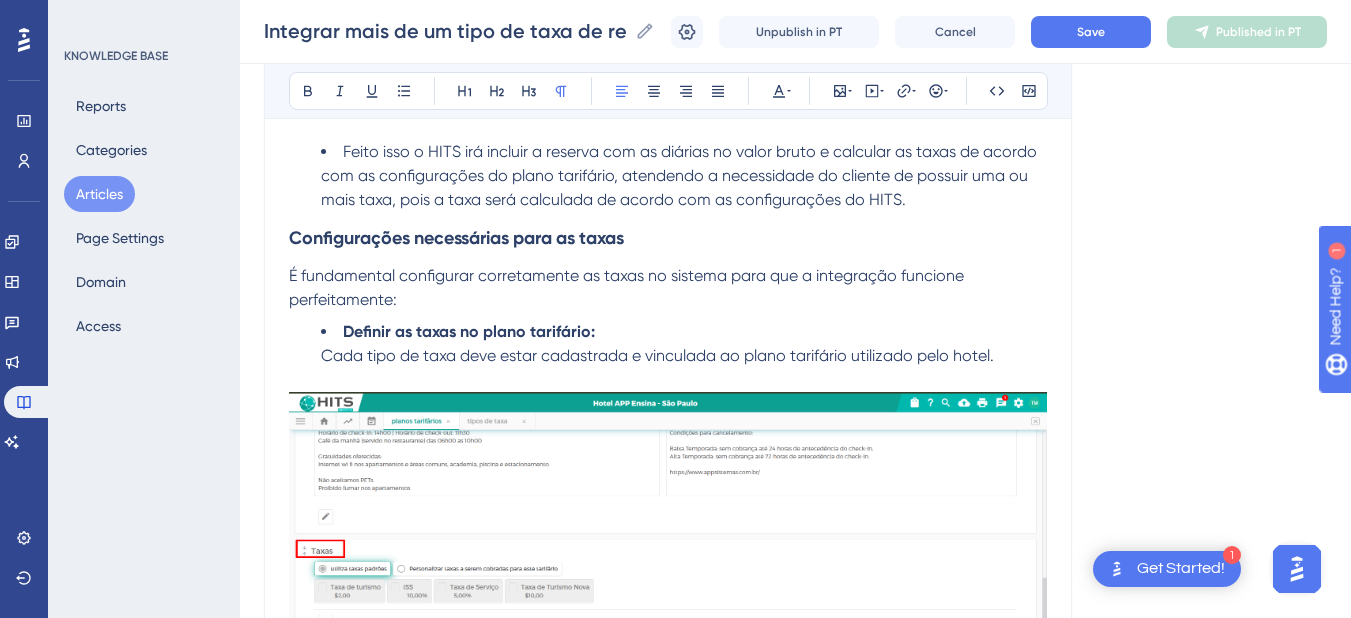 drag, startPoint x: 448, startPoint y: 285, endPoint x: 432, endPoint y: 294, distance: 18.35756 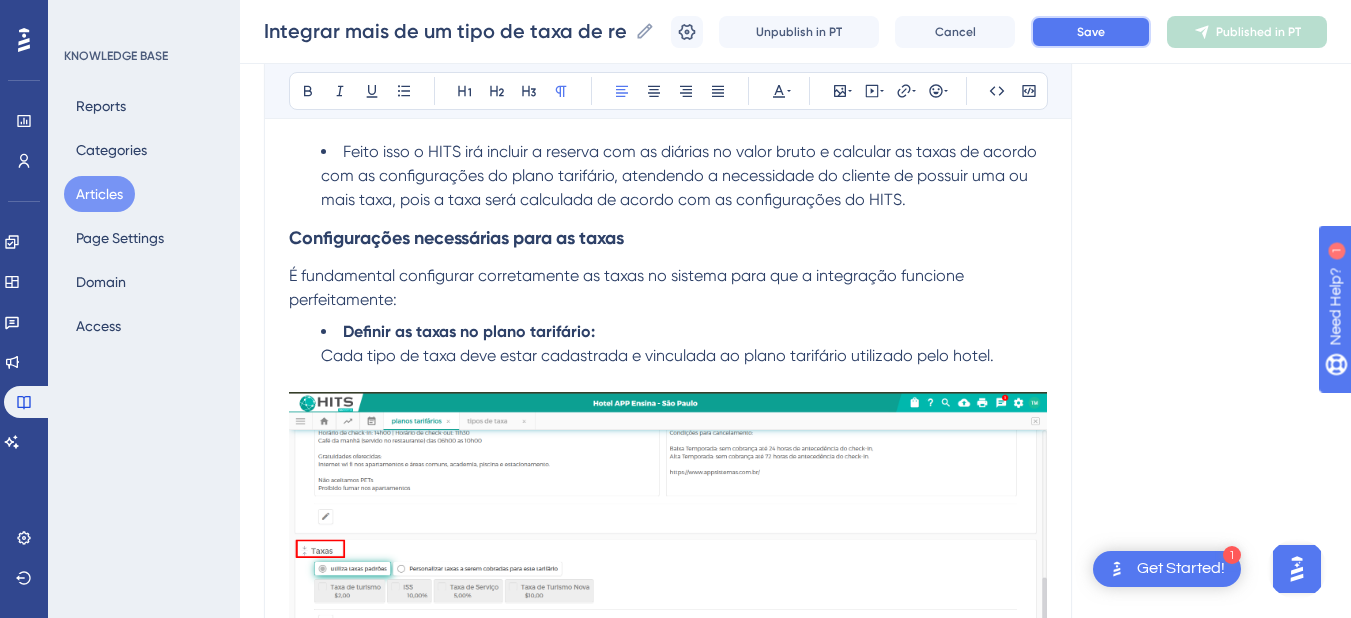 click on "Save" at bounding box center (1091, 32) 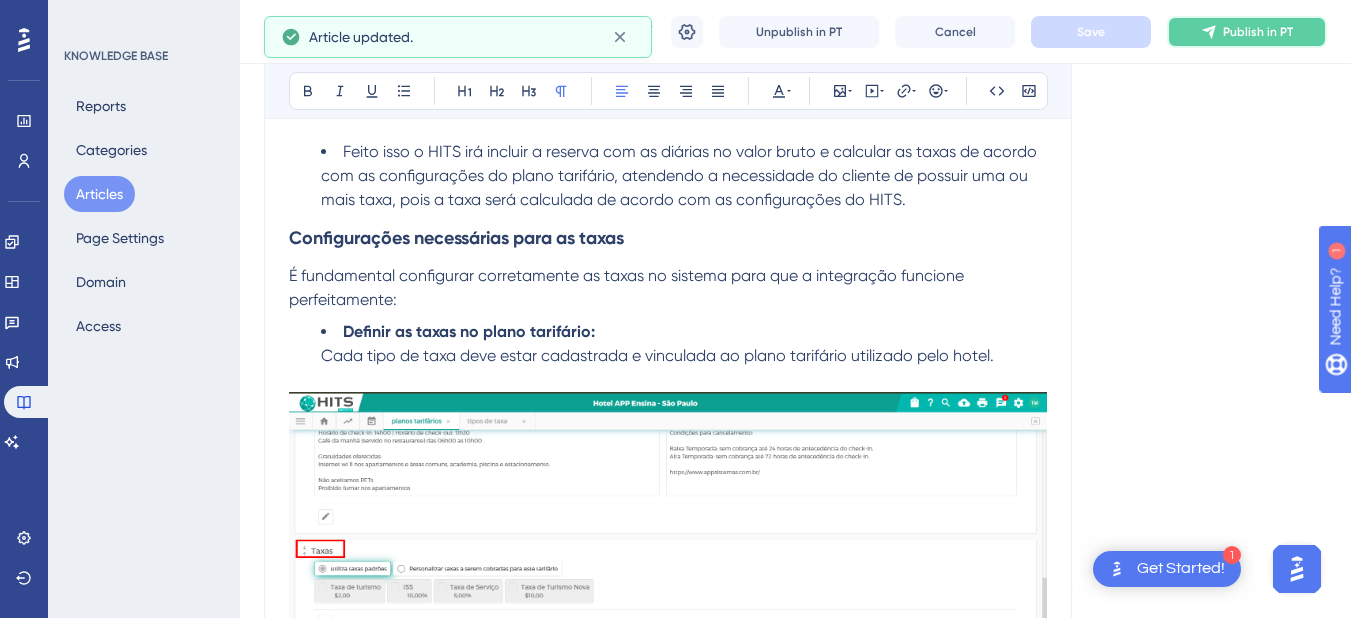 click 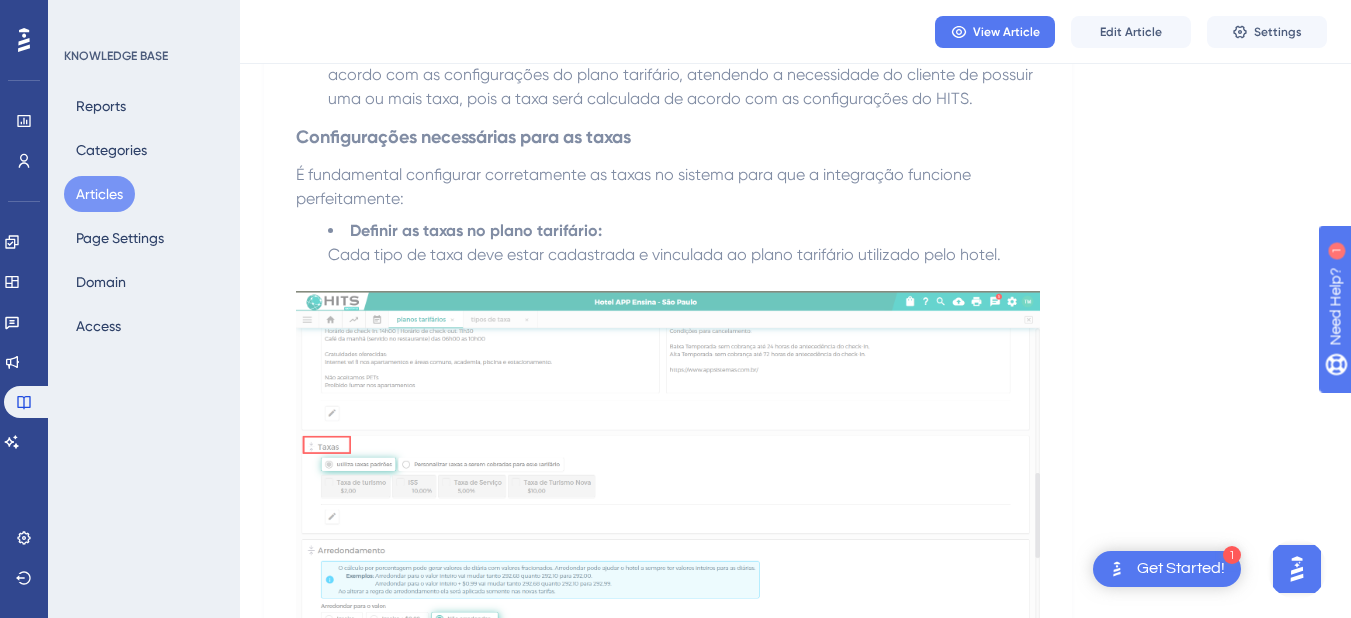 click on "Articles" at bounding box center (99, 194) 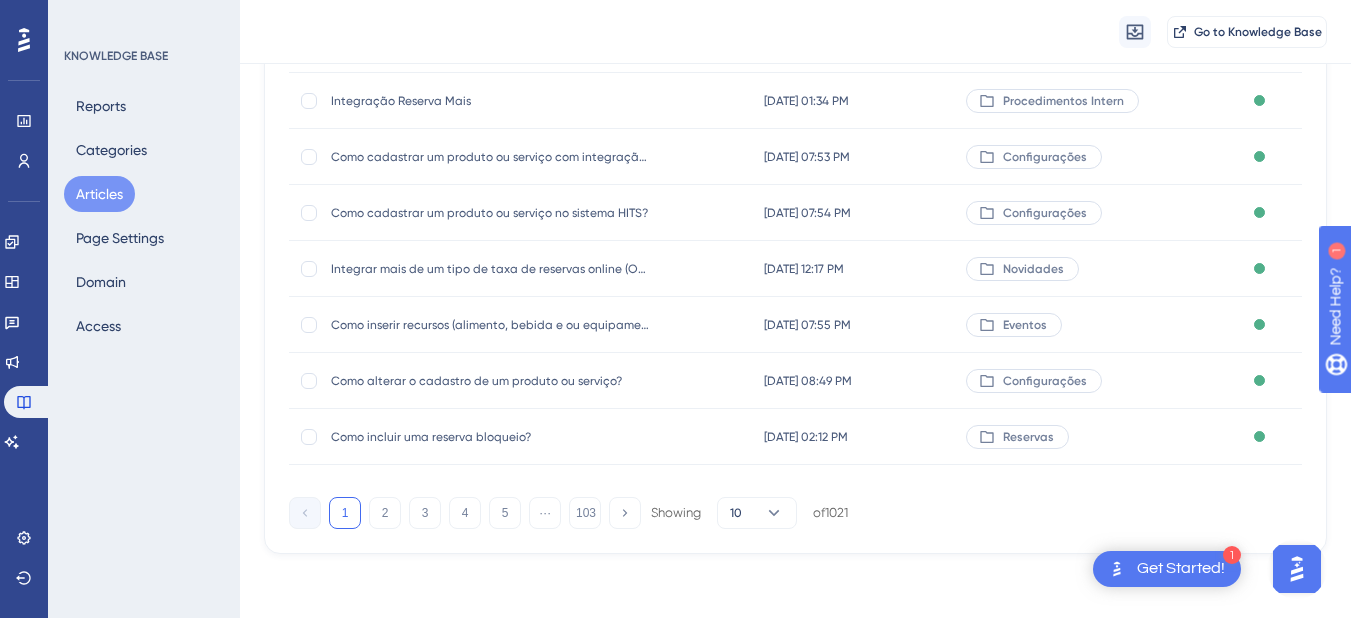 scroll, scrollTop: 0, scrollLeft: 0, axis: both 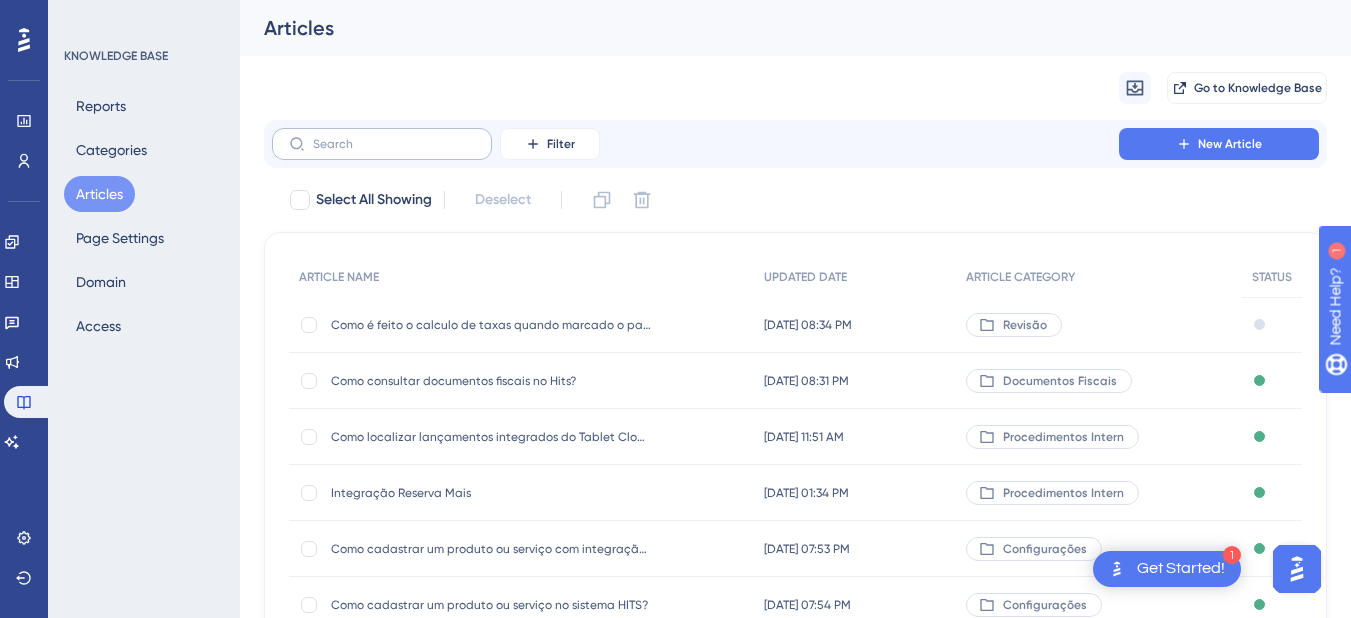 click at bounding box center [382, 144] 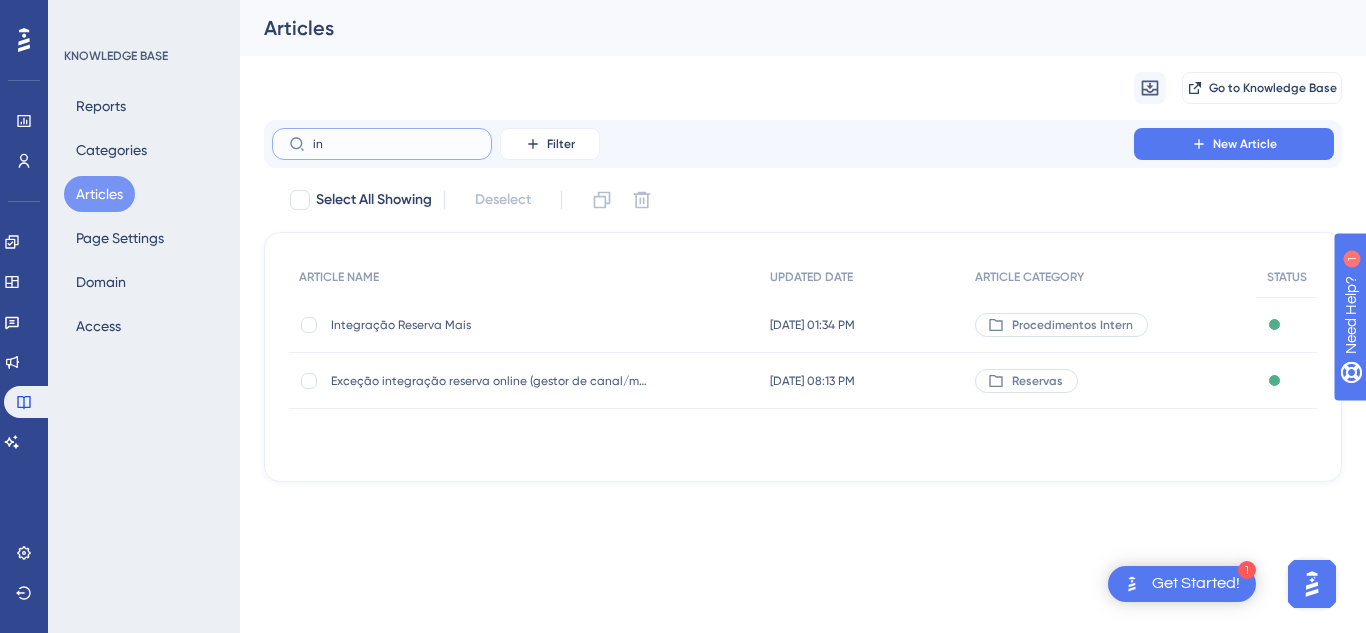 type on "i" 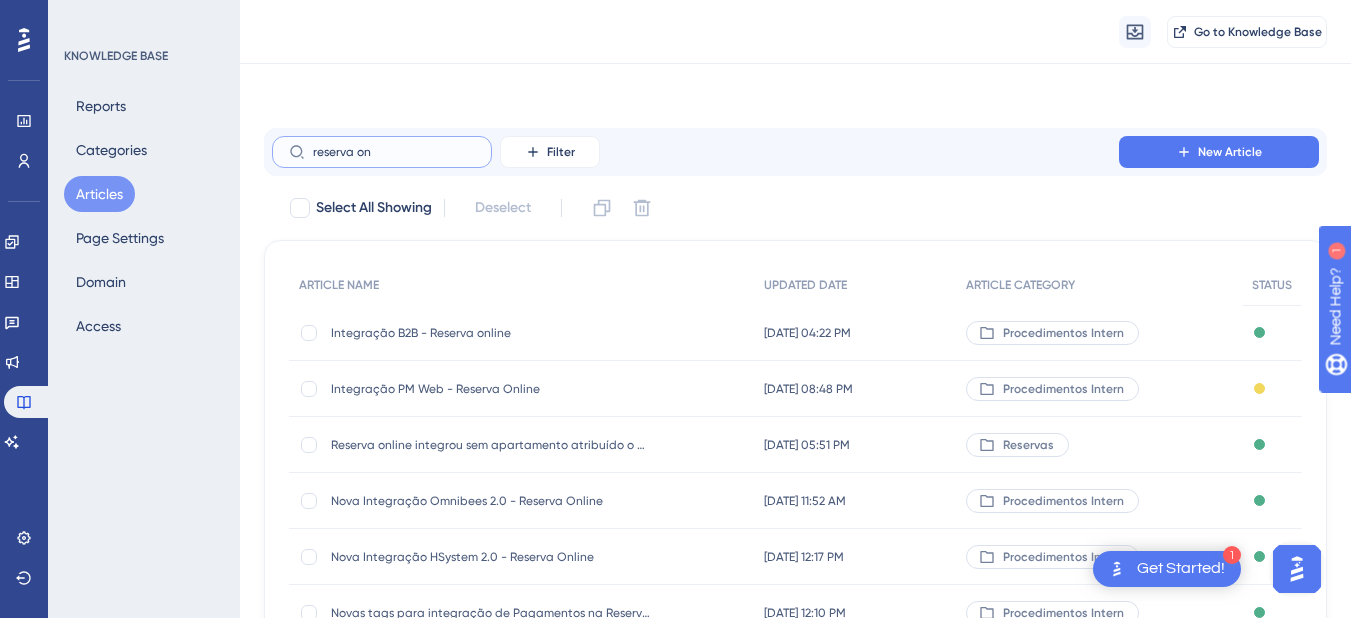 scroll, scrollTop: 200, scrollLeft: 0, axis: vertical 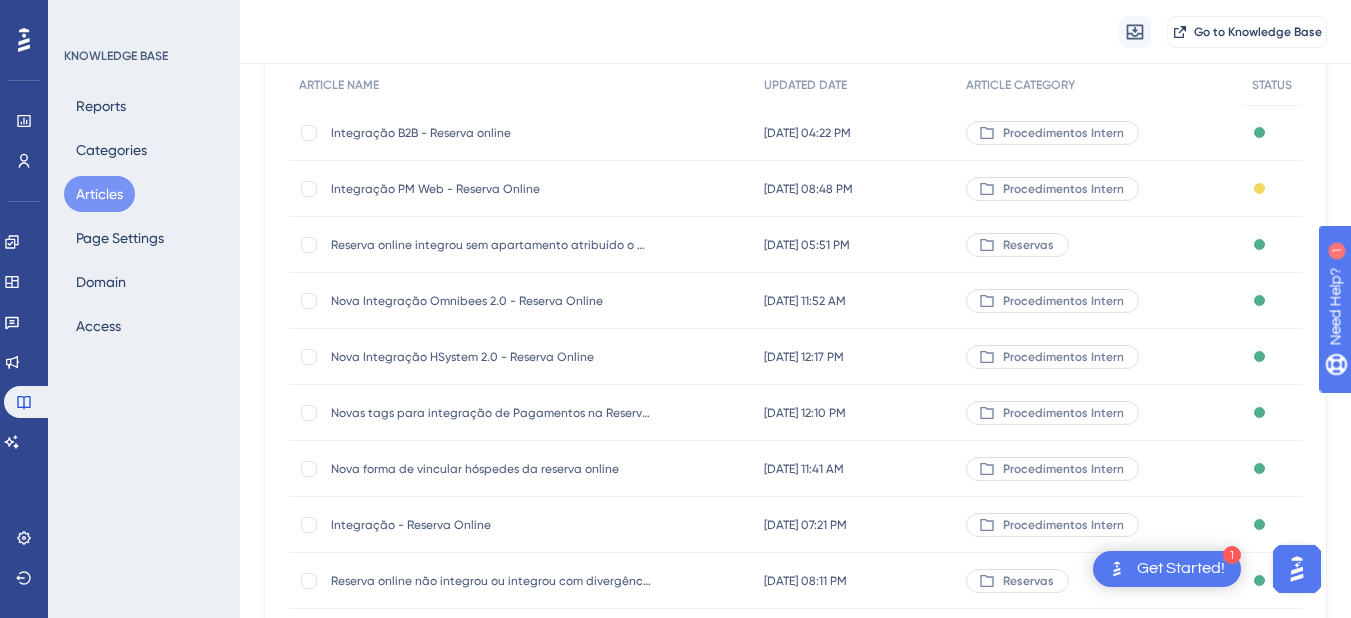 type on "reserva on" 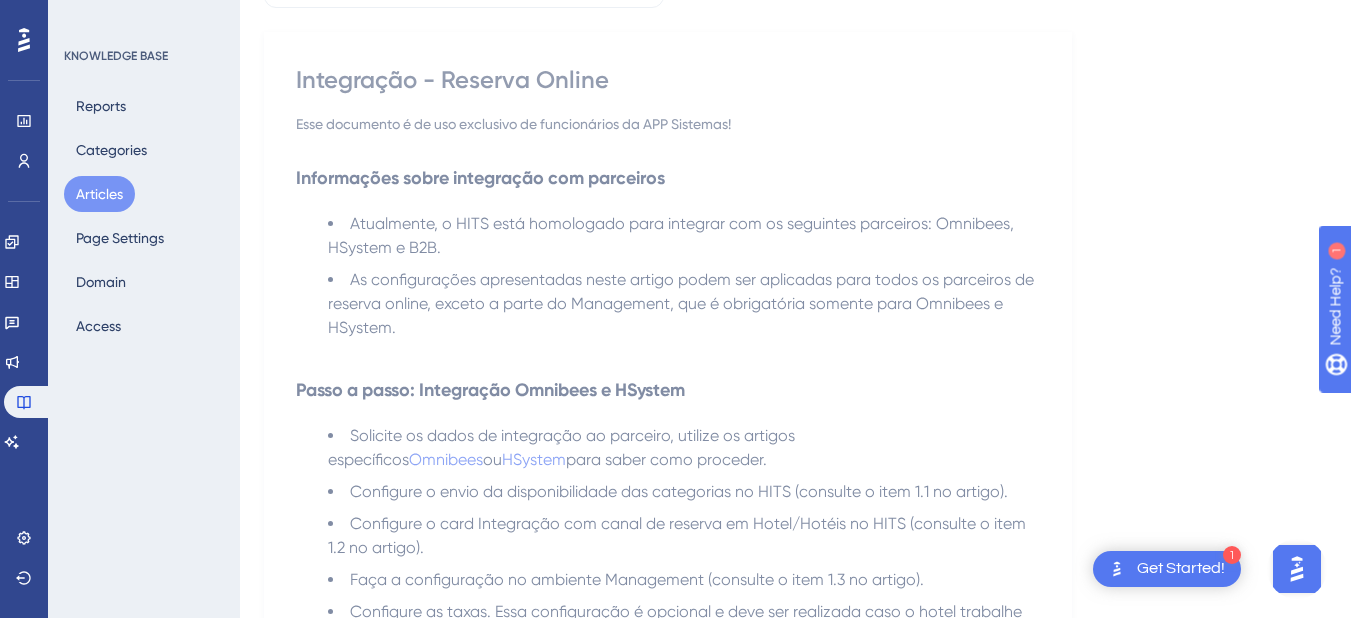 scroll, scrollTop: 0, scrollLeft: 0, axis: both 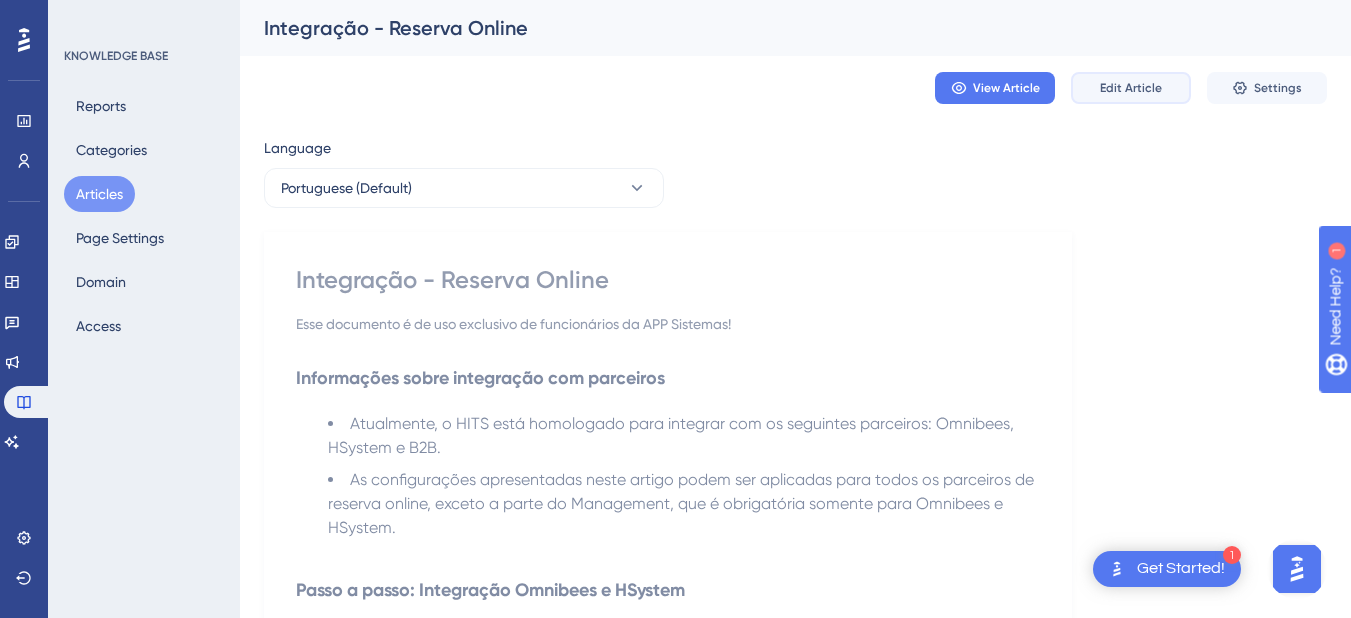 click on "Edit Article" at bounding box center (1131, 88) 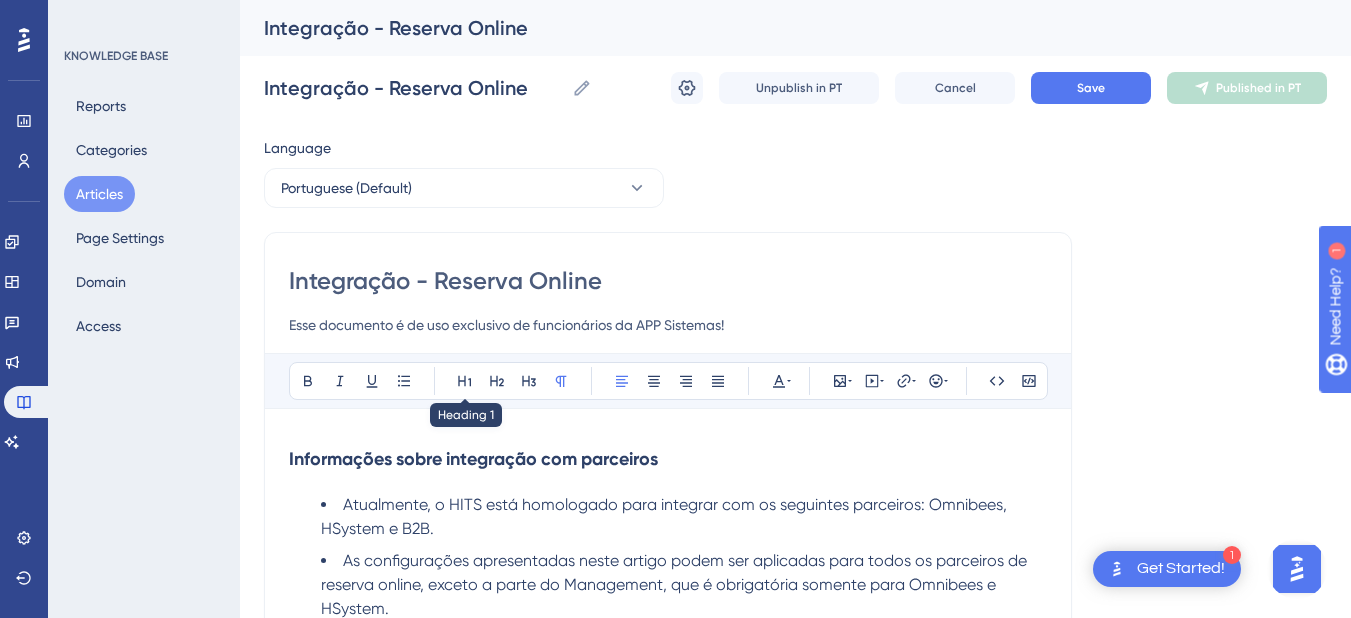 scroll, scrollTop: 200, scrollLeft: 0, axis: vertical 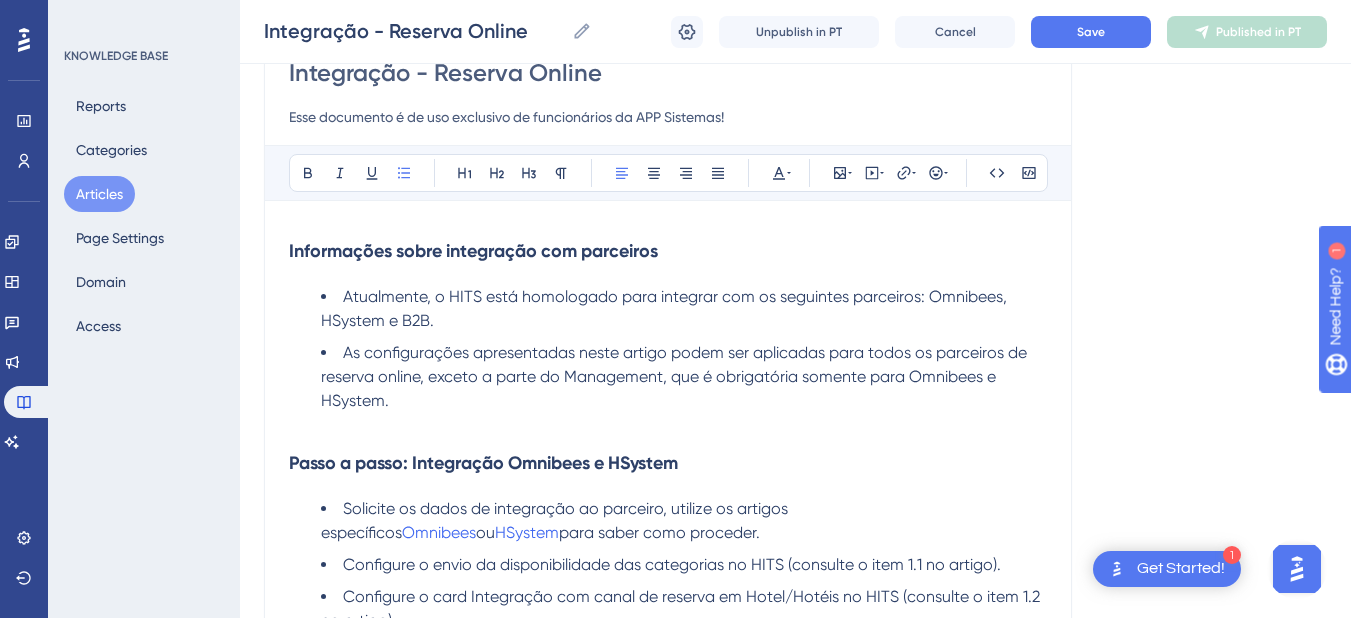 click on "As configurações apresentadas neste artigo podem ser aplicadas para todos os parceiros de reserva online, exceto a parte do Management, que é obrigatória somente para Omnibees e HSystem." at bounding box center [684, 377] 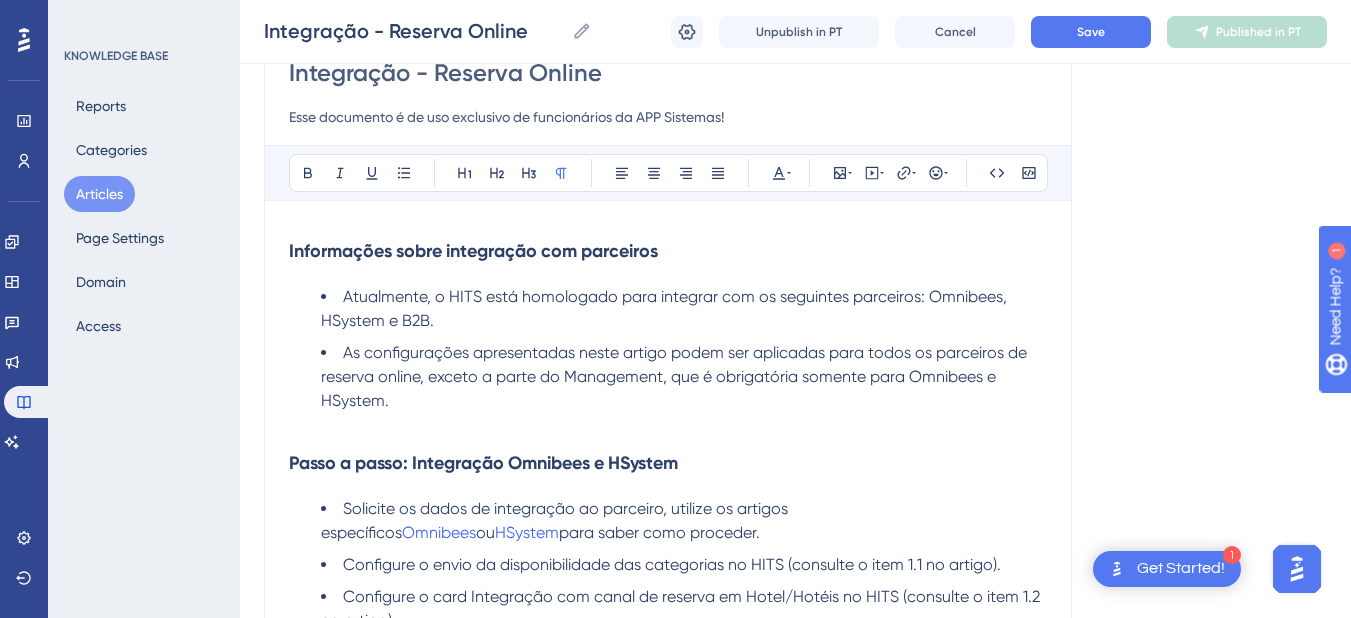 click at bounding box center [668, 425] 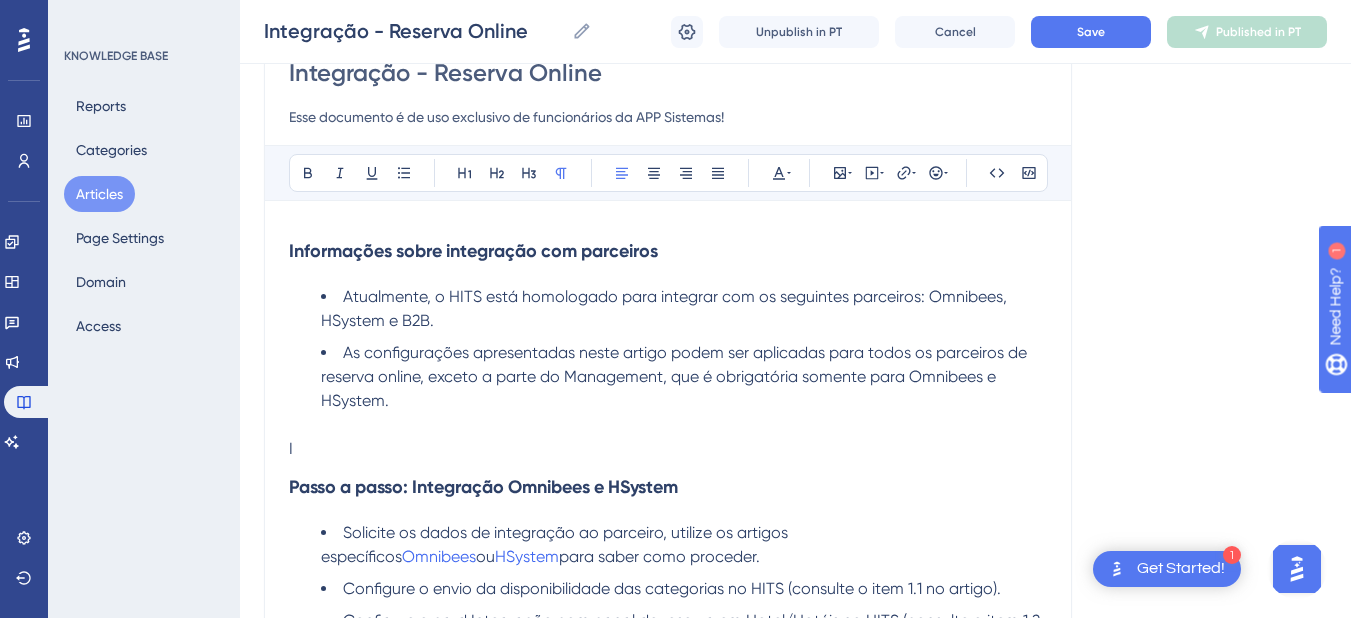 type 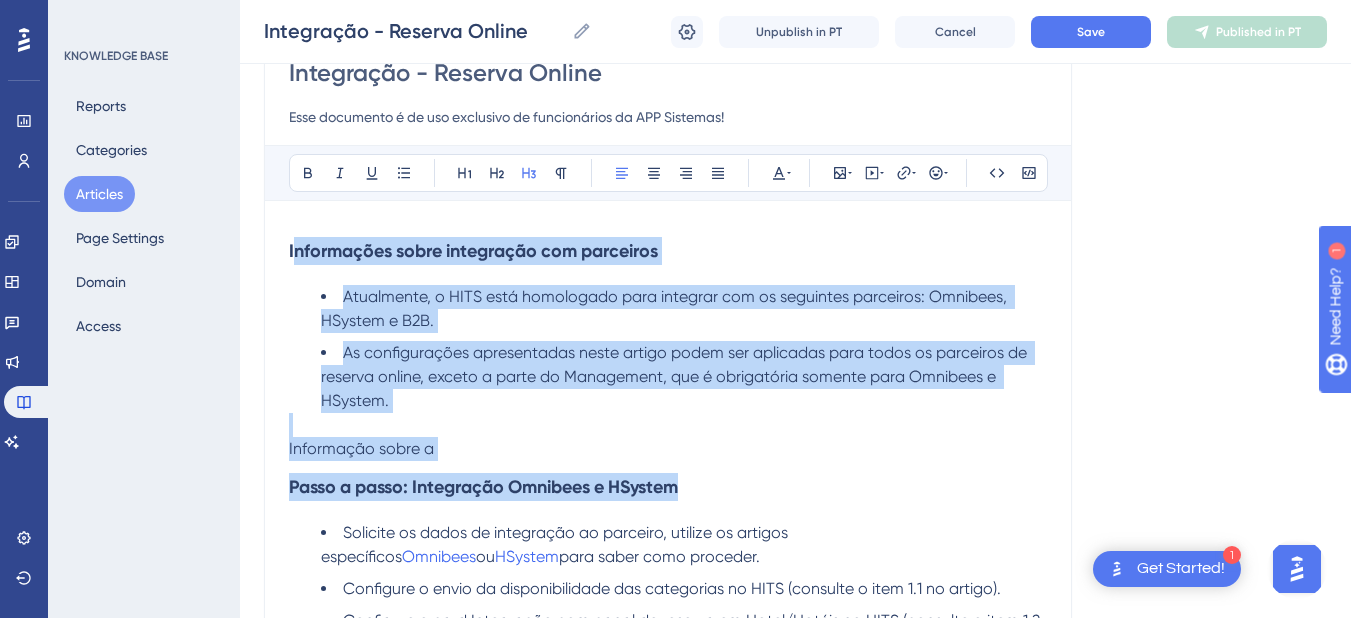 drag, startPoint x: 293, startPoint y: 252, endPoint x: 739, endPoint y: 482, distance: 501.8127 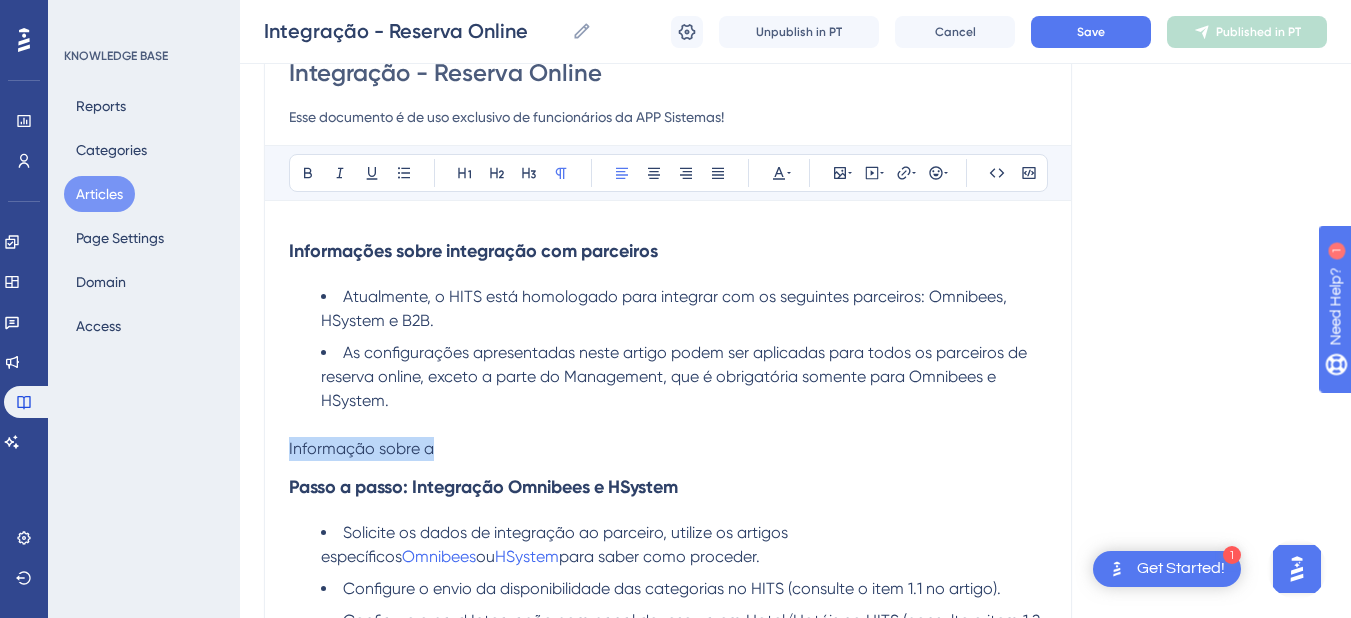 drag, startPoint x: 487, startPoint y: 452, endPoint x: 229, endPoint y: 443, distance: 258.15692 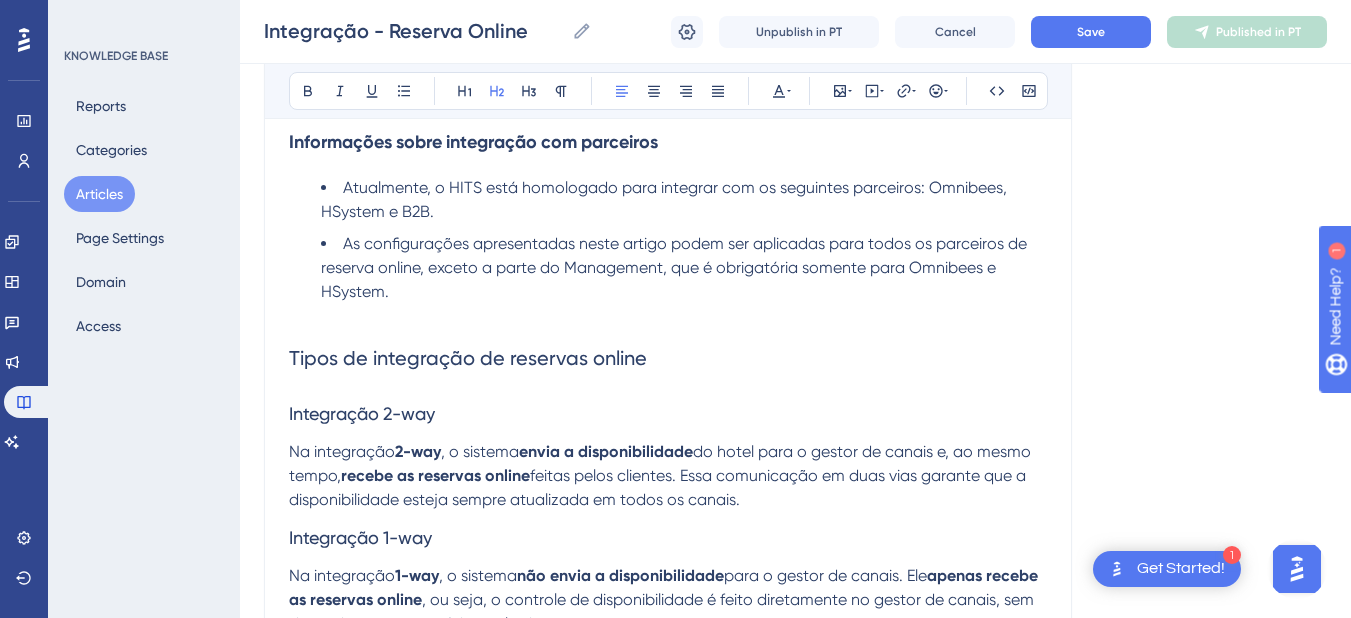 click on "Tipos de integração de reservas online" at bounding box center [668, 358] 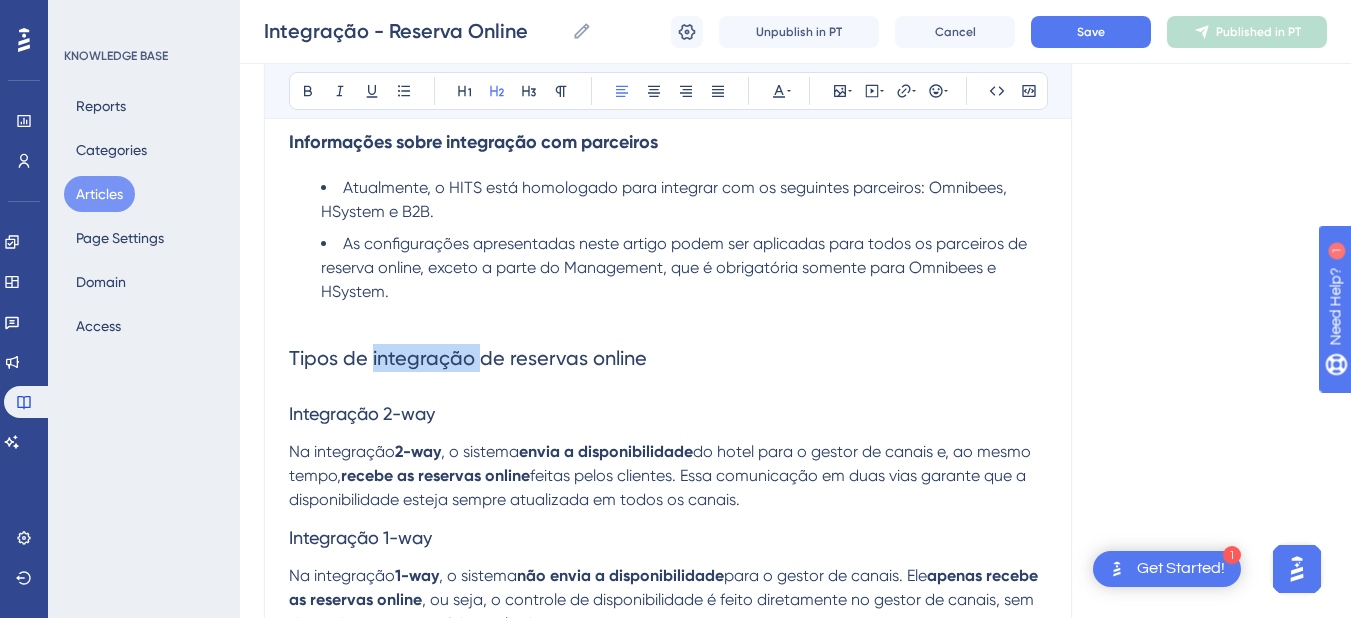 click on "Tipos de integração de reservas online" at bounding box center [468, 358] 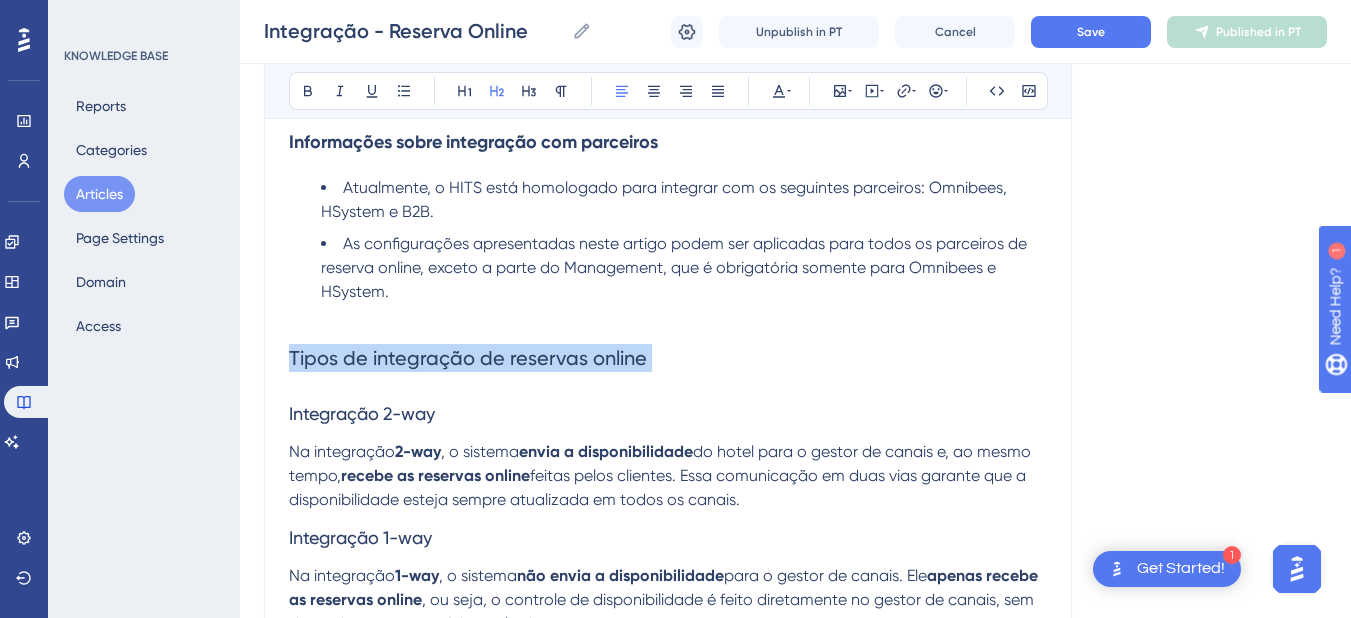 click on "Tipos de integração de reservas online" at bounding box center [468, 358] 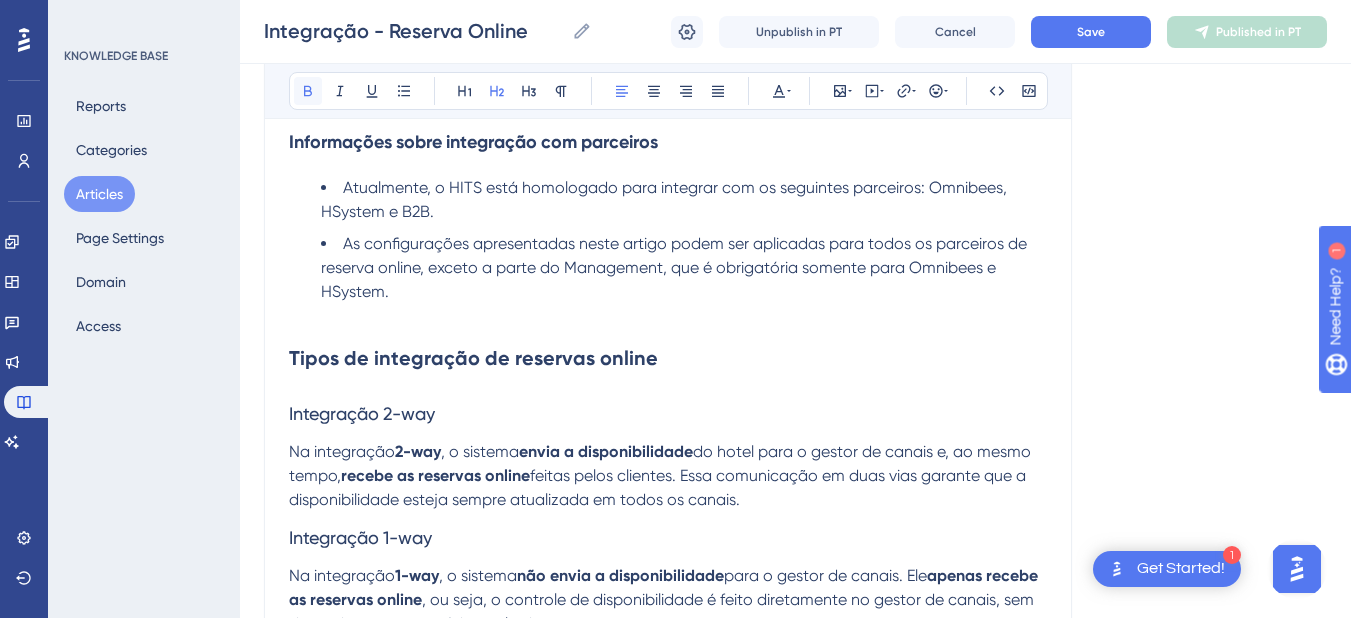 click 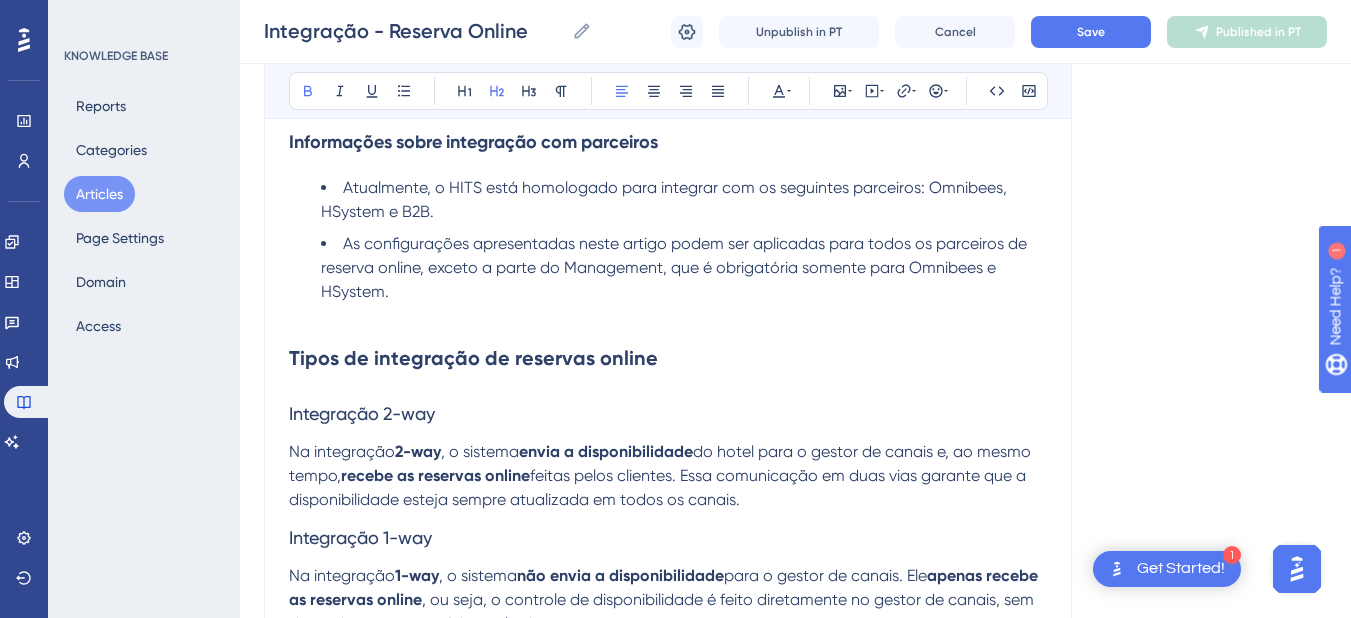 click on "Informações sobre integração com parceiros" at bounding box center (668, 142) 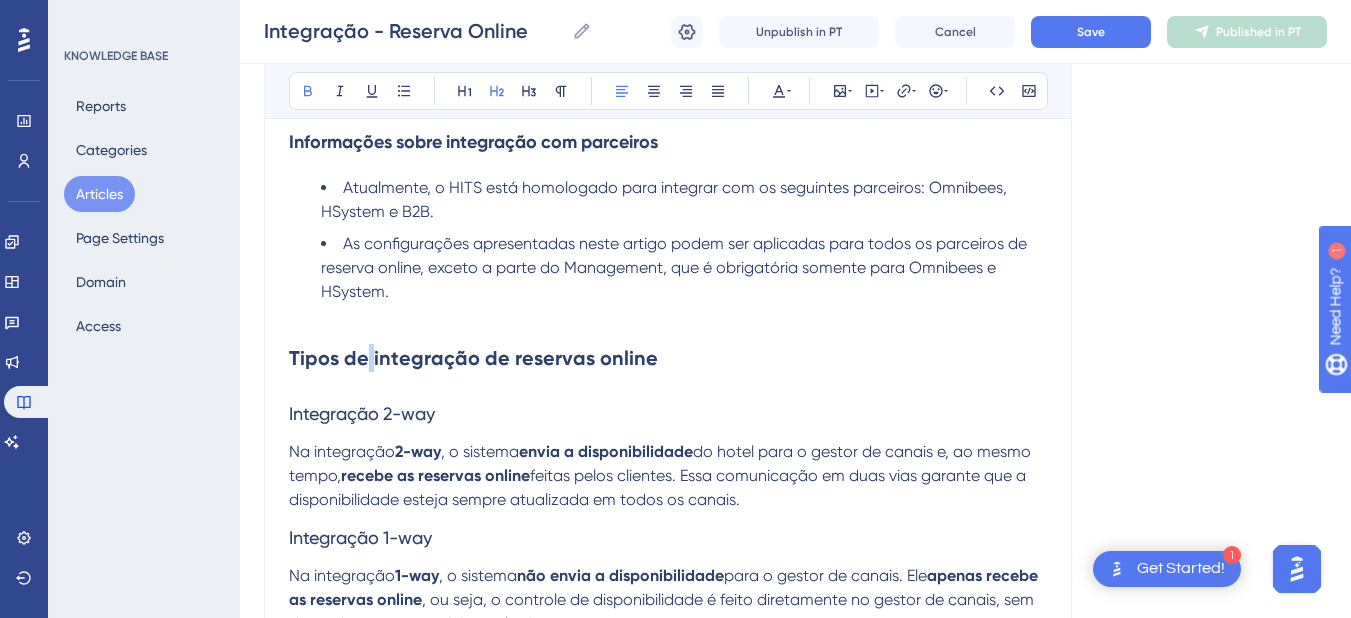 click on "Tipos de integração de reservas online" at bounding box center [473, 358] 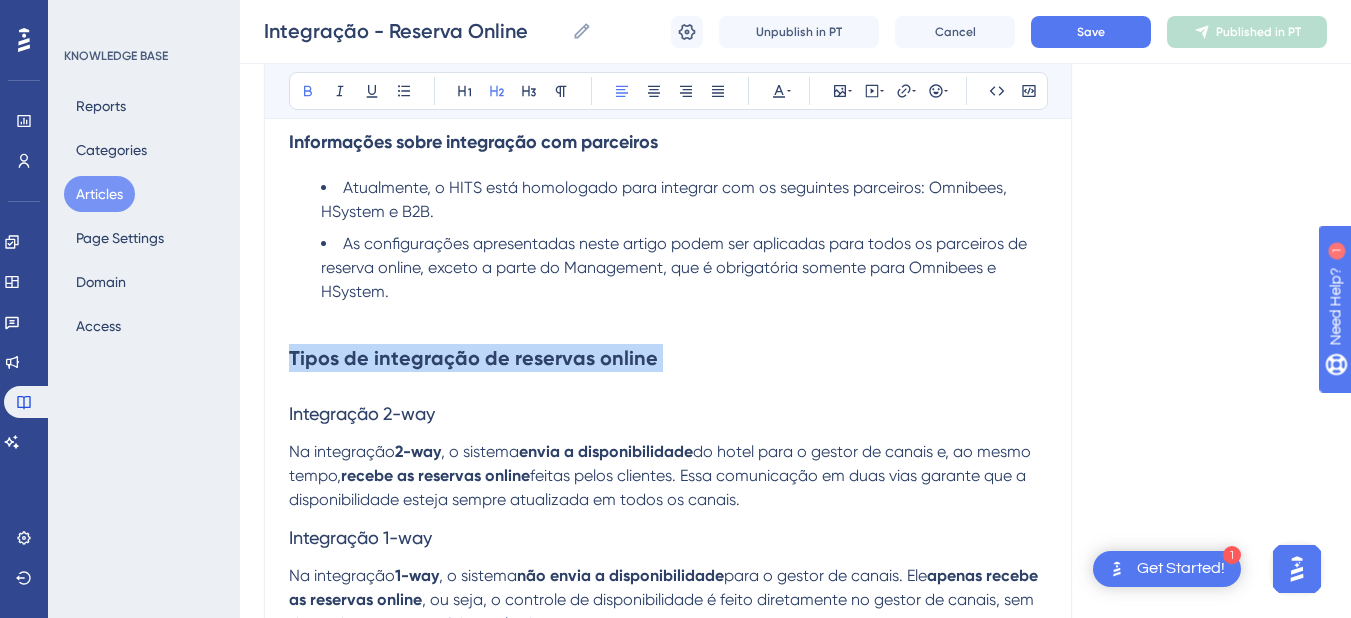 click on "Tipos de integração de reservas online" at bounding box center [473, 358] 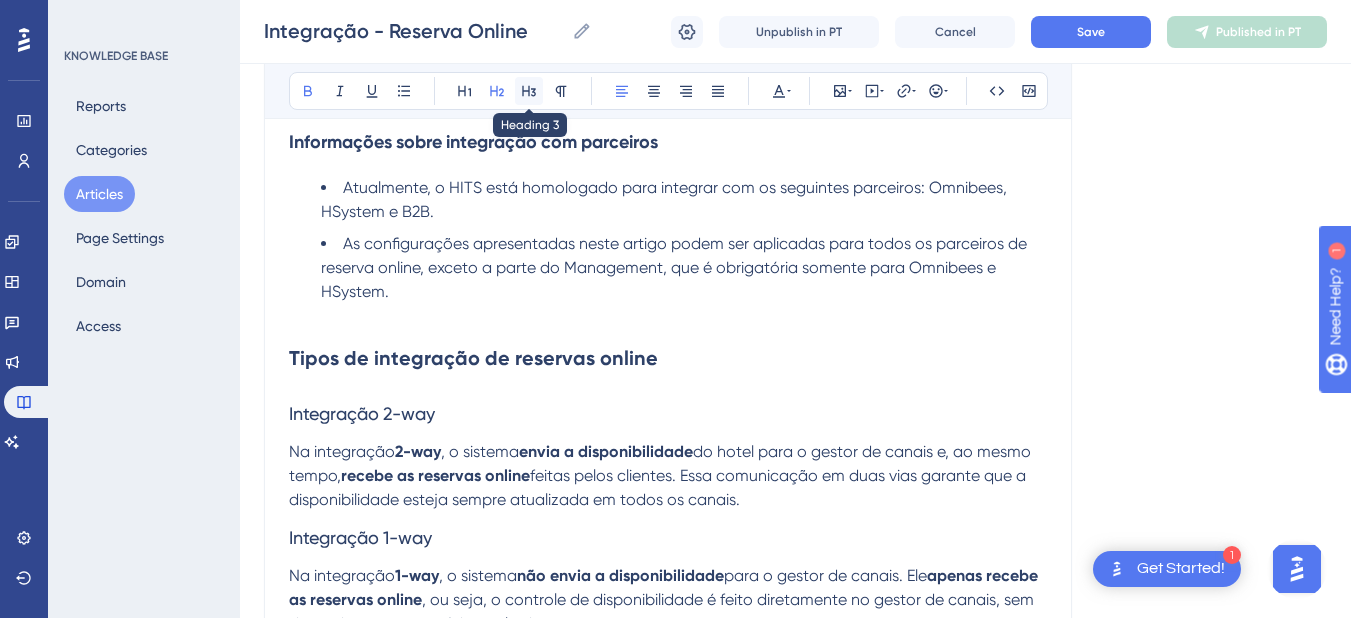 click at bounding box center [529, 91] 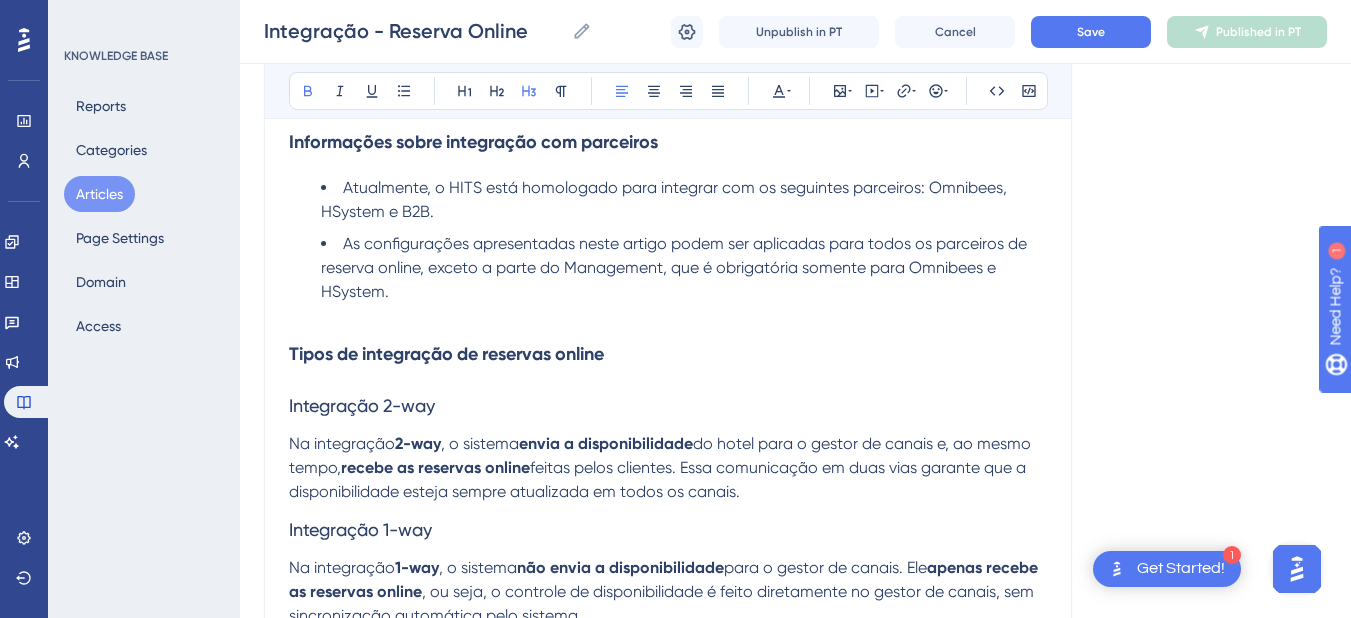click on "Integração 2-way" at bounding box center [668, 406] 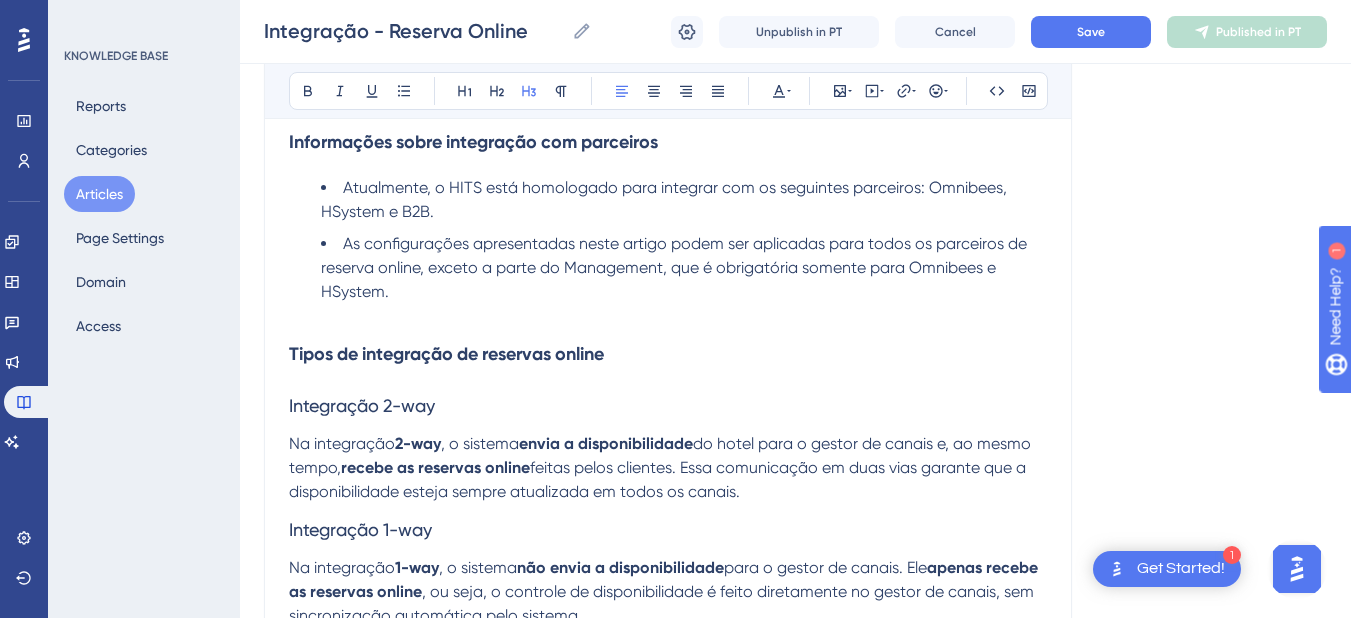 scroll, scrollTop: 509, scrollLeft: 0, axis: vertical 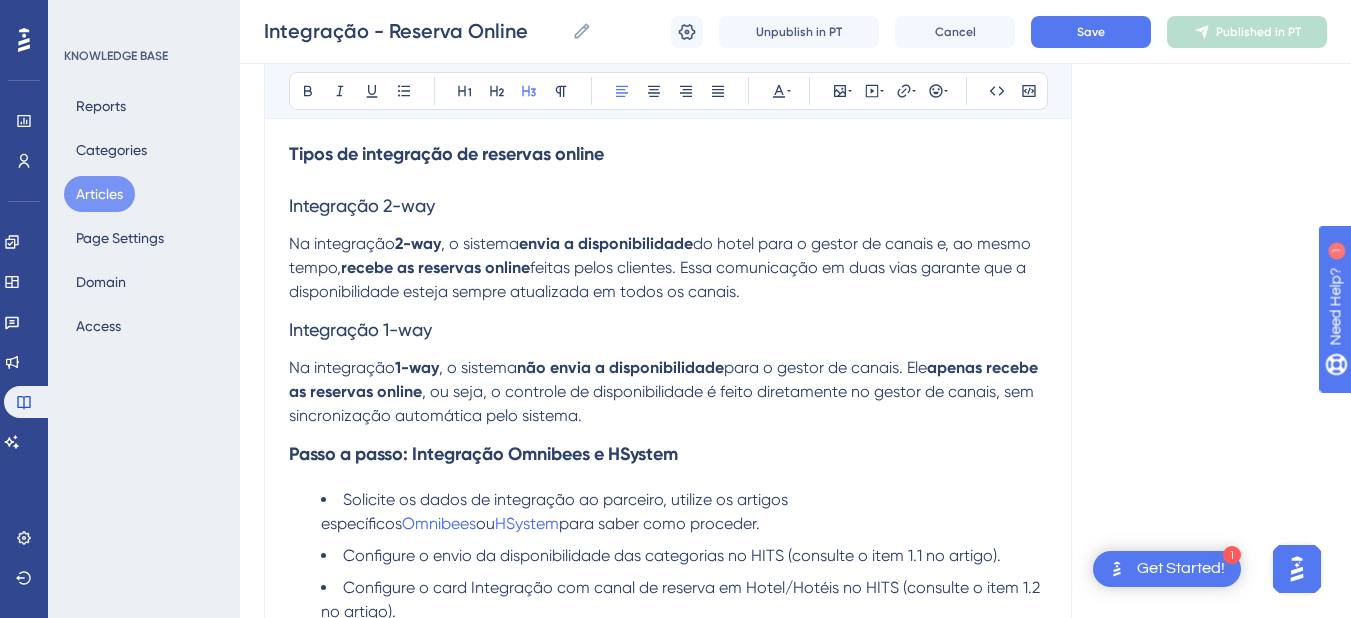 click on "Na integração  2-way , o sistema  envia a disponibilidade  do hotel para o gestor de canais e, ao mesmo tempo,  recebe as reservas online  feitas pelos clientes. Essa comunicação em duas vias garante que a disponibilidade esteja sempre atualizada em todos os canais." at bounding box center (668, 268) 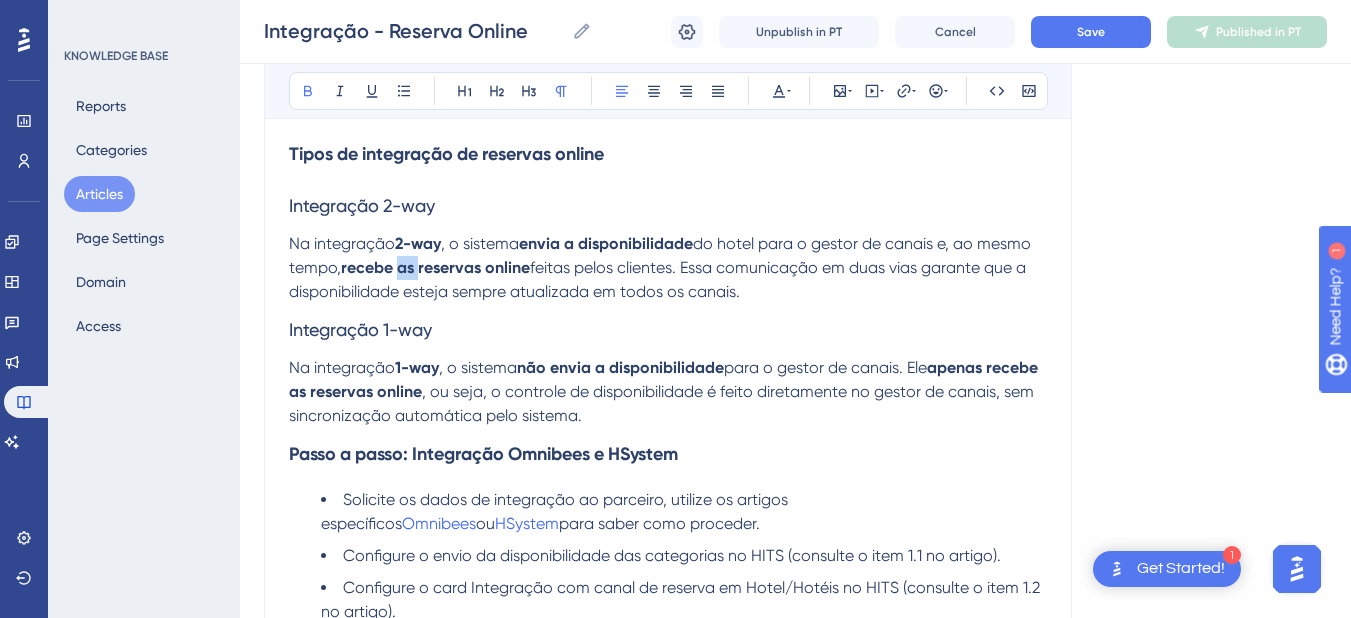 click on "Na integração  2-way , o sistema  envia a disponibilidade  do hotel para o gestor de canais e, ao mesmo tempo,  recebe as reservas online  feitas pelos clientes. Essa comunicação em duas vias garante que a disponibilidade esteja sempre atualizada em todos os canais." at bounding box center [668, 268] 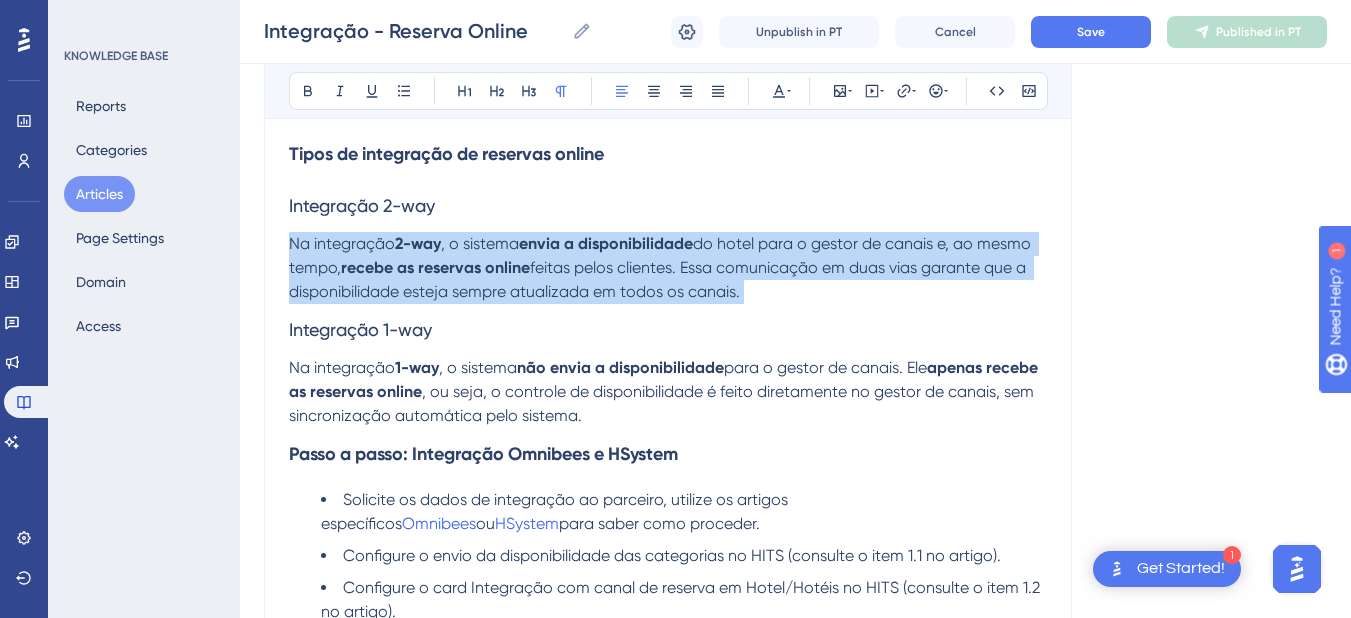 click on "Na integração  2-way , o sistema  envia a disponibilidade  do hotel para o gestor de canais e, ao mesmo tempo,  recebe as reservas online  feitas pelos clientes. Essa comunicação em duas vias garante que a disponibilidade esteja sempre atualizada em todos os canais." at bounding box center [668, 268] 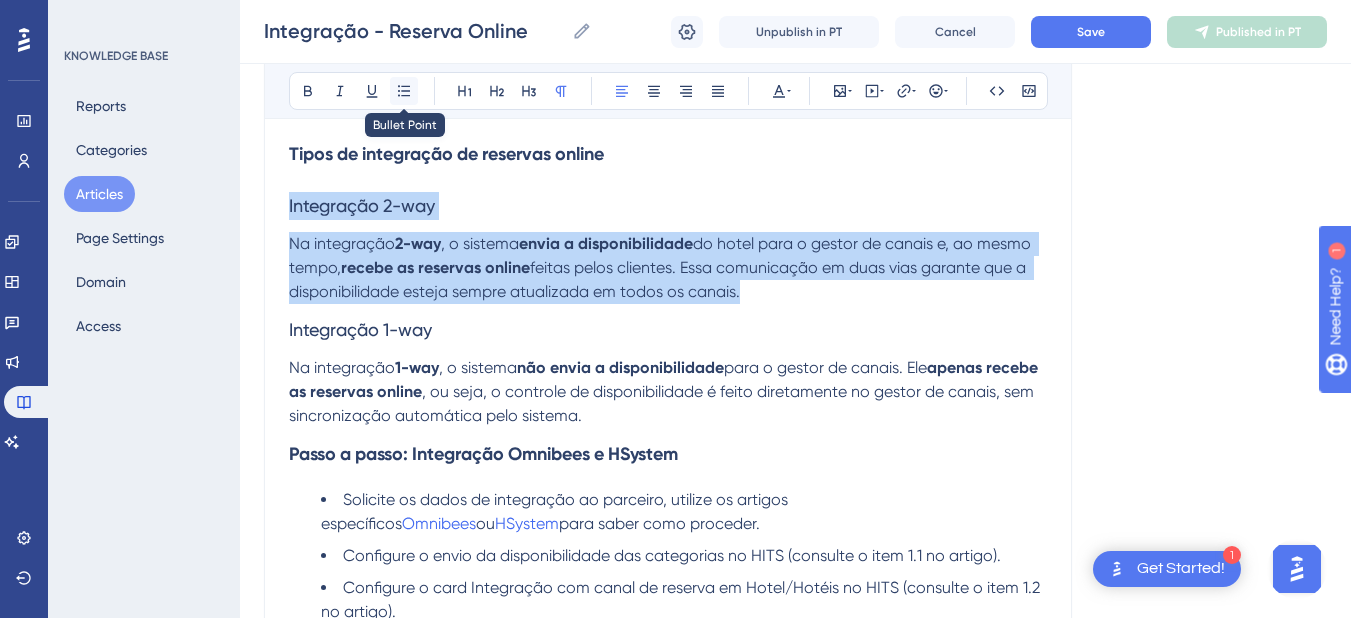 click 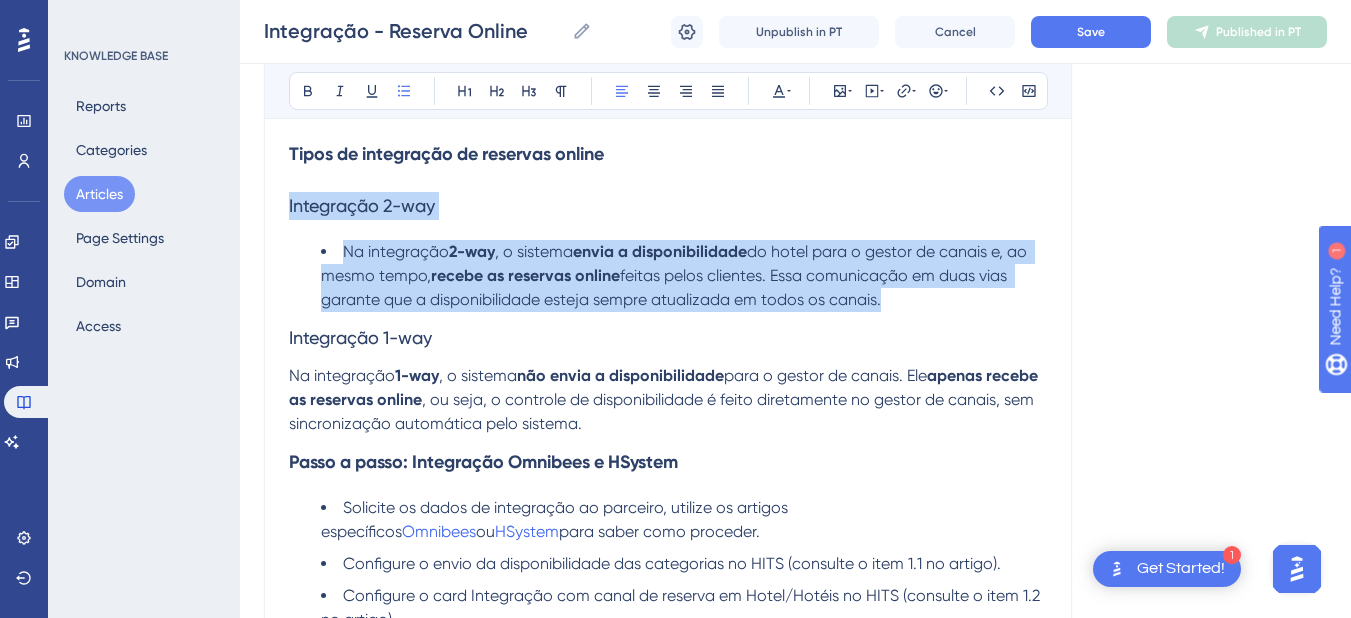 click on "Na integração  2-way , o sistema  envia a disponibilidade  do hotel para o gestor de canais e, ao mesmo tempo,  recebe as reservas online  feitas pelos clientes. Essa comunicação em duas vias garante que a disponibilidade esteja sempre atualizada em todos os canais." at bounding box center (684, 276) 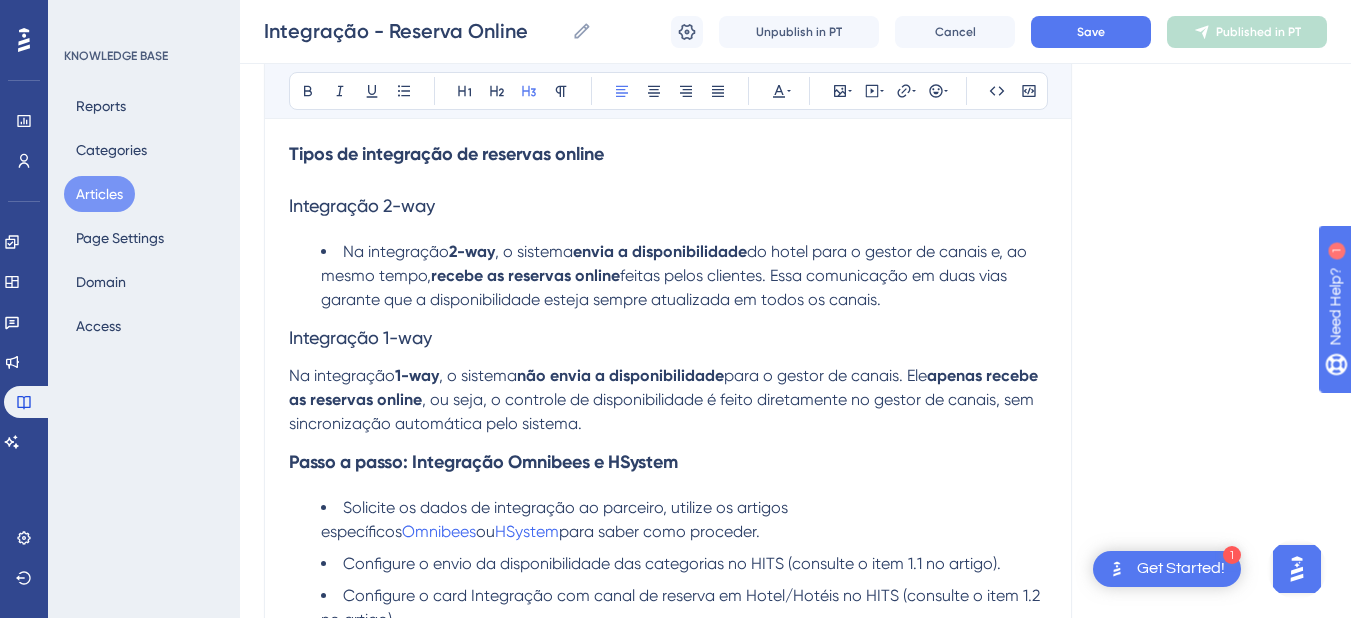 click on "Integração 1-way" at bounding box center [360, 337] 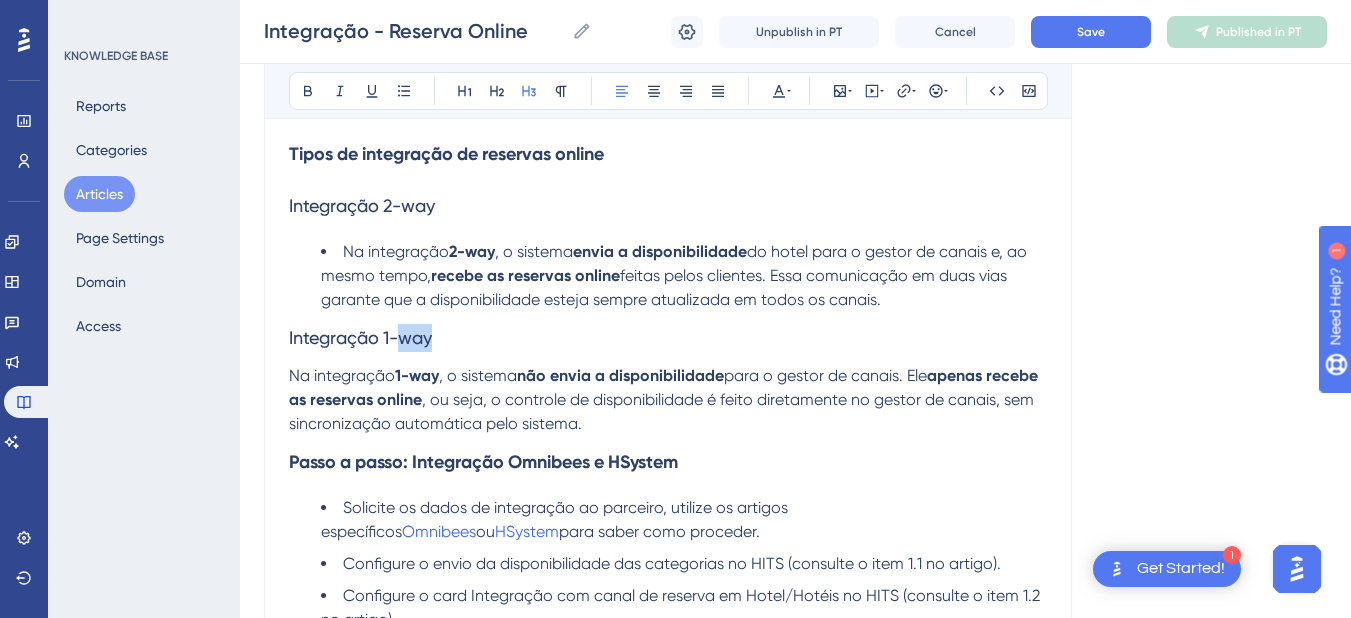 click on "Integração 1-way" at bounding box center [360, 337] 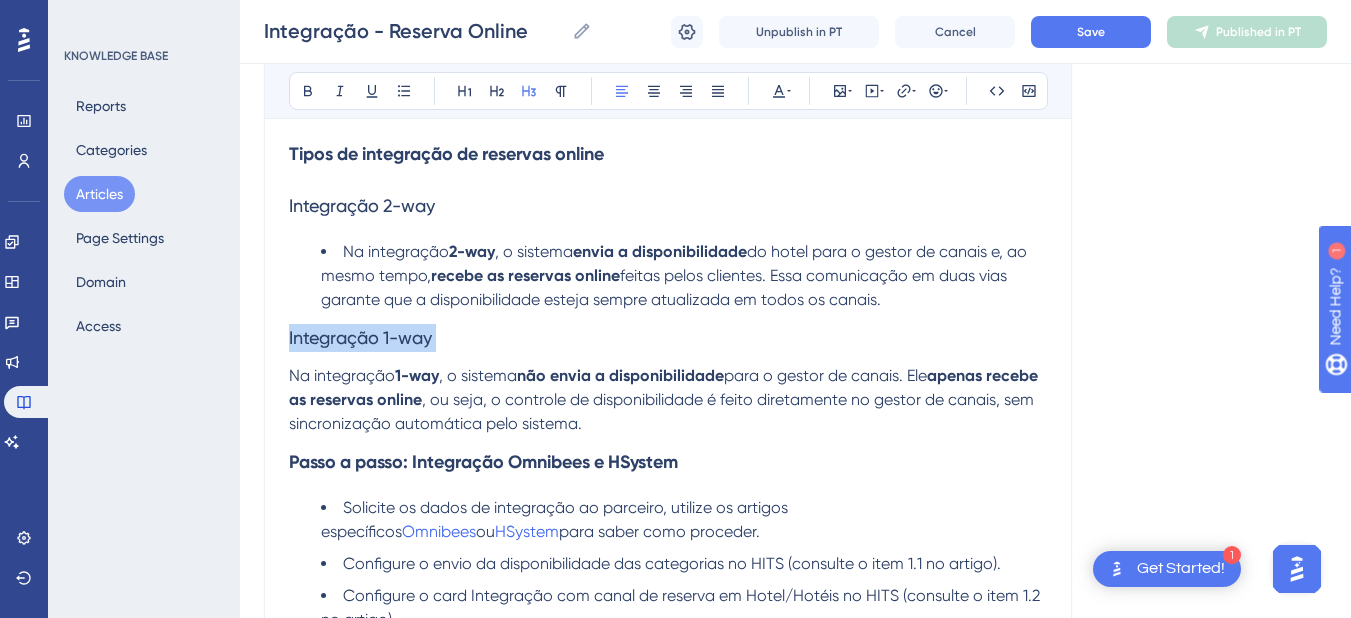 click on "Integração 1-way" at bounding box center [360, 337] 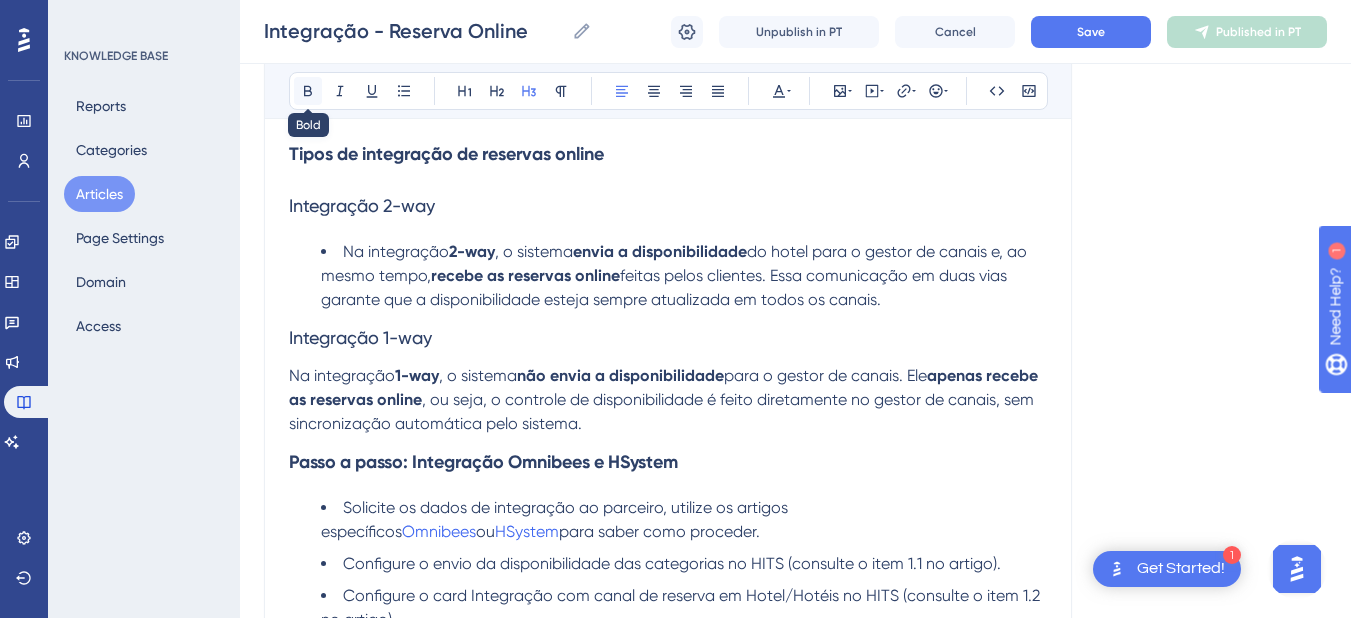click at bounding box center [308, 91] 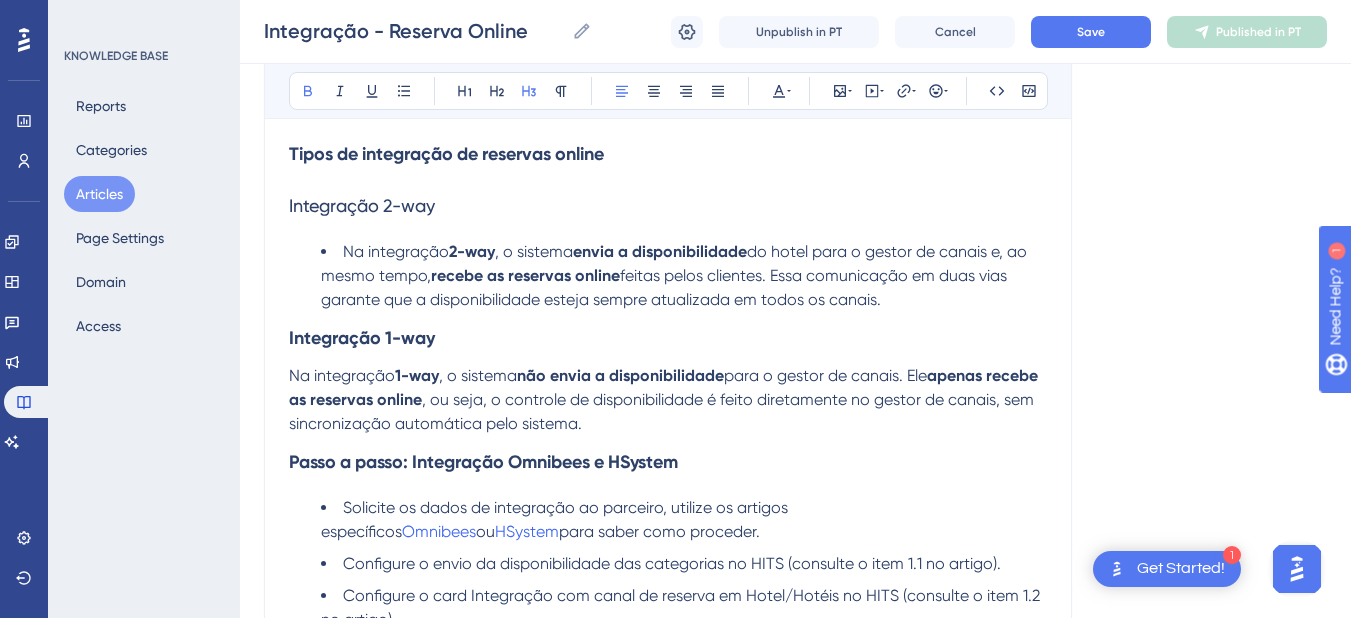 click on "Integração 2-way" at bounding box center [362, 205] 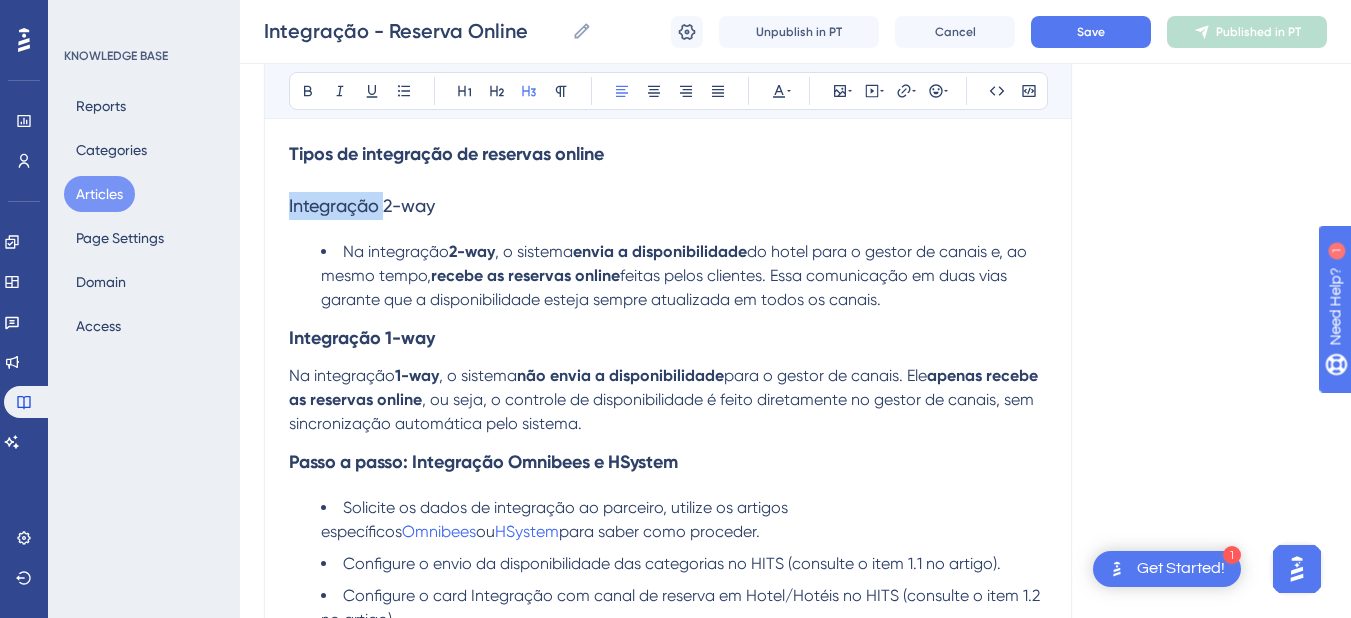 click on "Integração 2-way" at bounding box center (362, 205) 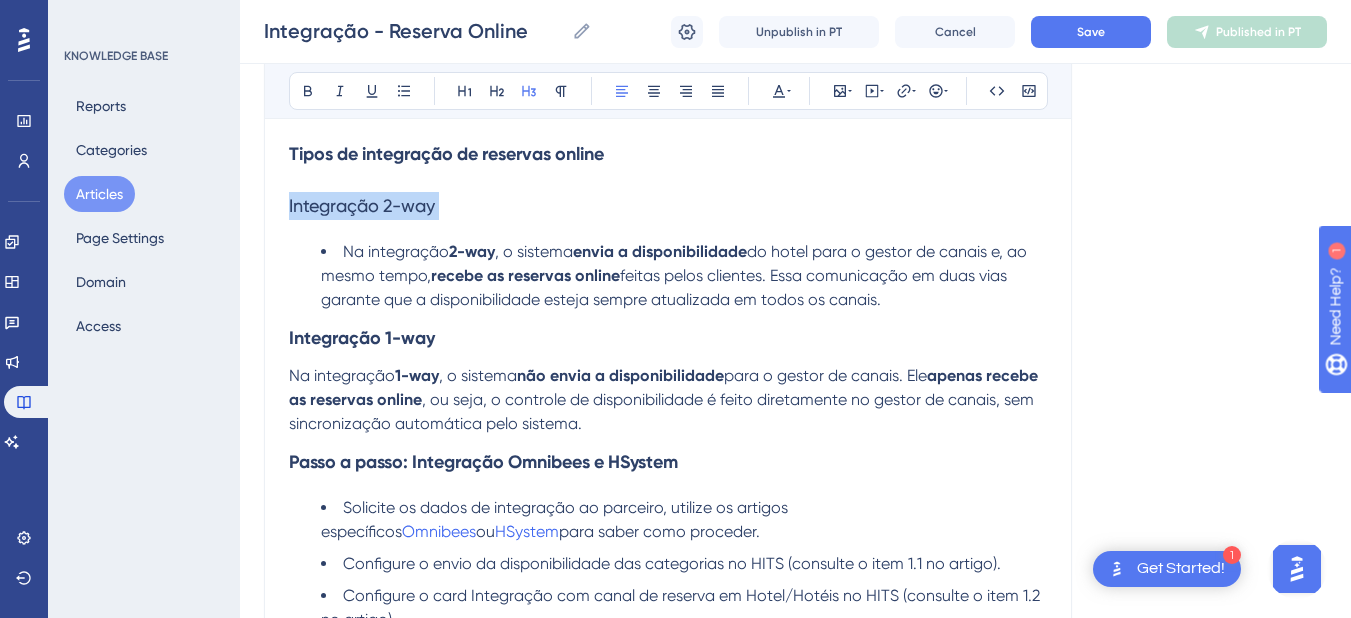 click on "Integração 2-way" at bounding box center (362, 205) 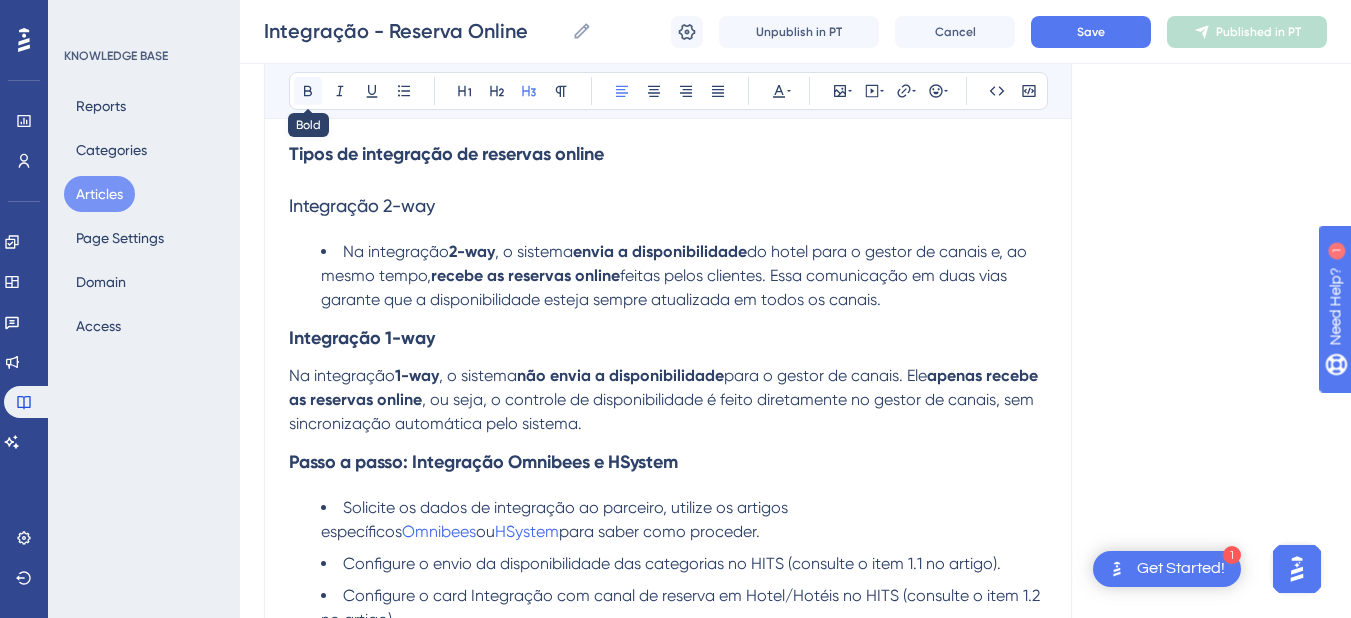click 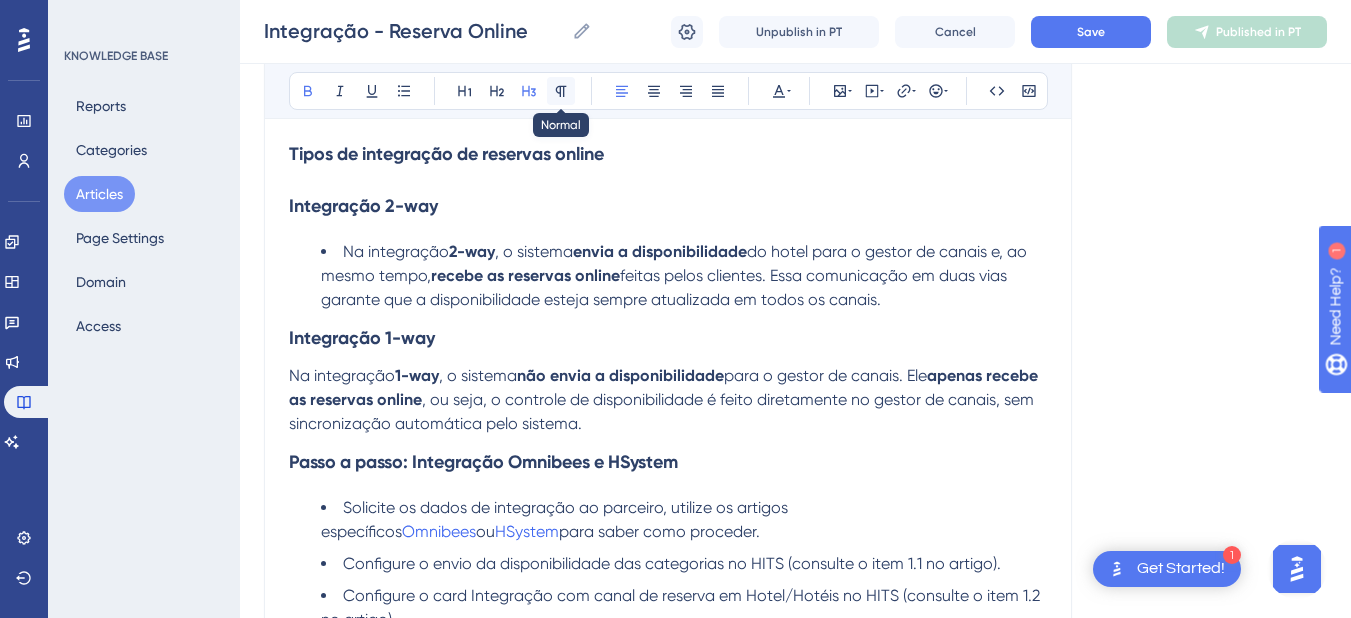 click 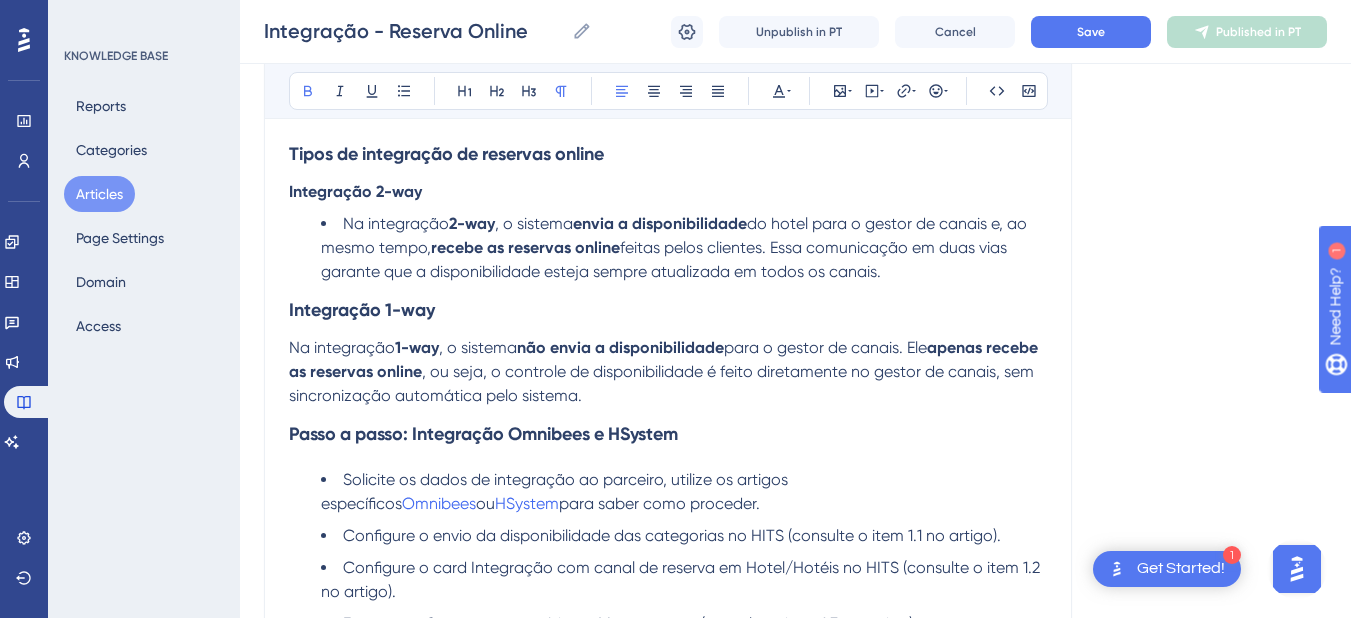 click on "Integração 2-way" at bounding box center [668, 192] 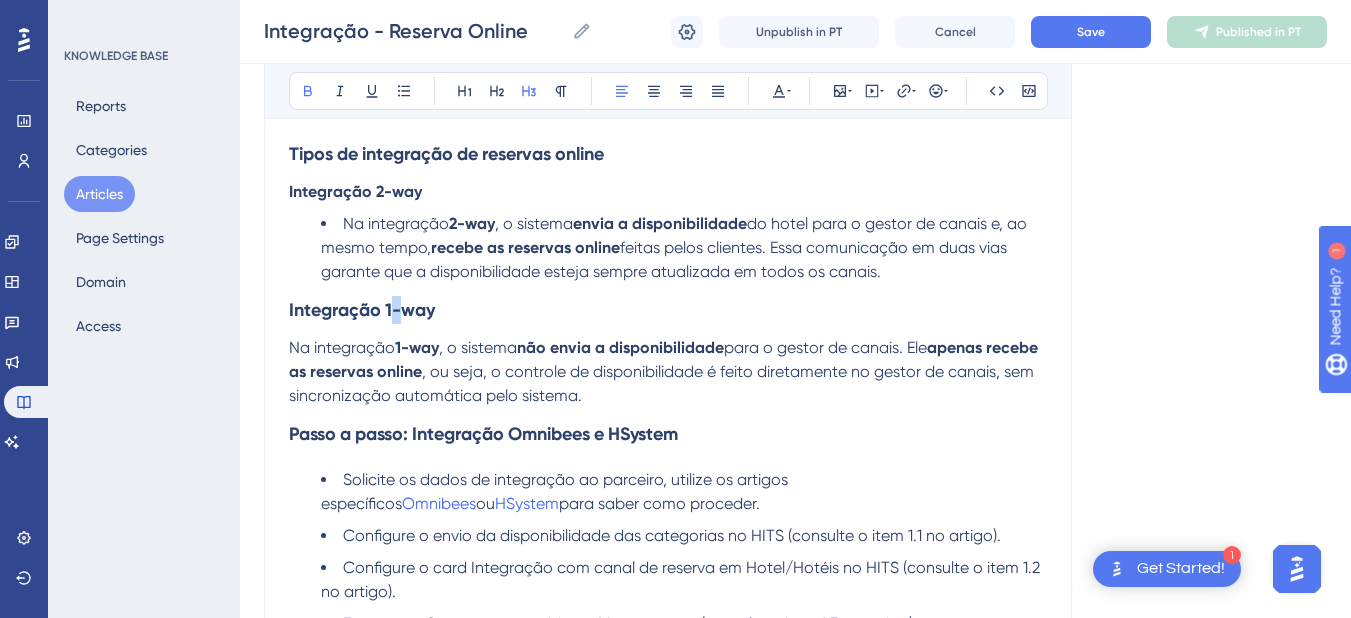 click on "Integração 1-way" at bounding box center (362, 310) 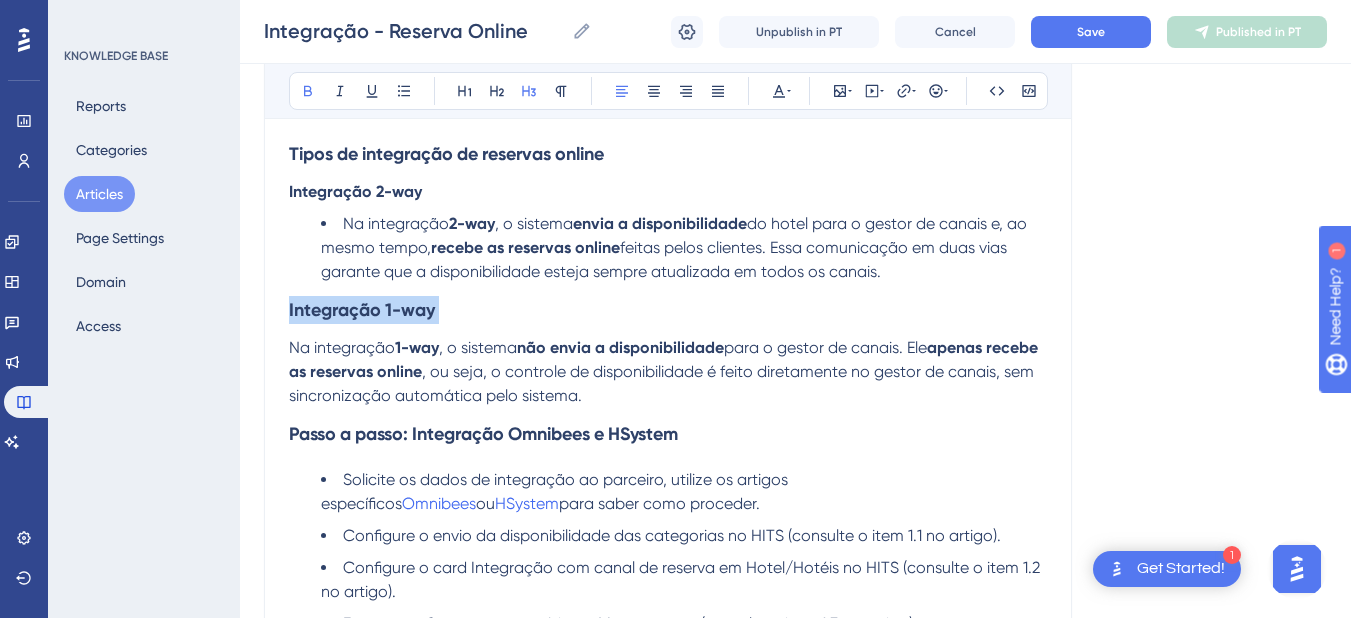 click on "Integração 1-way" at bounding box center (362, 310) 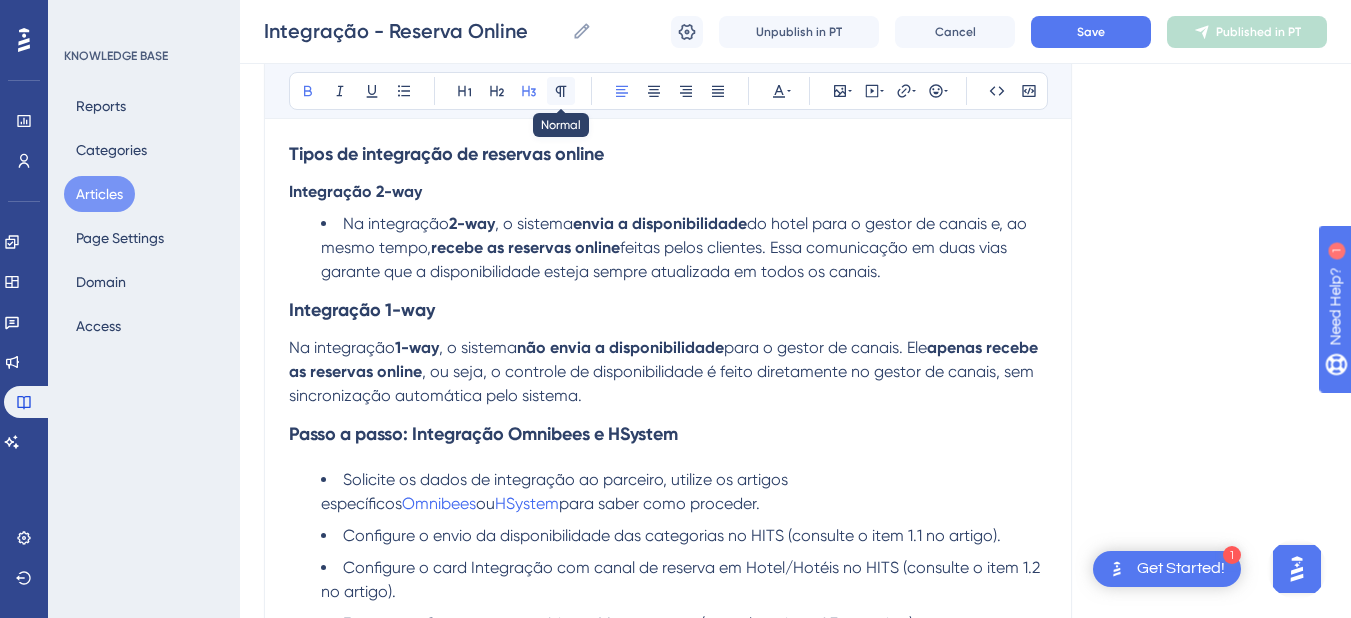 click 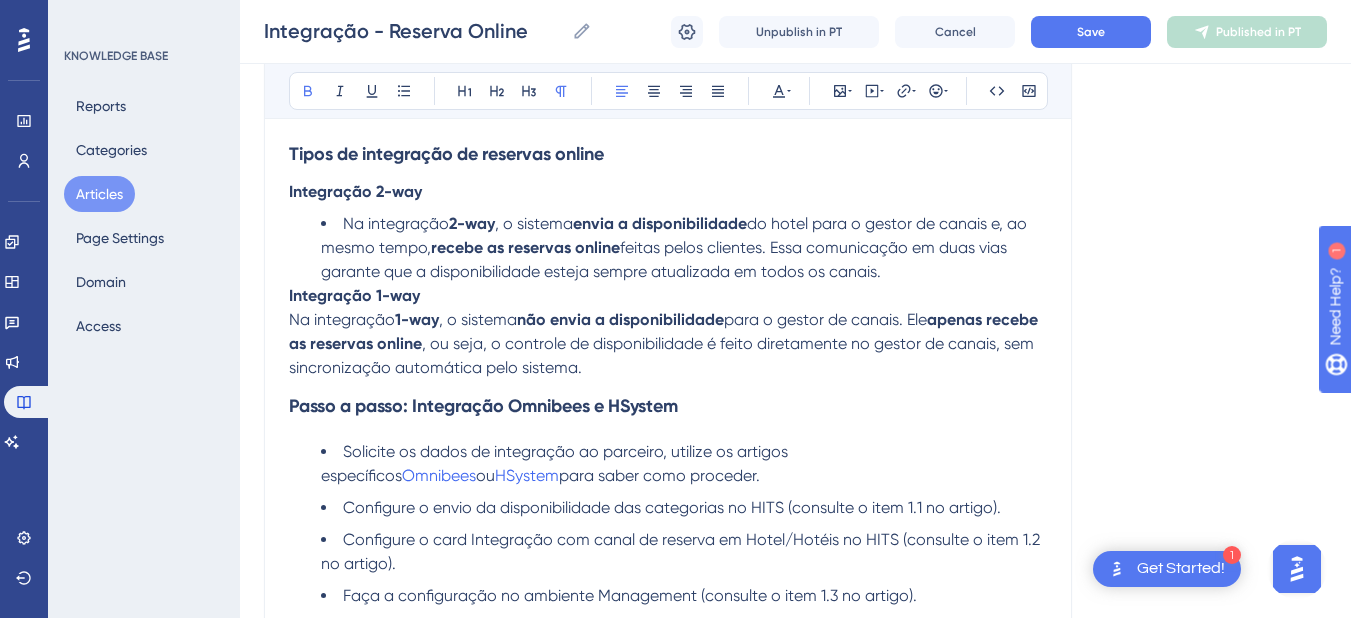 click on "do hotel para o gestor de canais e, ao mesmo tempo," at bounding box center [676, 235] 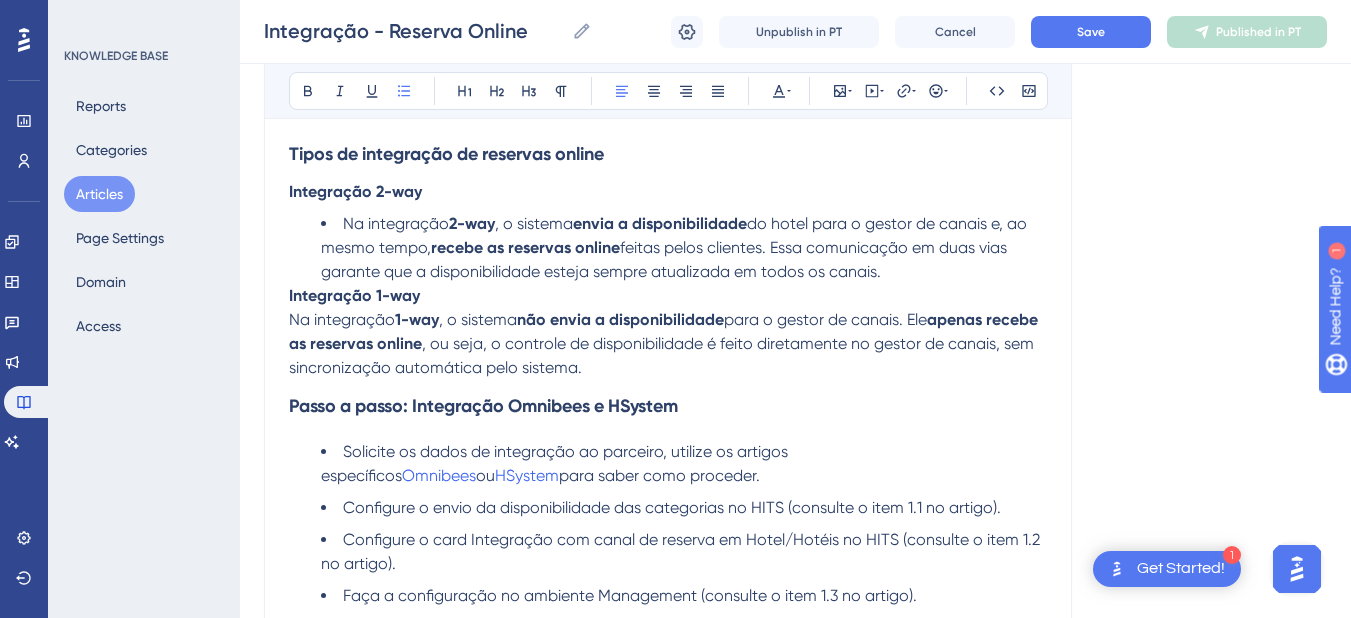 click on "do hotel para o gestor de canais e, ao mesmo tempo," at bounding box center (676, 235) 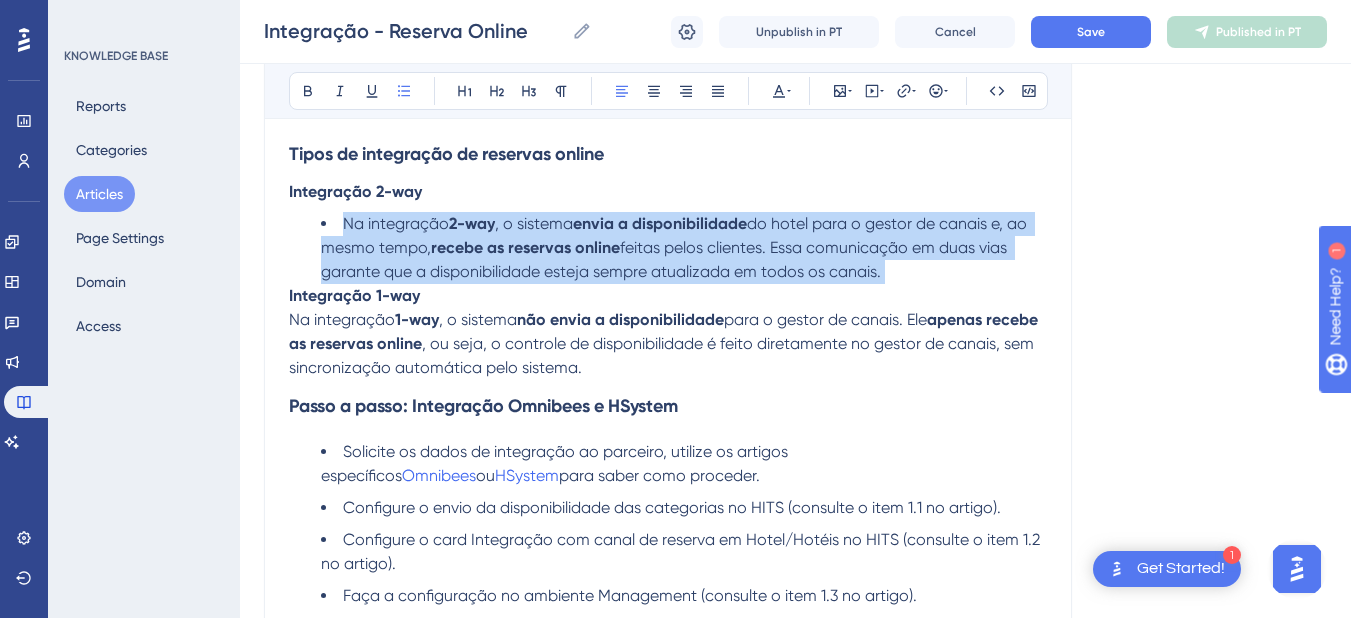 click on "do hotel para o gestor de canais e, ao mesmo tempo," at bounding box center [676, 235] 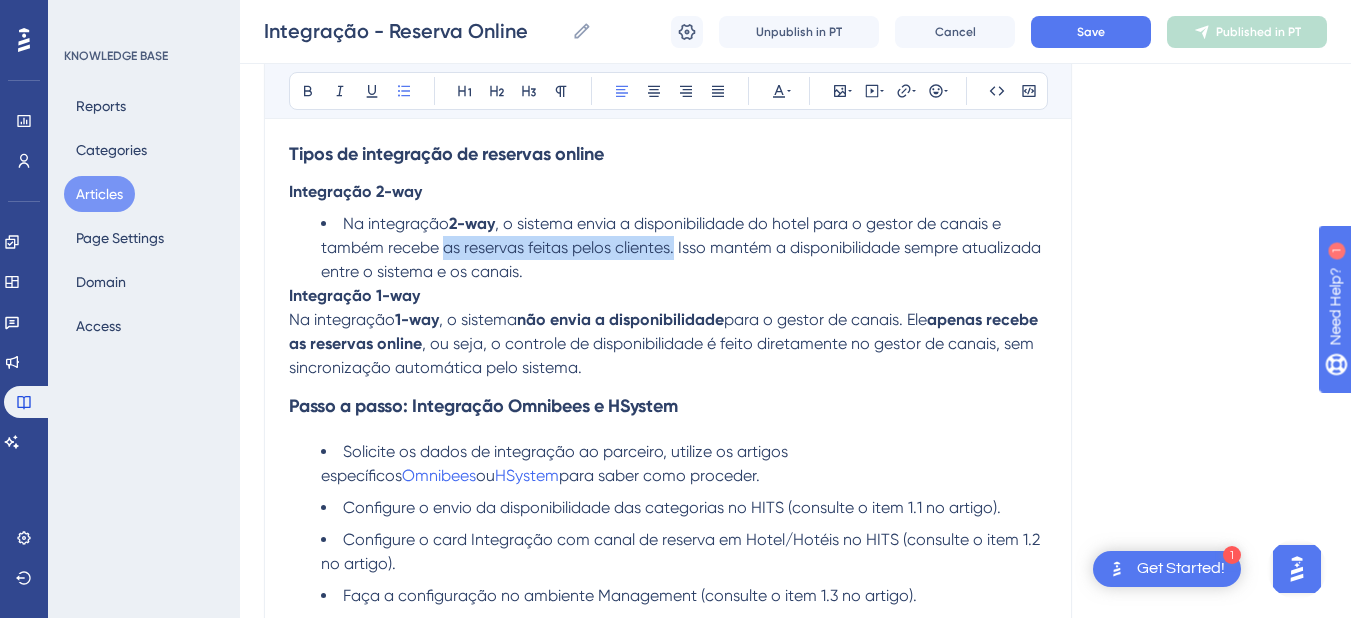 drag, startPoint x: 676, startPoint y: 248, endPoint x: 444, endPoint y: 244, distance: 232.03448 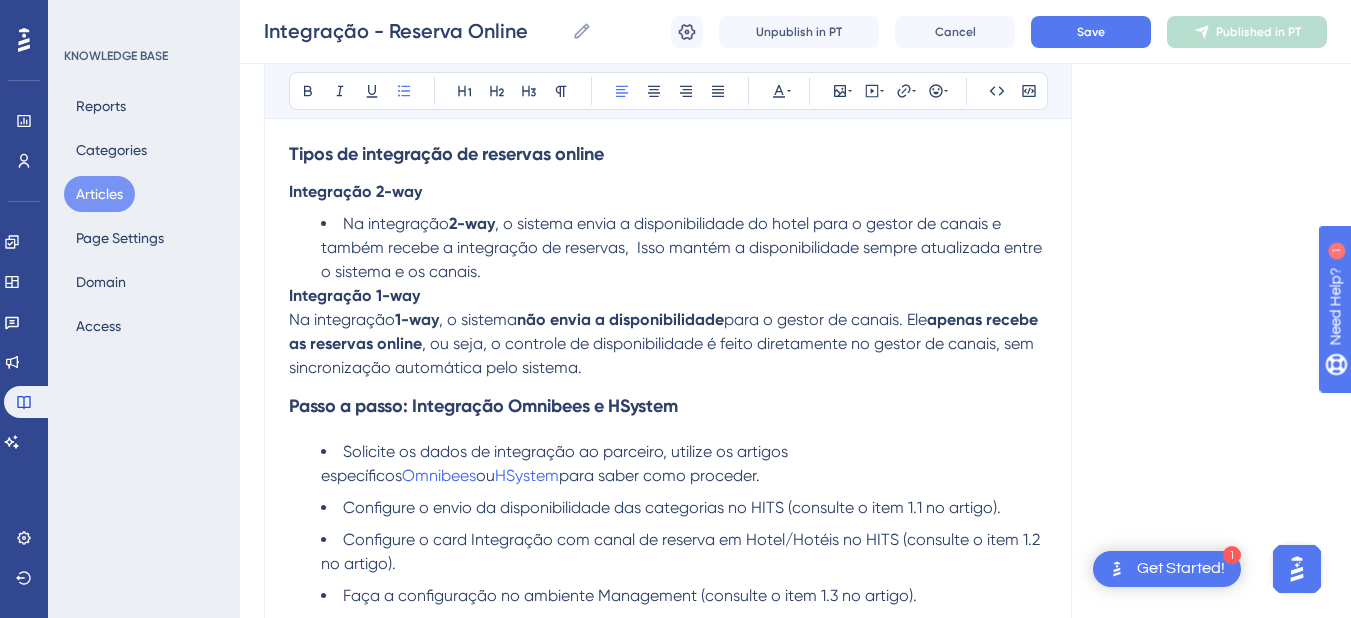 click on "Na integração  2-way , o sistema envia a disponibilidade do hotel para o gestor de canais e também recebe a integração de reservas,  Isso mantém a disponibilidade sempre atualizada entre o sistema e os canais." at bounding box center (684, 248) 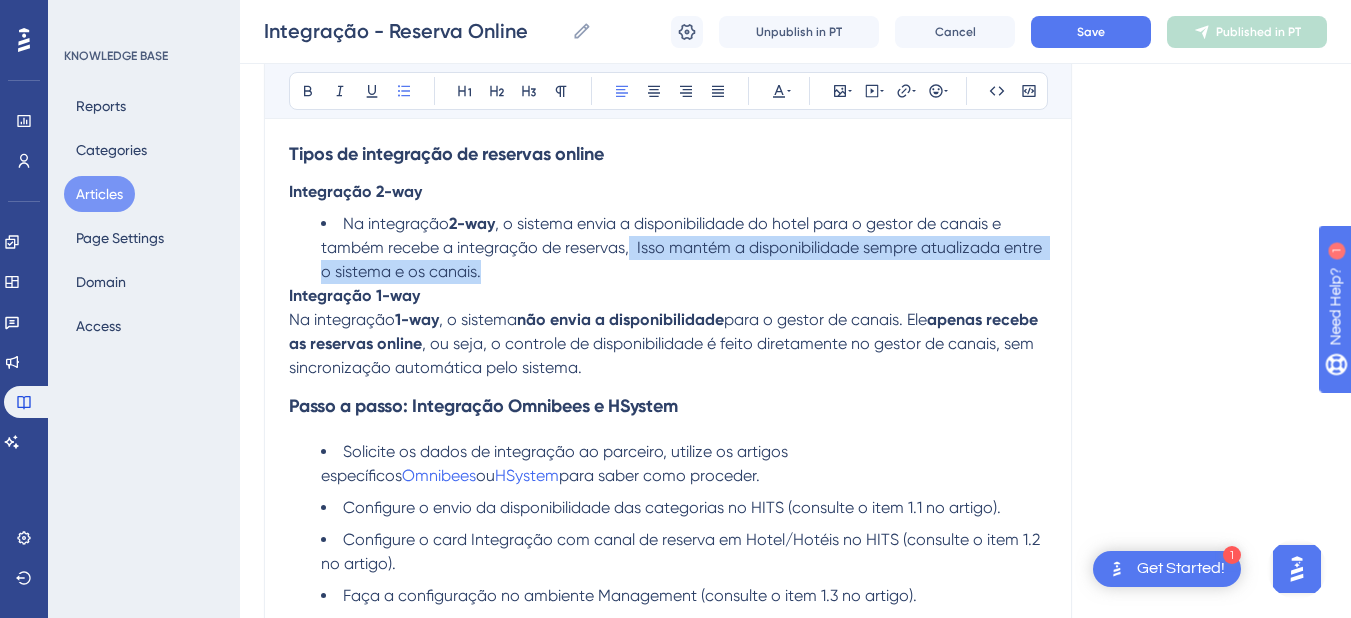 drag, startPoint x: 518, startPoint y: 267, endPoint x: 629, endPoint y: 246, distance: 112.969025 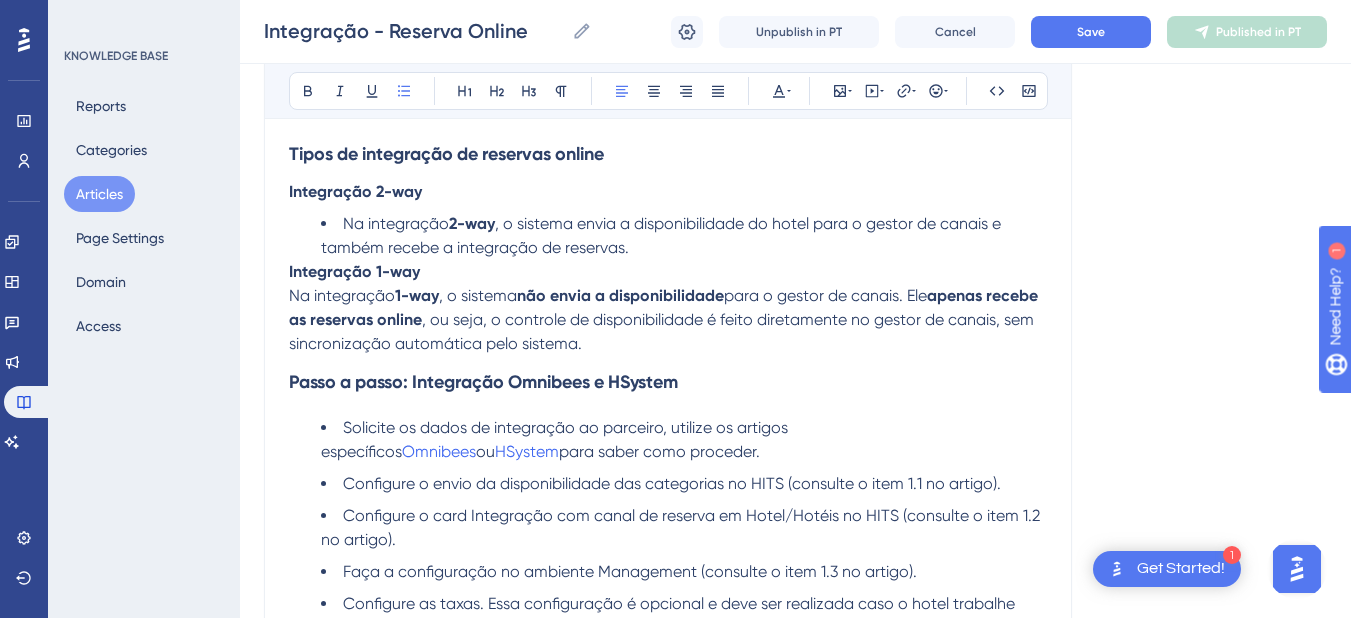 click on "Integração 1-way" at bounding box center (354, 271) 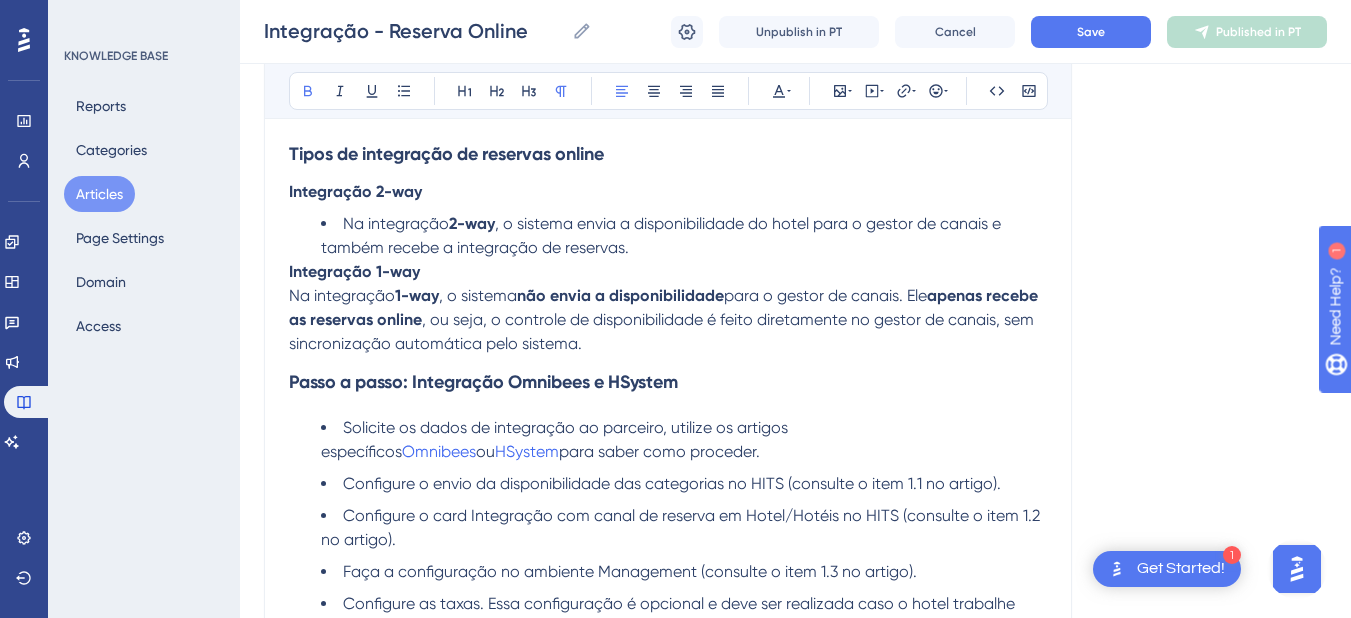 click on "Integração 1-way" at bounding box center [354, 271] 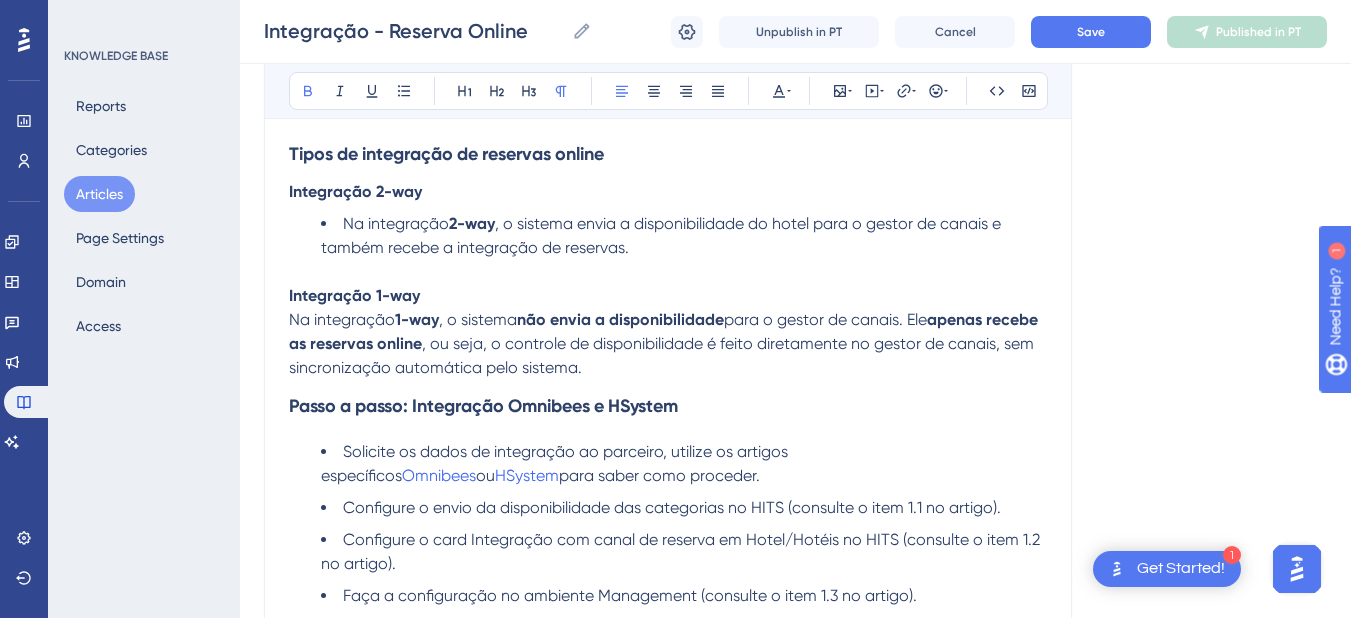 click on "apenas recebe as reservas online" at bounding box center (665, 331) 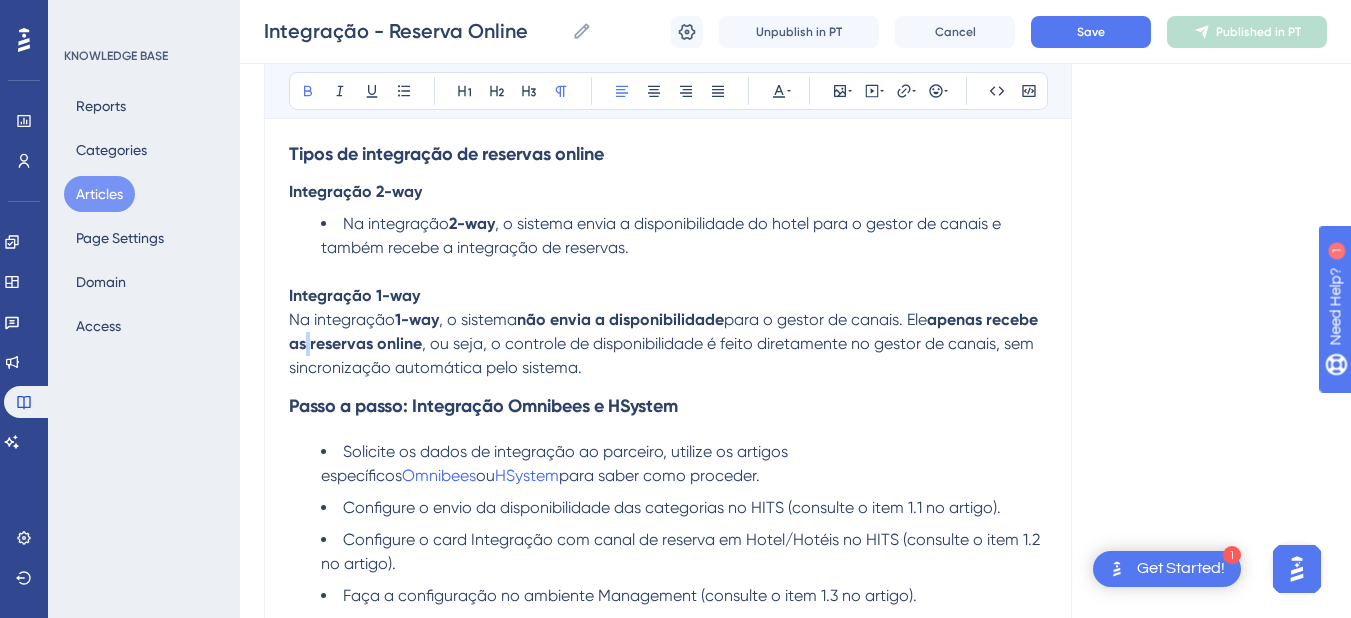 click on "apenas recebe as reservas online" at bounding box center [665, 331] 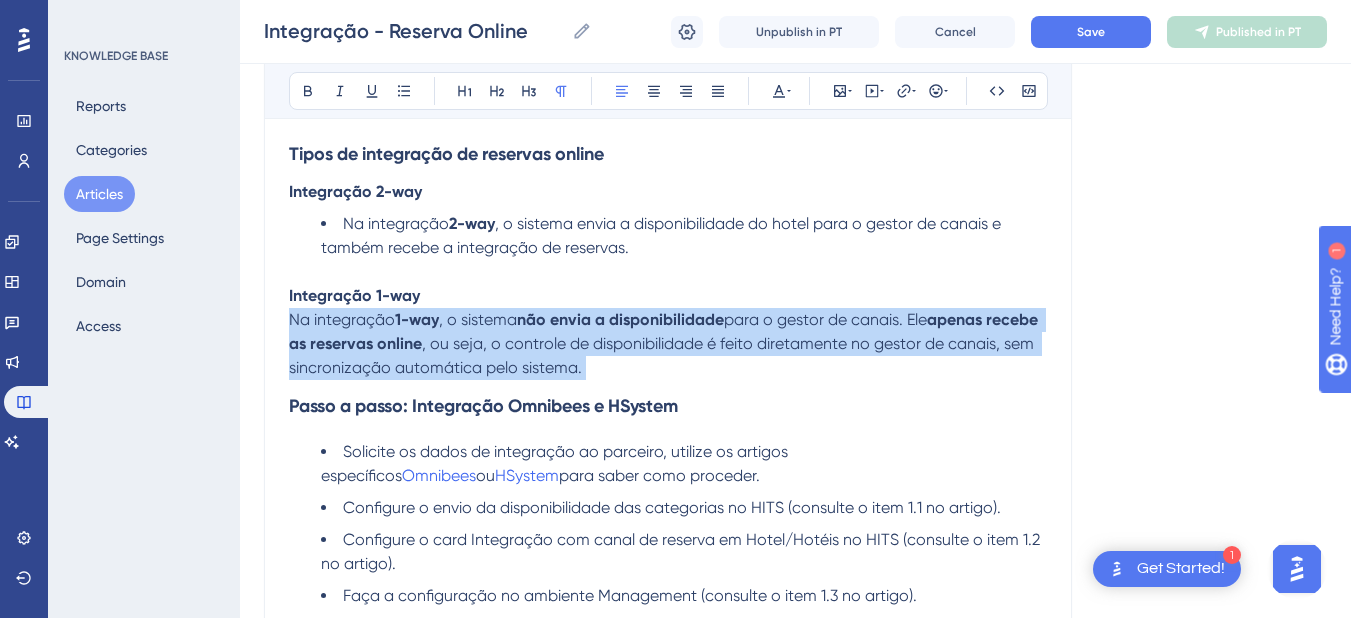 click on "apenas recebe as reservas online" at bounding box center [665, 331] 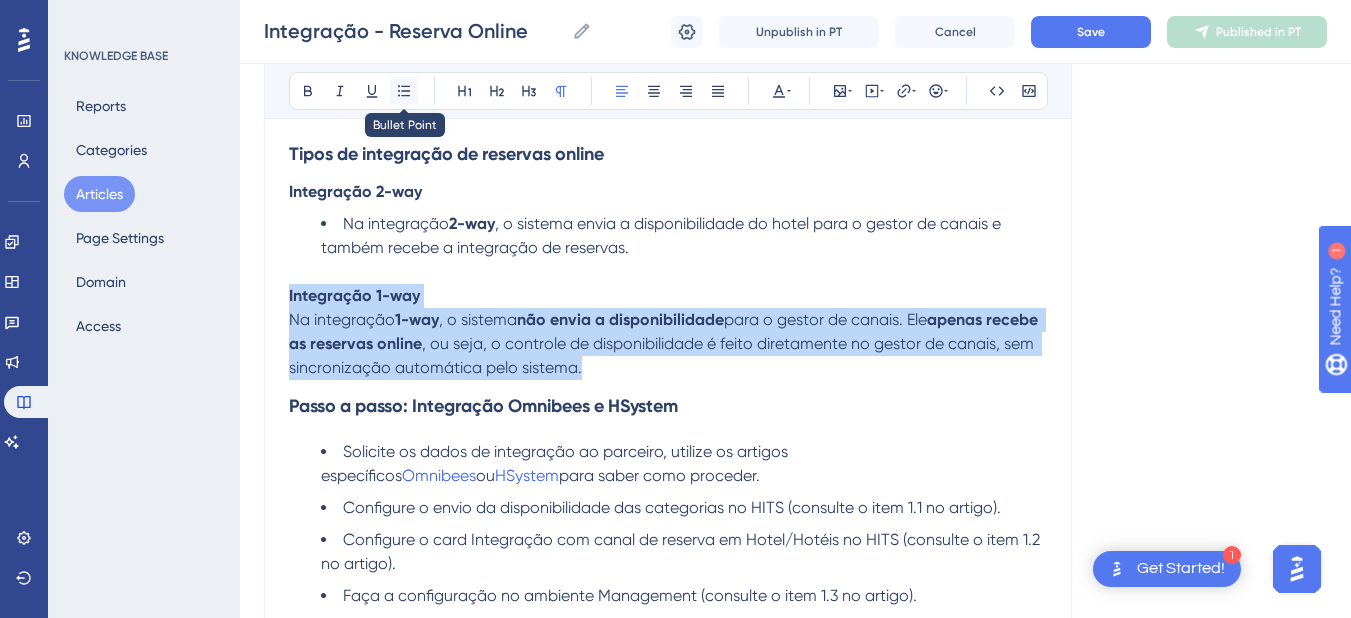 click at bounding box center [404, 91] 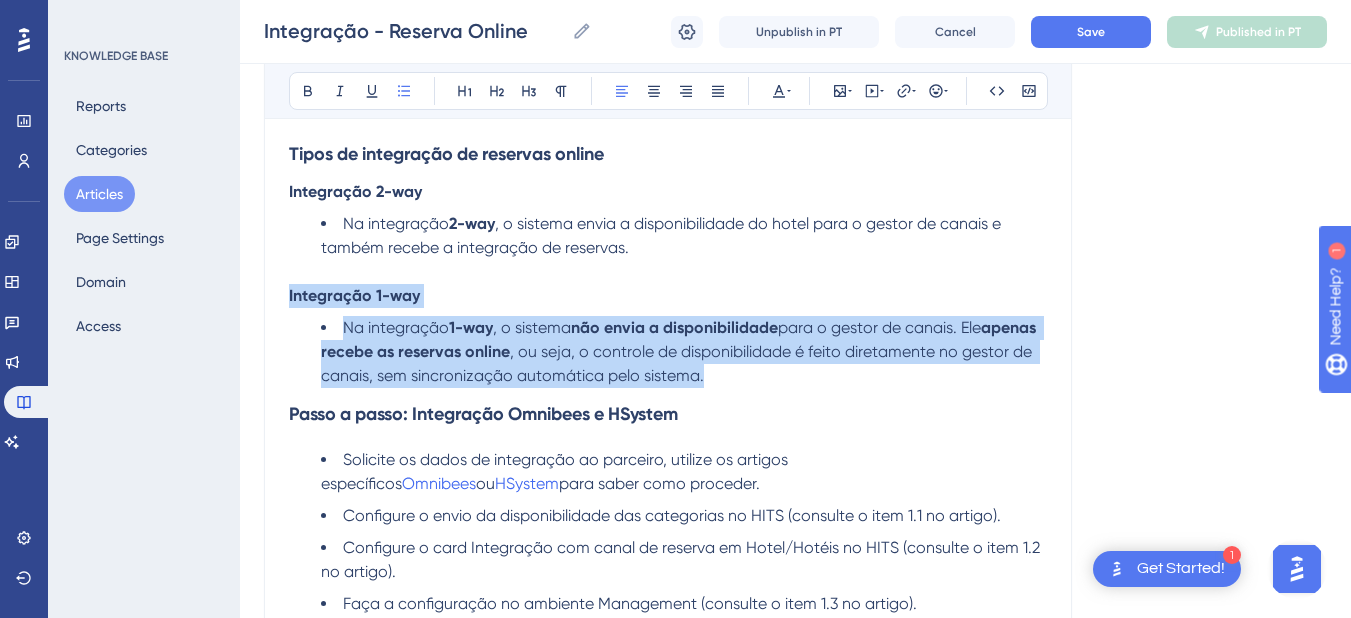 click on "Na integração  1-way , o sistema  não envia a disponibilidade  para o gestor de canais. Ele  apenas recebe as reservas online , ou seja, o controle de disponibilidade é feito diretamente no gestor de canais, sem sincronização automática pelo sistema." at bounding box center [684, 352] 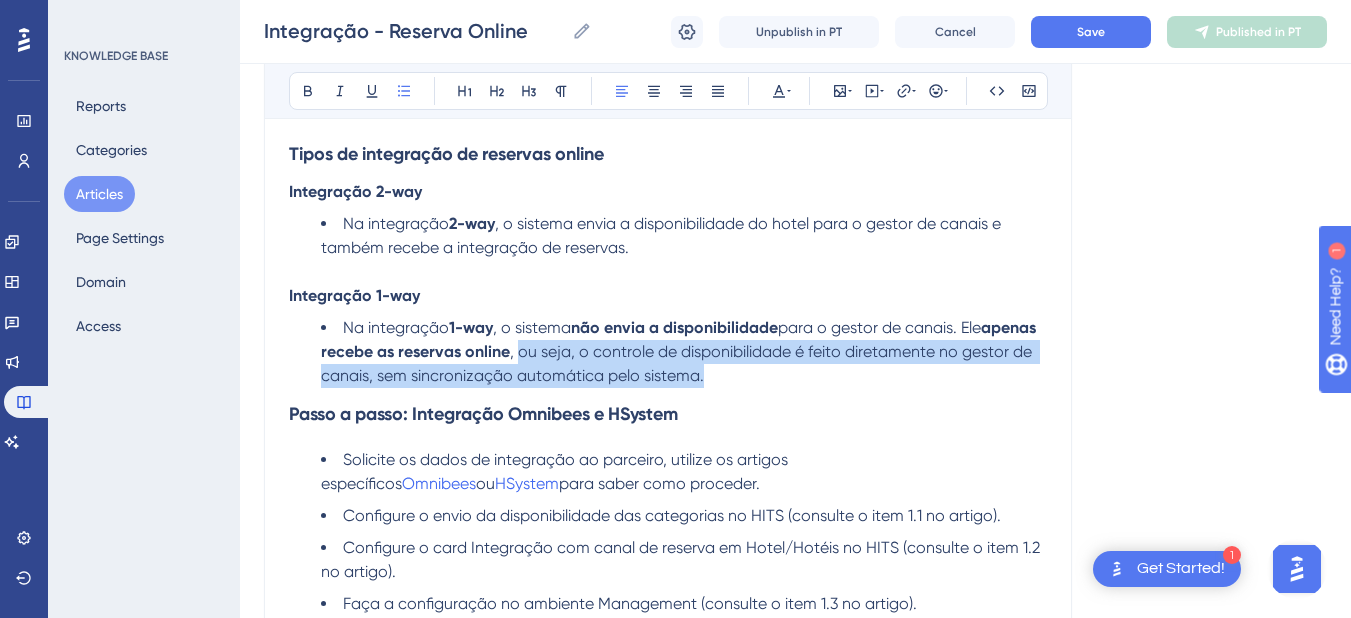 drag, startPoint x: 805, startPoint y: 371, endPoint x: 576, endPoint y: 352, distance: 229.78687 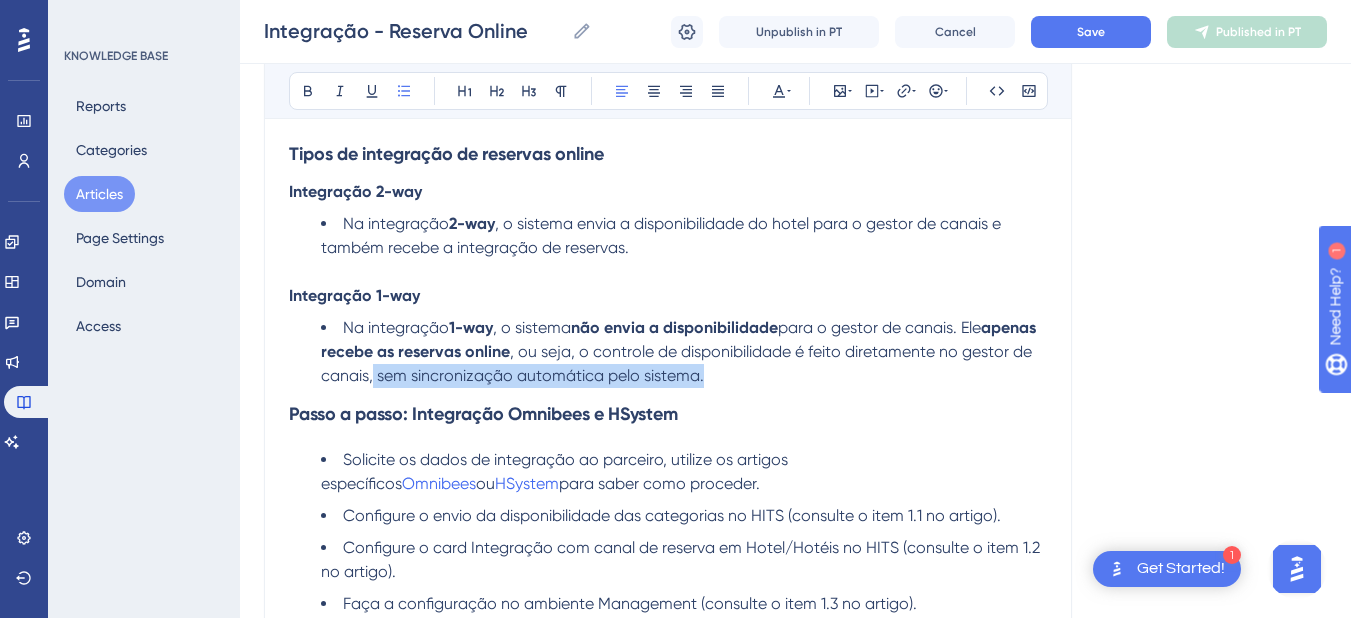 drag, startPoint x: 798, startPoint y: 372, endPoint x: 446, endPoint y: 377, distance: 352.03552 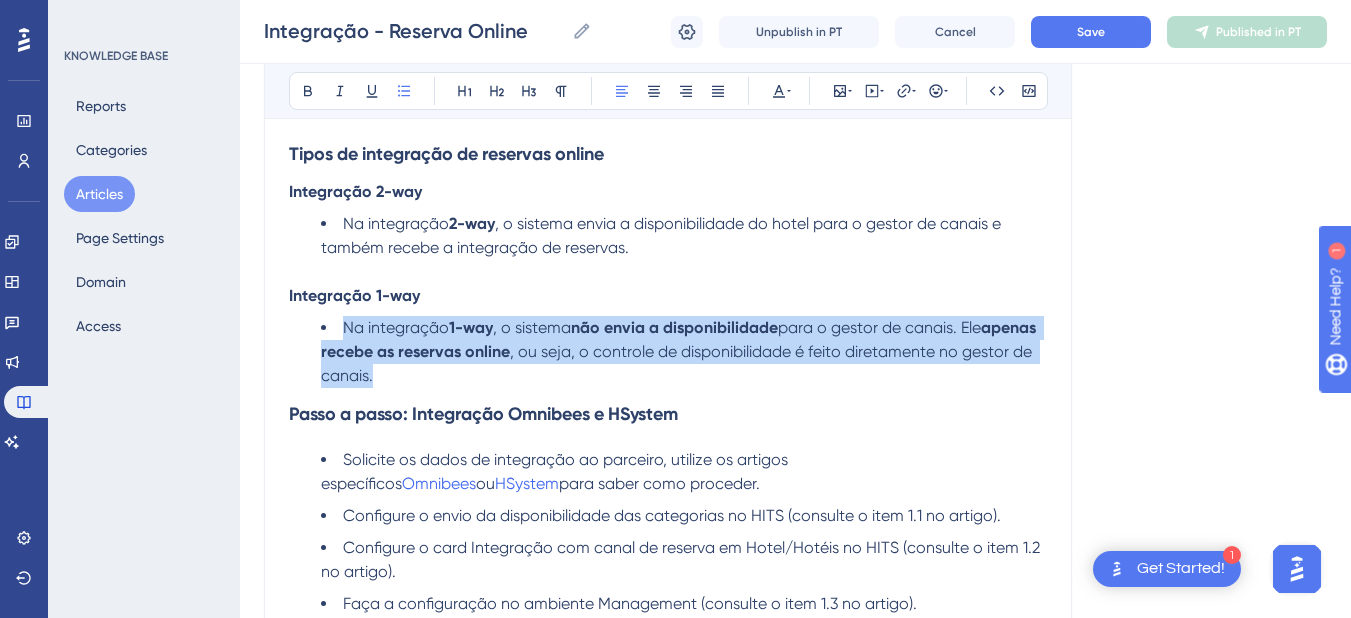 drag, startPoint x: 452, startPoint y: 377, endPoint x: 336, endPoint y: 328, distance: 125.92458 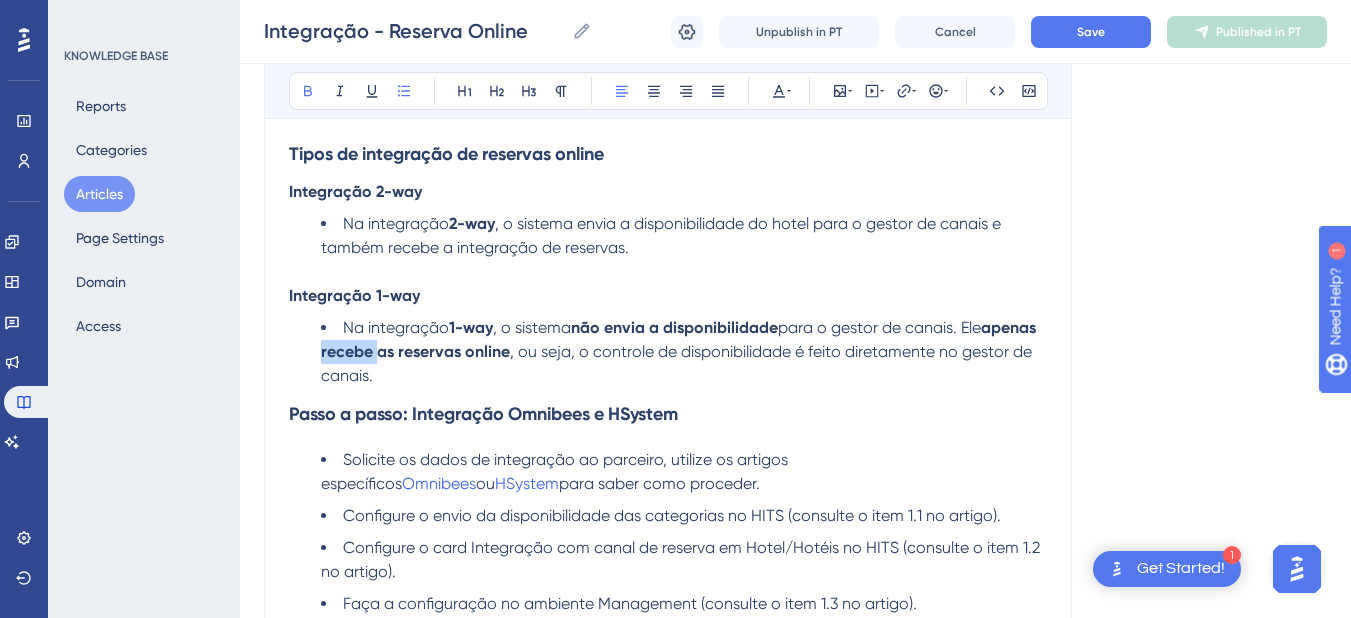 click on "apenas recebe as reservas online" at bounding box center [680, 339] 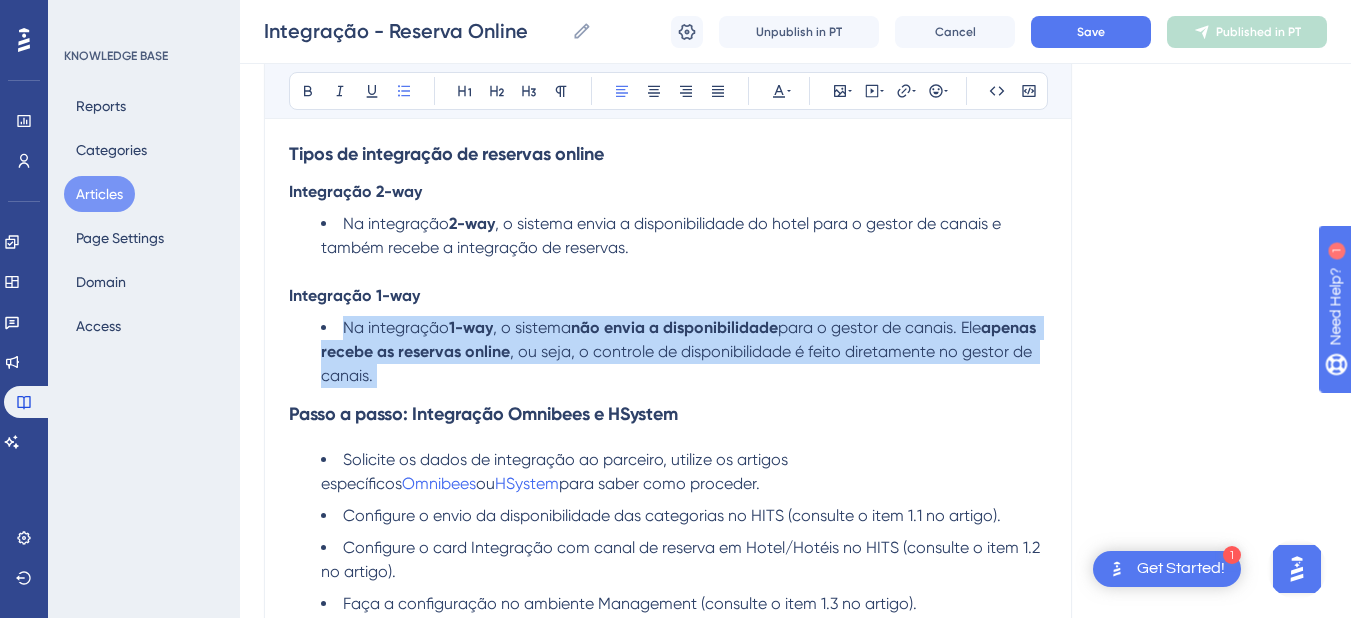 click on "apenas recebe as reservas online" at bounding box center (680, 339) 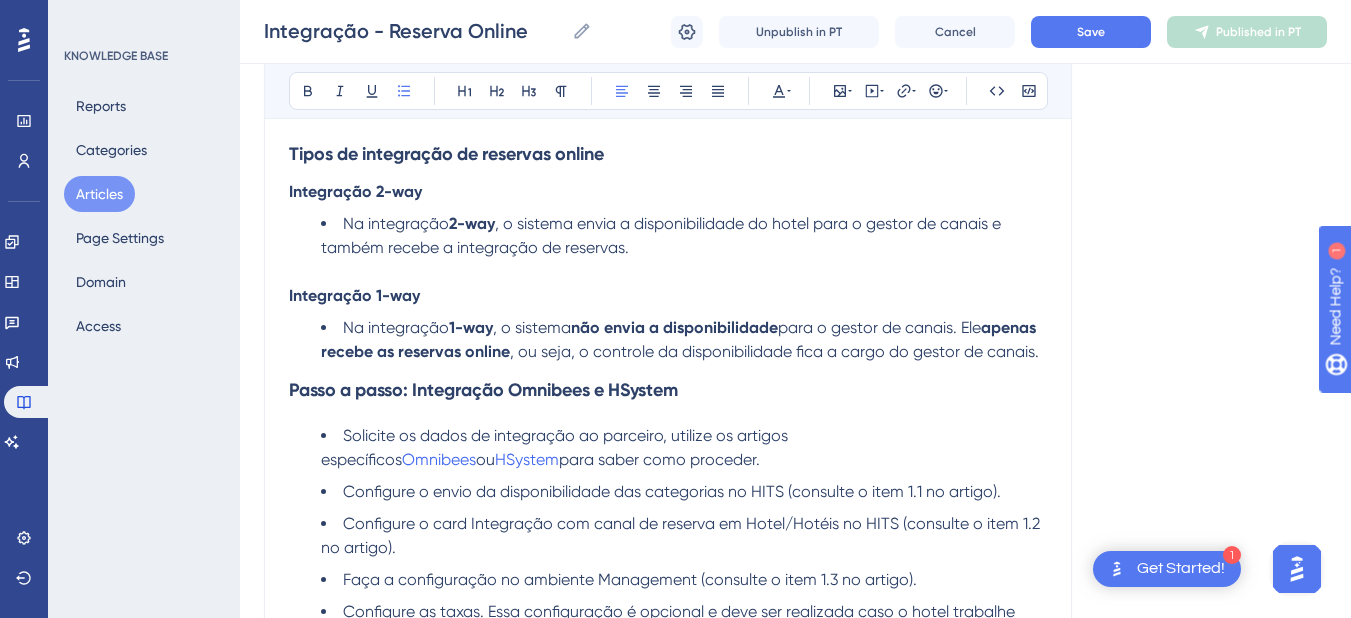 click on ", ou seja, o controle da disponibilidade fica a cargo do gestor de canais." at bounding box center (774, 351) 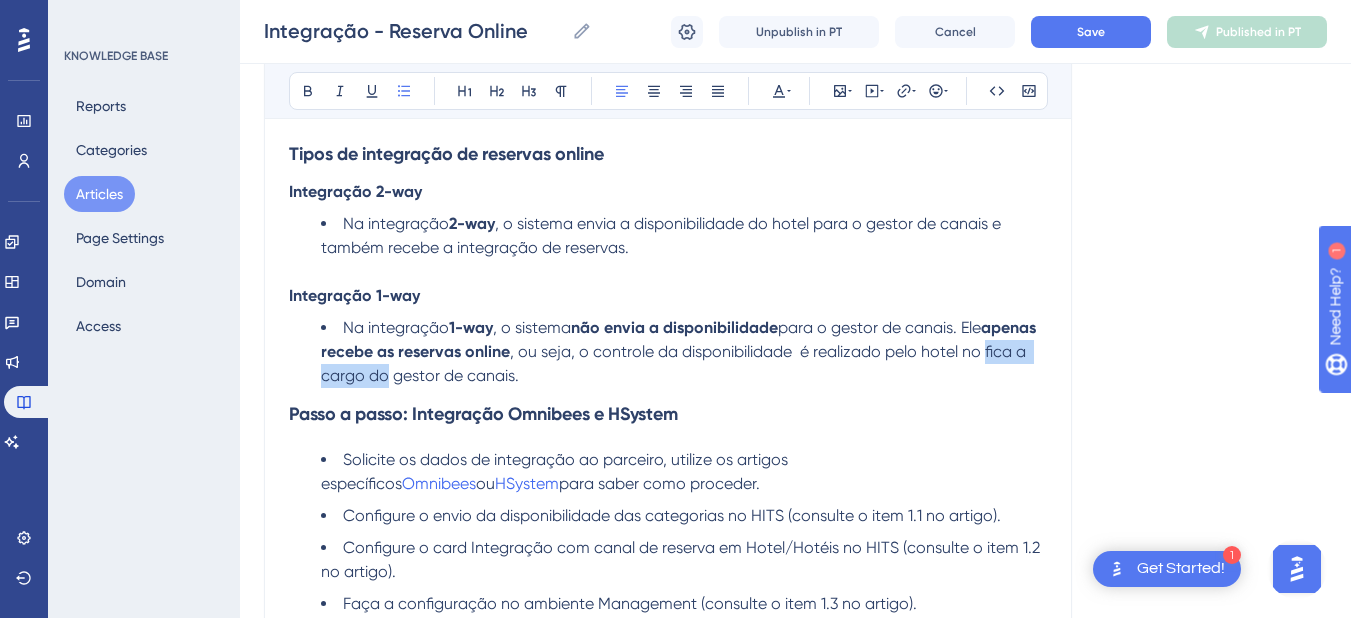 drag, startPoint x: 434, startPoint y: 372, endPoint x: 313, endPoint y: 375, distance: 121.037186 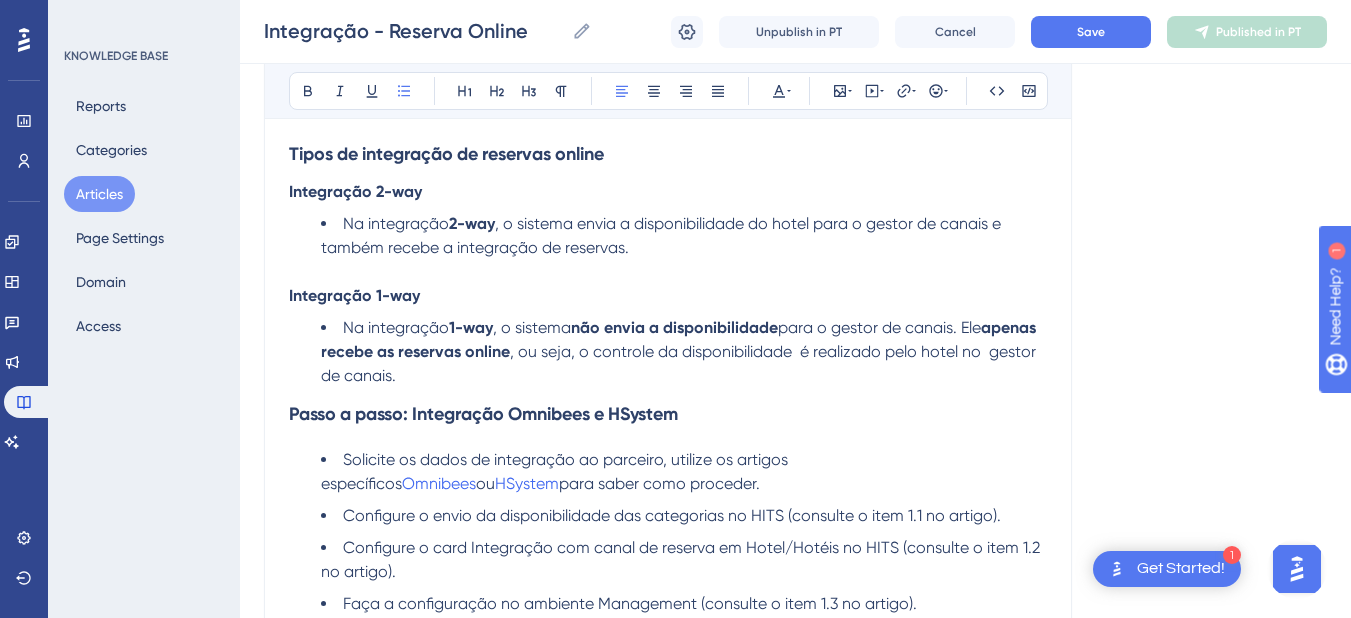 click on "Na integração  1-way , o sistema  não envia a disponibilidade  para o gestor de canais. Ele  apenas recebe as reservas online , ou seja, o controle da disponibilidade  é realizado pelo hotel no  gestor de canais." at bounding box center [684, 352] 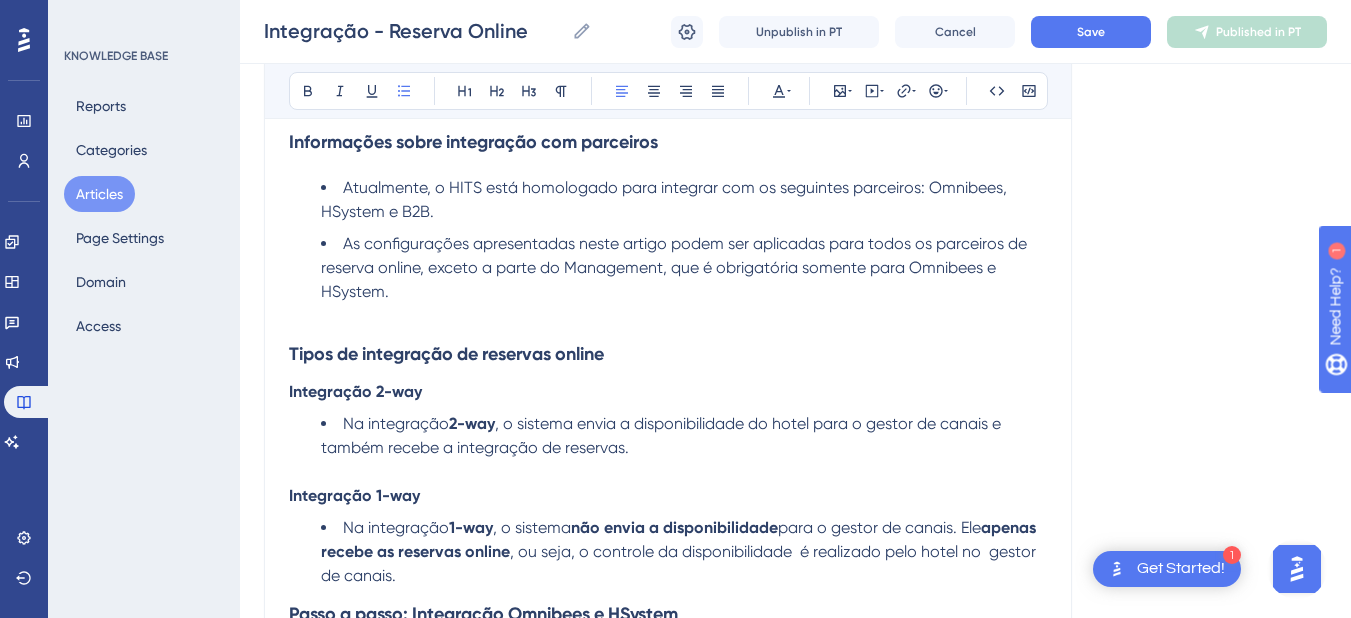 click at bounding box center [668, 316] 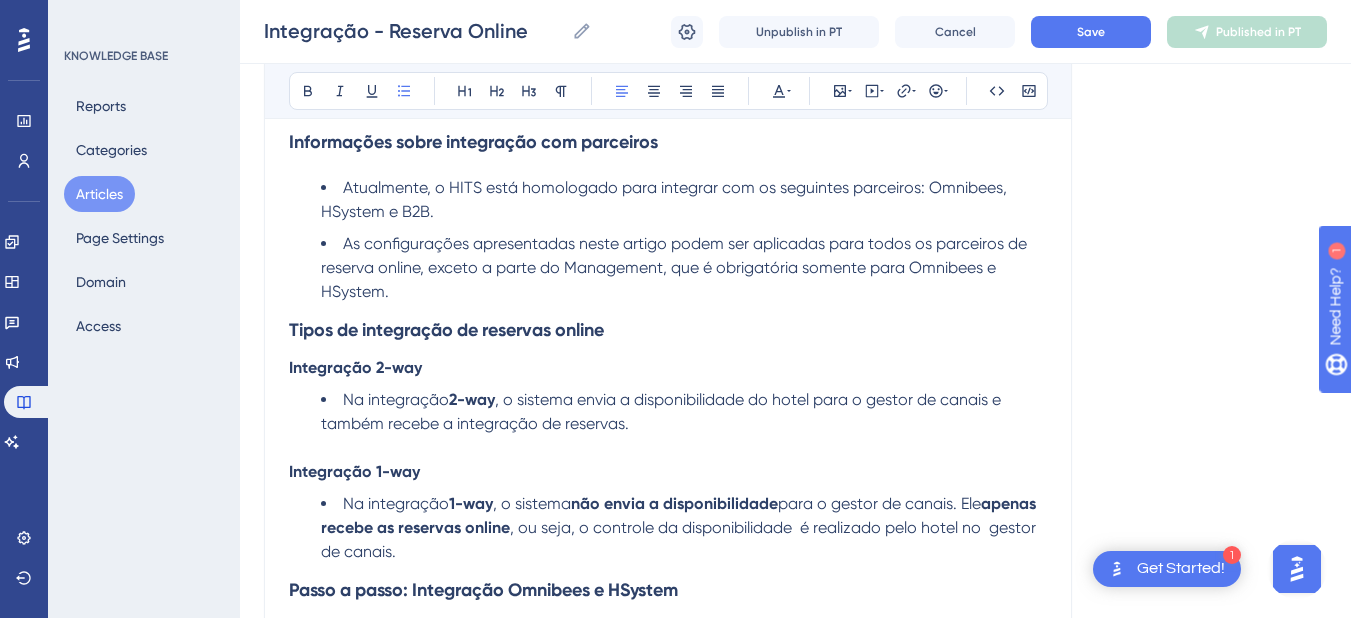 scroll, scrollTop: 509, scrollLeft: 0, axis: vertical 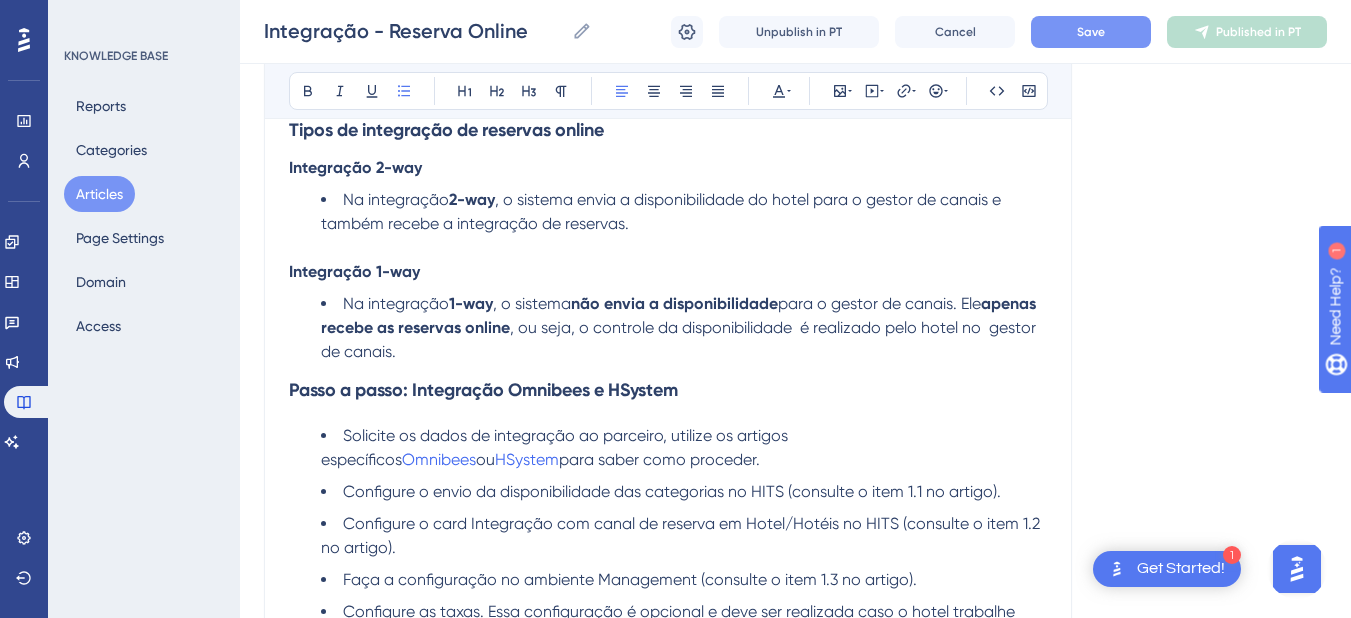 click on "Save" at bounding box center (1091, 32) 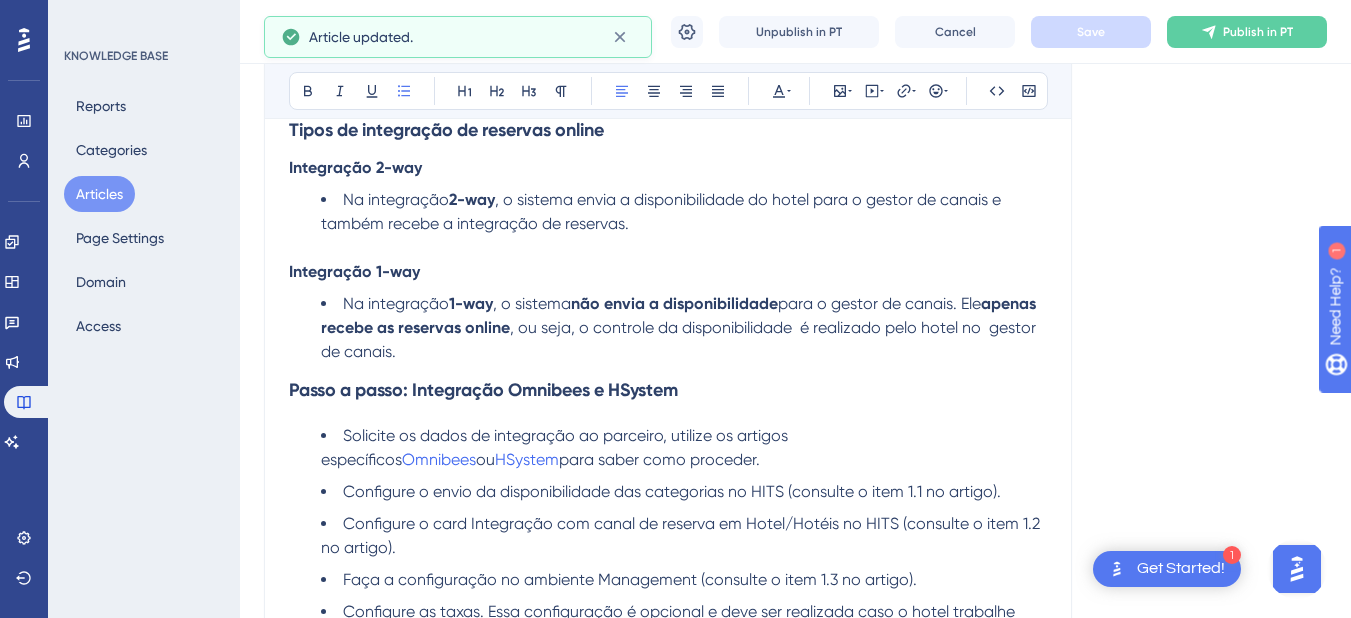 click on "Integração - Reserva Online Integração - Reserva Online Unpublish in PT Cancel Save Publish in PT" at bounding box center [795, 32] 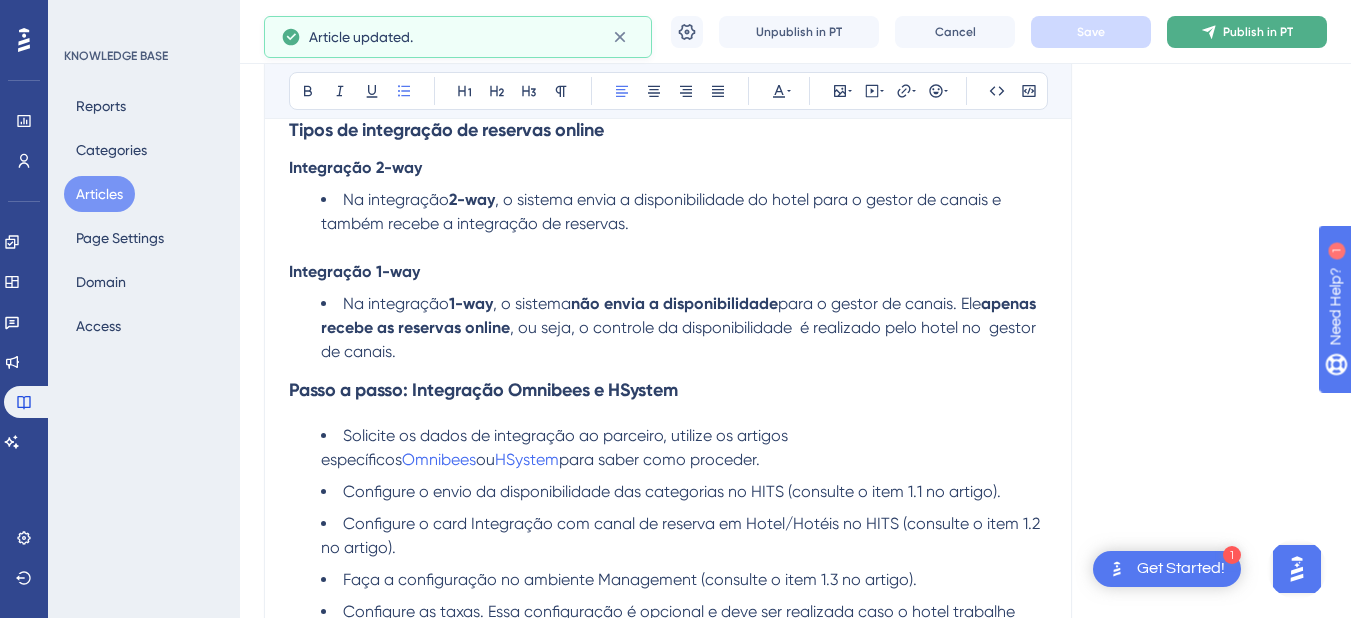 click on "Publish in PT" at bounding box center (1258, 32) 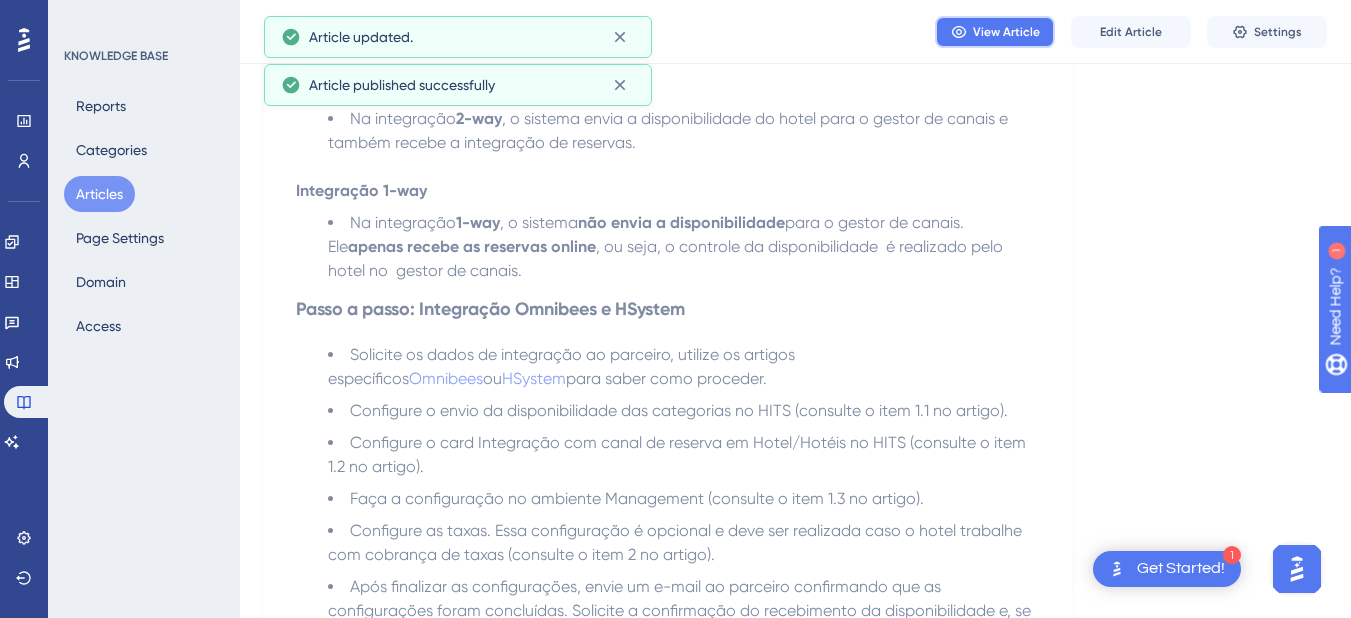 click on "View Article" at bounding box center [1006, 32] 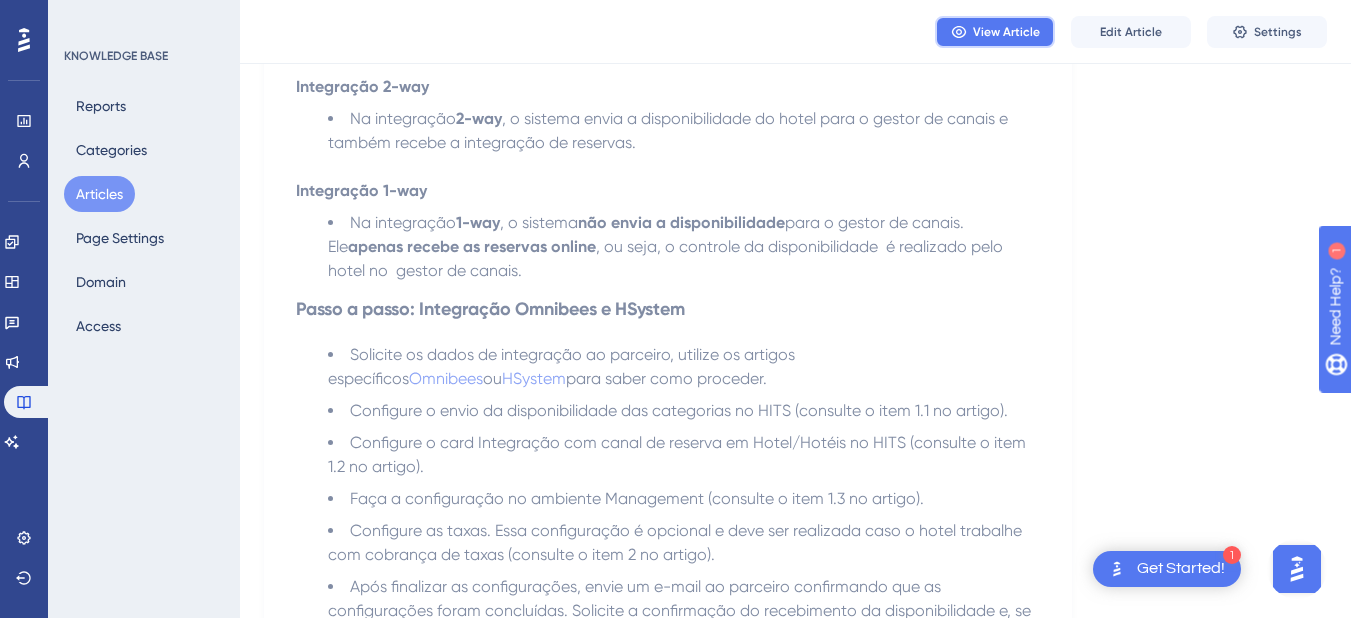 click on "View Article" at bounding box center (1006, 32) 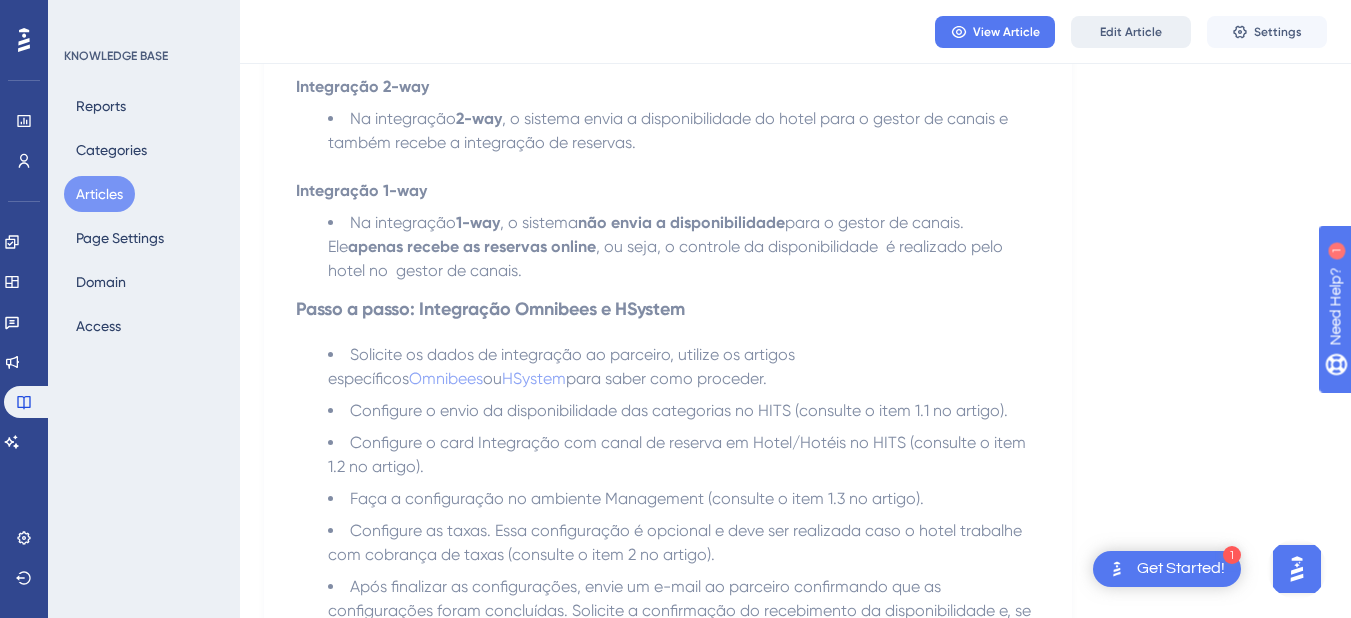 click on "Edit Article" at bounding box center [1131, 32] 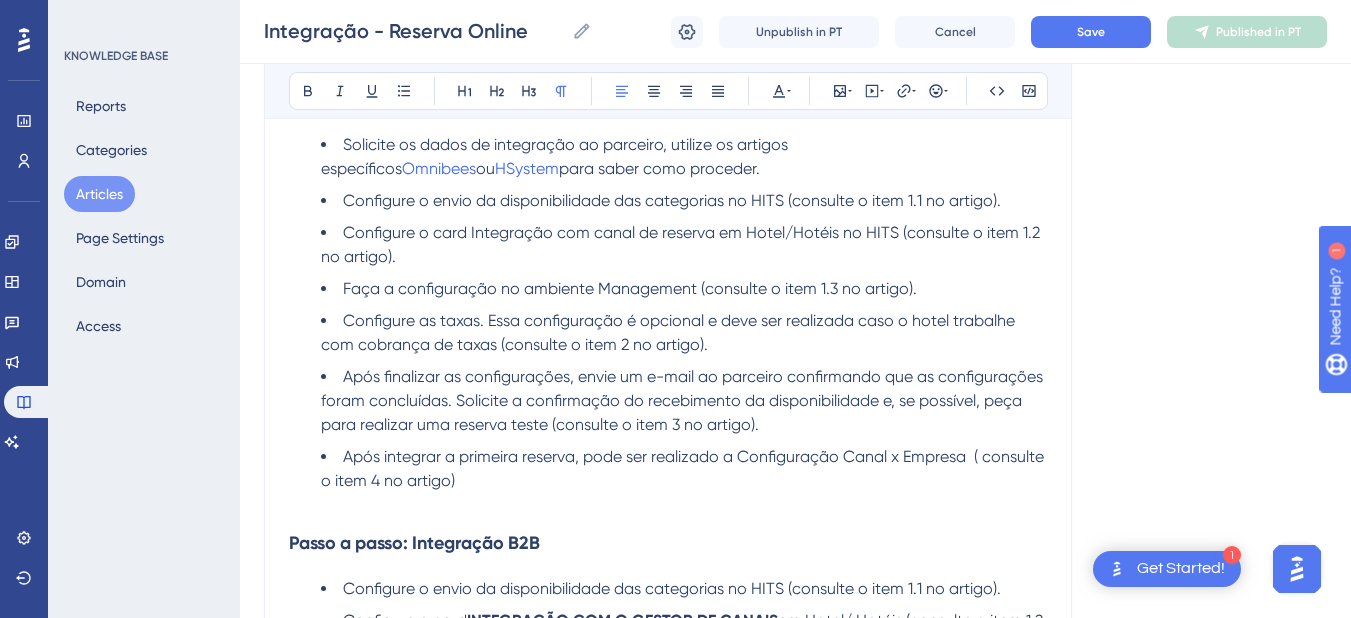 scroll, scrollTop: 400, scrollLeft: 0, axis: vertical 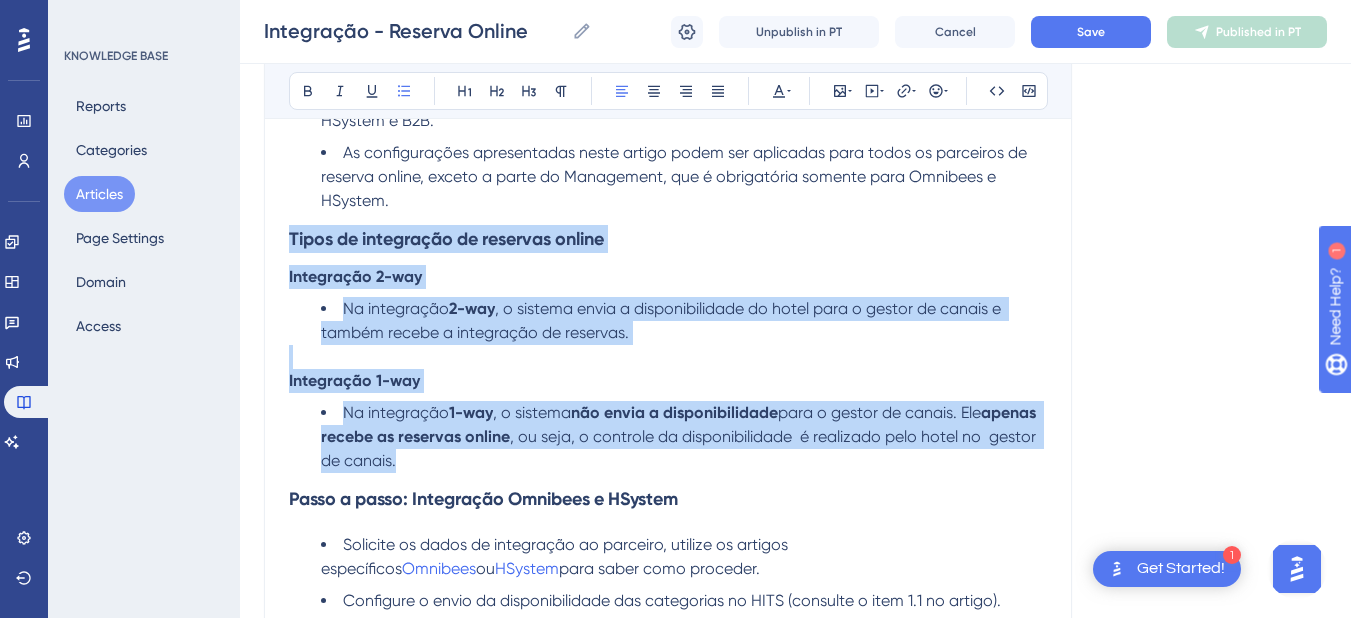 drag, startPoint x: 471, startPoint y: 459, endPoint x: 277, endPoint y: 235, distance: 296.3309 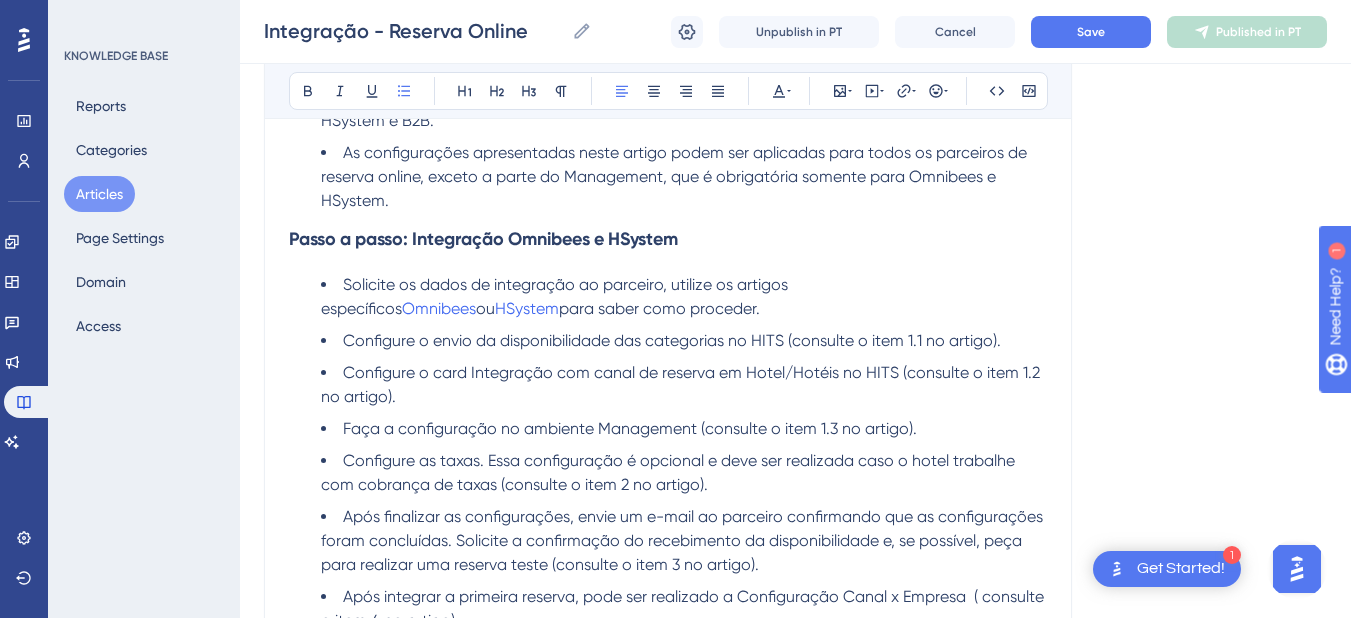 scroll, scrollTop: 200, scrollLeft: 0, axis: vertical 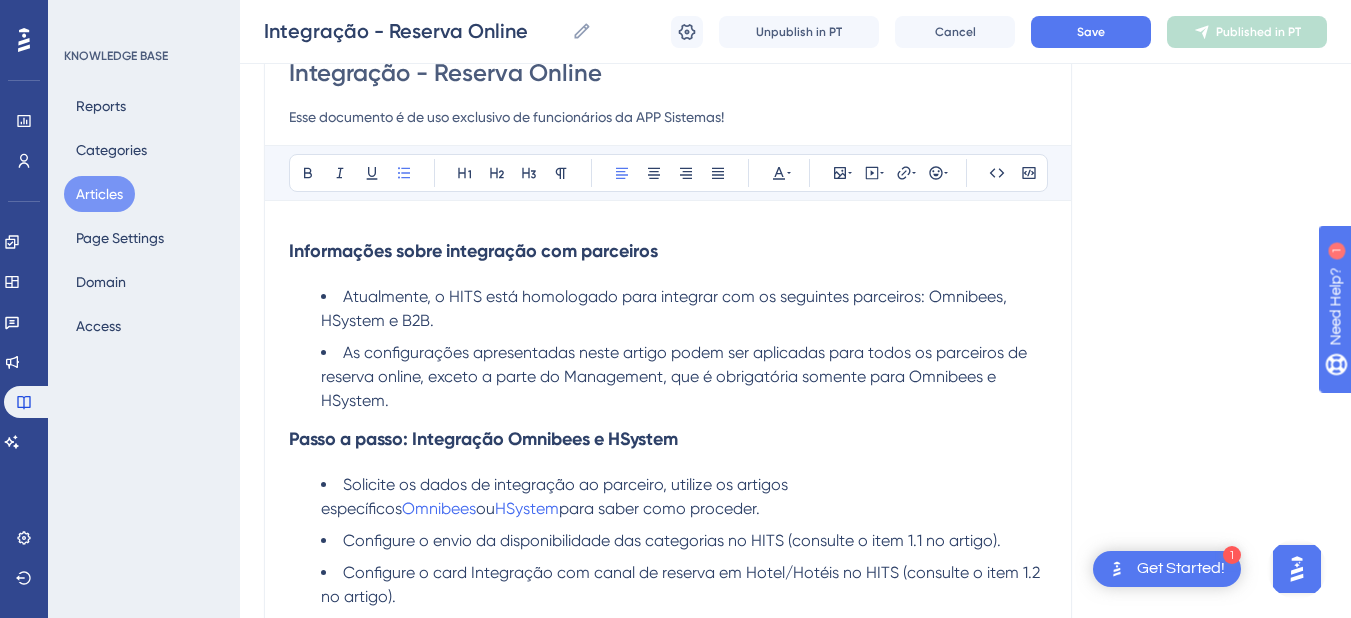 click on "Integração - Reserva Online Esse documento é de uso exclusivo de funcionários da APP Sistemas! Bold Italic Underline Bullet Point Heading 1 Heading 2 Heading 3 Normal Align Left Align Center Align Right Align Justify Text Color Insert Image Embed Video Hyperlink Emojis Code Code Block Informações sobre integração com parceiros Atualmente, o HITS está homologado para integrar com os seguintes parceiros: Omnibees, HSystem e B2B. As configurações apresentadas neste artigo podem ser aplicadas para todos os parceiros de reserva online, exceto a parte do Management, que é obrigatória somente para Omnibees e HSystem. Passo a passo: Integração Omnibees e HSystem Solicite os dados de integração ao parceiro, utilize os artigos específicos  Omnibees  ou  HSystem  para saber como proceder. Configure o envio da disponibilidade das categorias no HITS (consulte o item 1.1 no artigo). Configure o card Integração com canal de reserva em Hotel/Hotéis no HITS (consulte o item 1.2 no artigo). B2B NÃO Hotel:" at bounding box center (668, 6181) 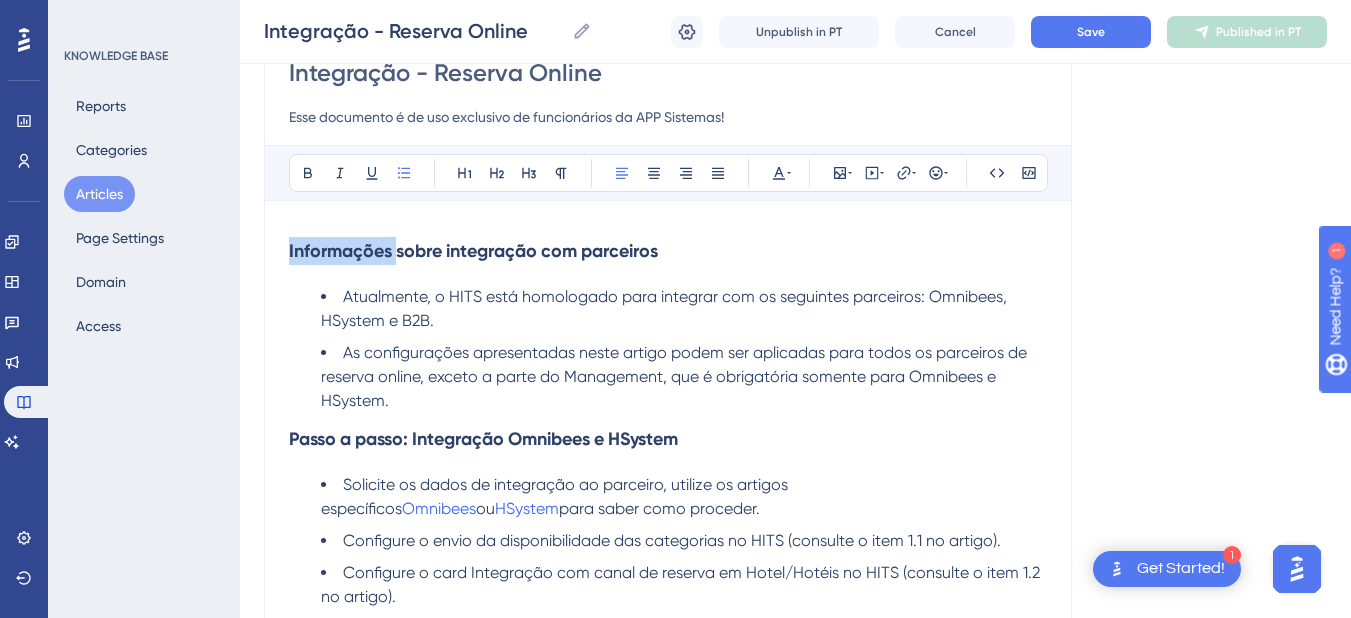 click on "Informações sobre integração com parceiros" at bounding box center (473, 251) 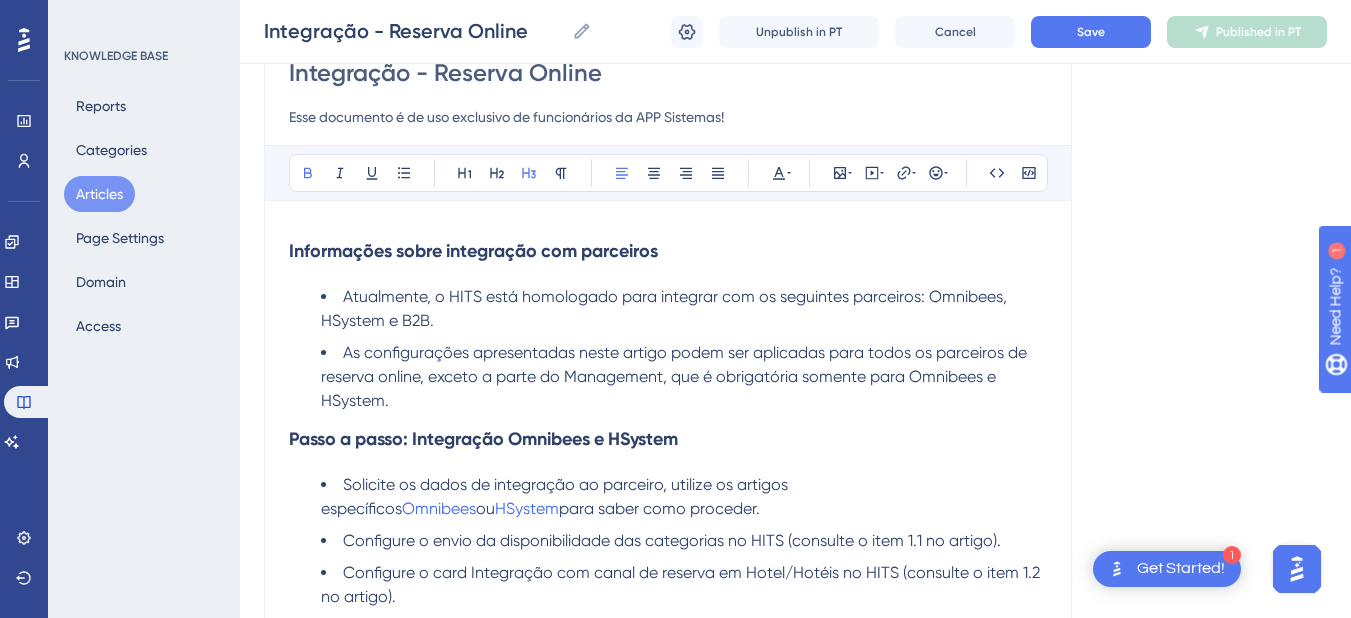 click on "Integração - Reserva Online Esse documento é de uso exclusivo de funcionários da APP Sistemas! Bold Italic Underline Bullet Point Heading 1 Heading 2 Heading 3 Normal Align Left Align Center Align Right Align Justify Text Color Insert Image Embed Video Hyperlink Emojis Code Code Block Informações sobre integração com parceiros Atualmente, o HITS está homologado para integrar com os seguintes parceiros: Omnibees, HSystem e B2B. As configurações apresentadas neste artigo podem ser aplicadas para todos os parceiros de reserva online, exceto a parte do Management, que é obrigatória somente para Omnibees e HSystem. Passo a passo: Integração Omnibees e HSystem Solicite os dados de integração ao parceiro, utilize os artigos específicos  Omnibees  ou  HSystem  para saber como proceder. Configure o envio da disponibilidade das categorias no HITS (consulte o item 1.1 no artigo). Configure o card Integração com canal de reserva em Hotel/Hotéis no HITS (consulte o item 1.2 no artigo). B2B NÃO Hotel:" at bounding box center (668, 6181) 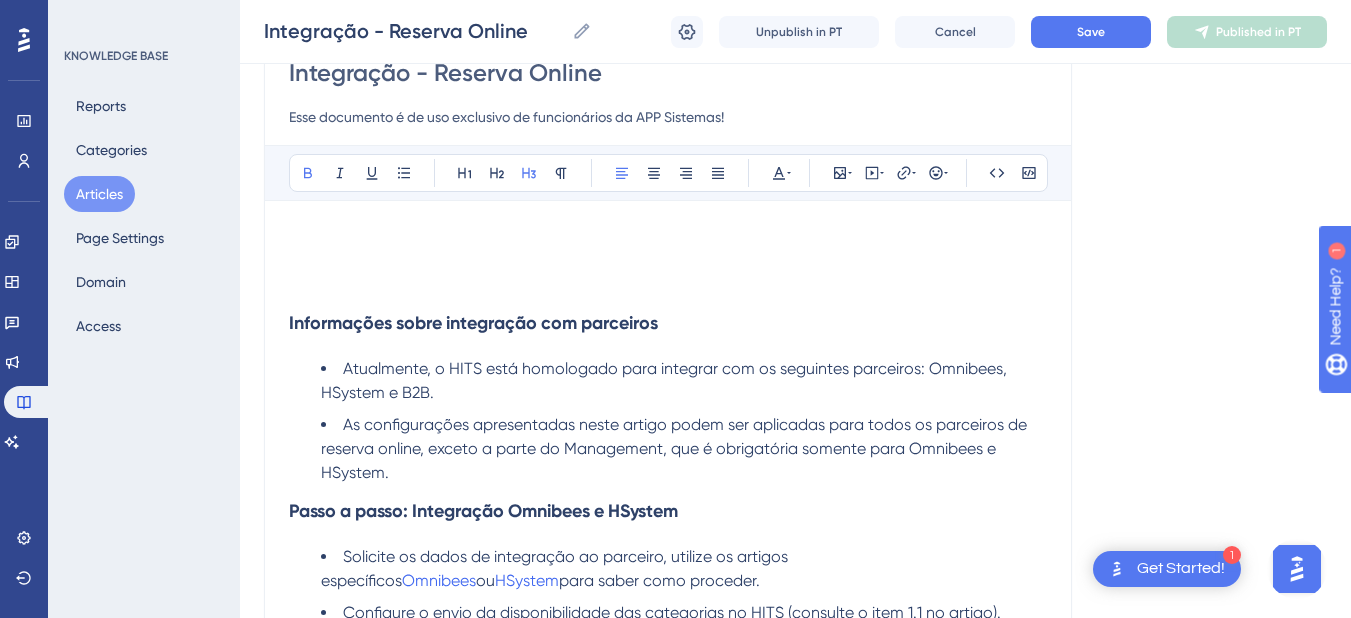 click at bounding box center (668, 237) 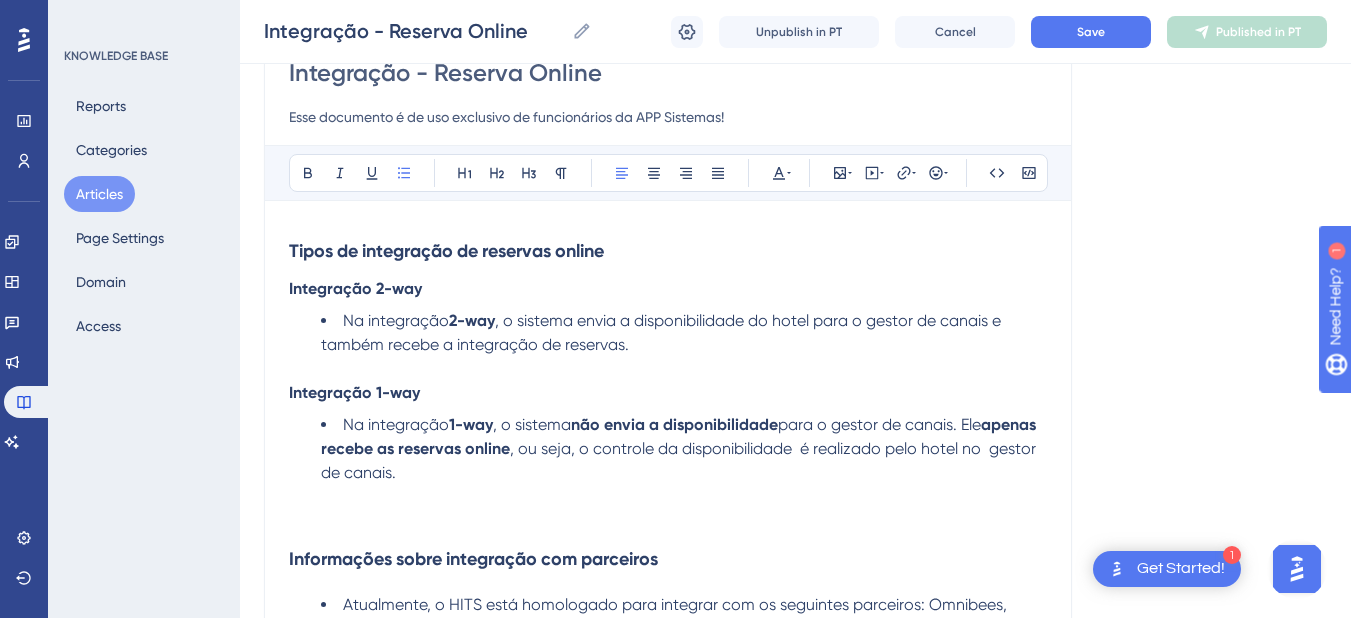 click at bounding box center [668, 521] 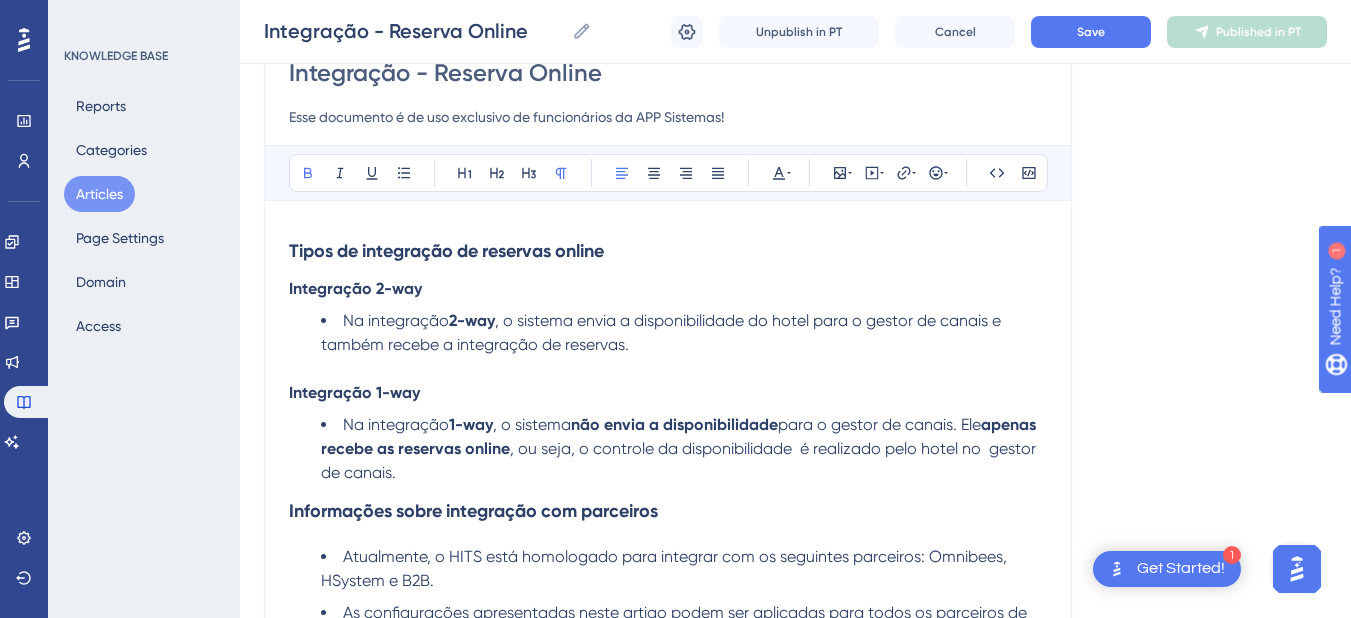 click on "Integração 2-way" at bounding box center (668, 289) 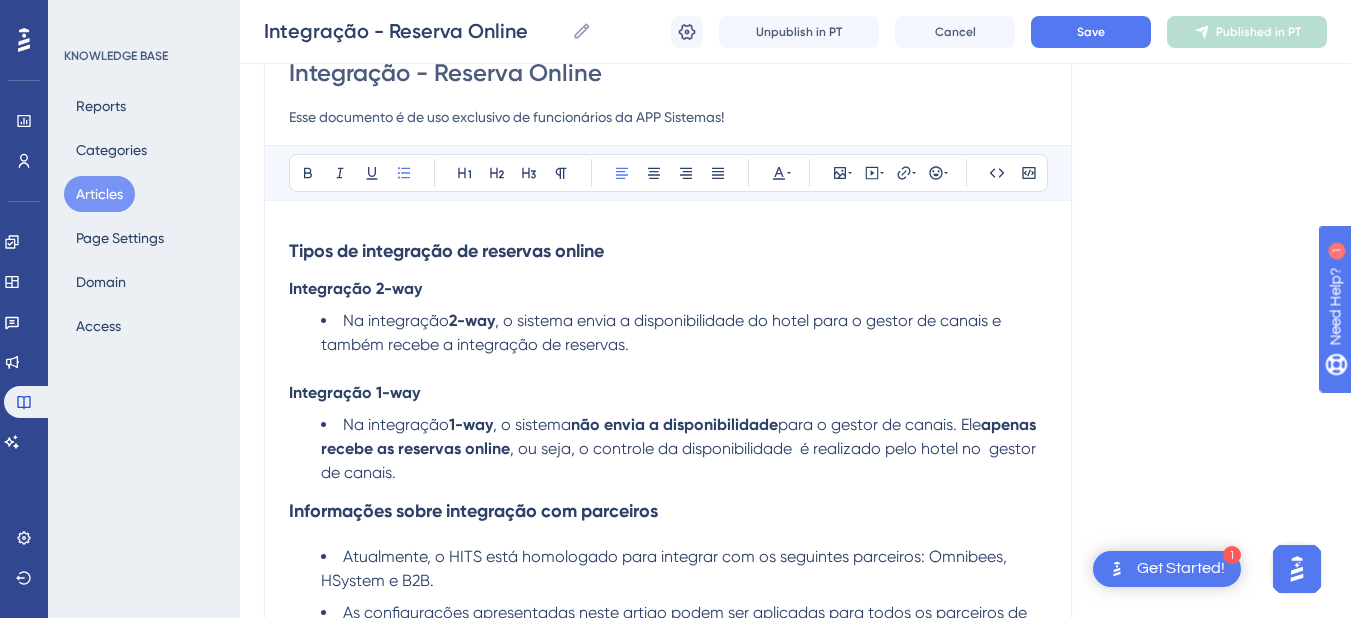 click on "Na integração  2-way , o sistema envia a disponibilidade do hotel para o gestor de canais e também recebe a integração de reservas." at bounding box center [684, 333] 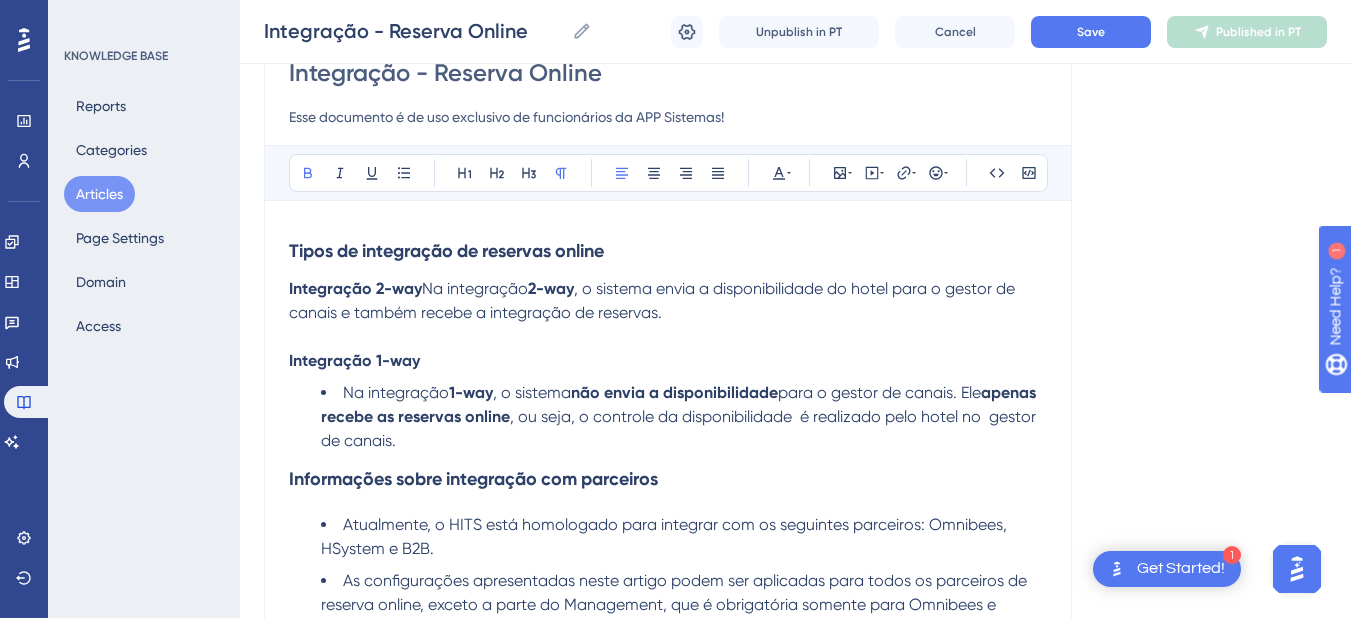 type 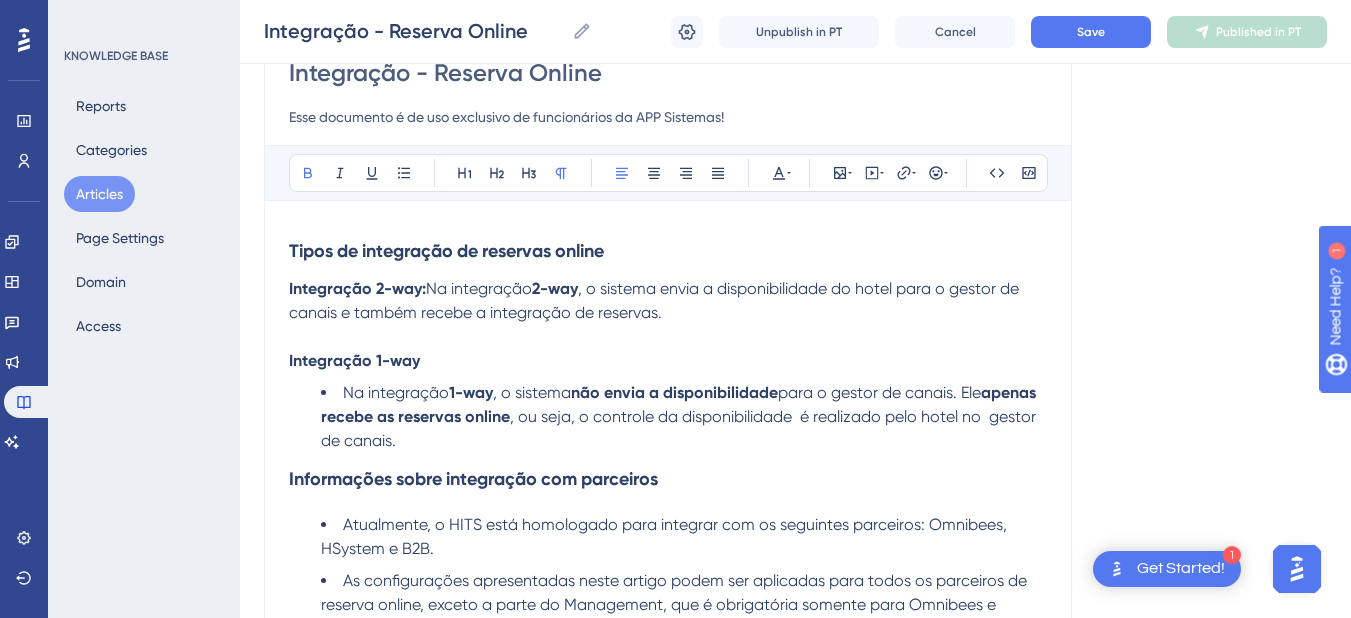 click on "Na integração  1-way , o sistema  não envia a disponibilidade  para o gestor de canais. Ele  apenas recebe as reservas online , ou seja, o controle da disponibilidade  é realizado pelo hotel no  gestor de canais." at bounding box center [684, 417] 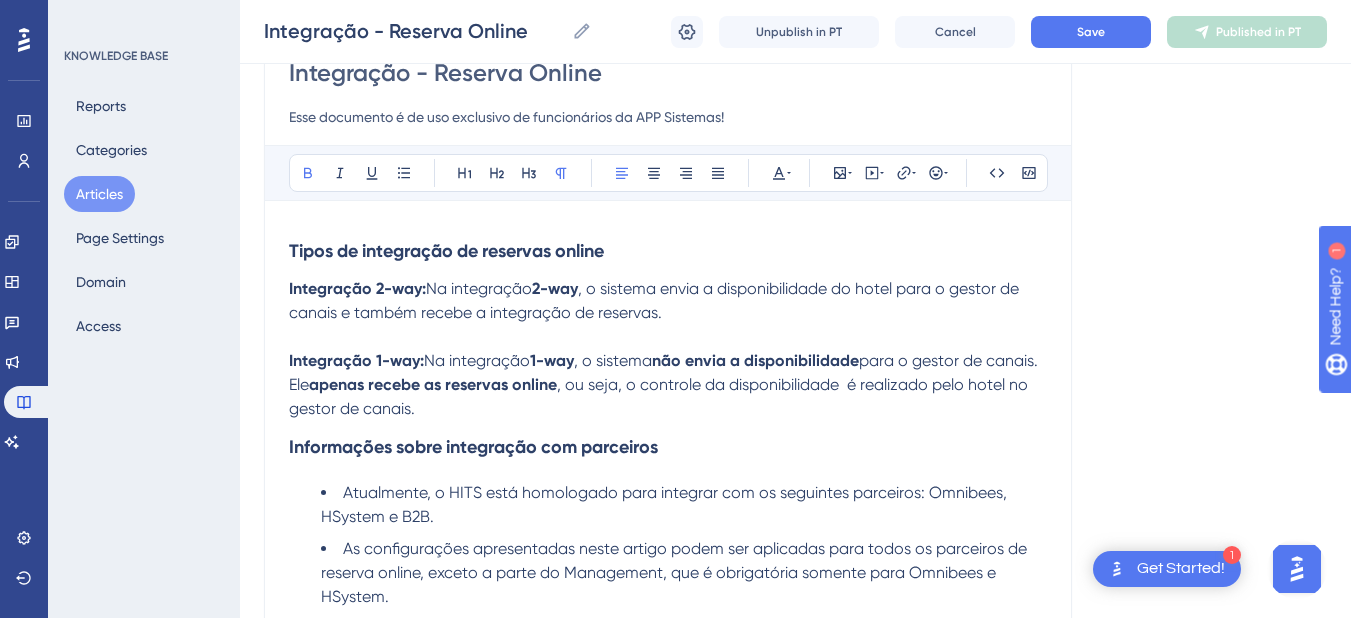 click on "Integração 1-way:  Na integração  1-way , o sistema  não envia a disponibilidade  para o gestor de canais. Ele  apenas recebe as reservas online , ou seja, o controle da disponibilidade  é realizado pelo hotel no  gestor de canais." at bounding box center (668, 385) 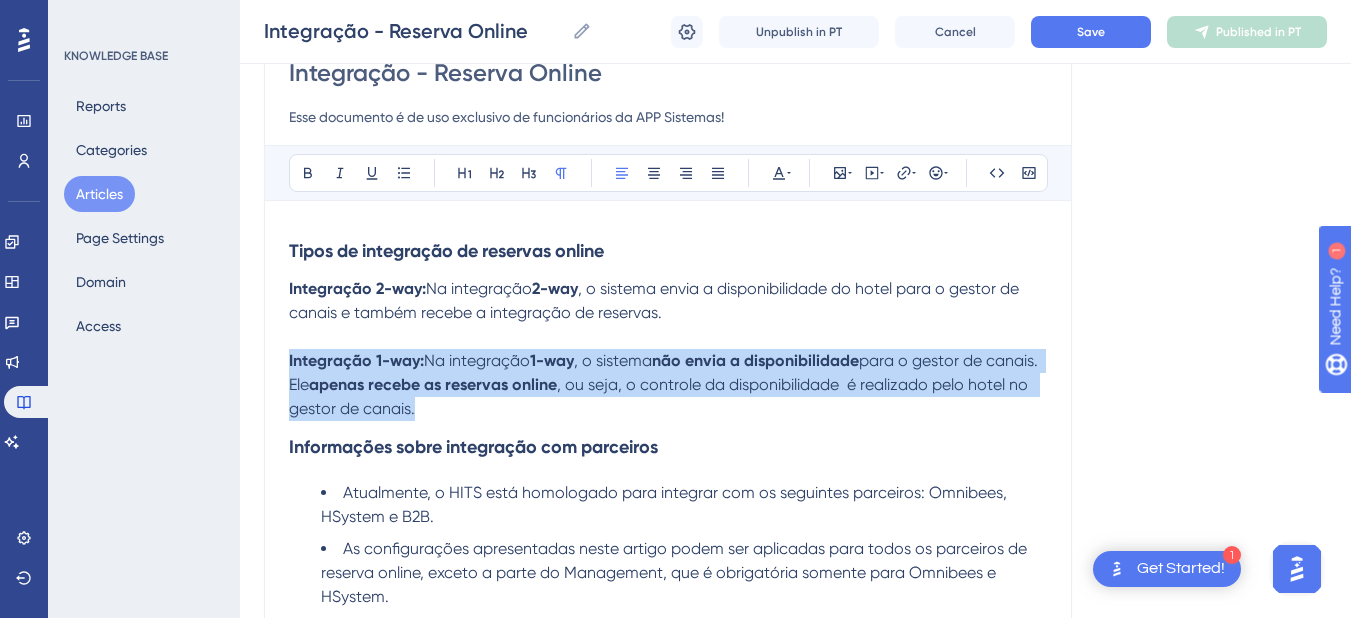 drag, startPoint x: 492, startPoint y: 398, endPoint x: 278, endPoint y: 354, distance: 218.47655 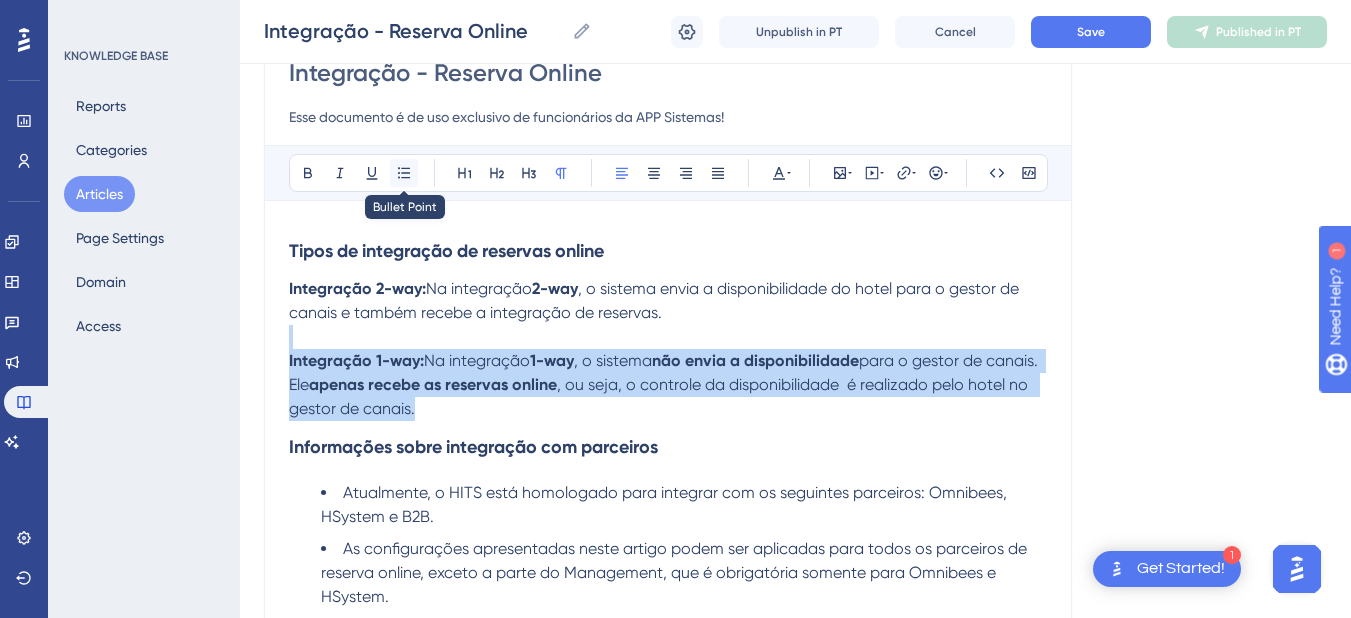 click at bounding box center [404, 173] 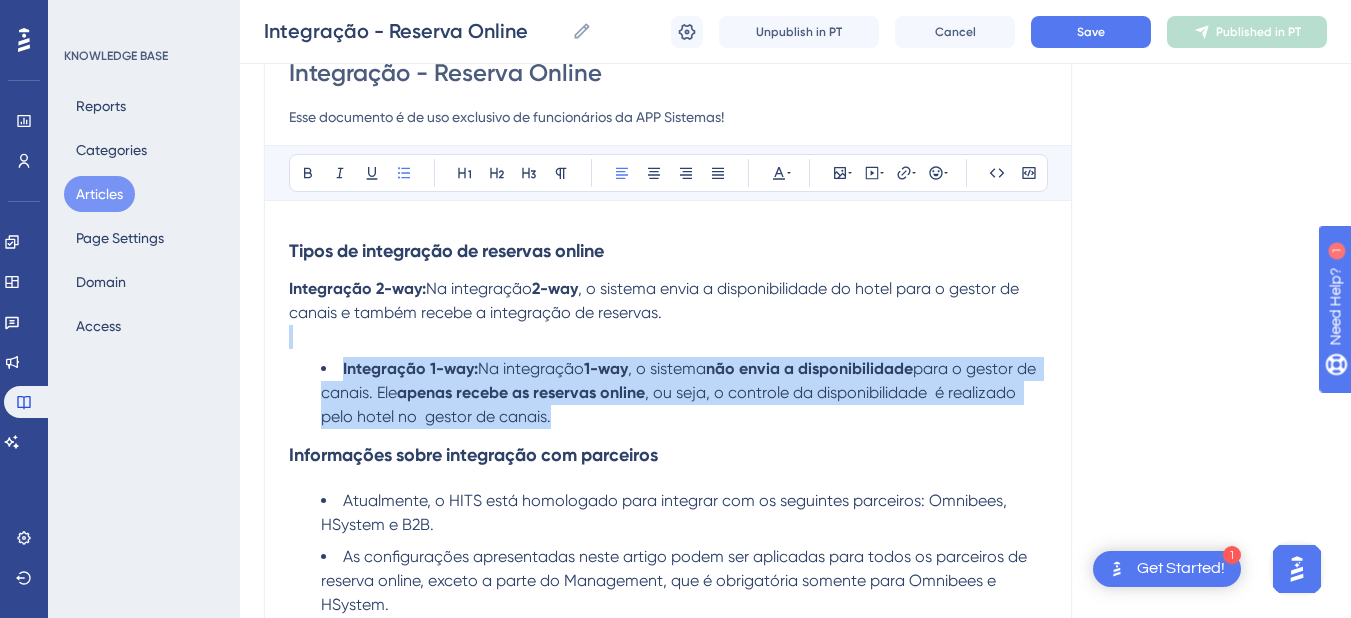 click on "Tipos de integração de reservas online Integração 2-way:  Na integração  2-way , o sistema envia a disponibilidade do hotel para o gestor de canais e também recebe a integração de reservas. Integração 1-way:  Na integração  1-way , o sistema  não envia a disponibilidade  para o gestor de canais. Ele  apenas recebe as reservas online , ou seja, o controle da disponibilidade  é realizado pelo hotel no  gestor de canais. Informações sobre integração com parceiros Atualmente, o HITS está homologado para integrar com os seguintes parceiros: Omnibees, HSystem e B2B. As configurações apresentadas neste artigo podem ser aplicadas para todos os parceiros de reserva online, exceto a parte do Management, que é obrigatória somente para Omnibees e HSystem. Passo a passo: Integração Omnibees e HSystem Solicite os dados de integração ao parceiro, utilize os artigos específicos  Omnibees  ou  HSystem  para saber como proceder. Passo a passo: Integração B2B Configure o card  B2B NÃO Hotel: 1 )." at bounding box center (668, 6371) 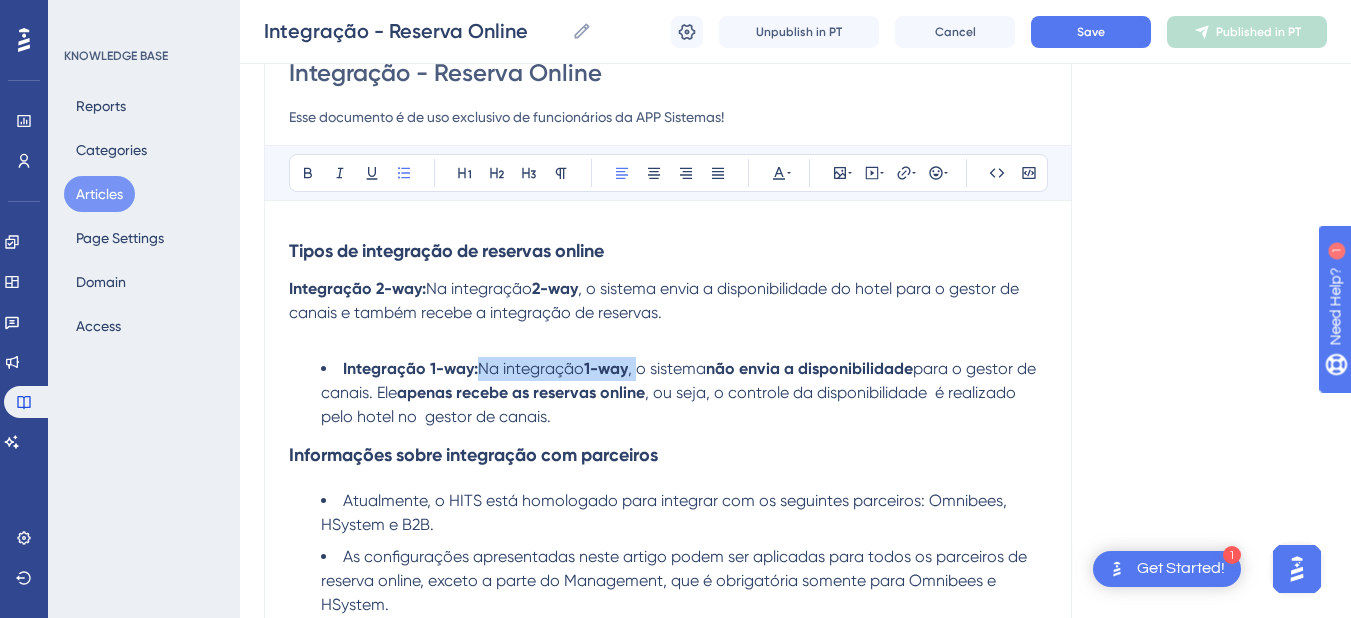drag, startPoint x: 641, startPoint y: 371, endPoint x: 483, endPoint y: 371, distance: 158 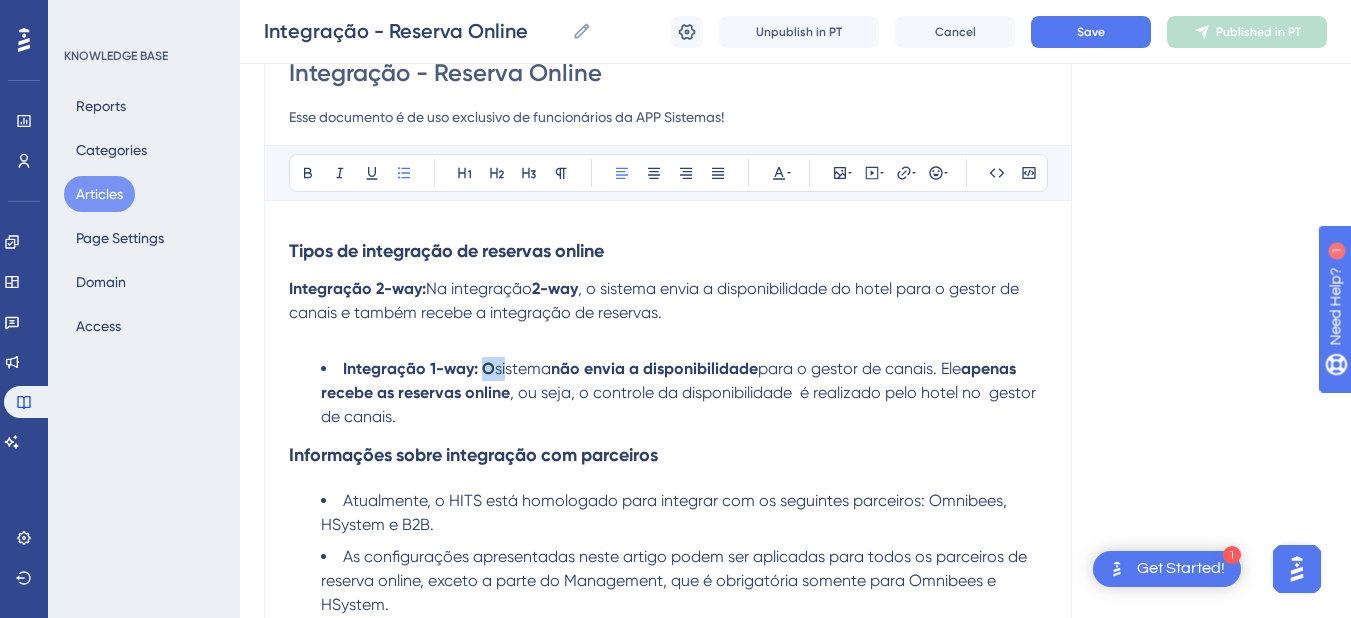 drag, startPoint x: 502, startPoint y: 369, endPoint x: 482, endPoint y: 365, distance: 20.396078 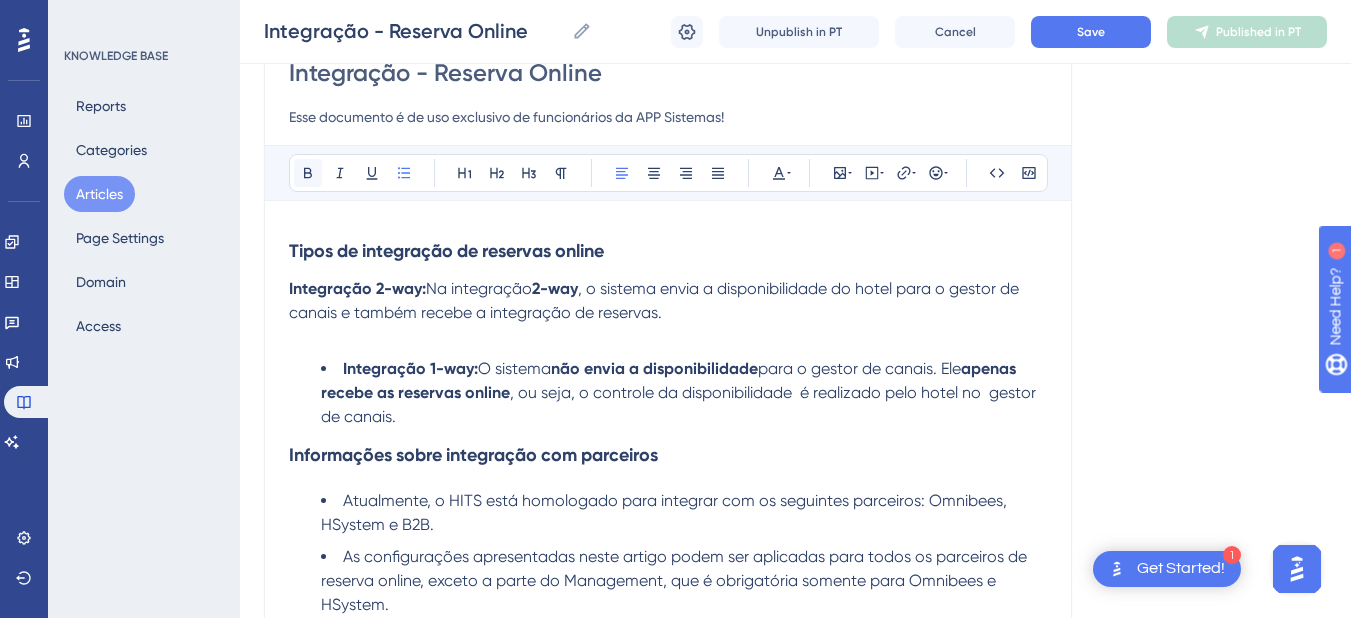 click 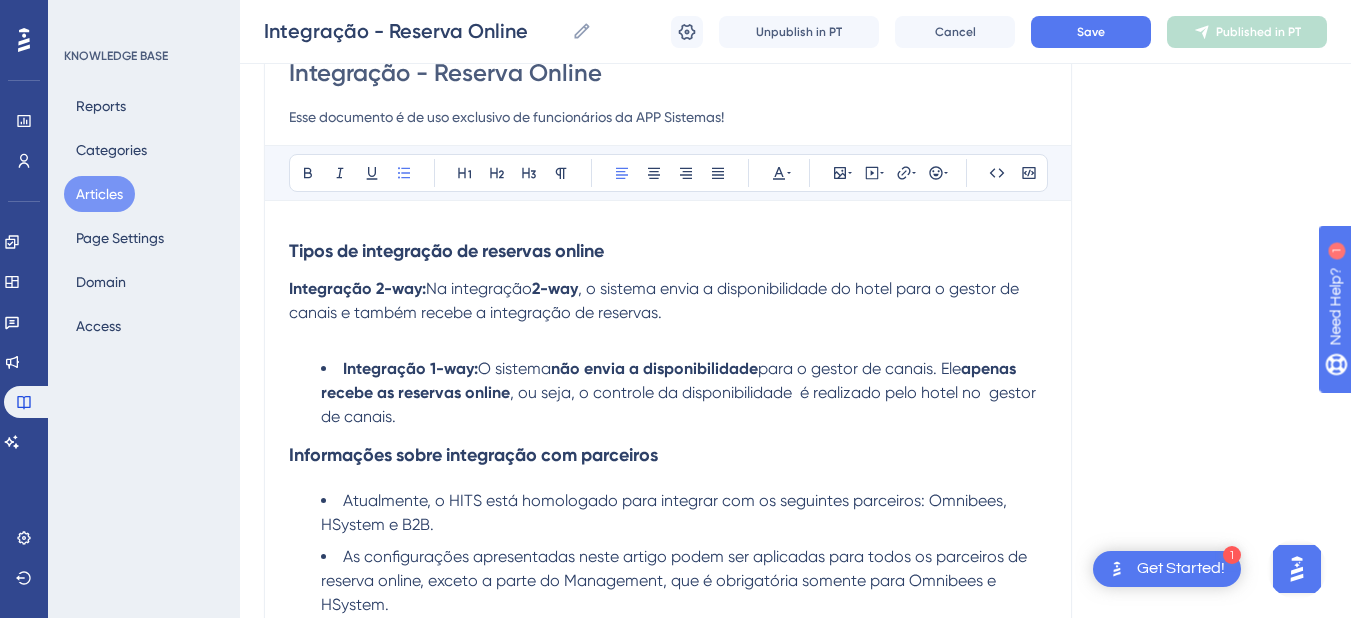 click on "O sistema" at bounding box center [514, 368] 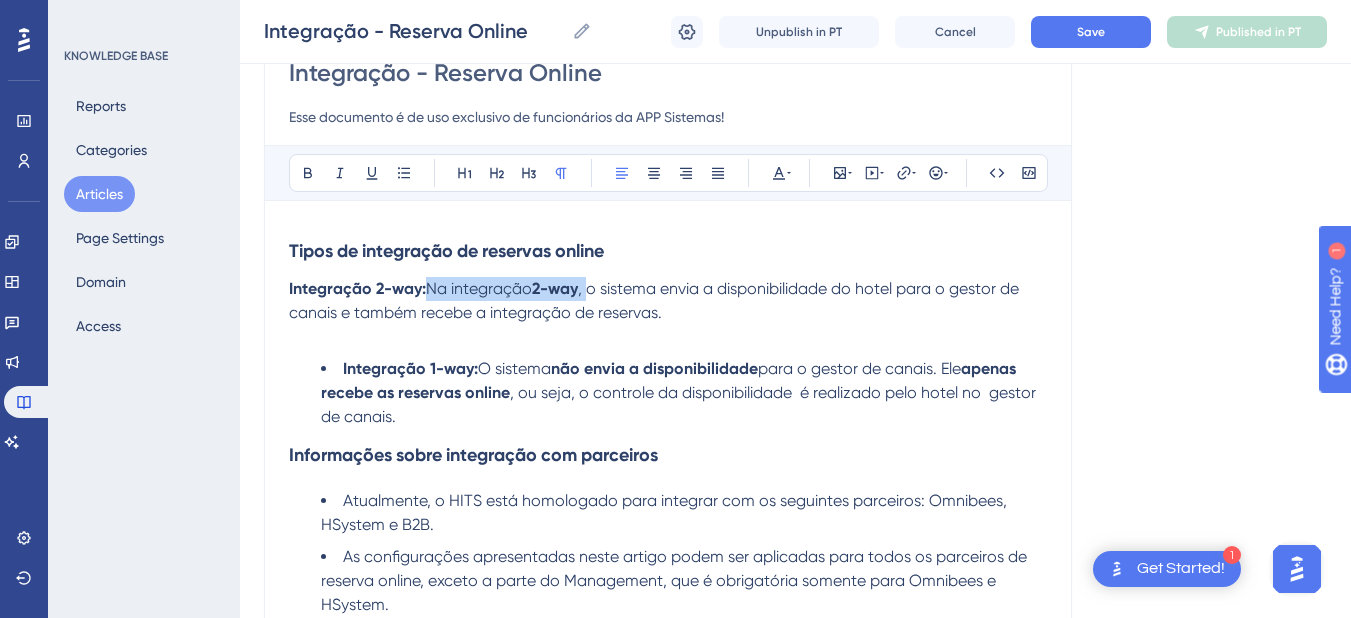 drag, startPoint x: 596, startPoint y: 287, endPoint x: 432, endPoint y: 287, distance: 164 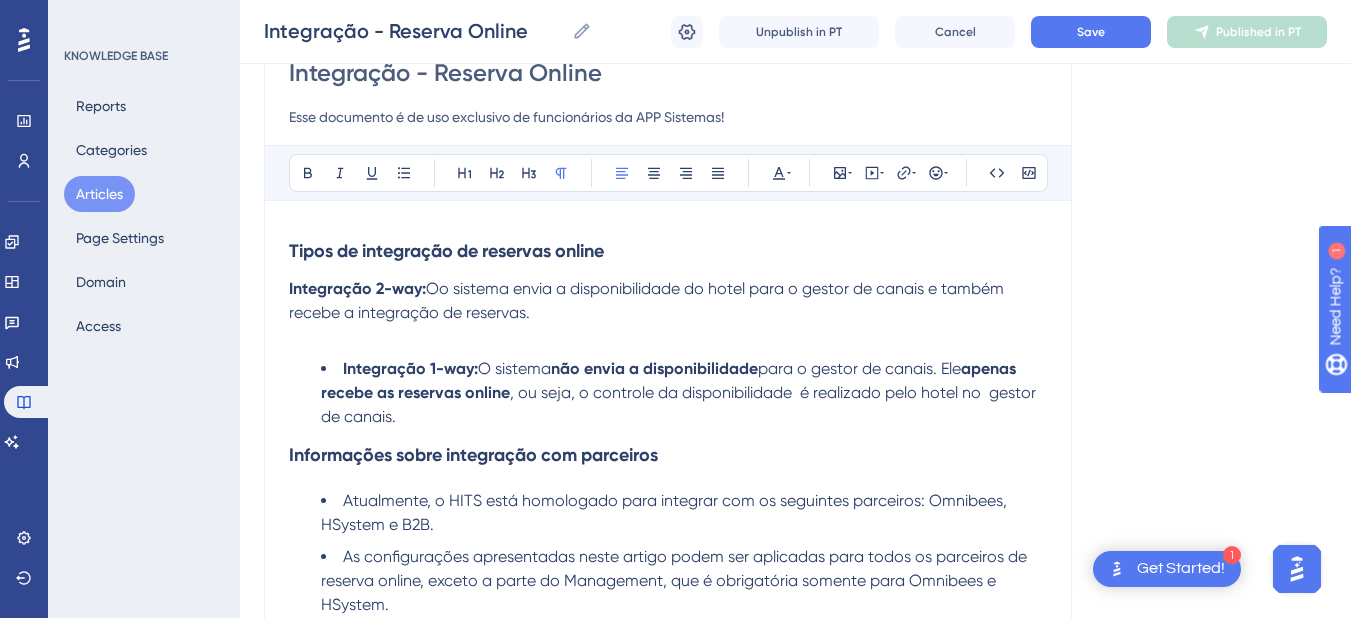 click on "Oo sistema envia a disponibilidade do hotel para o gestor de canais e também recebe a integração de reservas." at bounding box center [648, 300] 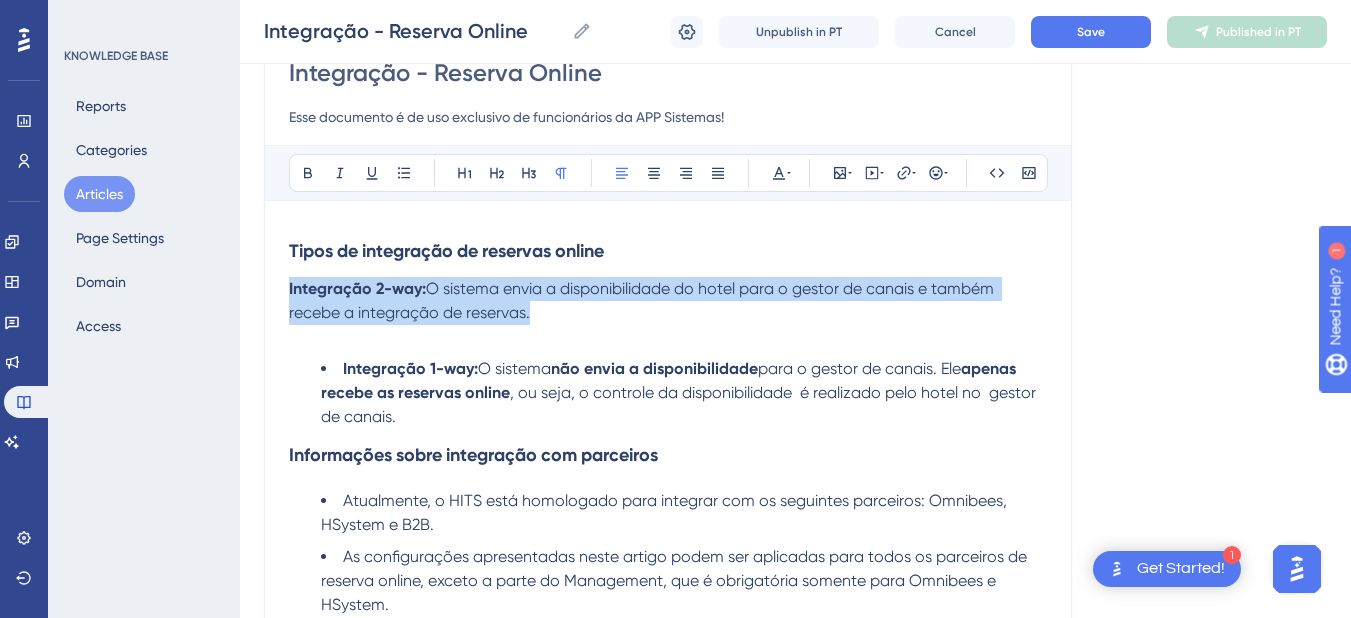 drag, startPoint x: 530, startPoint y: 314, endPoint x: 278, endPoint y: 295, distance: 252.71526 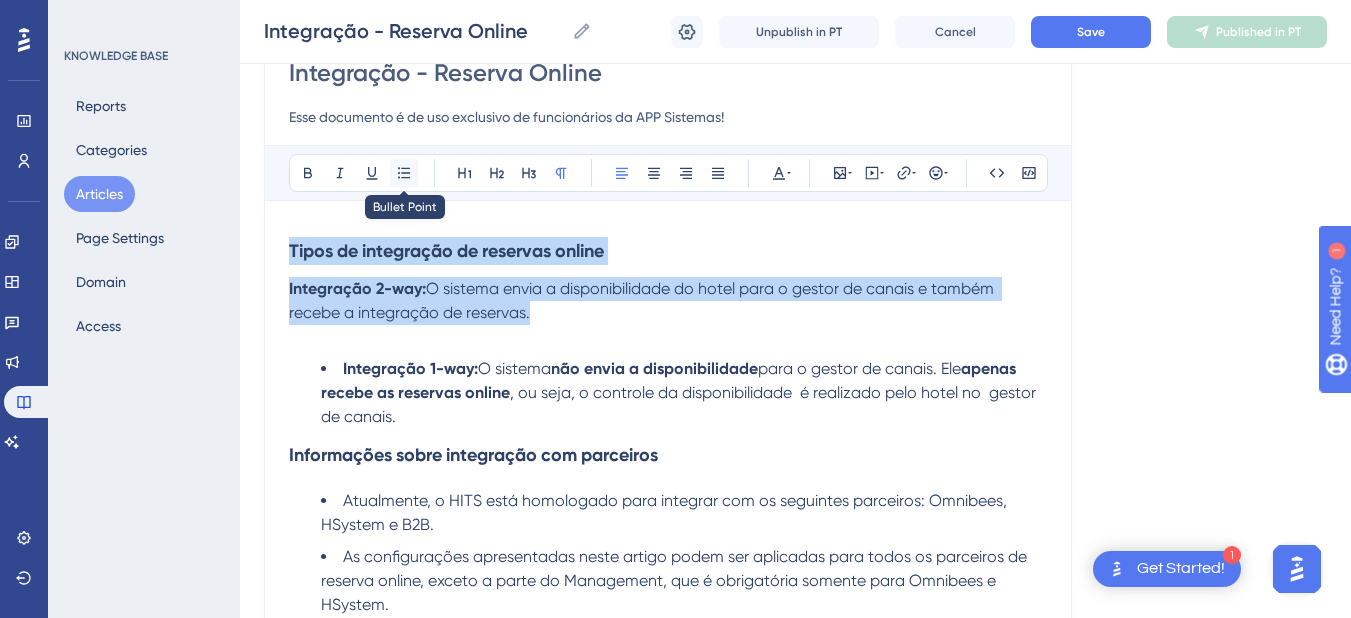 click 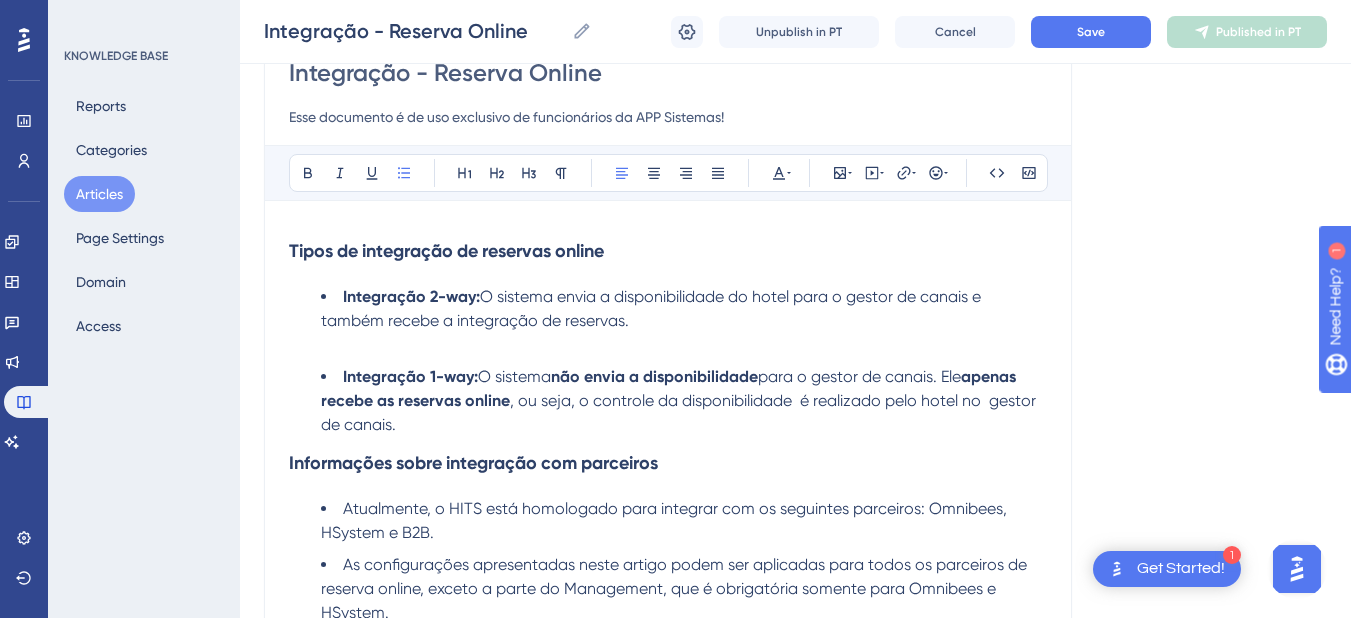 click at bounding box center [668, 345] 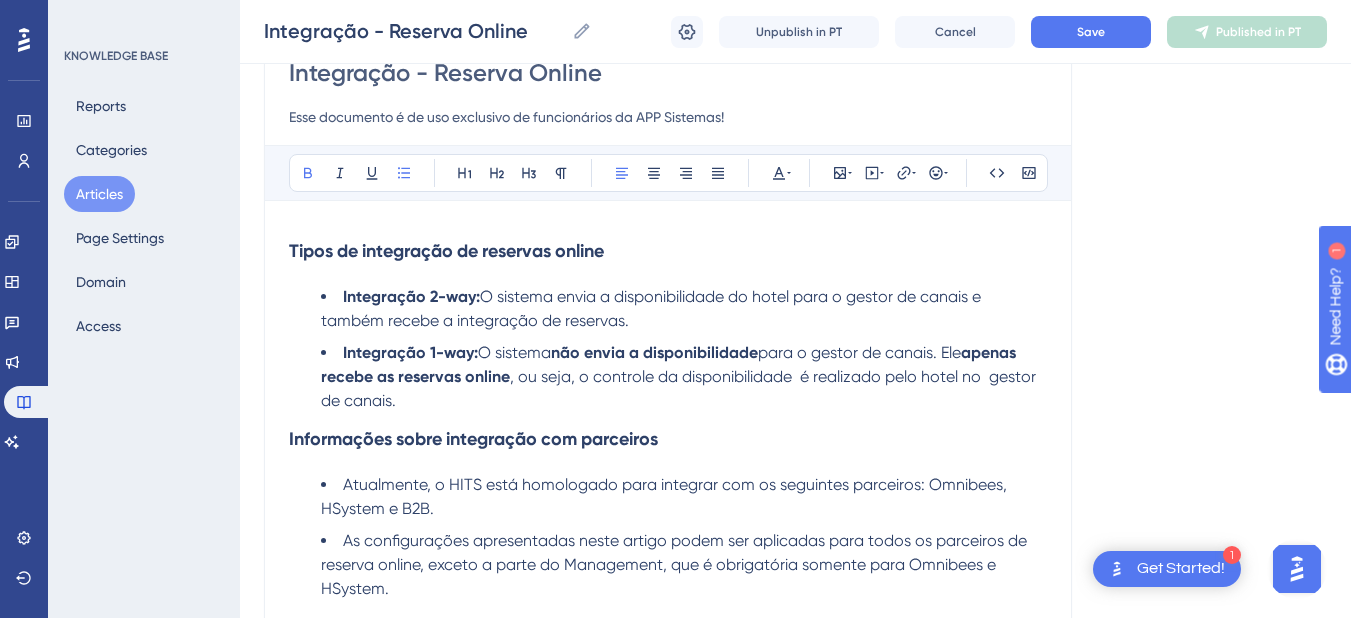click on "Integração 1-way:  O sistema  não envia a disponibilidade  para o gestor de canais. Ele  apenas recebe as reservas online , ou seja, o controle da disponibilidade  é realizado pelo hotel no  gestor de canais." at bounding box center (684, 377) 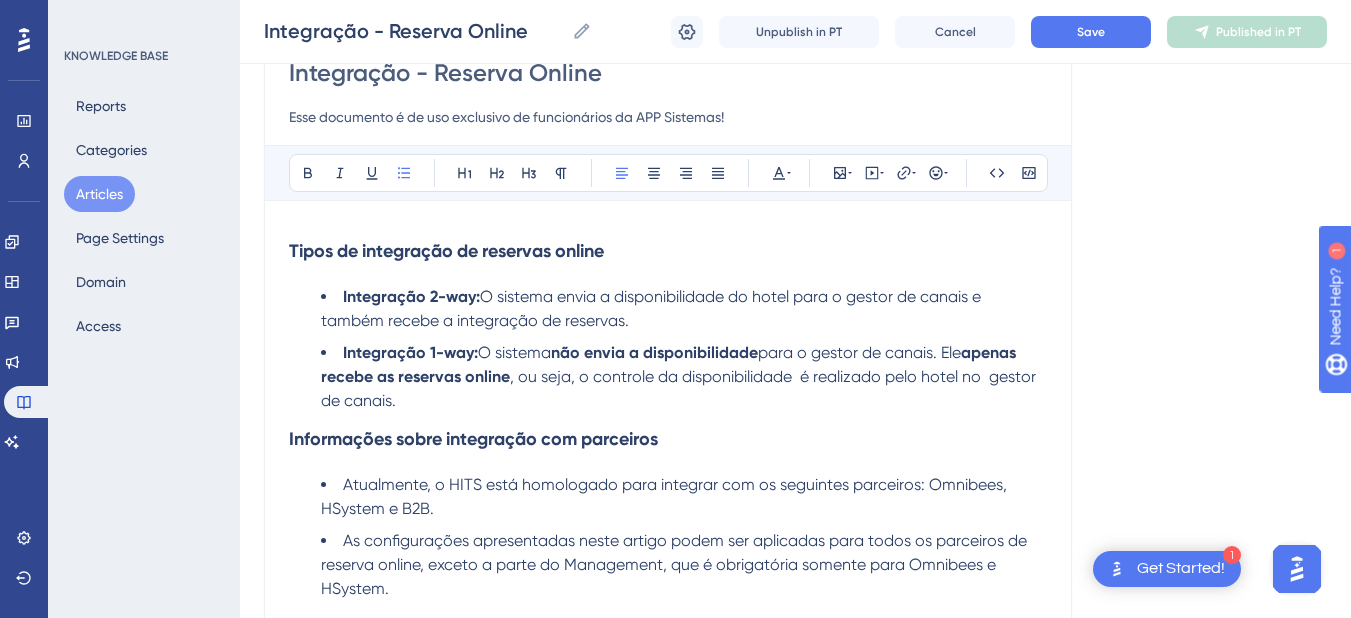 scroll, scrollTop: 0, scrollLeft: 0, axis: both 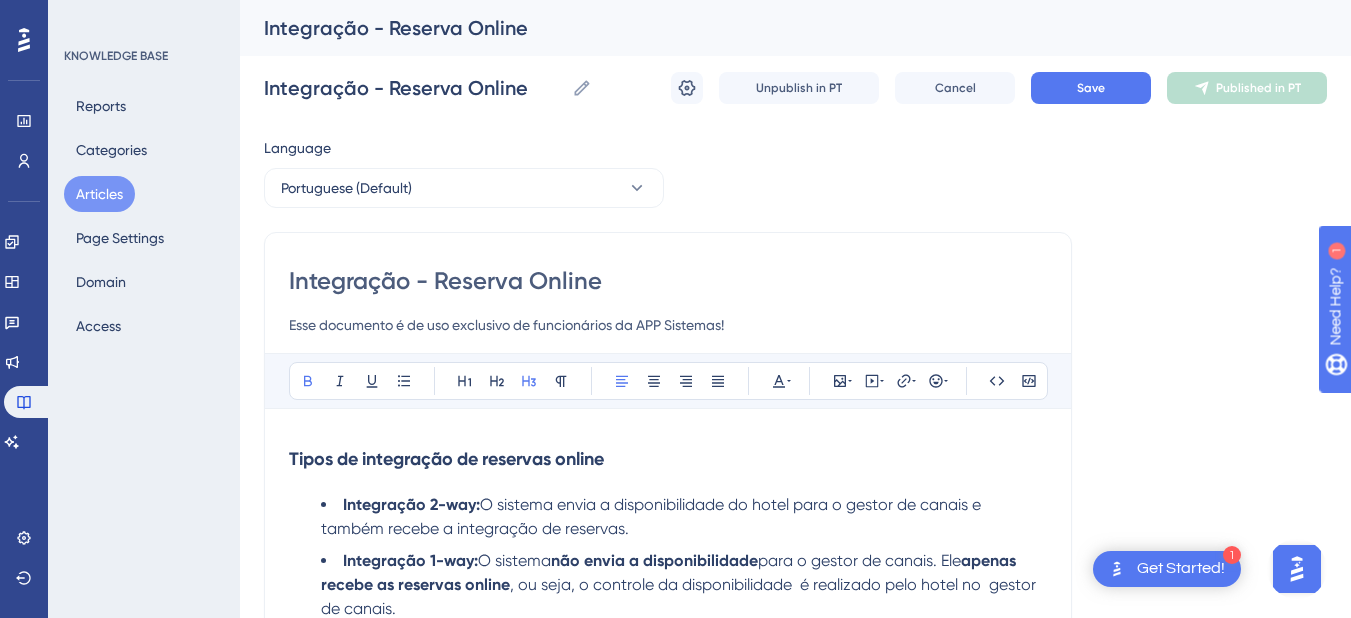click on "Tipos de integração de reservas online" at bounding box center (446, 459) 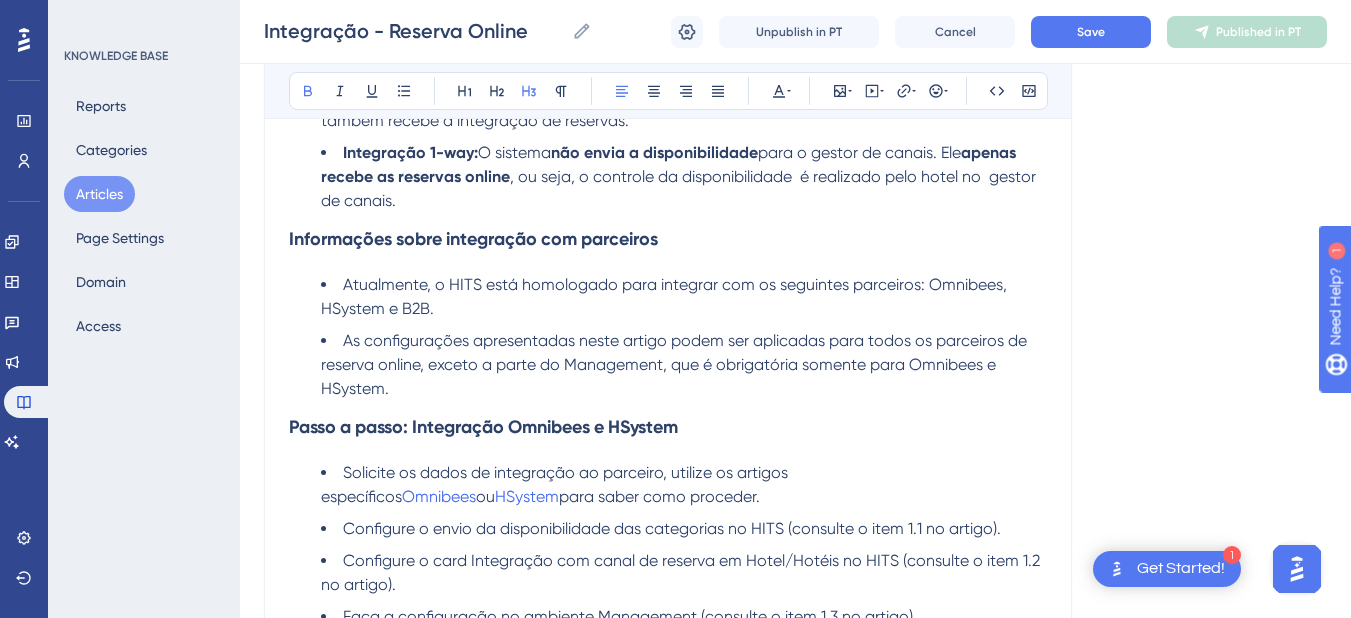 scroll, scrollTop: 200, scrollLeft: 0, axis: vertical 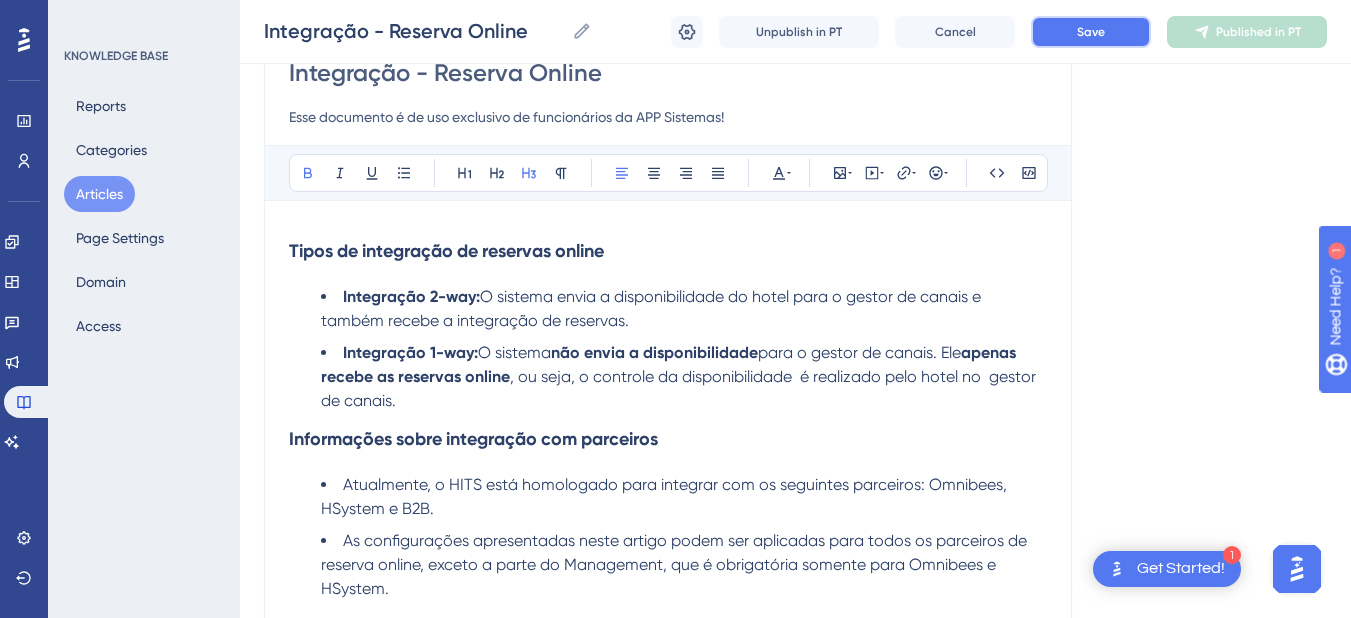 click on "Save" at bounding box center [1091, 32] 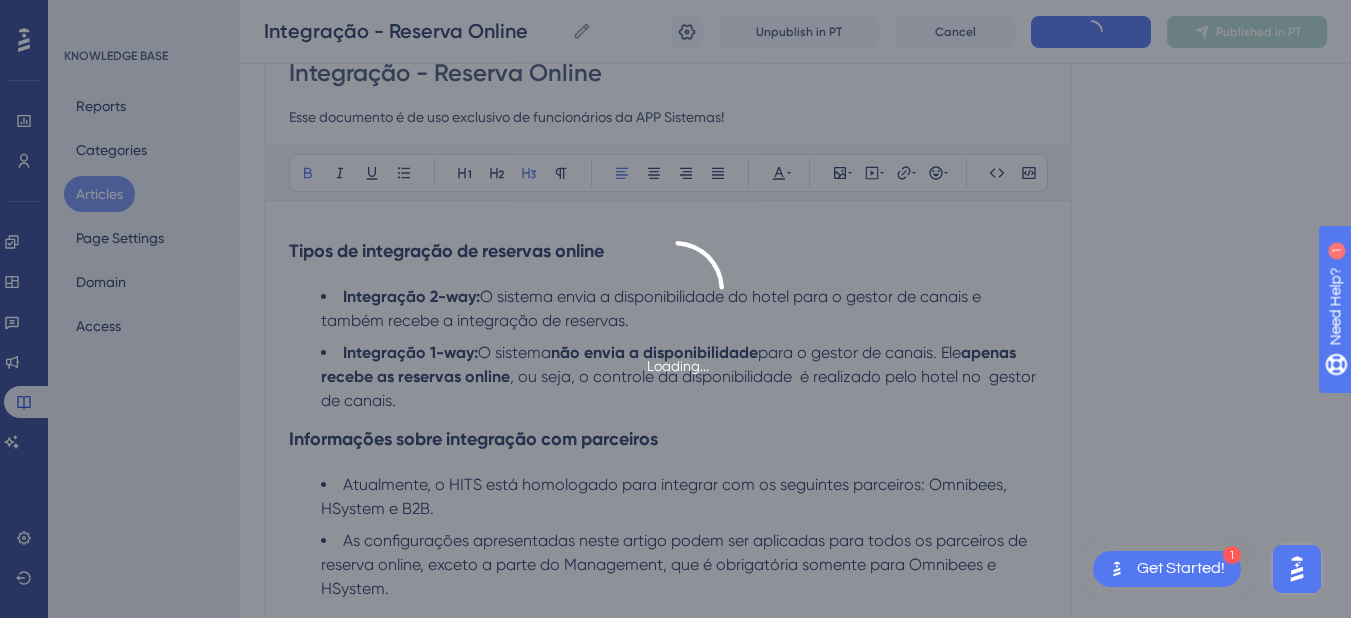 click on "Loading..." at bounding box center [675, 309] 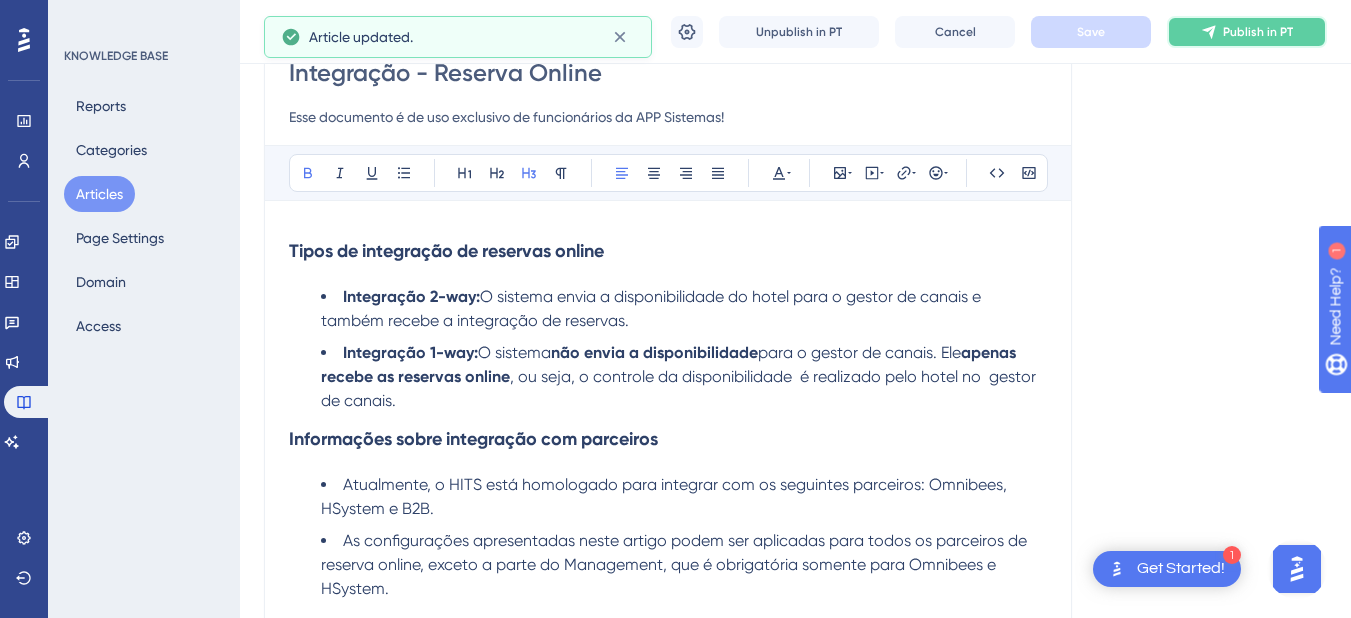 click 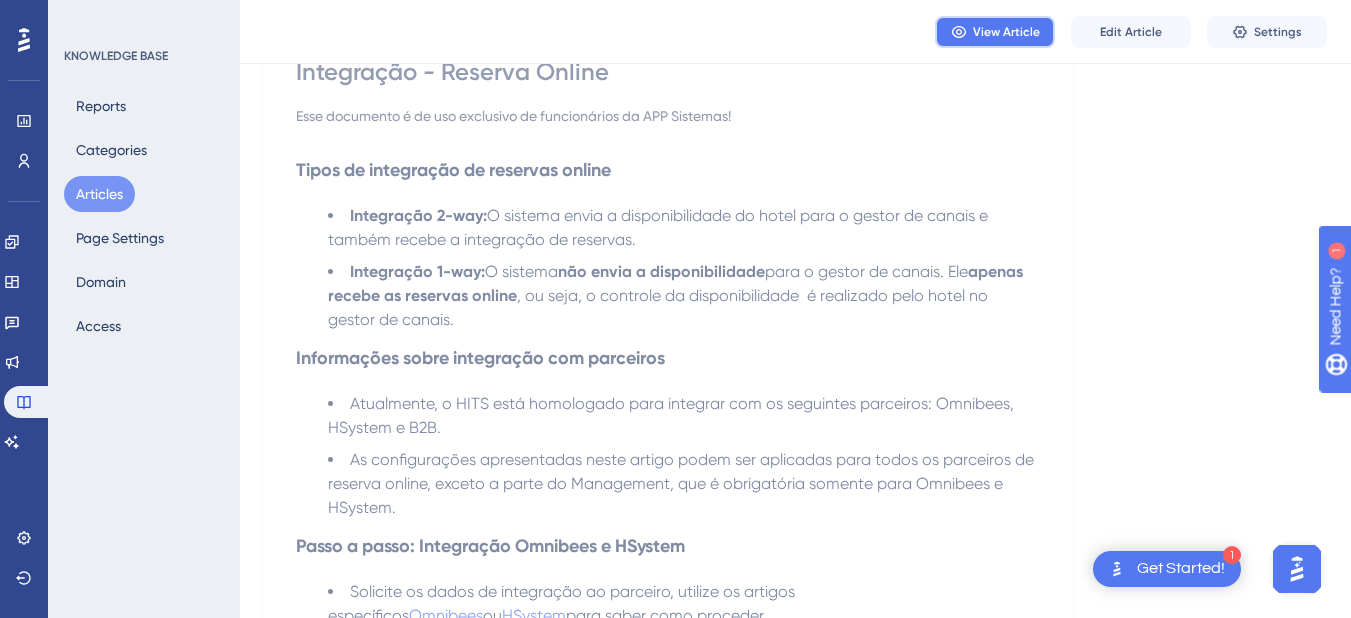 click on "View Article" at bounding box center (1006, 32) 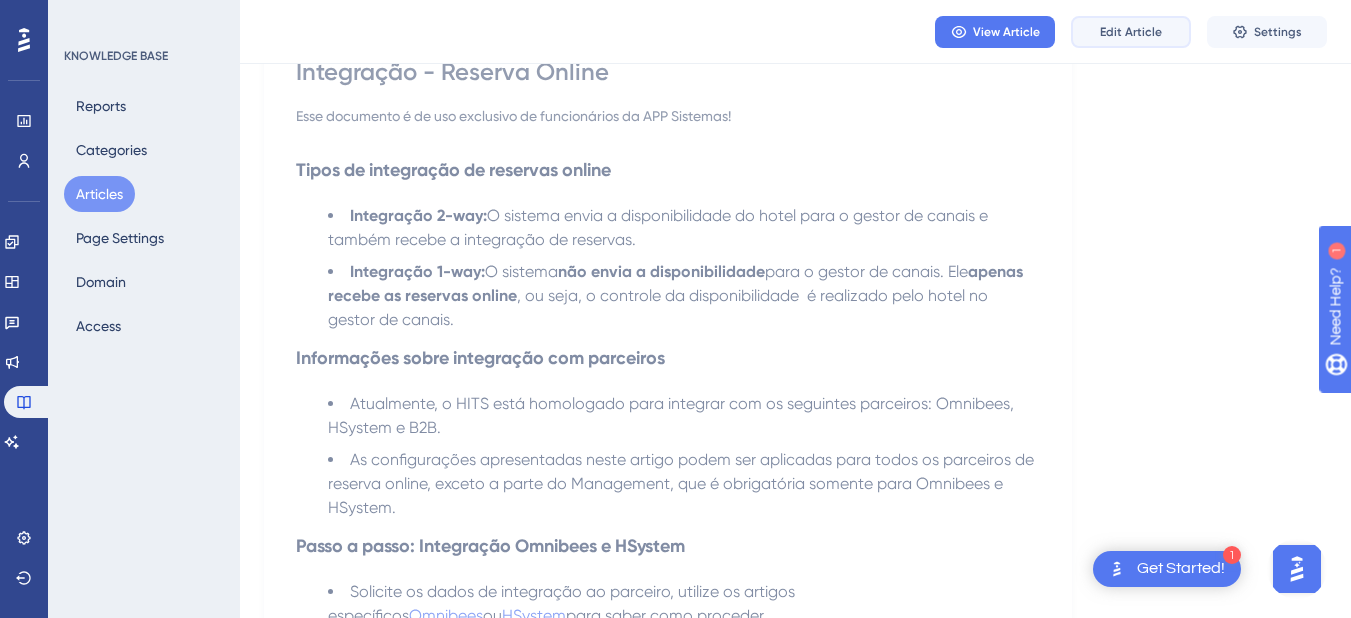 click on "Edit Article" at bounding box center (1131, 32) 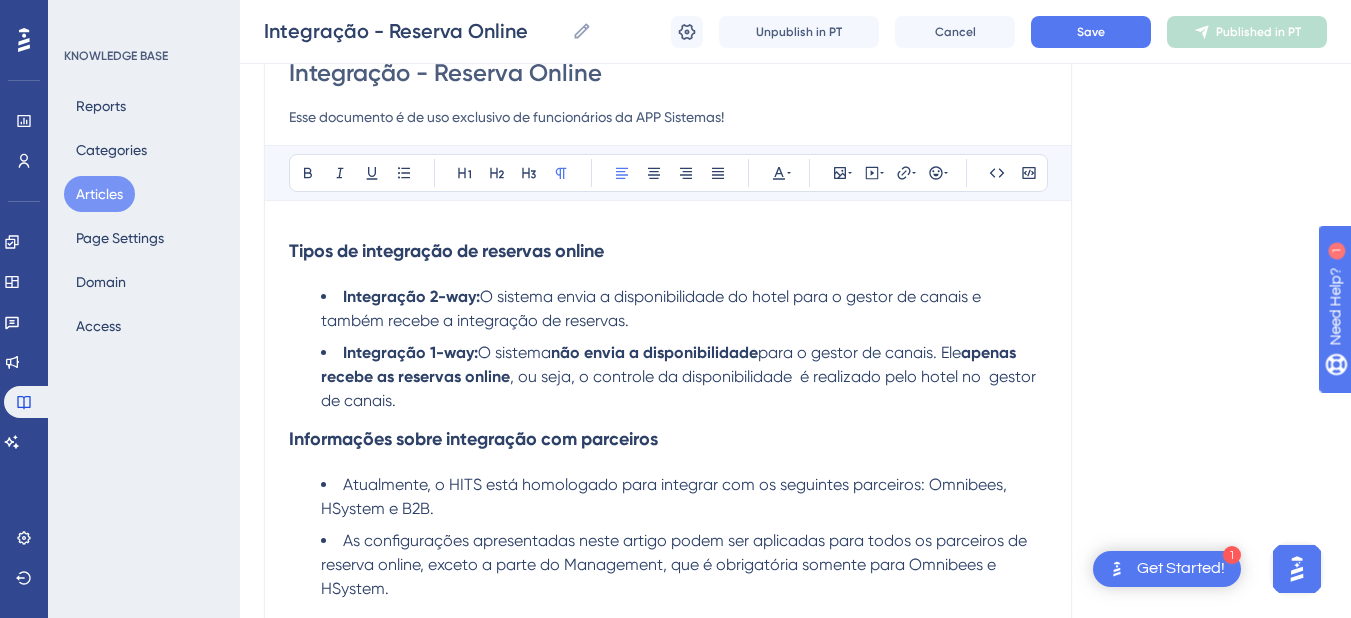scroll, scrollTop: 400, scrollLeft: 0, axis: vertical 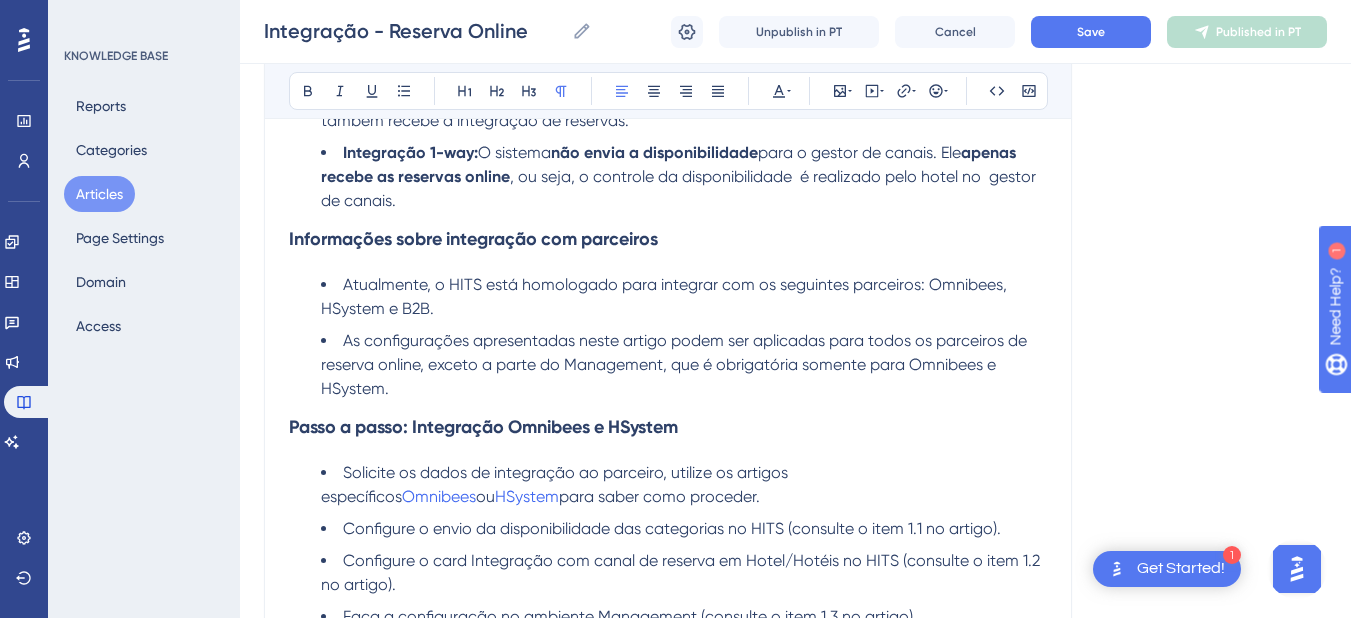 click on ", ou seja, o controle da disponibilidade  é realizado pelo hotel no  gestor de canais." at bounding box center [680, 188] 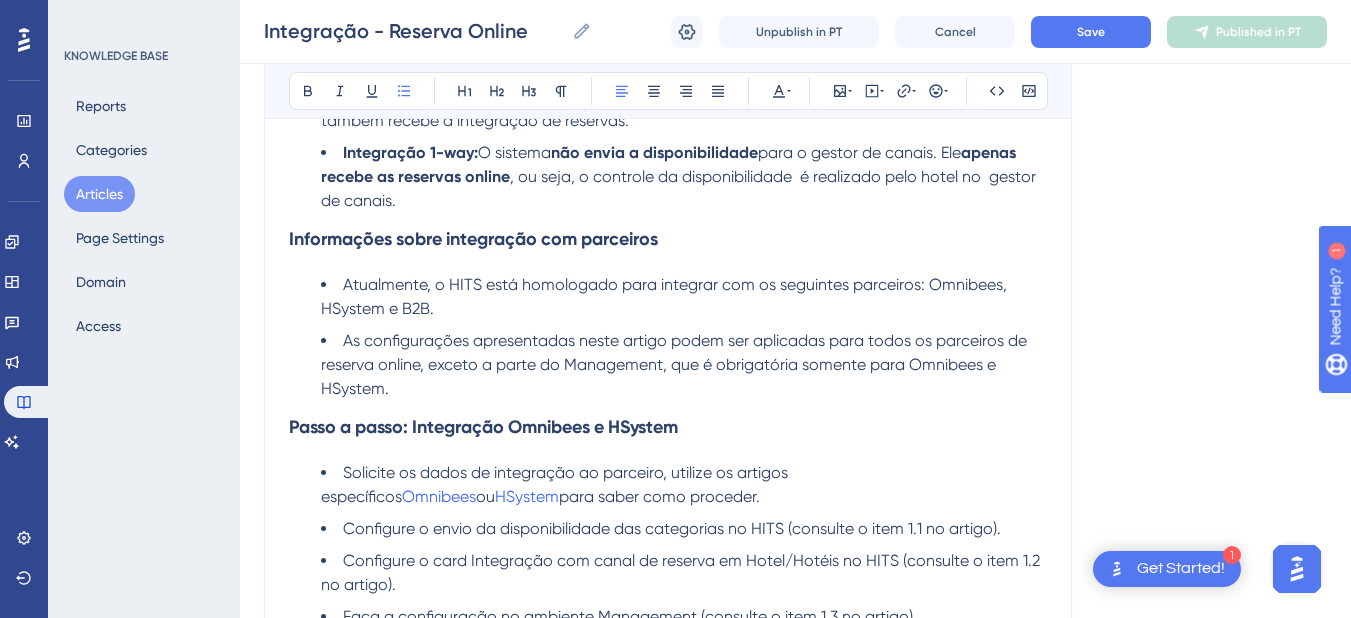 click on ", ou seja, o controle da disponibilidade  é realizado pelo hotel no  gestor de canais." at bounding box center [680, 188] 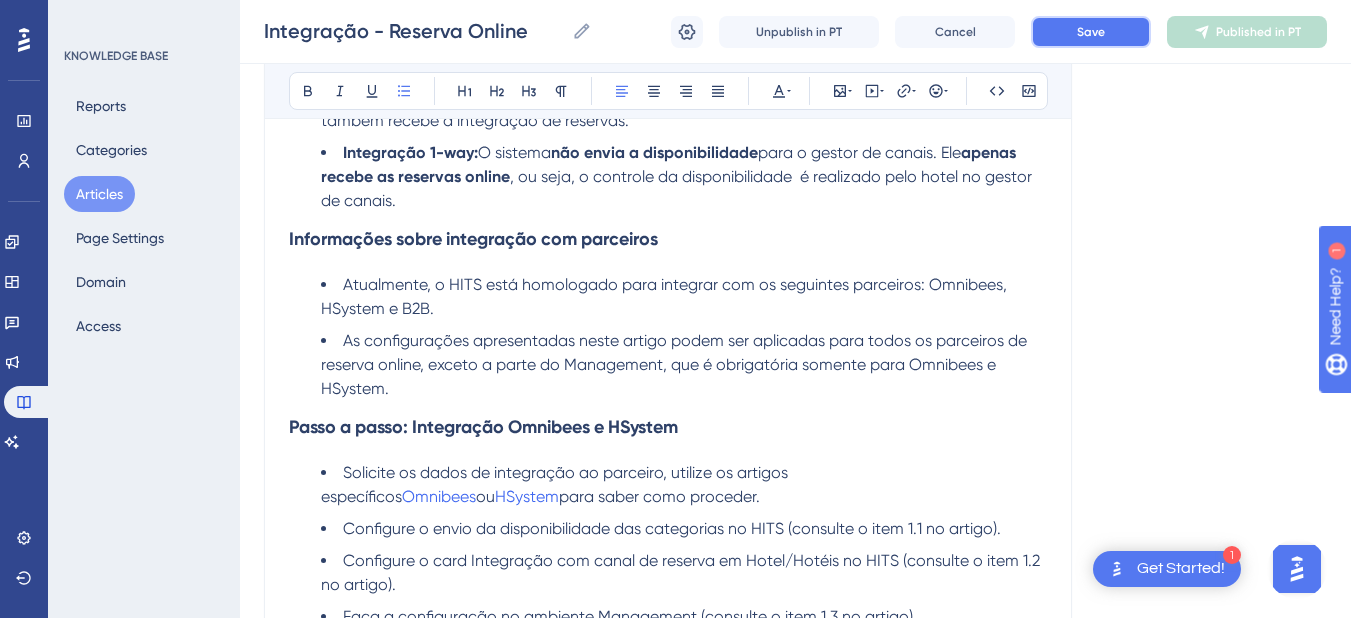 click on "Save" at bounding box center (1091, 32) 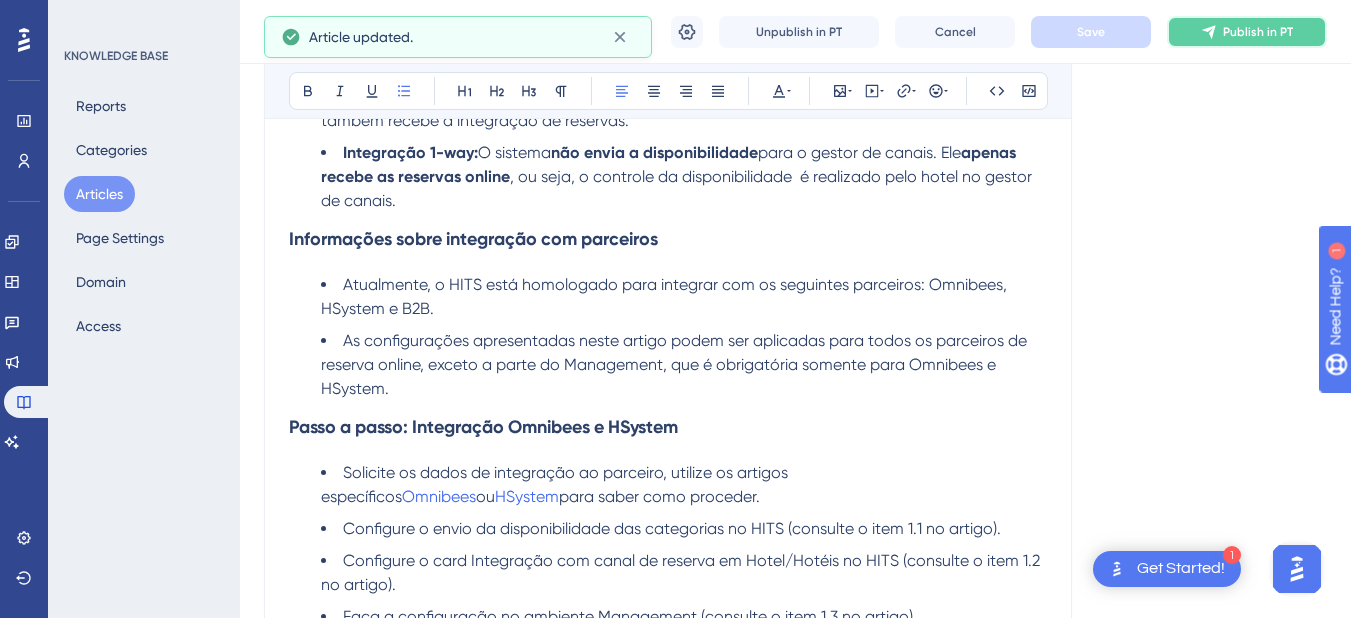 click 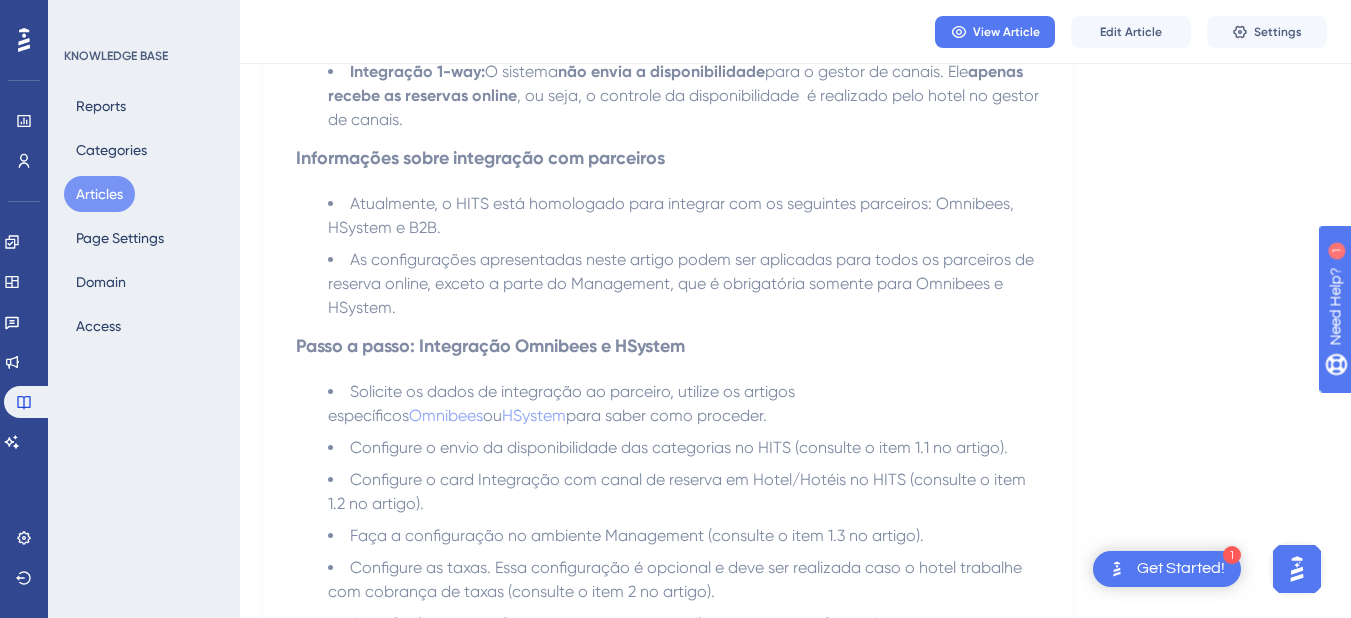 scroll, scrollTop: 800, scrollLeft: 0, axis: vertical 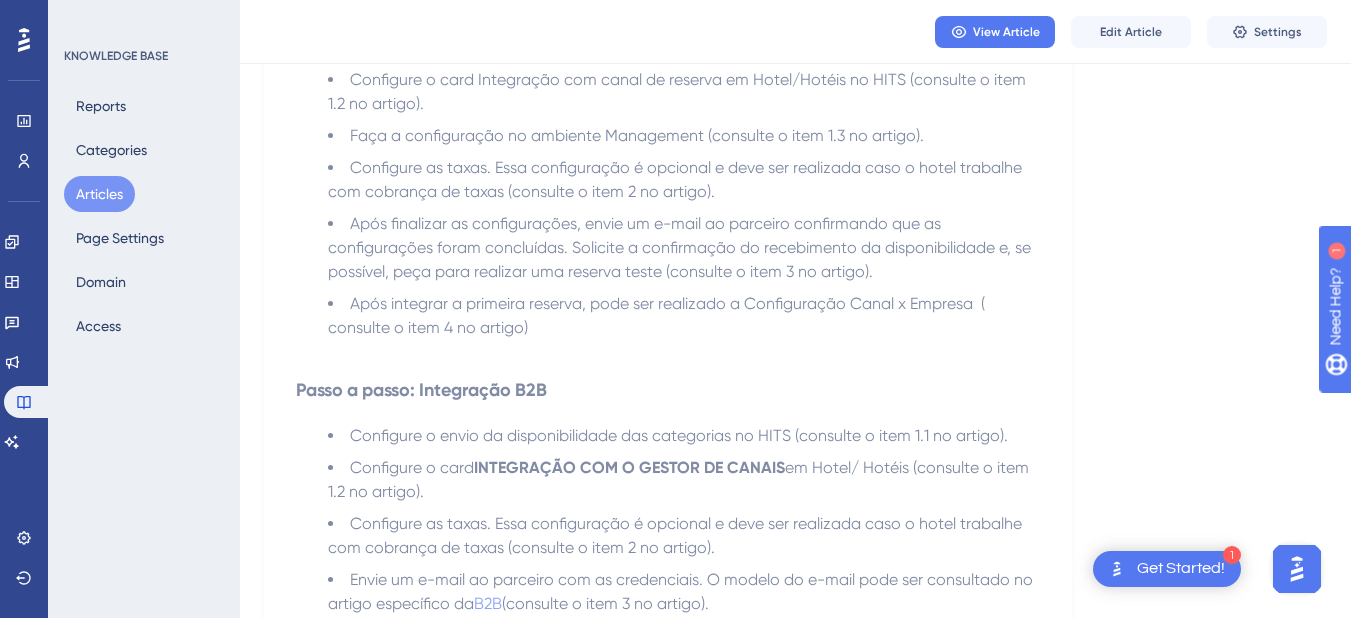 click on "Articles" at bounding box center (99, 194) 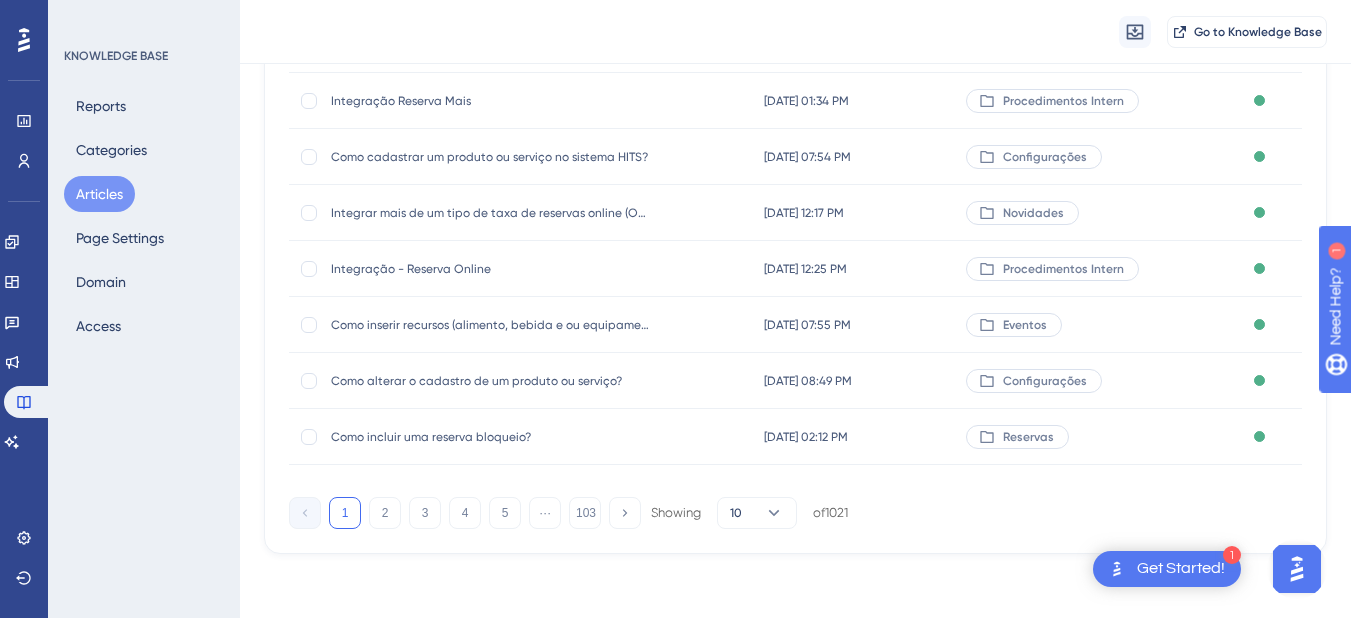 scroll, scrollTop: 0, scrollLeft: 0, axis: both 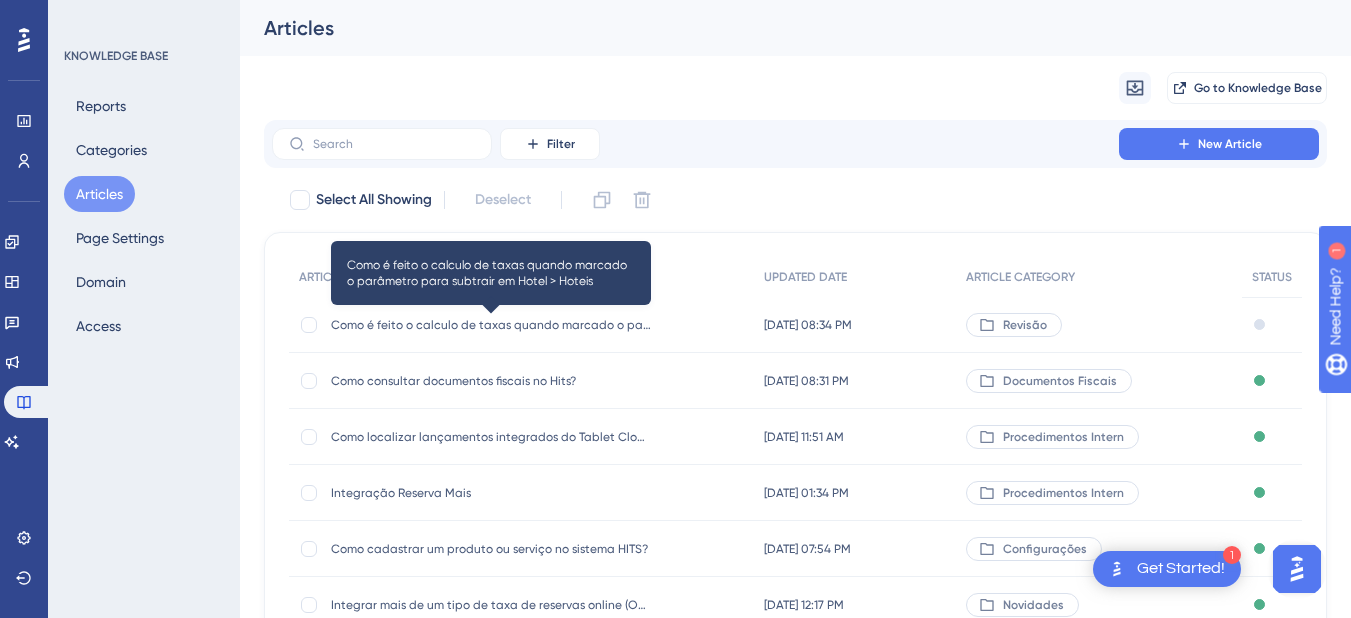 click on "Como é feito o calculo de taxas quando marcado o parâmetro para subtrair em Hotel > Hoteis" at bounding box center (491, 325) 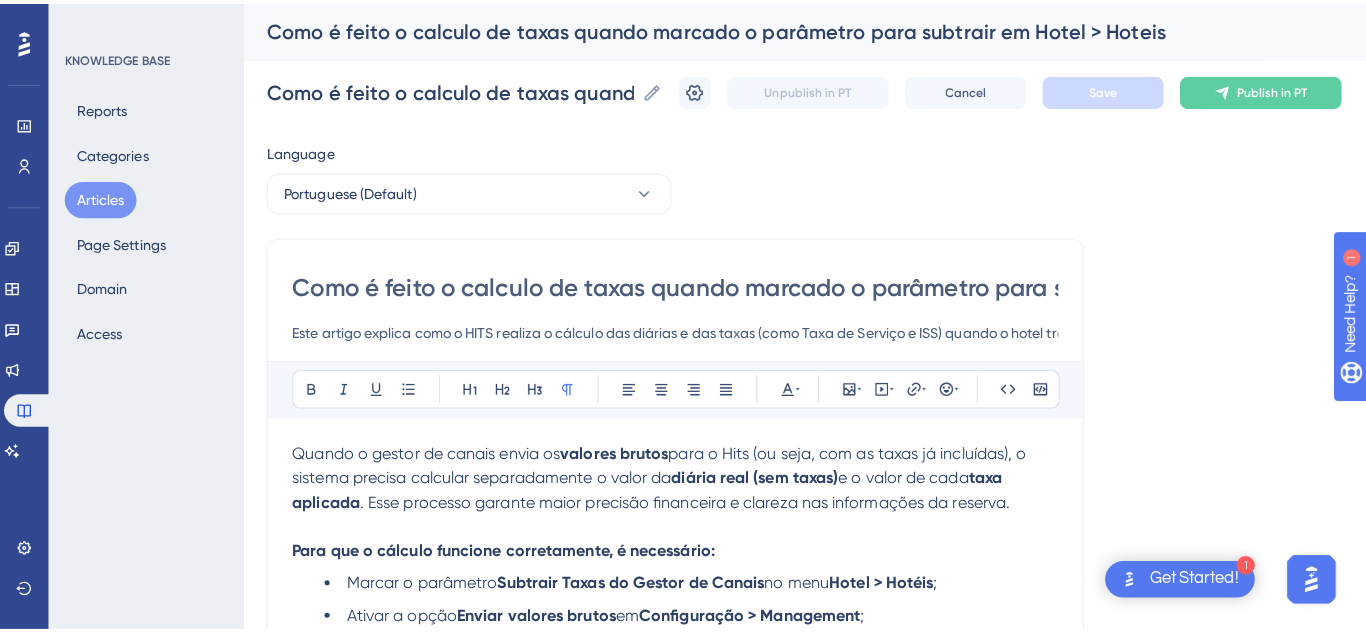 scroll, scrollTop: 2379, scrollLeft: 0, axis: vertical 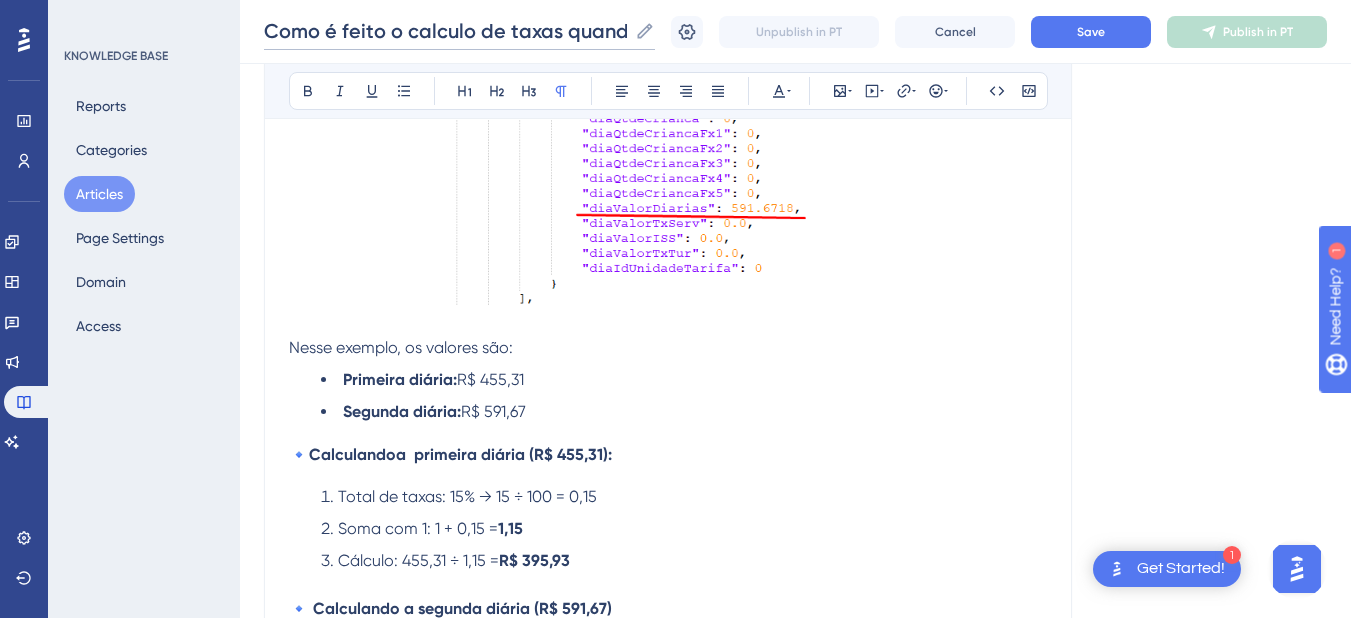 click on "Como é feito o calculo de taxas quando marcado o parâmetro para subtrair em Hotel > Hoteis" at bounding box center [445, 31] 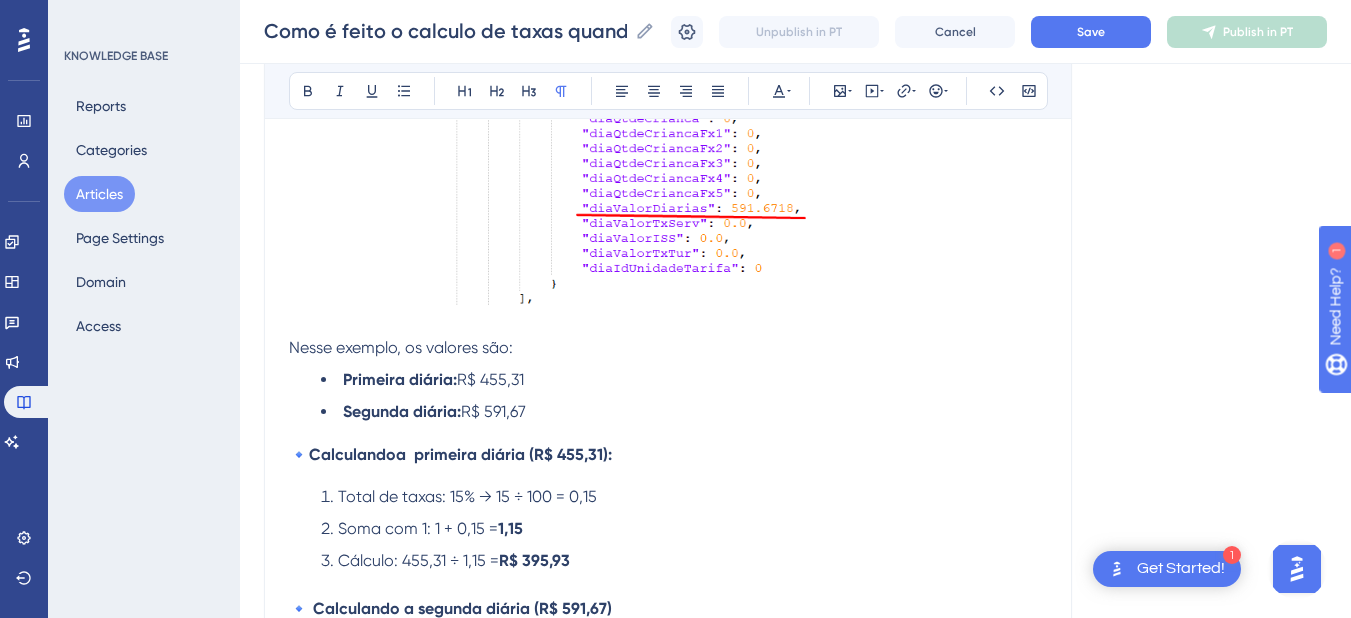 click on "Articles" at bounding box center [99, 194] 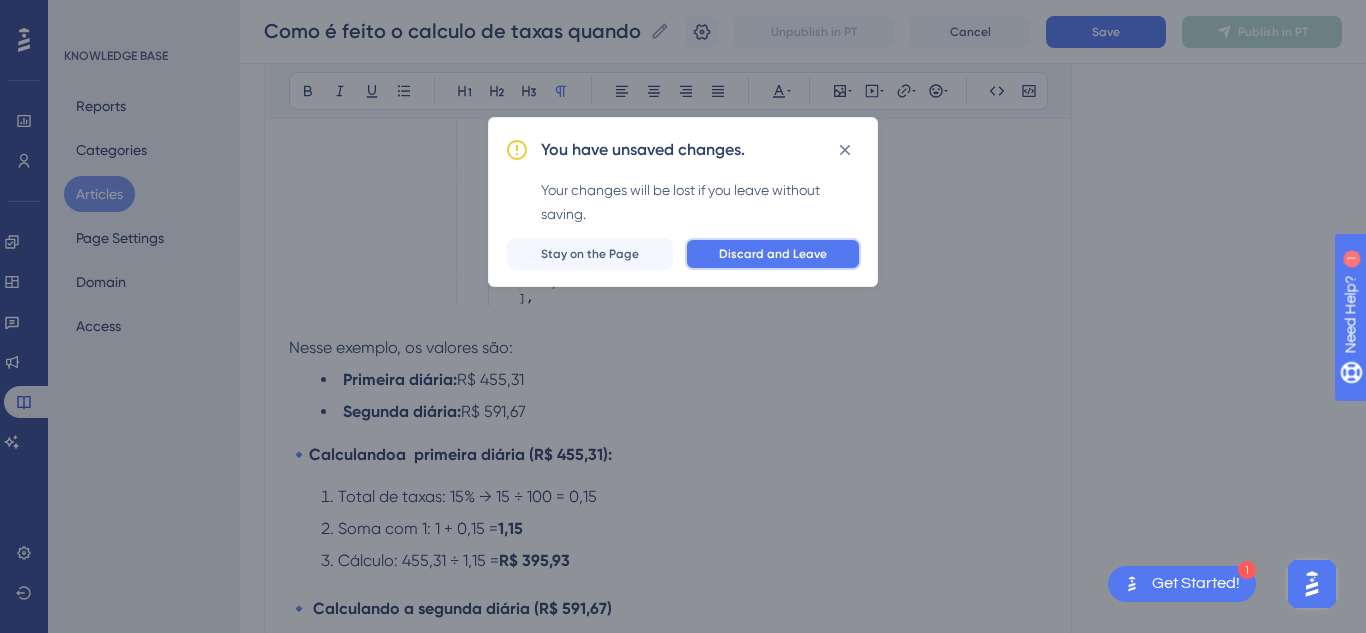 click on "Discard and Leave" at bounding box center (773, 254) 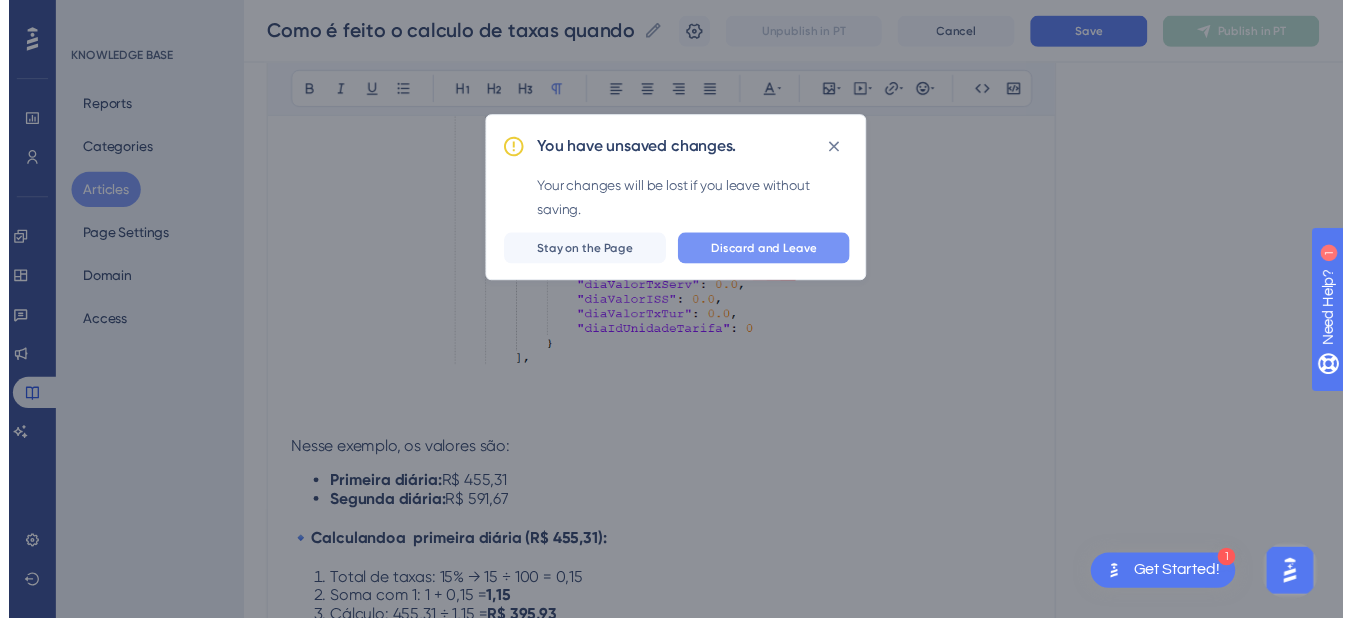 scroll, scrollTop: 0, scrollLeft: 0, axis: both 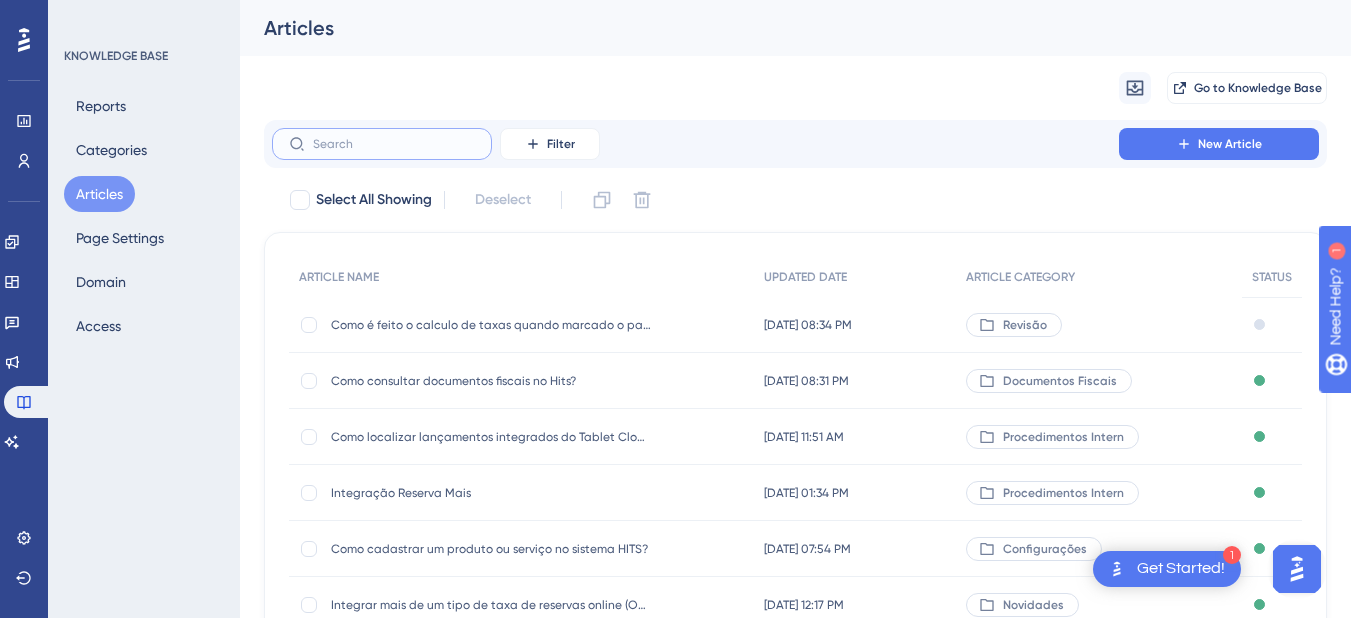 click at bounding box center [394, 144] 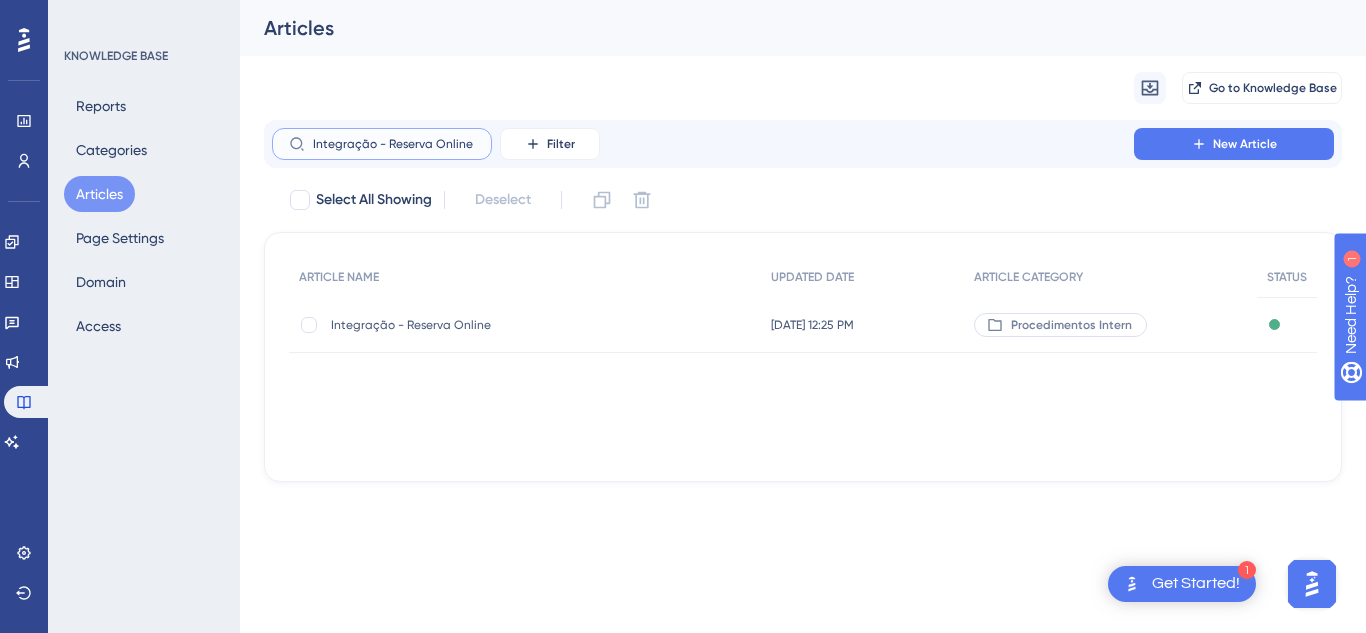 type on "Integração - Reserva Online" 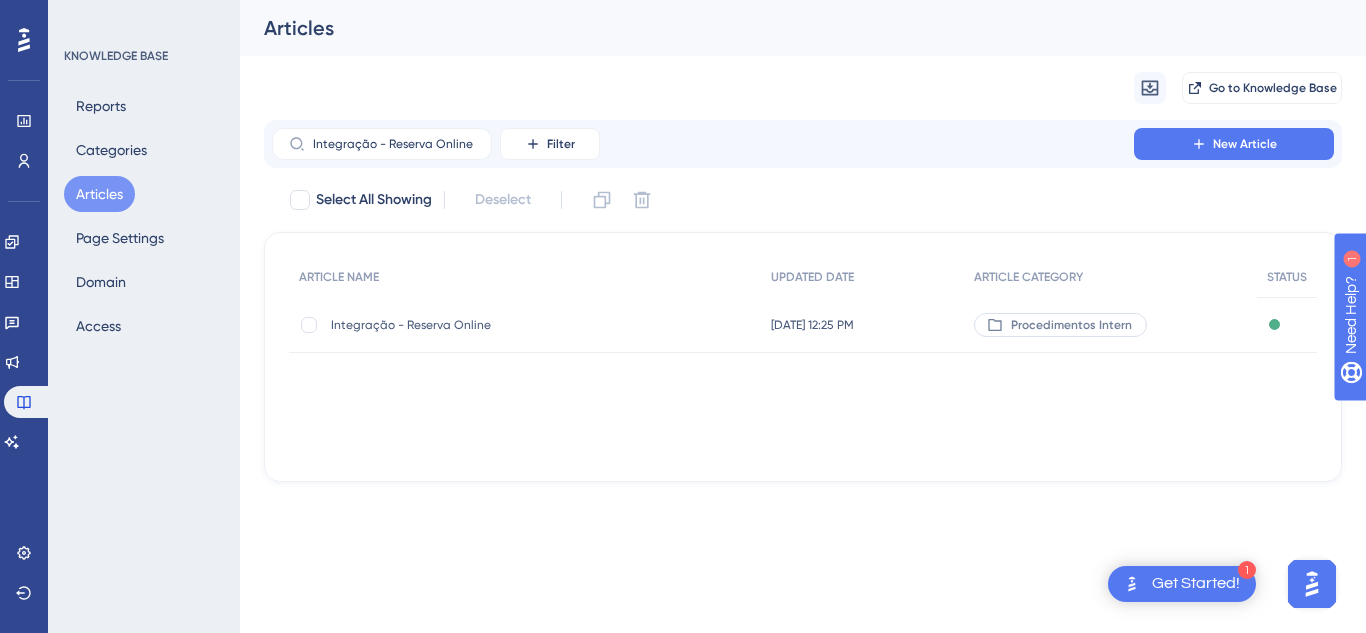 click on "Integração - Reserva Online" at bounding box center [491, 325] 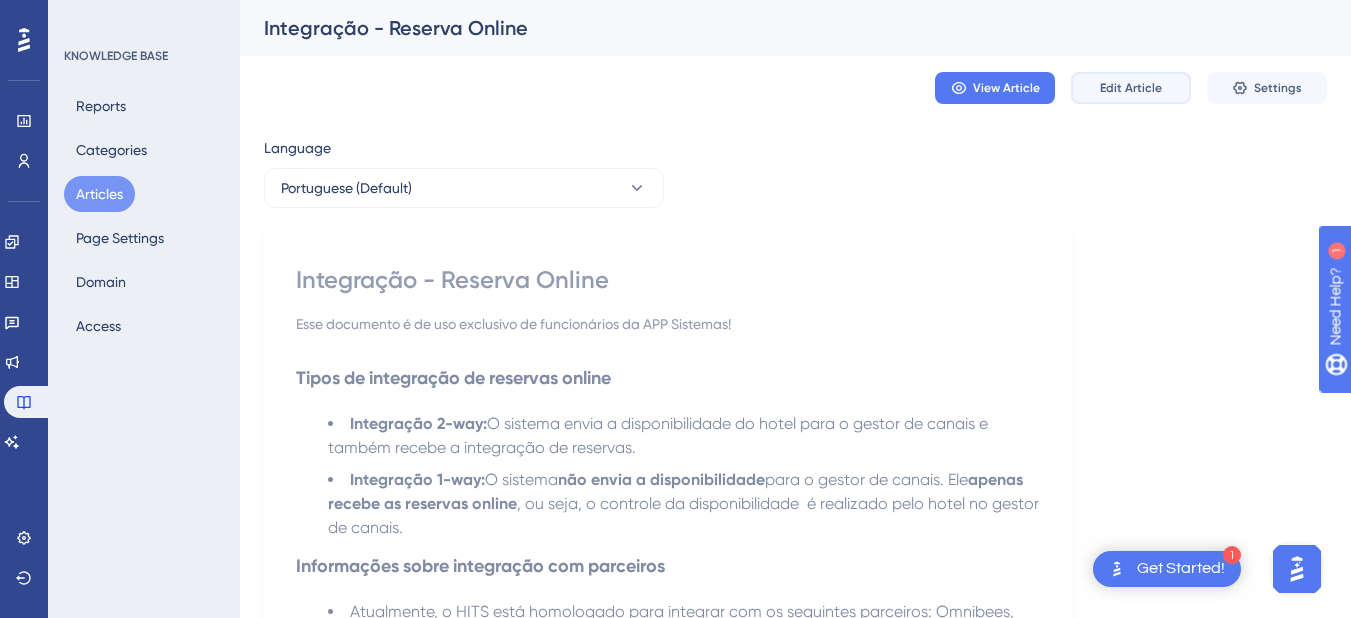 click on "Edit Article" at bounding box center [1131, 88] 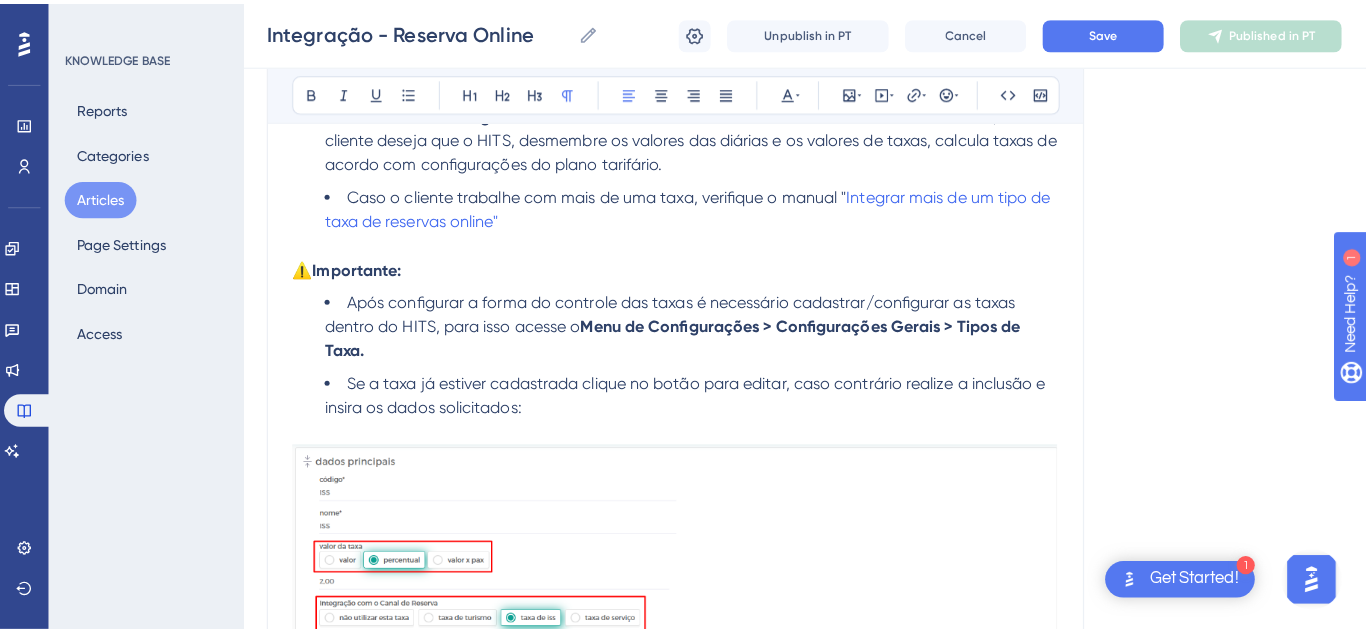 scroll, scrollTop: 8316, scrollLeft: 0, axis: vertical 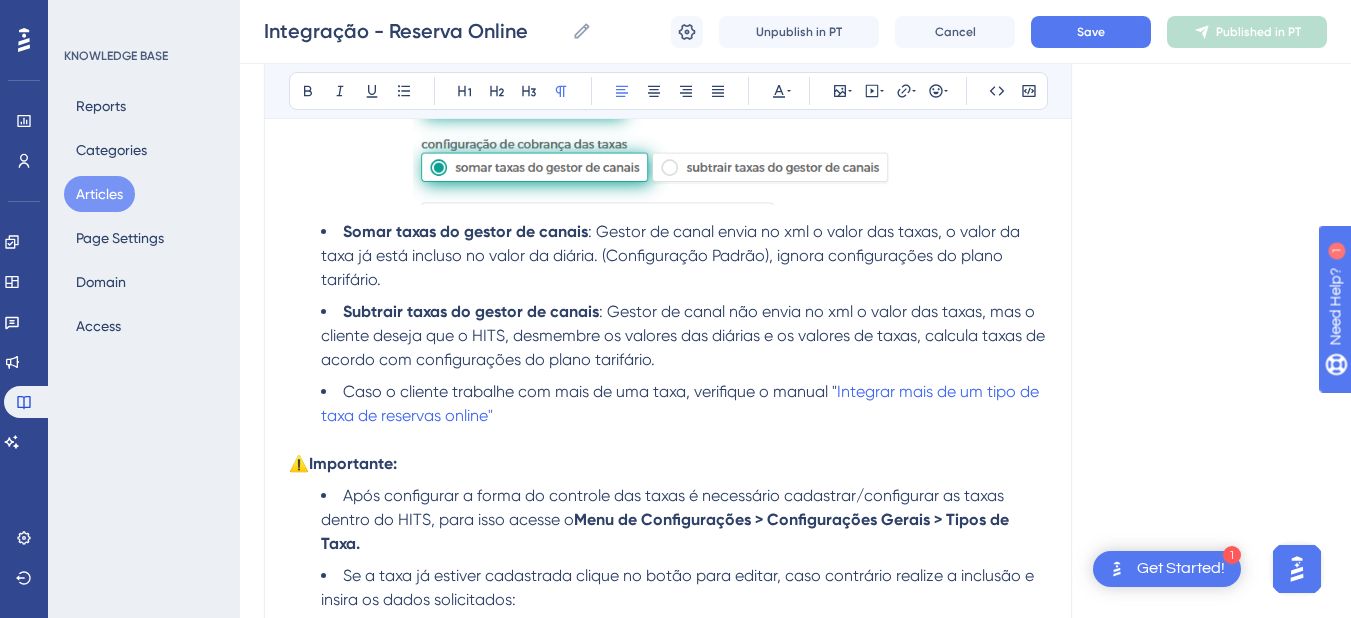 click on "Subtrair taxas do gestor de canais : Gestor de canal não envia no xml o valor das taxas, mas o cliente deseja que o HITS, desmembre os valores das diárias e os valores de taxas, calcula taxas de acordo com configurações do plano tarifário." at bounding box center [684, 336] 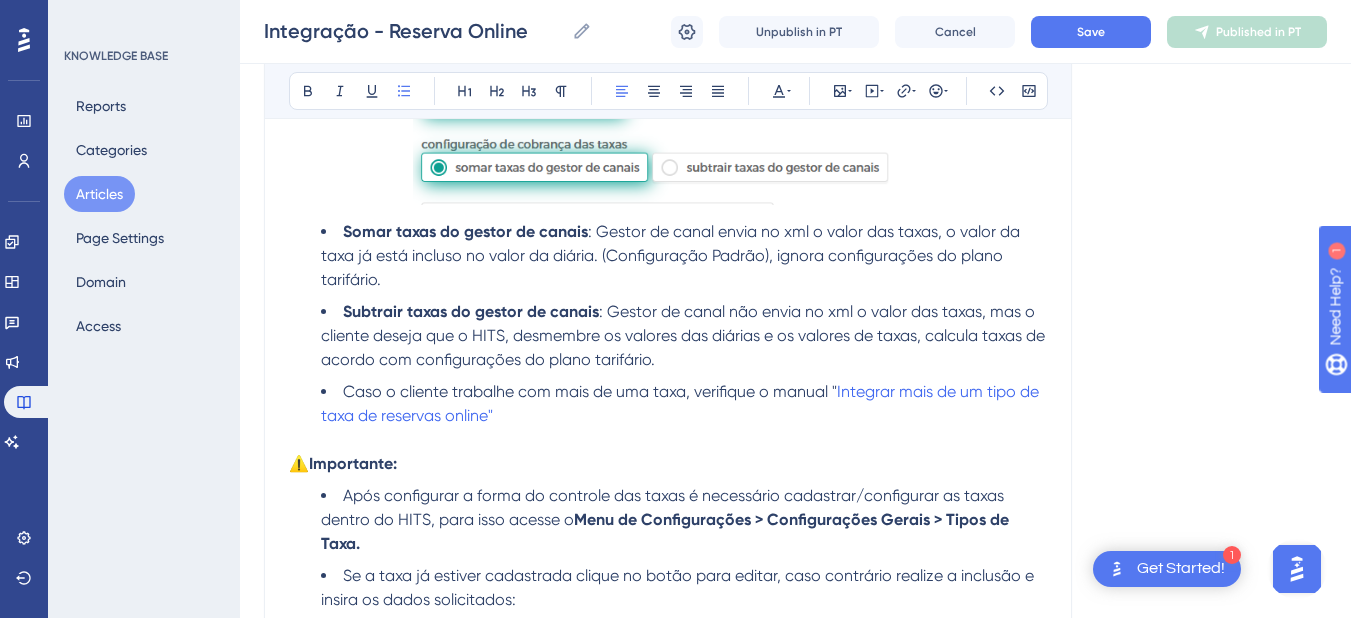 type 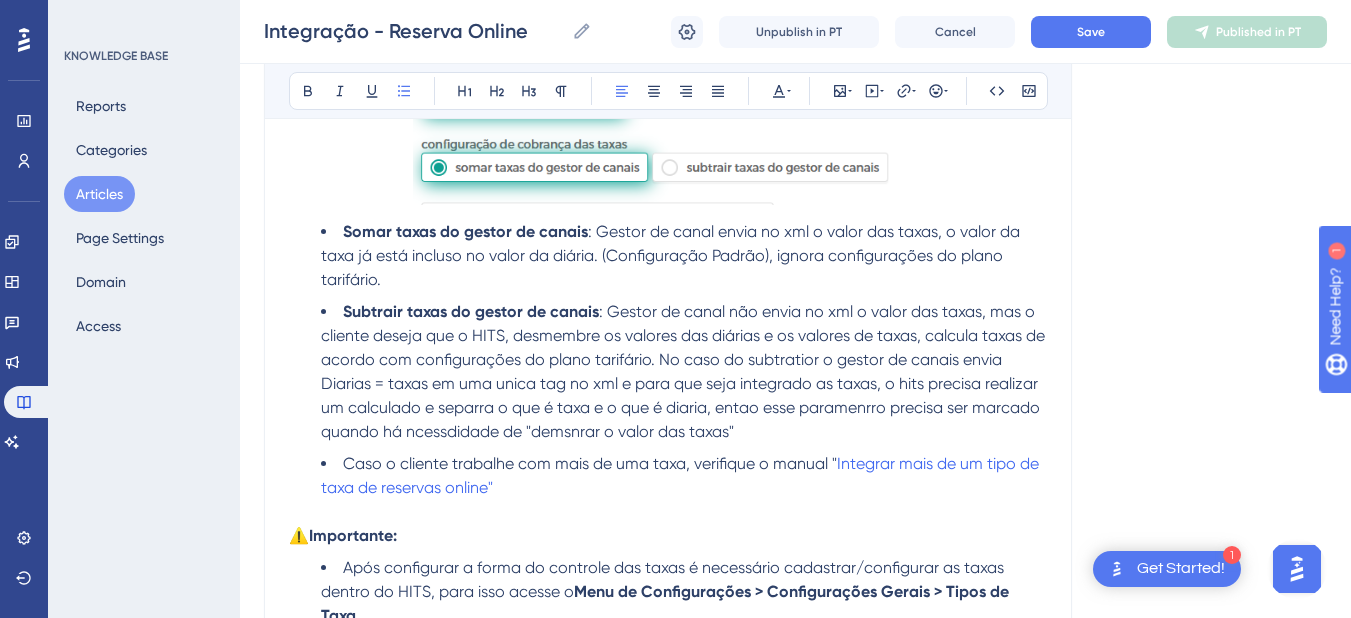 drag, startPoint x: 738, startPoint y: 429, endPoint x: 612, endPoint y: 309, distance: 174 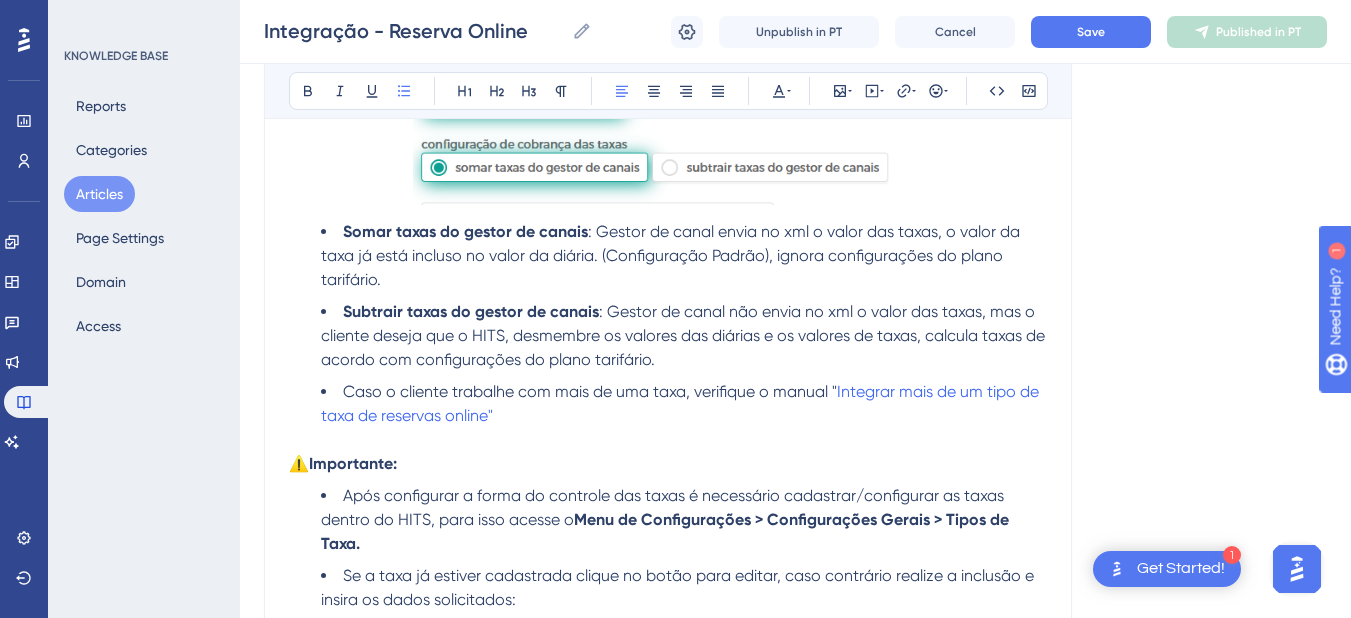 drag, startPoint x: 690, startPoint y: 364, endPoint x: 611, endPoint y: 314, distance: 93.49332 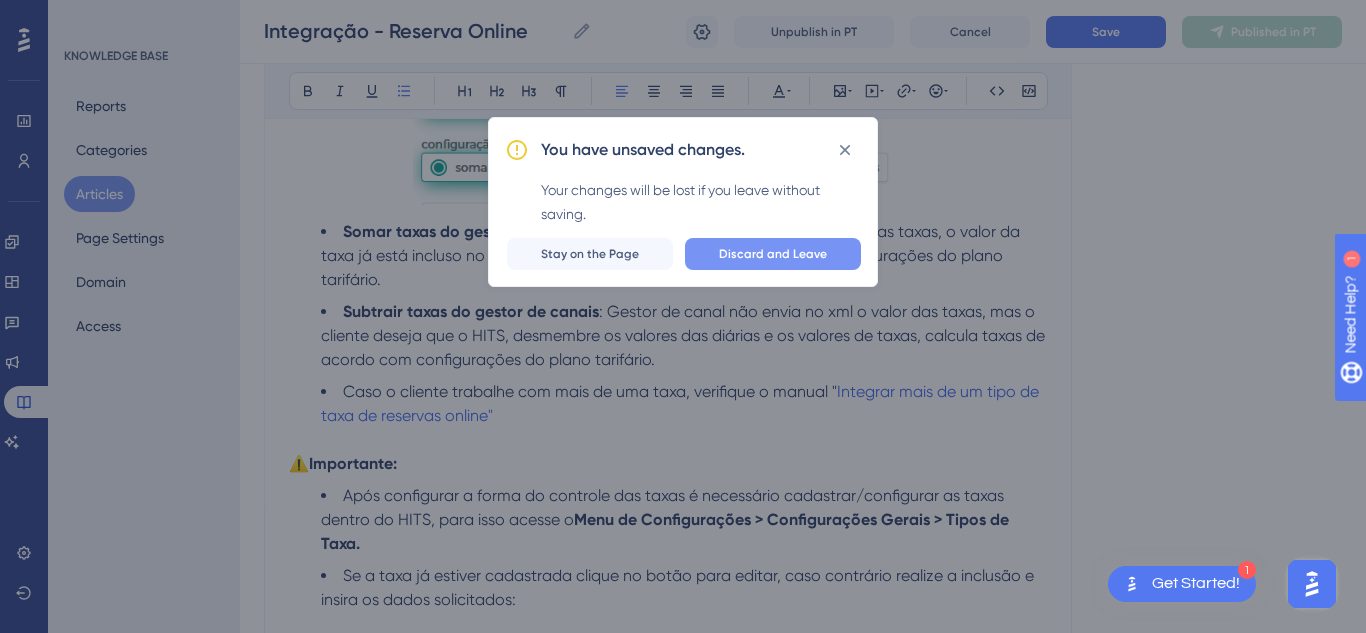 click on "Discard and Leave" at bounding box center (773, 254) 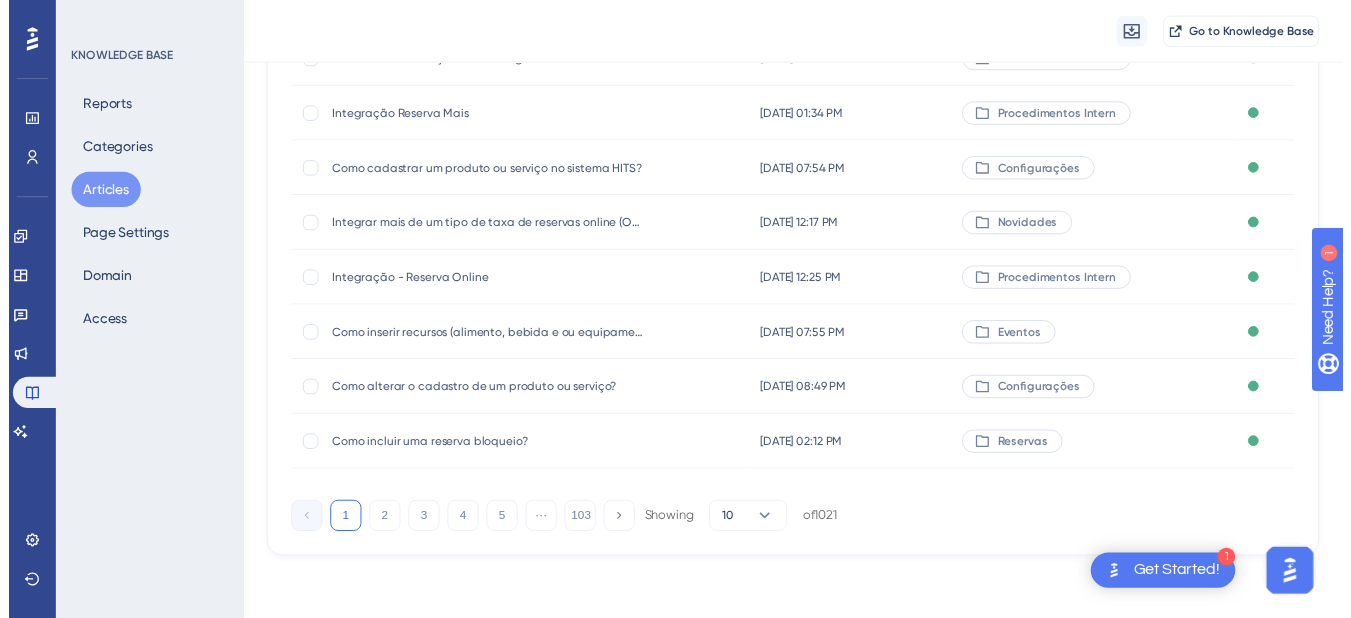 scroll, scrollTop: 0, scrollLeft: 0, axis: both 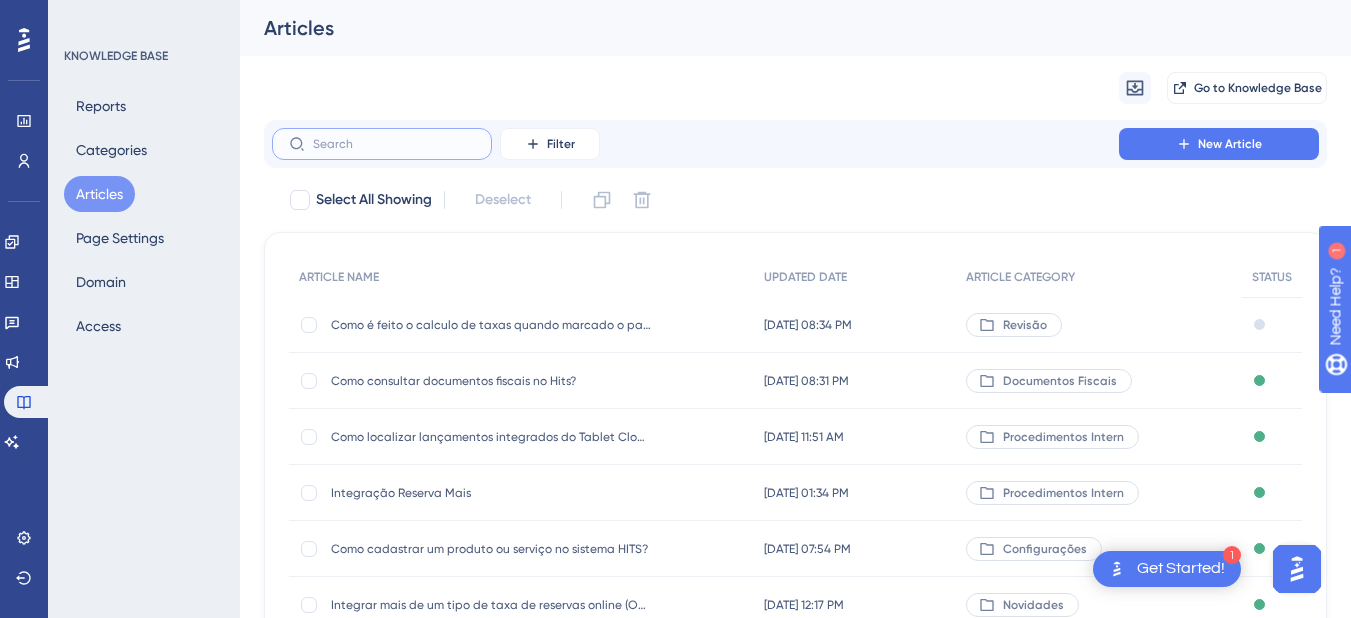click at bounding box center (394, 144) 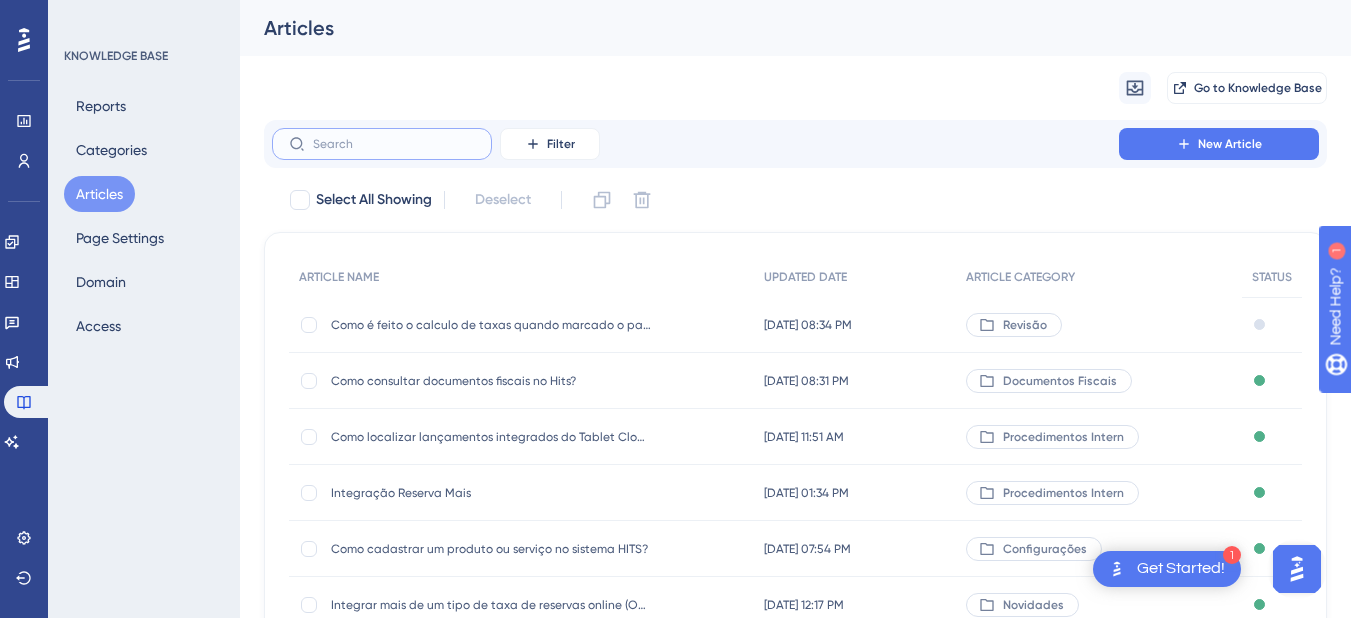 click at bounding box center (394, 144) 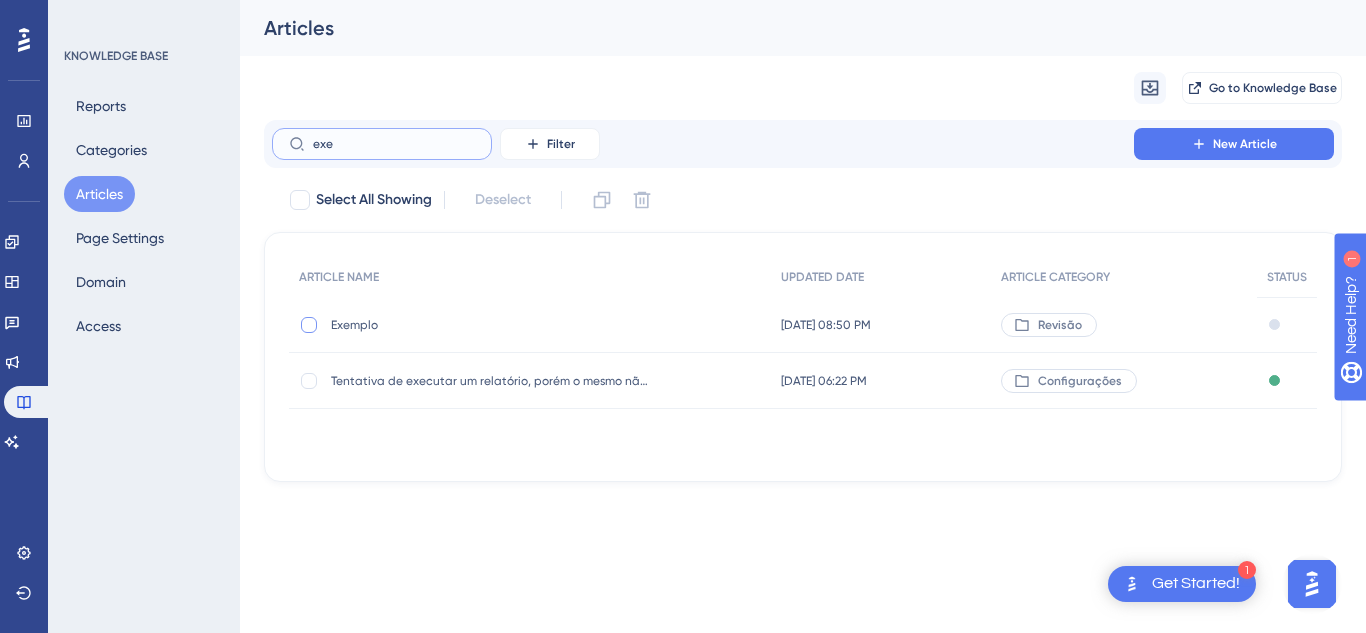 type on "exe" 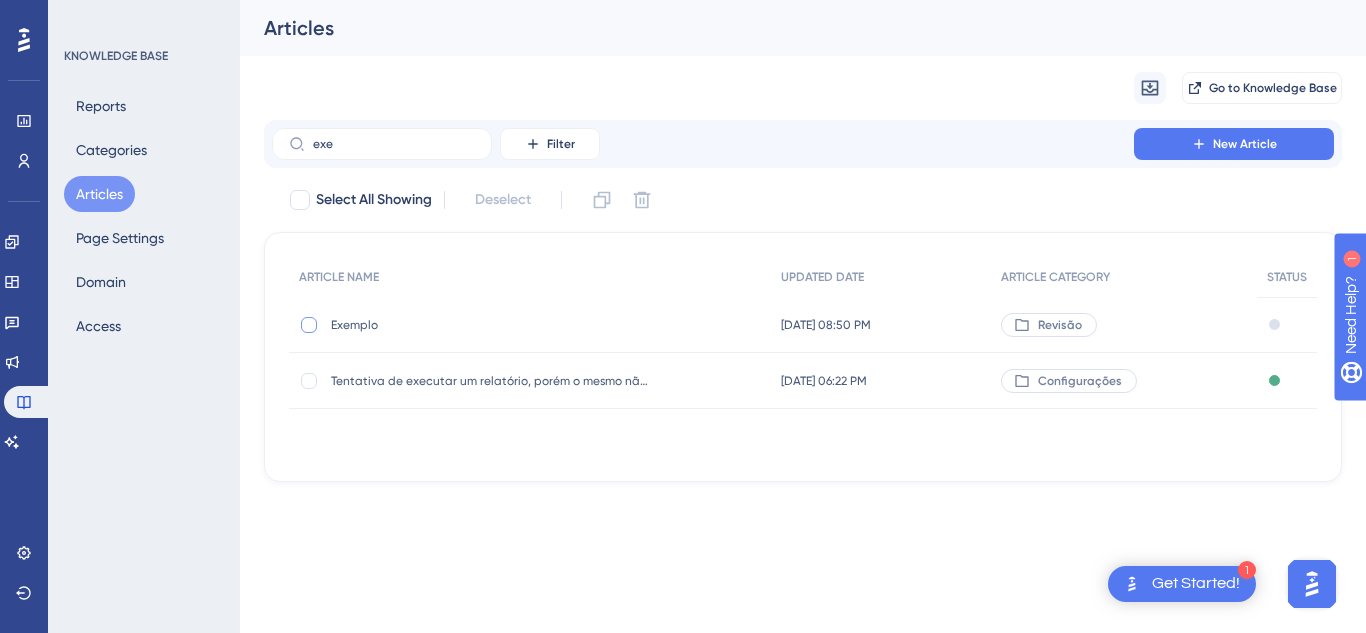 click at bounding box center [309, 325] 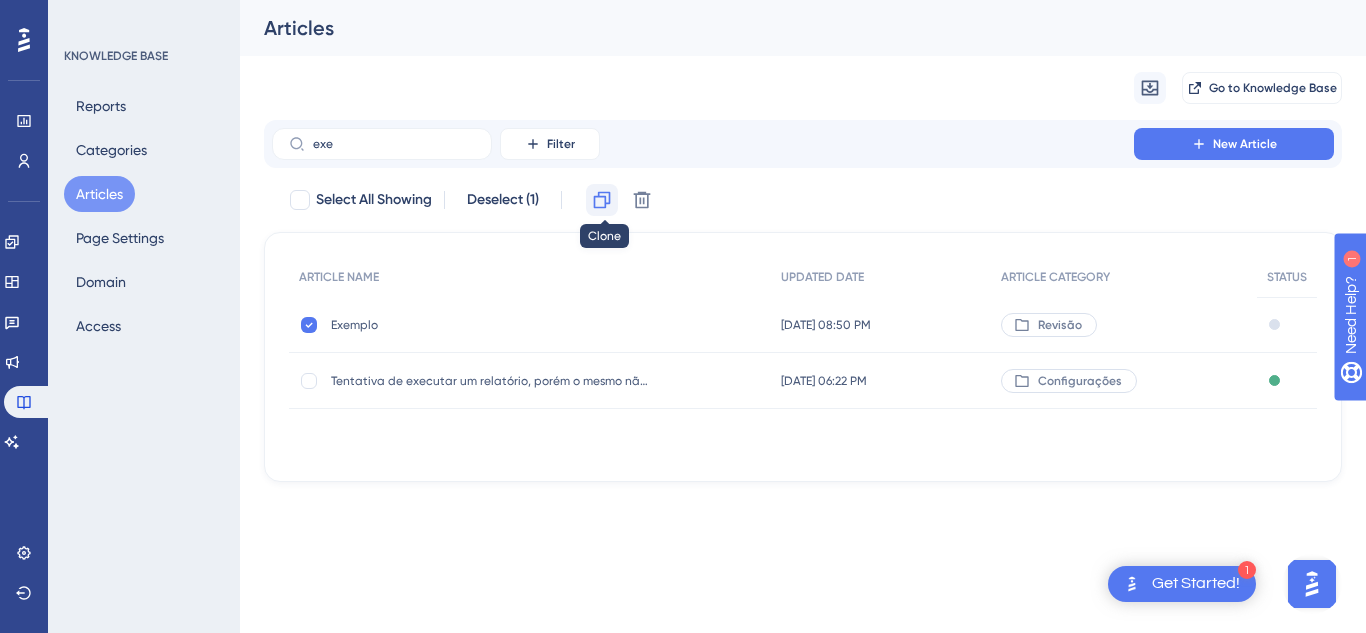 click 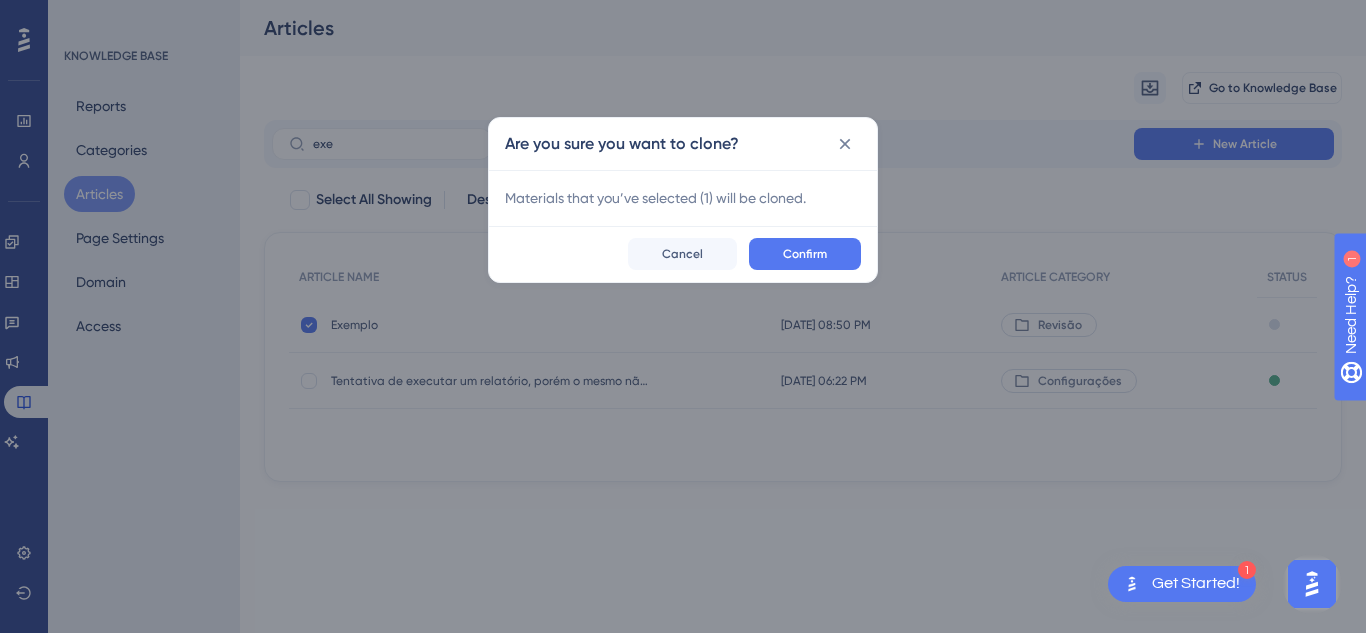checkbox on "false" 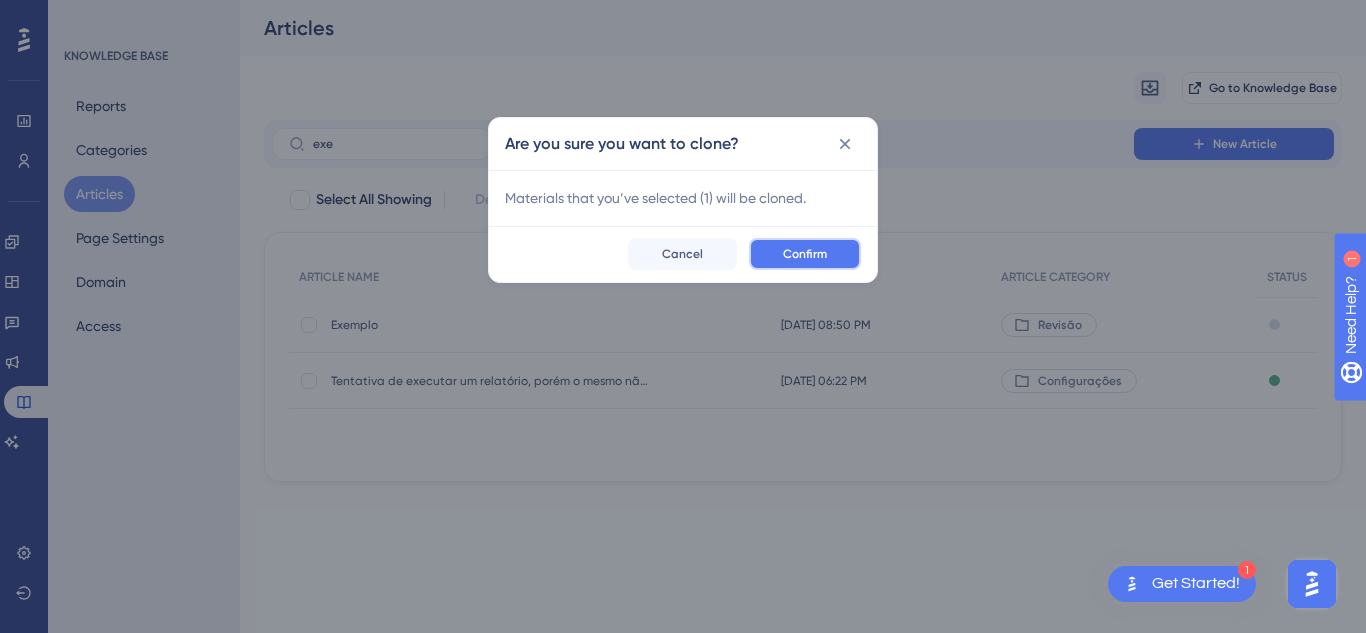 click on "Confirm" at bounding box center (805, 254) 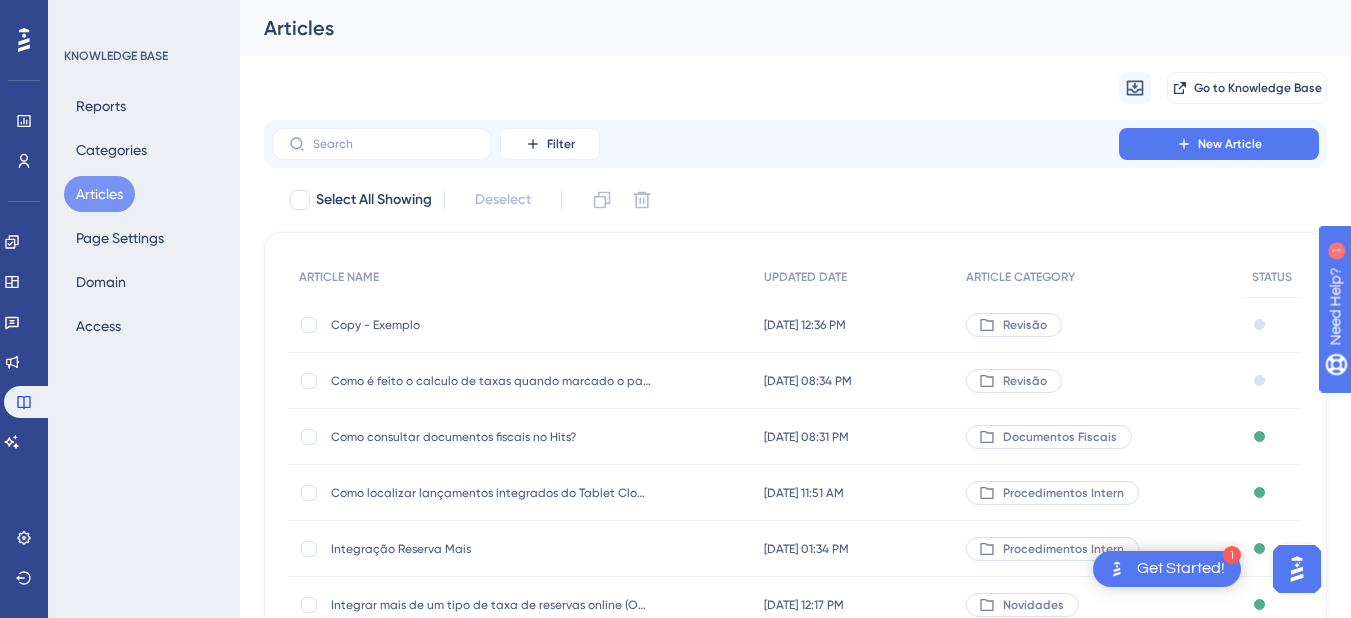 click on "Copy - Exemplo" at bounding box center [491, 325] 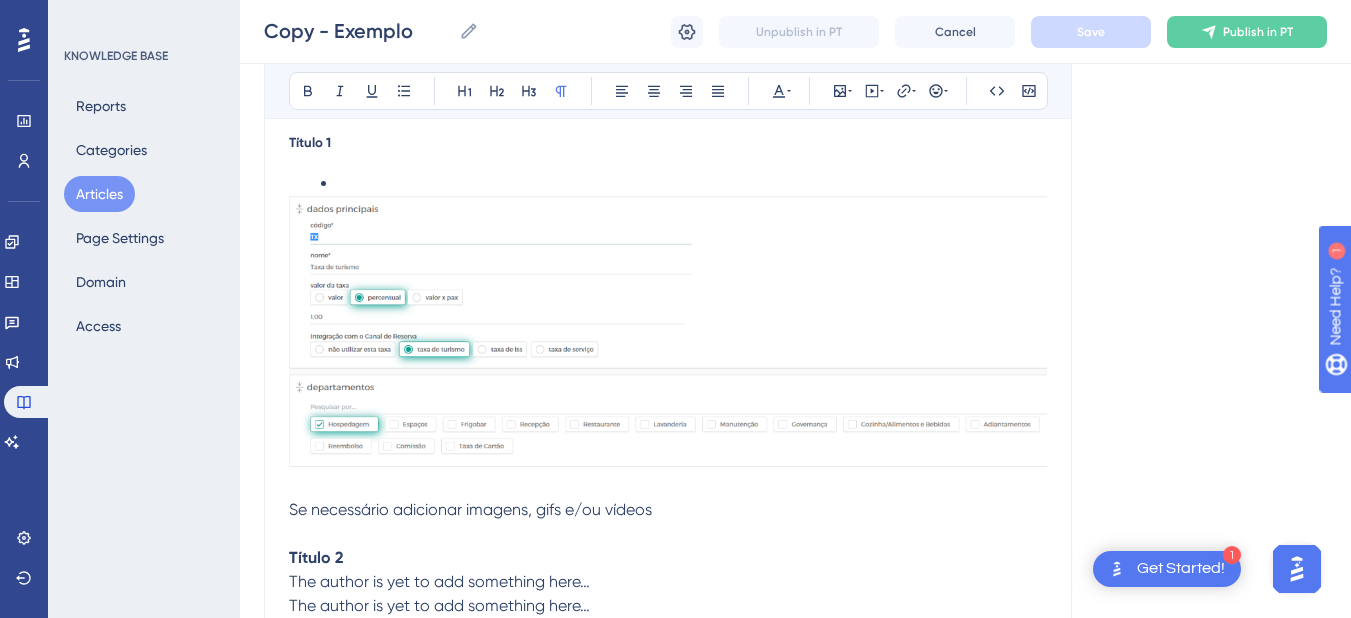 scroll, scrollTop: 0, scrollLeft: 0, axis: both 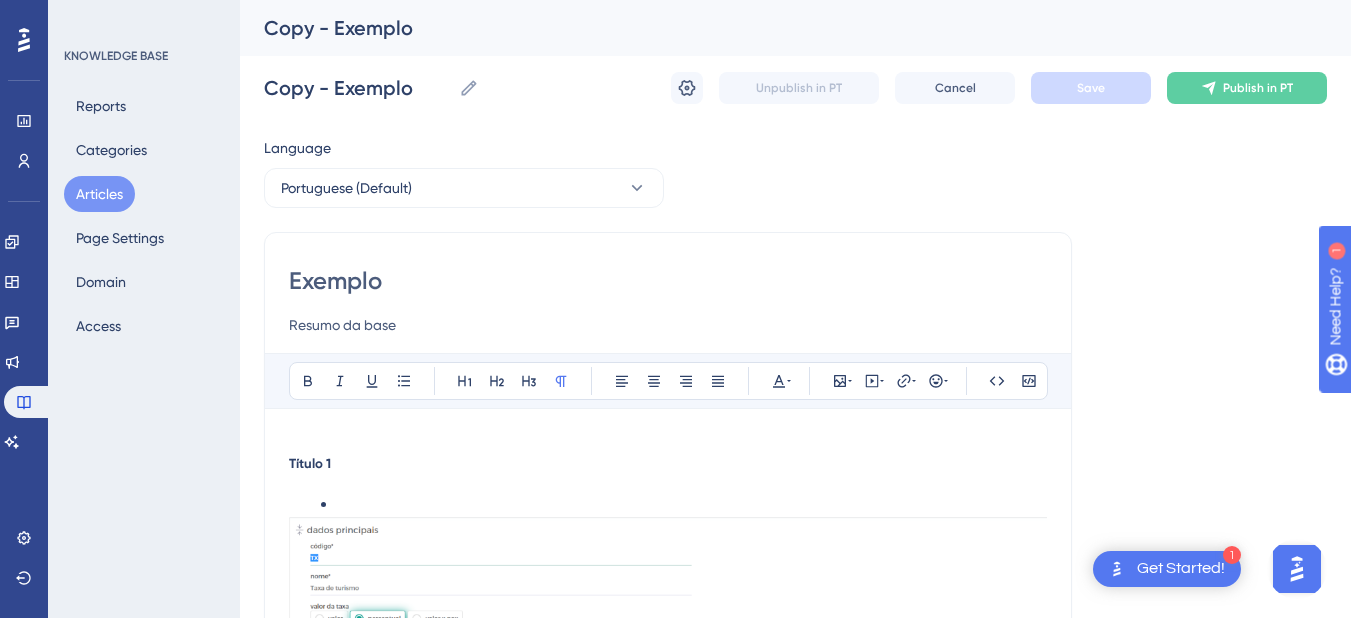 click on "Exemplo" at bounding box center [668, 281] 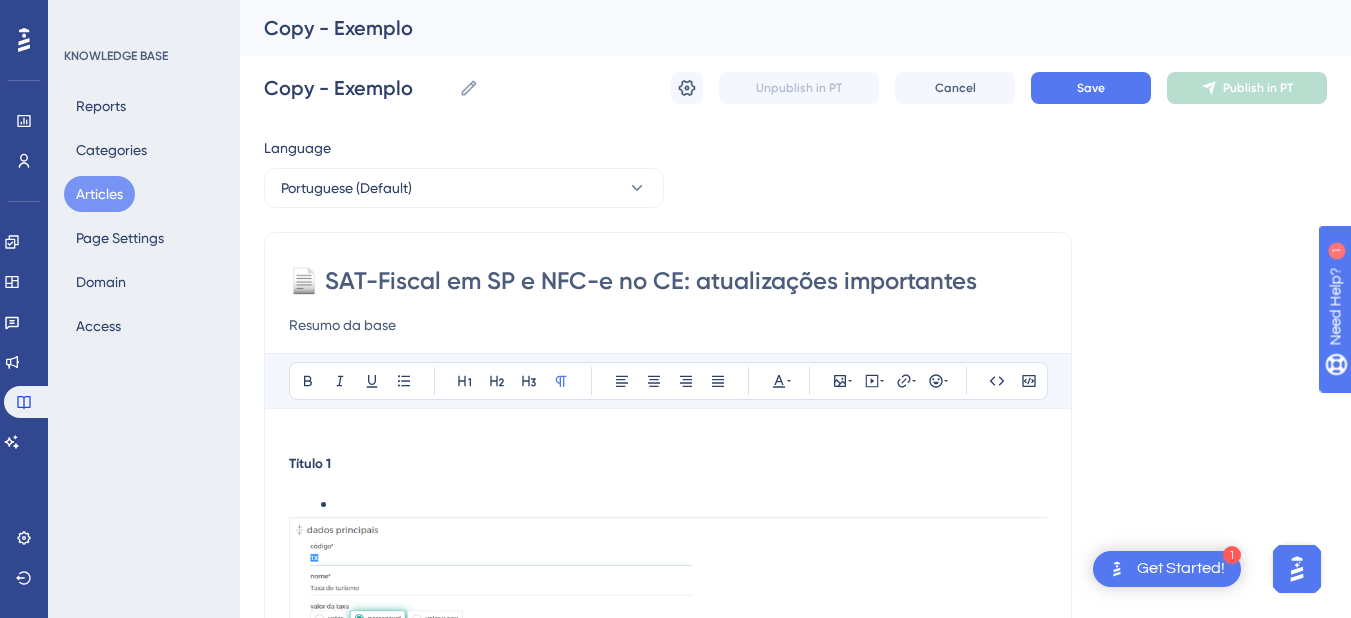 click on "📄 SAT-Fiscal em SP e NFC-e no CE: atualizações importantes" at bounding box center (668, 281) 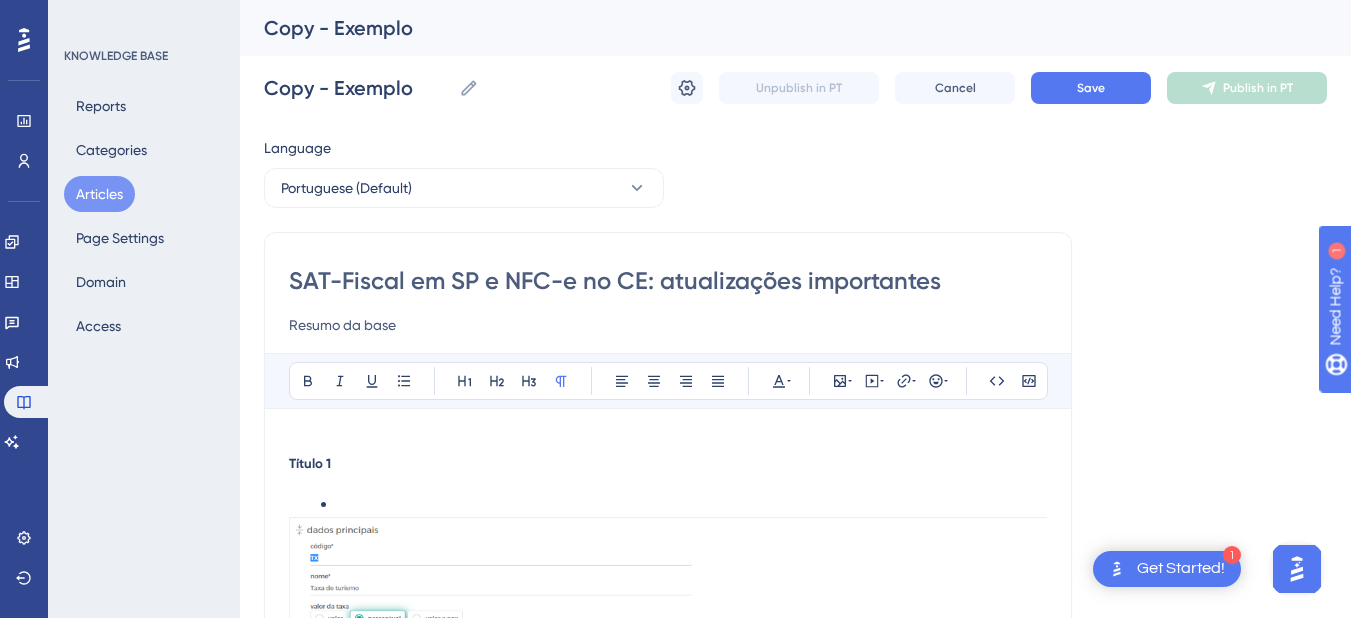 drag, startPoint x: 330, startPoint y: 479, endPoint x: 312, endPoint y: 472, distance: 19.313208 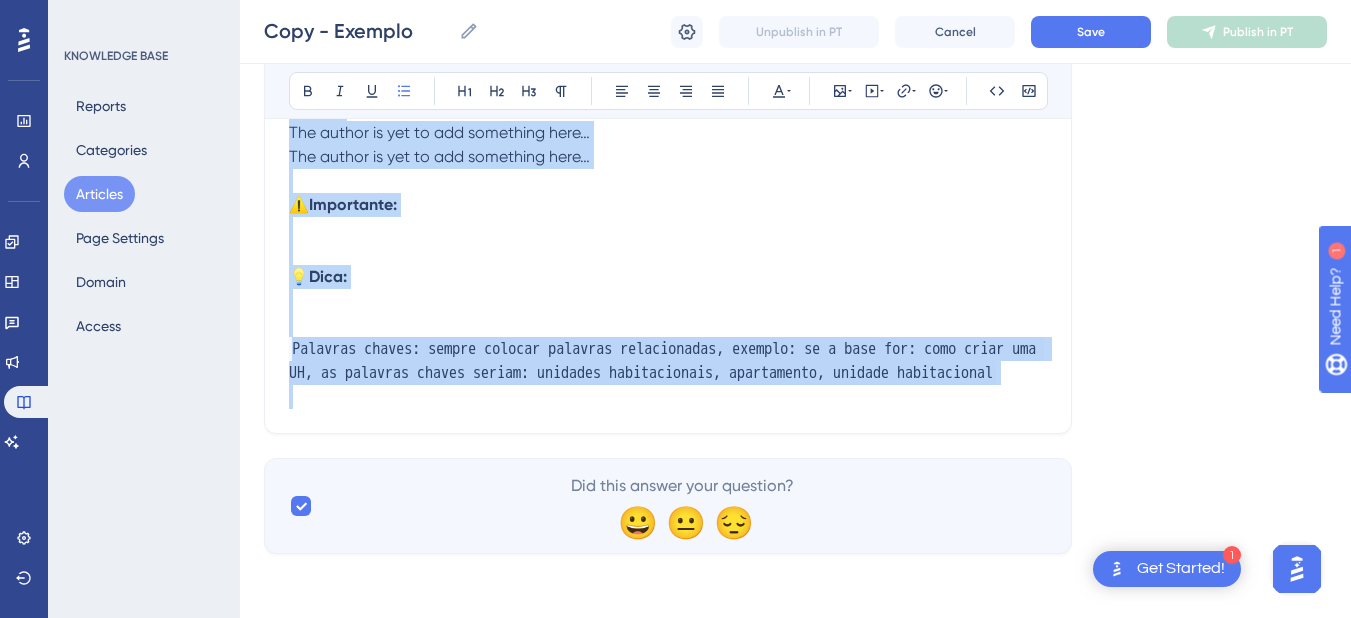 drag, startPoint x: 289, startPoint y: 461, endPoint x: 622, endPoint y: 459, distance: 333.006 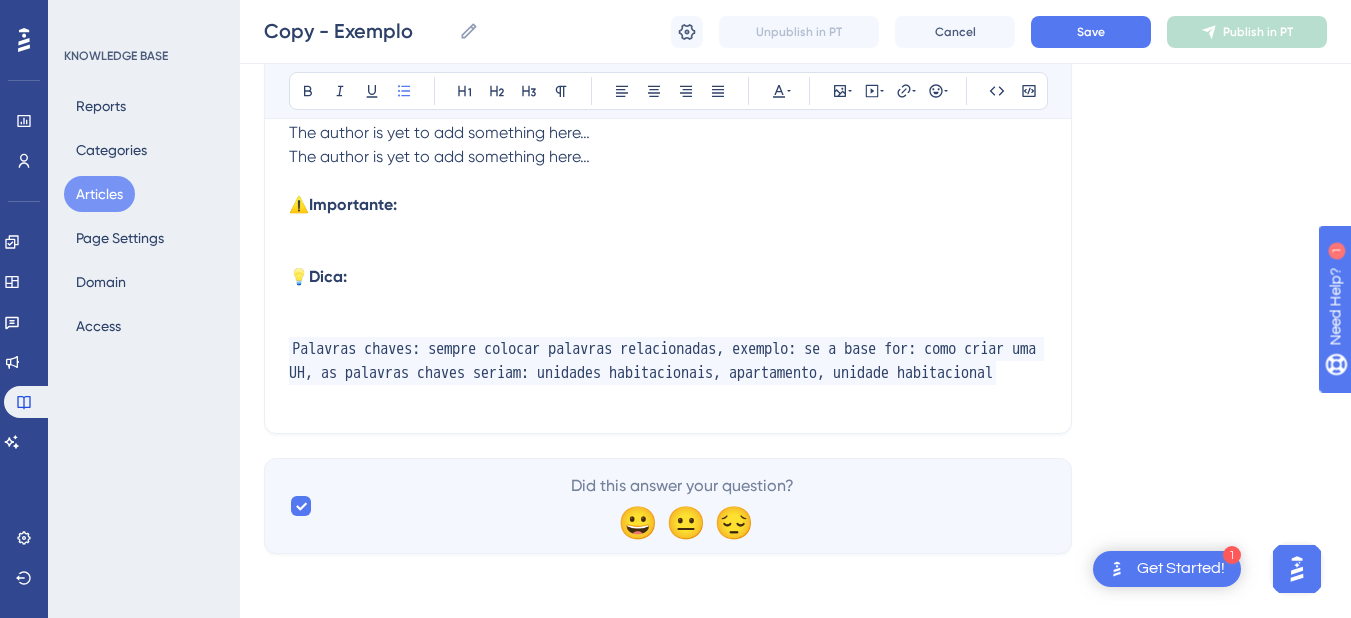 scroll, scrollTop: 427, scrollLeft: 0, axis: vertical 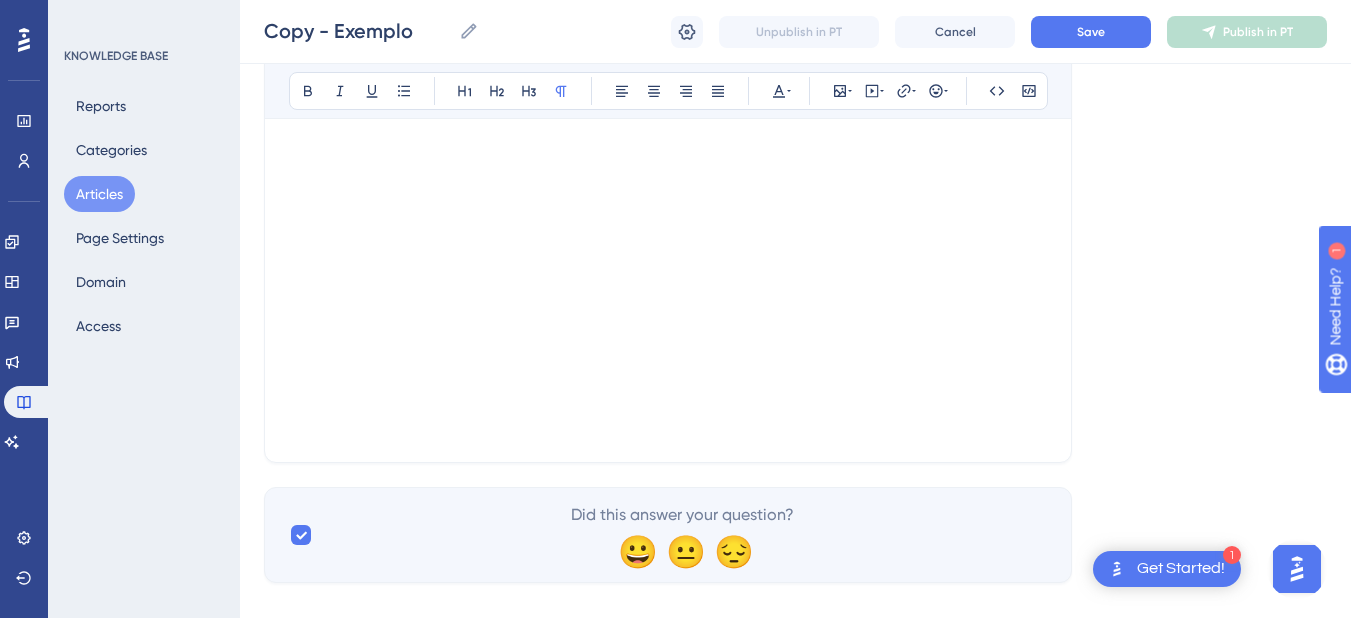 drag, startPoint x: 646, startPoint y: 268, endPoint x: 658, endPoint y: 268, distance: 12 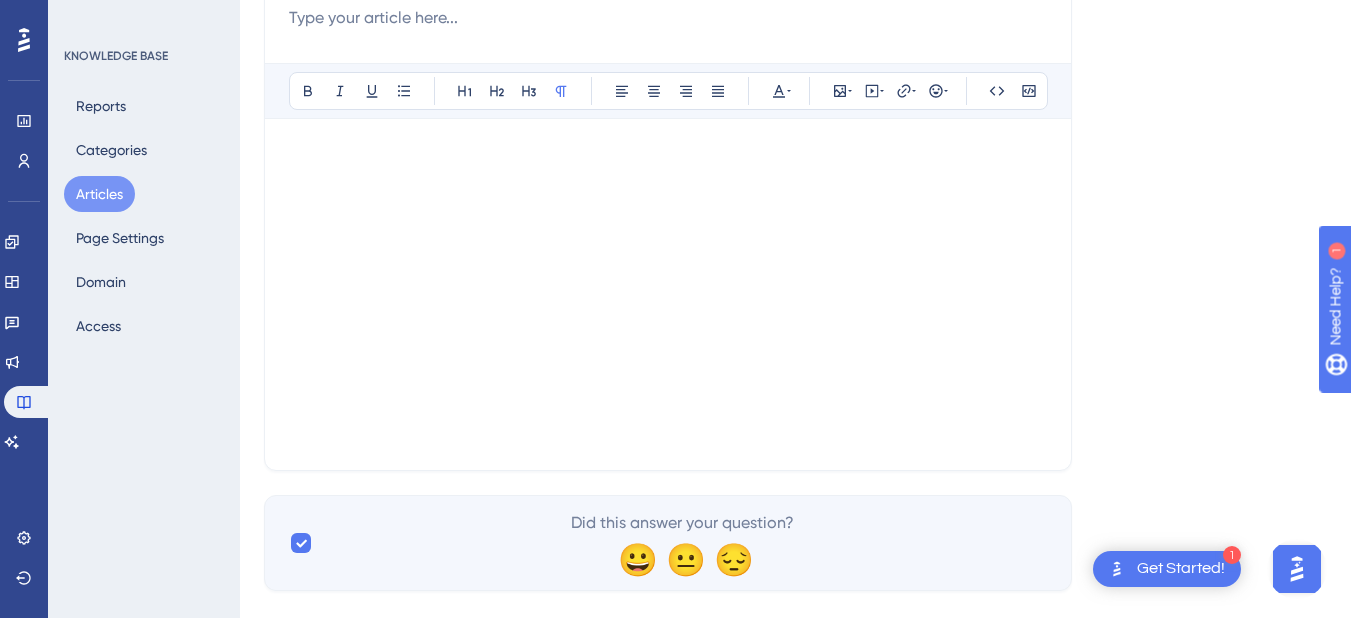 scroll, scrollTop: 0, scrollLeft: 0, axis: both 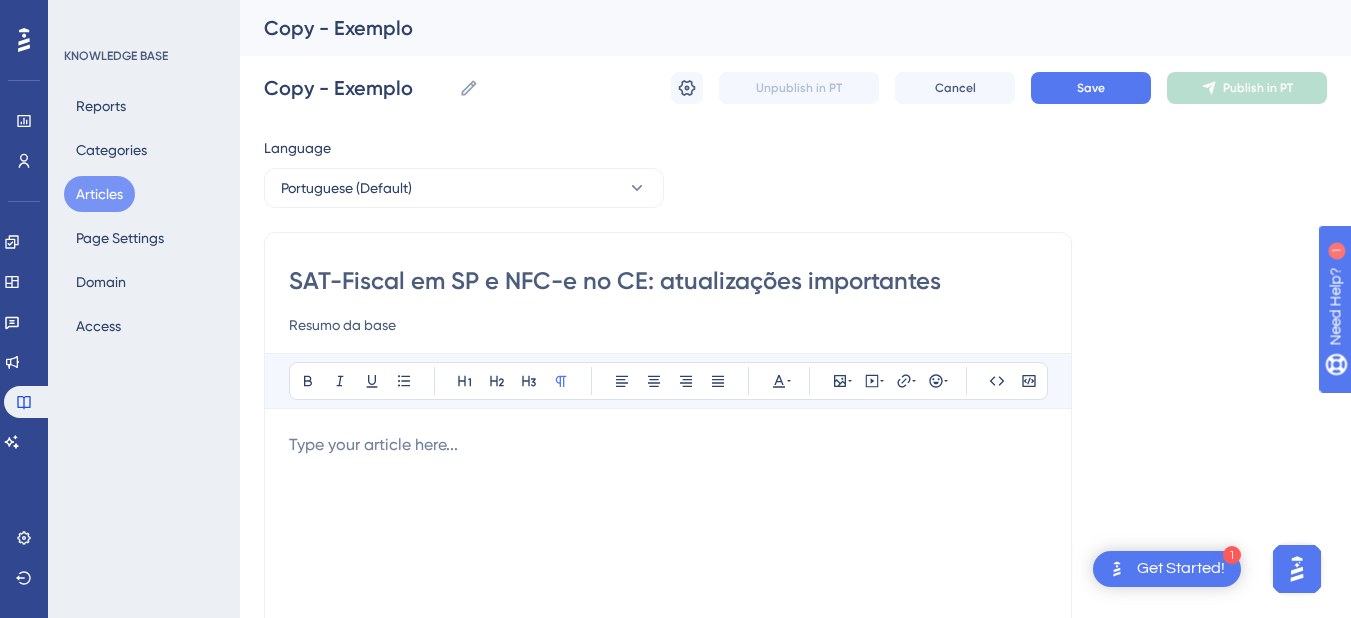 click on "SAT-Fiscal em SP e NFC-e no CE: atualizações importantes" at bounding box center (668, 281) 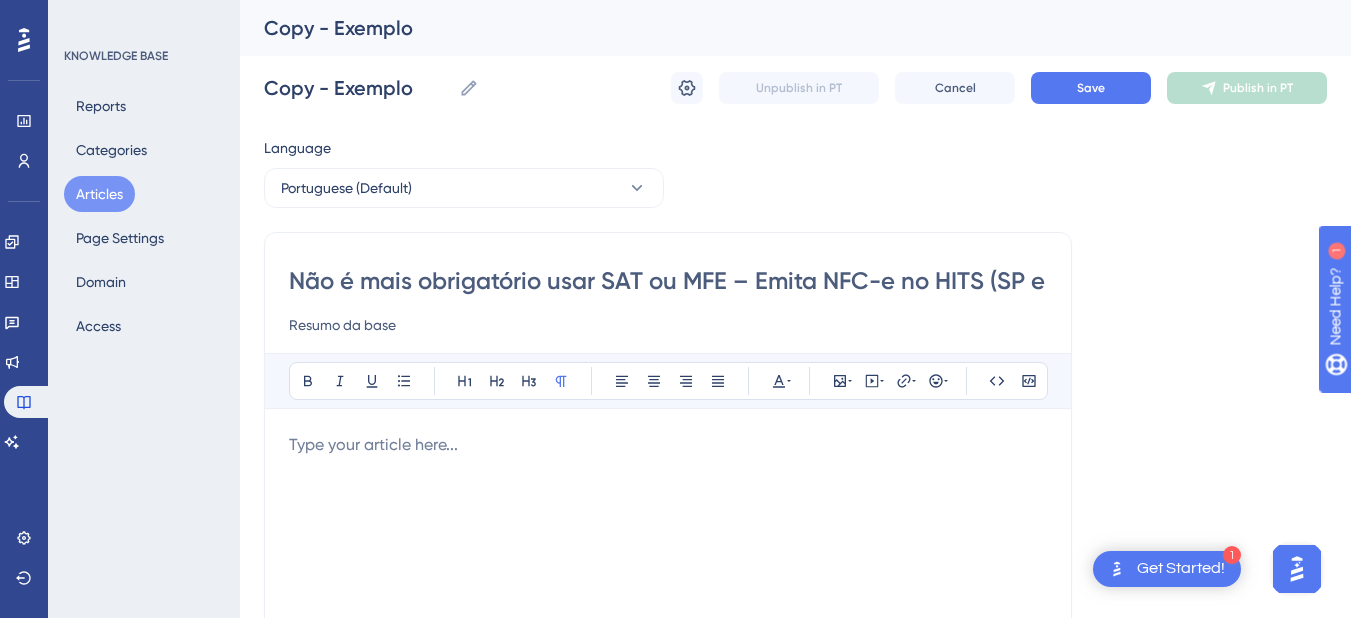 scroll, scrollTop: 0, scrollLeft: 48, axis: horizontal 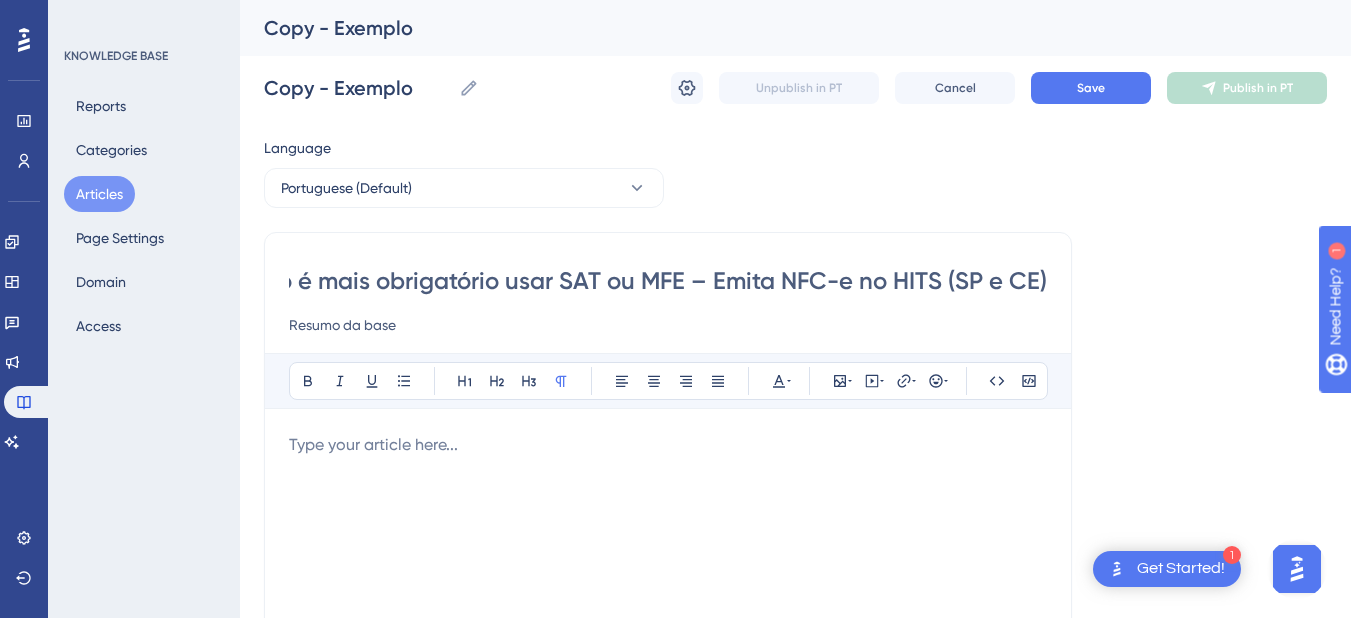 type on "Não é mais obrigatório usar SAT ou MFE – Emita NFC-e no HITS (SP e CE)" 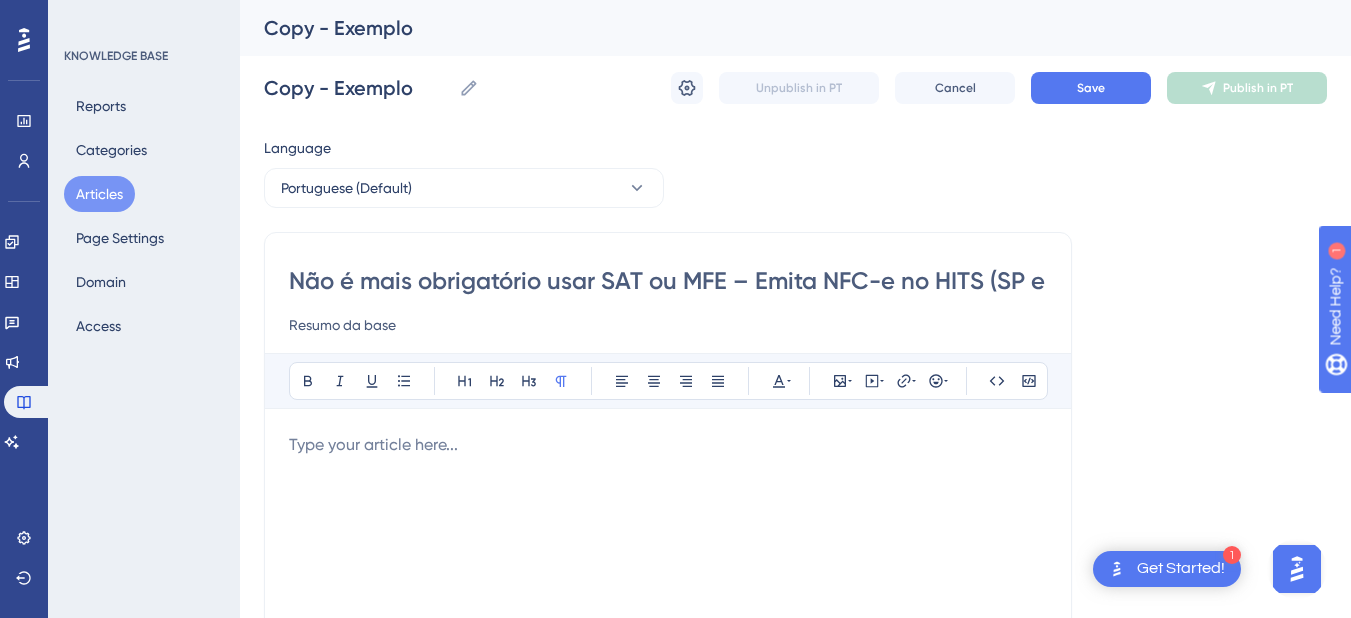 click on "Resumo da base" at bounding box center (668, 325) 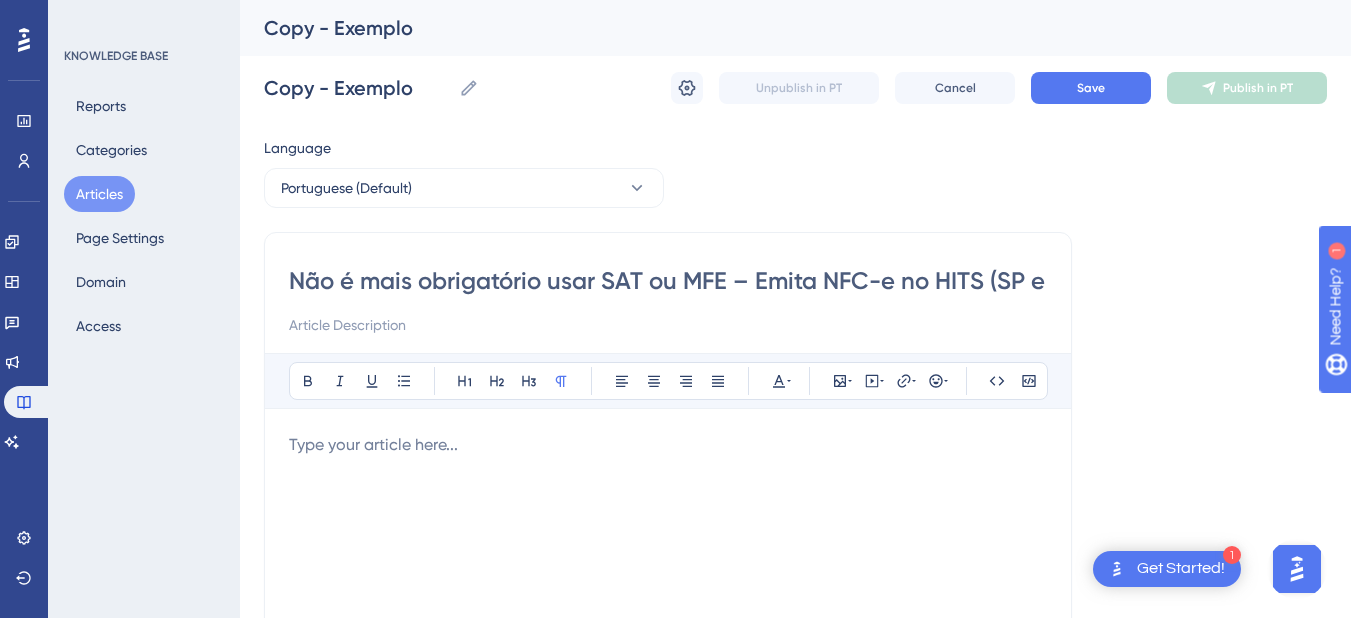 paste on "Se você está em [GEOGRAPHIC_DATA] ou [GEOGRAPHIC_DATA] e ainda utiliza equipamentos como o SAT-Fiscal (SP) ou MFE (CE), temos uma ótima notícia: eles não são mais obrigatórios. Agora você pode emitir a NFC-e direto pelo sistema HITS, de forma mais simples e sem precisar desses aparelhos." 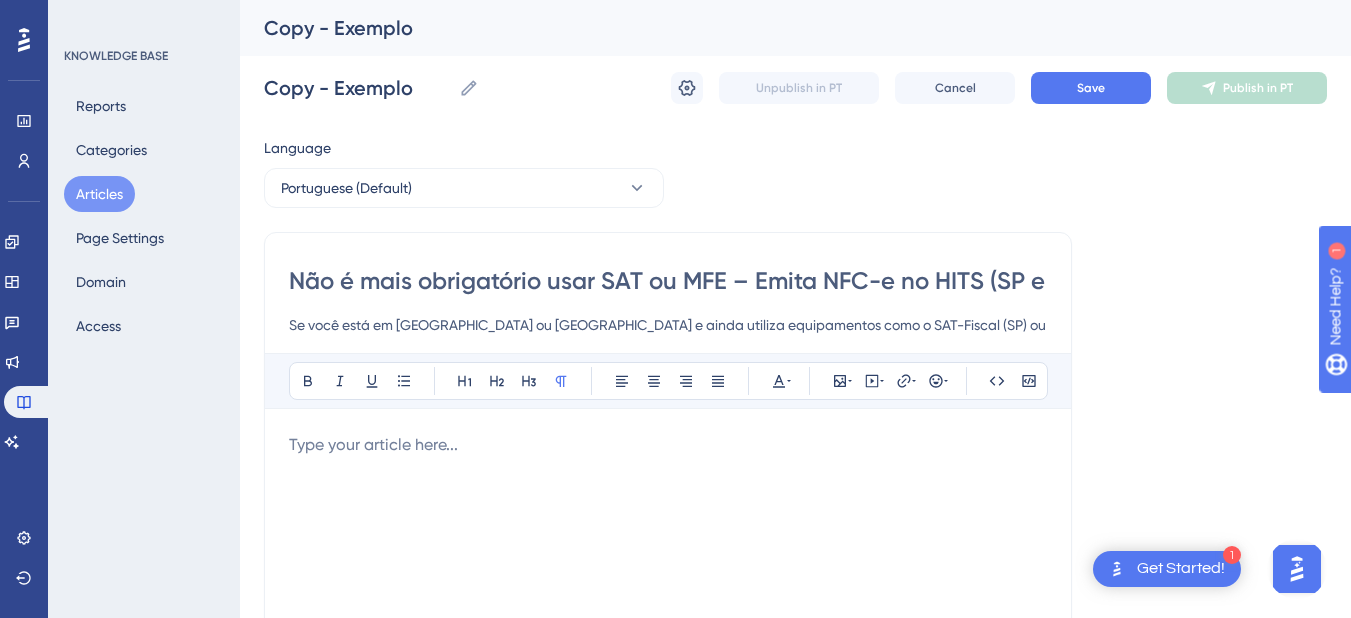 scroll, scrollTop: 0, scrollLeft: 1006, axis: horizontal 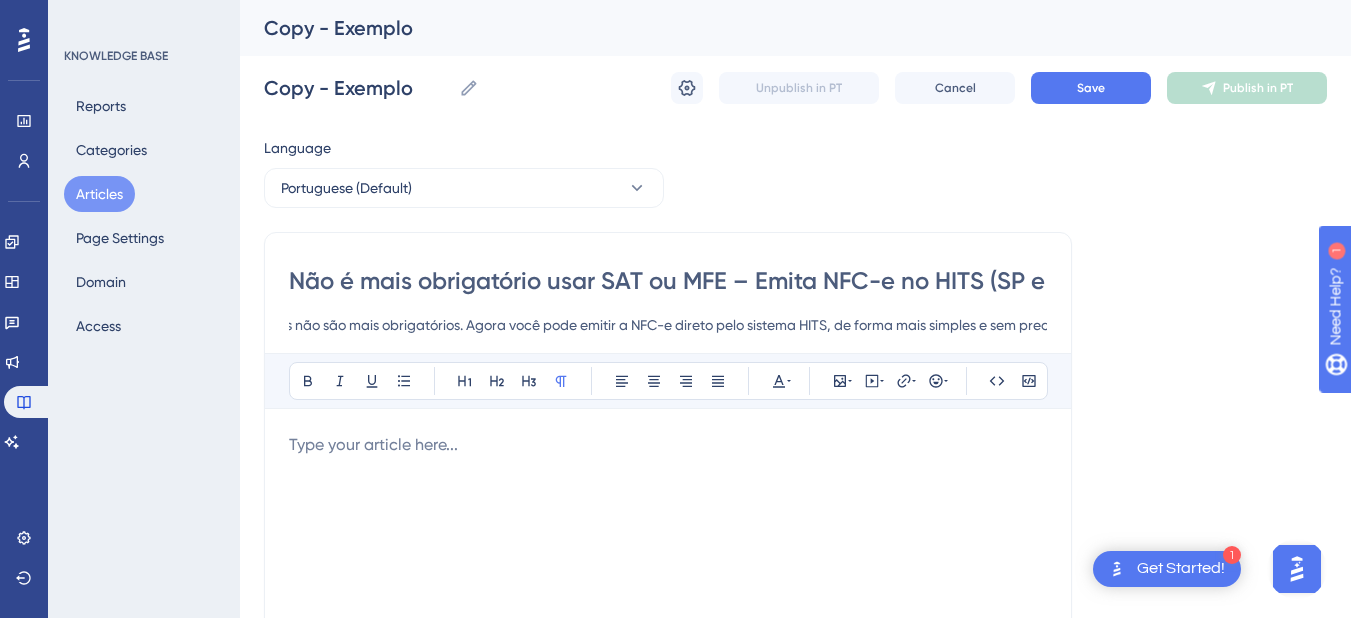 type on "Se você está em [GEOGRAPHIC_DATA] ou [GEOGRAPHIC_DATA] e ainda utiliza equipamentos como o SAT-Fiscal (SP) ou MFE (CE), temos uma ótima notícia: eles não são mais obrigatórios. Agora você pode emitir a NFC-e direto pelo sistema HITS, de forma mais simples e sem precisar desses aparelhos." 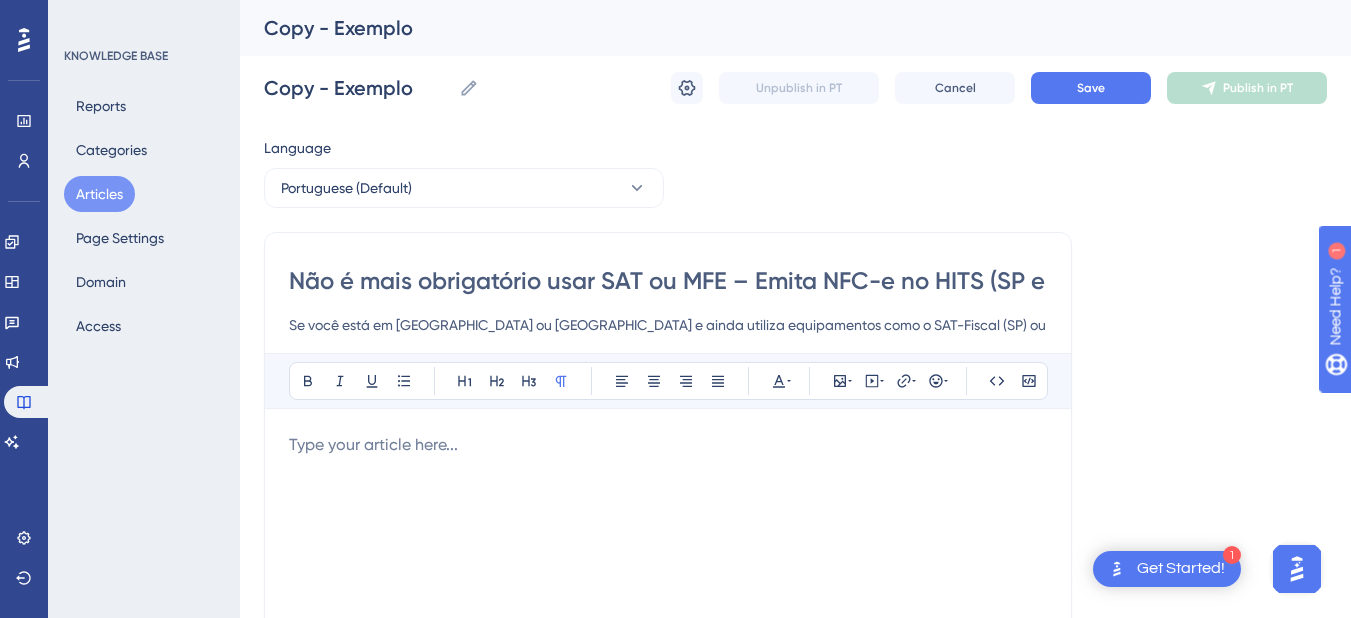 click at bounding box center (668, 445) 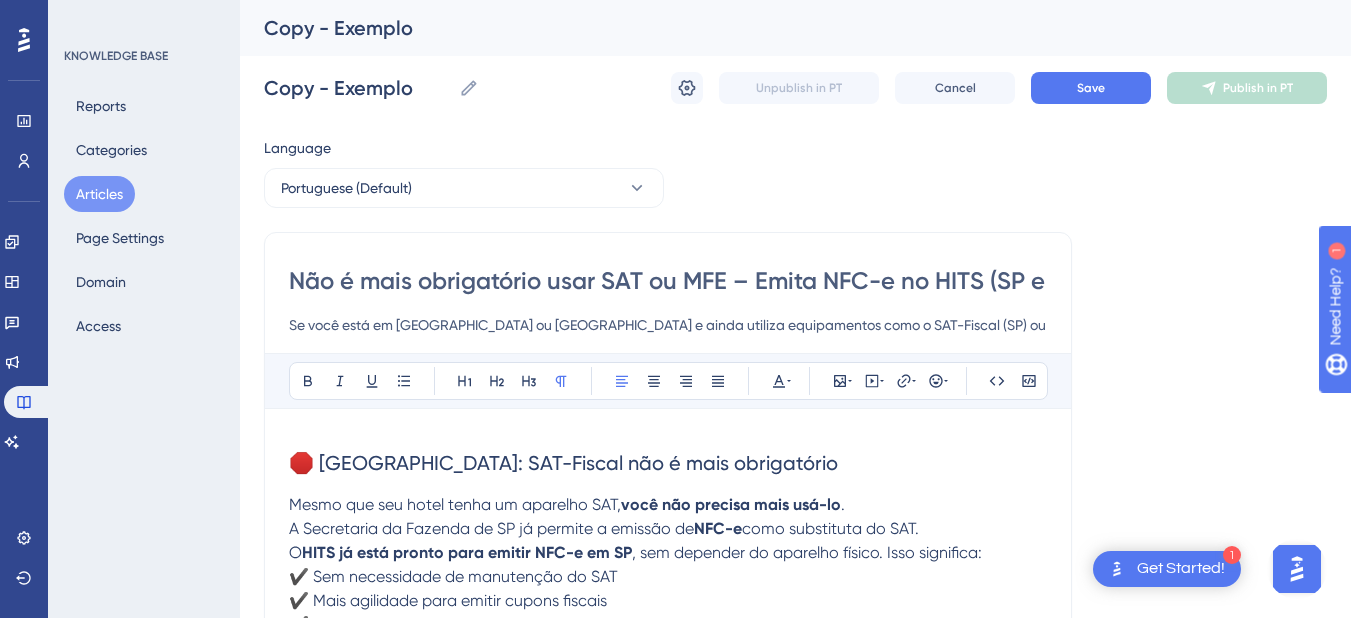 scroll, scrollTop: 205, scrollLeft: 0, axis: vertical 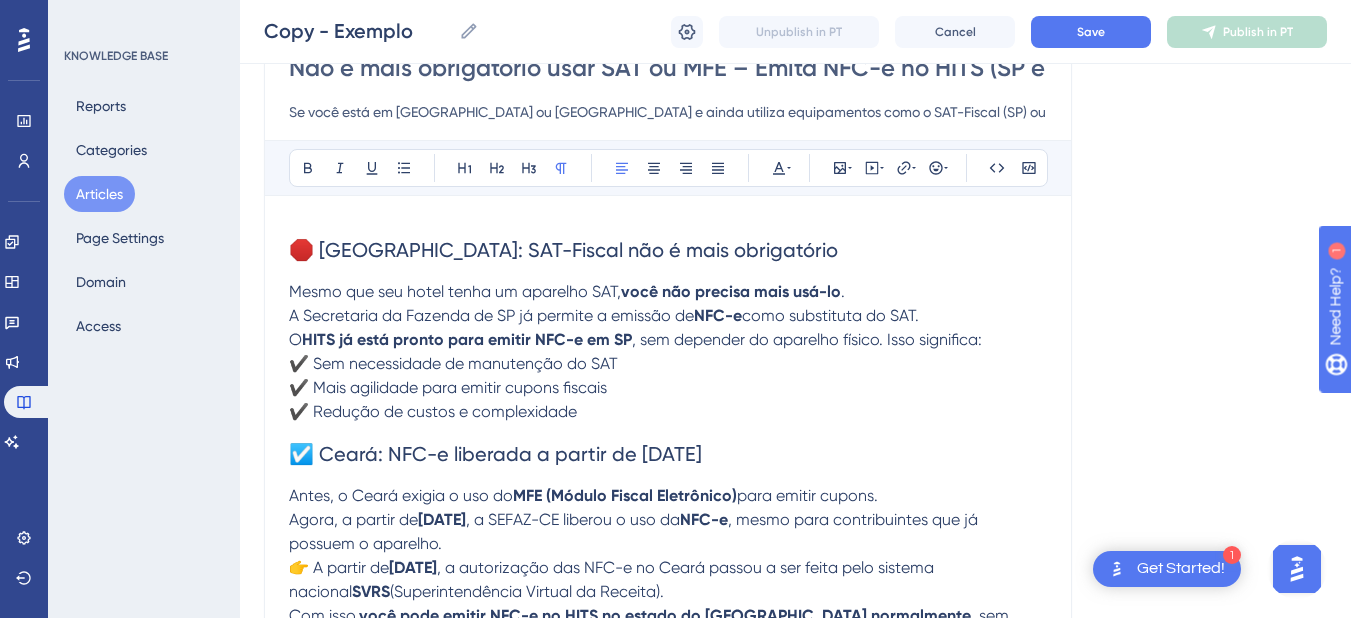 click on "🛑 [GEOGRAPHIC_DATA]: SAT-Fiscal não é mais obrigatório" at bounding box center (563, 250) 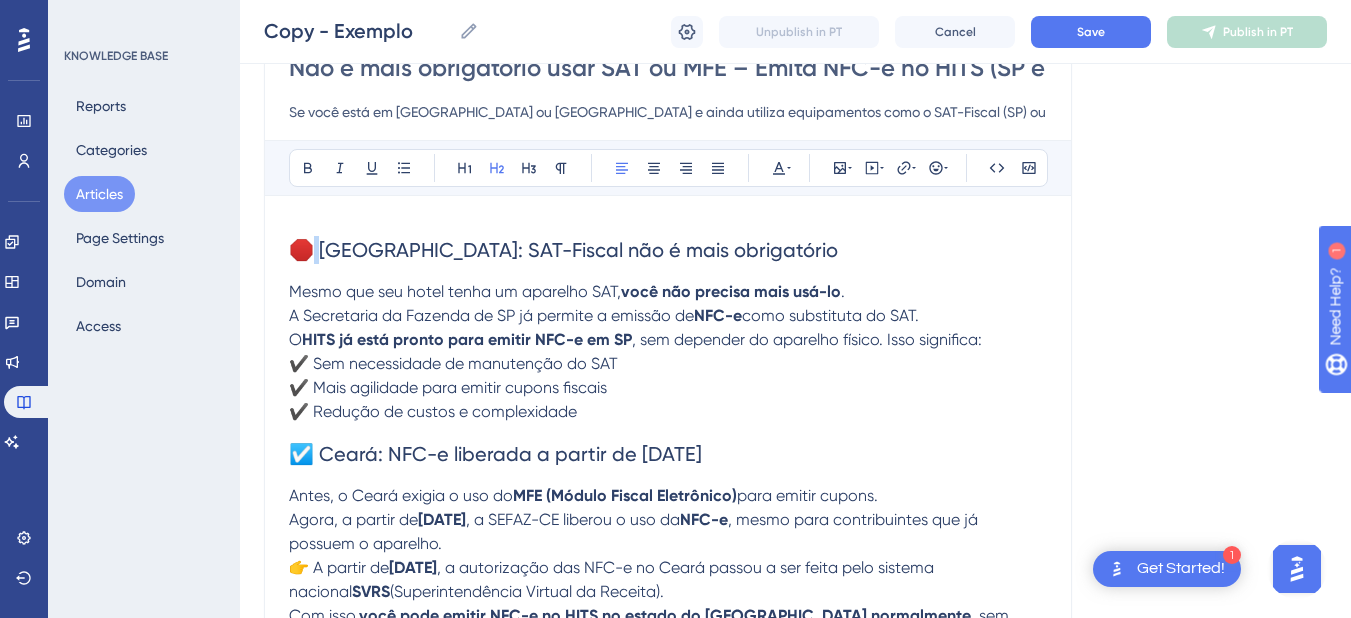 click on "🛑 [GEOGRAPHIC_DATA]: SAT-Fiscal não é mais obrigatório" at bounding box center [563, 250] 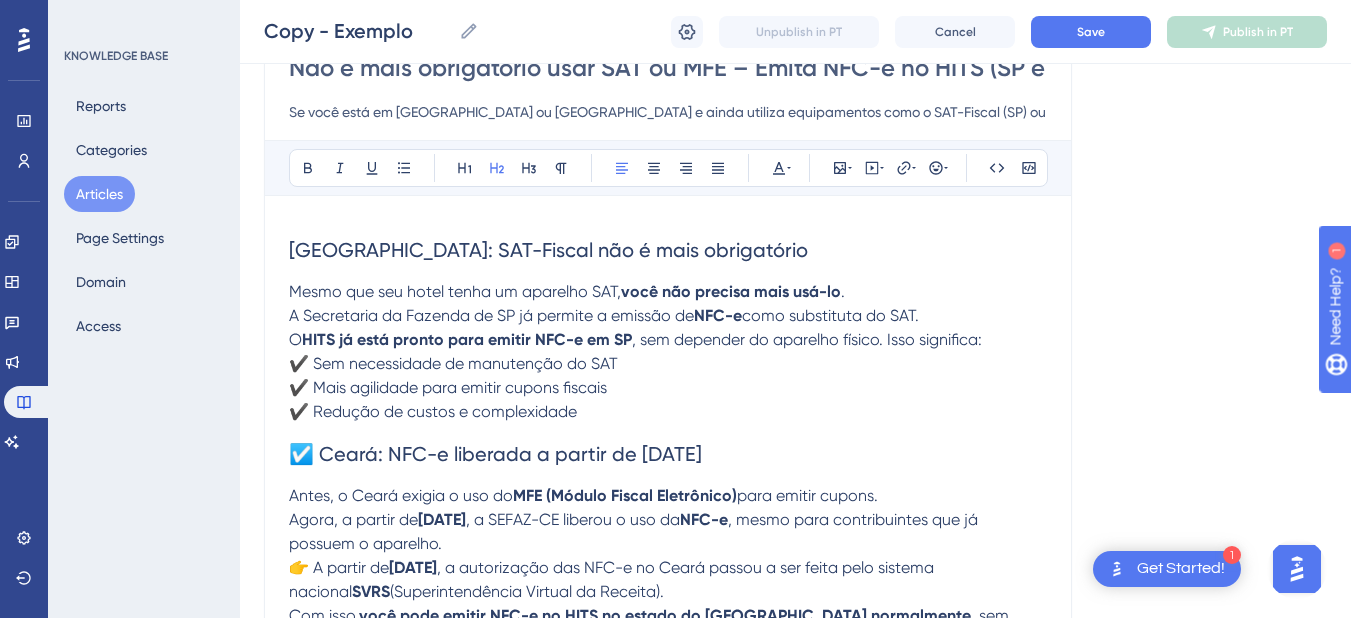 click on "[GEOGRAPHIC_DATA]: SAT-Fiscal não é mais obrigatório" at bounding box center [548, 250] 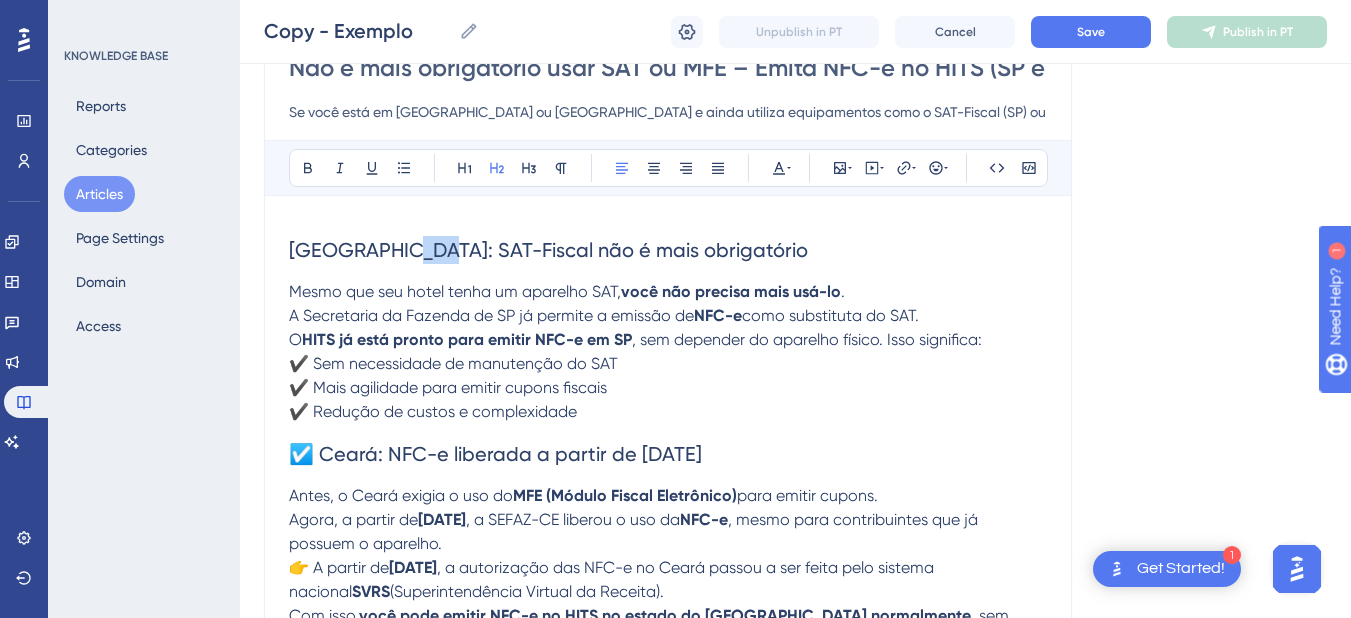 click on "[GEOGRAPHIC_DATA]: SAT-Fiscal não é mais obrigatório" at bounding box center [548, 250] 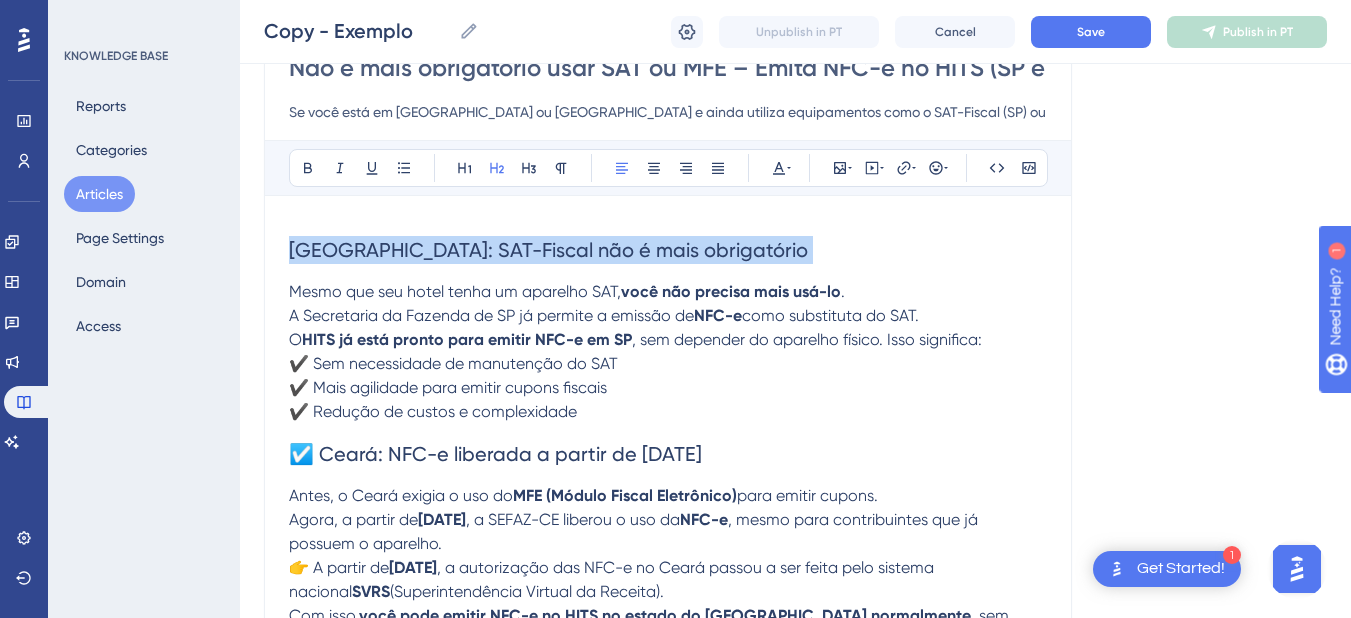 click on "[GEOGRAPHIC_DATA]: SAT-Fiscal não é mais obrigatório" at bounding box center [548, 250] 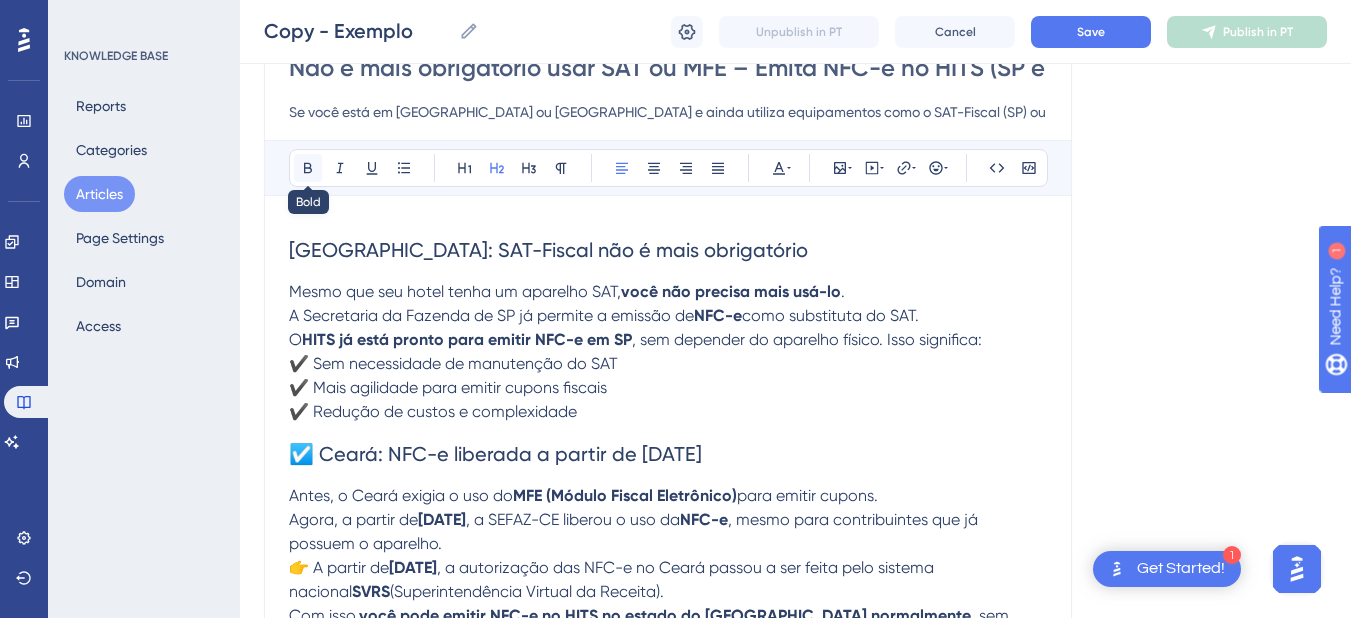 click 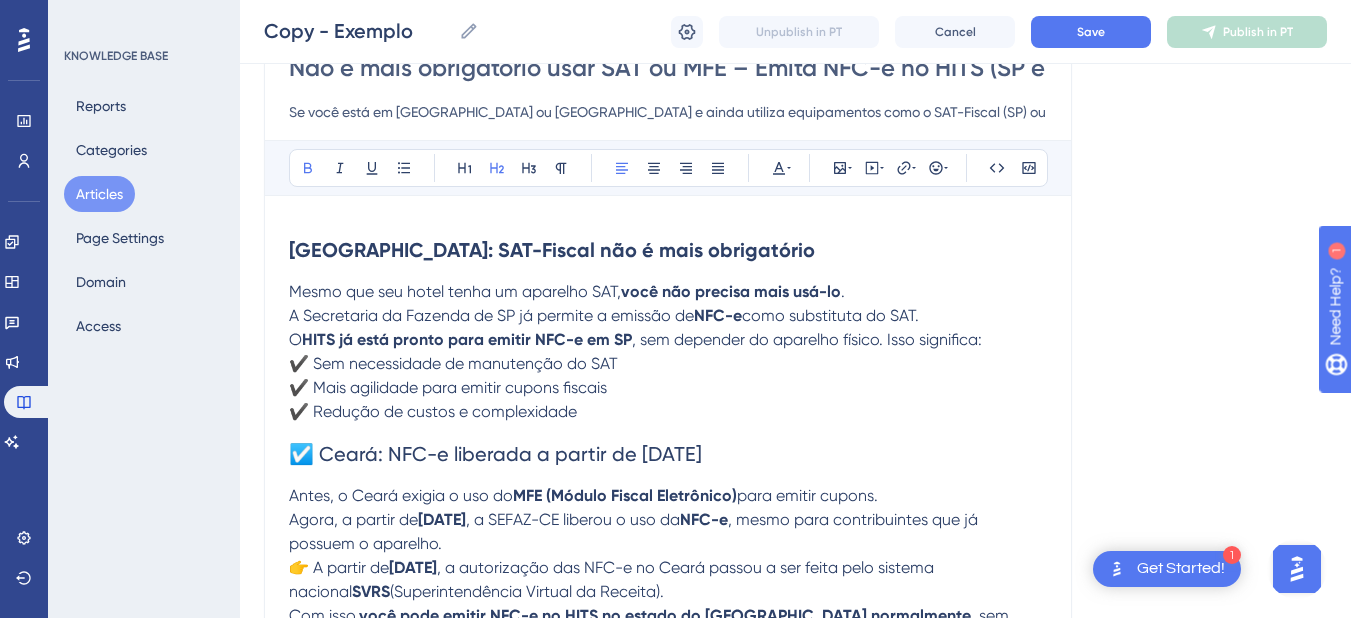 click on "[GEOGRAPHIC_DATA]: SAT-Fiscal não é mais obrigatório" at bounding box center (552, 250) 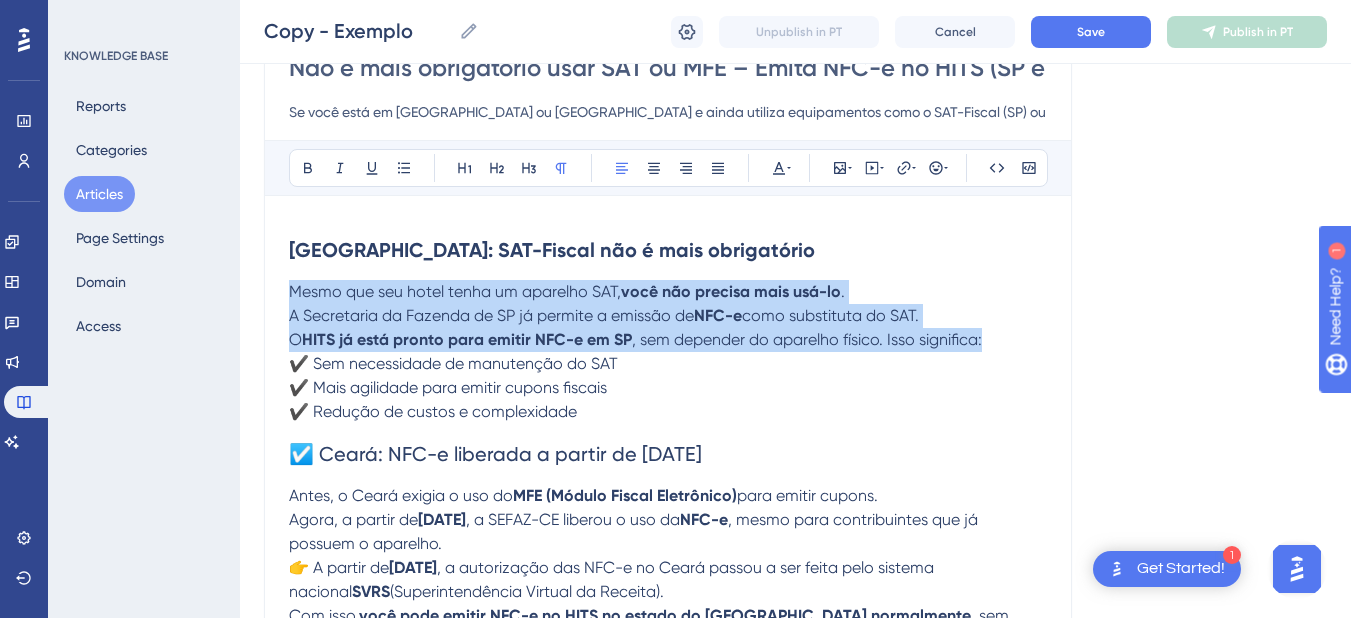 drag, startPoint x: 290, startPoint y: 290, endPoint x: 992, endPoint y: 334, distance: 703.37756 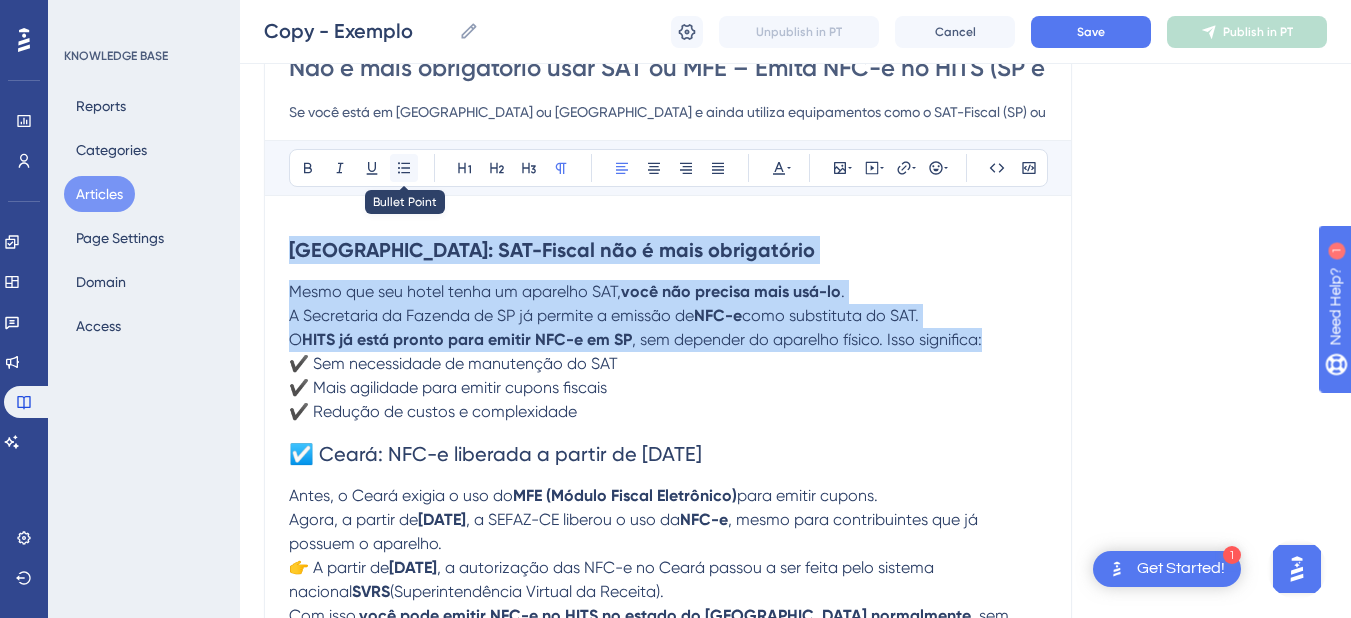 click at bounding box center [404, 168] 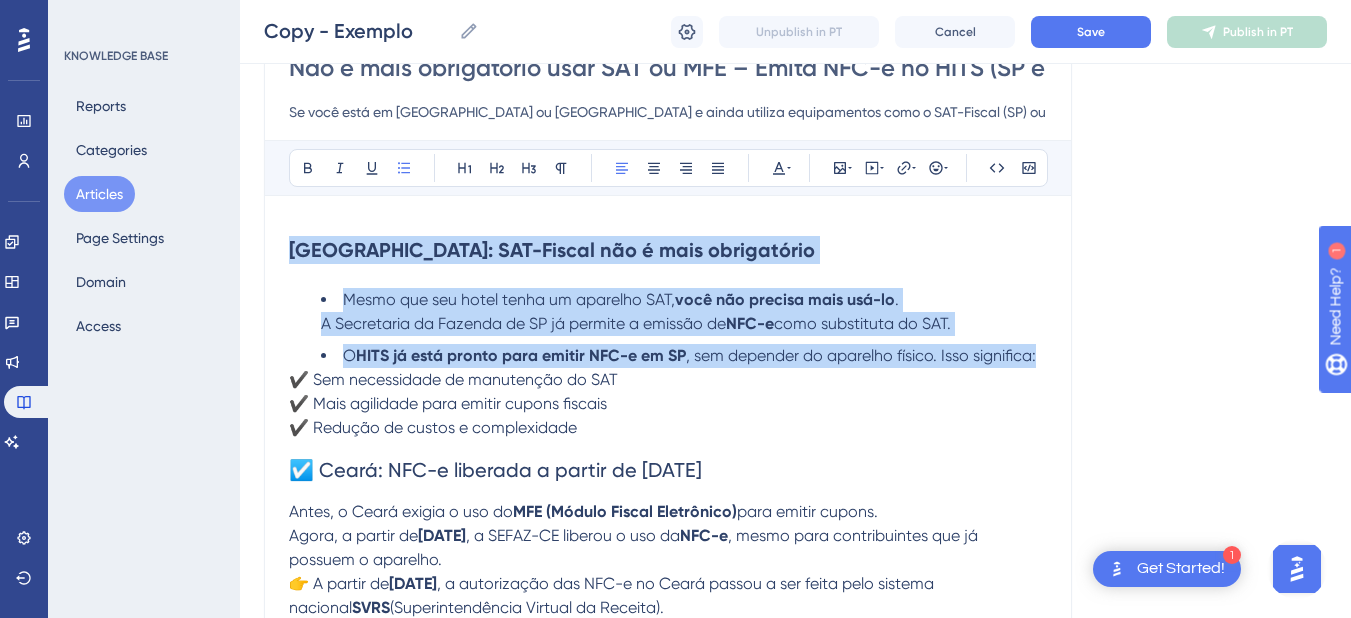 click on "Mesmo que seu hotel tenha um aparelho SAT,  você não precisa mais usá-lo . A Secretaria da Fazenda de SP já permite a emissão de  NFC-e  como substituta do SAT. O  HITS já está pronto para emitir NFC-e em SP , sem depender do aparelho físico. Isso significa:" at bounding box center [668, 328] 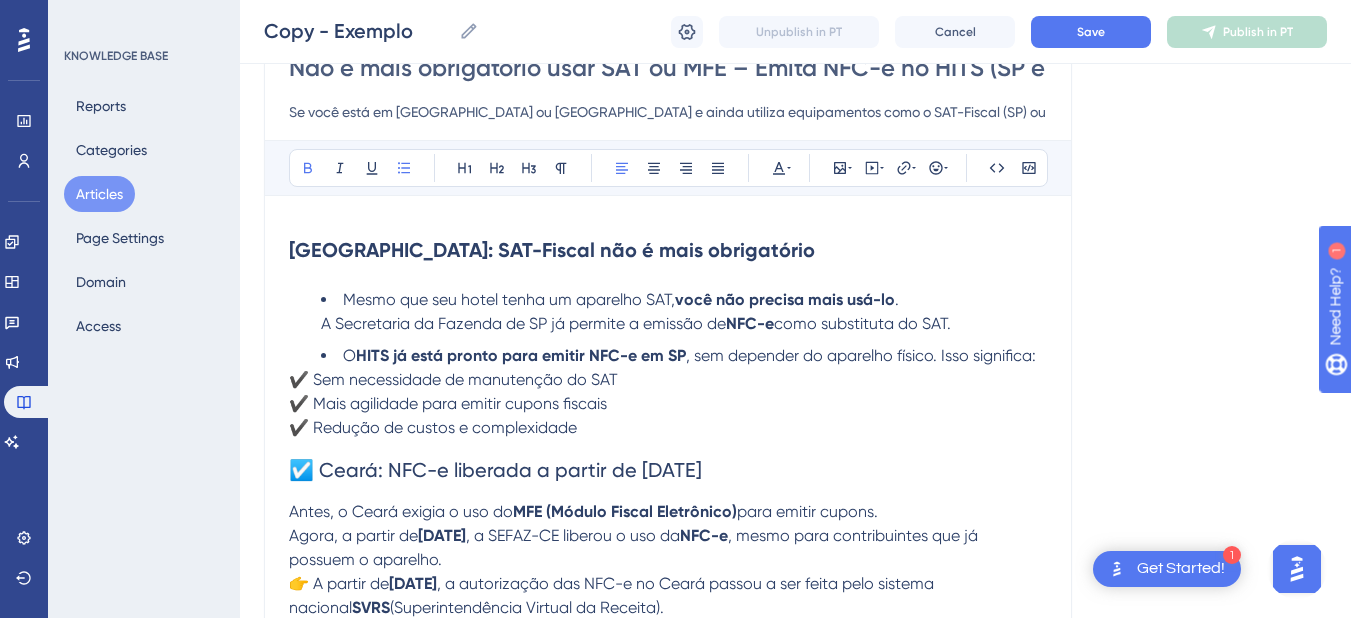 click on "✔️ Sem necessidade de manutenção do SAT" at bounding box center (453, 379) 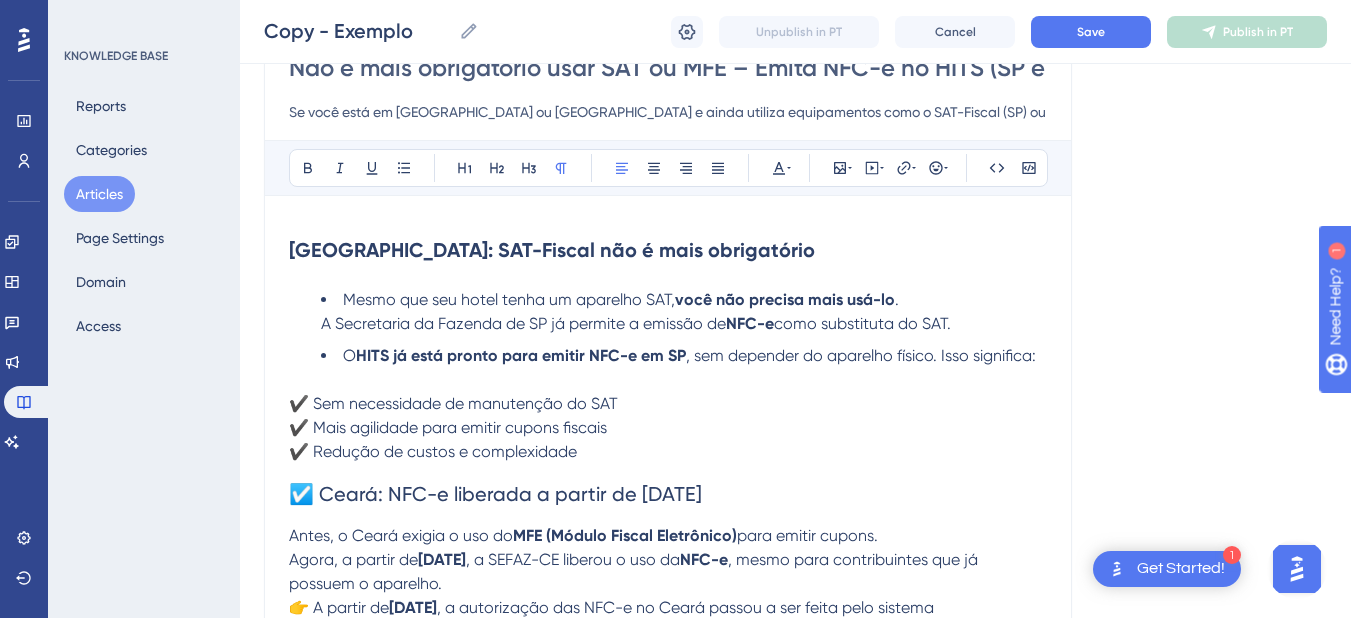 scroll, scrollTop: 405, scrollLeft: 0, axis: vertical 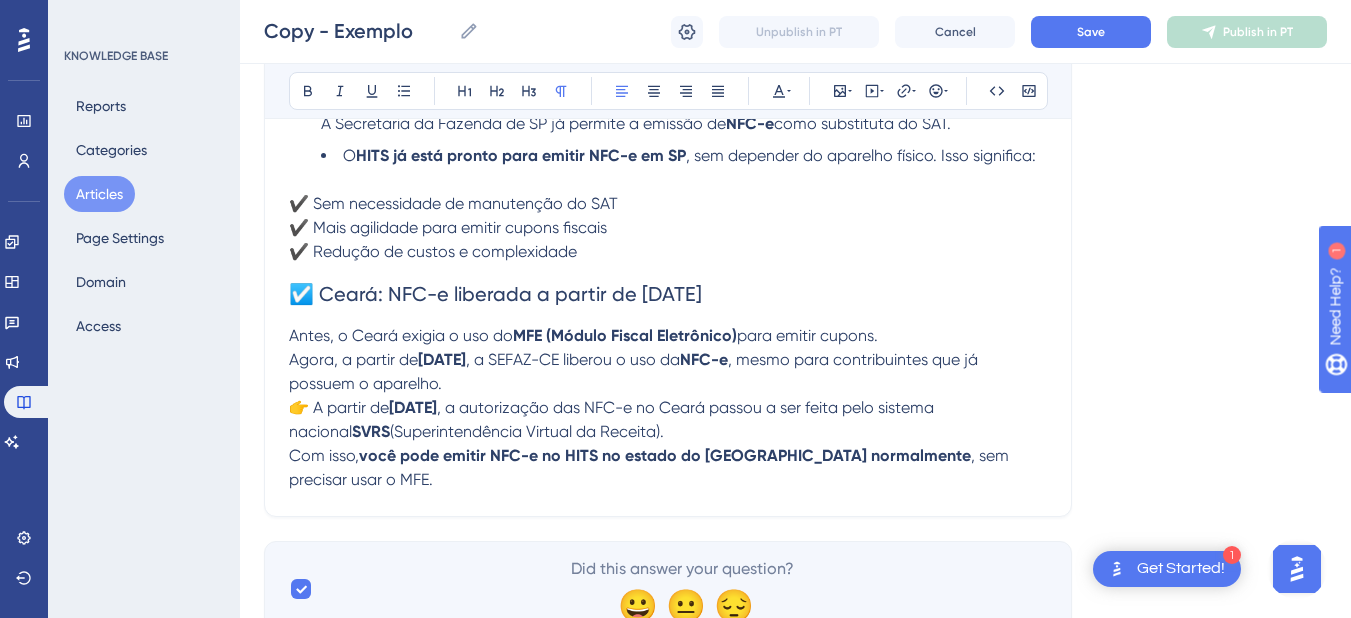 click on "☑️ Ceará: NFC-e liberada a partir de [DATE]" at bounding box center [495, 294] 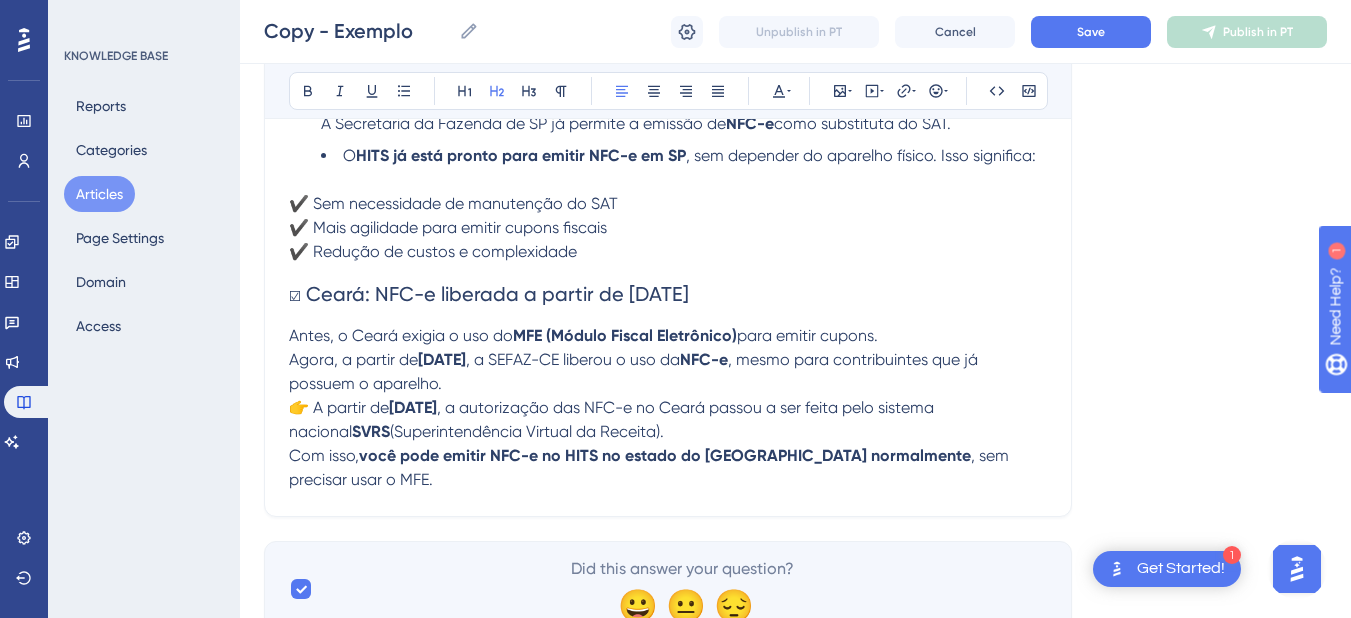 click on "☑ Ceará: NFC-e liberada a partir de [DATE]" at bounding box center [489, 294] 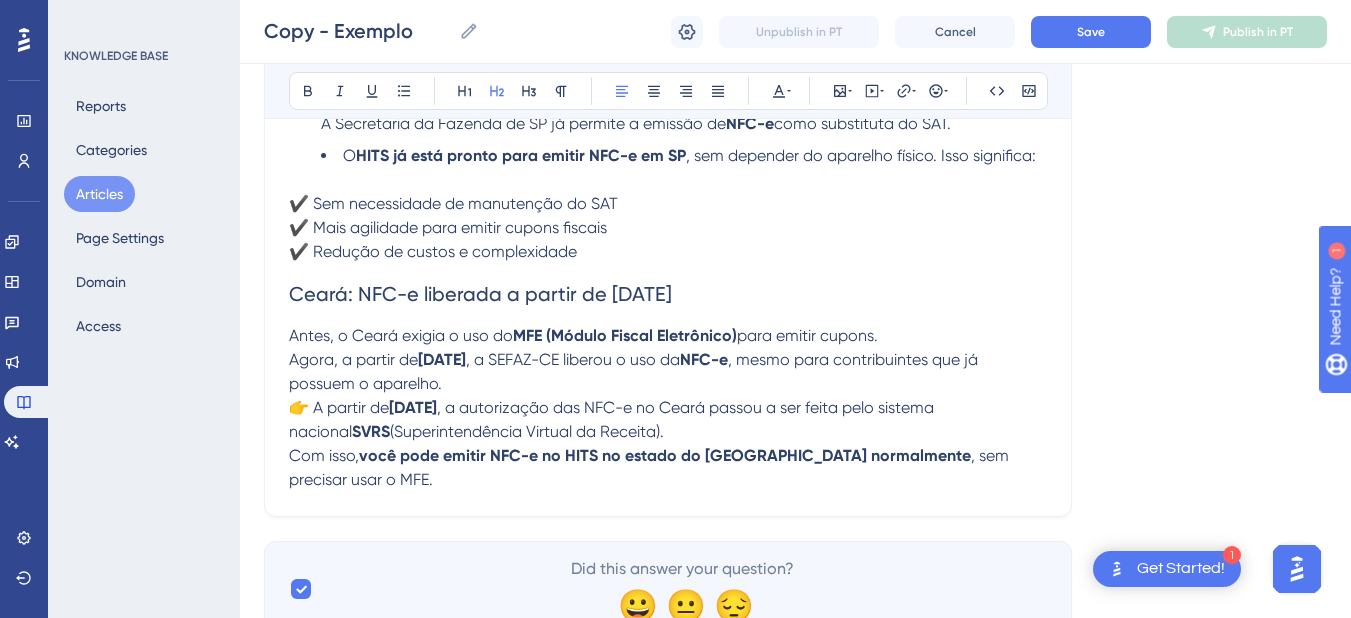 click on "Ceará: NFC-e liberada a partir de [DATE]" at bounding box center [480, 294] 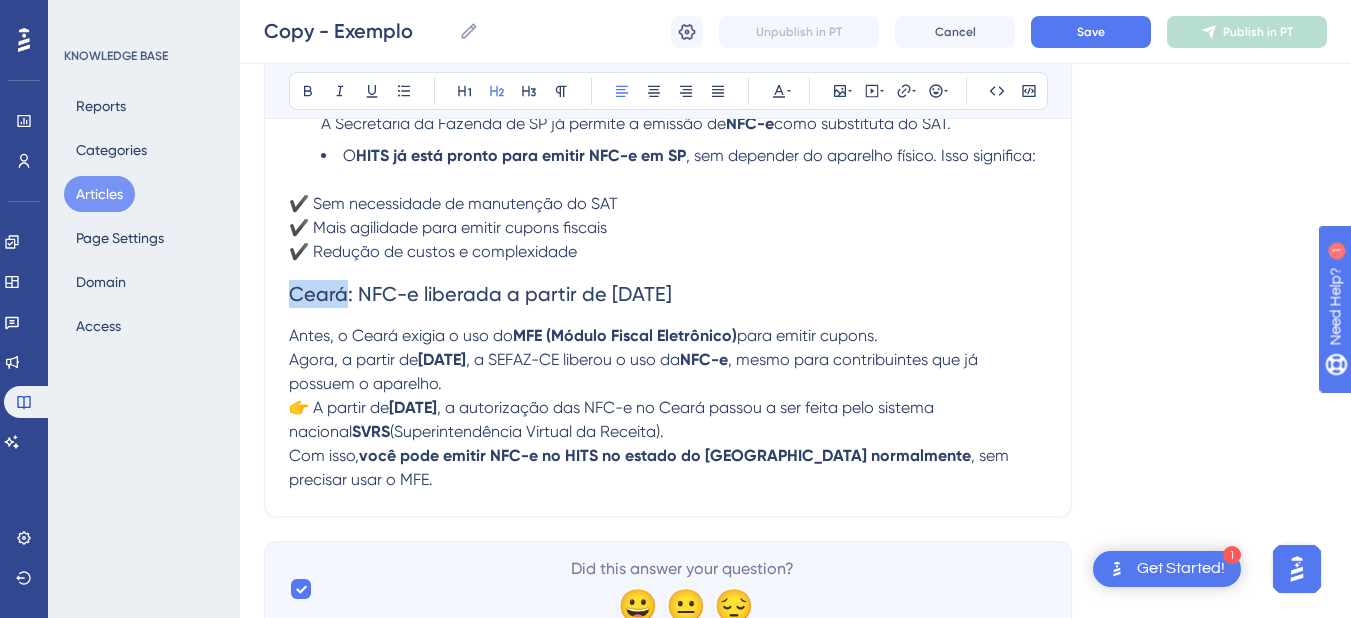 click on "Ceará: NFC-e liberada a partir de [DATE]" at bounding box center (480, 294) 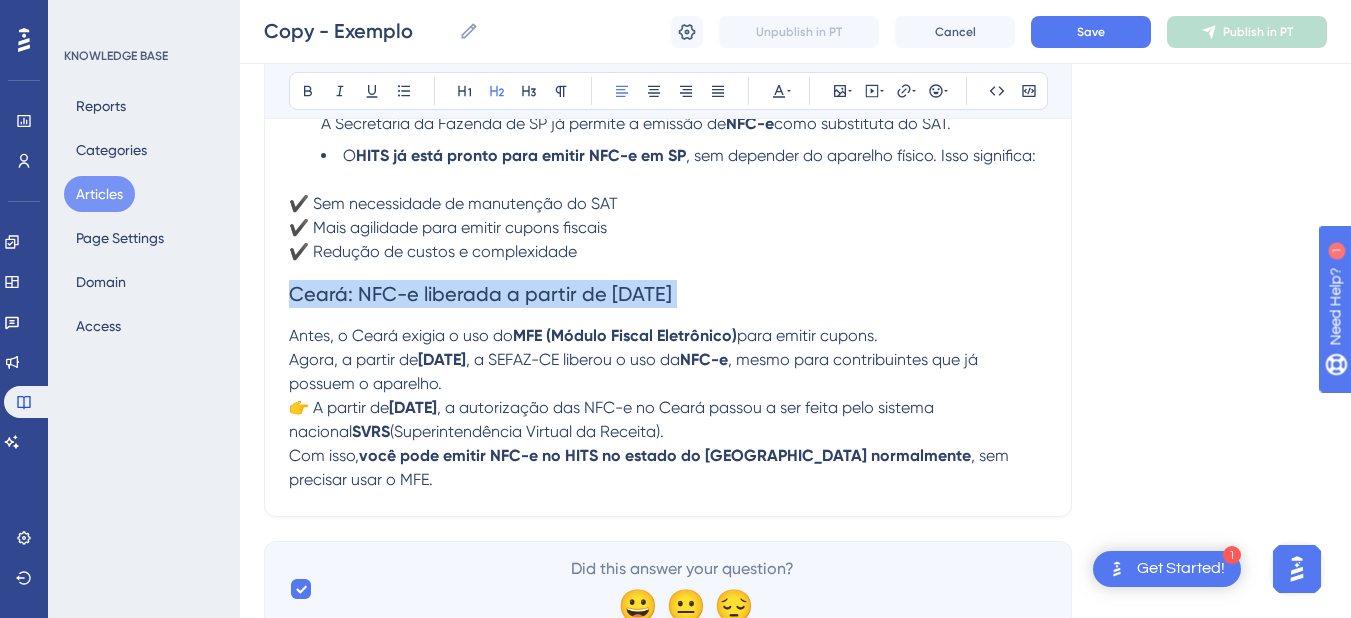 click on "Ceará: NFC-e liberada a partir de [DATE]" at bounding box center [480, 294] 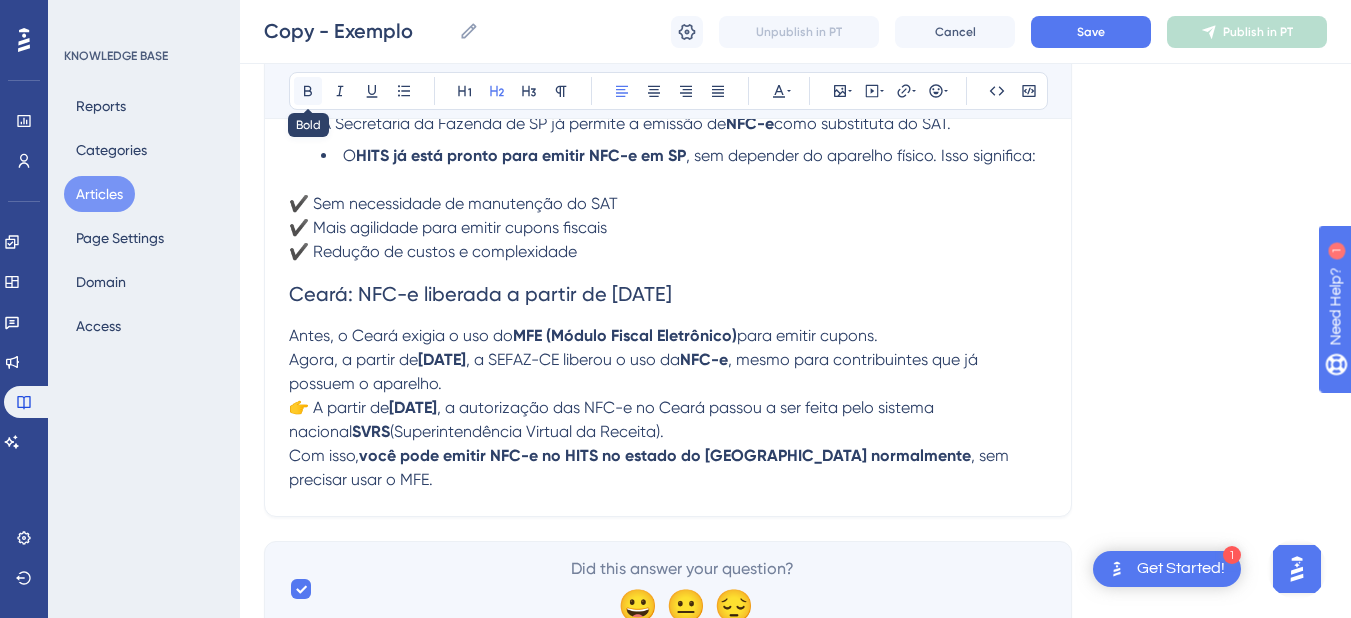 click 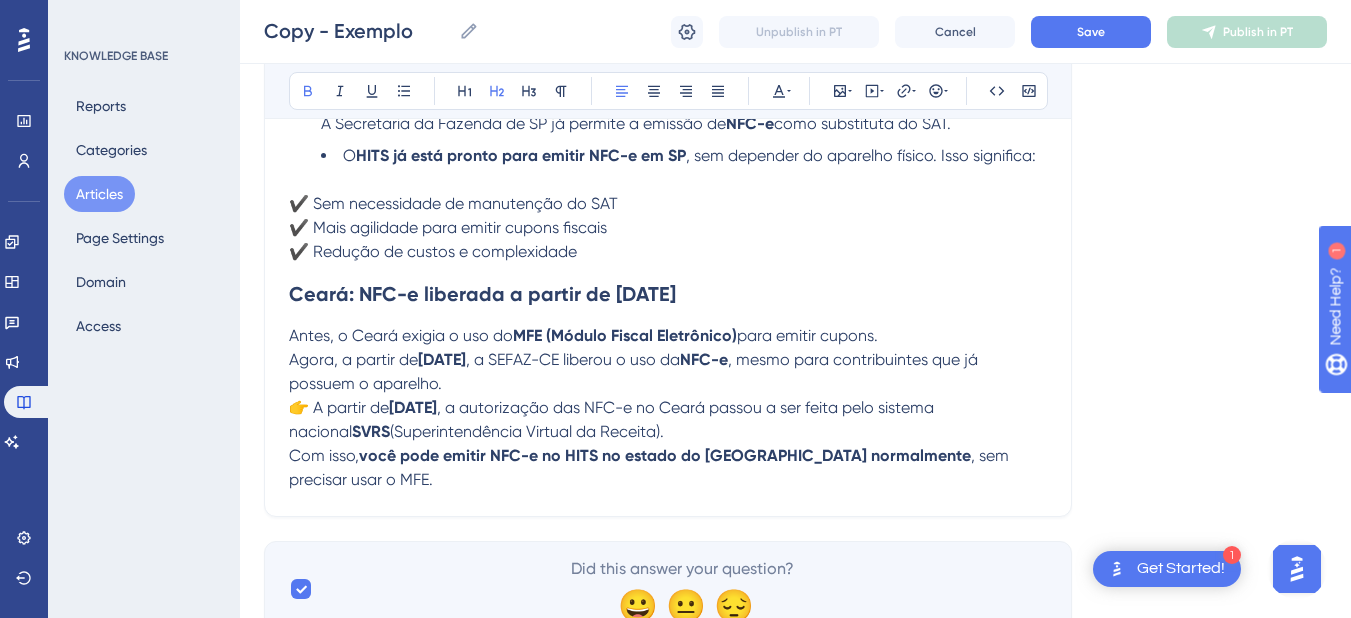 click on "Agora, a partir de" at bounding box center [353, 359] 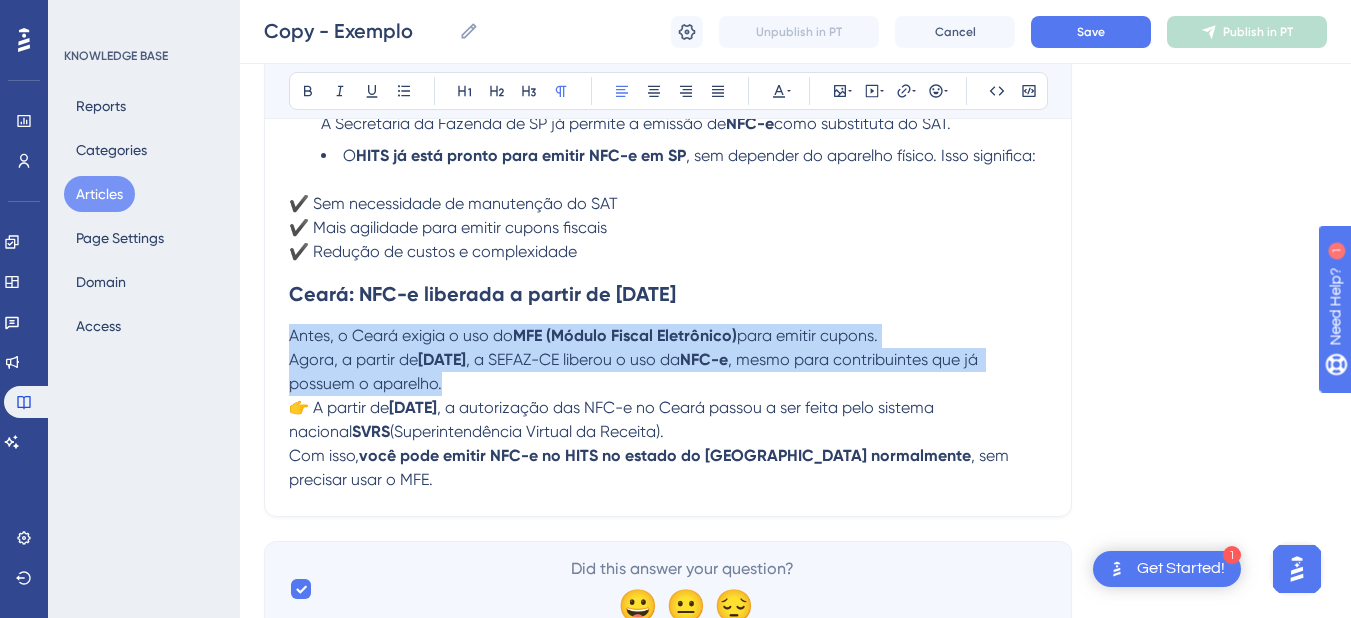 drag, startPoint x: 291, startPoint y: 336, endPoint x: 596, endPoint y: 385, distance: 308.91098 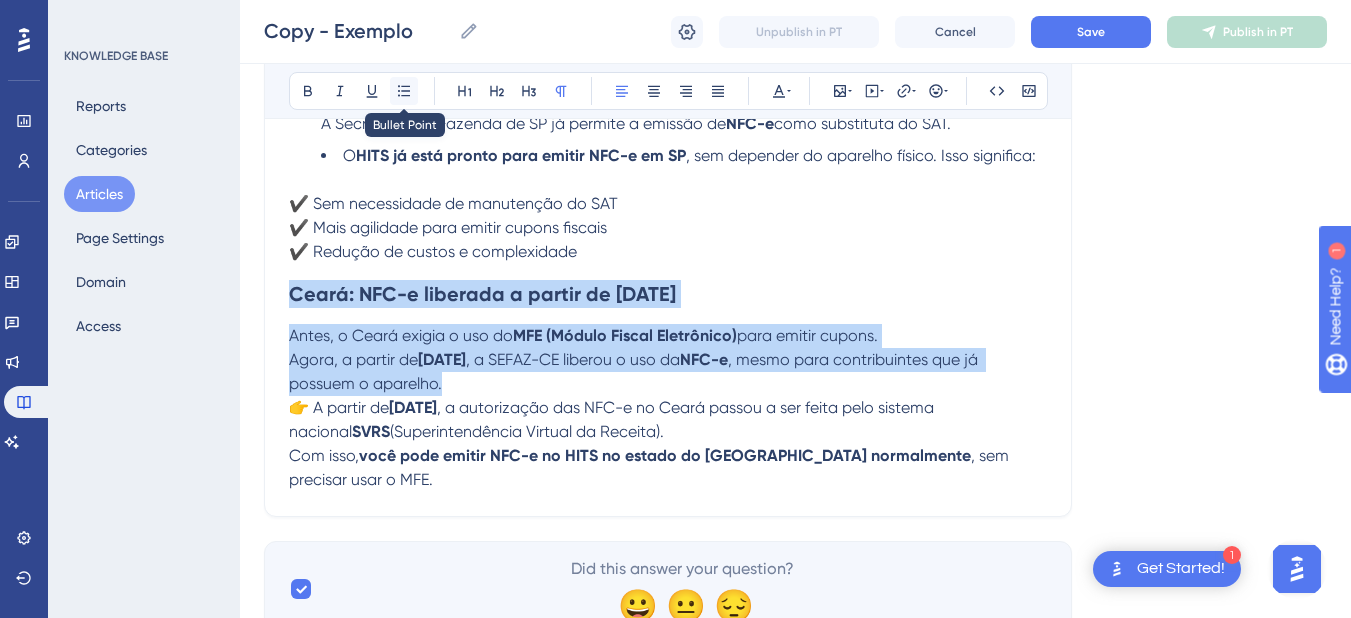 click 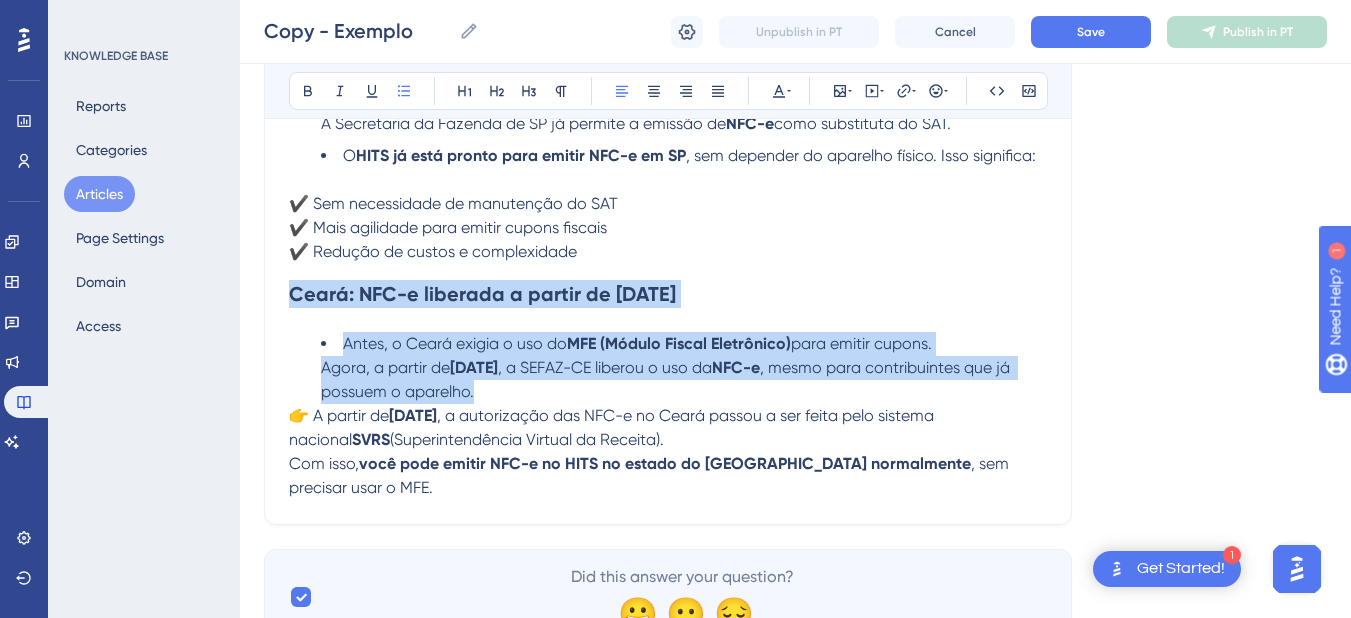 click on "[DATE]" at bounding box center [474, 367] 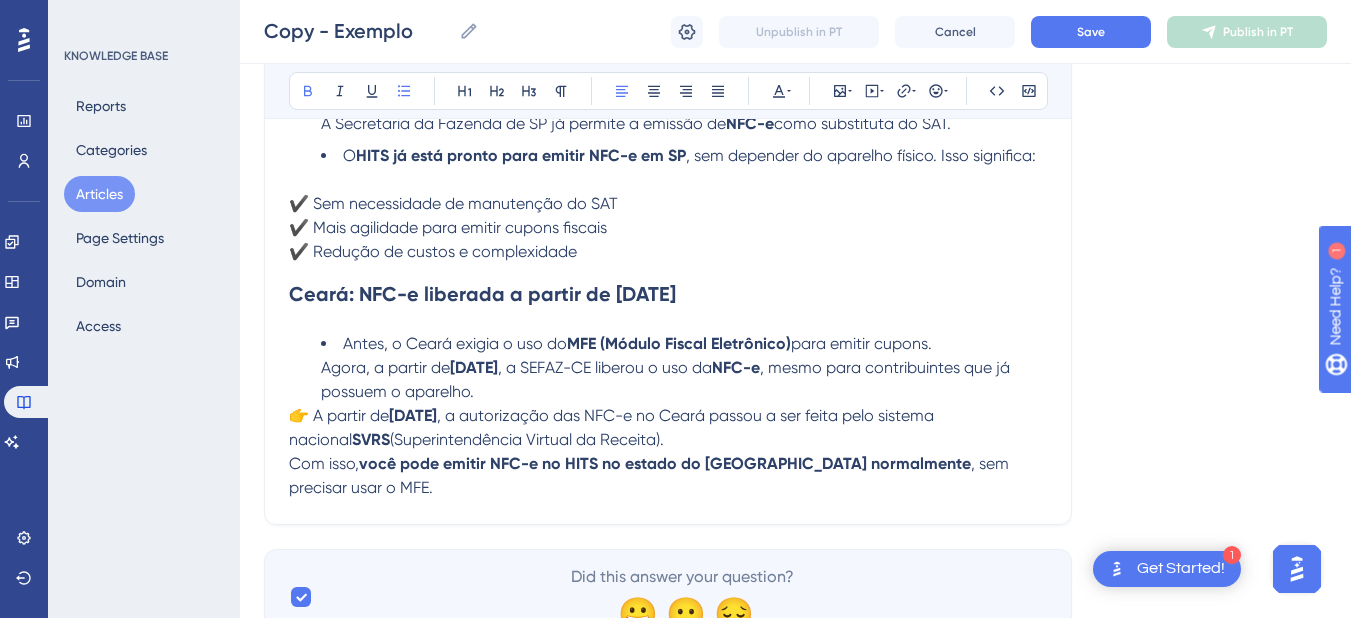 click on "👉 A partir de" at bounding box center (339, 415) 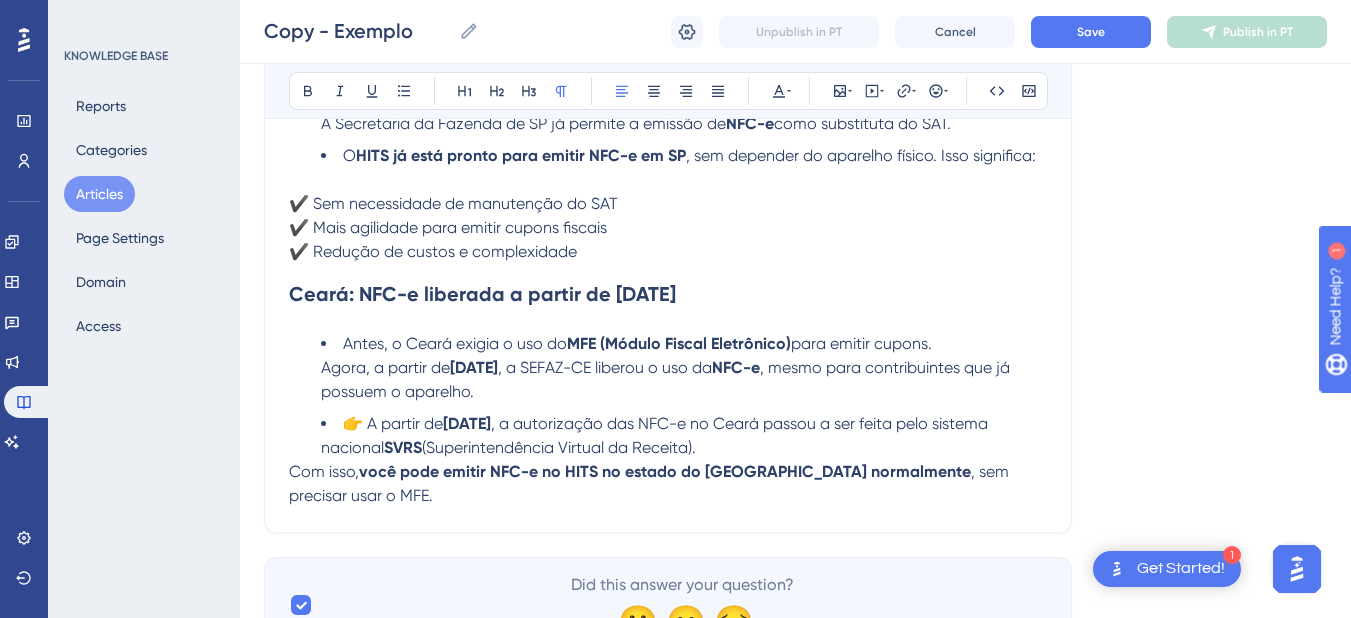 click on "Com isso," at bounding box center [324, 471] 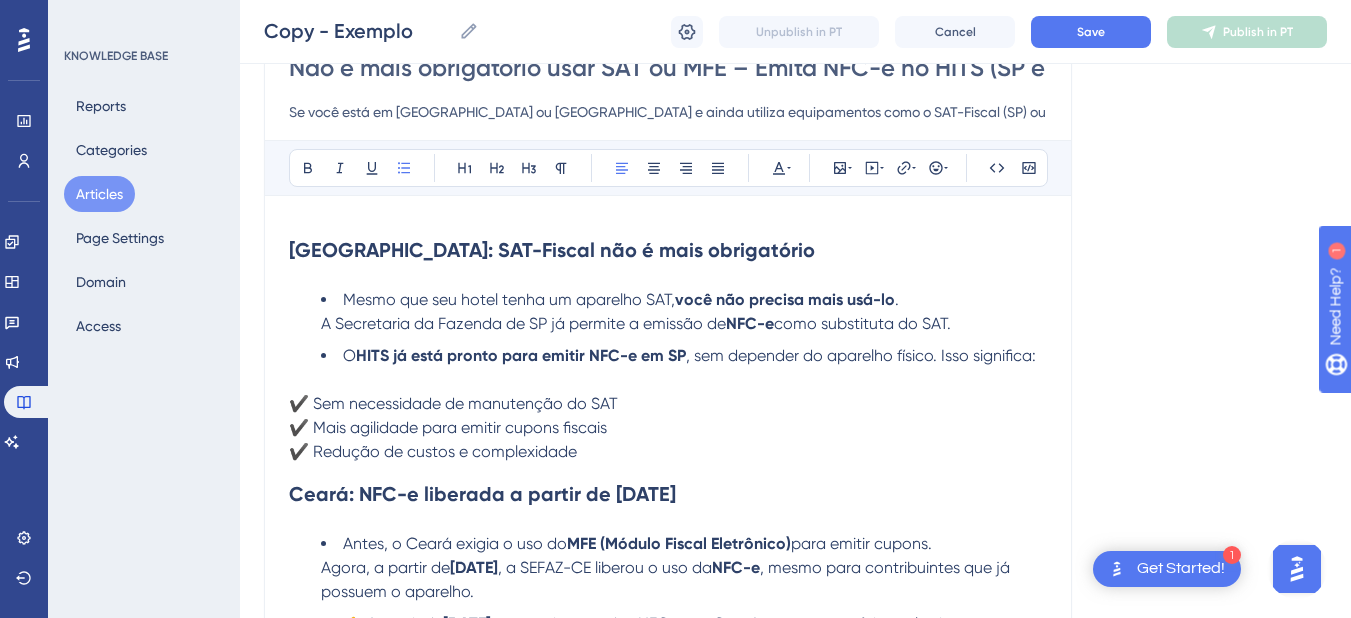 scroll, scrollTop: 512, scrollLeft: 0, axis: vertical 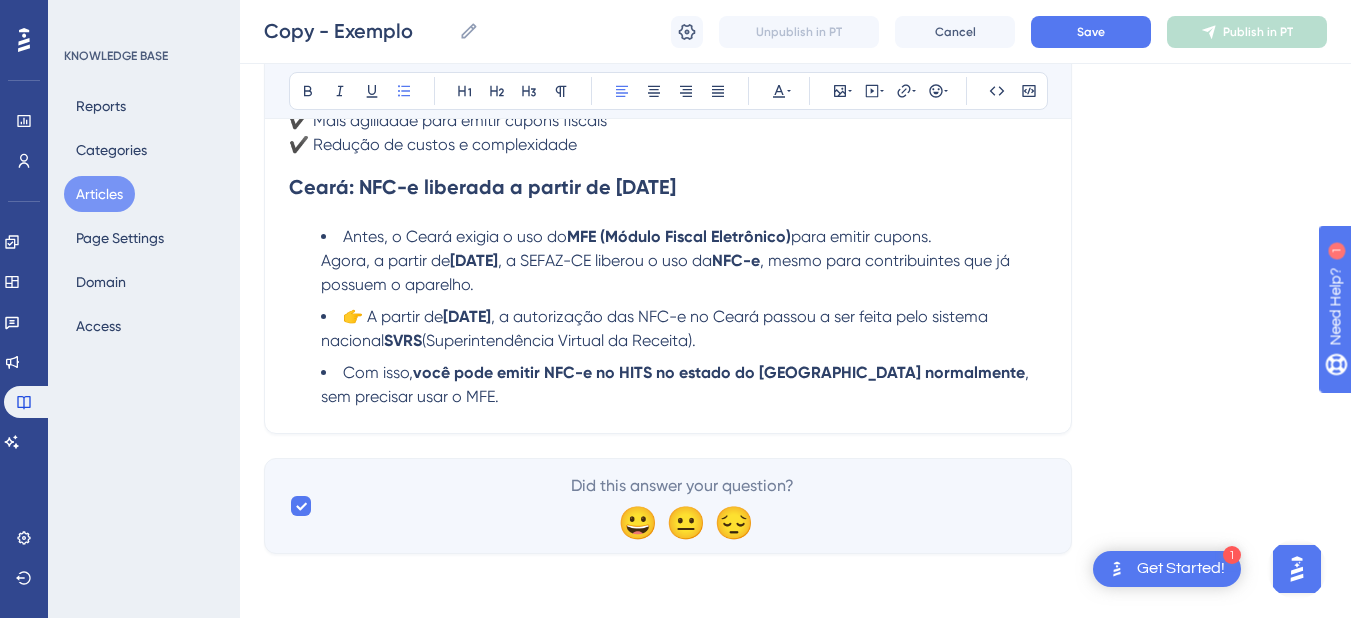click on "Com isso,  você pode emitir NFC-e no HITS no estado do [GEOGRAPHIC_DATA] normalmente , sem precisar usar o MFE." at bounding box center [684, 385] 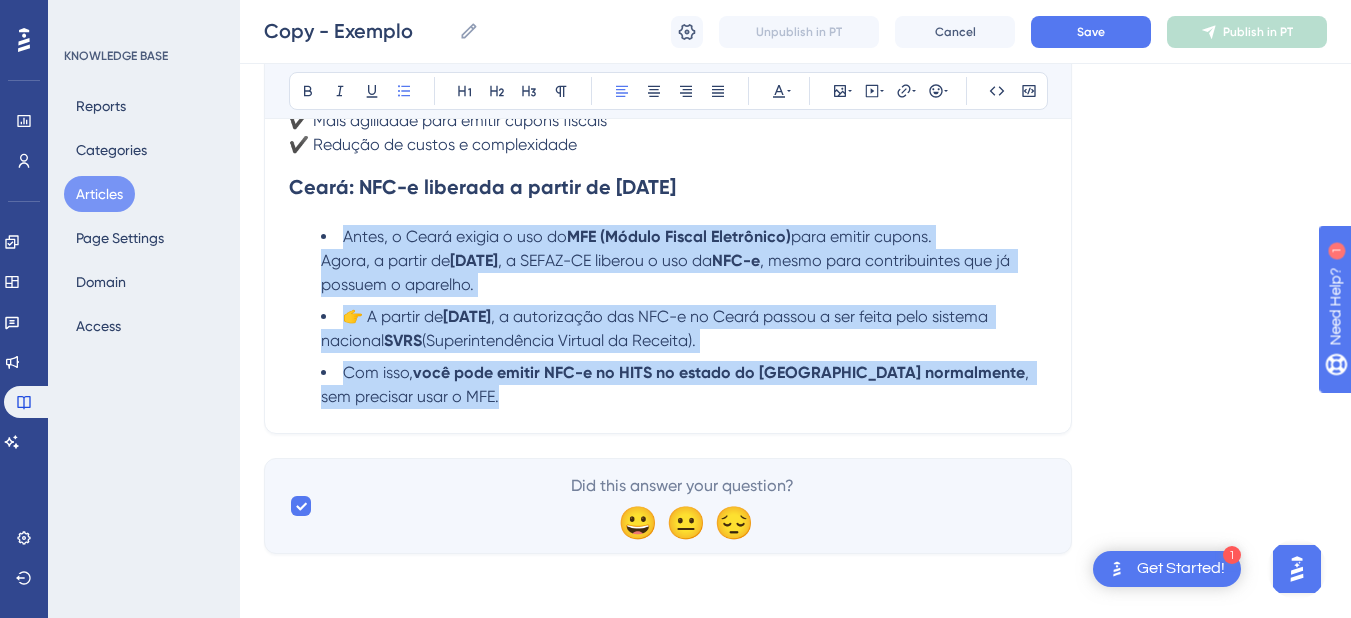 drag, startPoint x: 345, startPoint y: 277, endPoint x: 336, endPoint y: 243, distance: 35.17101 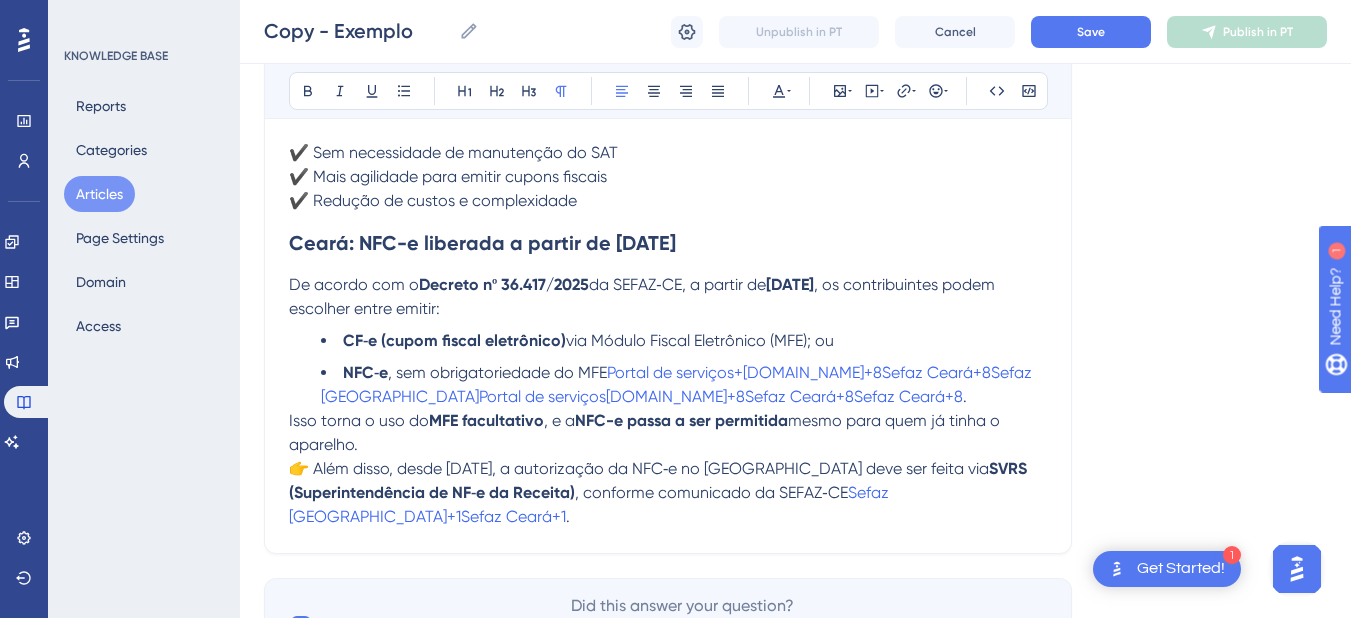 scroll, scrollTop: 576, scrollLeft: 0, axis: vertical 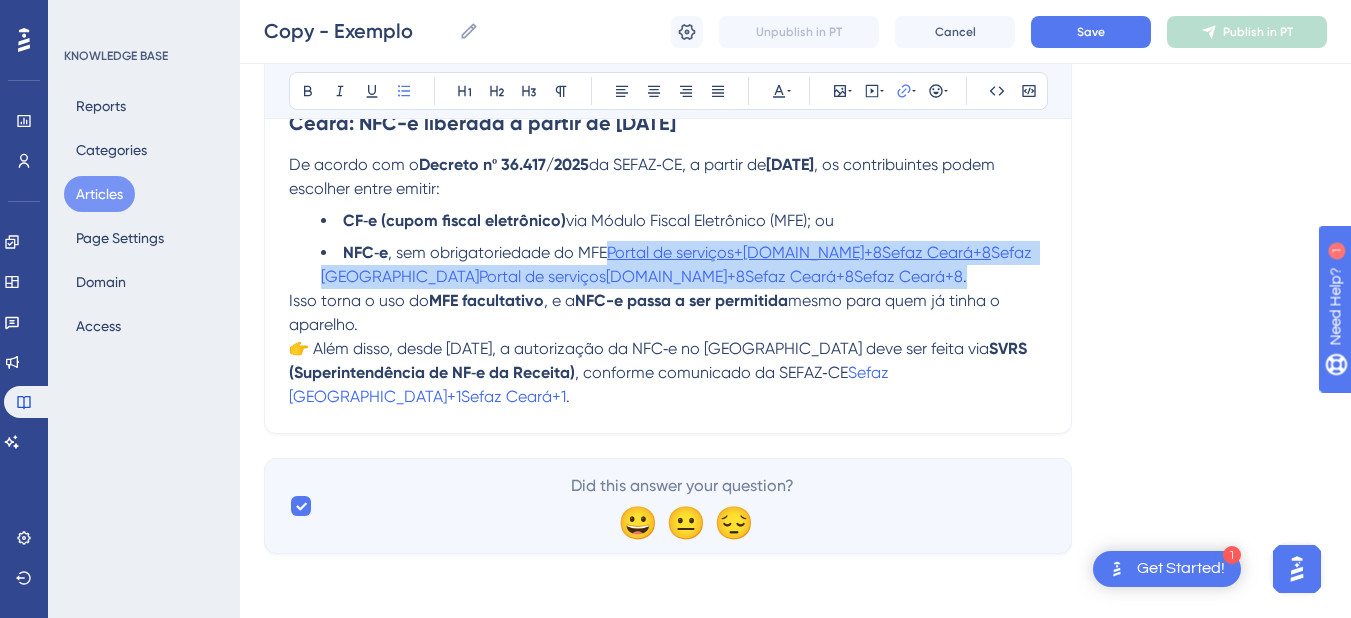 drag, startPoint x: 1027, startPoint y: 273, endPoint x: 614, endPoint y: 251, distance: 413.58554 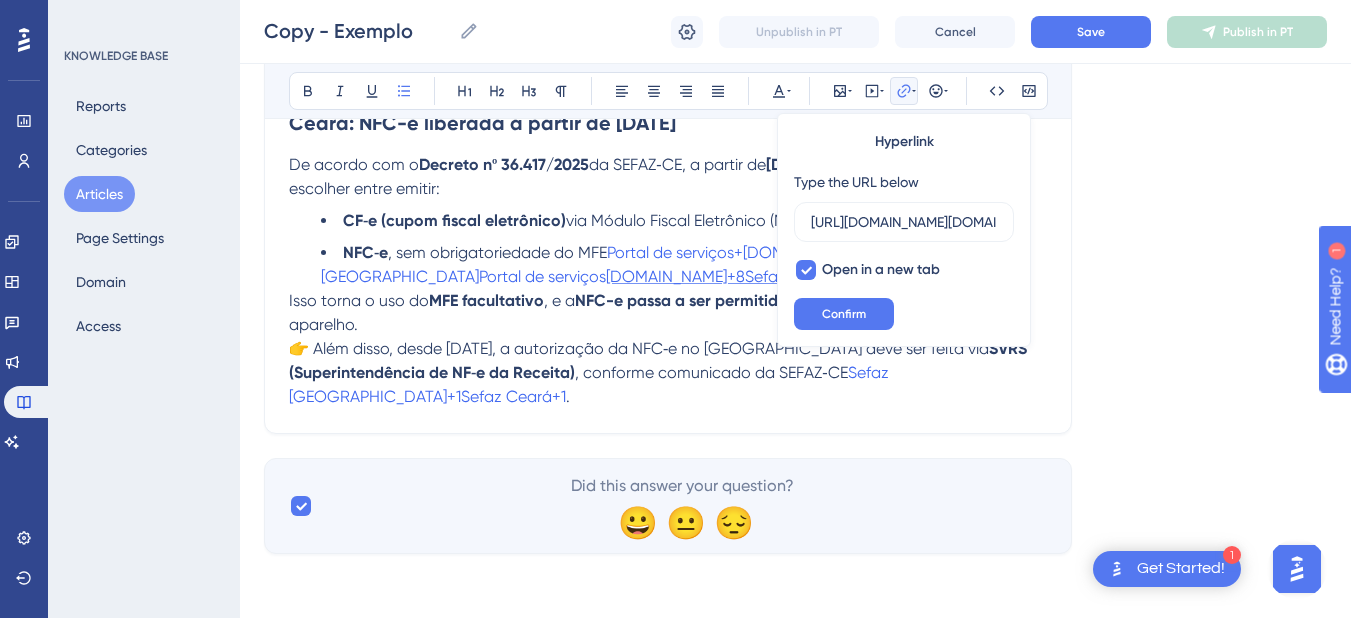 scroll, scrollTop: 0, scrollLeft: 505, axis: horizontal 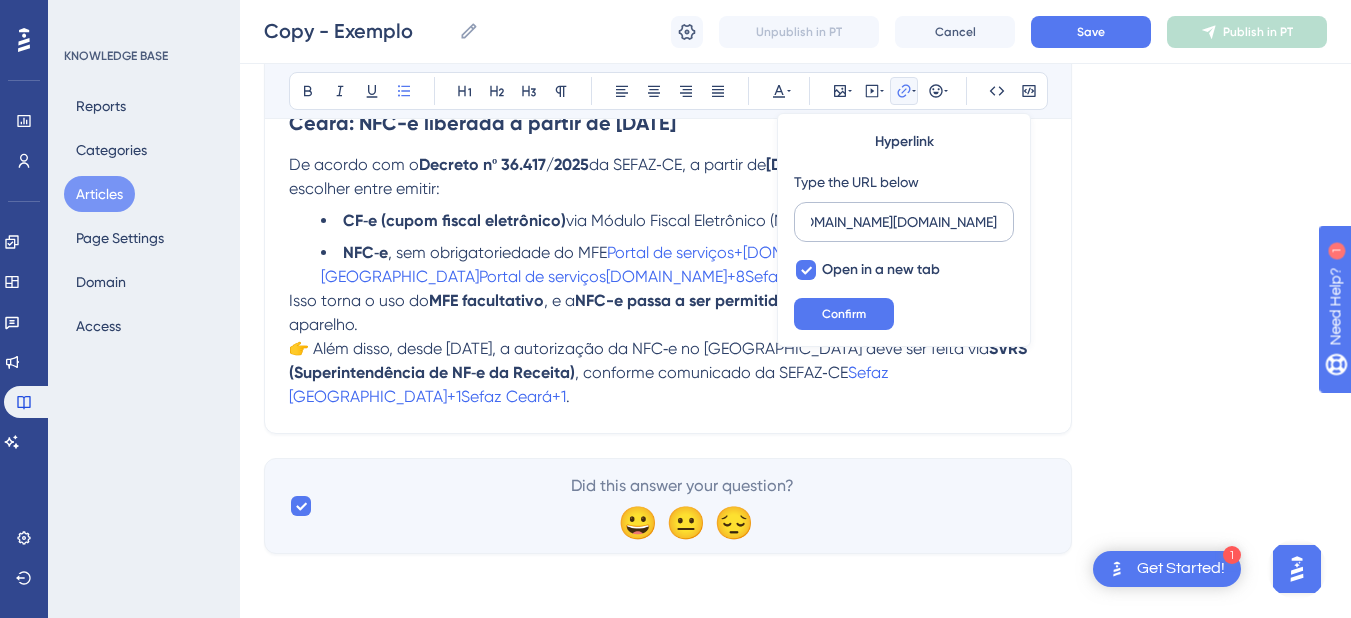 click on "[URL][DOMAIN_NAME][DOMAIN_NAME]" at bounding box center [904, 222] 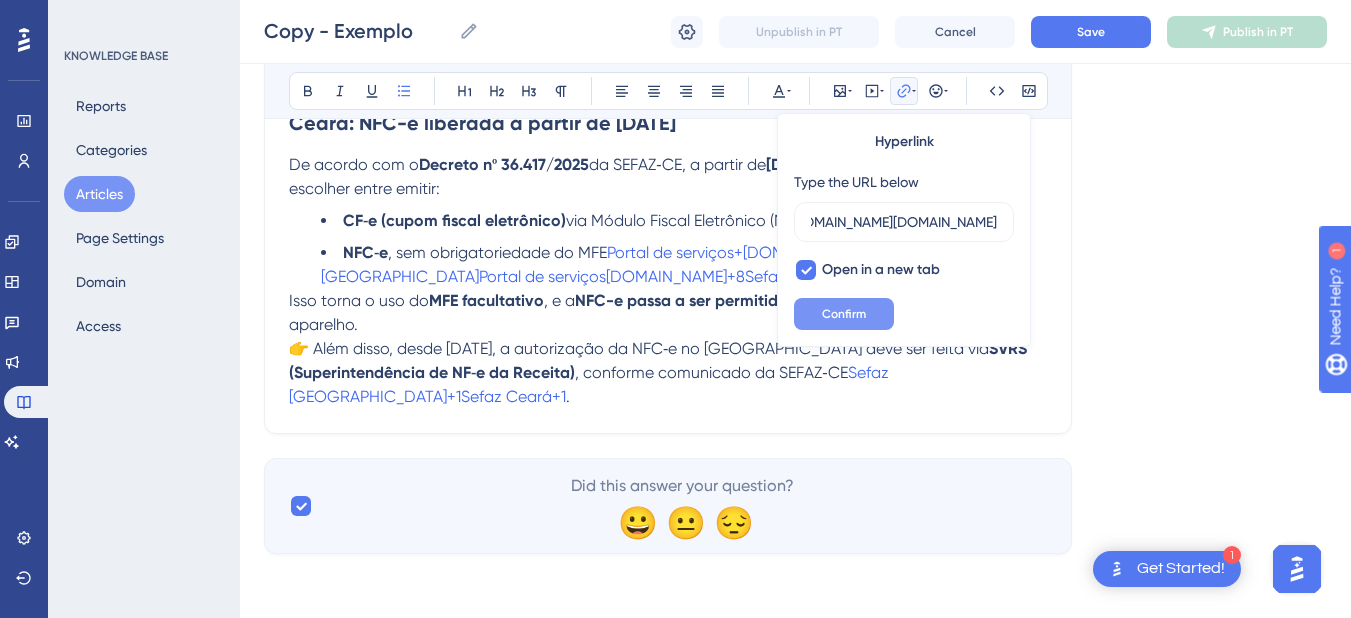 type on "[URL][DOMAIN_NAME][DOMAIN_NAME]" 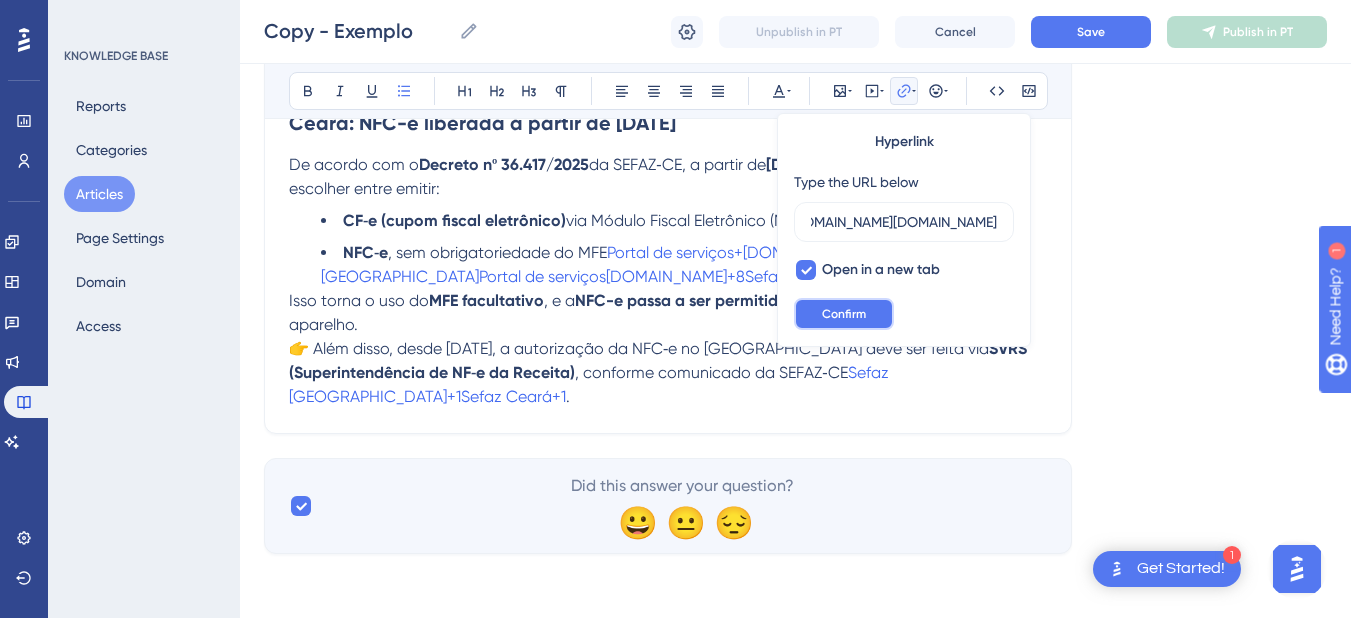 click on "Confirm" at bounding box center (844, 314) 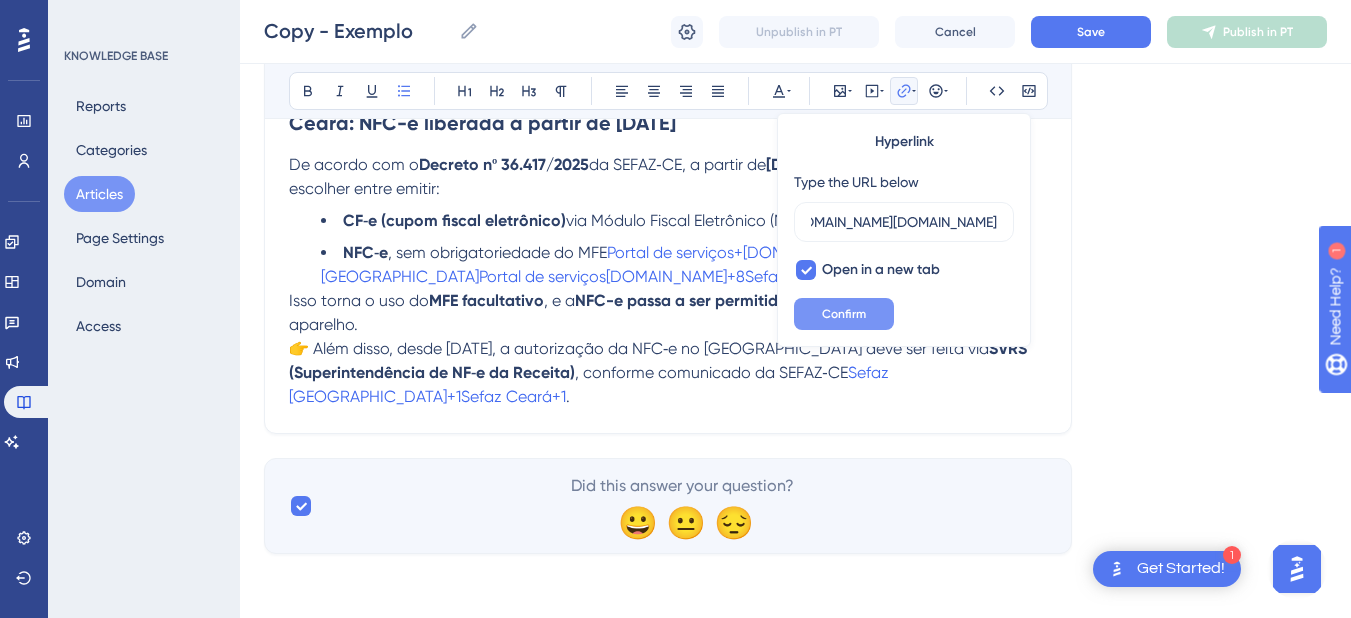 scroll, scrollTop: 0, scrollLeft: 0, axis: both 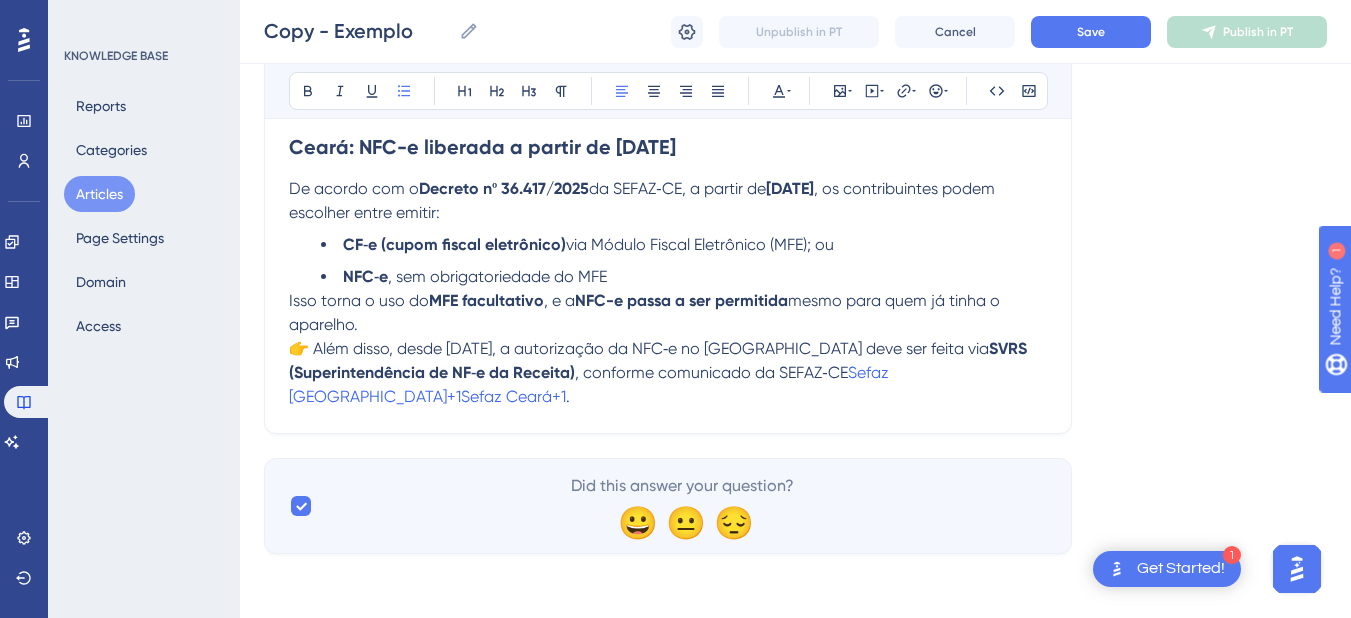 drag, startPoint x: 524, startPoint y: 423, endPoint x: 460, endPoint y: 406, distance: 66.21933 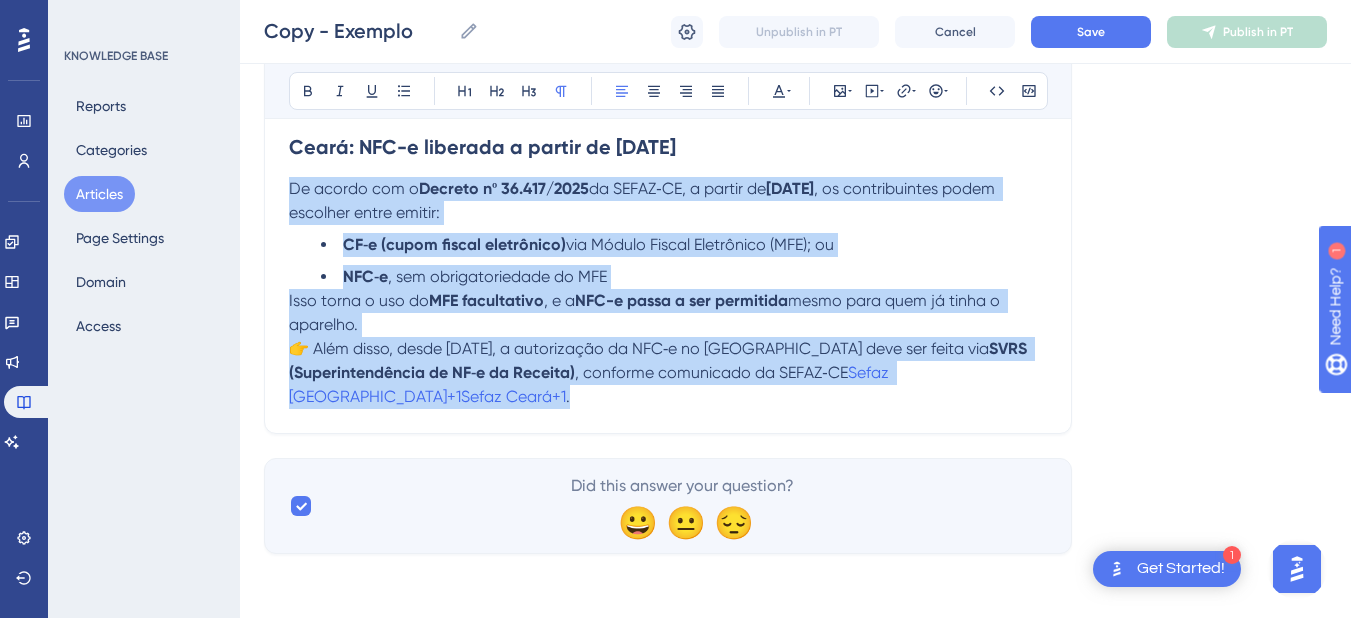 scroll, scrollTop: 152, scrollLeft: 0, axis: vertical 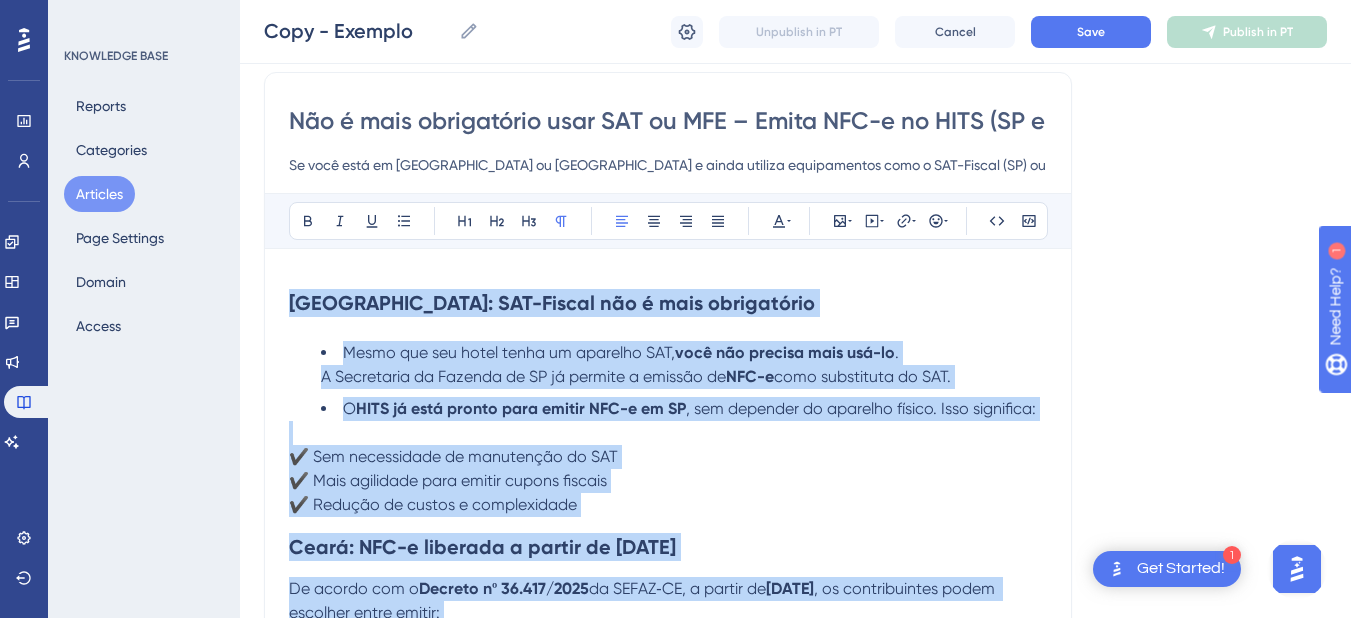 drag, startPoint x: 380, startPoint y: 395, endPoint x: 236, endPoint y: 178, distance: 260.43234 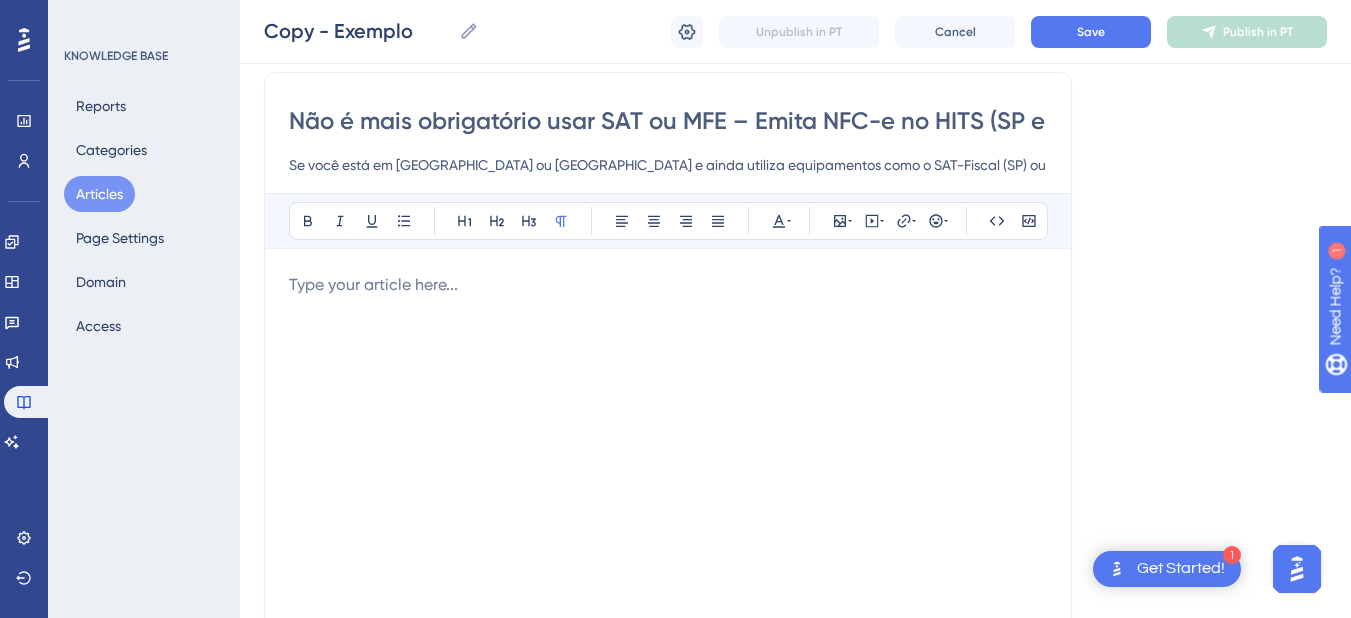 click at bounding box center (668, 493) 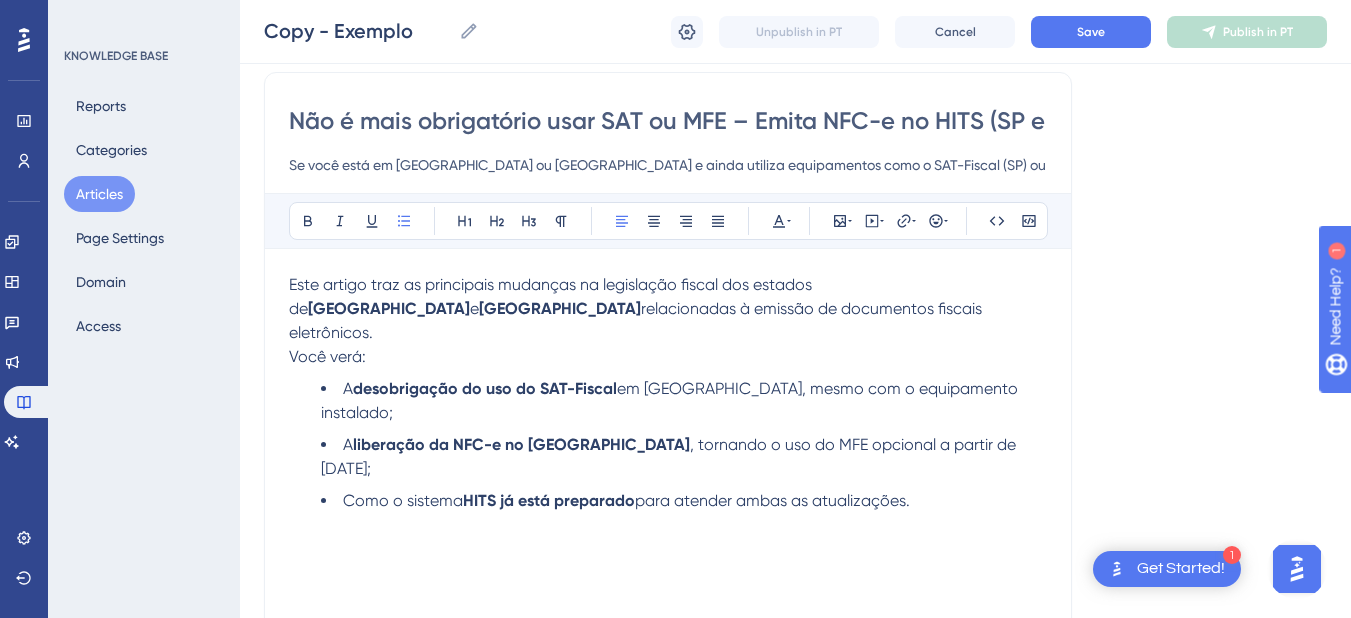 click on "Este artigo traz as principais mudanças na legislação fiscal dos estados de  [GEOGRAPHIC_DATA]  e  [GEOGRAPHIC_DATA]  relacionadas à emissão de documentos fiscais eletrônicos." at bounding box center [668, 309] 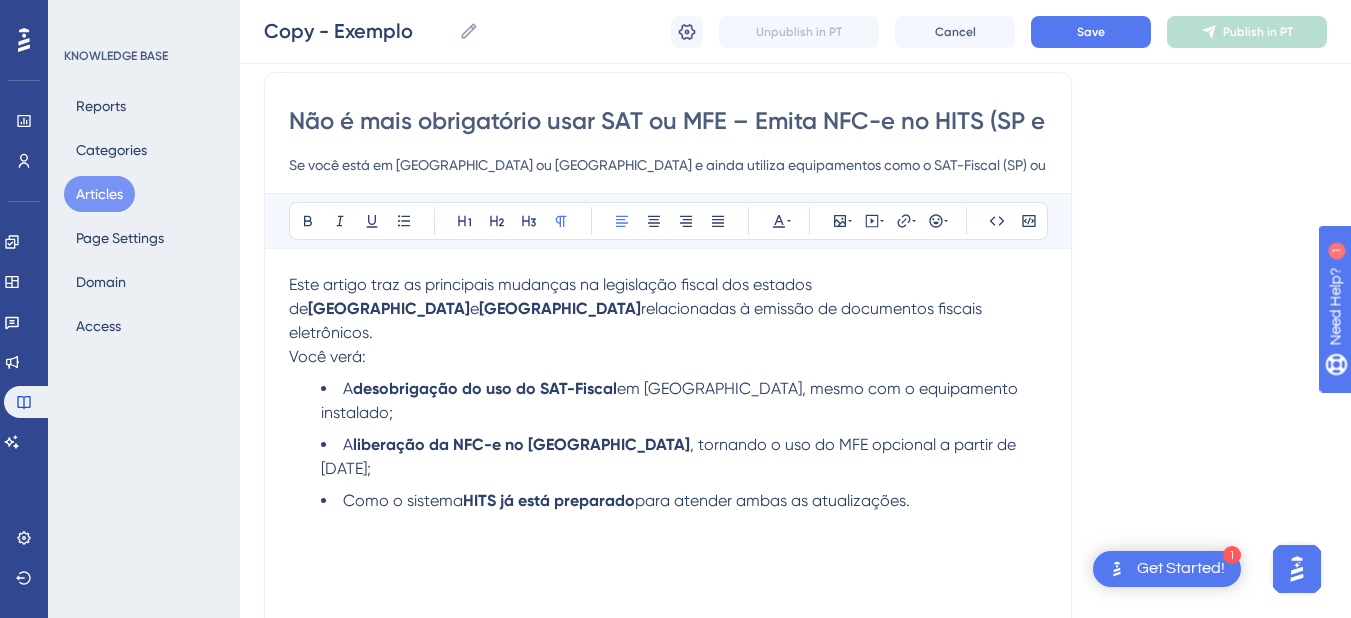 drag, startPoint x: 750, startPoint y: 309, endPoint x: 241, endPoint y: 294, distance: 509.22098 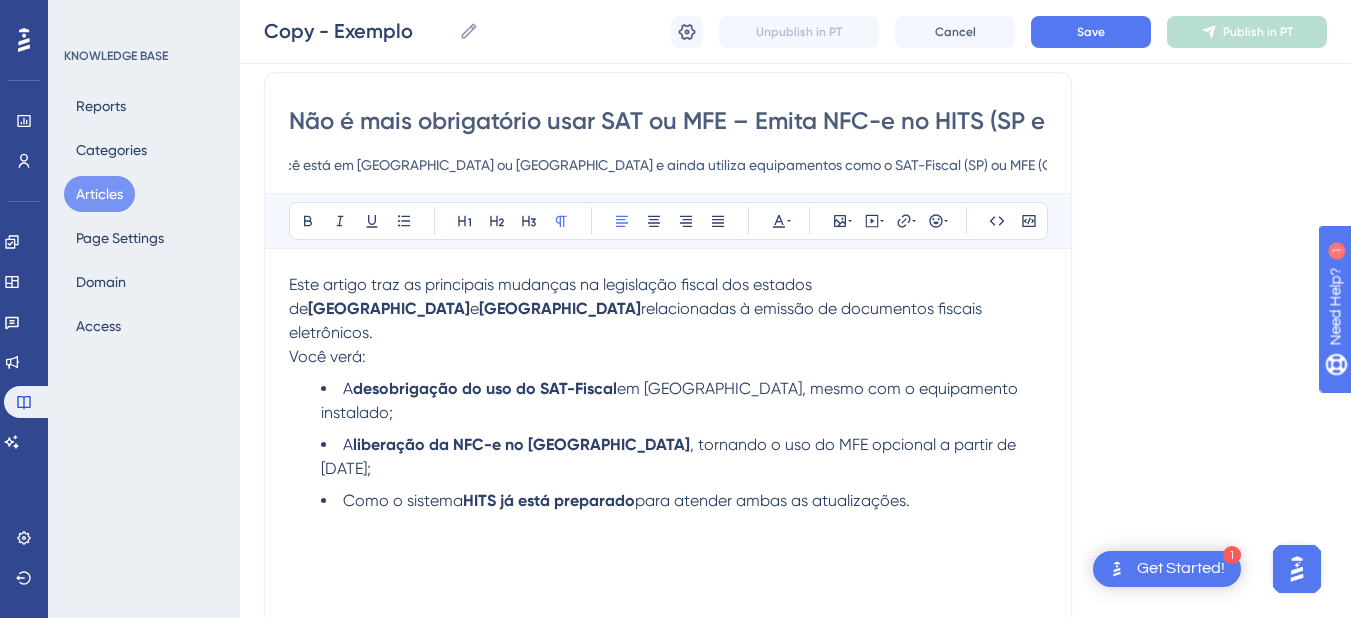 drag, startPoint x: 462, startPoint y: 173, endPoint x: 1038, endPoint y: 143, distance: 576.7807 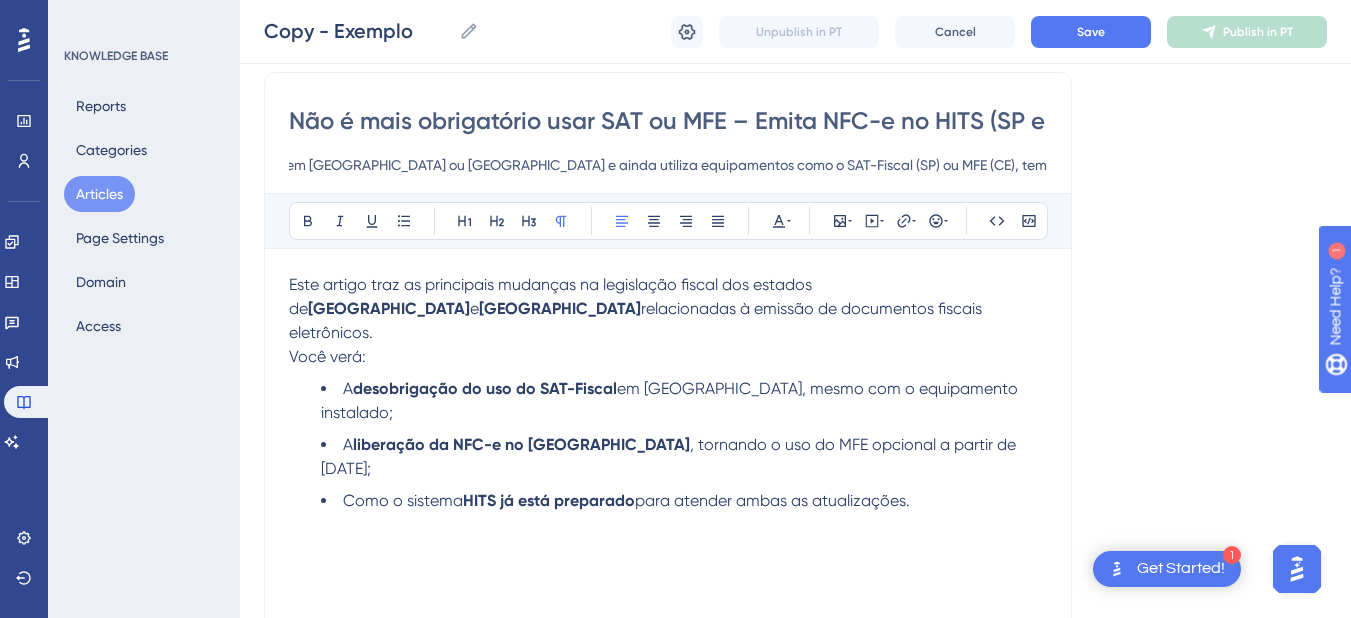 click on "Se você está em [GEOGRAPHIC_DATA] ou [GEOGRAPHIC_DATA] e ainda utiliza equipamentos como o SAT-Fiscal (SP) ou MFE (CE), temos uma ótima notícia: eles não são mais obrigatórios. Agora você pode emitir a NFC-e direto pelo sistema HITS, de forma mais simples e sem precisar desses aparelhos." at bounding box center [668, 165] 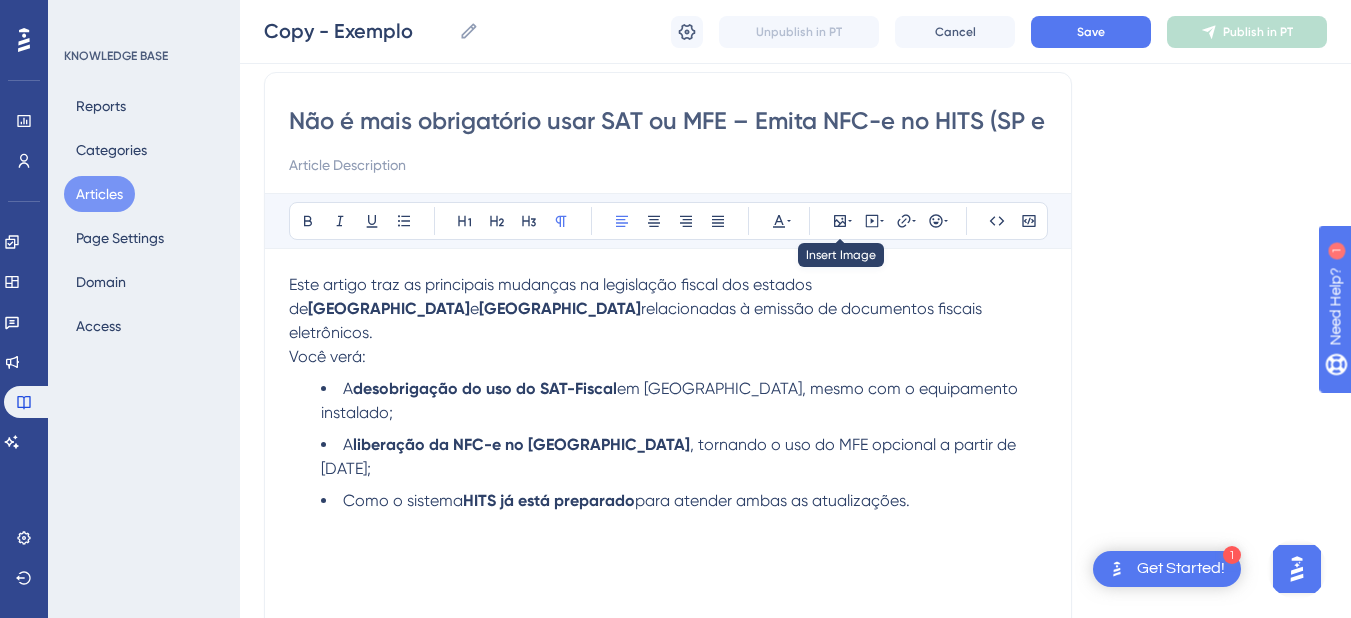 scroll, scrollTop: 0, scrollLeft: 0, axis: both 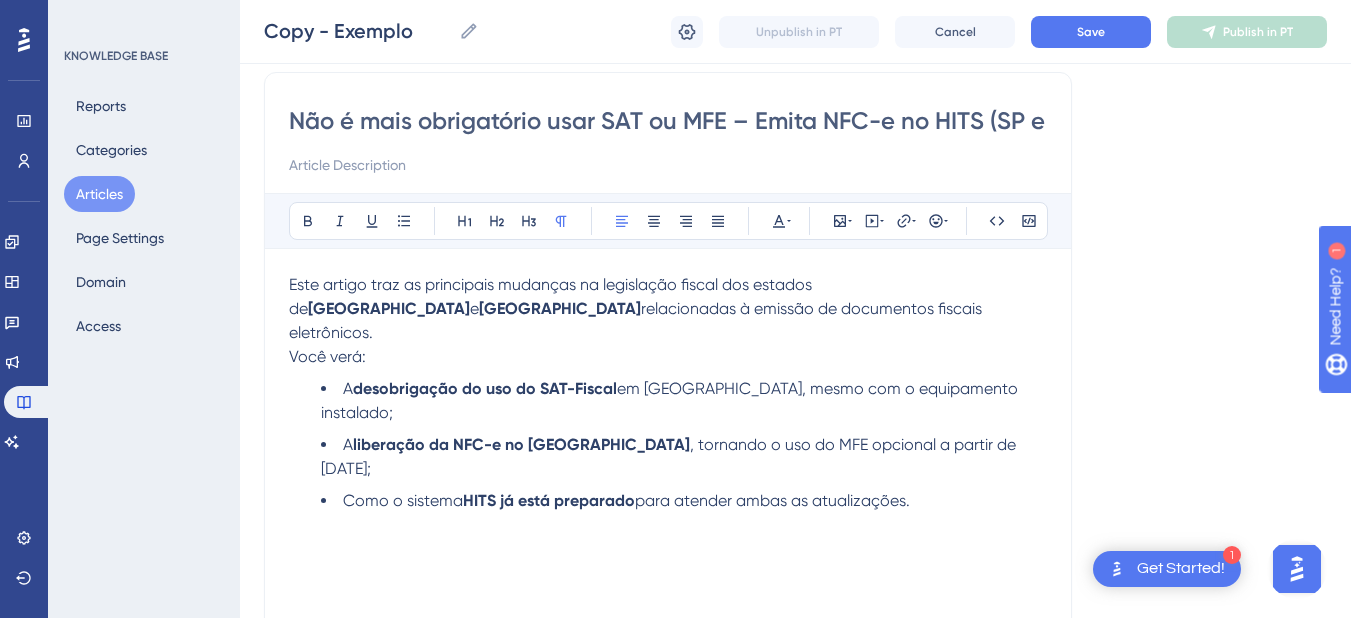 type 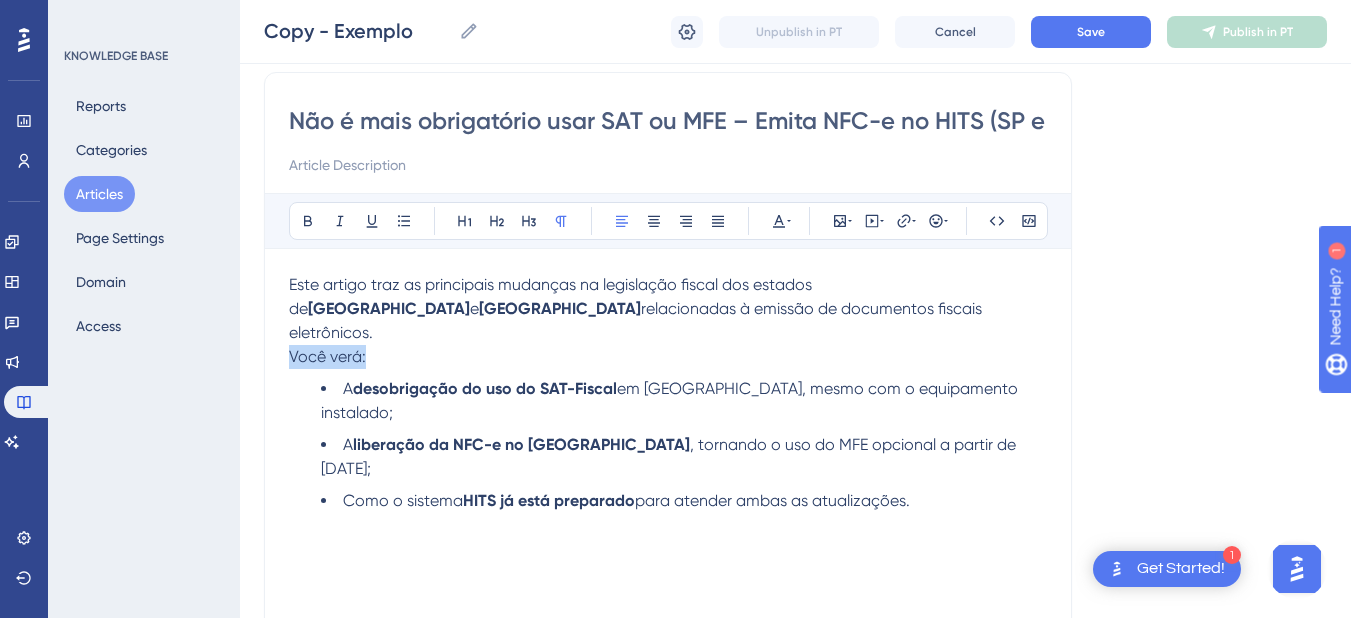 drag, startPoint x: 383, startPoint y: 332, endPoint x: 273, endPoint y: 332, distance: 110 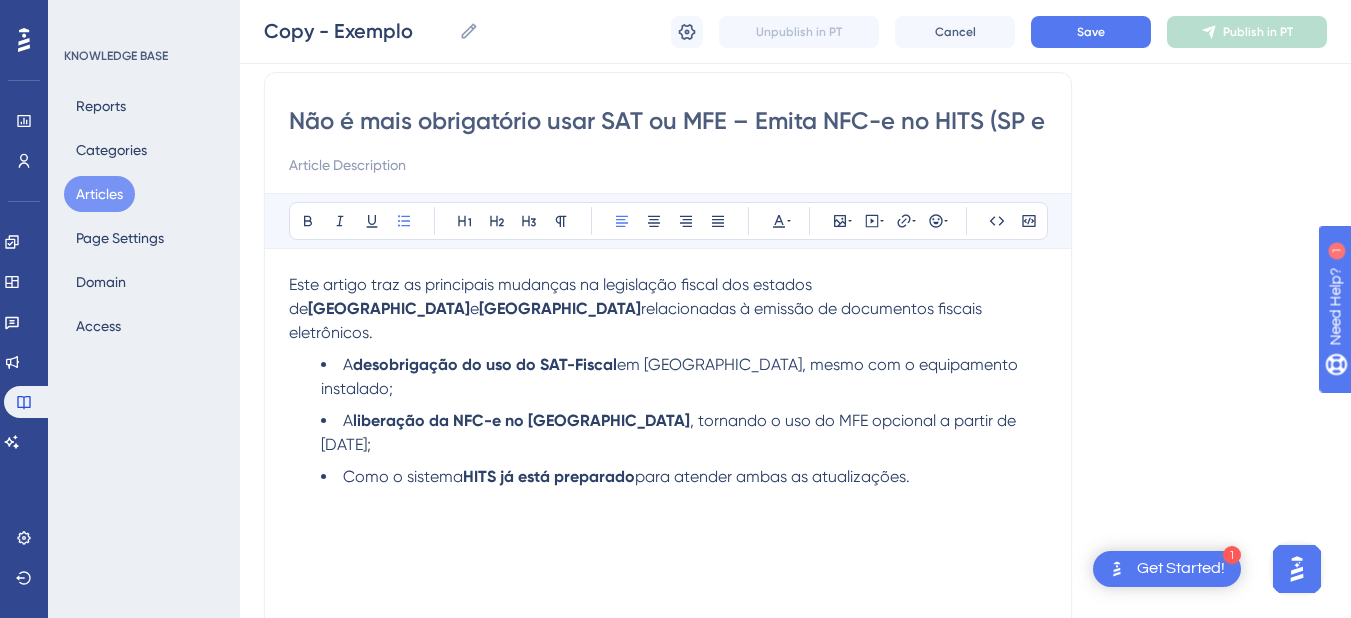 click on "Este artigo traz as principais mudanças na legislação fiscal dos estados de  [GEOGRAPHIC_DATA]  e  [GEOGRAPHIC_DATA]  relacionadas à emissão de documentos fiscais eletrônicos. A  desobrigação do uso do SAT-Fiscal  em [GEOGRAPHIC_DATA], mesmo com o equipamento instalado; A  liberação da NFC-e no [GEOGRAPHIC_DATA] , tornando o uso do MFE opcional a partir de [DATE]; Como o sistema  HITS já está preparado  para atender ambas as atualizações." at bounding box center (668, 493) 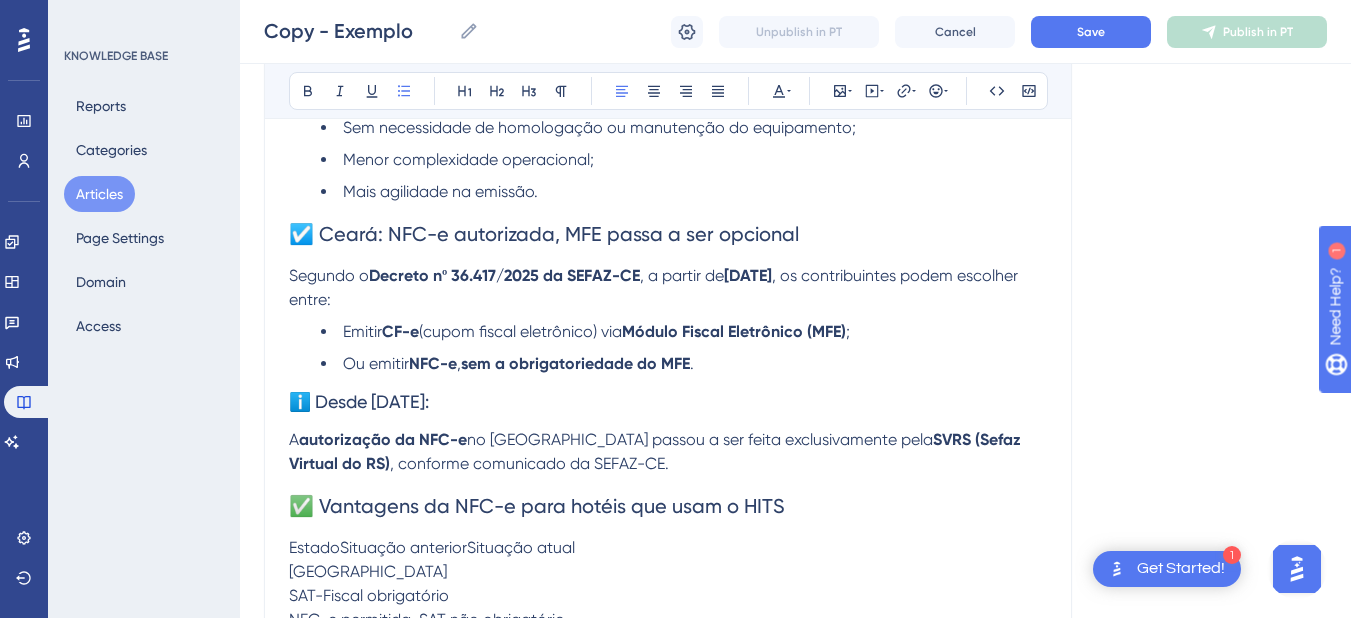 scroll, scrollTop: 629, scrollLeft: 0, axis: vertical 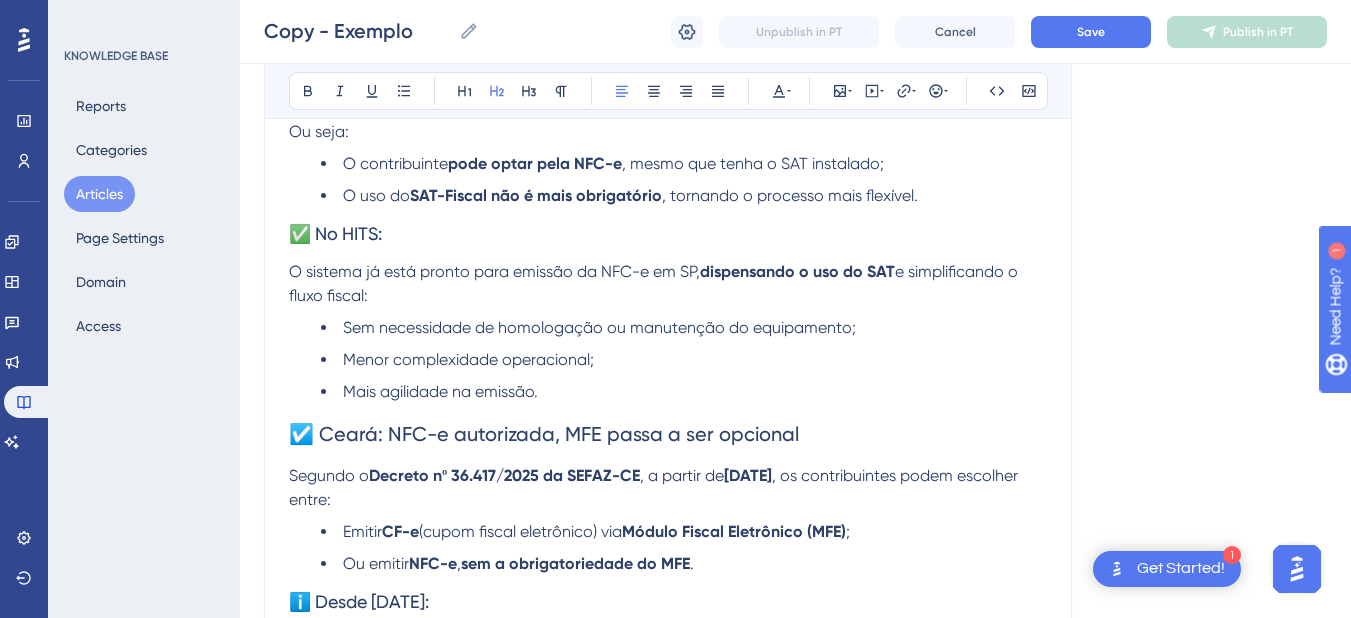 click on "☑️ Ceará: NFC-e autorizada, MFE passa a ser opcional" at bounding box center (544, 434) 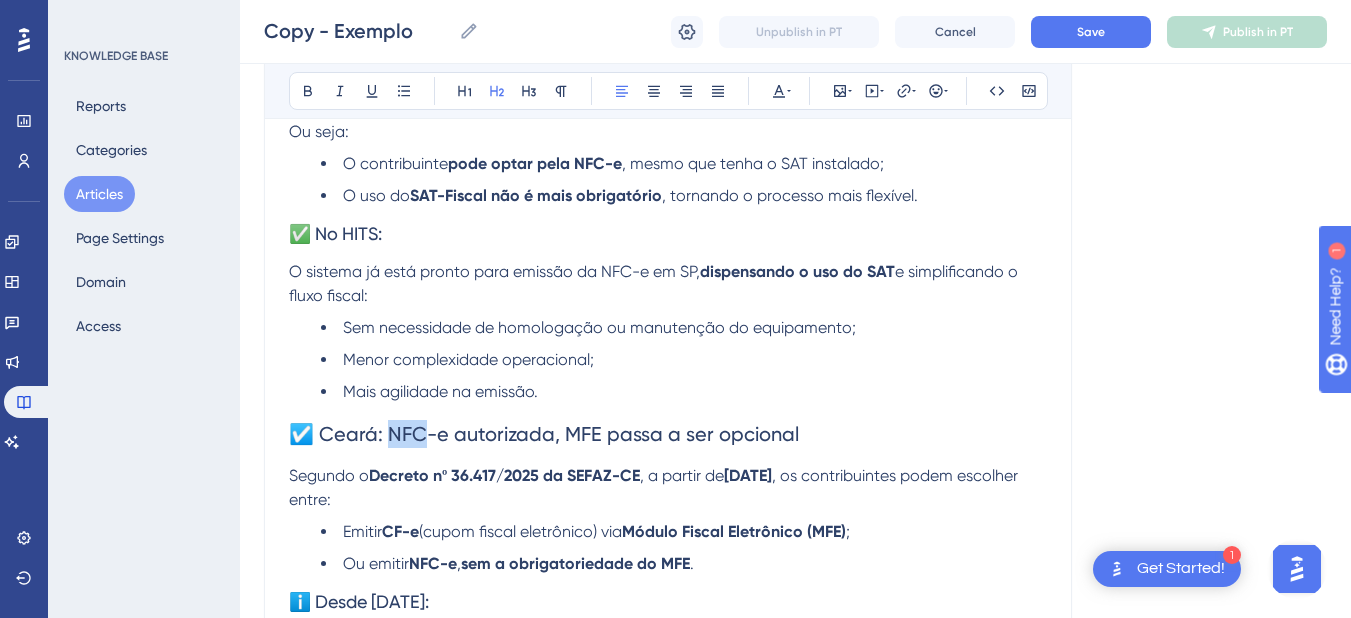 click on "☑️ Ceará: NFC-e autorizada, MFE passa a ser opcional" at bounding box center [544, 434] 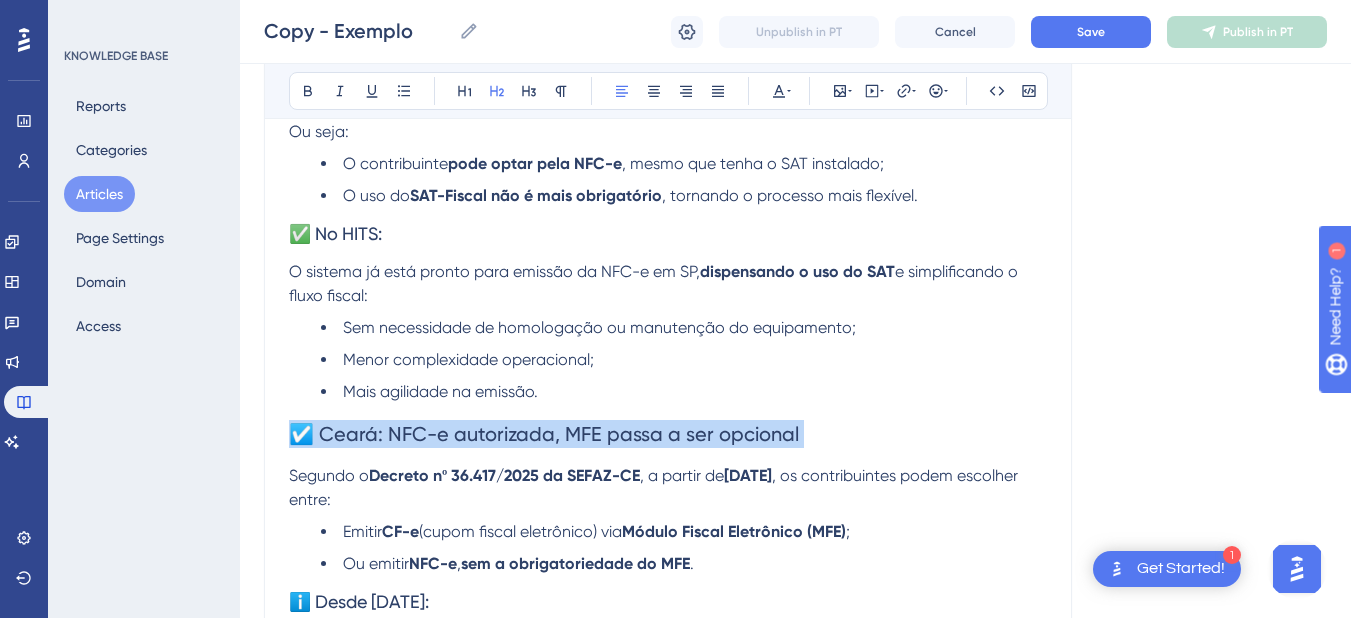 click on "☑️ Ceará: NFC-e autorizada, MFE passa a ser opcional" at bounding box center (544, 434) 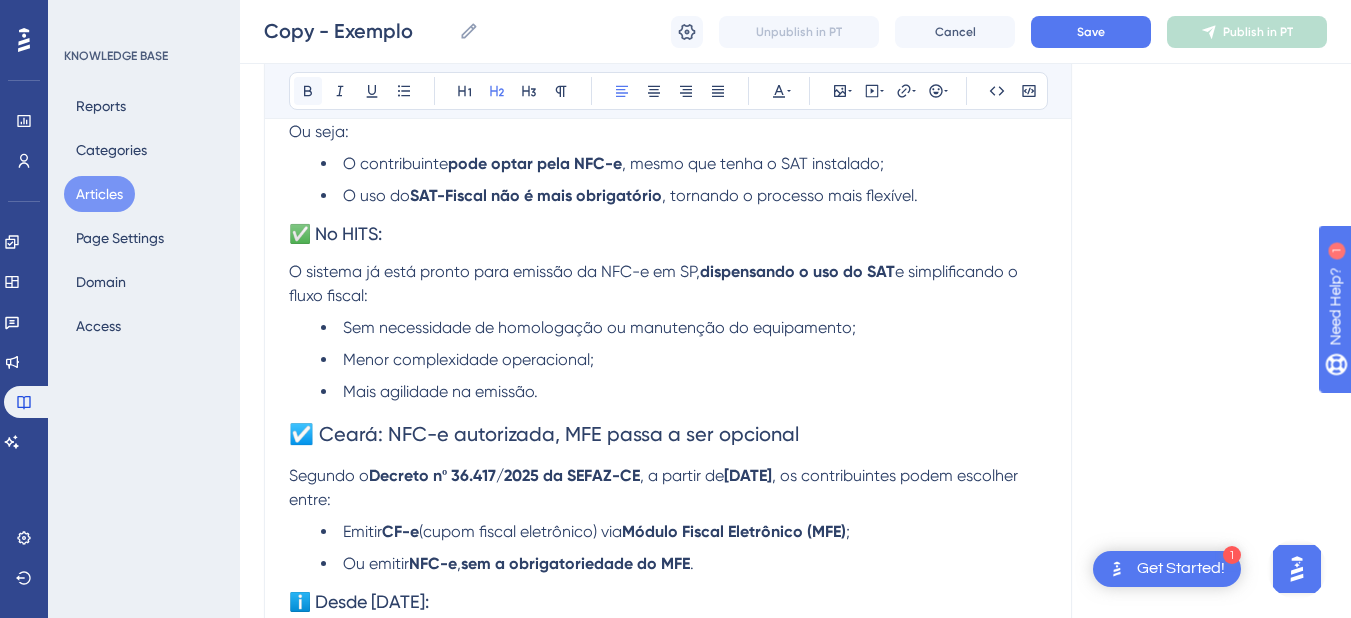 click at bounding box center (308, 91) 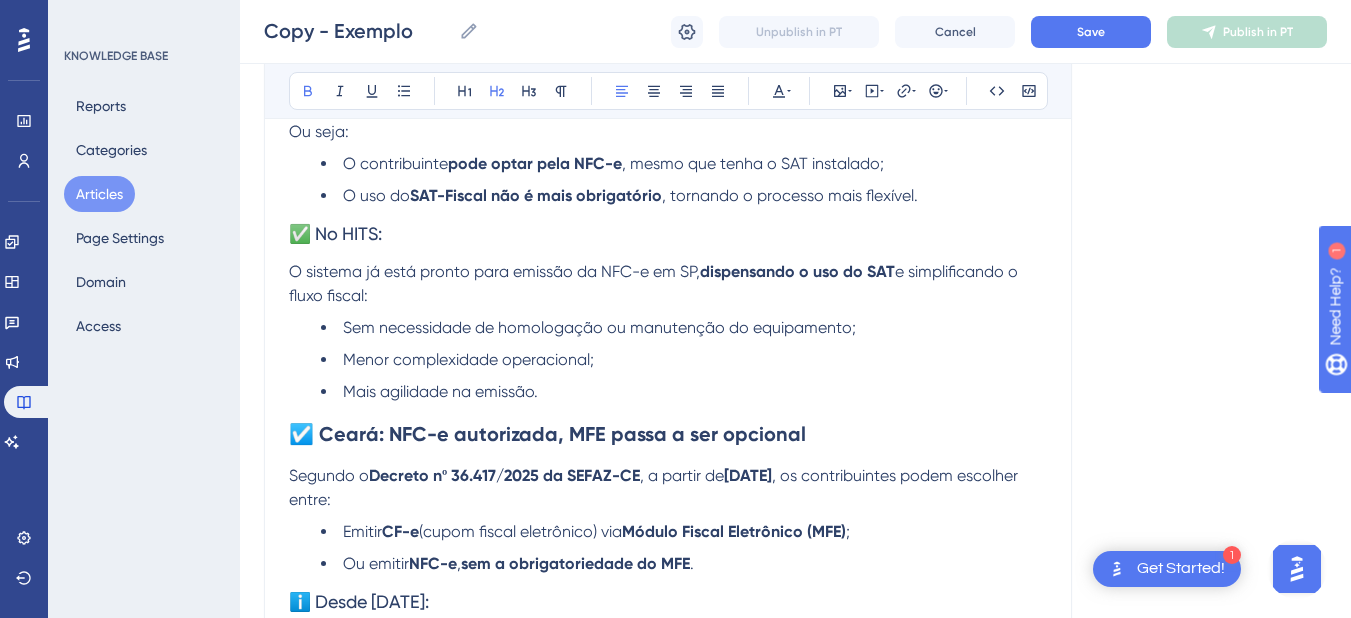 click on "☑️ Ceará: NFC-e autorizada, MFE passa a ser opcional" at bounding box center (547, 434) 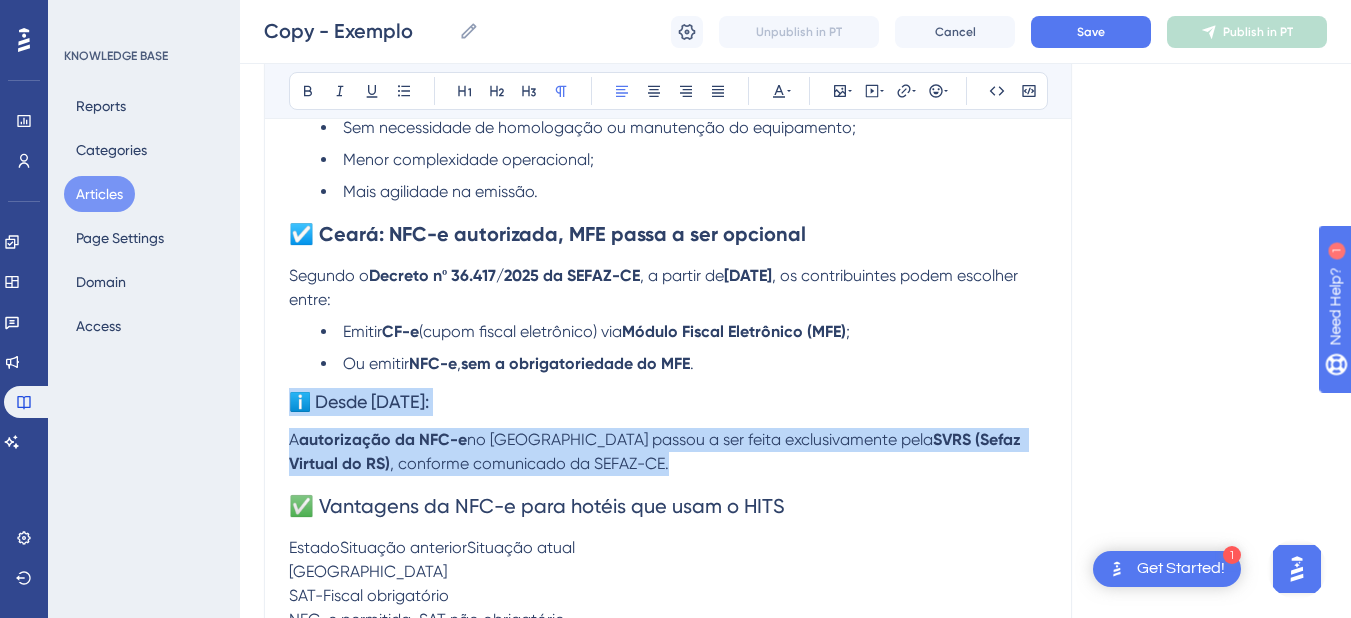 drag, startPoint x: 571, startPoint y: 415, endPoint x: 252, endPoint y: 348, distance: 325.9601 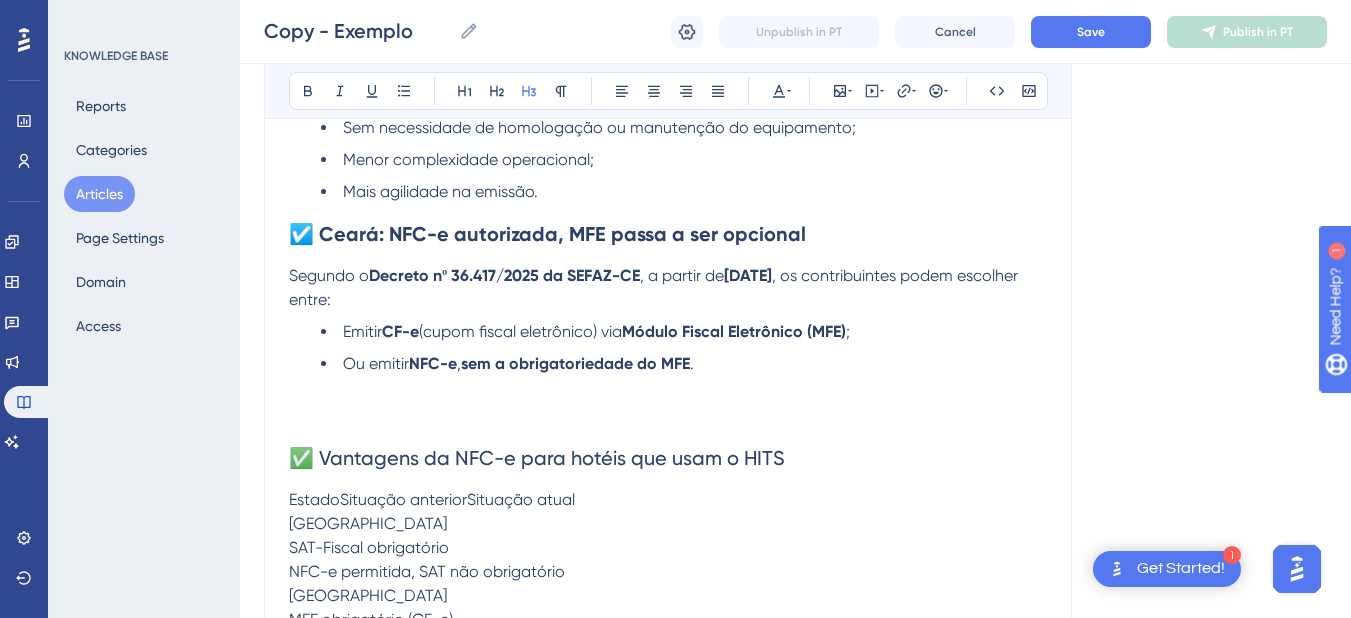 scroll, scrollTop: 0, scrollLeft: 0, axis: both 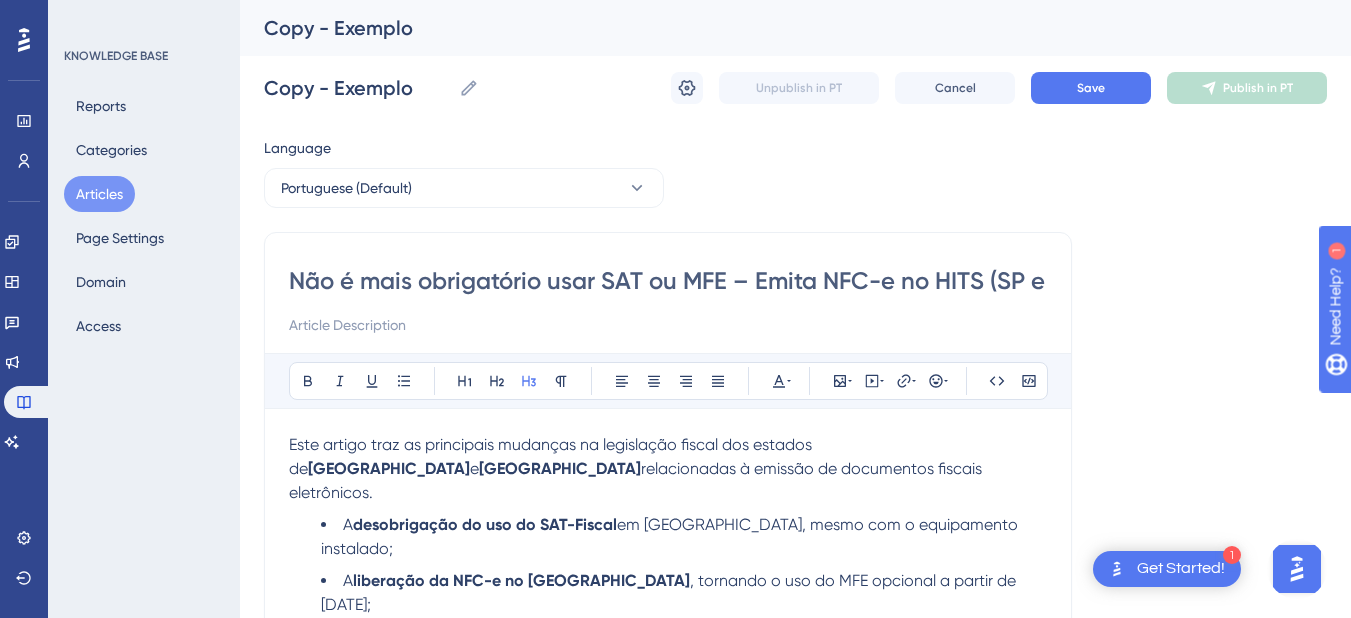 click on "Não é mais obrigatório usar SAT ou MFE – Emita NFC-e no HITS (SP e CE)" at bounding box center (668, 281) 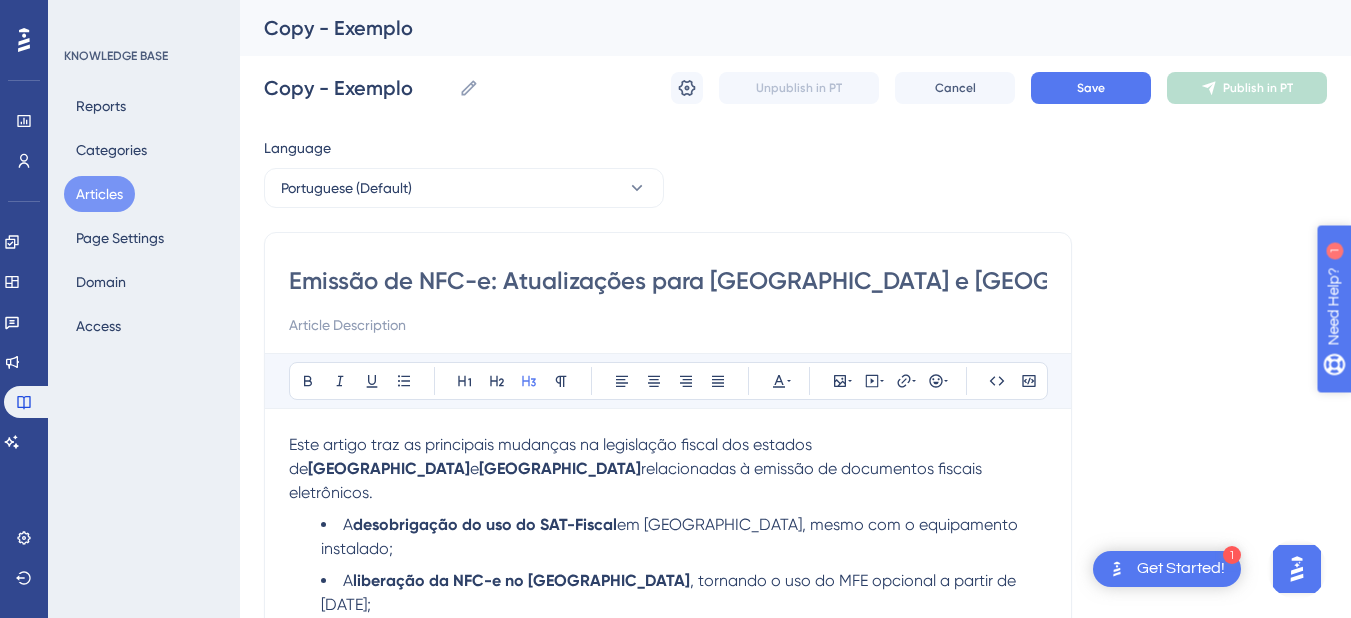 type on "Emissão de NFC-e: Atualizações para [GEOGRAPHIC_DATA] e [GEOGRAPHIC_DATA]" 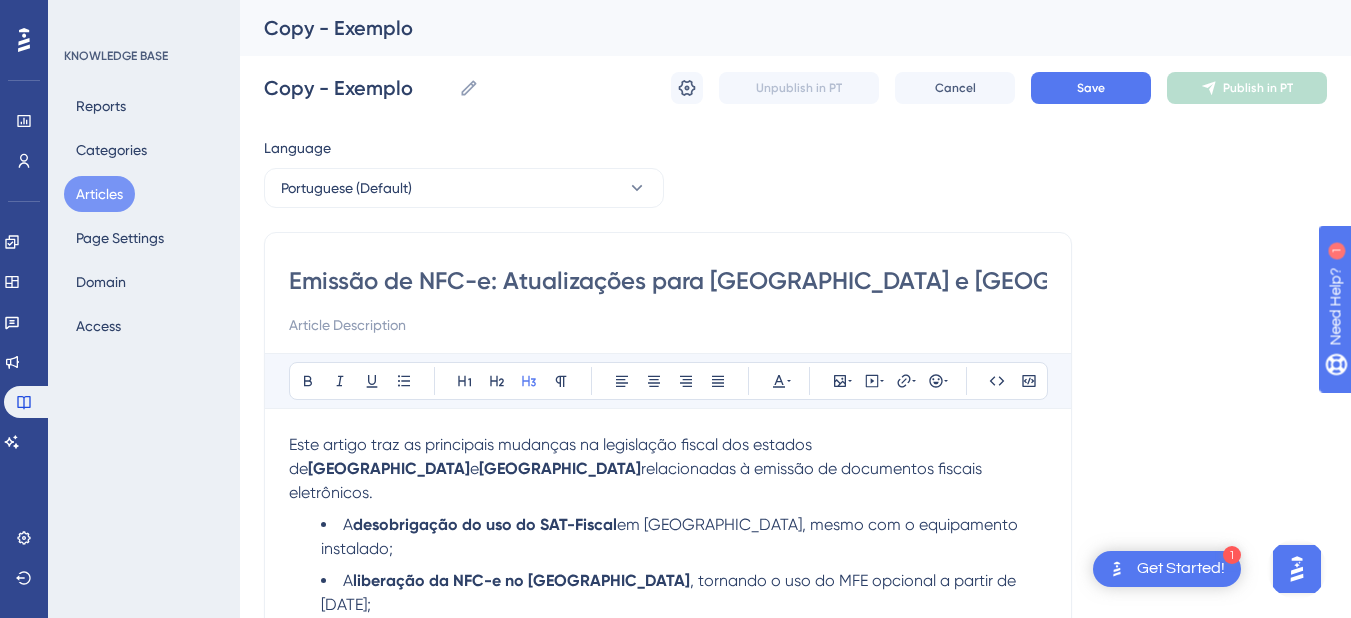 click at bounding box center [668, 325] 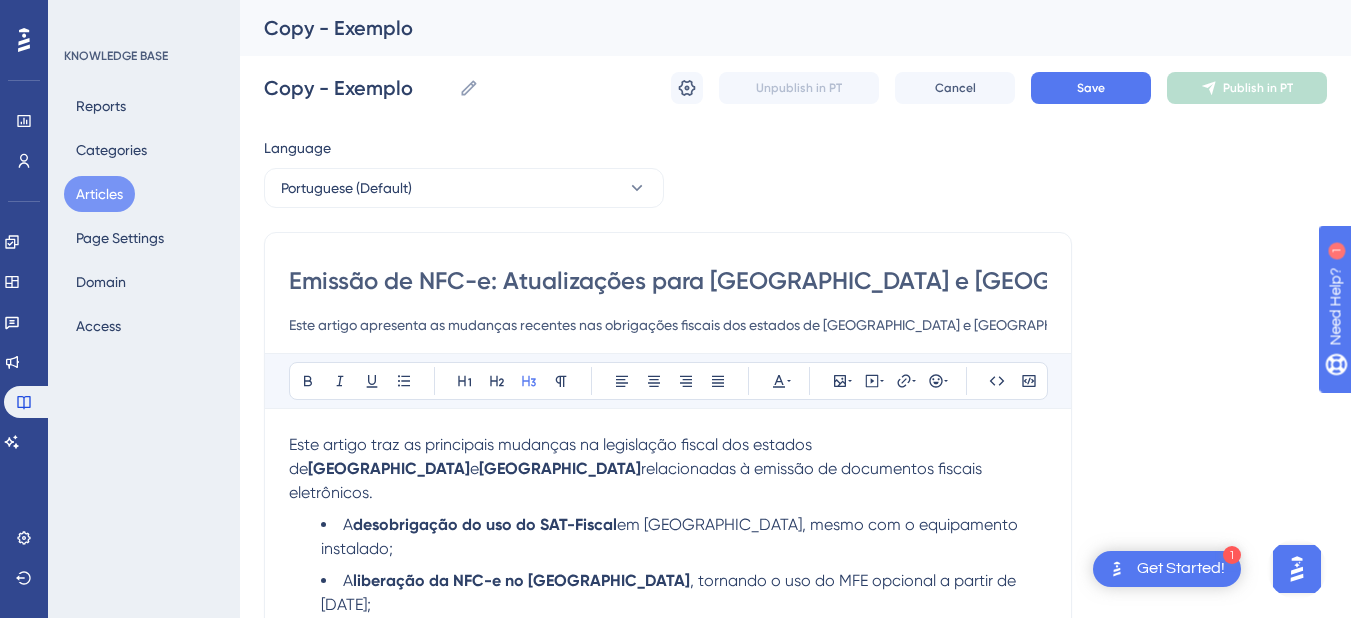 scroll, scrollTop: 0, scrollLeft: 377, axis: horizontal 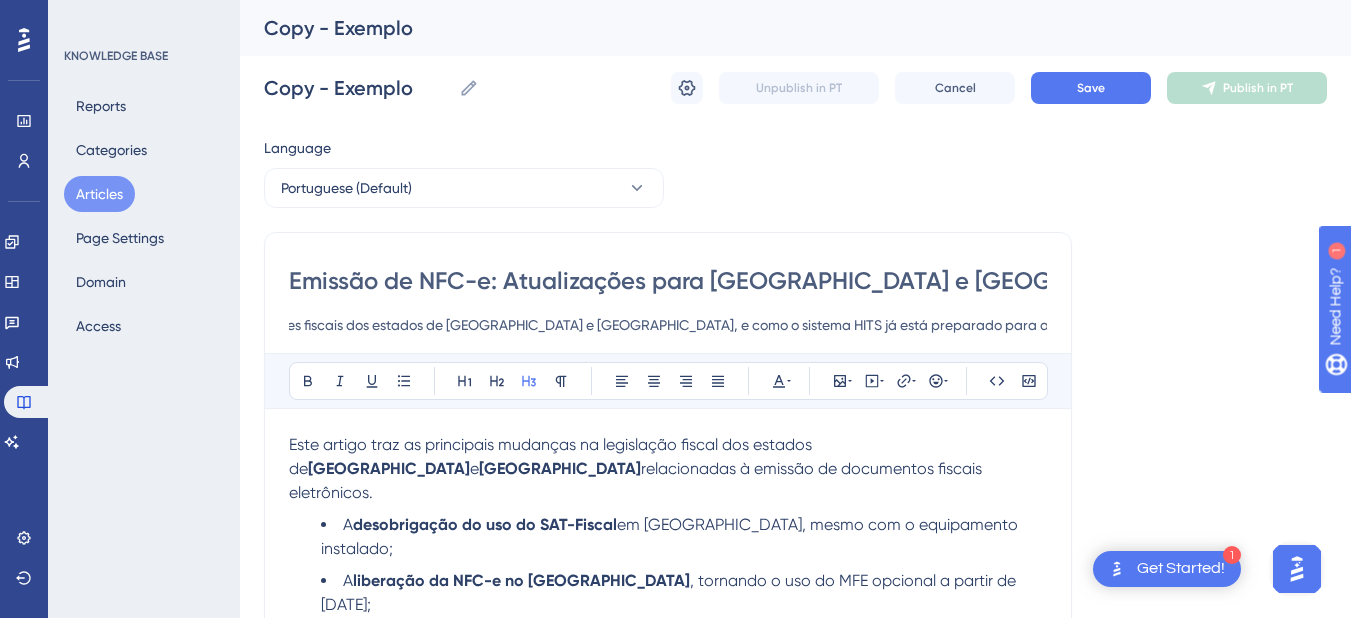 type on "Este artigo apresenta as mudanças recentes nas obrigações fiscais dos estados de [GEOGRAPHIC_DATA] e [GEOGRAPHIC_DATA], e como o sistema HITS já está preparado para atender essas exigências." 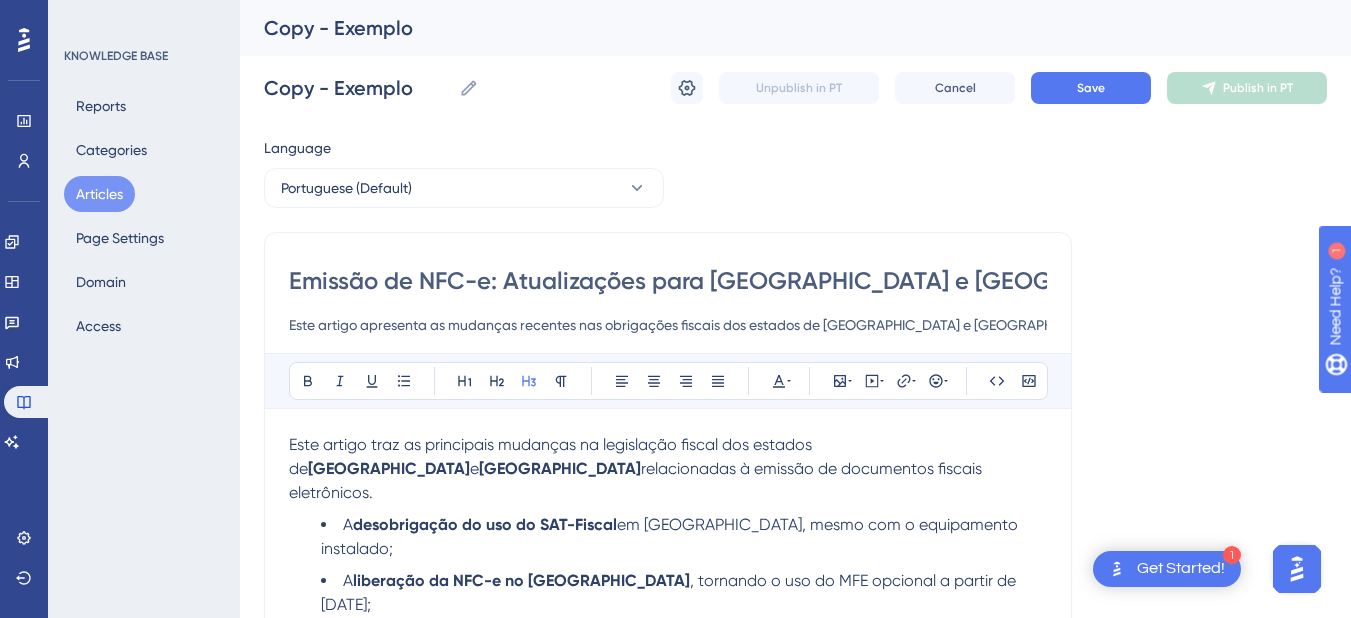 scroll, scrollTop: 200, scrollLeft: 0, axis: vertical 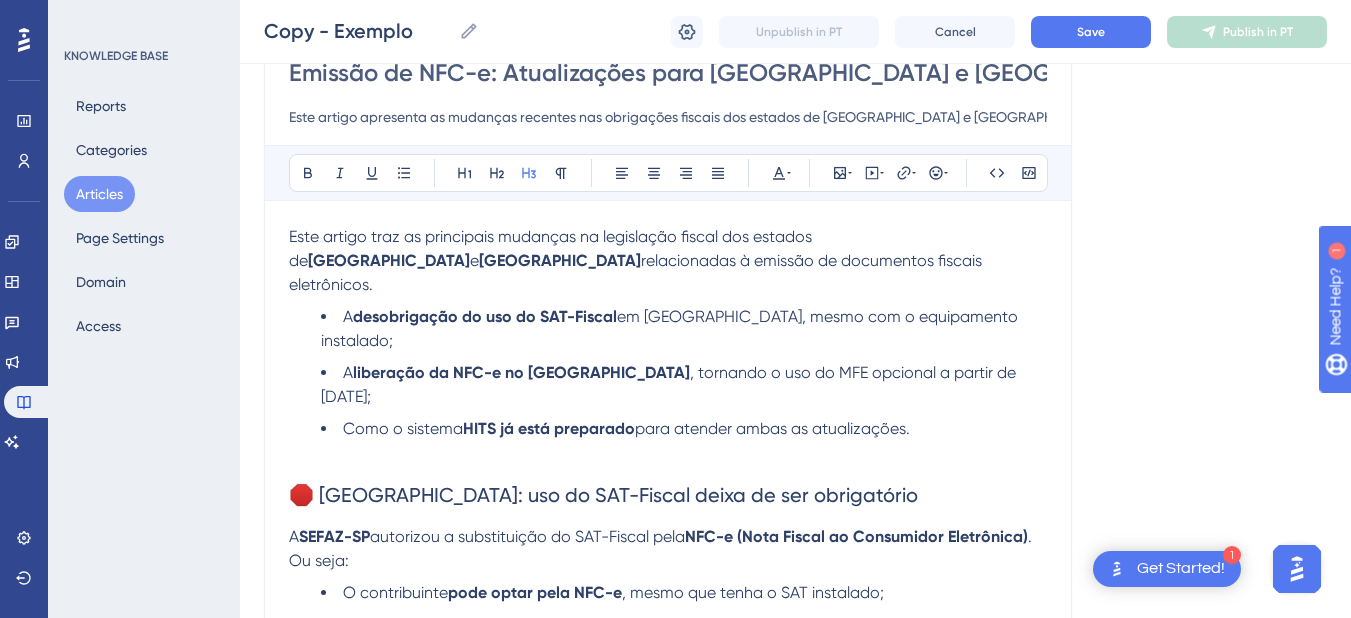 click at bounding box center [668, 453] 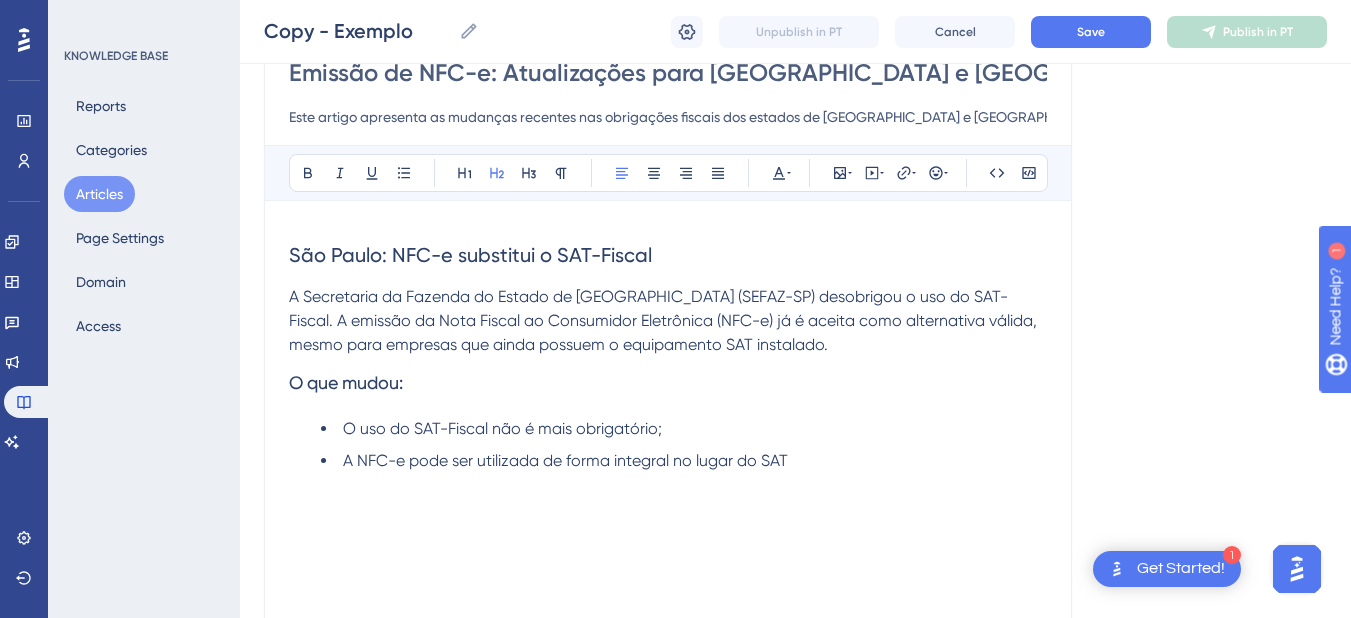 click on "São Paulo: NFC-e substitui o SAT-Fiscal" at bounding box center (470, 255) 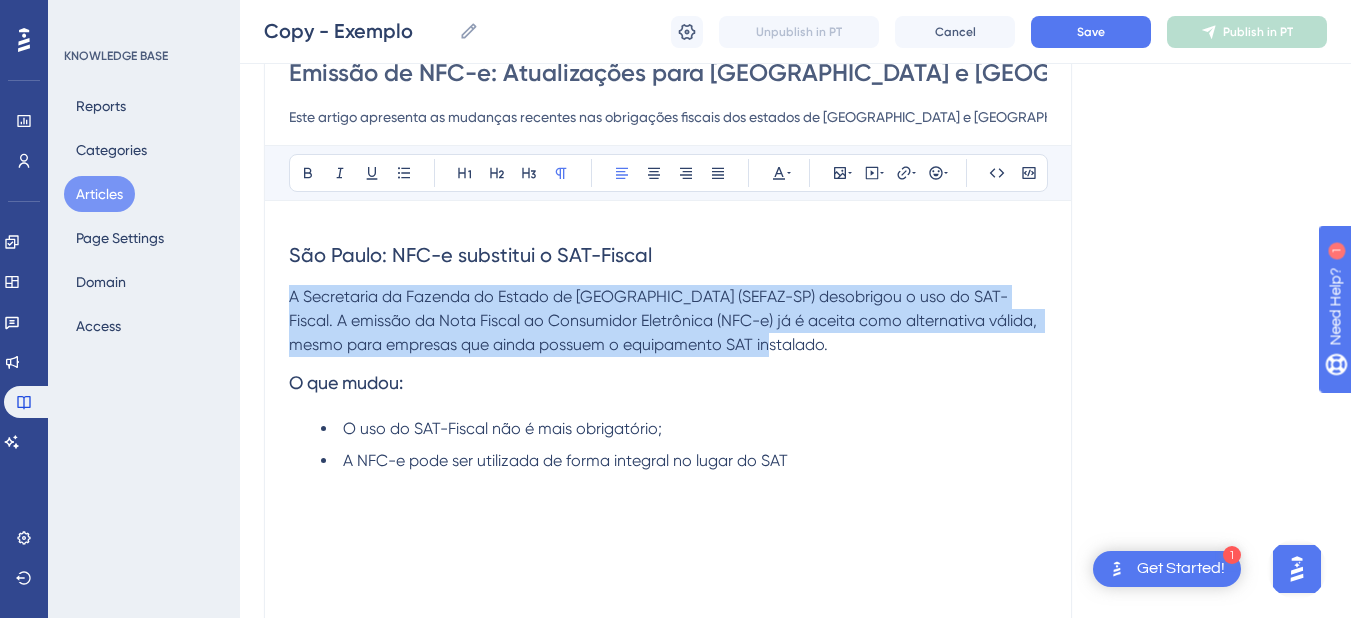drag, startPoint x: 809, startPoint y: 333, endPoint x: 260, endPoint y: 299, distance: 550.0518 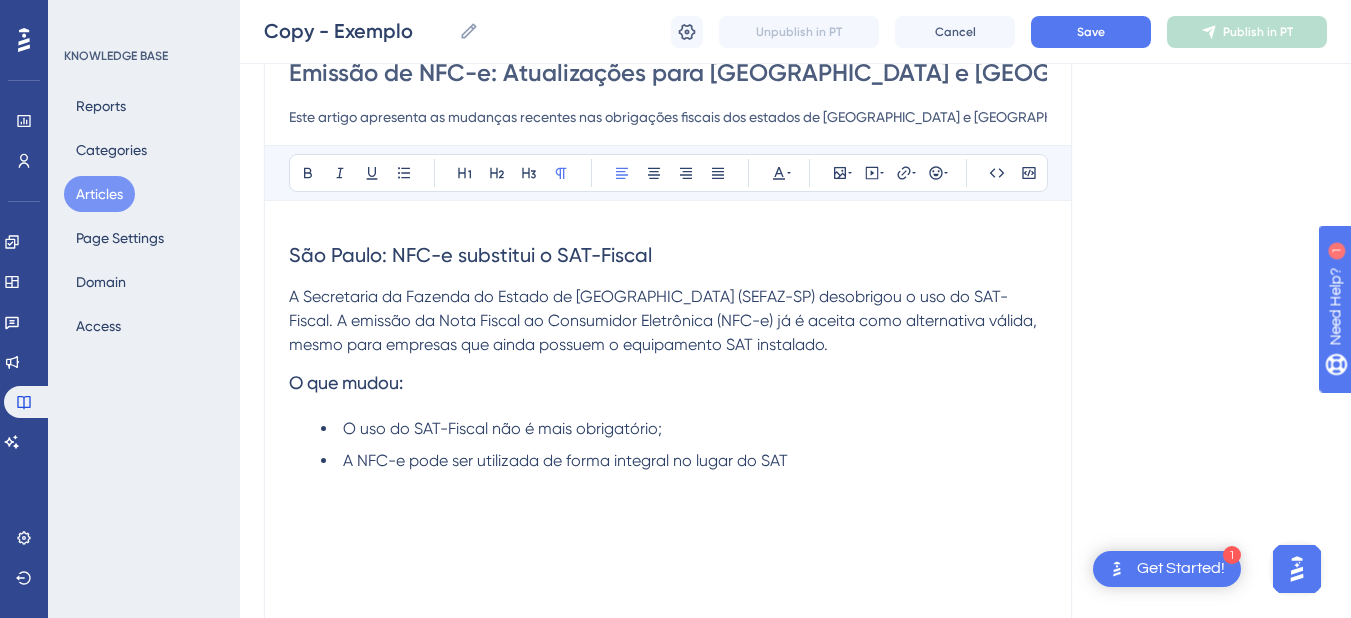 click on "Bold Italic Underline Bullet Point Heading 1 Heading 2 Heading 3 Normal Align Left Align Center Align Right Align Justify Text Color Insert Image Embed Video Hyperlink Emojis Code Code Block" at bounding box center (668, 173) 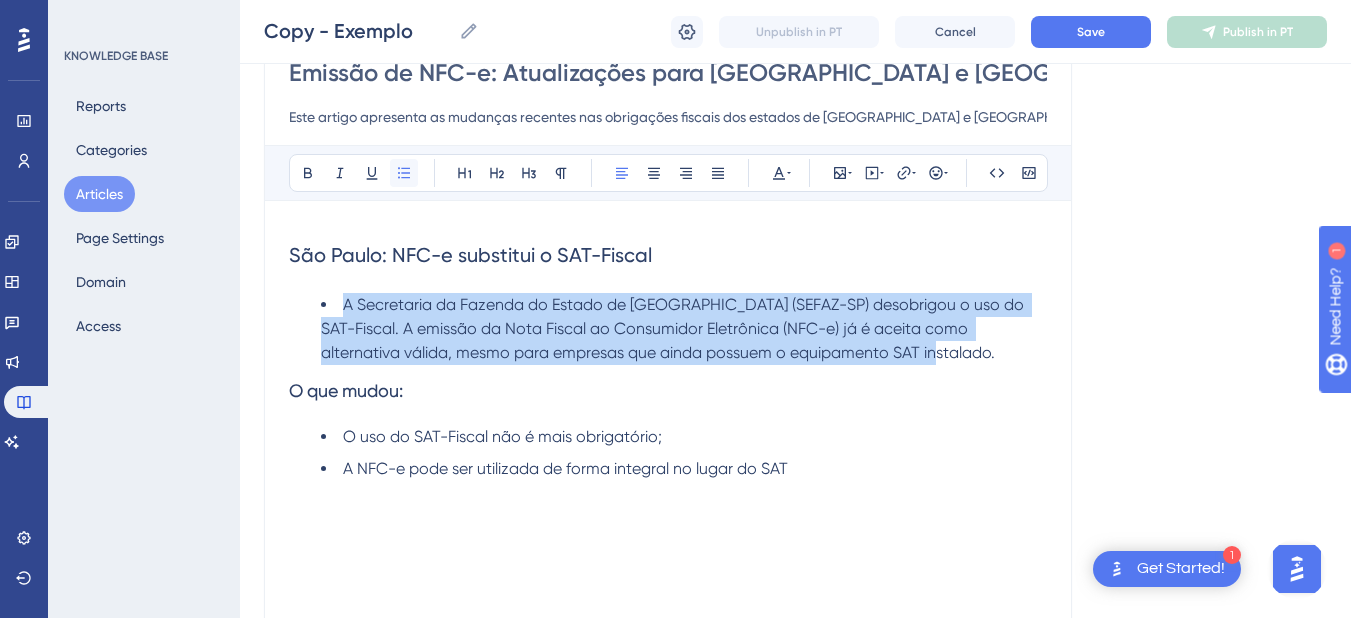 click 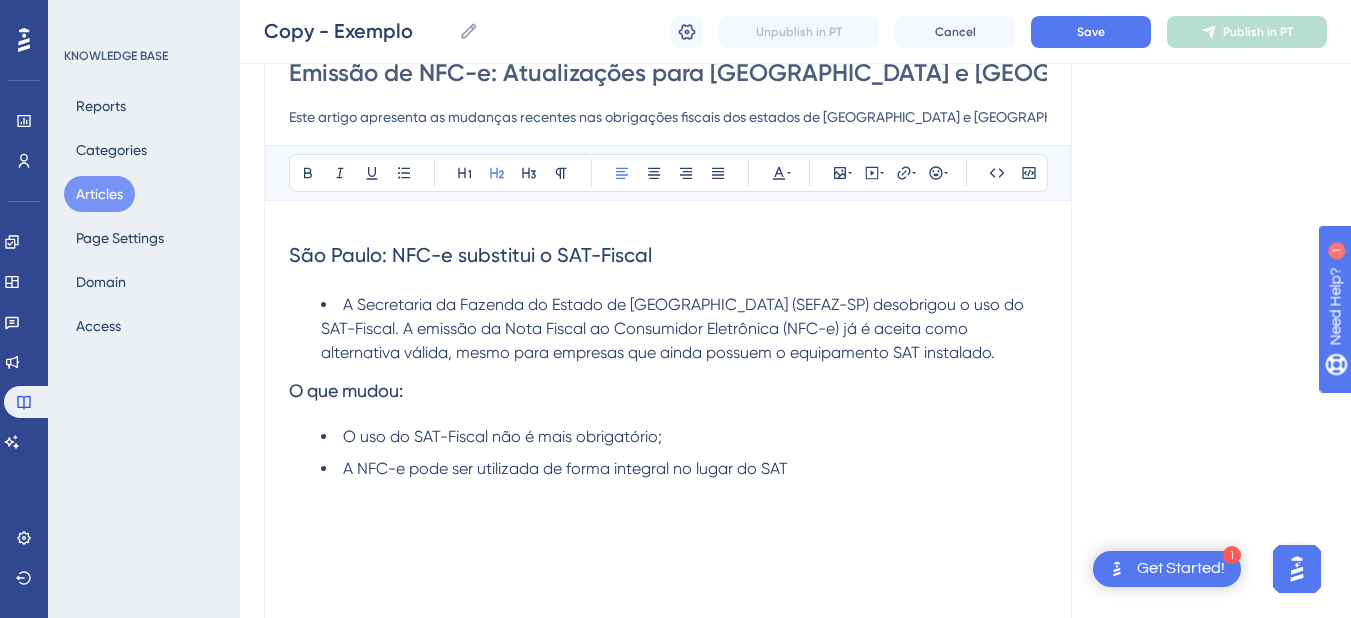 click on "São Paulo: NFC-e substitui o SAT-Fiscal" at bounding box center (668, 255) 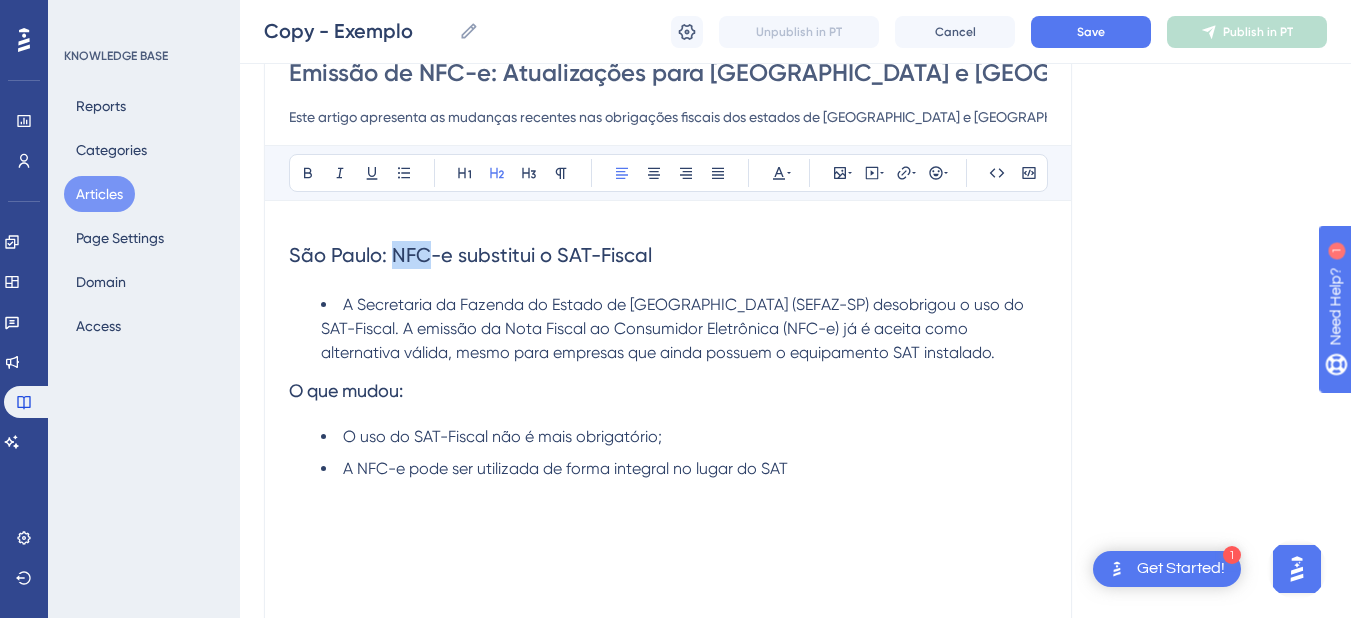 click on "São Paulo: NFC-e substitui o SAT-Fiscal" at bounding box center [668, 255] 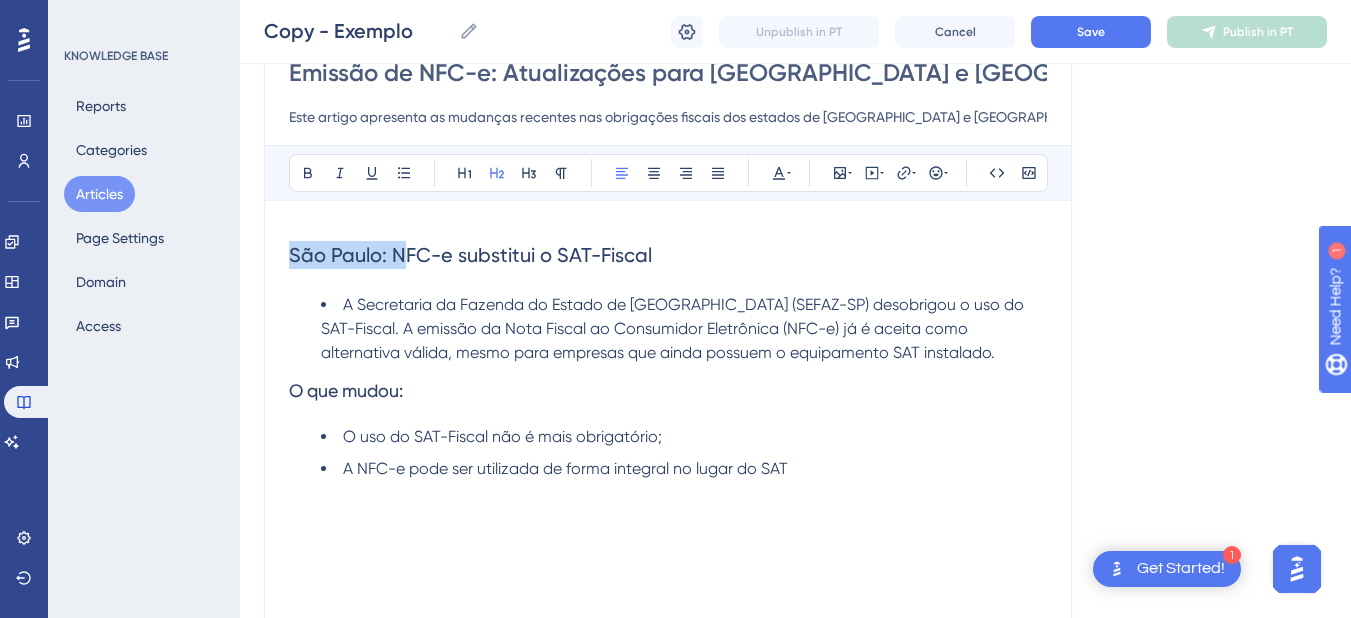 click on "São Paulo: NFC-e substitui o SAT-Fiscal" at bounding box center (668, 255) 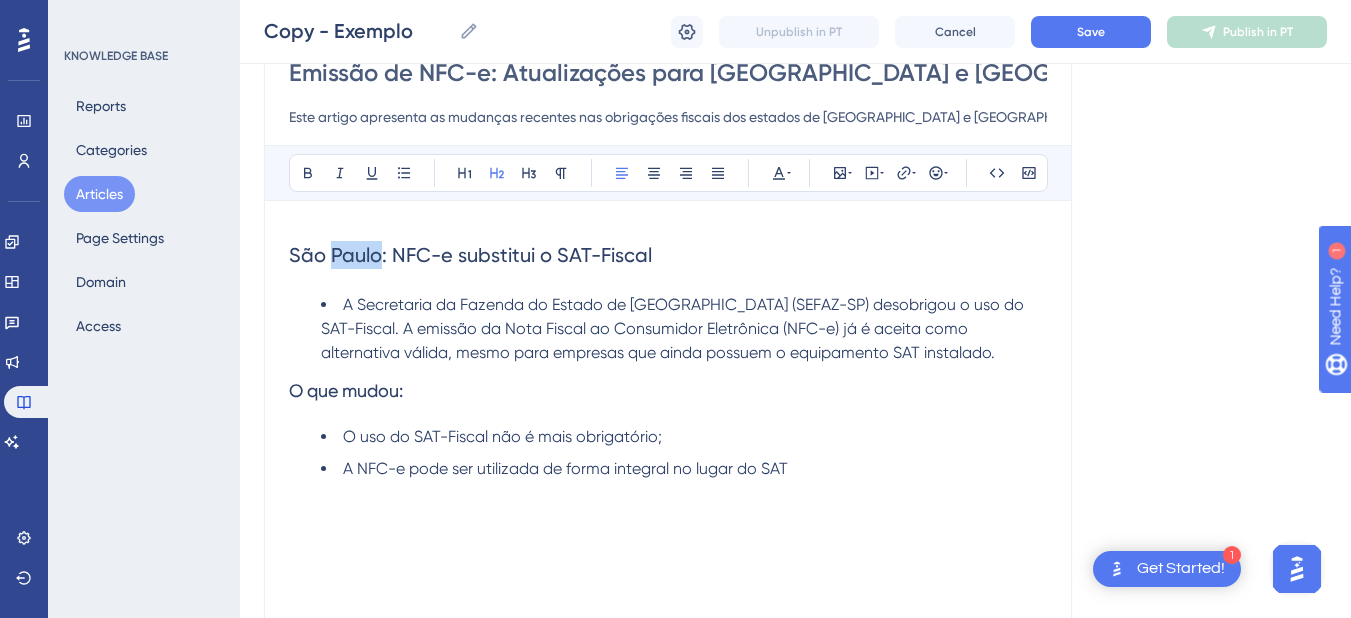 click on "São Paulo: NFC-e substitui o SAT-Fiscal" at bounding box center [470, 255] 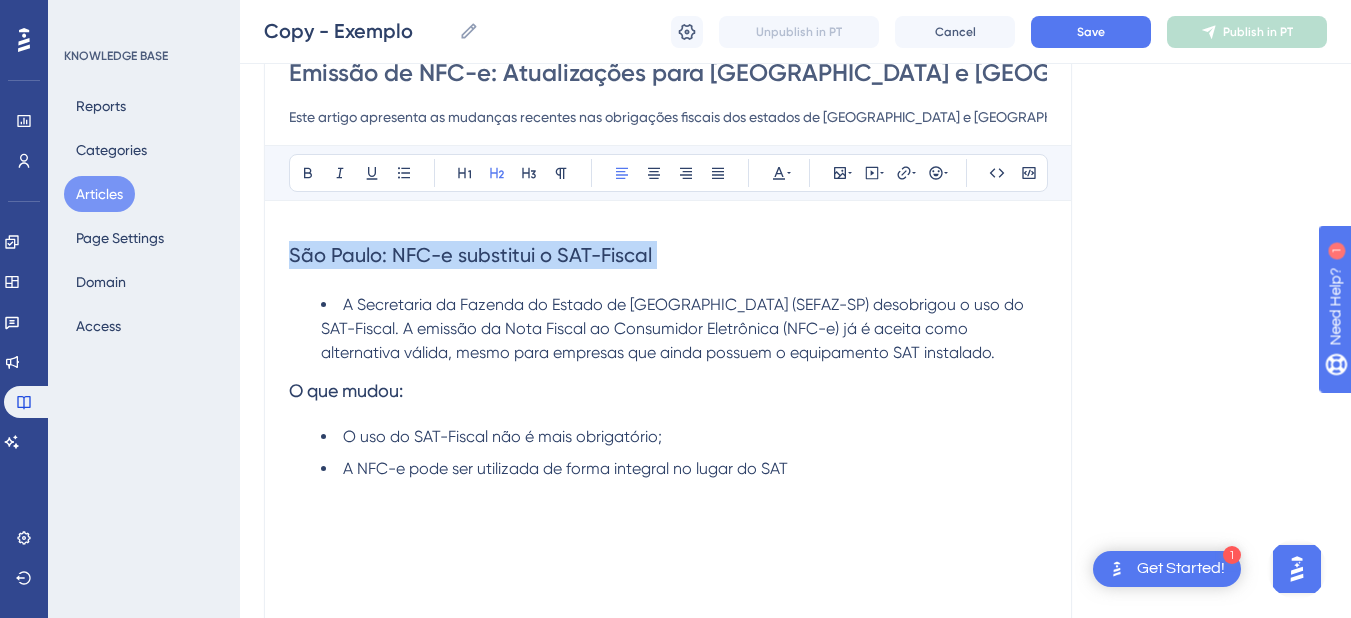 click on "São Paulo: NFC-e substitui o SAT-Fiscal" at bounding box center [470, 255] 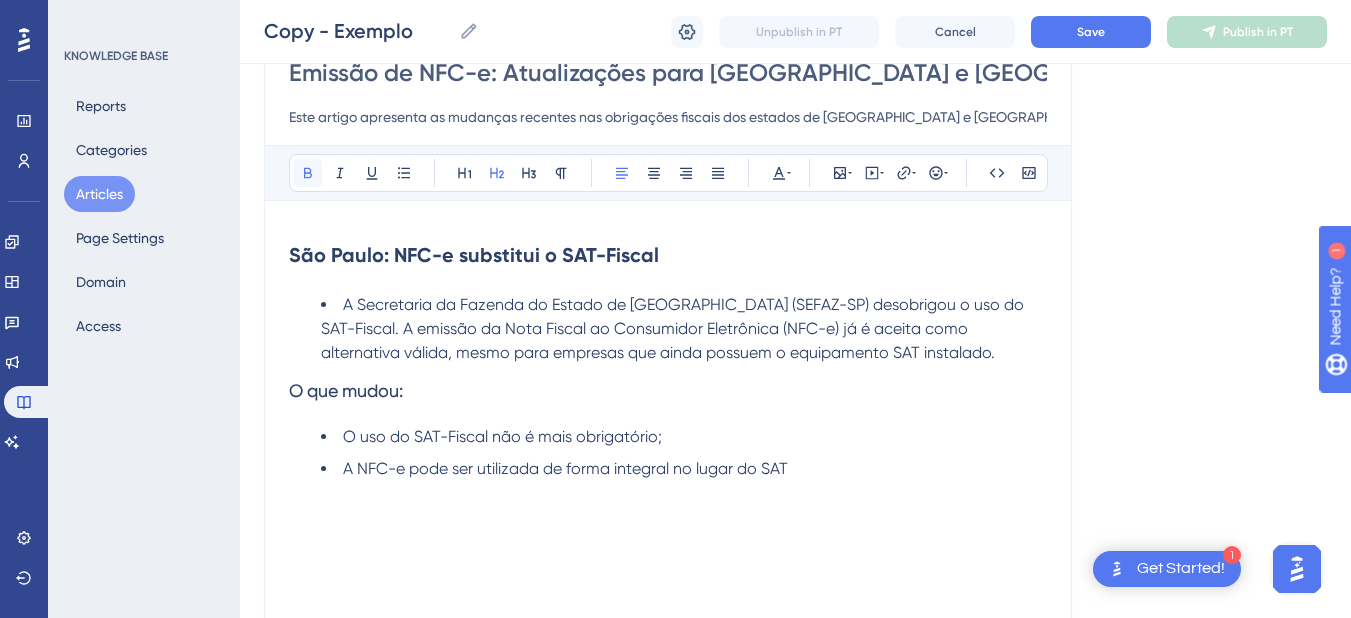 click at bounding box center (308, 173) 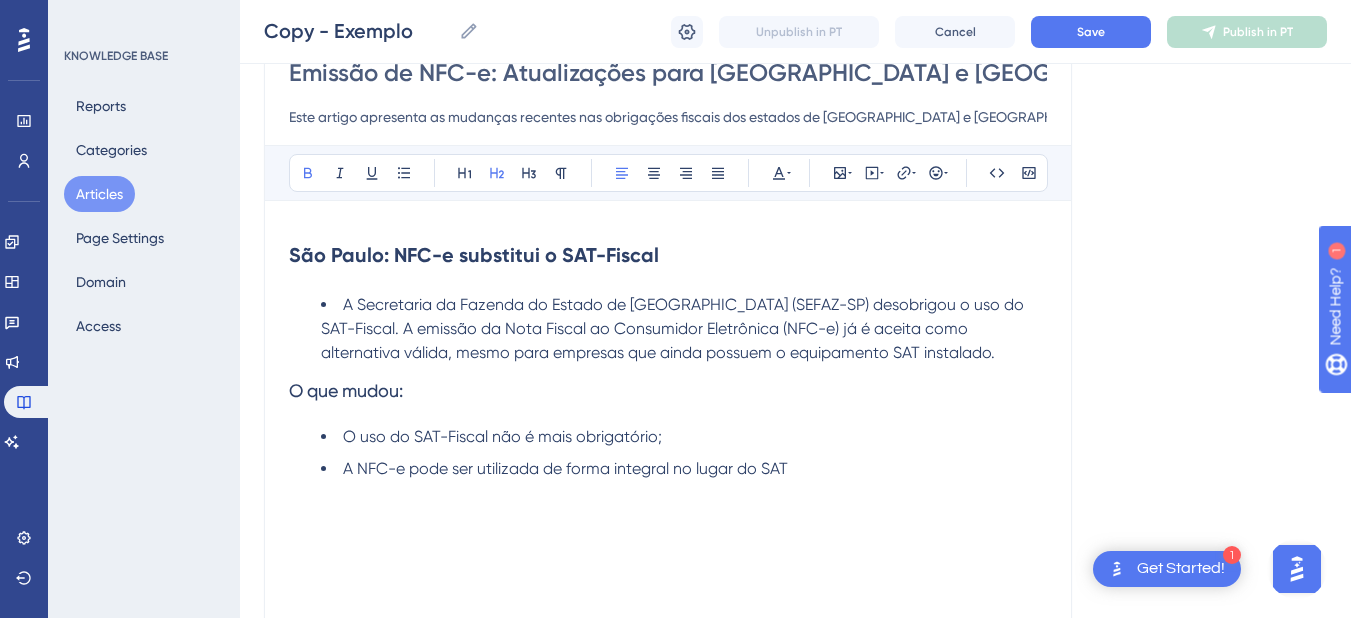 click on "A Secretaria da Fazenda do Estado de [GEOGRAPHIC_DATA] (SEFAZ-SP) desobrigou o uso do SAT-Fiscal. A emissão da Nota Fiscal ao Consumidor Eletrônica (NFC-e) já é aceita como alternativa válida, mesmo para empresas que ainda possuem o equipamento SAT instalado." at bounding box center [674, 328] 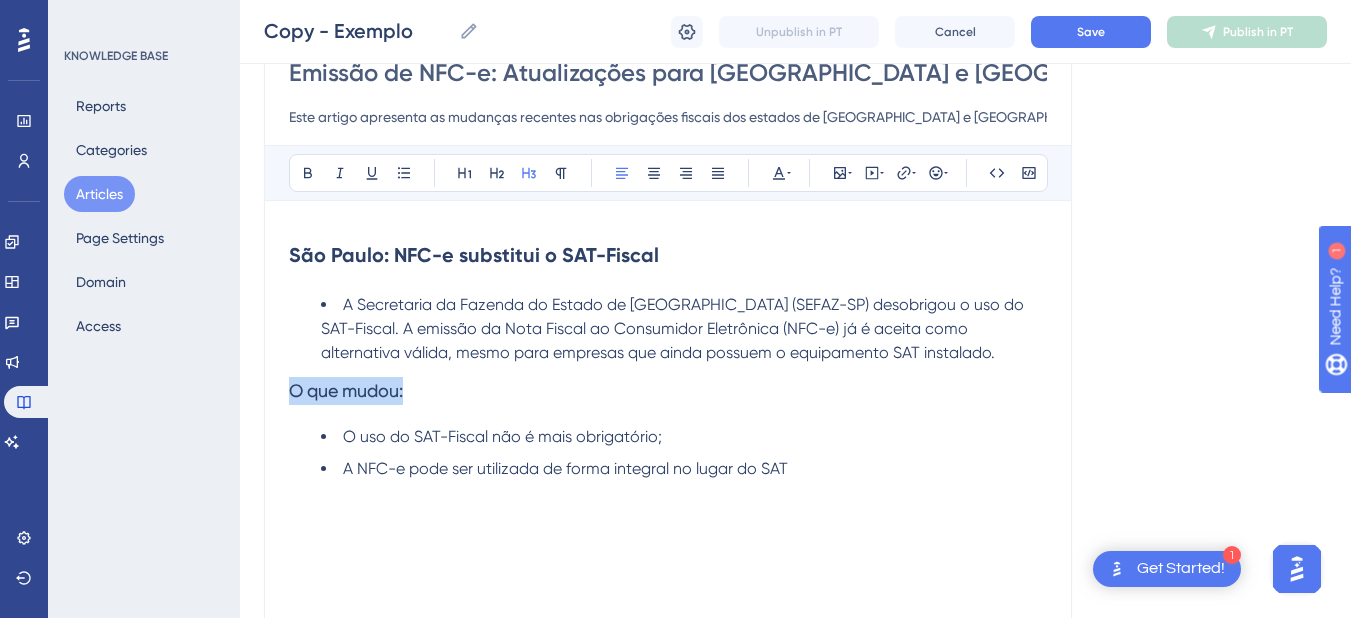 drag, startPoint x: 433, startPoint y: 397, endPoint x: 230, endPoint y: 397, distance: 203 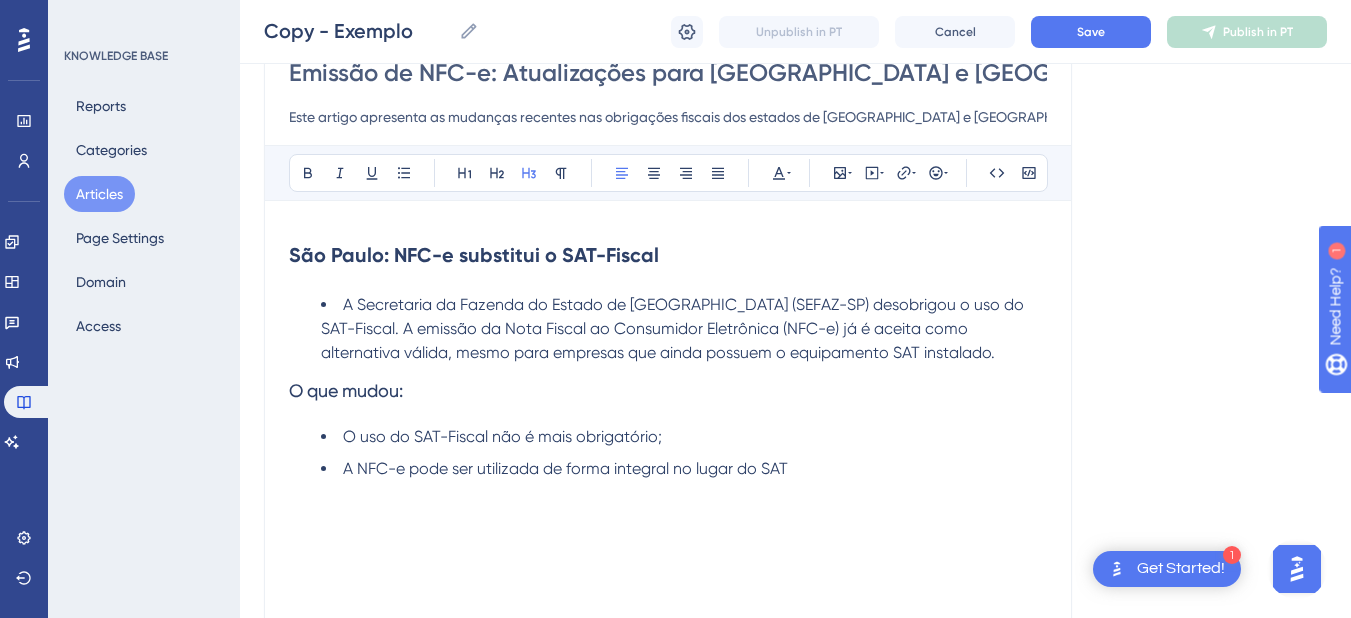 click on "Bold Italic Underline Bullet Point Heading 1 Heading 2 Heading 3 Normal Align Left Align Center Align Right Align Justify Text Color Insert Image Embed Video Hyperlink Emojis Code Code Block" at bounding box center (668, 173) 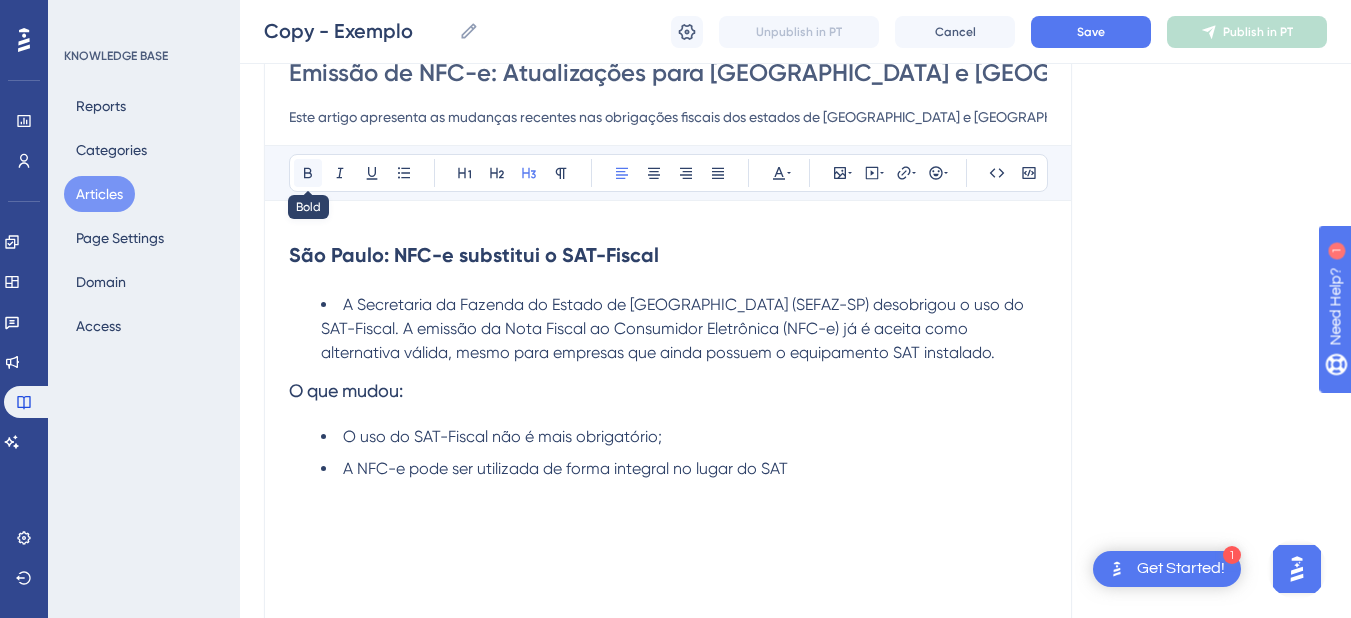 click at bounding box center [308, 173] 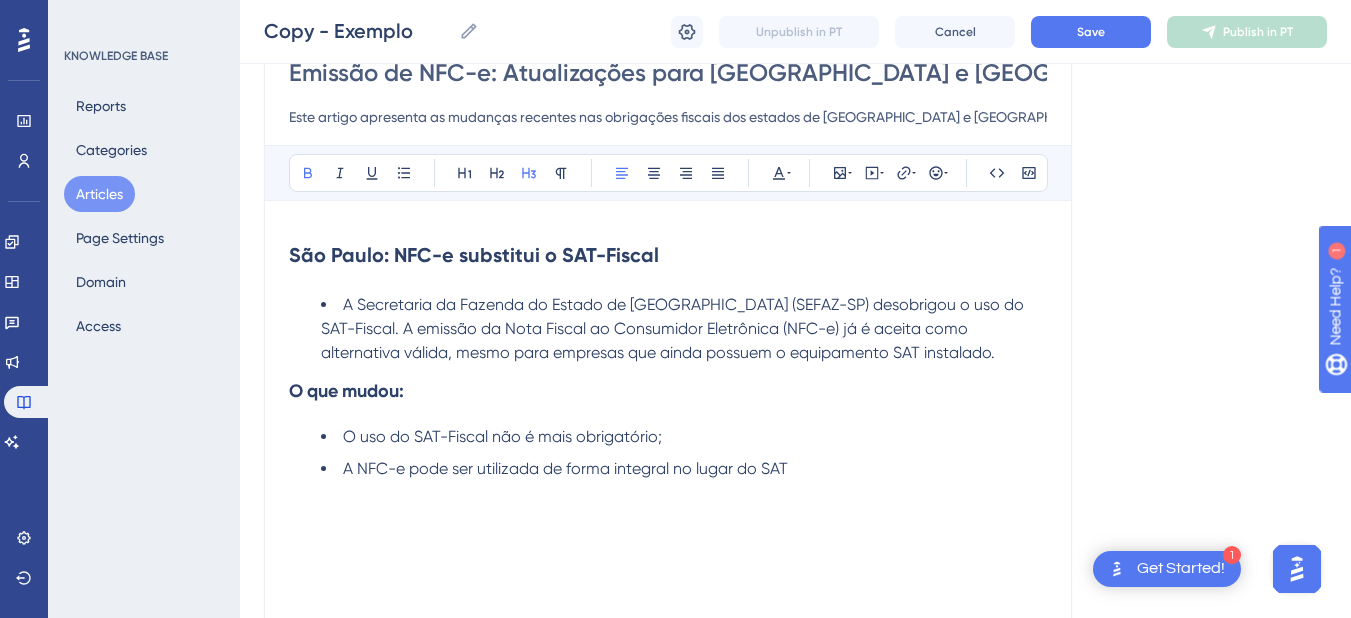 click on "O que mudou:" at bounding box center [668, 391] 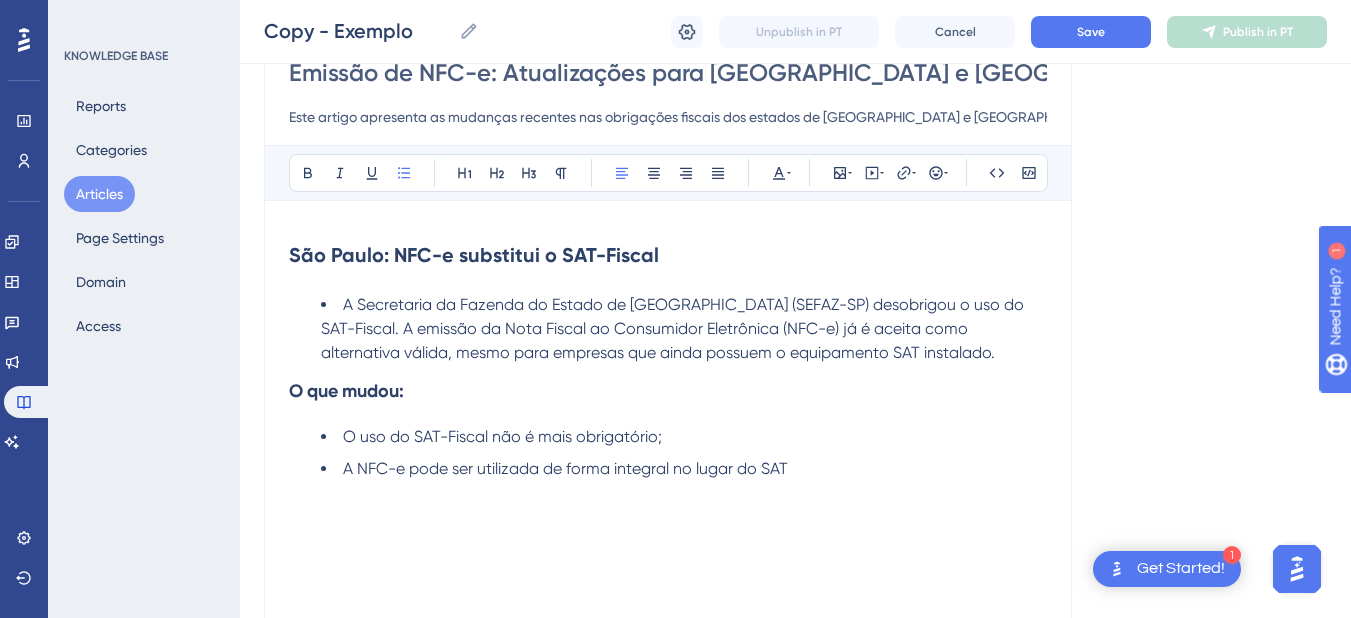 click on "O uso do SAT-Fiscal não é mais obrigatório; A NFC-e pode ser utilizada de forma integral no lugar do SAT" at bounding box center [668, 453] 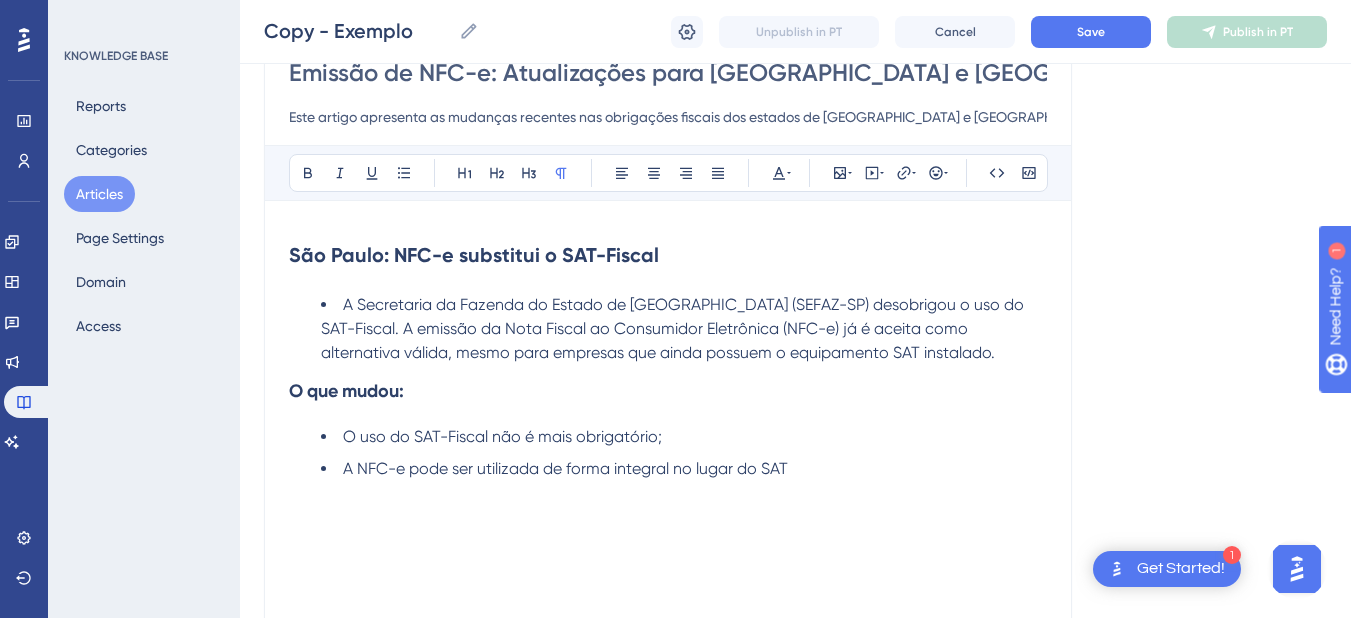 scroll, scrollTop: 265, scrollLeft: 0, axis: vertical 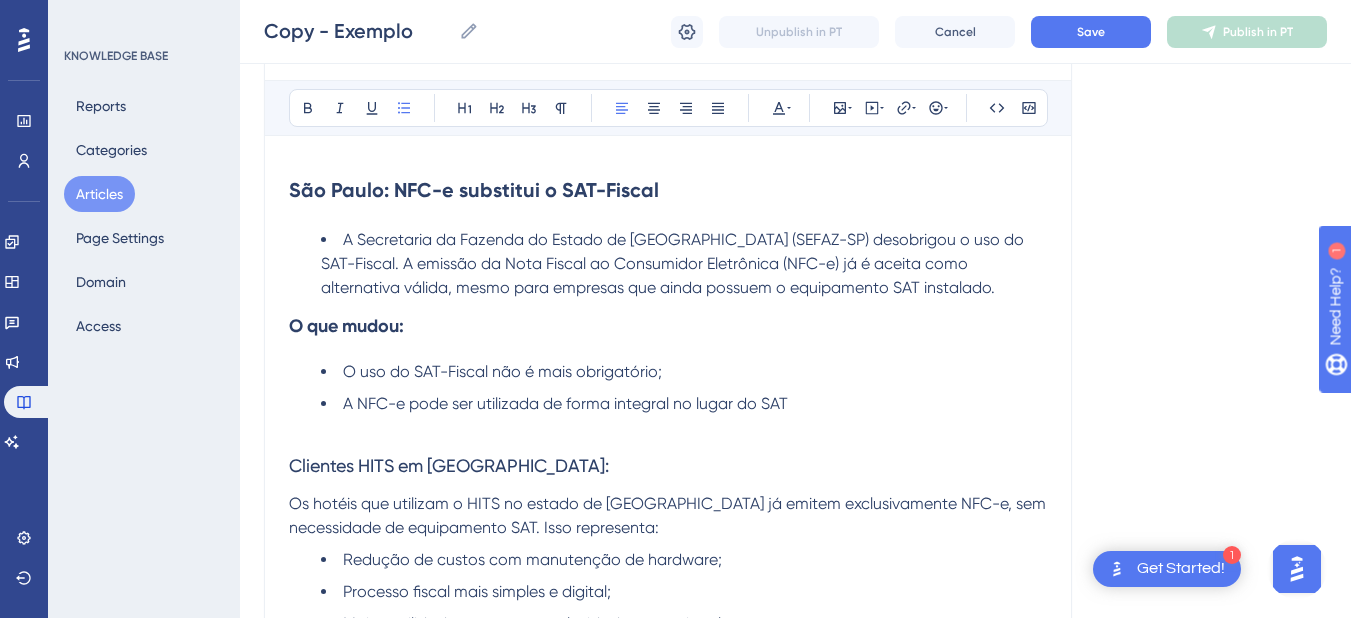 click on "Clientes HITS em [GEOGRAPHIC_DATA]:" at bounding box center (449, 465) 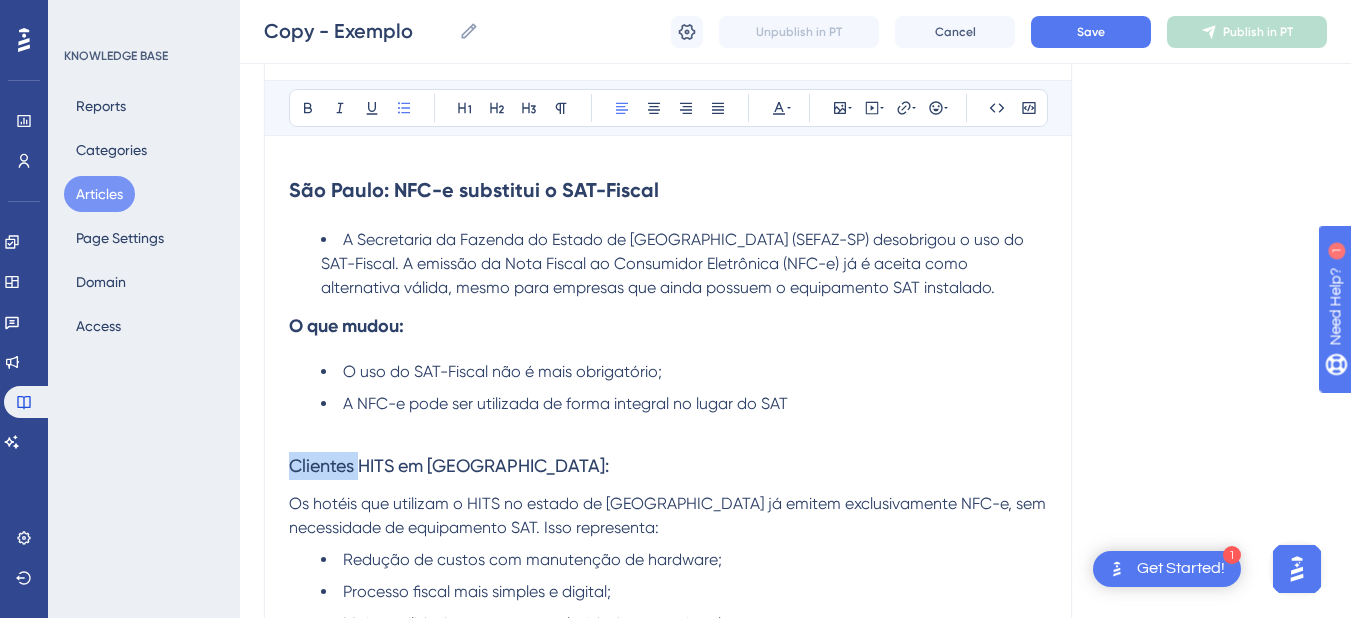 click on "Clientes HITS em [GEOGRAPHIC_DATA]:" at bounding box center [449, 465] 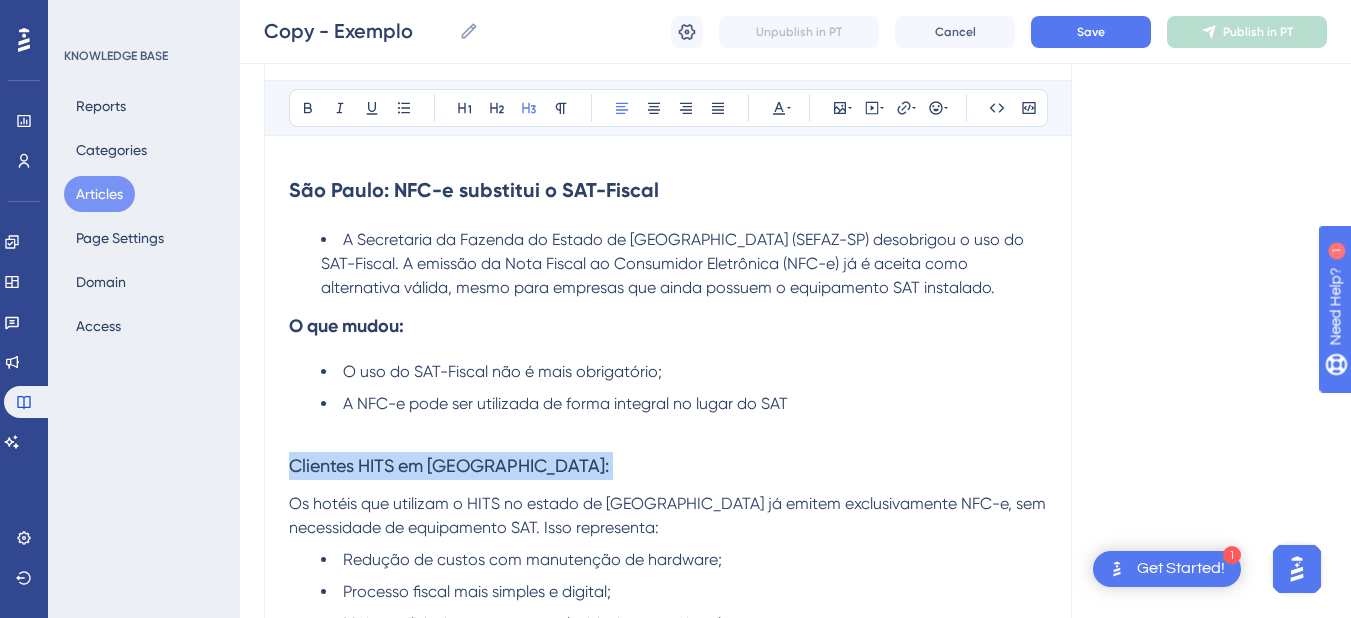 click on "Clientes HITS em [GEOGRAPHIC_DATA]:" at bounding box center (449, 465) 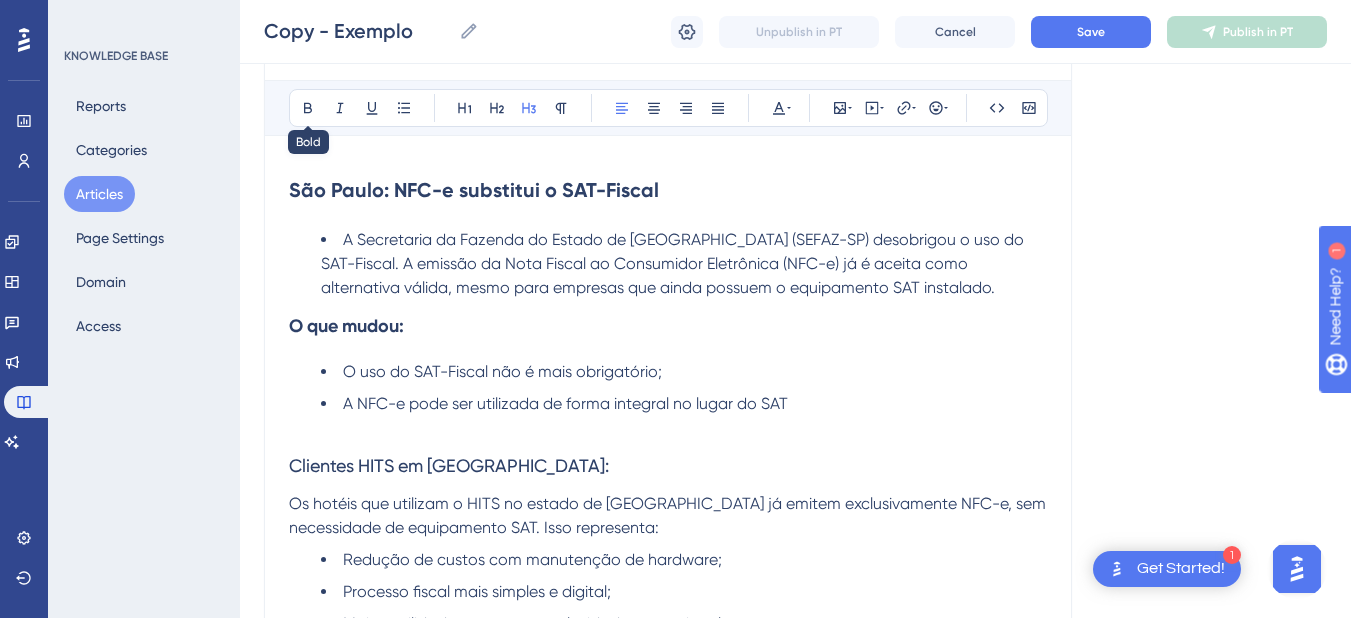 click on "Bold Italic Underline Bullet Point Heading 1 Heading 2 Heading 3 Normal Align Left Align Center Align Right Align Justify Text Color Insert Image Embed Video Hyperlink Emojis Code Code Block" at bounding box center [668, 108] 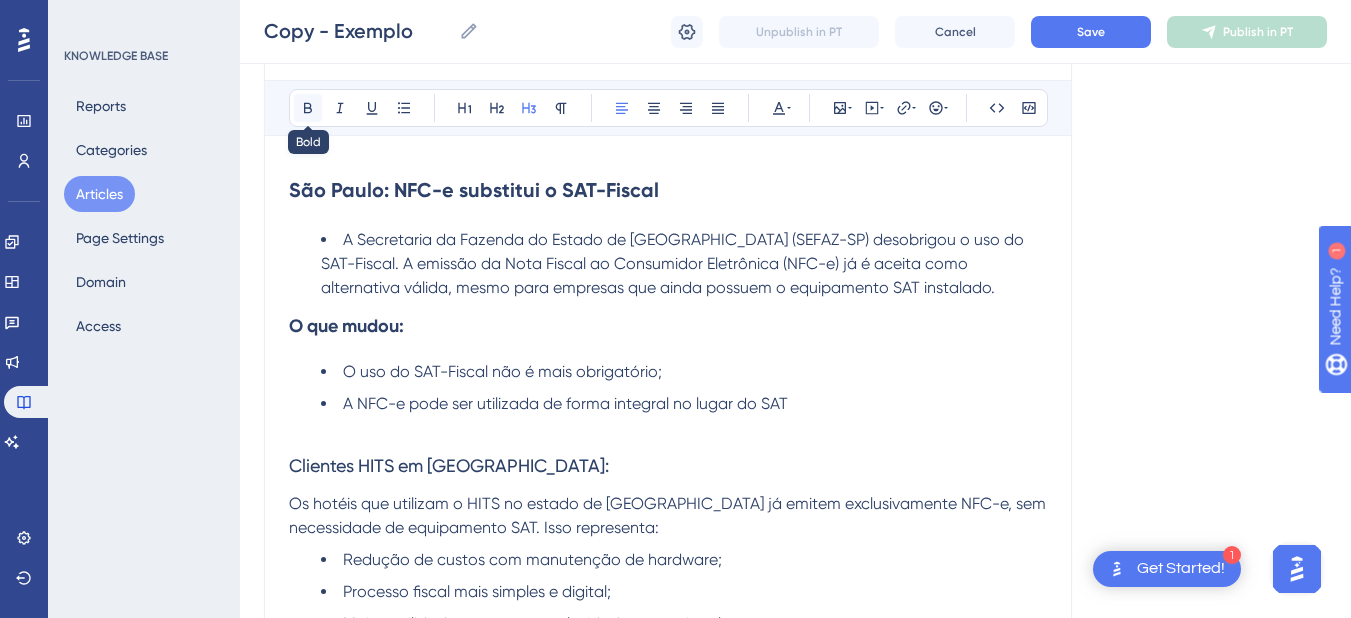 click at bounding box center [308, 108] 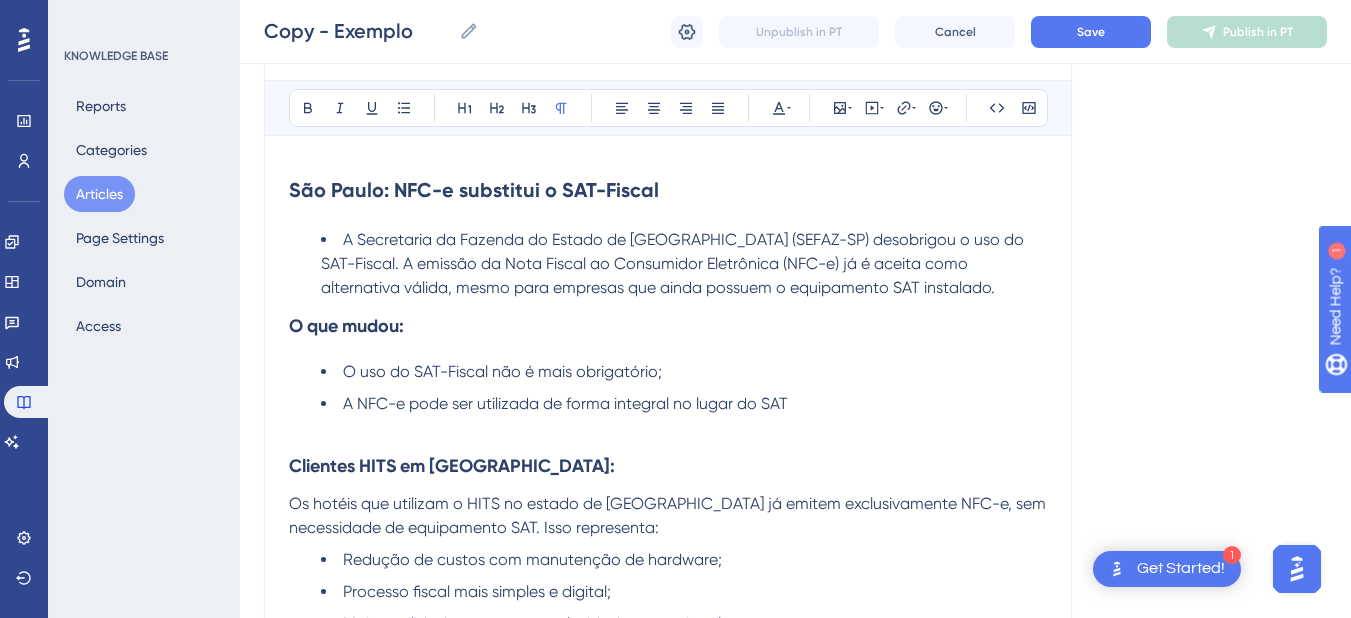 click at bounding box center (668, 428) 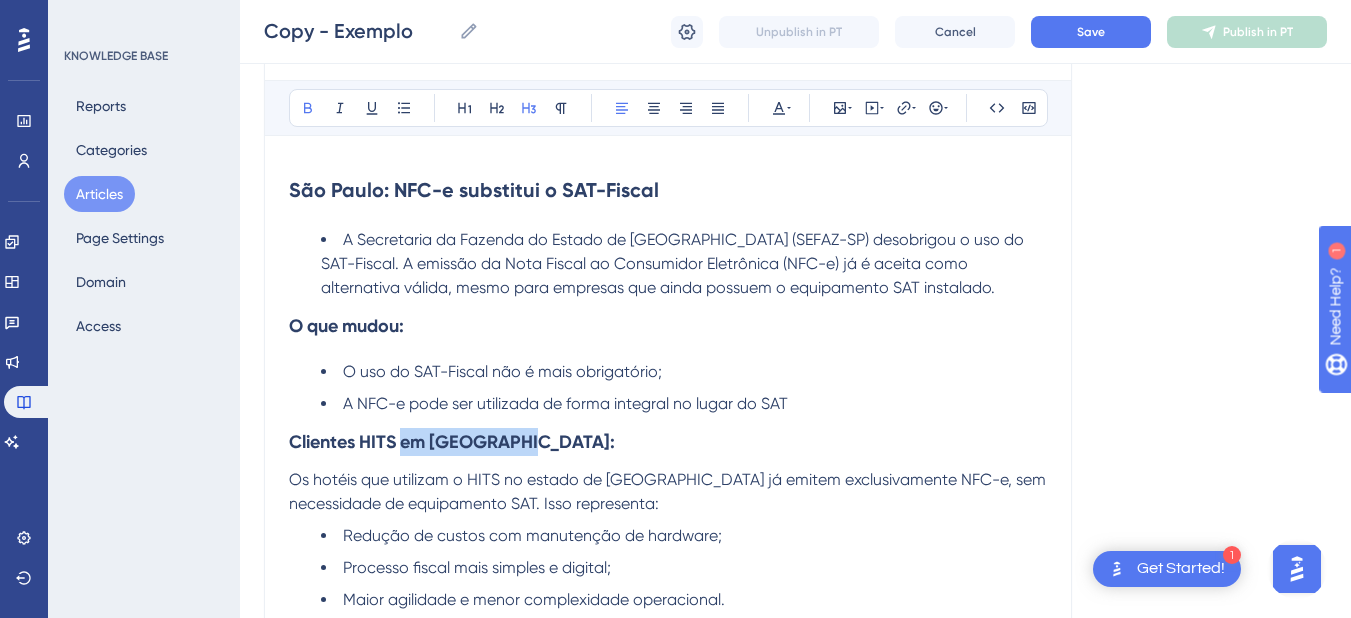 drag, startPoint x: 545, startPoint y: 440, endPoint x: 403, endPoint y: 445, distance: 142.088 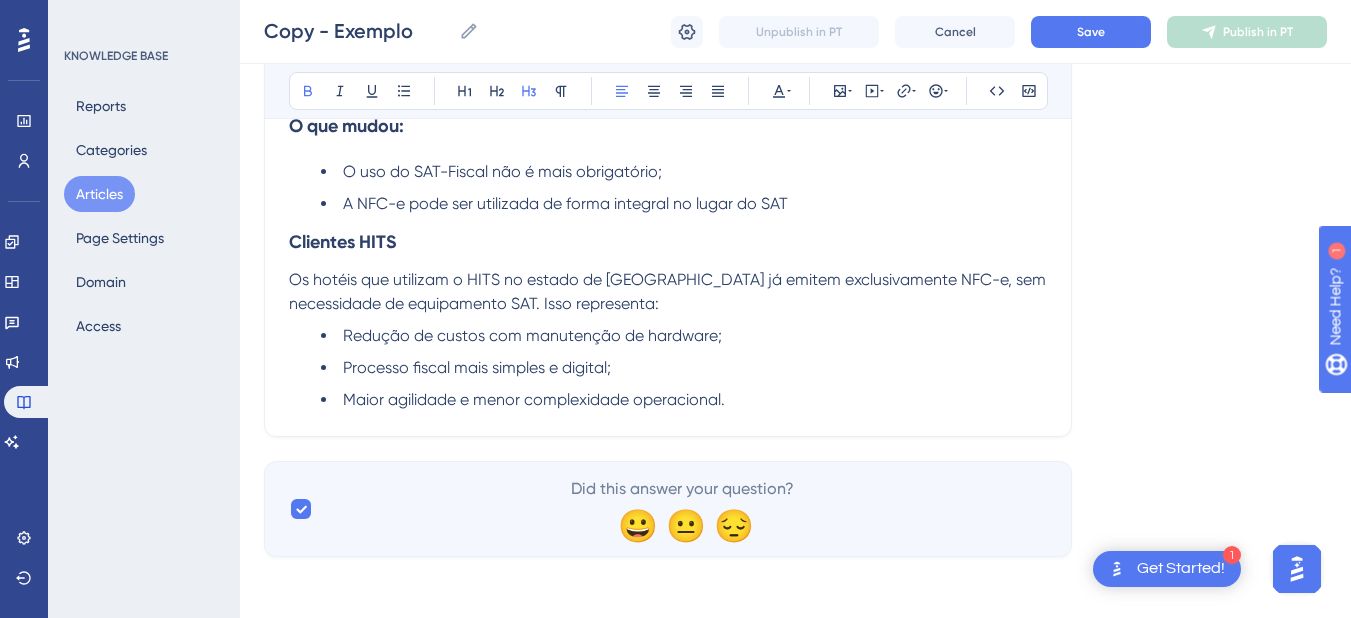scroll, scrollTop: 468, scrollLeft: 0, axis: vertical 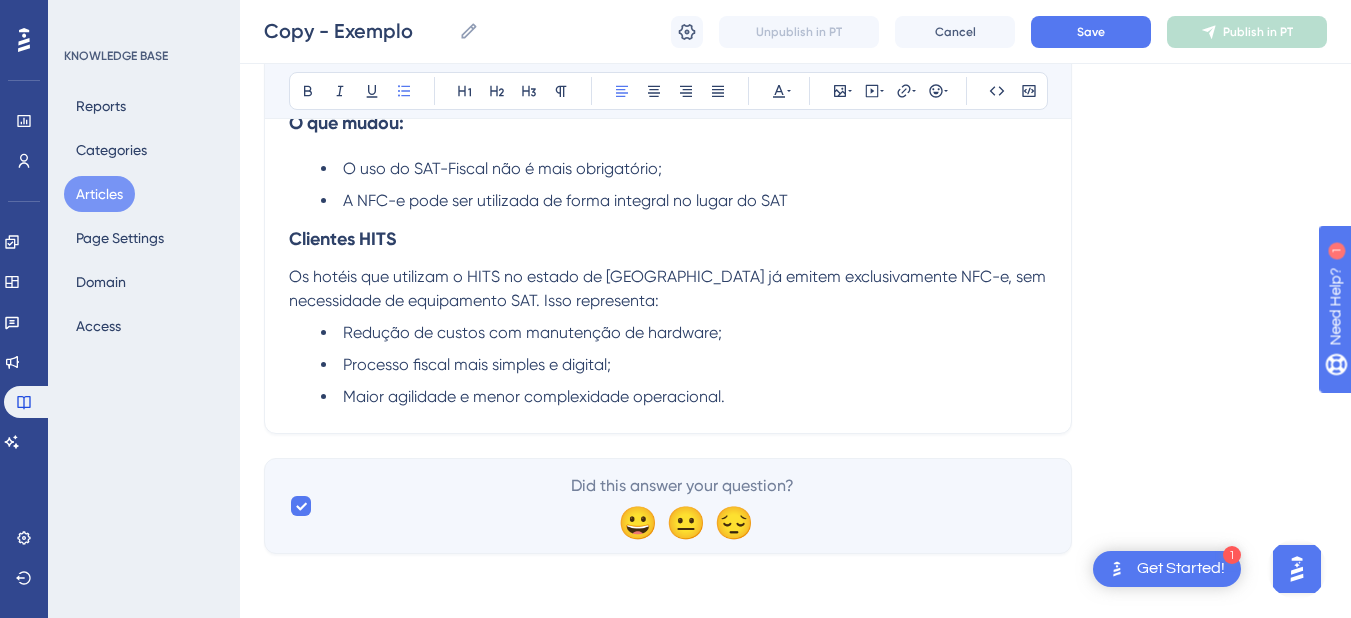 click on "Redução de custos com manutenção de hardware; Processo fiscal mais simples e digital; Maior agilidade e menor complexidade operacional." at bounding box center [668, 365] 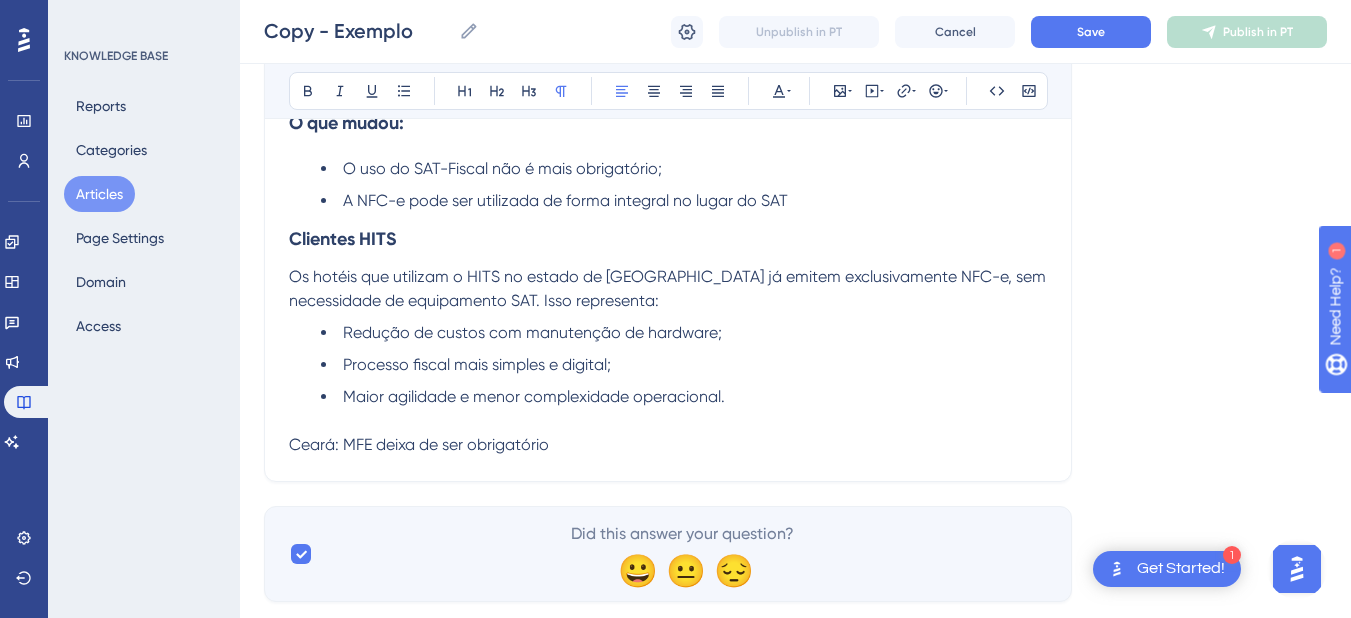 click on "Ceará: MFE deixa de ser obrigatório" at bounding box center [419, 444] 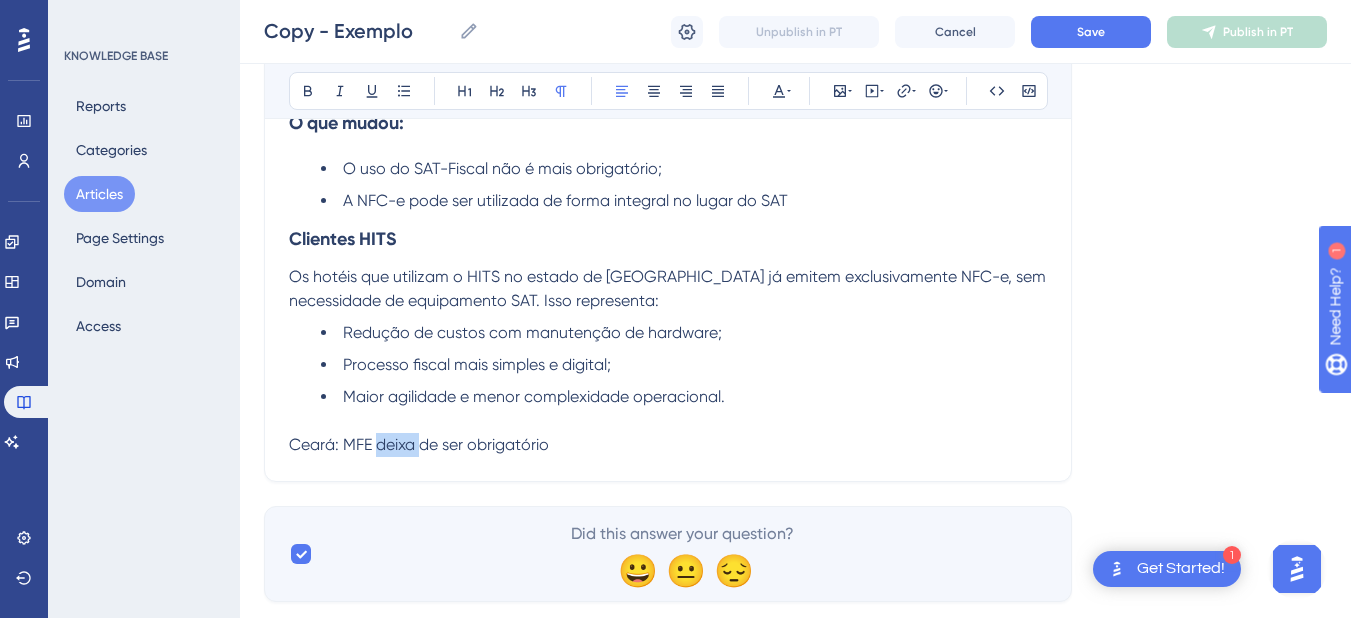 click on "Ceará: MFE deixa de ser obrigatório" at bounding box center (419, 444) 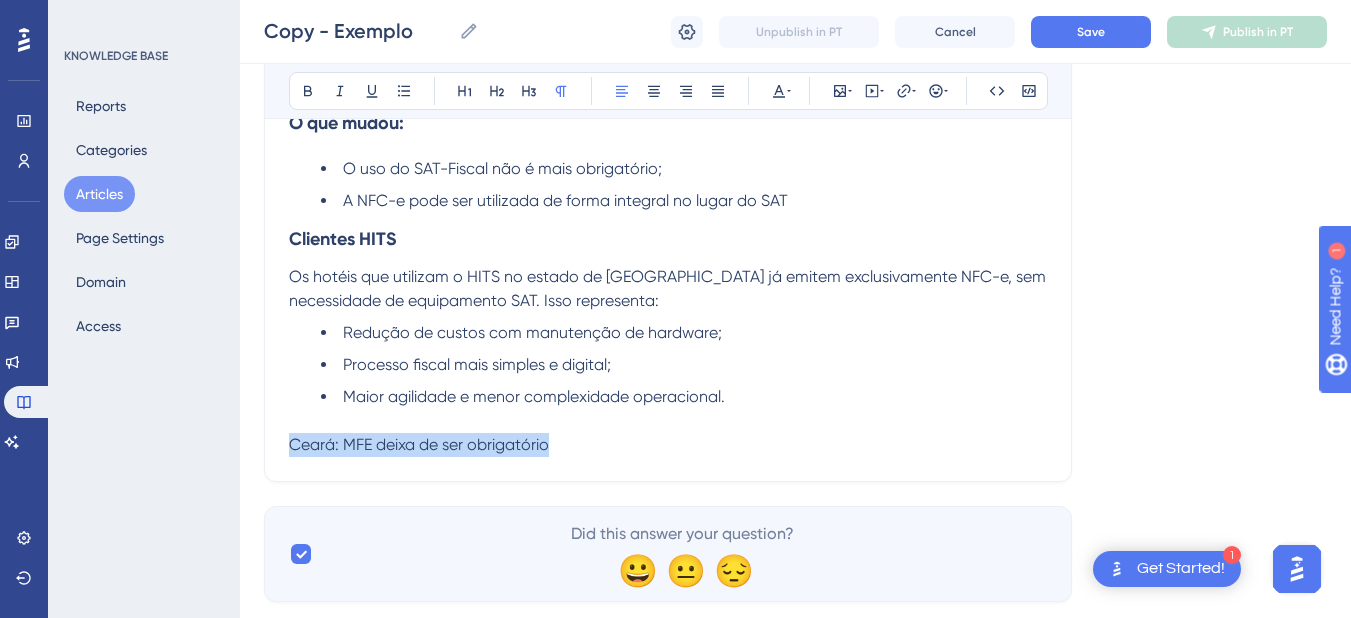 click on "Ceará: MFE deixa de ser obrigatório" at bounding box center (419, 444) 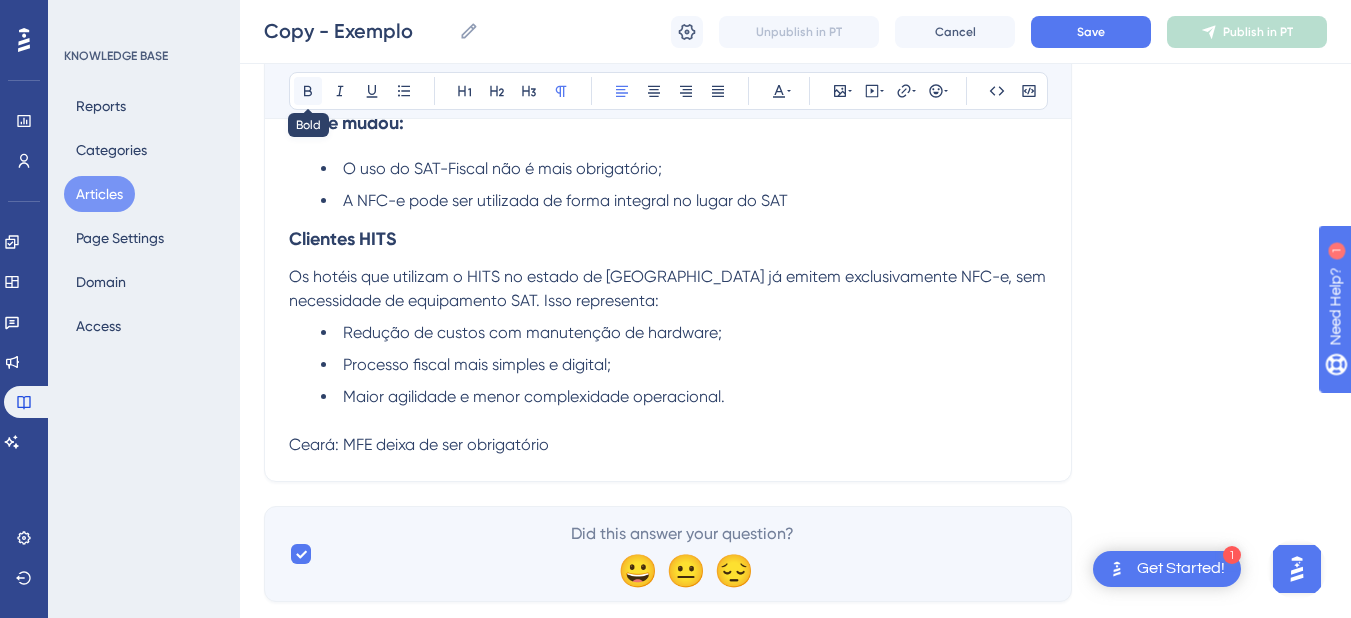 click 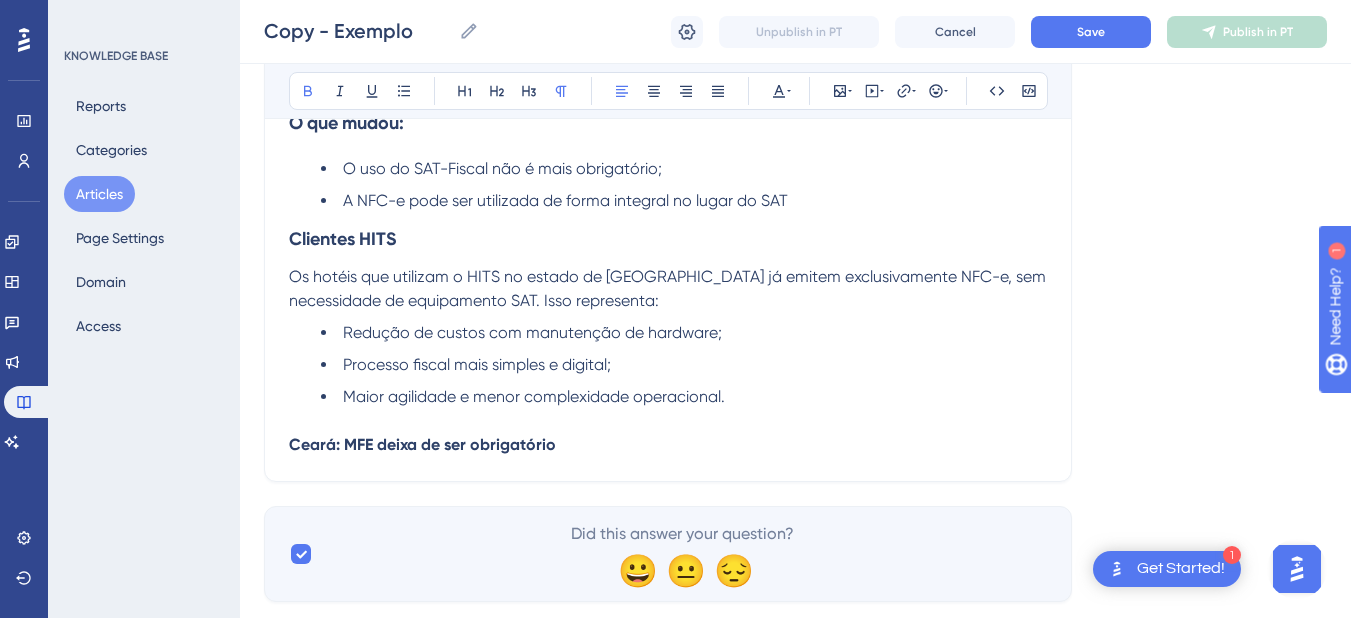 click on "Ceará: MFE deixa de ser obrigatório" at bounding box center (668, 445) 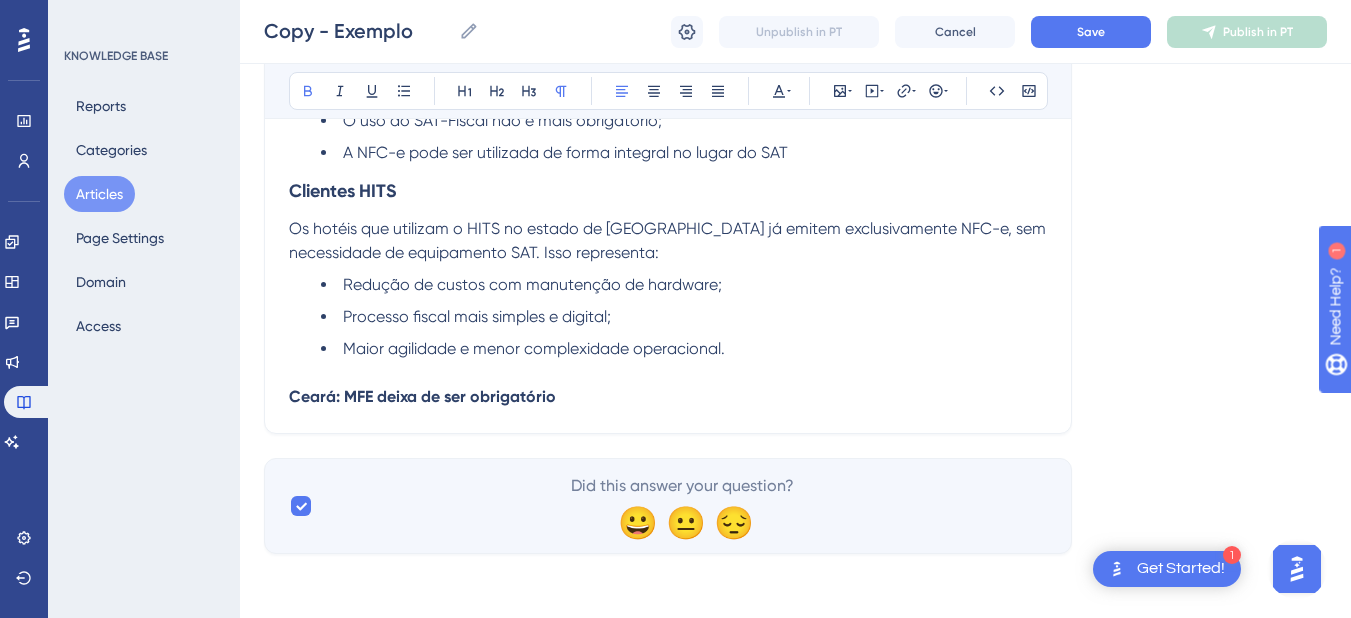 click on "Ceará: MFE deixa de ser obrigatório" at bounding box center [668, 397] 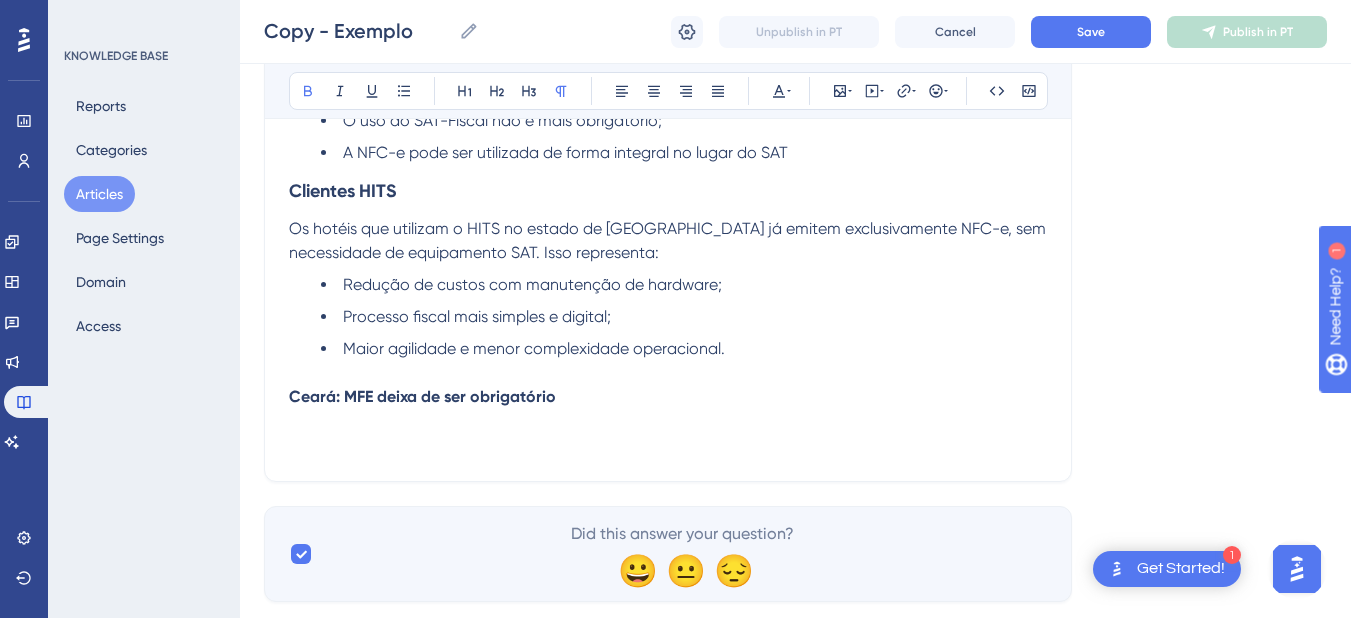scroll, scrollTop: 686, scrollLeft: 0, axis: vertical 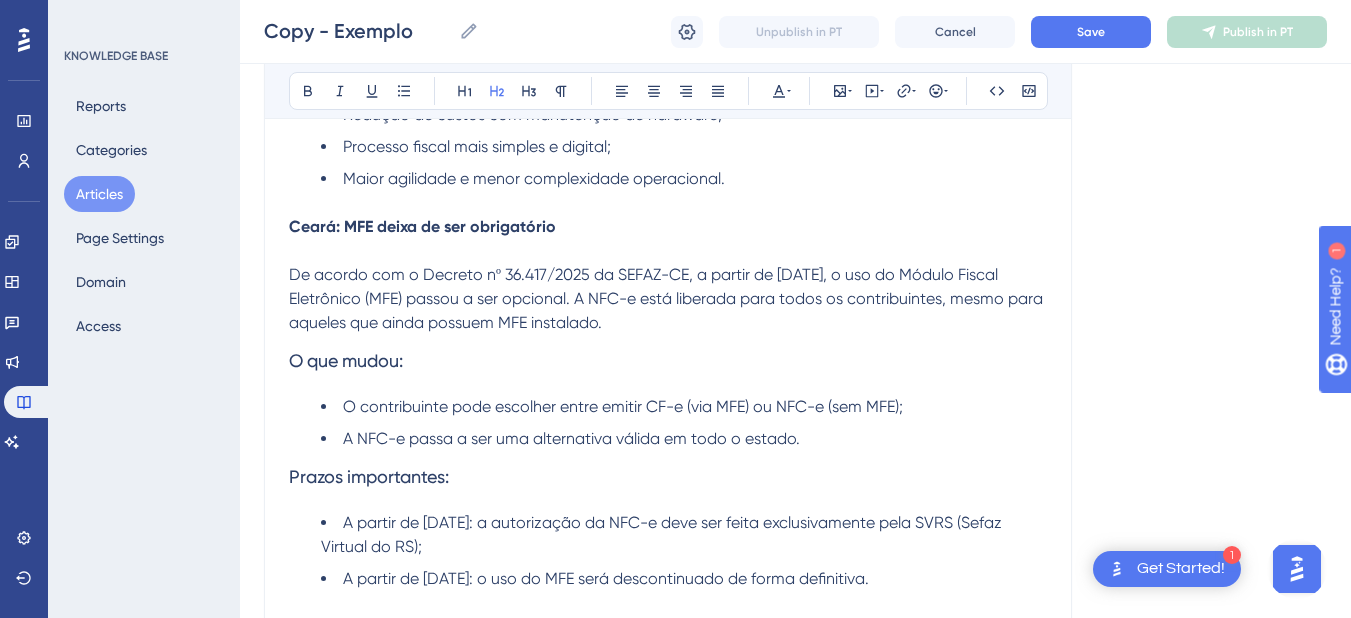 click on "Ceará: MFE deixa de ser obrigatório" at bounding box center (422, 226) 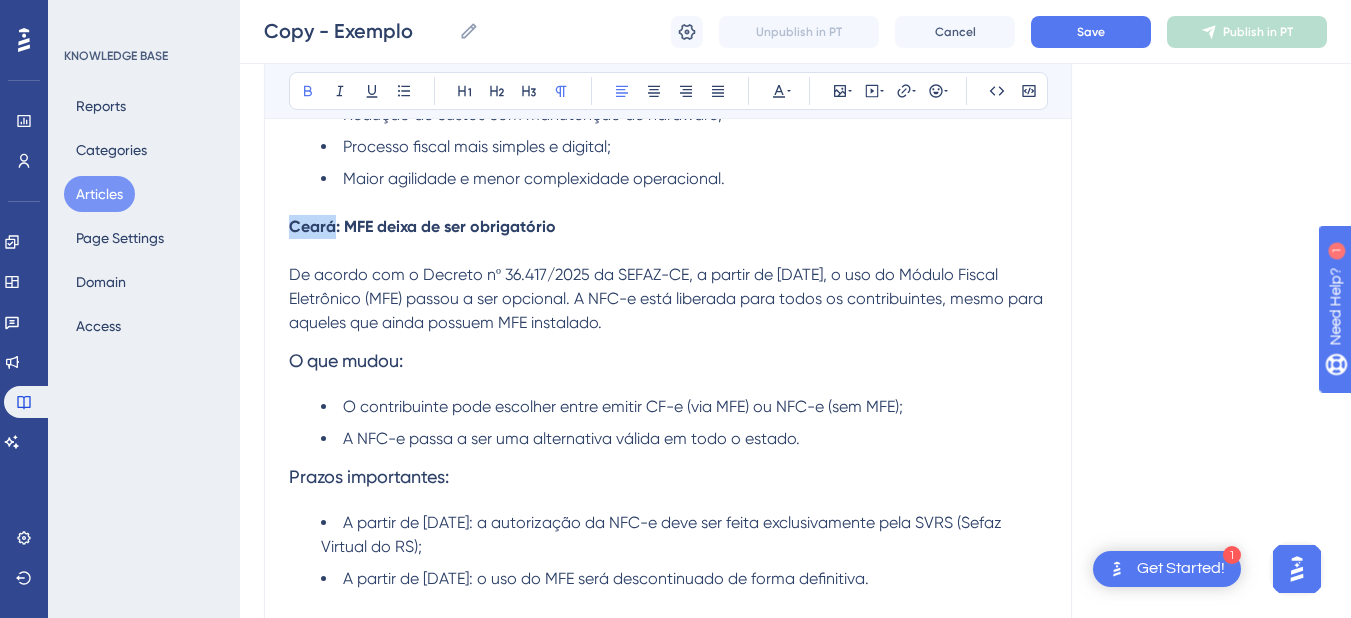 click on "Ceará: MFE deixa de ser obrigatório" at bounding box center [422, 226] 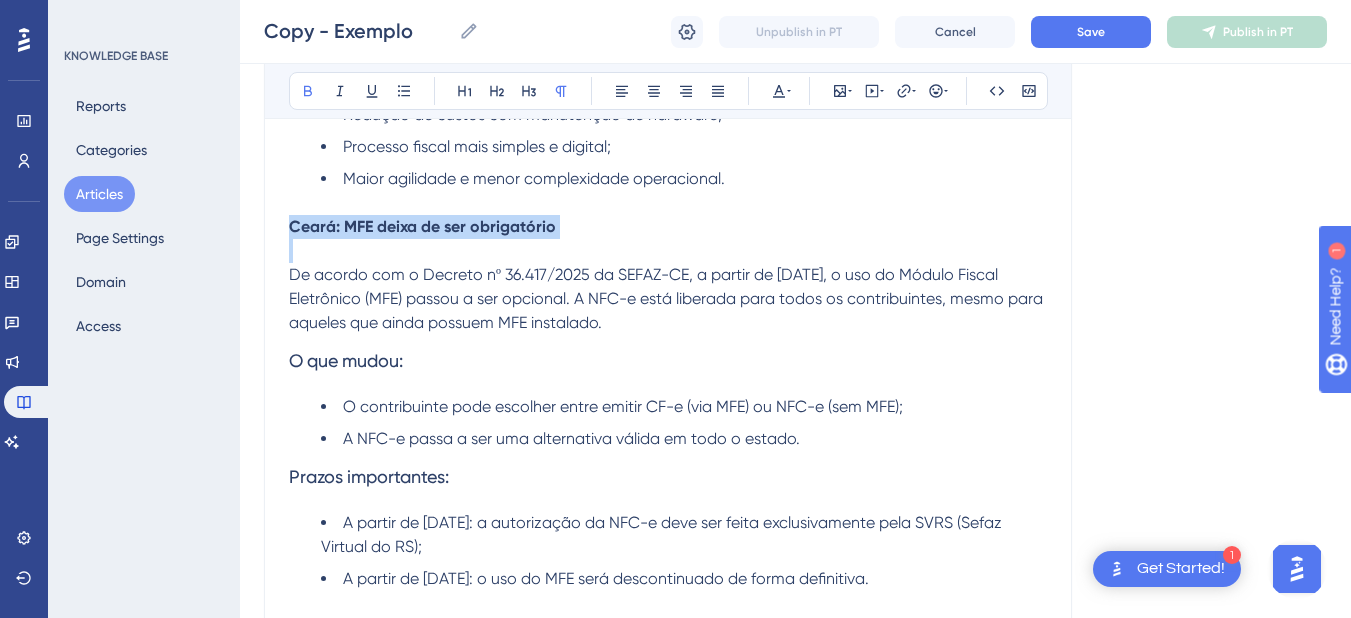 click on "Ceará: MFE deixa de ser obrigatório" at bounding box center [422, 226] 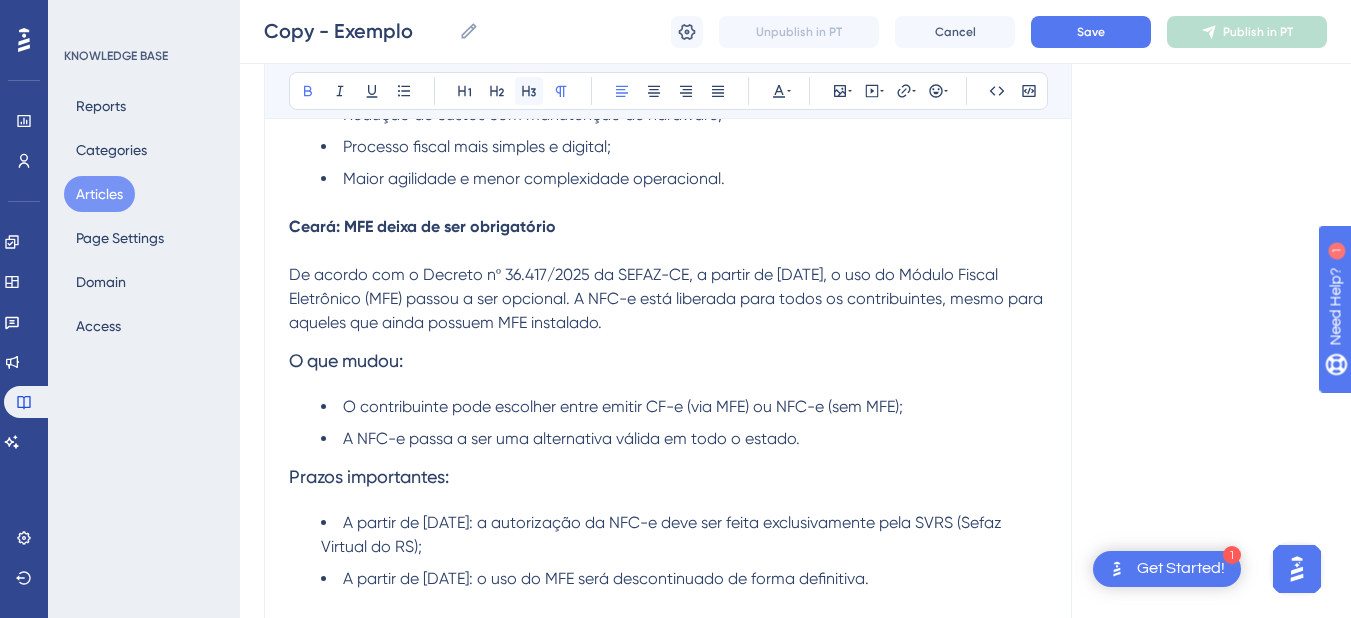 click 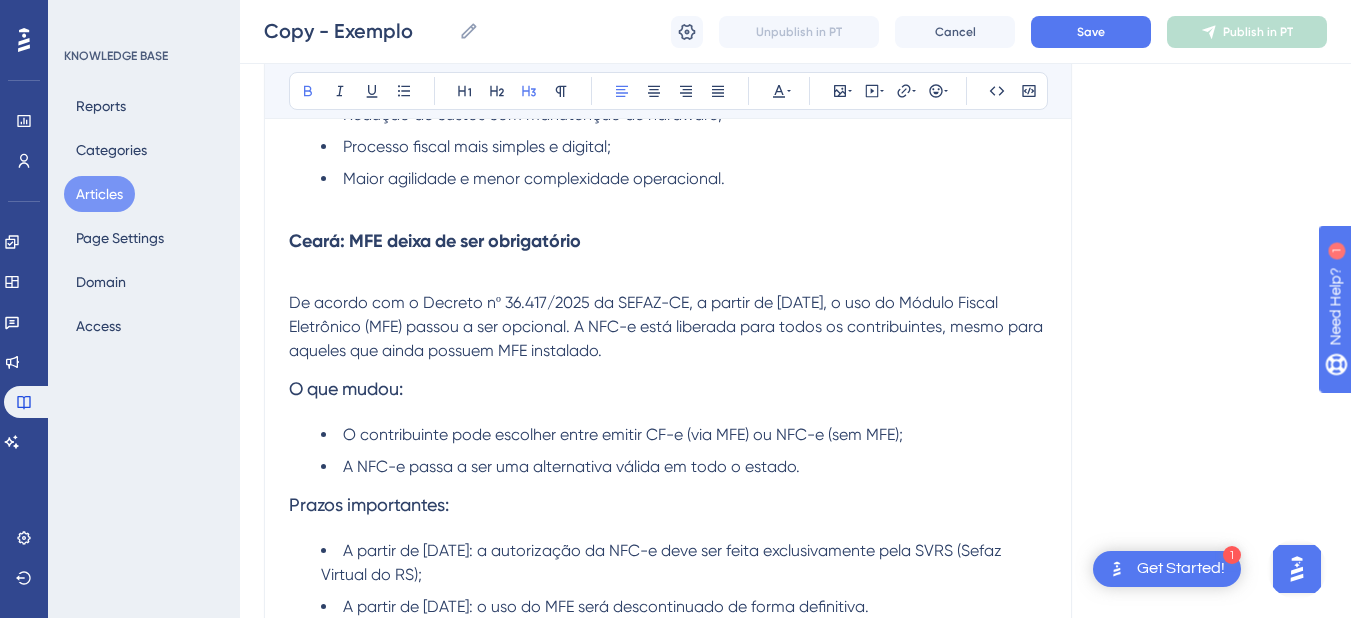 click at bounding box center [668, 279] 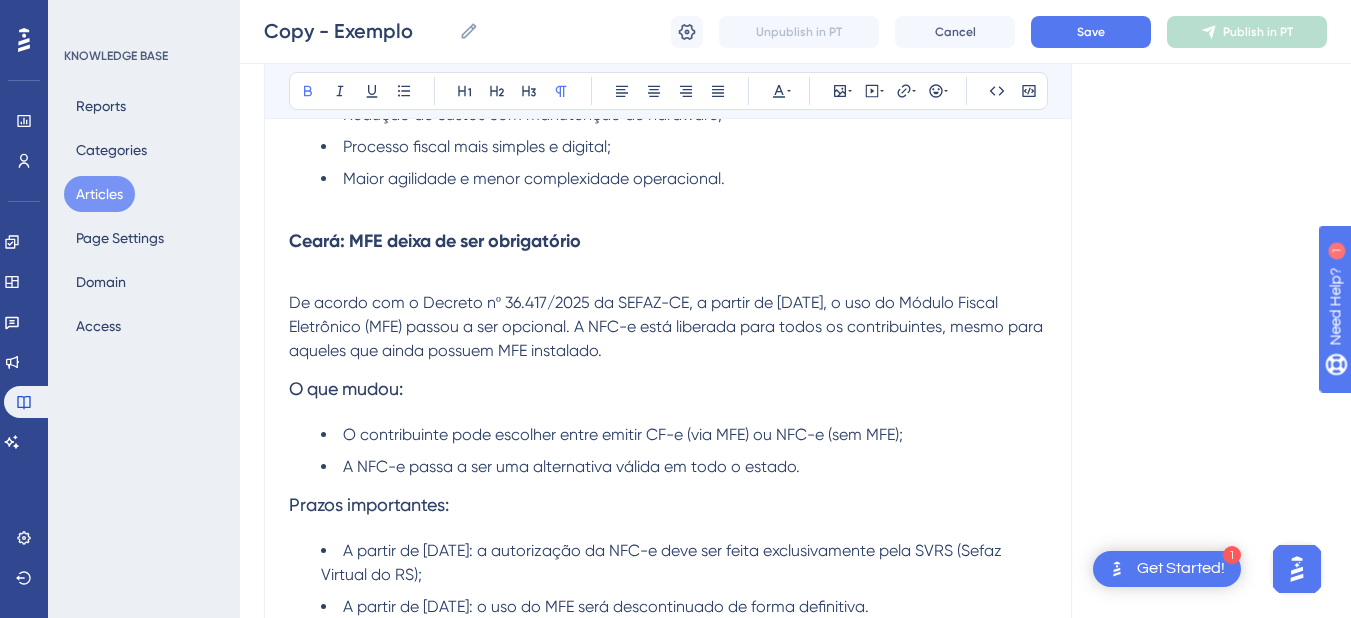 click on "De acordo com o Decreto nº 36.417/2025 da SEFAZ-CE, a partir de [DATE], o uso do Módulo Fiscal Eletrônico (MFE) passou a ser opcional. A NFC-e está liberada para todos os contribuintes, mesmo para aqueles que ainda possuem MFE instalado." at bounding box center (668, 326) 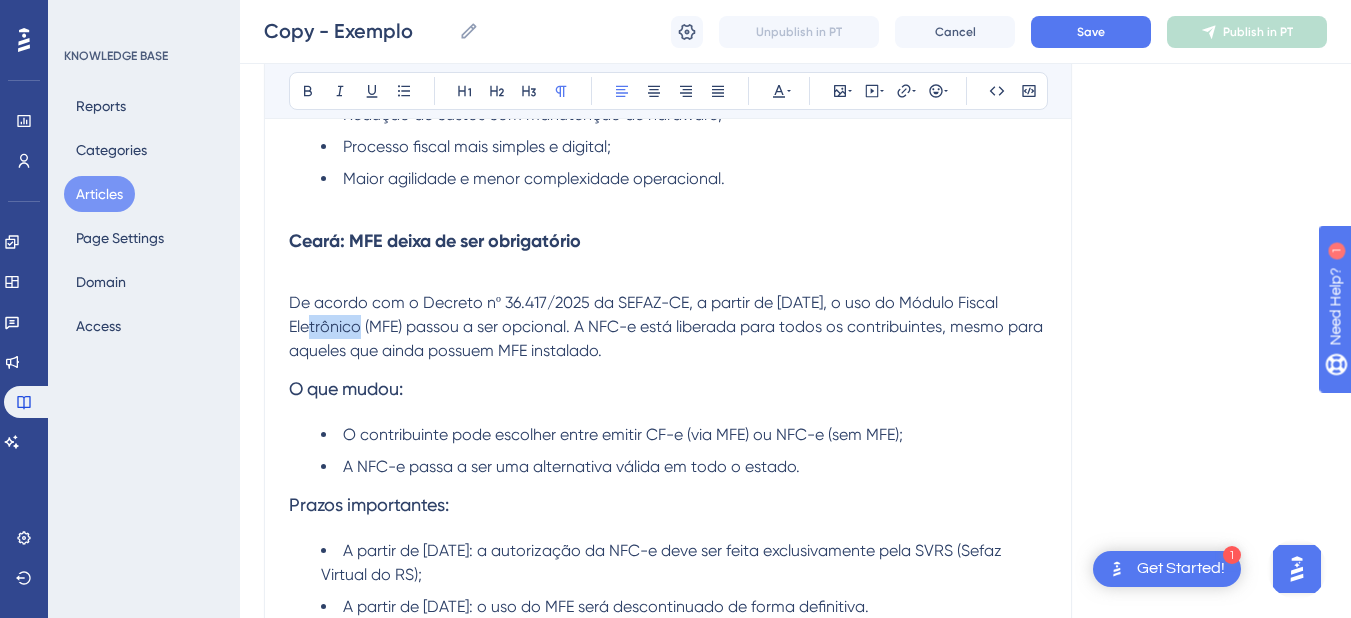 click on "De acordo com o Decreto nº 36.417/2025 da SEFAZ-CE, a partir de [DATE], o uso do Módulo Fiscal Eletrônico (MFE) passou a ser opcional. A NFC-e está liberada para todos os contribuintes, mesmo para aqueles que ainda possuem MFE instalado." at bounding box center [668, 326] 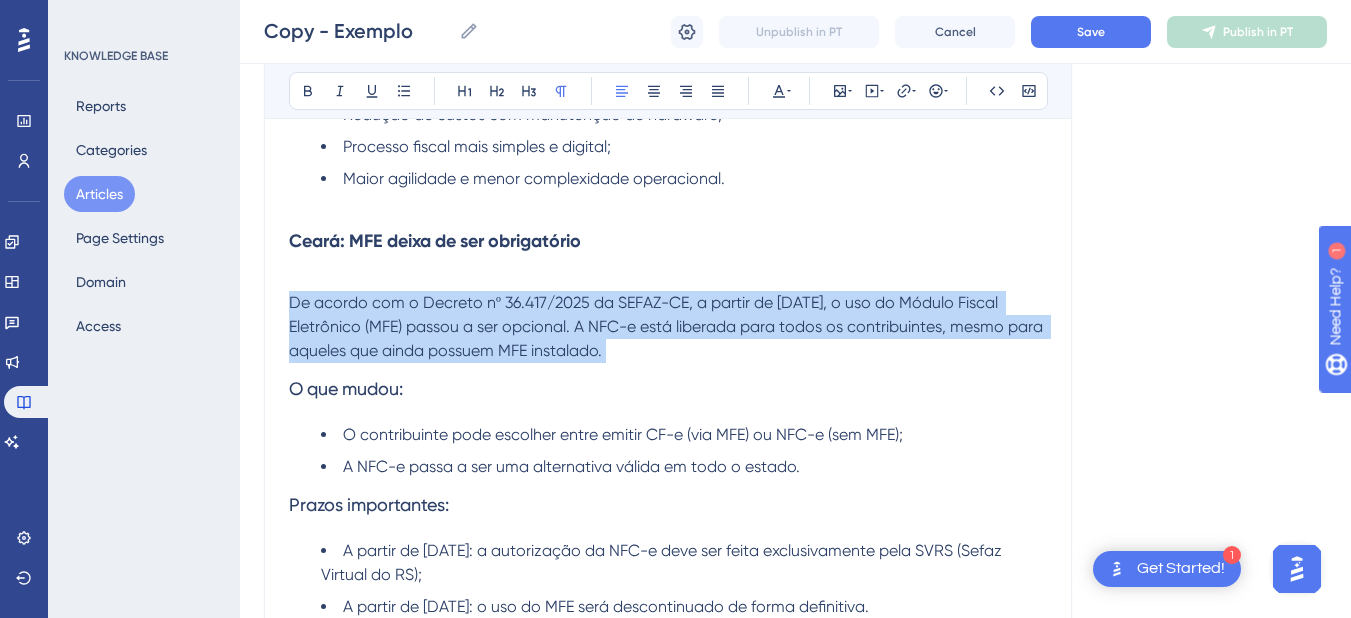 click on "De acordo com o Decreto nº 36.417/2025 da SEFAZ-CE, a partir de [DATE], o uso do Módulo Fiscal Eletrônico (MFE) passou a ser opcional. A NFC-e está liberada para todos os contribuintes, mesmo para aqueles que ainda possuem MFE instalado." at bounding box center (668, 326) 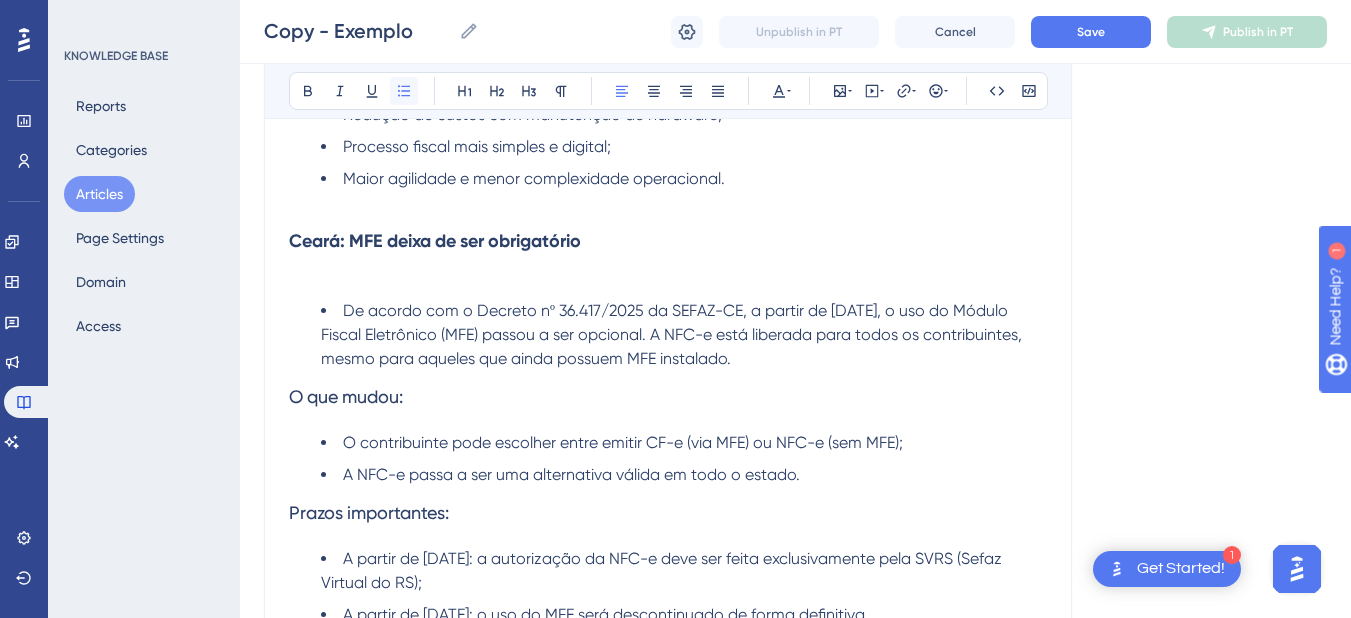 click 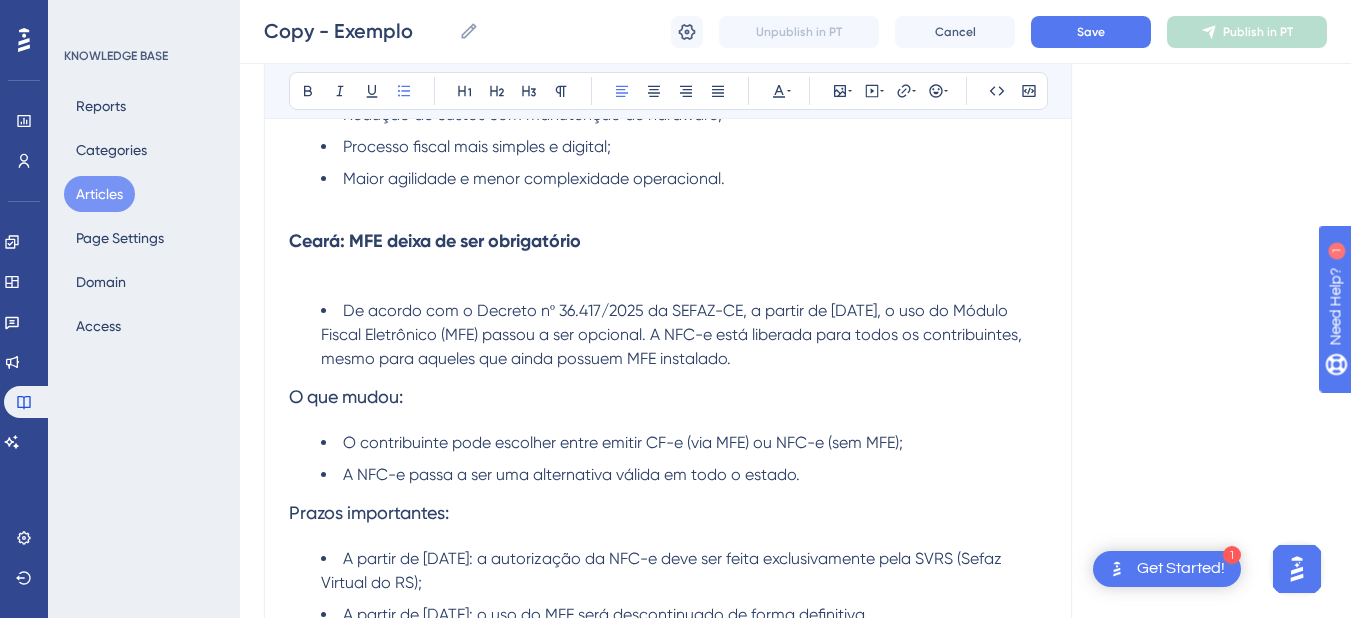 click on "São Paulo: NFC-e substitui o SAT-Fiscal A Secretaria da Fazenda do Estado de [GEOGRAPHIC_DATA] (SEFAZ-SP) desobrigou o uso do SAT-Fiscal. A emissão da Nota Fiscal ao Consumidor Eletrônica (NFC-e) já é aceita como alternativa válida, mesmo para empresas que ainda possuem o equipamento SAT instalado. O que mudou: O uso do SAT-Fiscal não é mais obrigatório; A NFC-e pode ser utilizada de forma integral no lugar do SAT Clientes HITS  Os hotéis que utilizam o HITS no estado de [GEOGRAPHIC_DATA] já emitem exclusivamente NFC-e, sem necessidade de equipamento SAT. Isso representa: Redução de custos com manutenção de hardware; Processo fiscal mais simples e digital; Maior agilidade e menor complexidade operacional. [GEOGRAPHIC_DATA]: MFE deixa de ser obrigatório De acordo com o Decreto nº 36.417/2025 da SEFAZ-CE, a partir de [DATE], o uso do Módulo Fiscal Eletrônico (MFE) passou a ser opcional. A NFC-e está liberada para todos os contribuintes, mesmo para aqueles que ainda possuem MFE instalado." at bounding box center [668, 213] 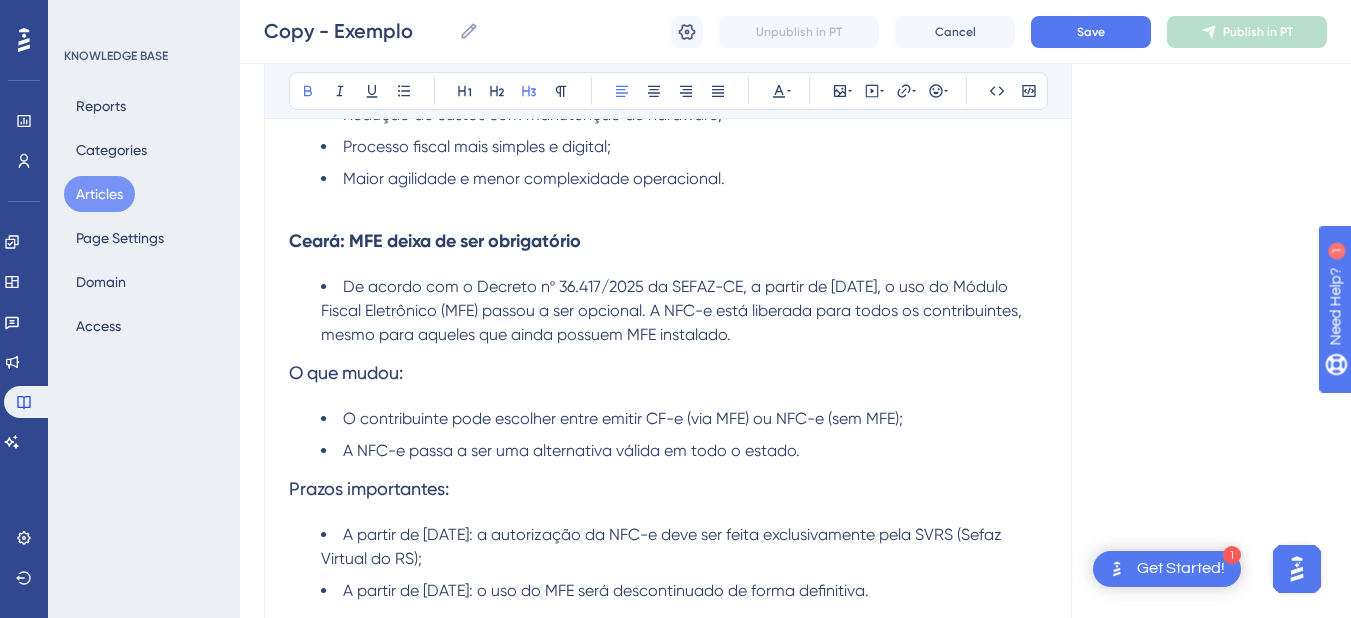 click on "O que mudou:" at bounding box center (346, 372) 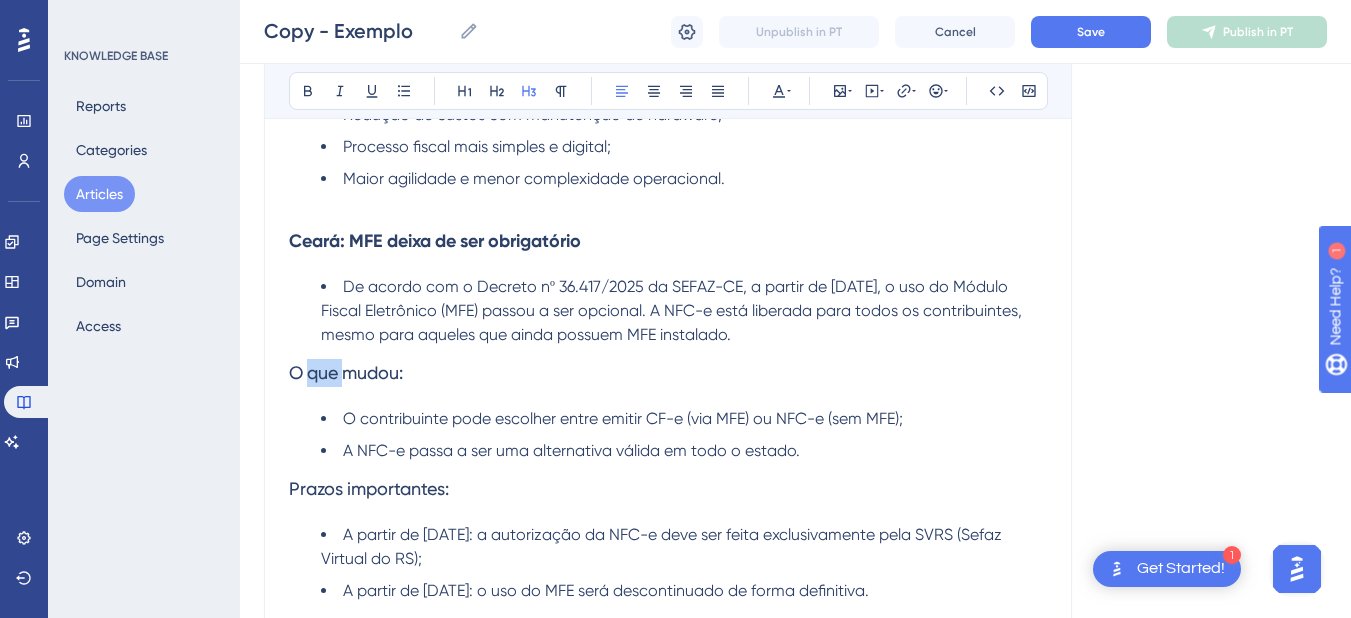 click on "O que mudou:" at bounding box center [346, 372] 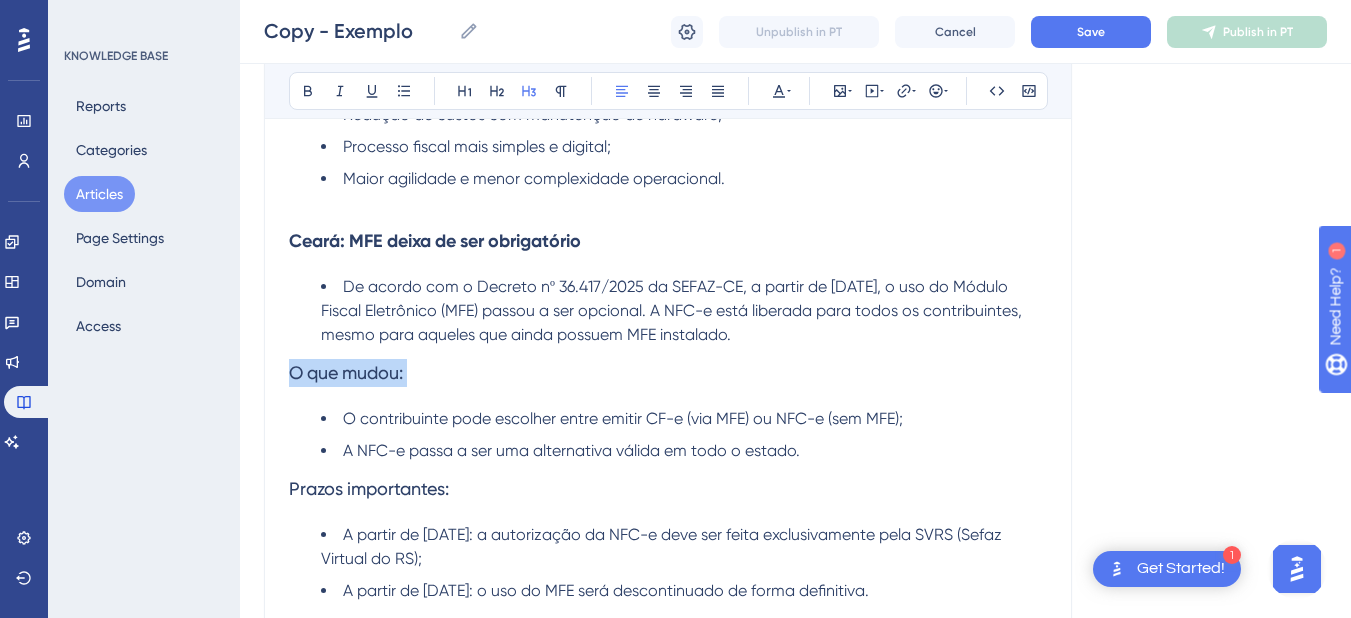 click on "O que mudou:" at bounding box center [346, 372] 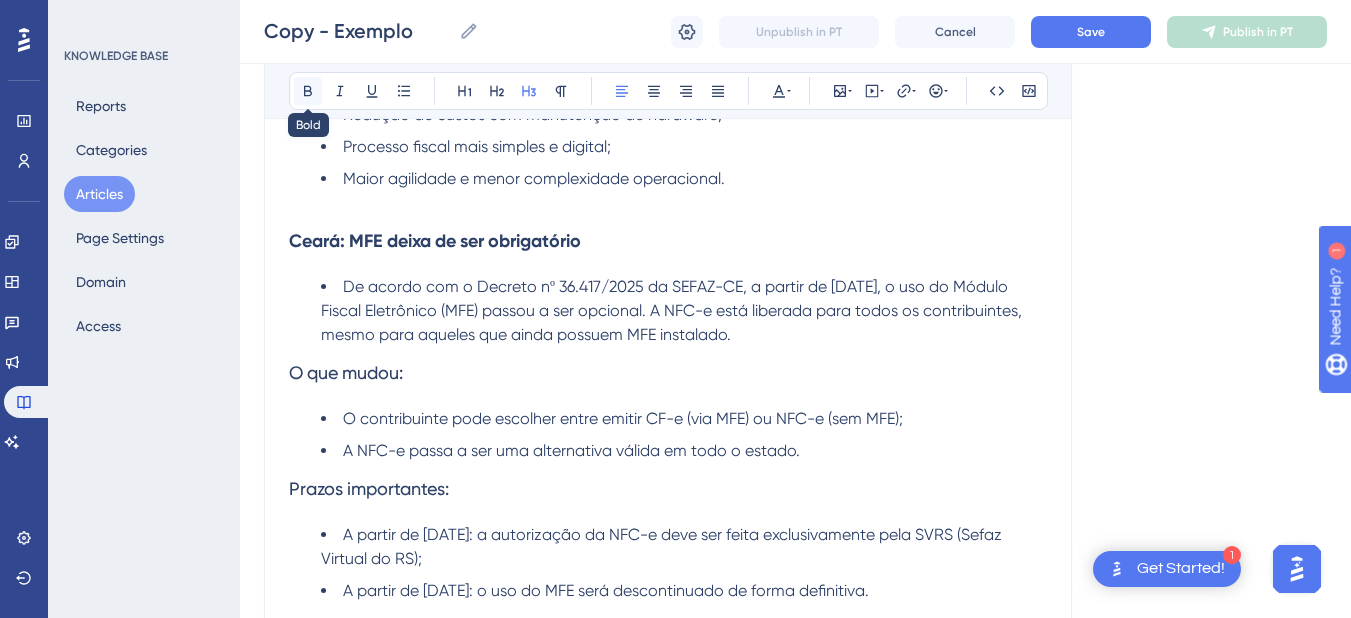 click 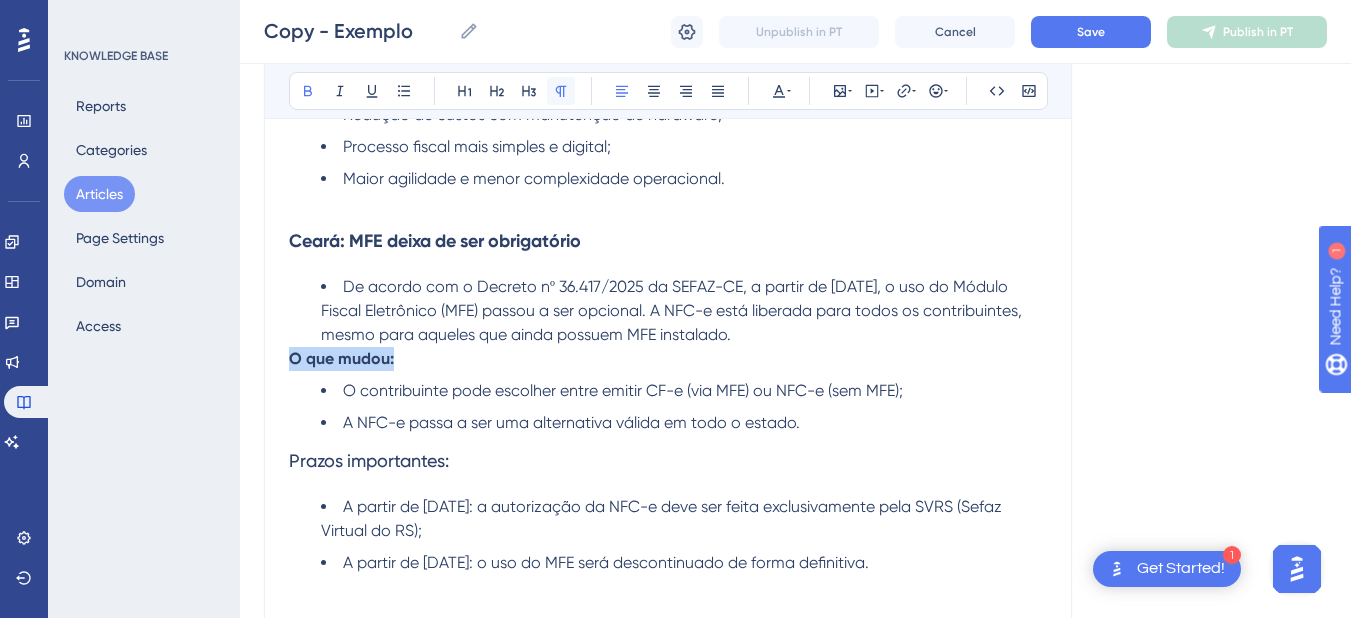 click at bounding box center (561, 91) 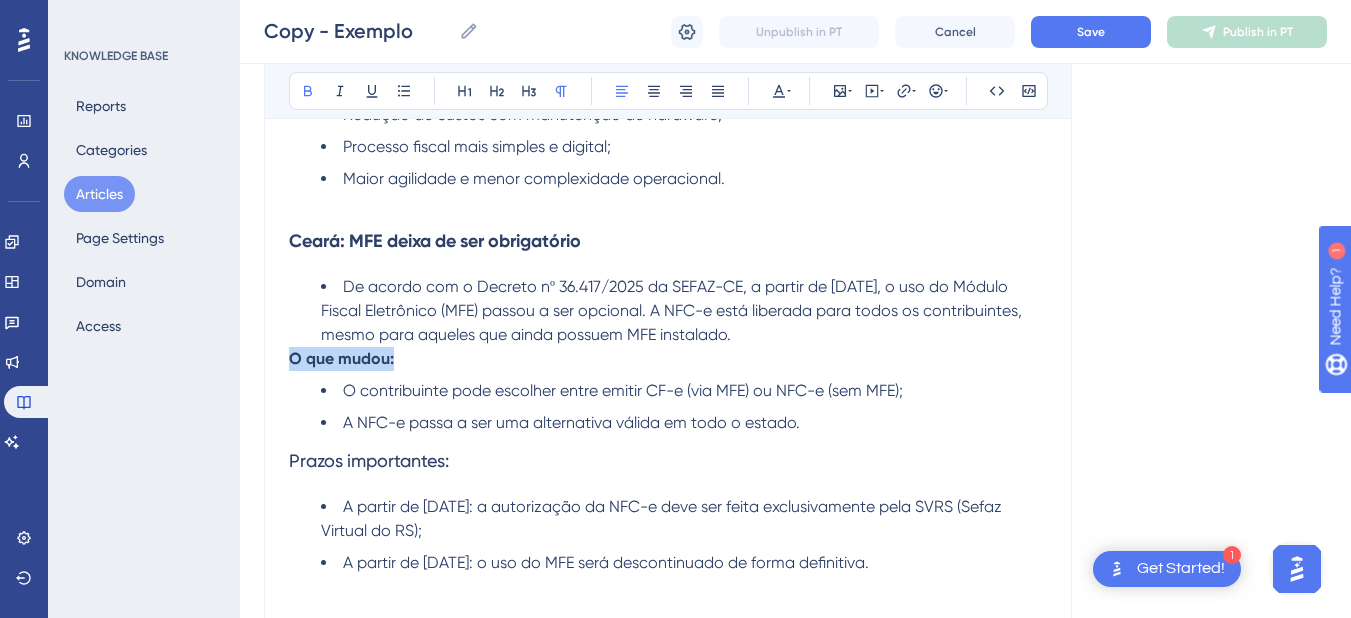 drag, startPoint x: 448, startPoint y: 361, endPoint x: 371, endPoint y: 361, distance: 77 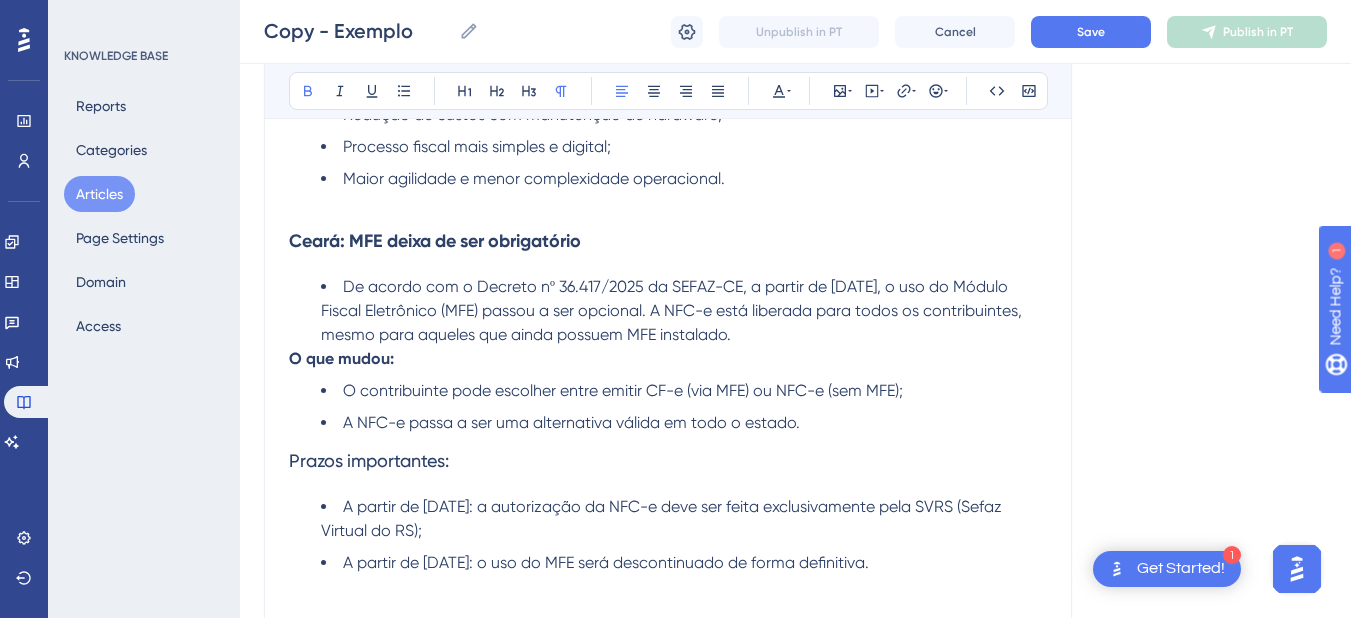 click on "O que mudou:" at bounding box center (341, 358) 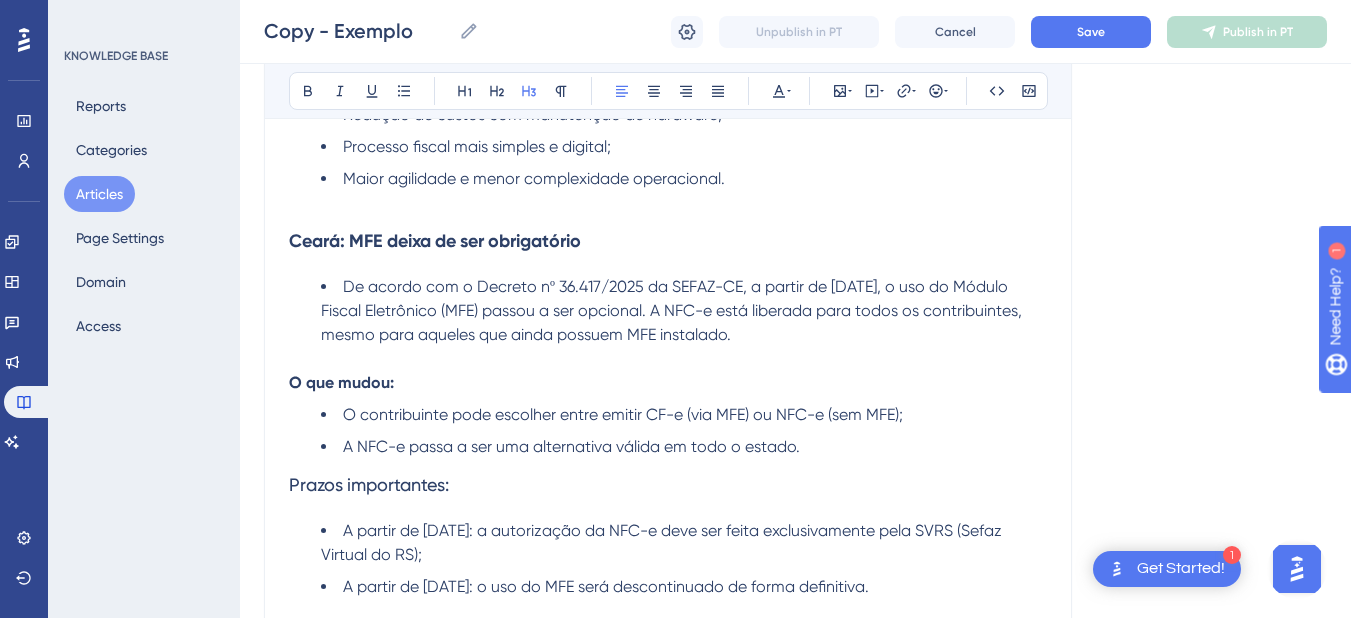 click on "Prazos importantes:" at bounding box center [369, 484] 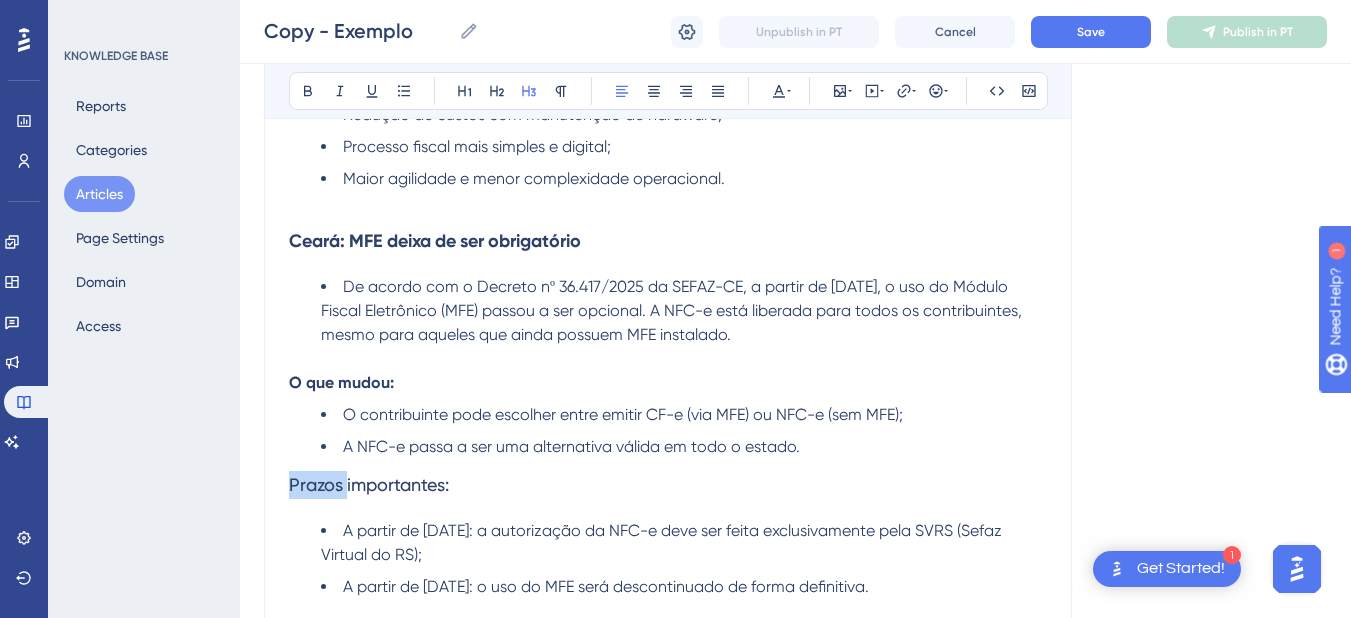 click on "Prazos importantes:" at bounding box center (369, 484) 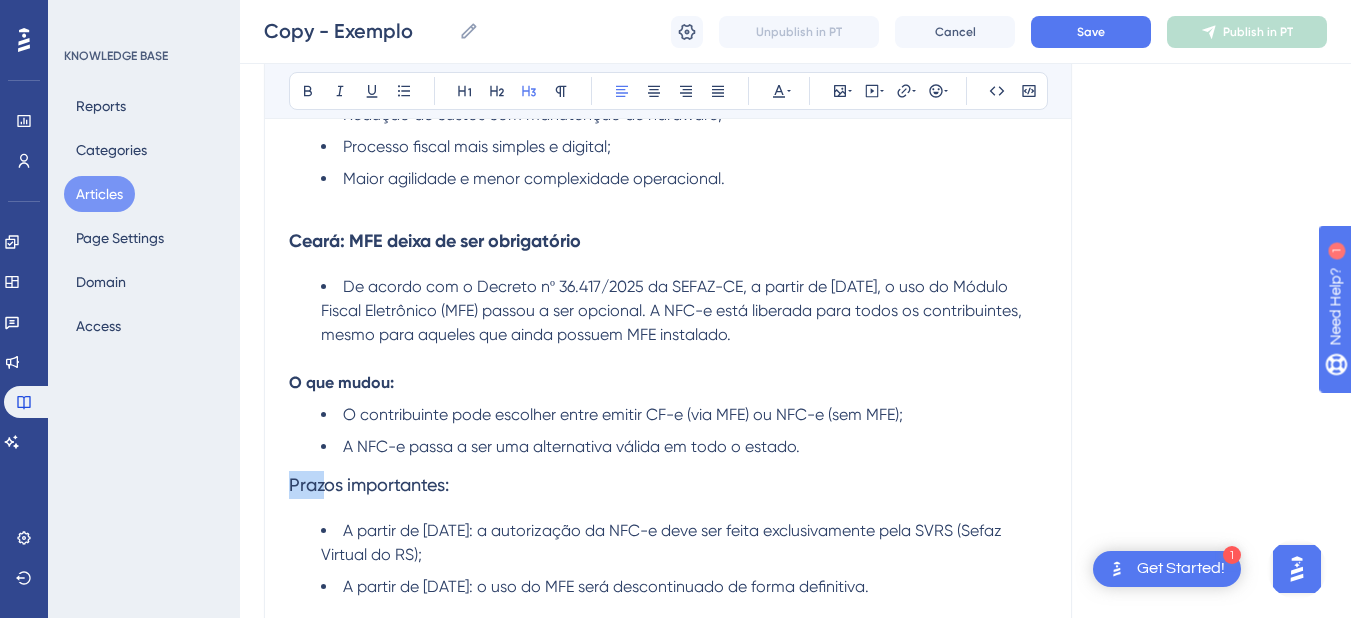click on "Prazos importantes:" at bounding box center [369, 484] 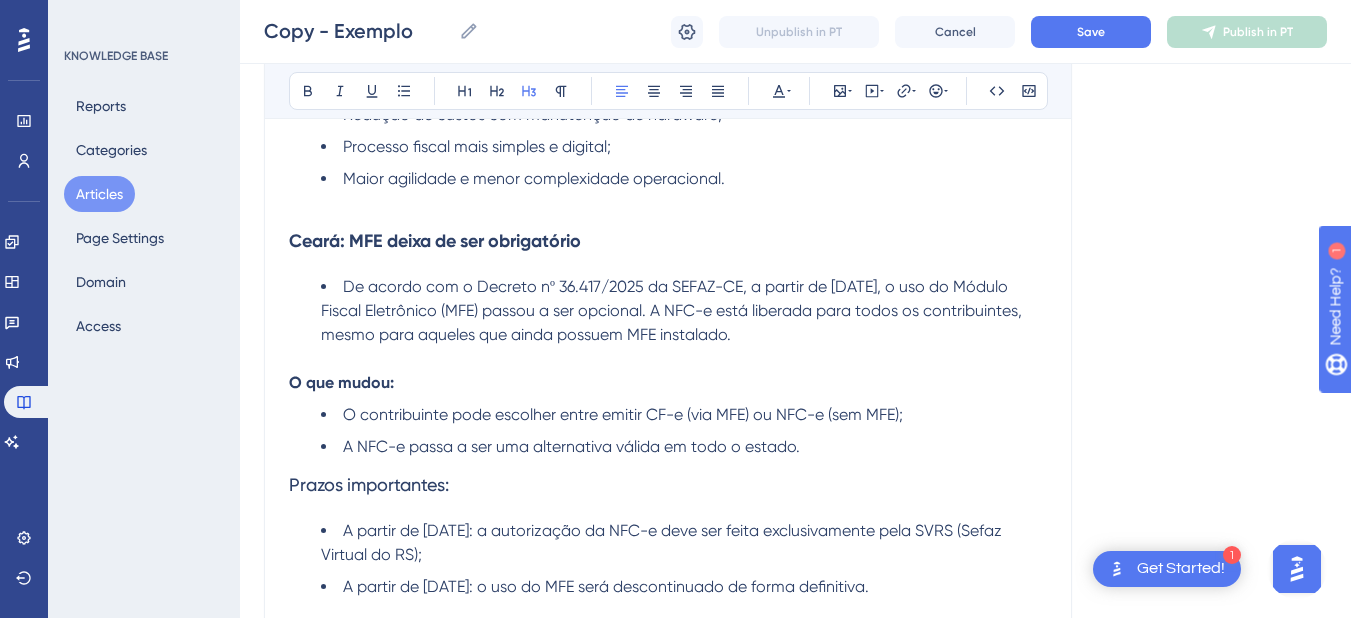 click on "Prazos importantes:" at bounding box center [369, 484] 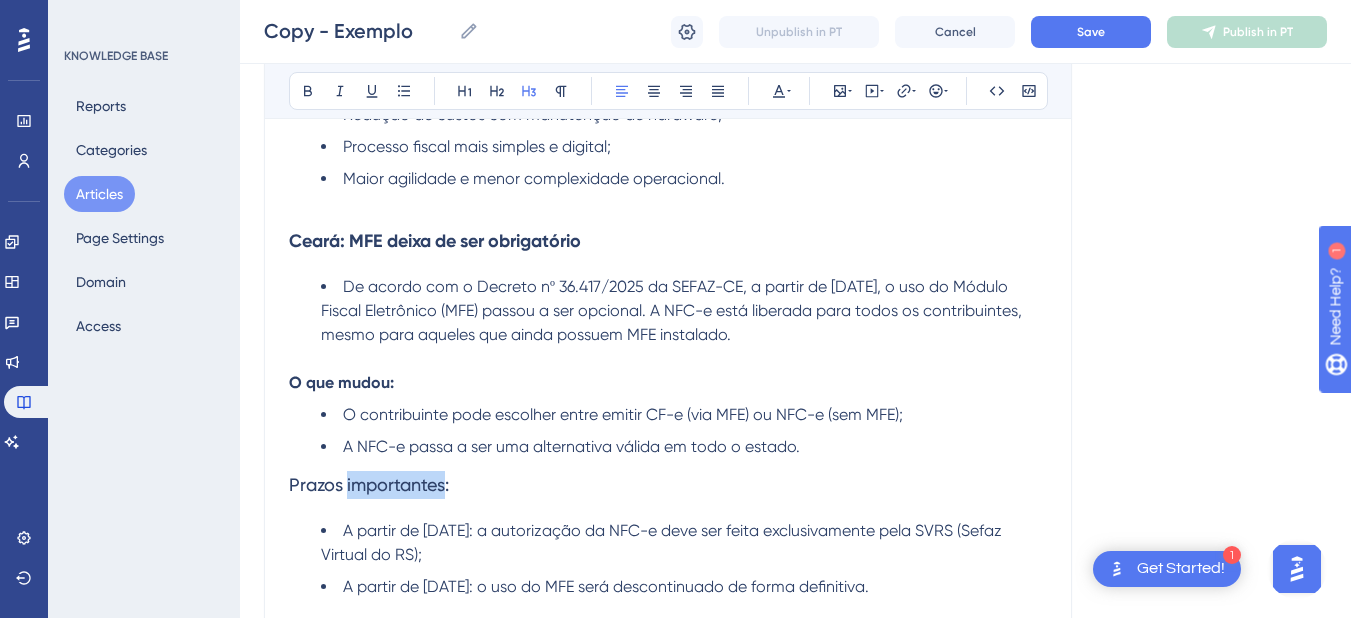 click on "Prazos importantes:" at bounding box center (369, 484) 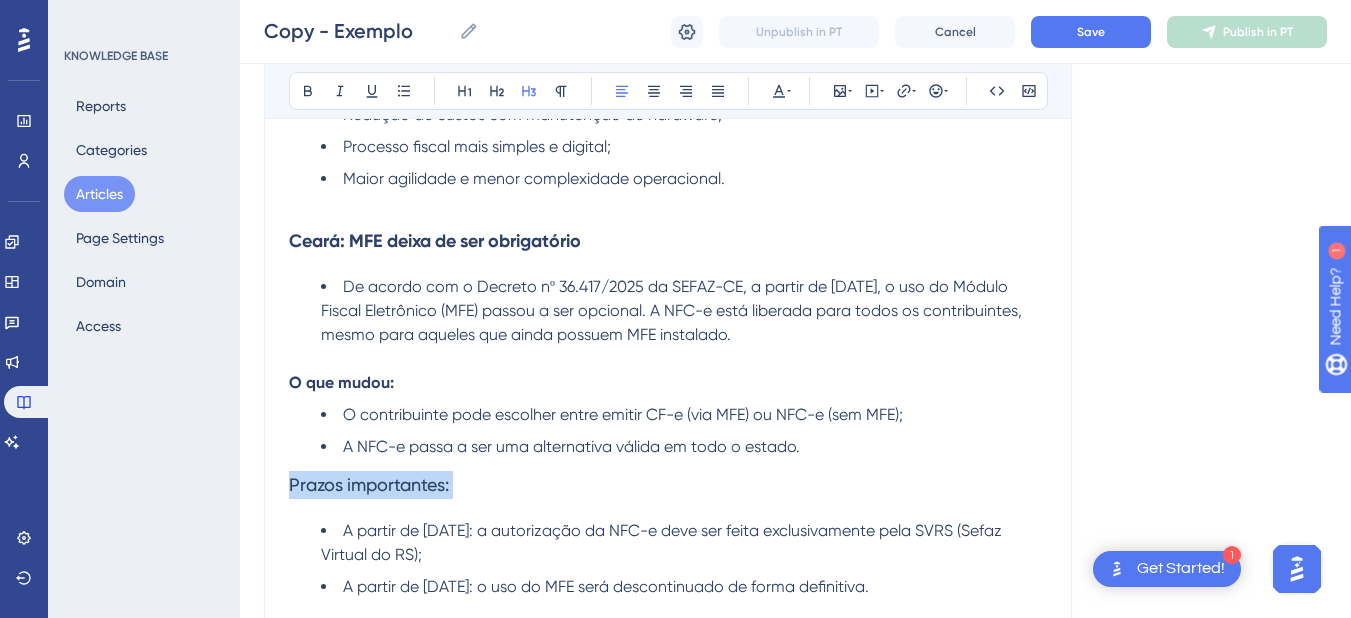 click on "Prazos importantes:" at bounding box center [369, 484] 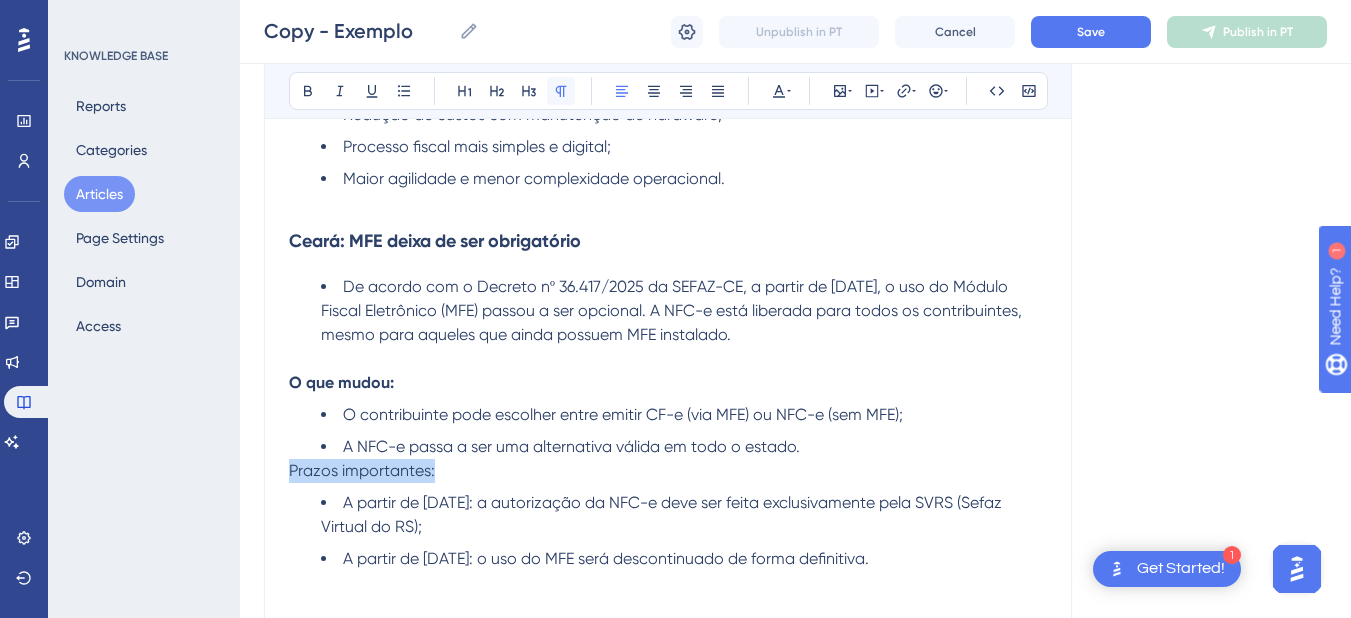click 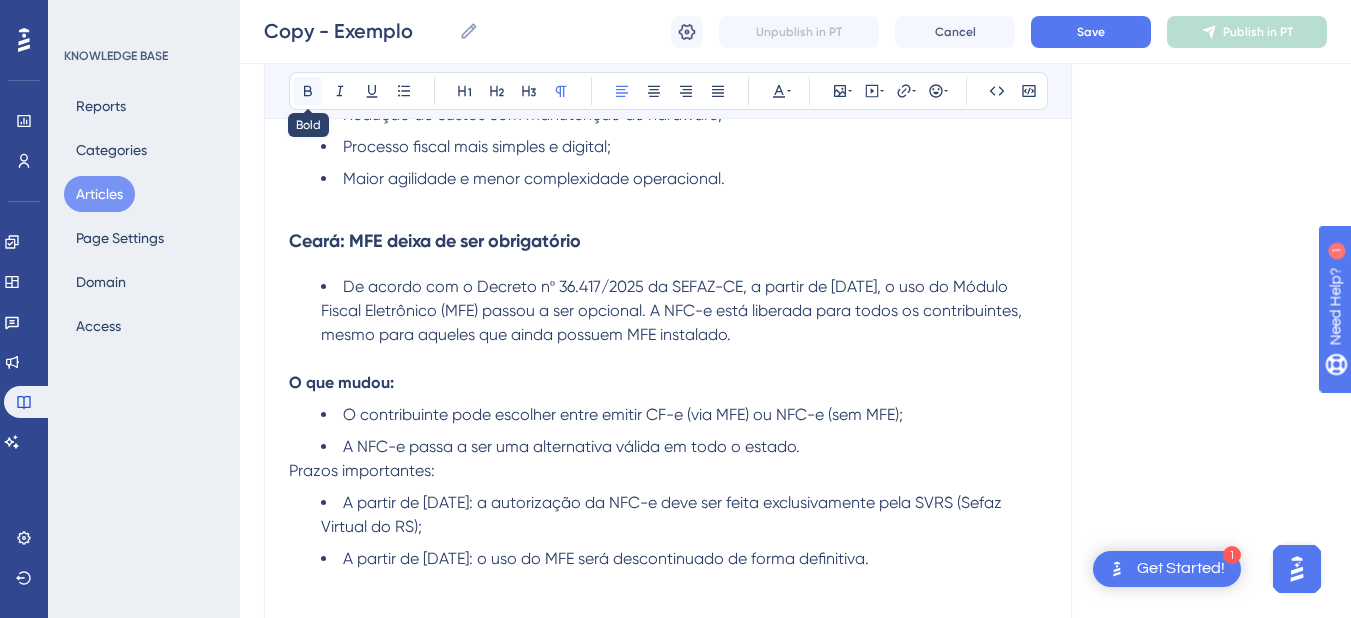 click at bounding box center (308, 91) 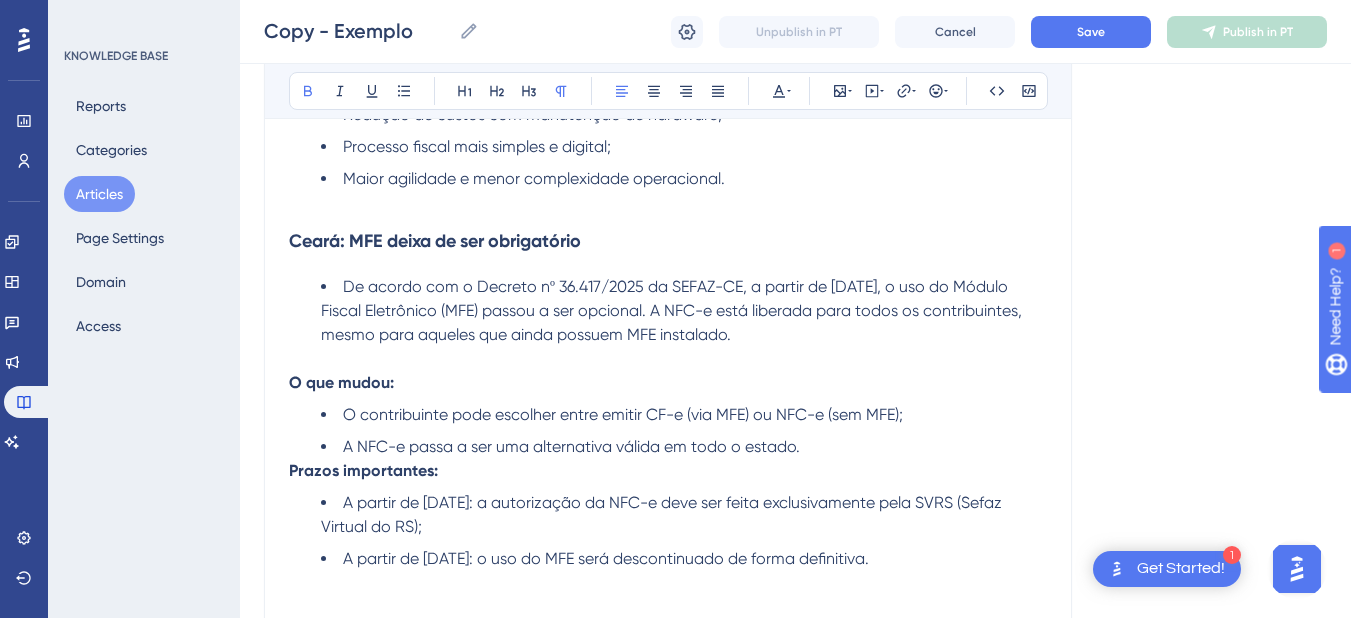 drag, startPoint x: 323, startPoint y: 493, endPoint x: 298, endPoint y: 461, distance: 40.60788 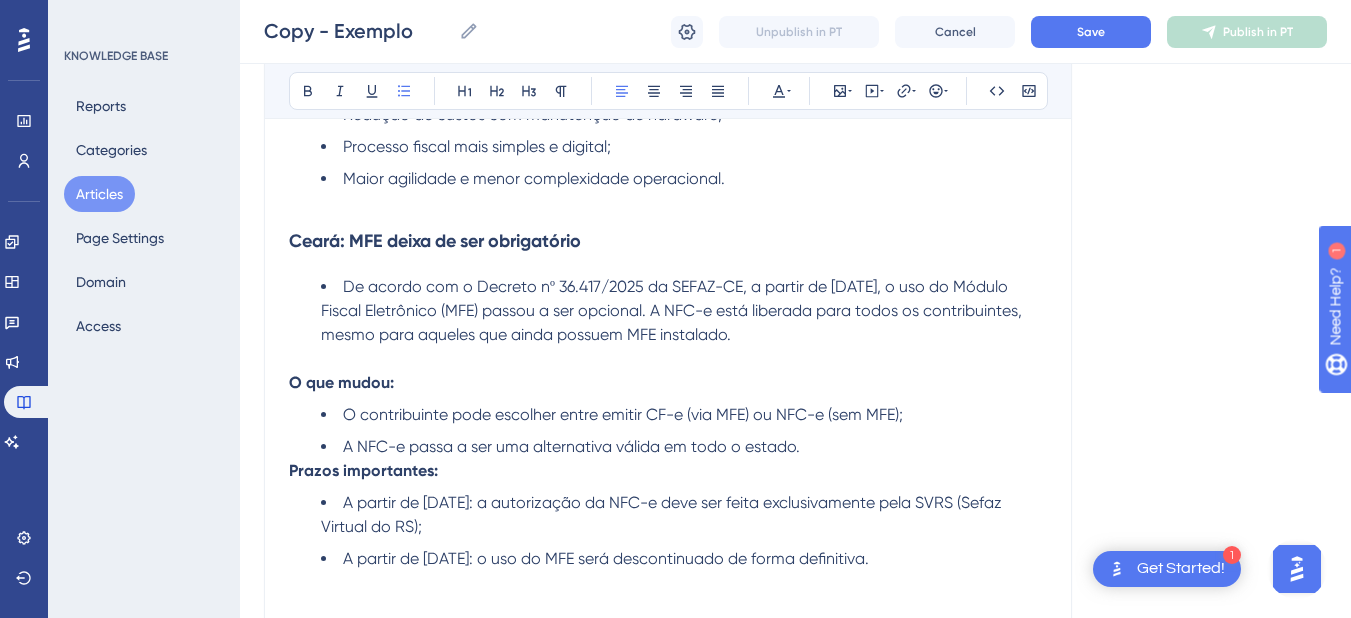 click on "Prazos importantes:" at bounding box center (363, 470) 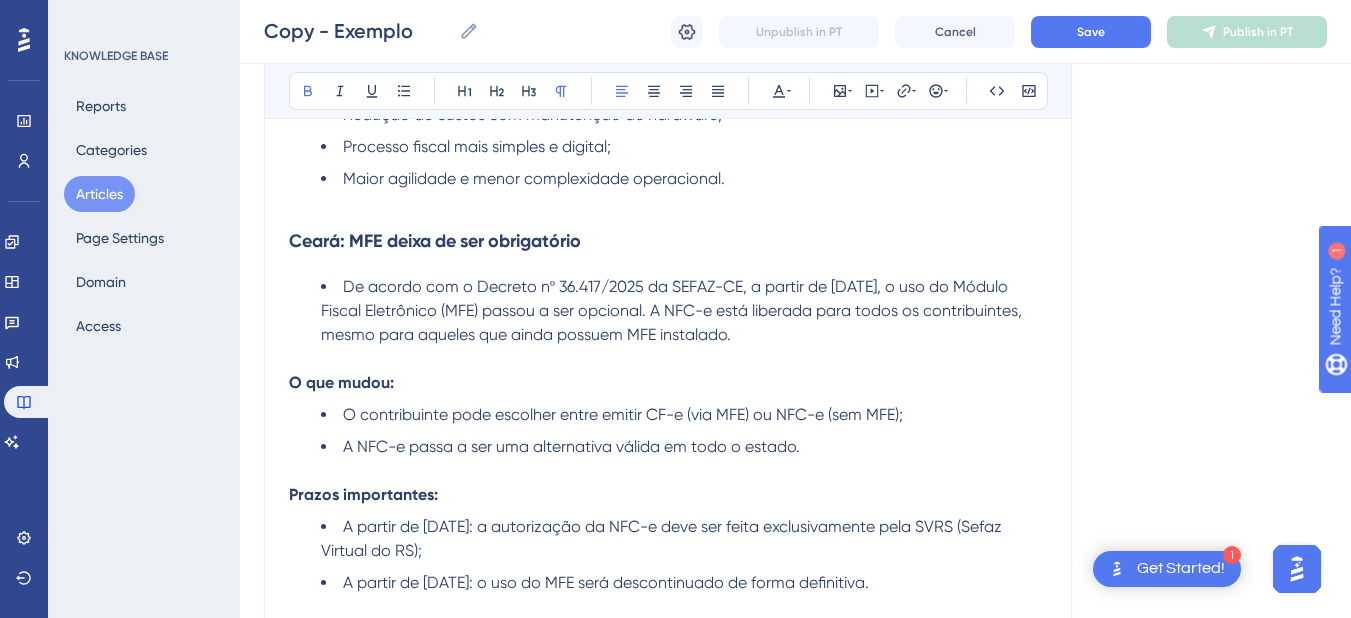 scroll, scrollTop: 886, scrollLeft: 0, axis: vertical 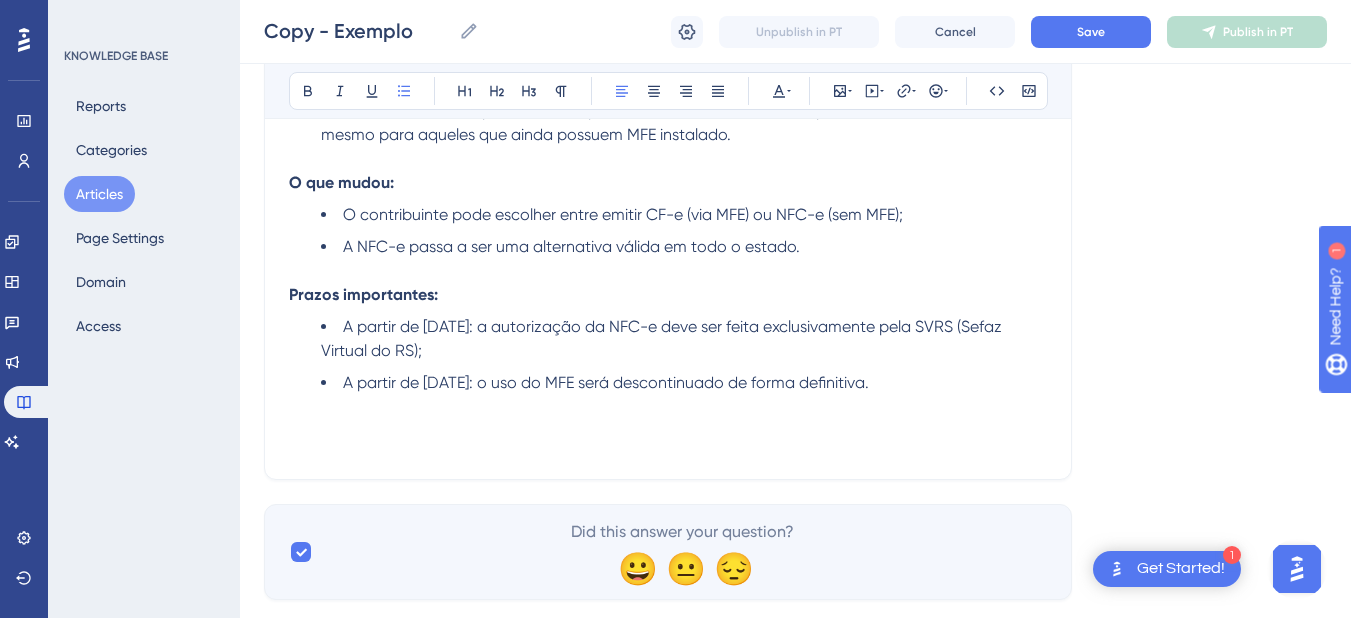 click on "A partir de [DATE]: o uso do MFE será descontinuado de forma definitiva." at bounding box center (684, 383) 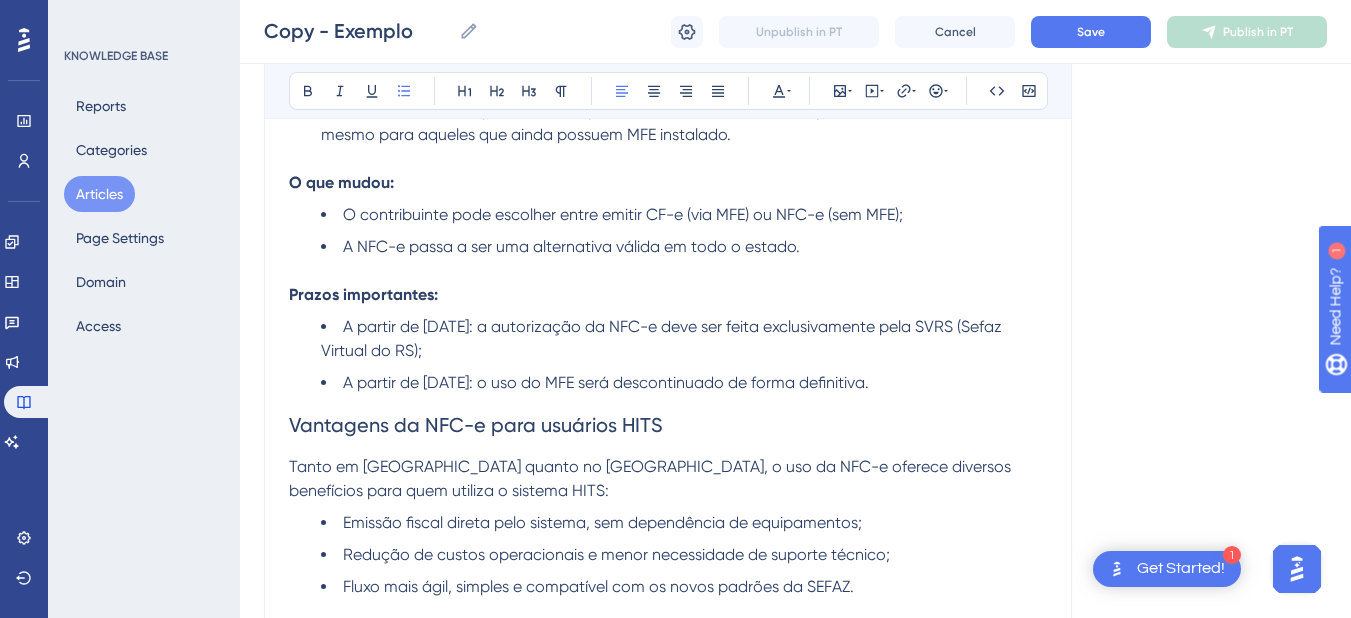 scroll, scrollTop: 1061, scrollLeft: 0, axis: vertical 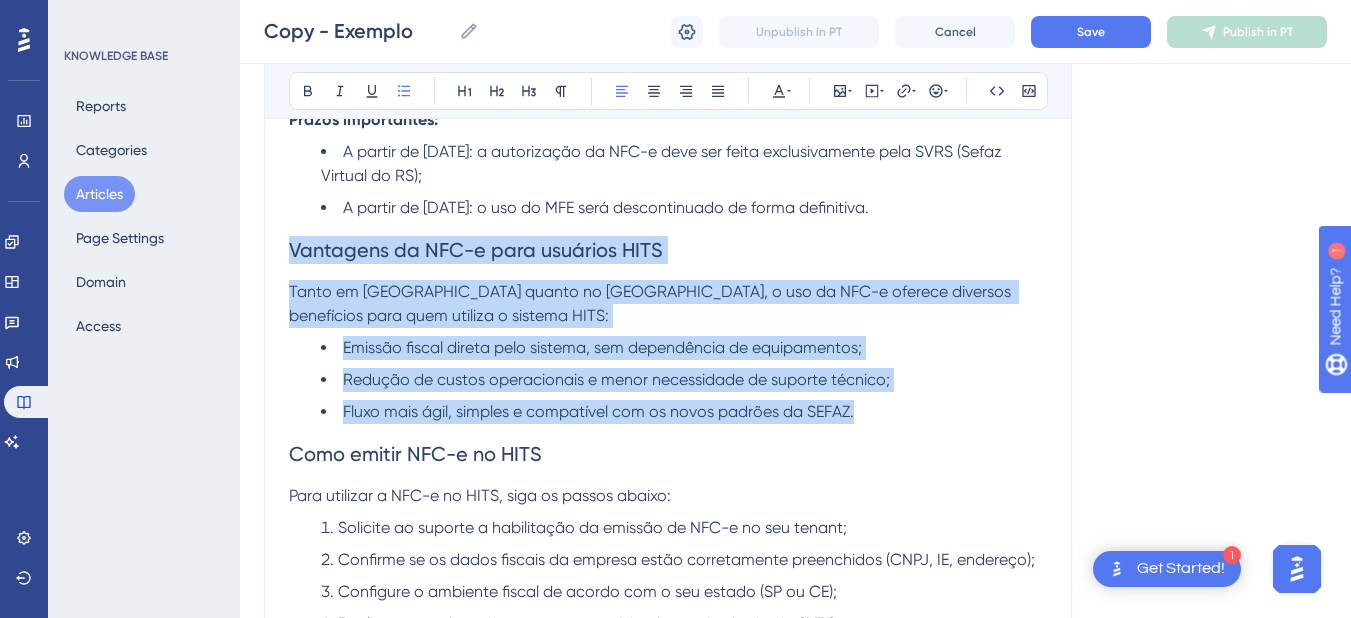 drag, startPoint x: 876, startPoint y: 412, endPoint x: 239, endPoint y: 241, distance: 659.55286 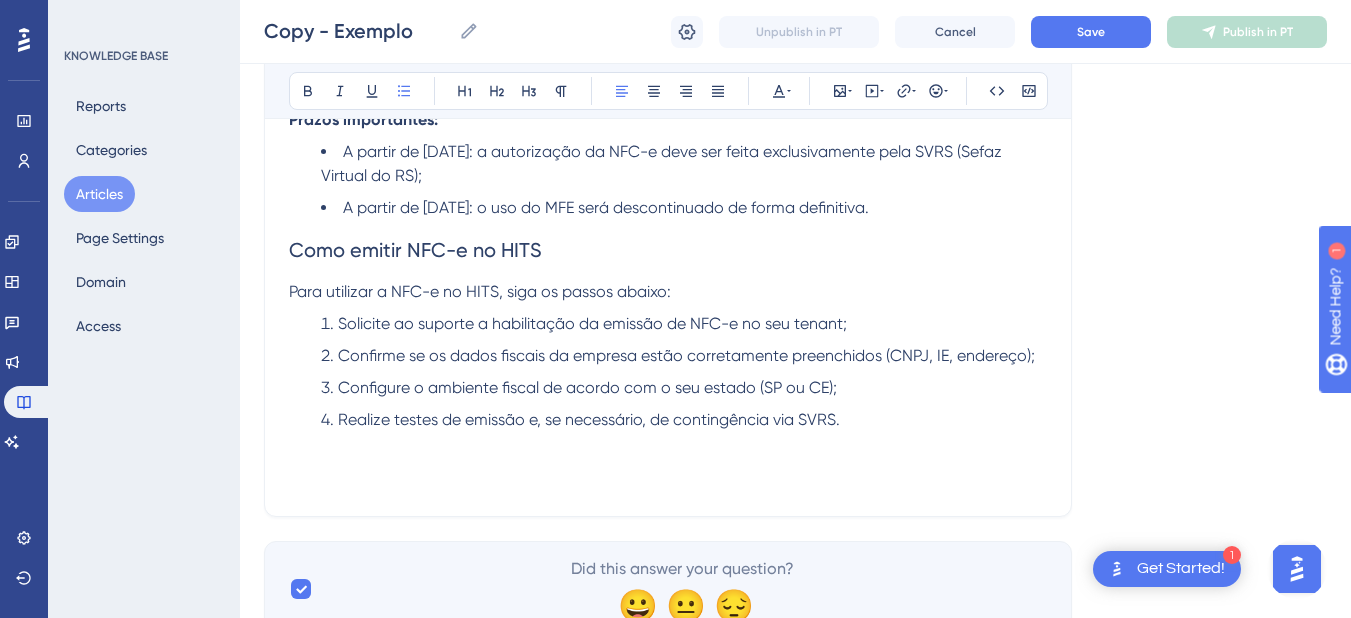 click on "Realize testes de emissão e, se necessário, de contingência via SVRS." at bounding box center [684, 420] 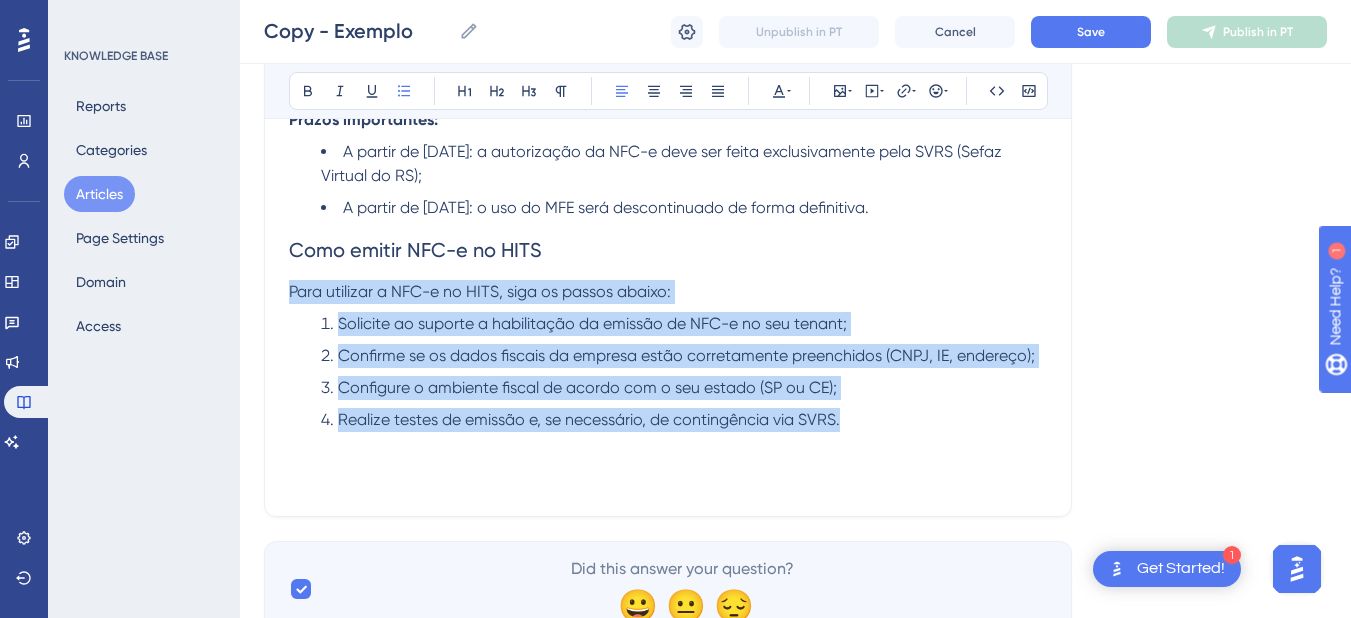 drag, startPoint x: 867, startPoint y: 419, endPoint x: 280, endPoint y: 298, distance: 599.3413 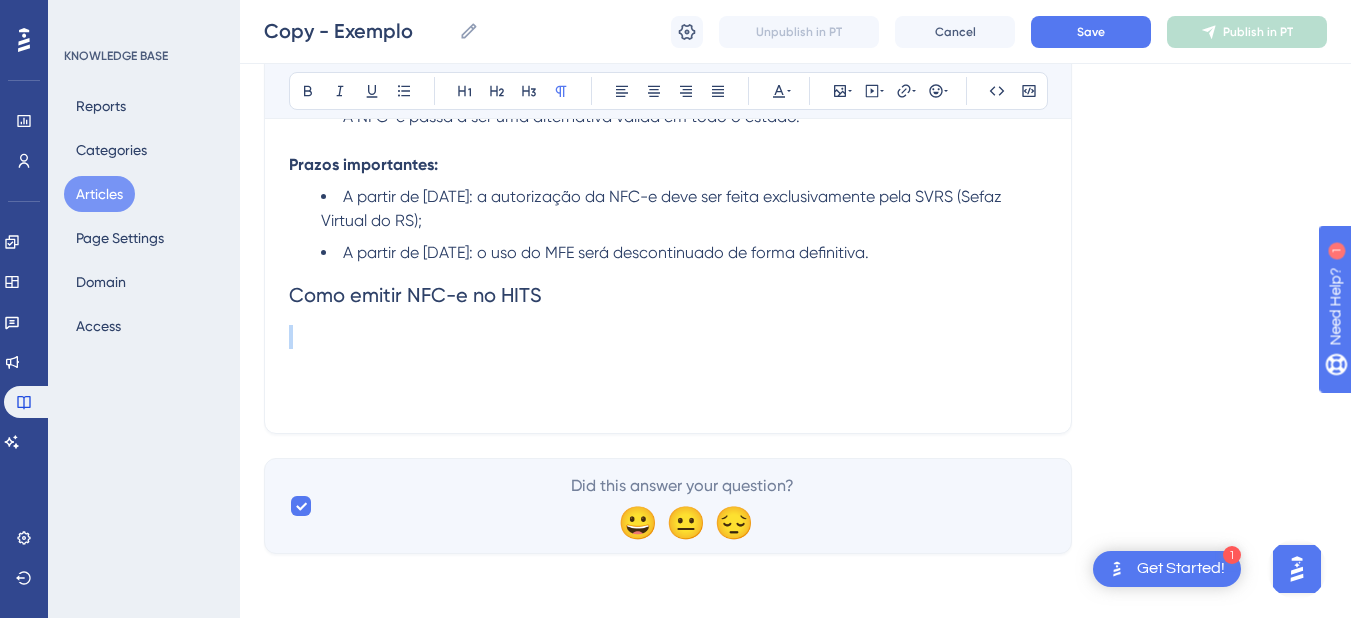 scroll, scrollTop: 1016, scrollLeft: 0, axis: vertical 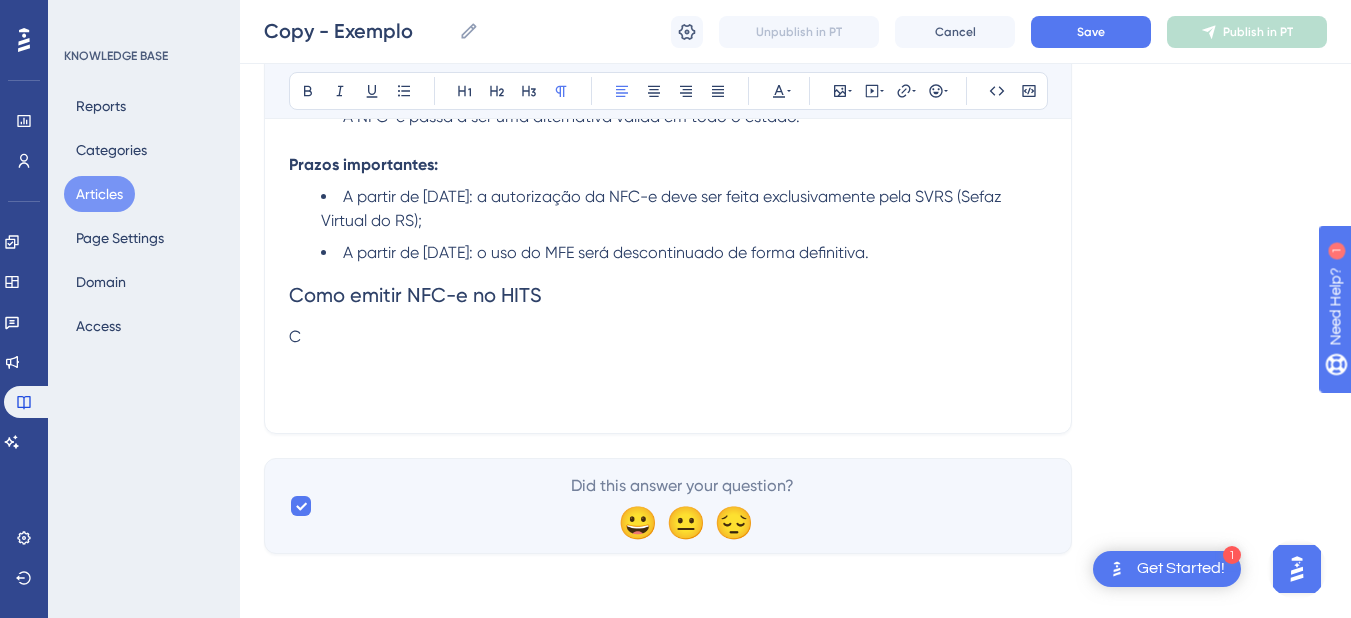 type 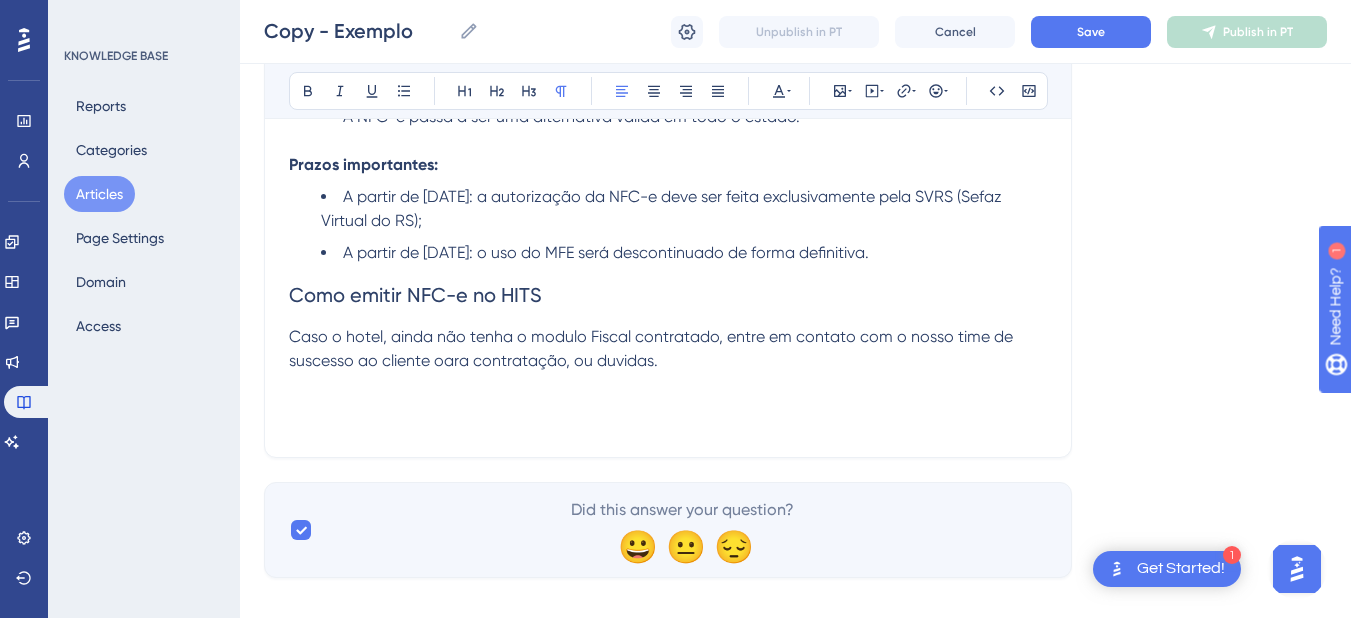 click on "Caso o hotel, ainda não tenha o modulo Fiscal contratado, entre em contato com o nosso time de suscesso ao cliente oara contratação, ou duvidas." at bounding box center [653, 348] 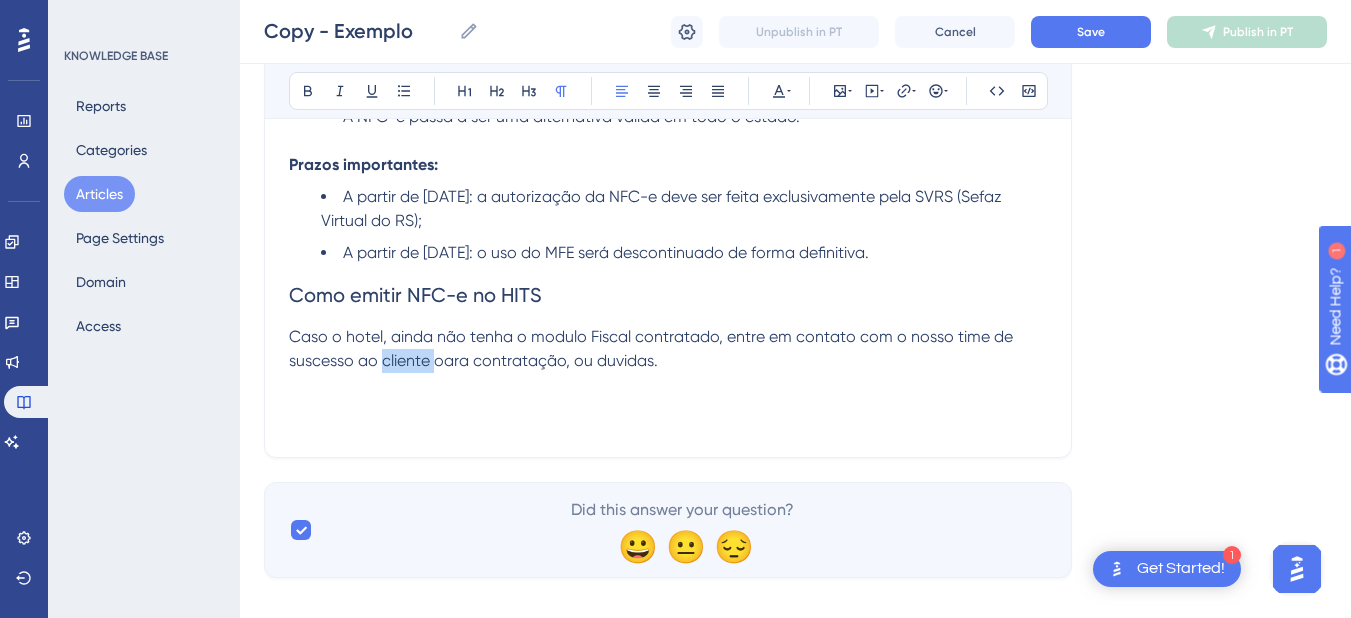 click on "Caso o hotel, ainda não tenha o modulo Fiscal contratado, entre em contato com o nosso time de suscesso ao cliente oara contratação, ou duvidas." at bounding box center [653, 348] 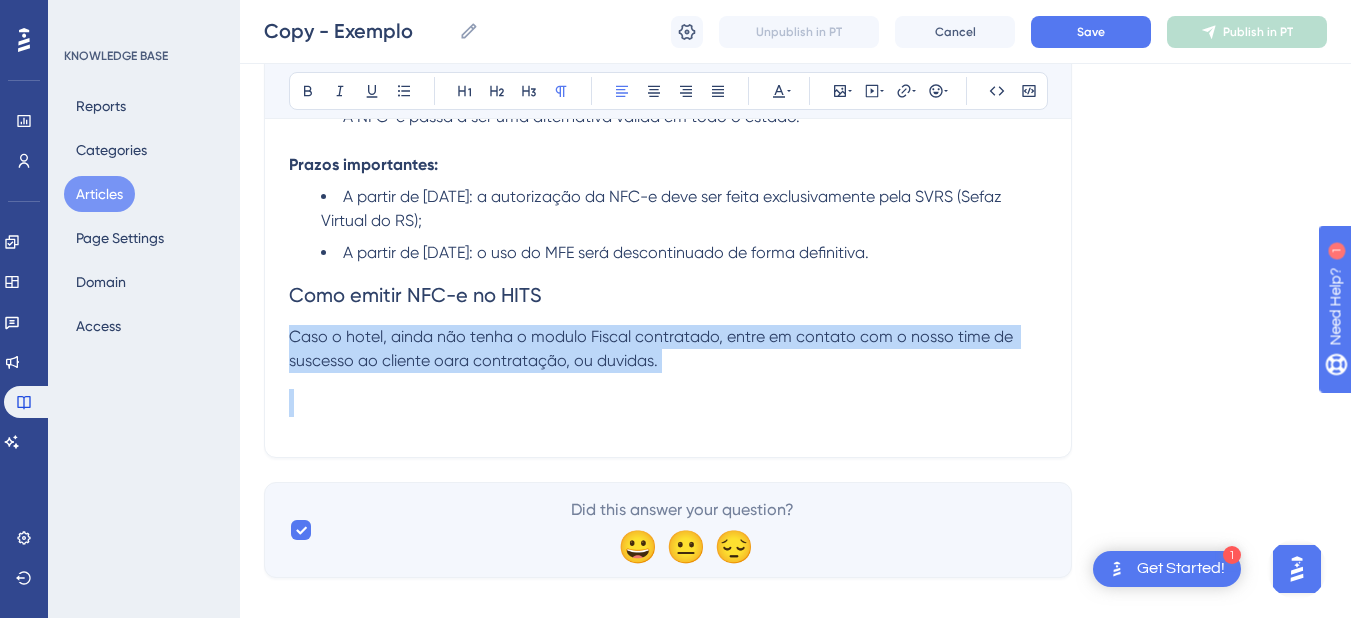 click on "Caso o hotel, ainda não tenha o modulo Fiscal contratado, entre em contato com o nosso time de suscesso ao cliente oara contratação, ou duvidas." at bounding box center [653, 348] 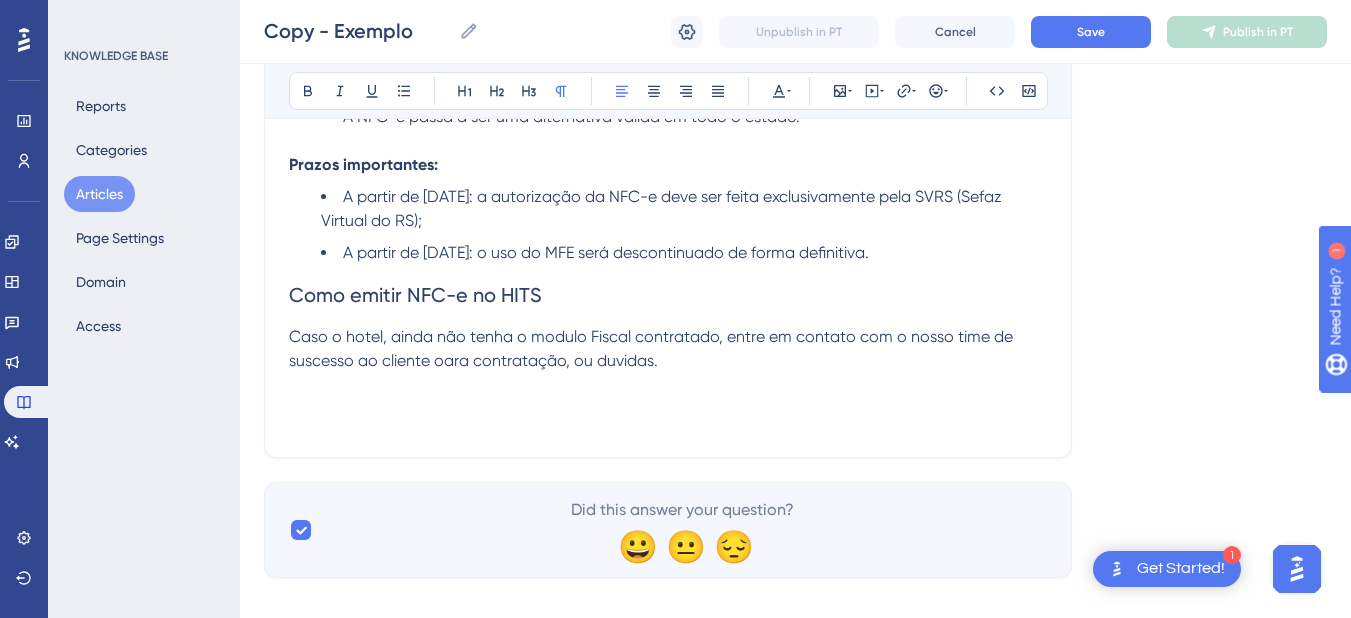click on "Caso o hotel, ainda não tenha o modulo Fiscal contratado, entre em contato com o nosso time de suscesso ao cliente oara contratação, ou duvidas." at bounding box center [653, 348] 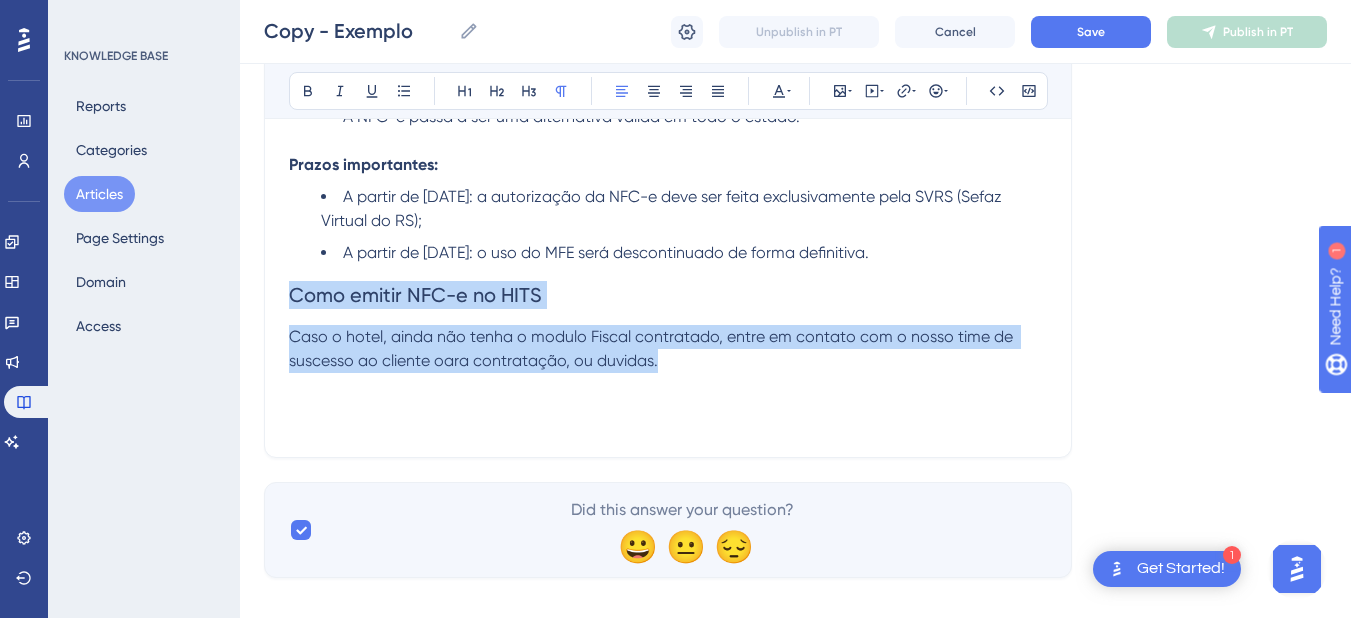 drag, startPoint x: 663, startPoint y: 363, endPoint x: 274, endPoint y: 298, distance: 394.39322 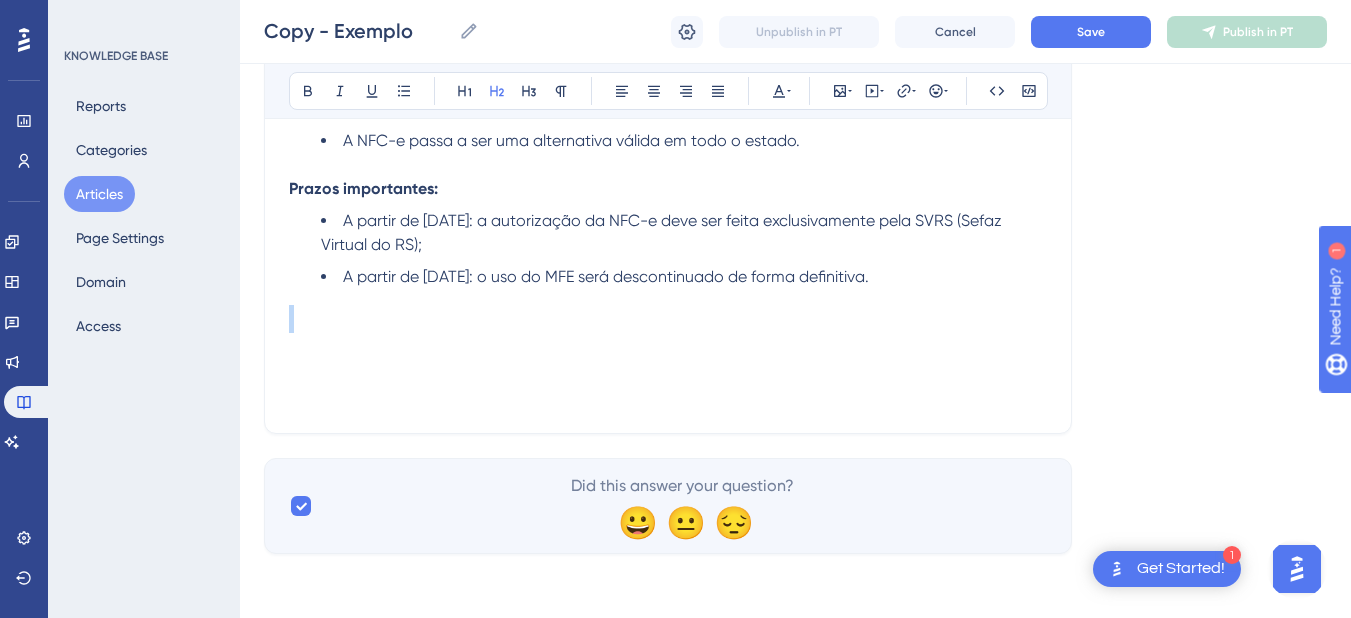 scroll, scrollTop: 992, scrollLeft: 0, axis: vertical 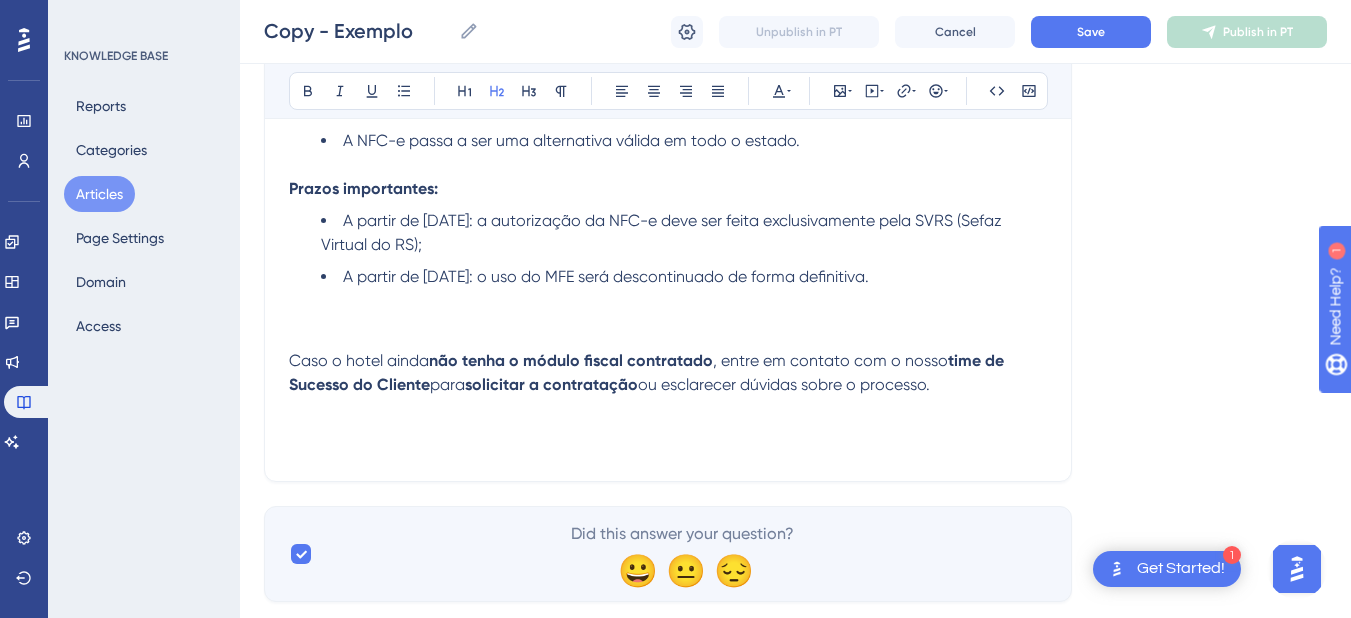 click at bounding box center [668, 319] 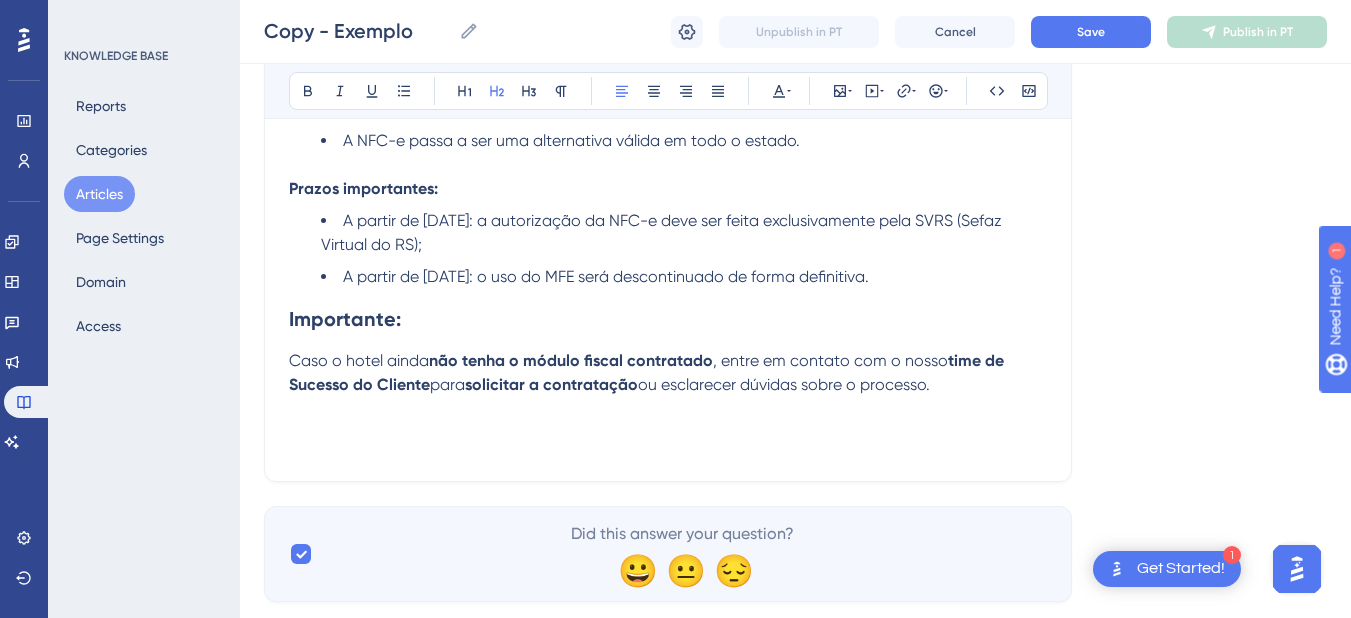 click on "Importante:" at bounding box center (345, 319) 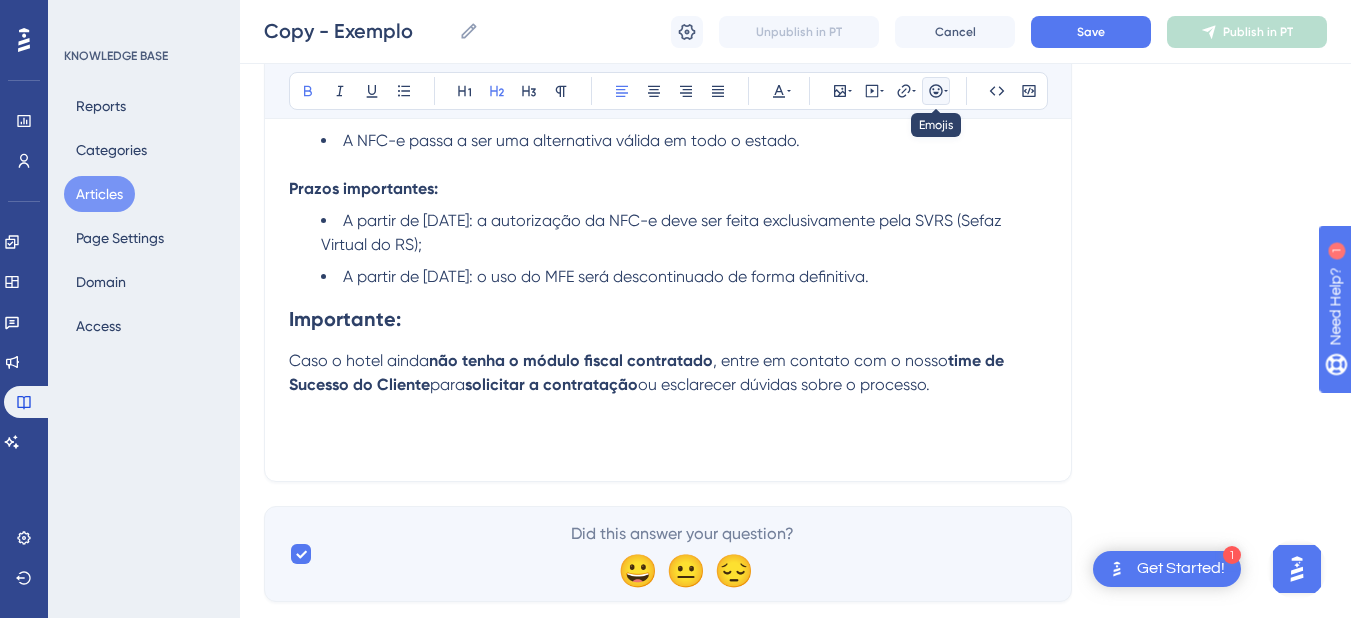 click 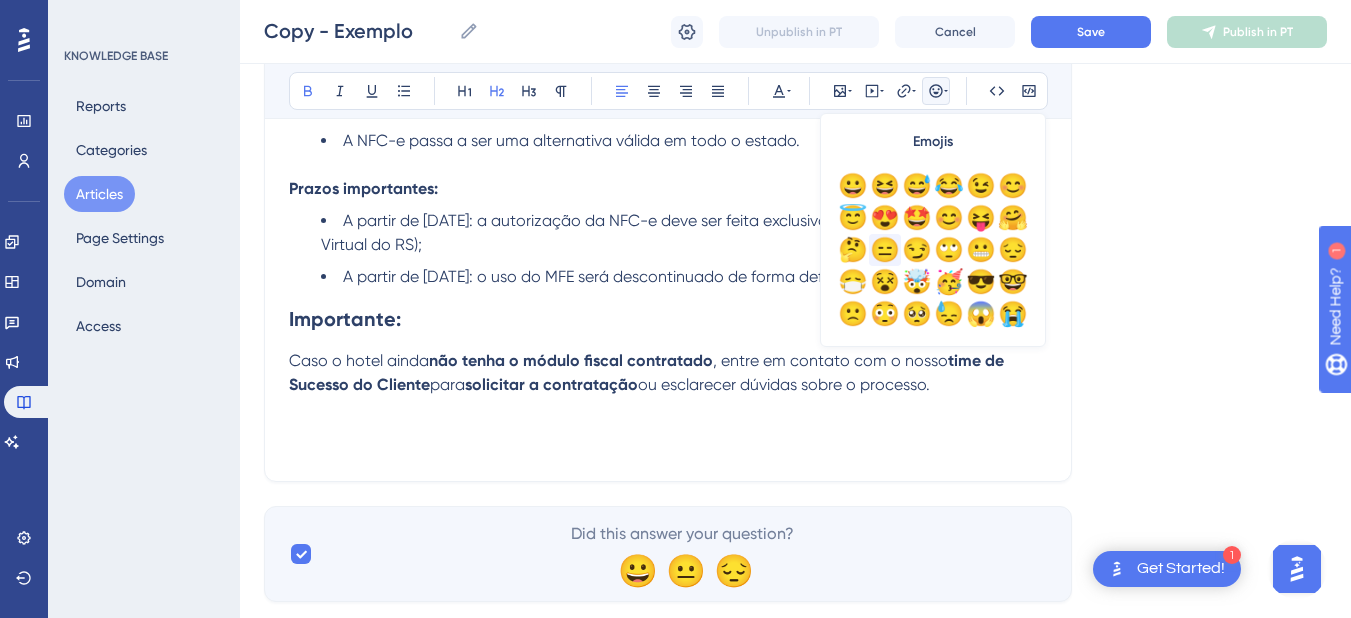 scroll, scrollTop: 1040, scrollLeft: 0, axis: vertical 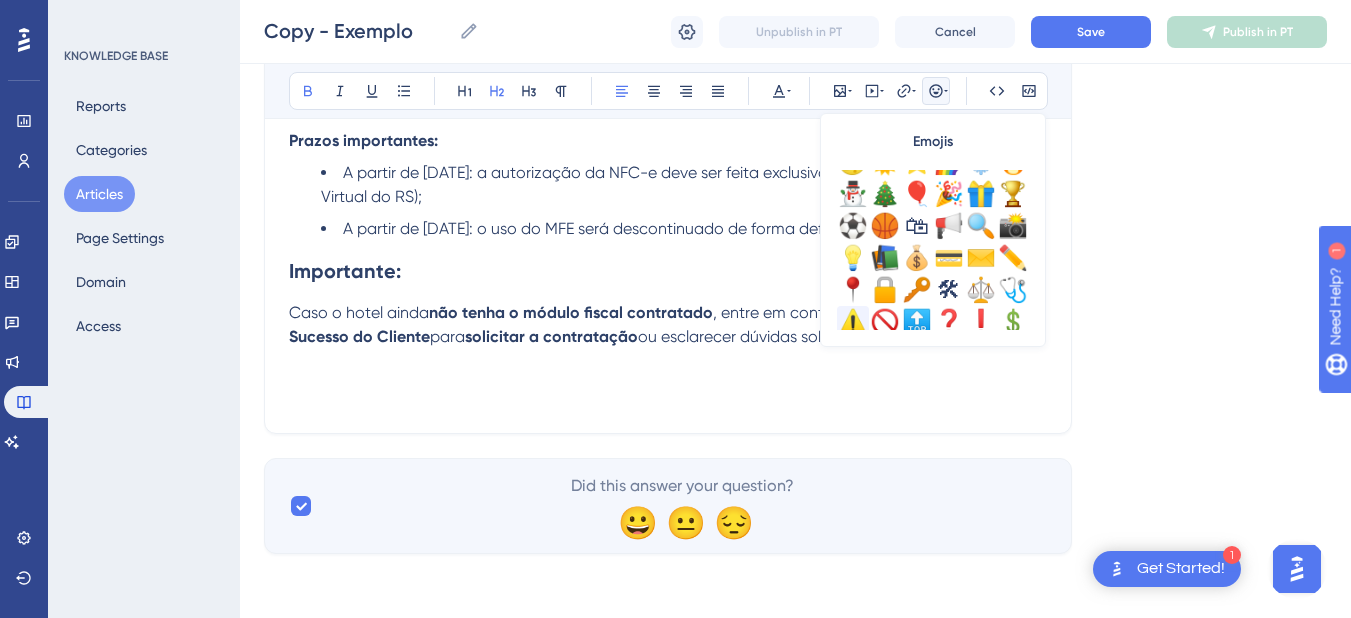 click on "⚠️" at bounding box center (853, 322) 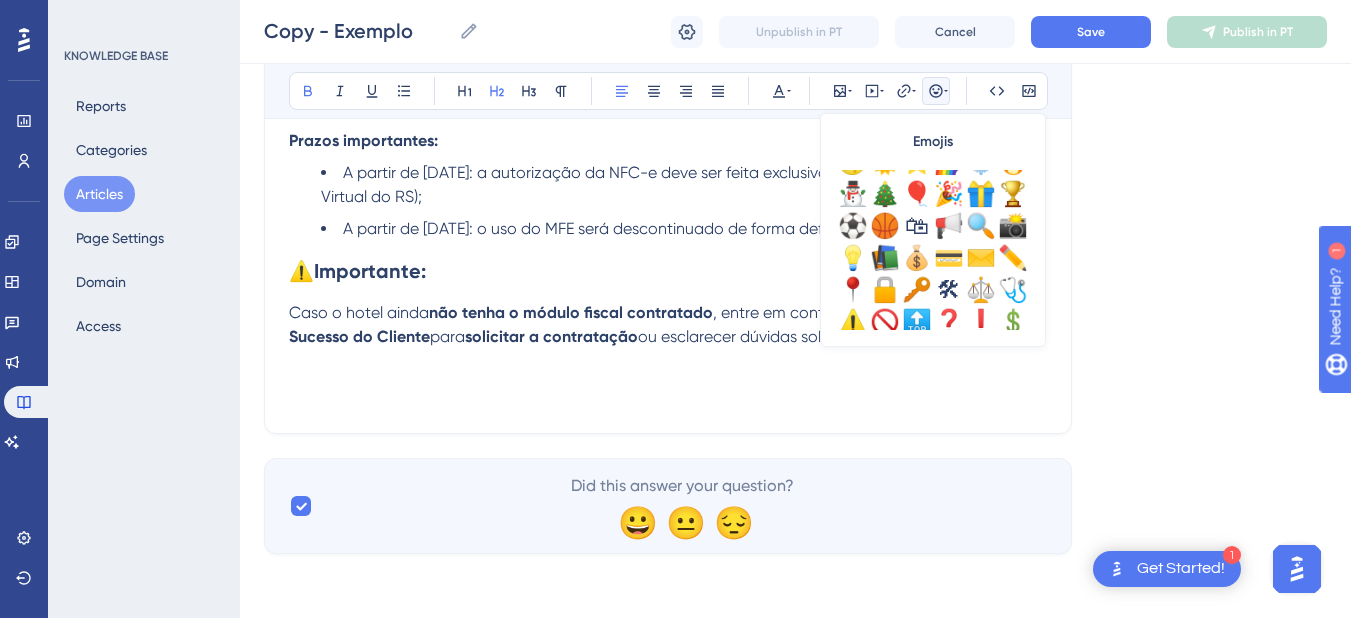 click on "Caso o hotel ainda" at bounding box center (359, 312) 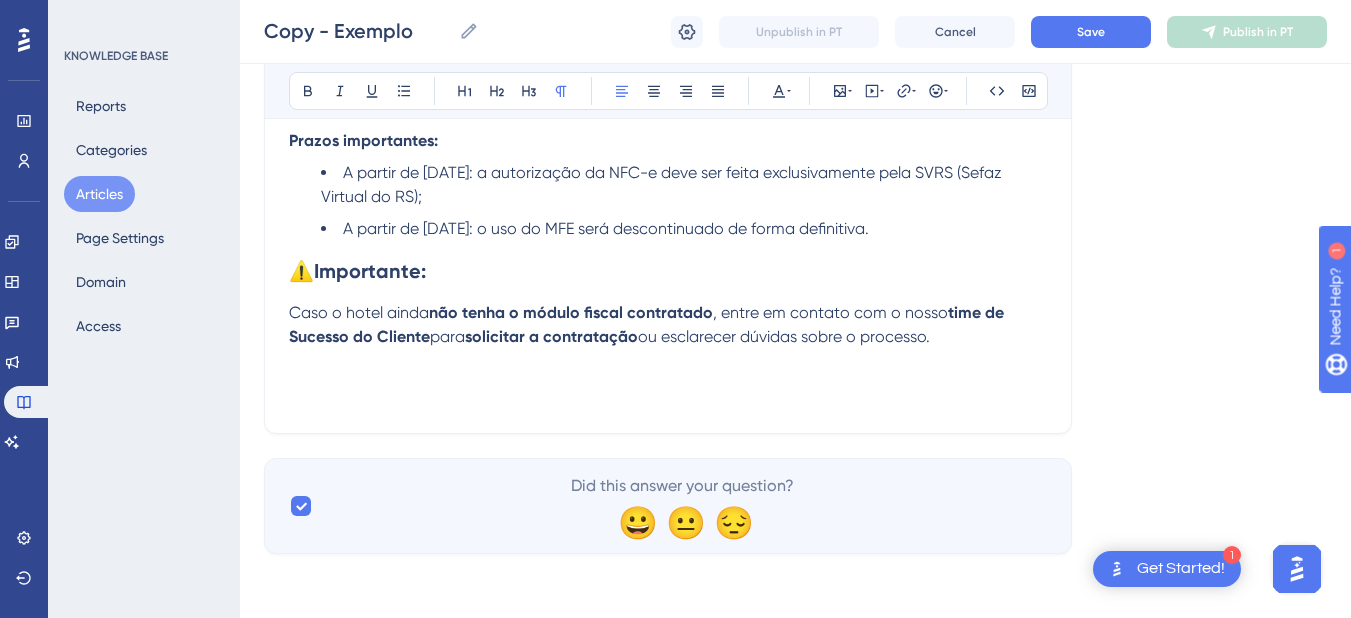 click on "Emissão de NFC-e: Atualizações para [GEOGRAPHIC_DATA] e Ceará Este artigo apresenta as mudanças recentes nas obrigações fiscais dos estados de [GEOGRAPHIC_DATA] e [GEOGRAPHIC_DATA], e como o sistema HITS já está preparado para atender essas exigências. Bold Italic Underline Bullet Point Heading 1 Heading 2 Heading 3 Normal Align Left Align Center Align Right Align Justify Text Color Insert Image Embed Video Hyperlink Emojis Code Code Block [GEOGRAPHIC_DATA]: NFC-e substitui o SAT-Fiscal A Secretaria da Fazenda do Estado de [GEOGRAPHIC_DATA] (SEFAZ-SP) desobrigou o uso do SAT-Fiscal. A emissão da Nota Fiscal ao Consumidor Eletrônica (NFC-e) já é aceita como alternativa válida, mesmo para empresas que ainda possuem o equipamento SAT instalado. O que mudou: O uso do SAT-Fiscal não é mais obrigatório; A NFC-e pode ser utilizada de forma integral no lugar do SAT Clientes HITS  Os hotéis que utilizam o HITS no estado de [GEOGRAPHIC_DATA] já emitem exclusivamente NFC-e, sem necessidade de equipamento SAT. Isso representa: O que mudou: ⚠️" at bounding box center (668, -191) 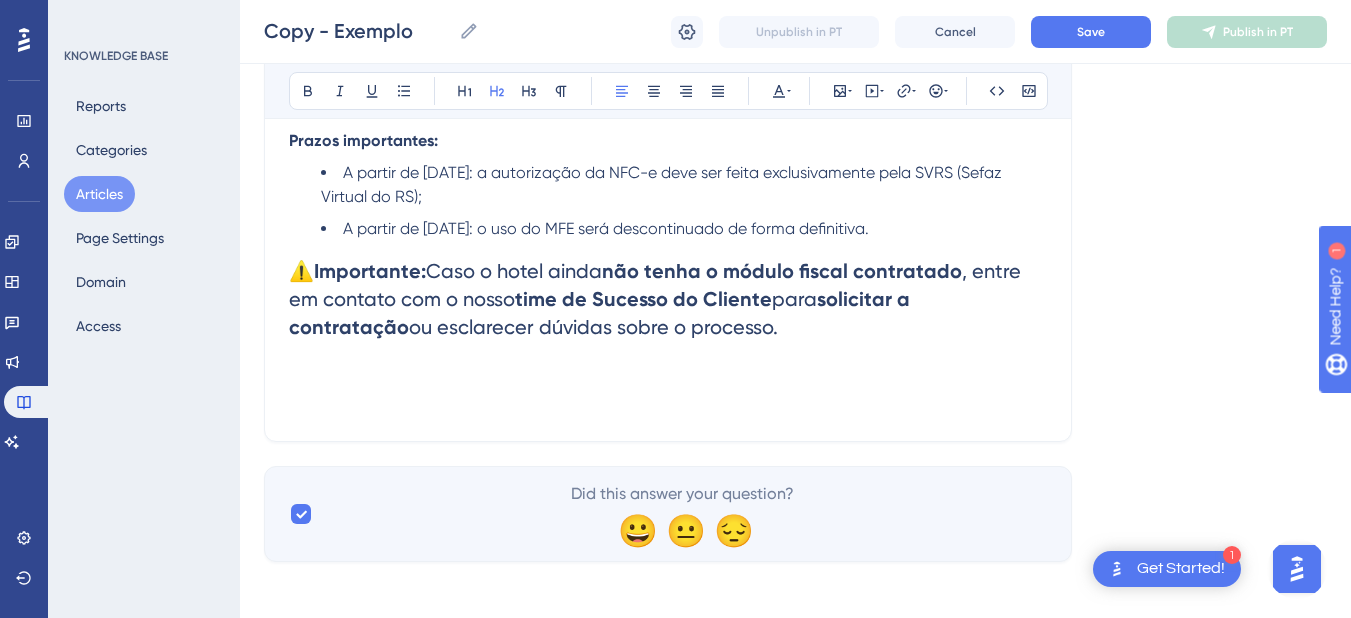 click on ", entre em contato com o nosso" at bounding box center [657, 285] 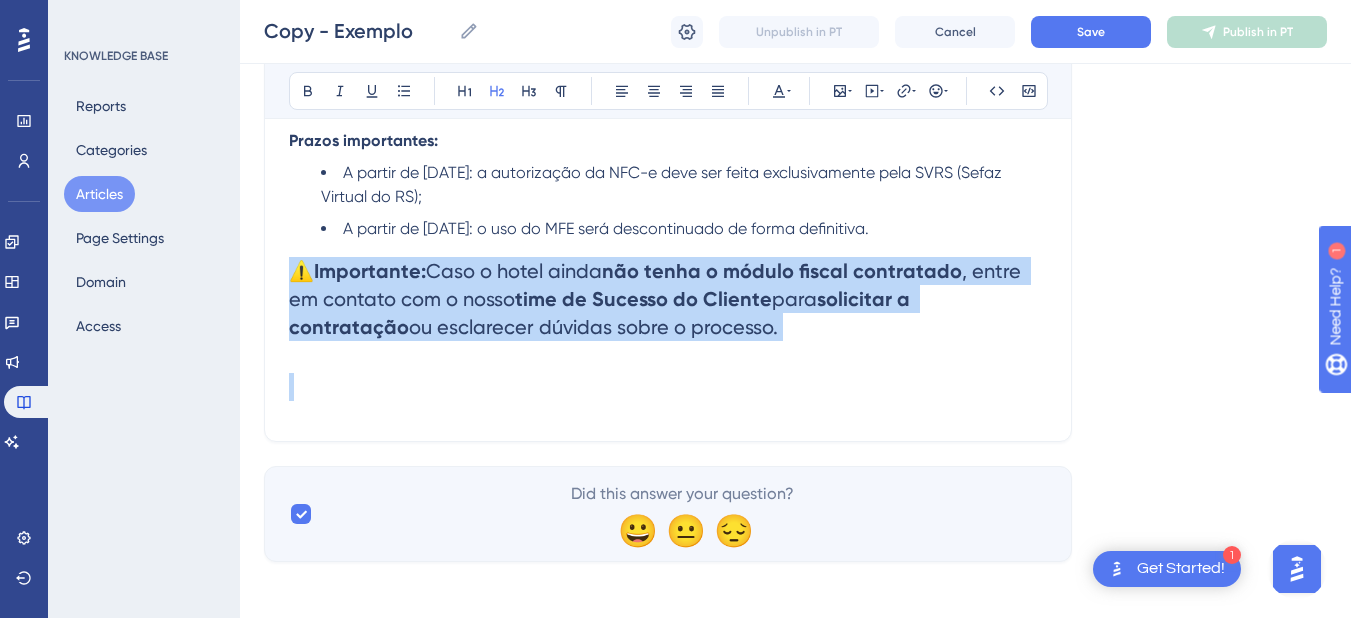click on ", entre em contato com o nosso" at bounding box center (657, 285) 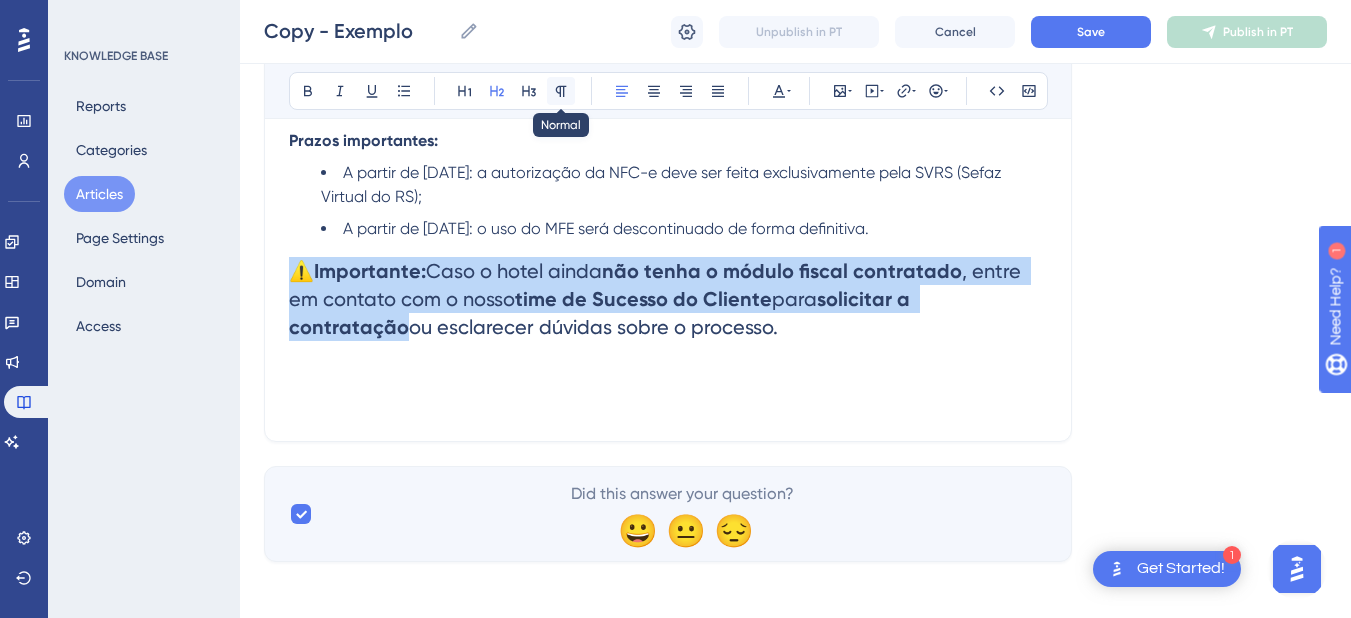 scroll, scrollTop: 980, scrollLeft: 0, axis: vertical 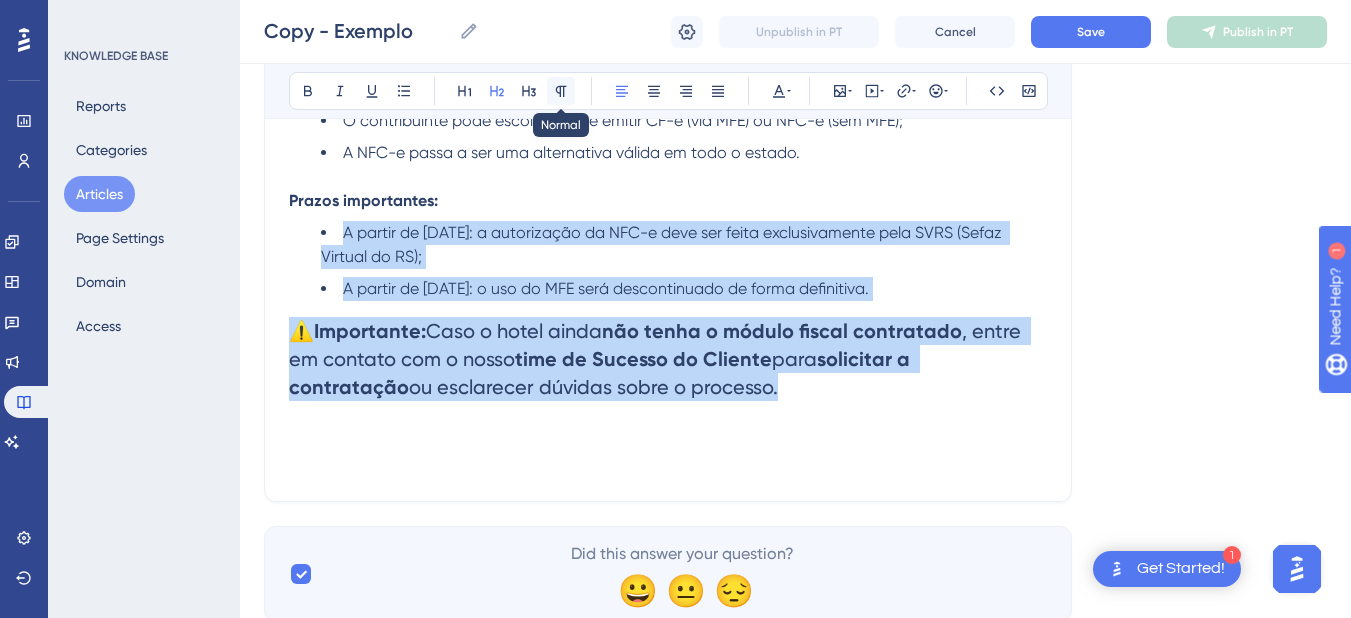 click 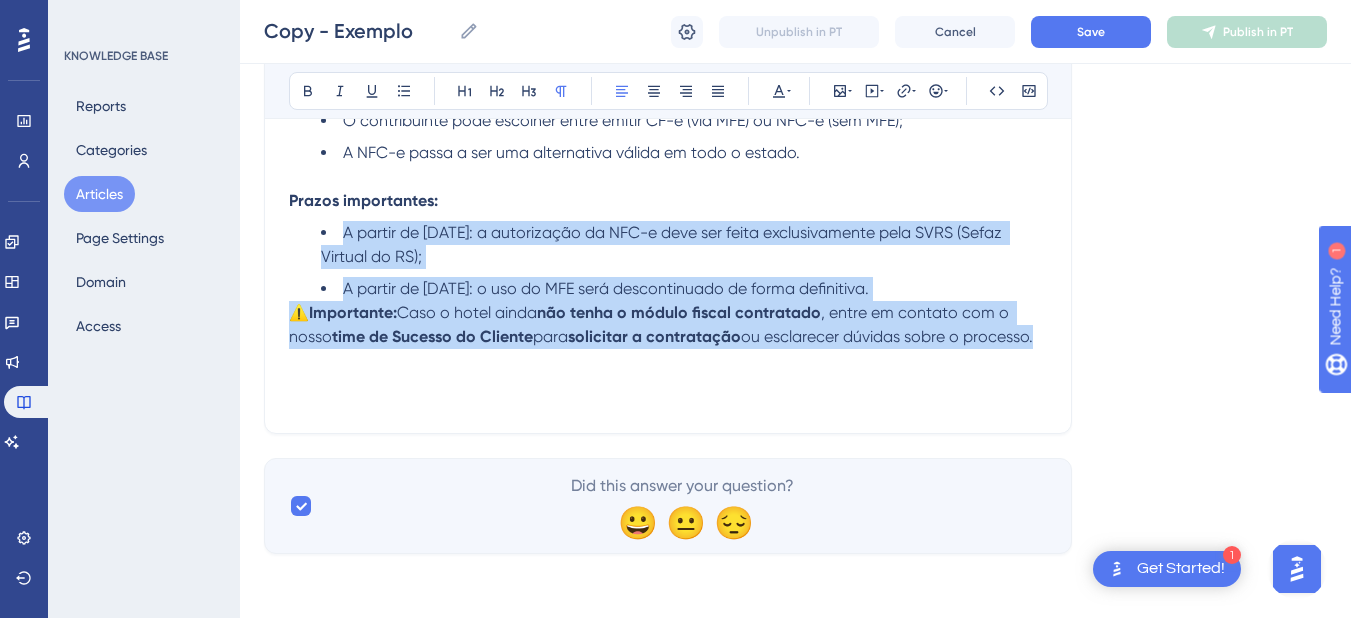 click on "⚠️" at bounding box center [299, 312] 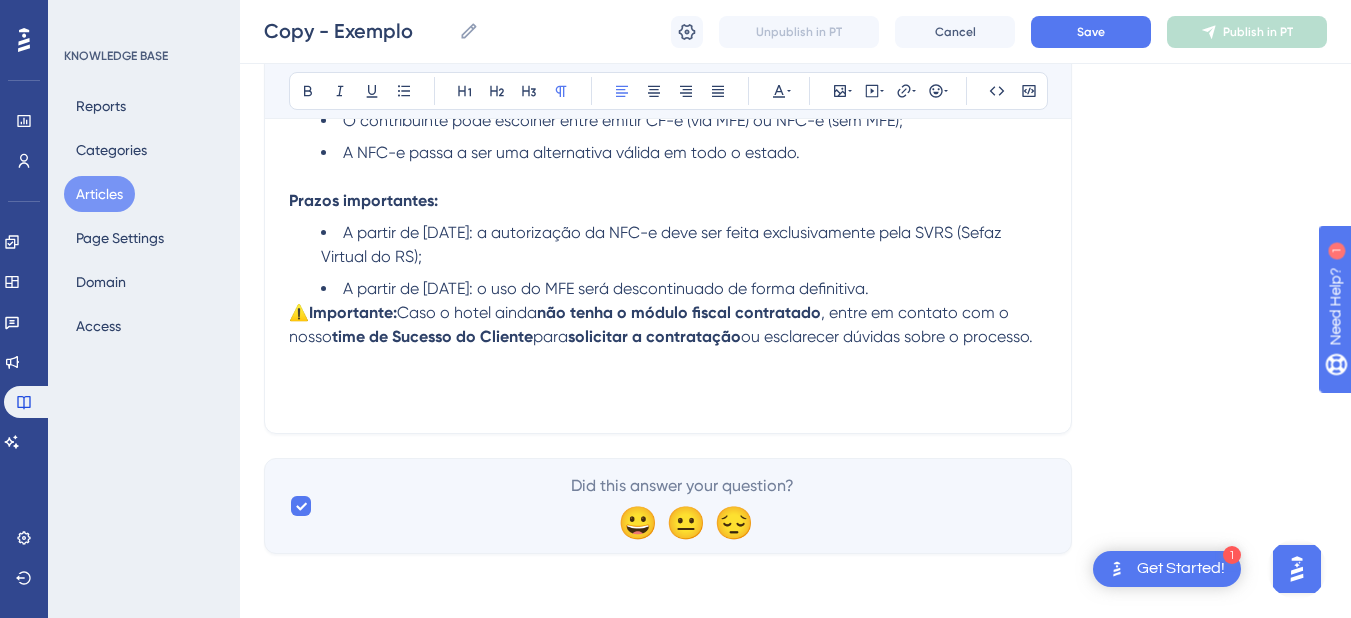 click on "⚠️" at bounding box center [299, 312] 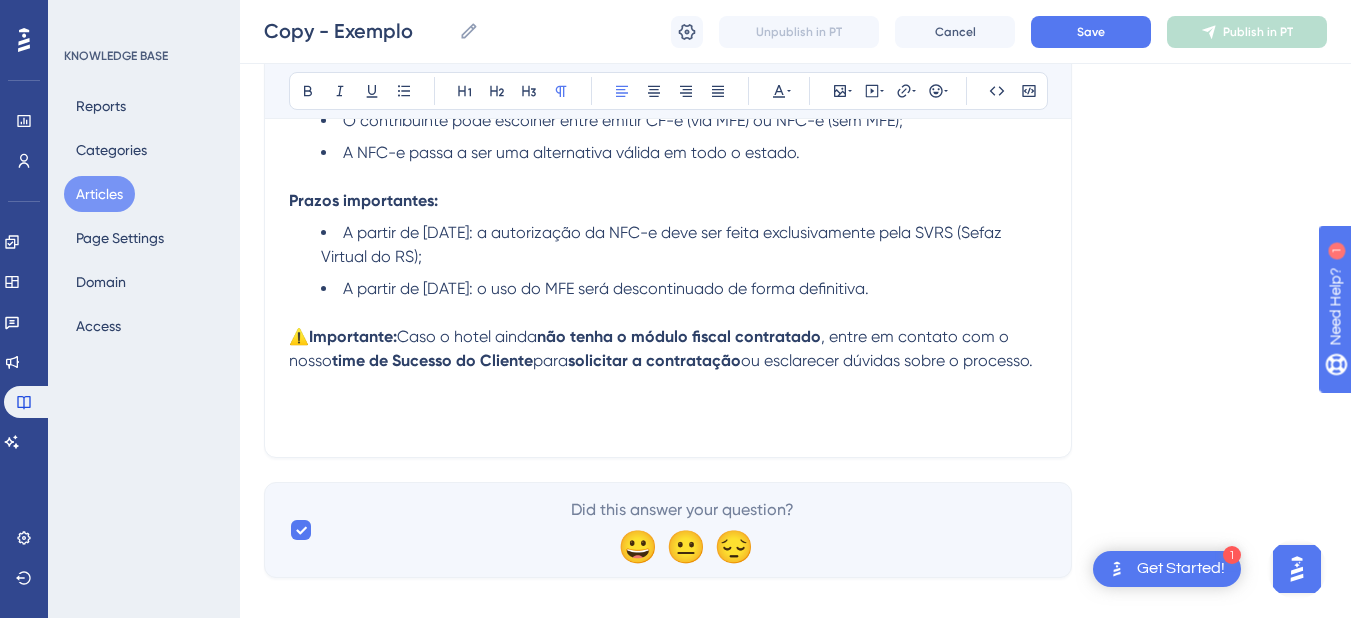 click on "Caso o hotel ainda" at bounding box center [467, 336] 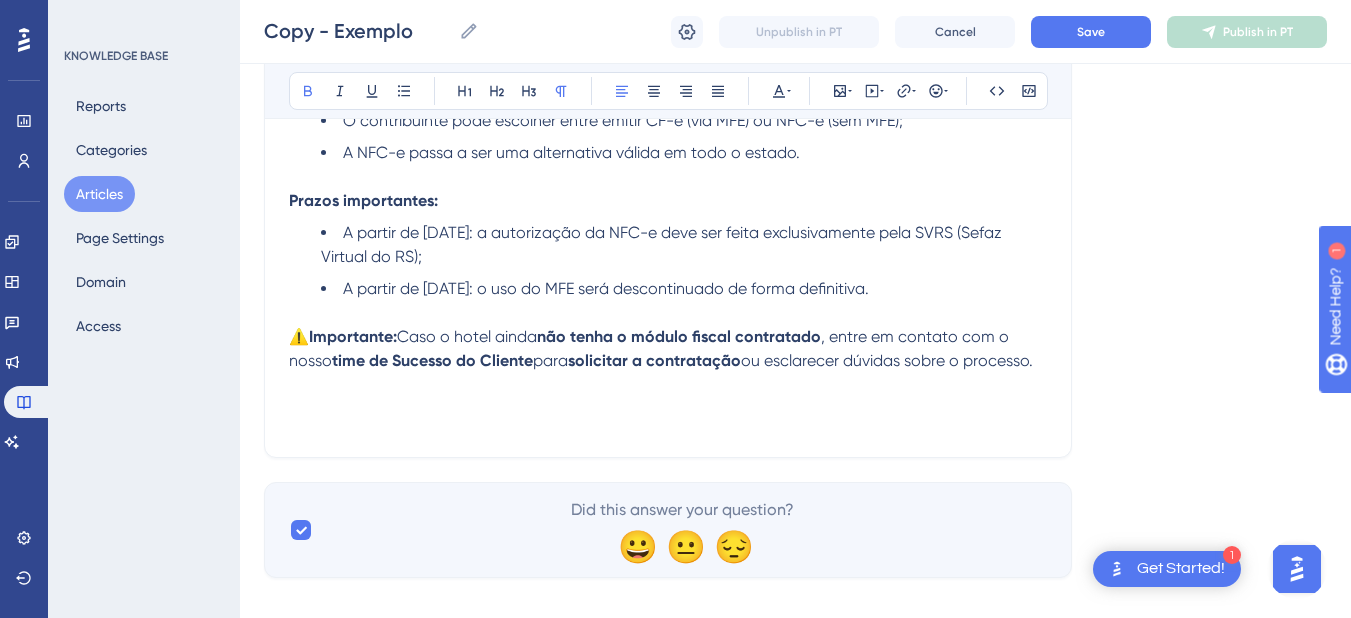 click at bounding box center [668, 403] 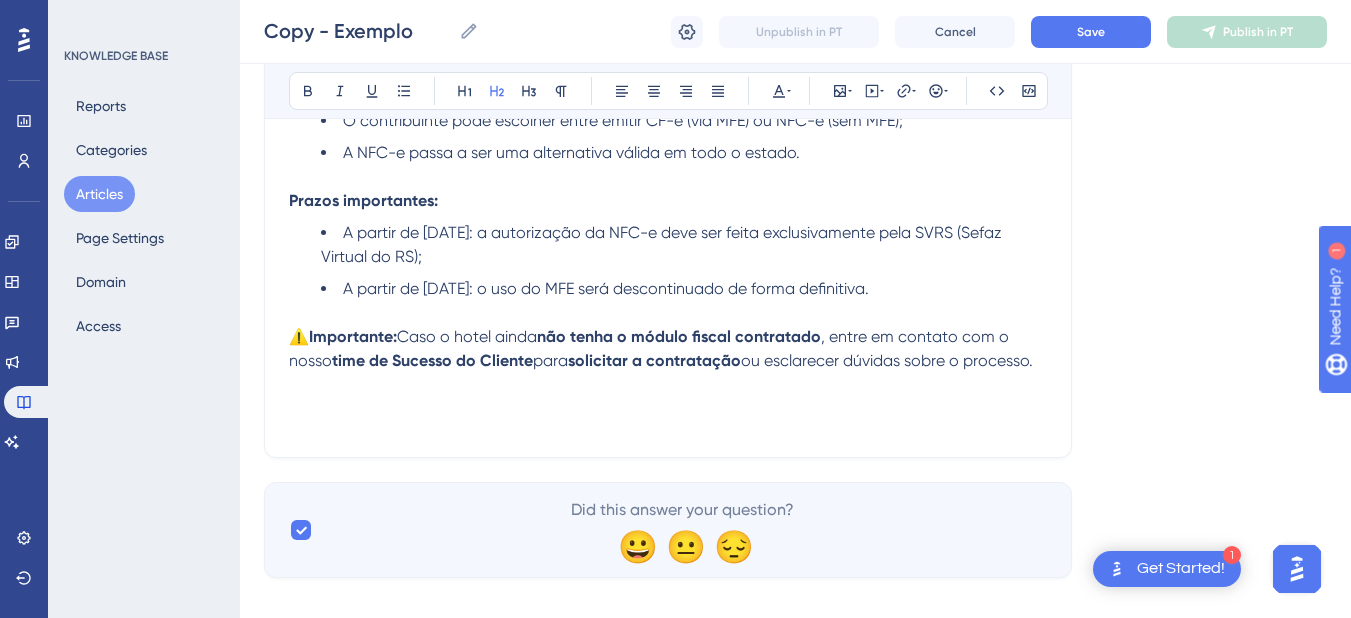 scroll, scrollTop: 944, scrollLeft: 0, axis: vertical 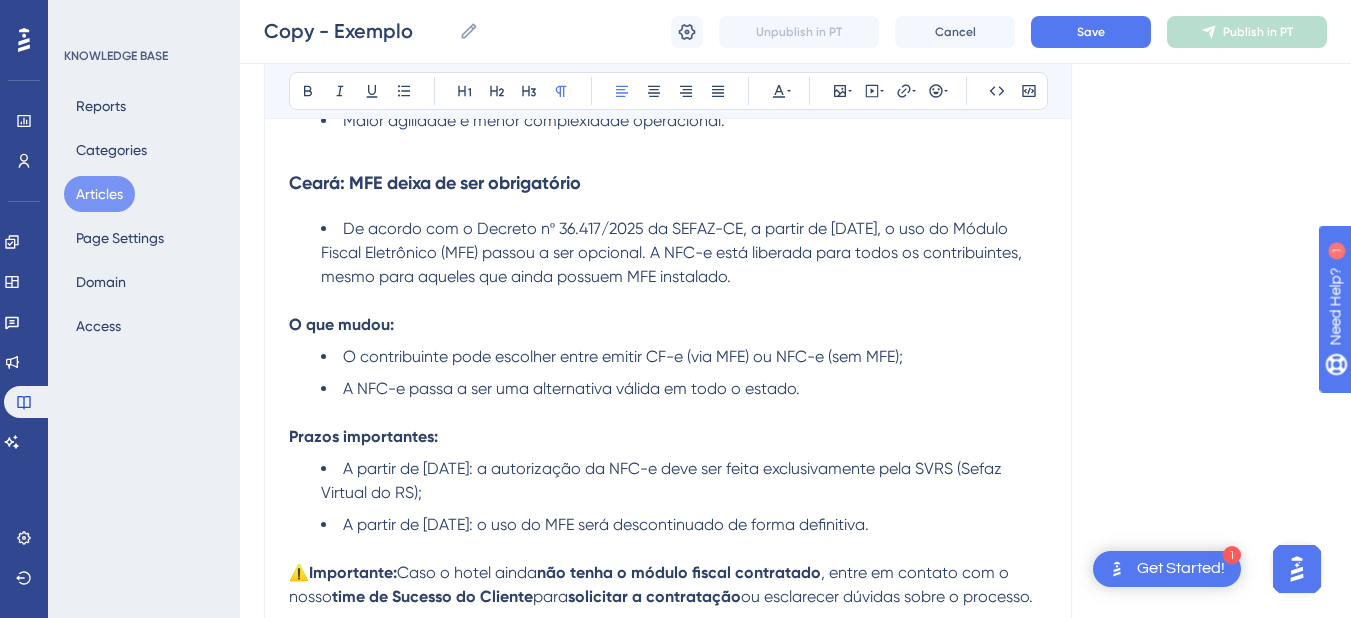 click on "Prazos importantes:" at bounding box center (363, 436) 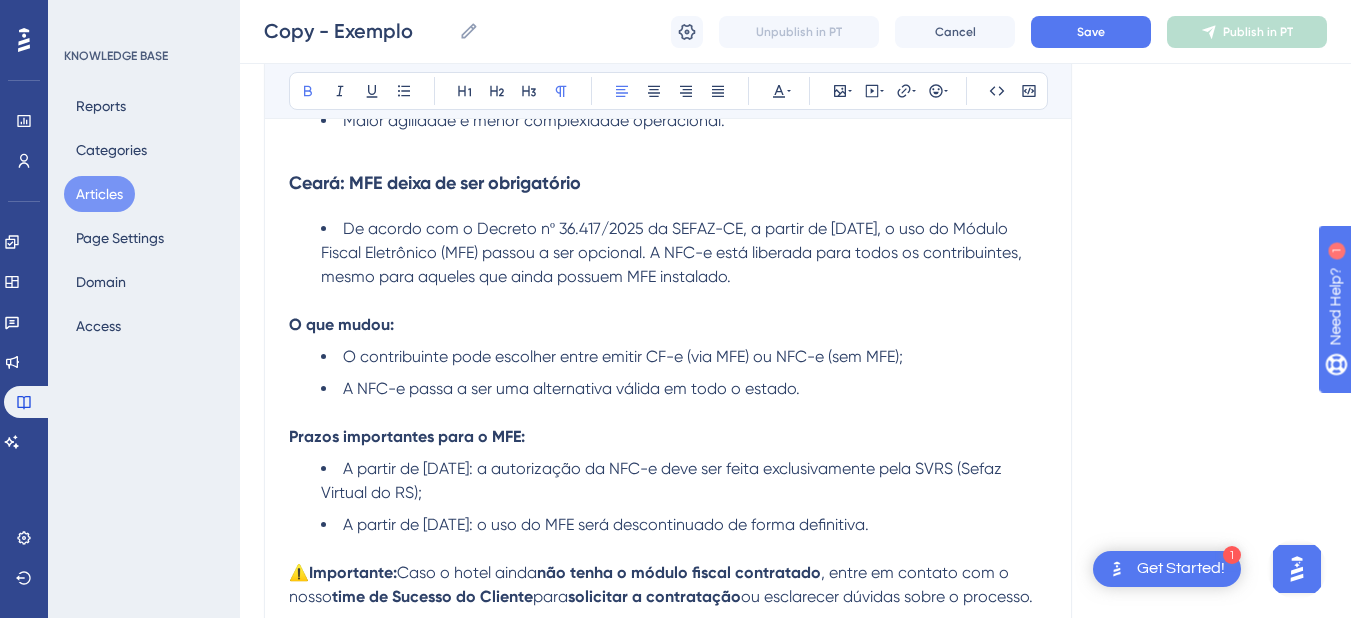 click on "A NFC-e passa a ser uma alternativa válida em todo o estado." at bounding box center [571, 388] 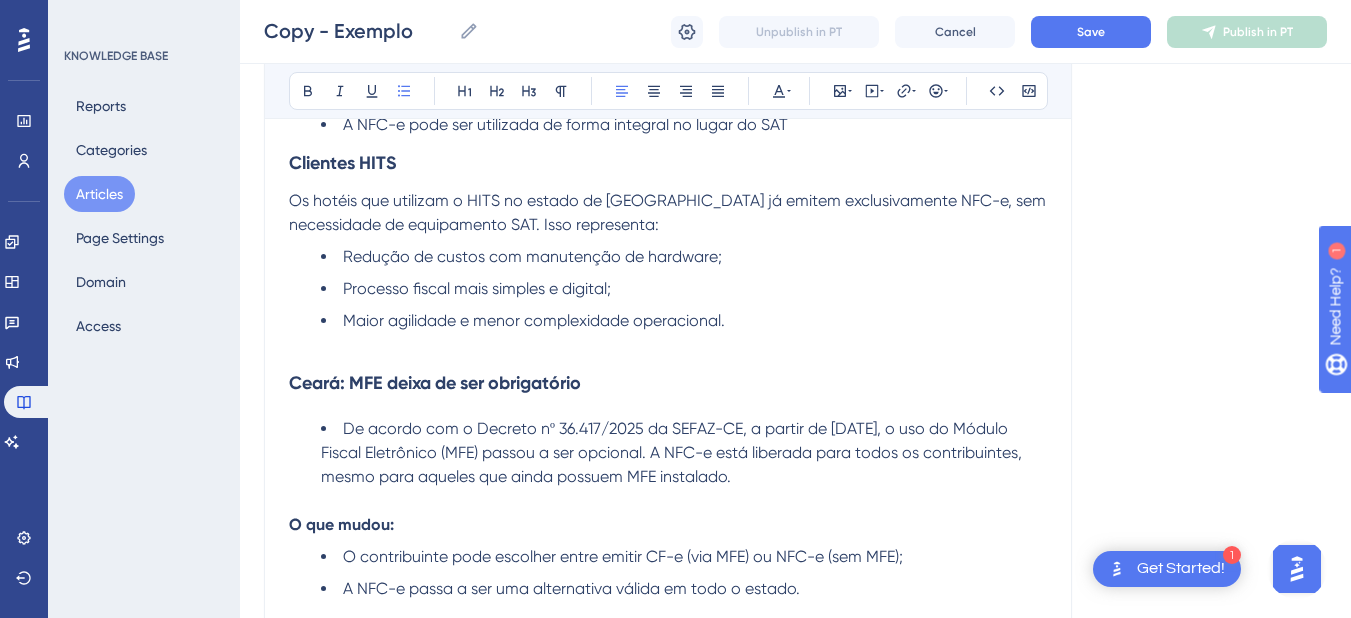 scroll, scrollTop: 144, scrollLeft: 0, axis: vertical 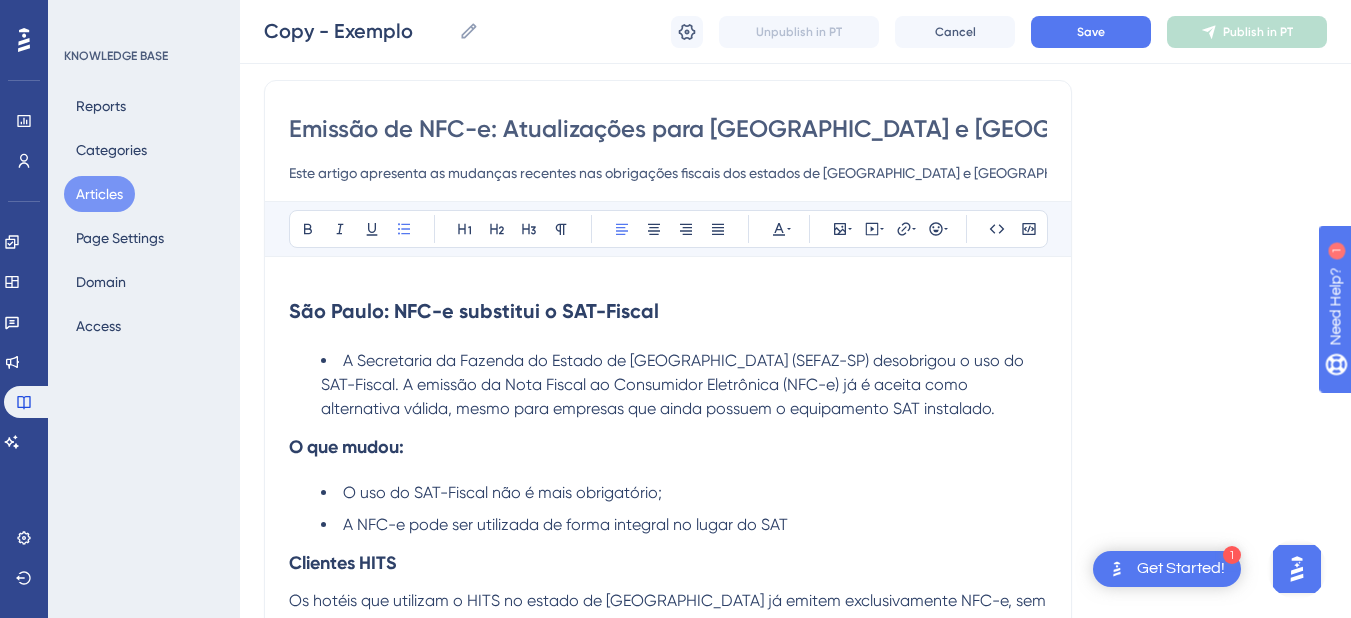 click on "São Paulo: NFC-e substitui o SAT-Fiscal" at bounding box center (474, 311) 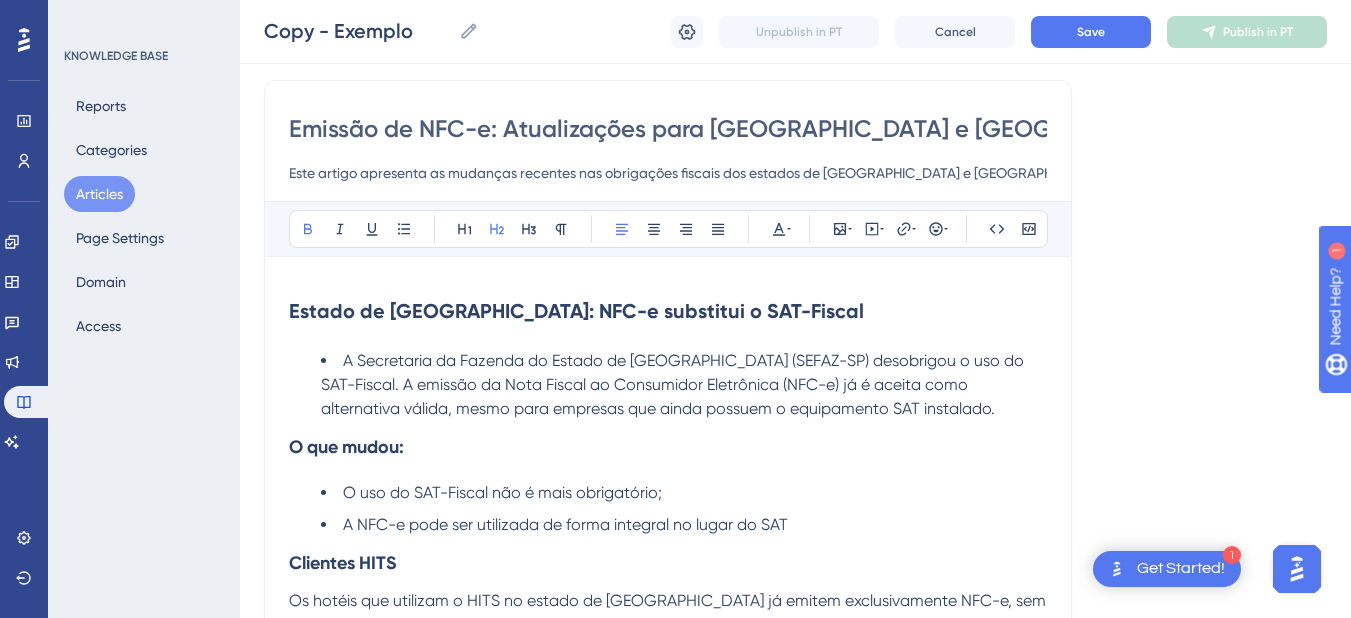 click on "Estado de [GEOGRAPHIC_DATA]: NFC-e substitui o SAT-Fiscal" at bounding box center [576, 311] 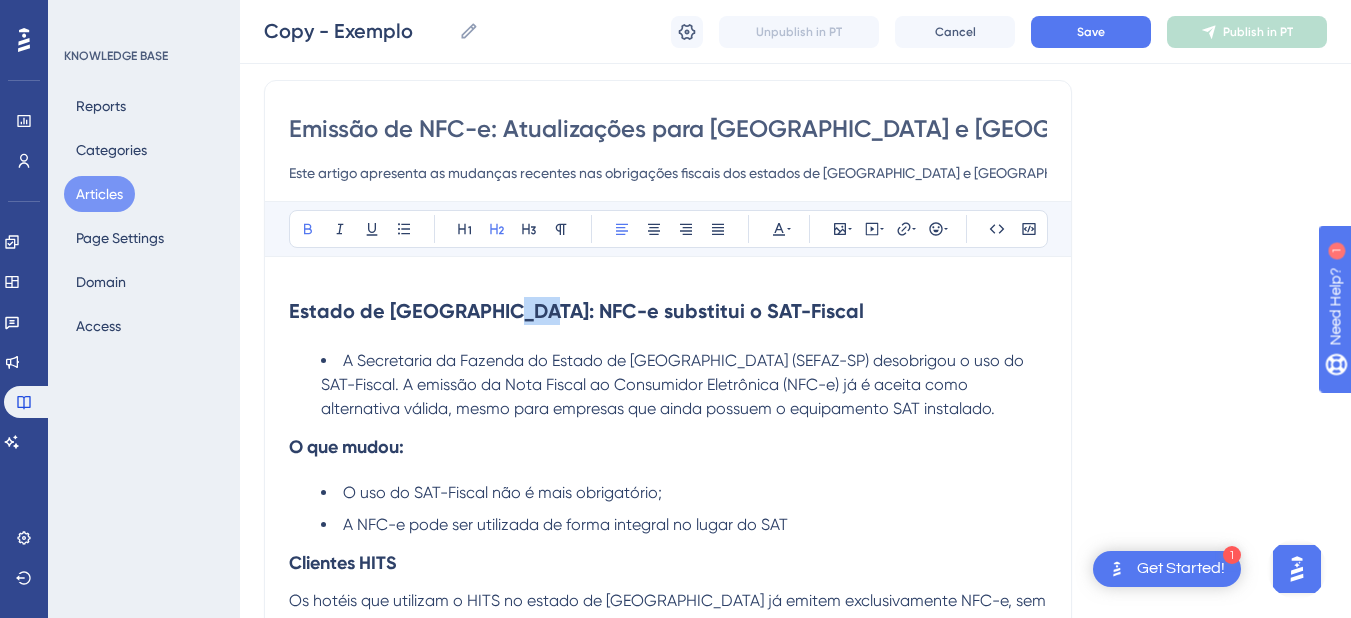 click on "Estado de [GEOGRAPHIC_DATA]: NFC-e substitui o SAT-Fiscal" at bounding box center [576, 311] 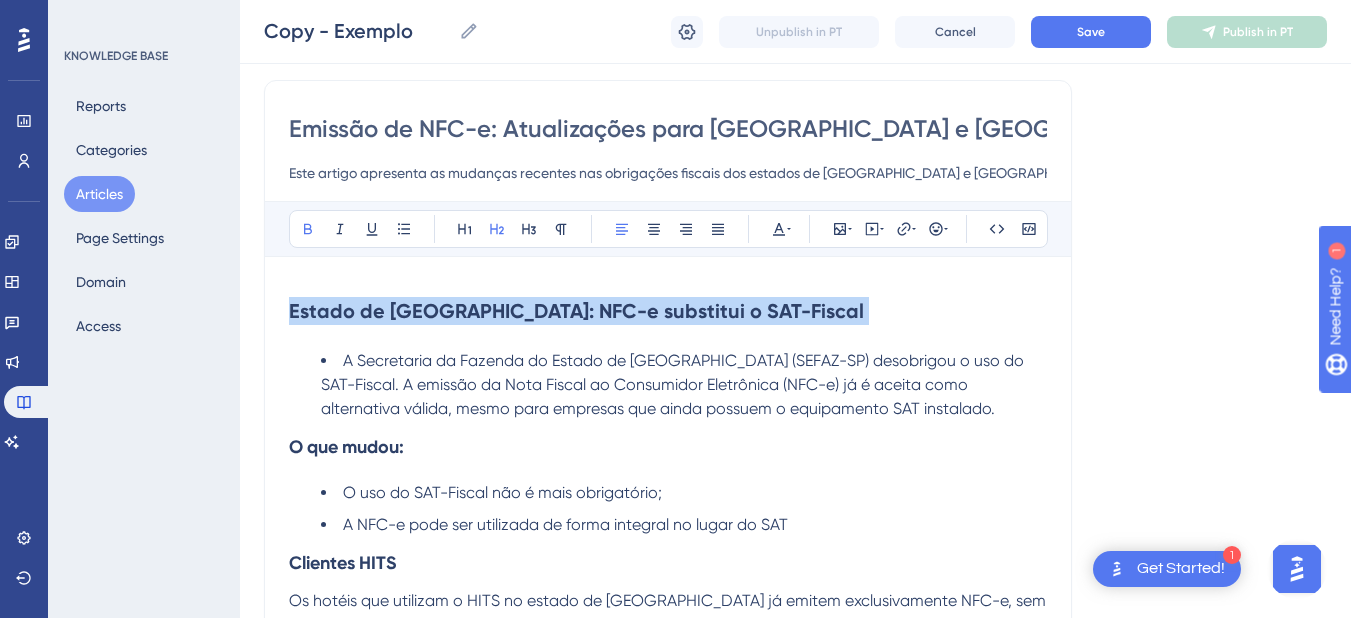 click on "Estado de [GEOGRAPHIC_DATA]: NFC-e substitui o SAT-Fiscal" at bounding box center (576, 311) 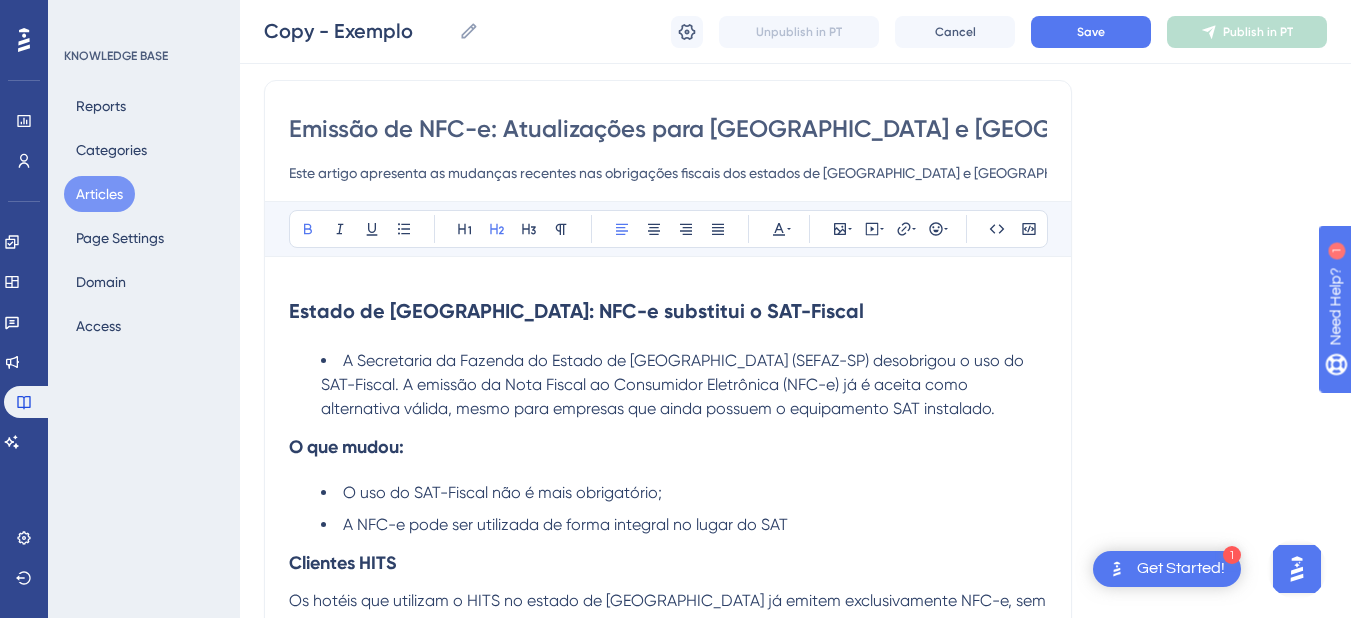 click on "Estado de [GEOGRAPHIC_DATA]: NFC-e substitui o SAT-Fiscal" at bounding box center (576, 311) 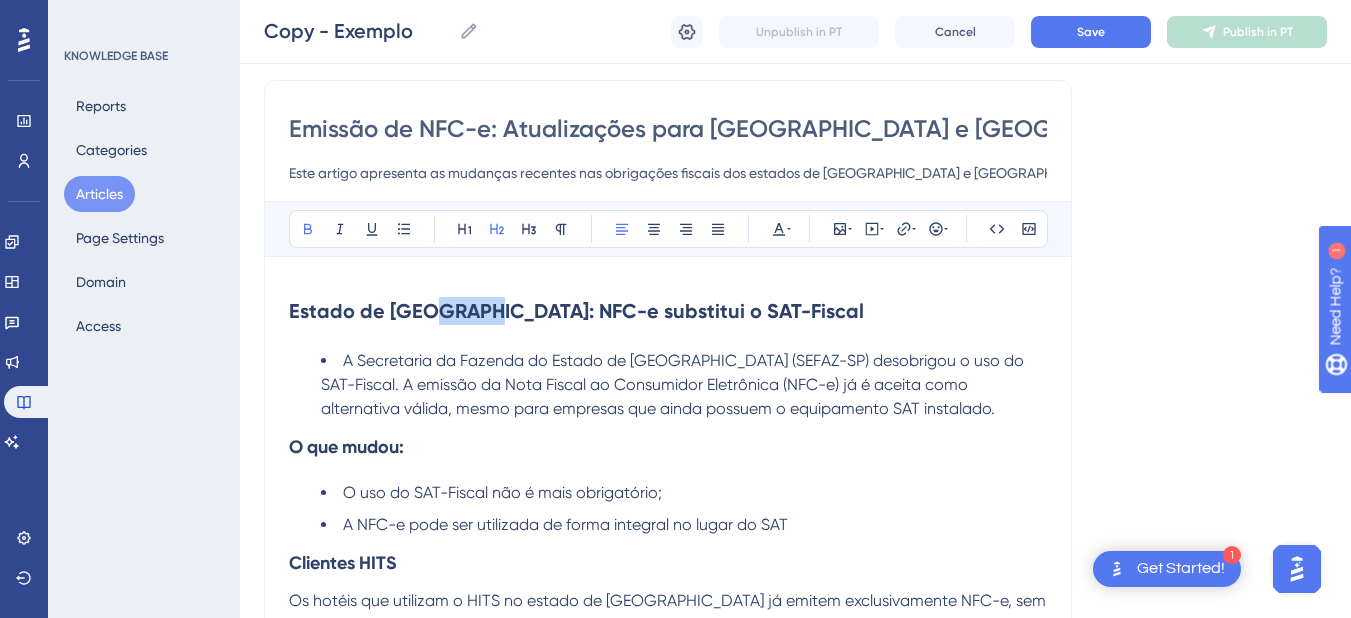 click on "Estado de [GEOGRAPHIC_DATA]: NFC-e substitui o SAT-Fiscal" at bounding box center (576, 311) 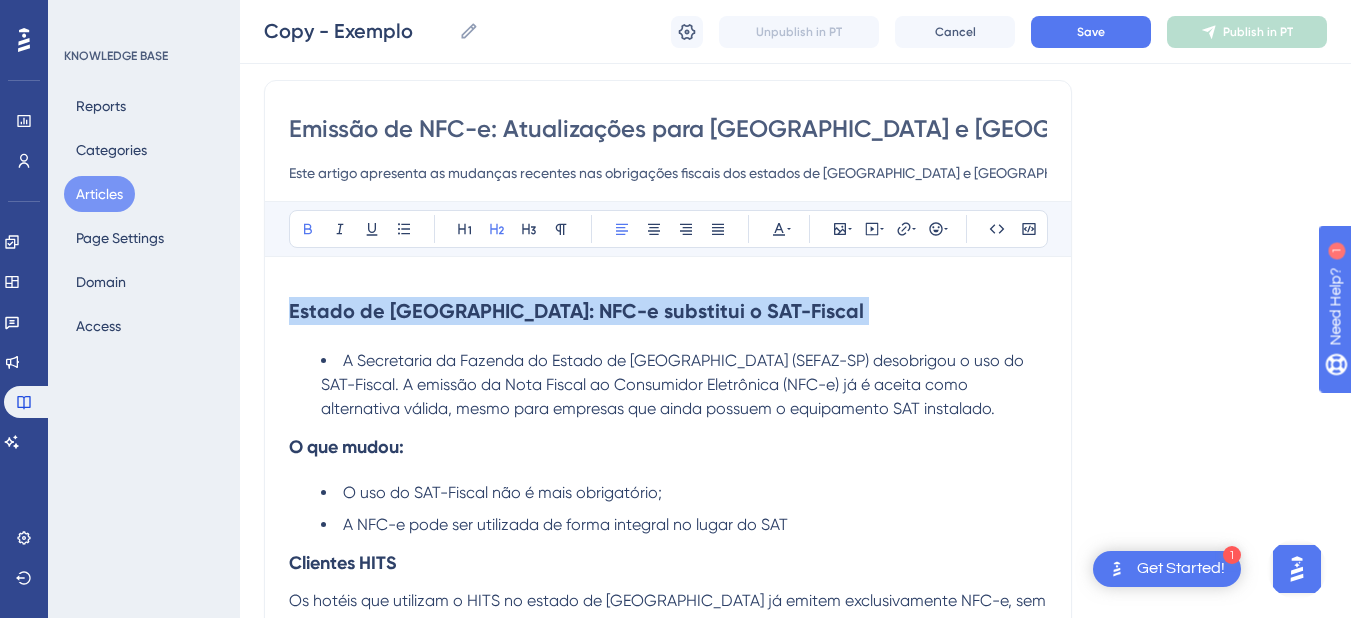 click on "Estado de [GEOGRAPHIC_DATA]: NFC-e substitui o SAT-Fiscal" at bounding box center (576, 311) 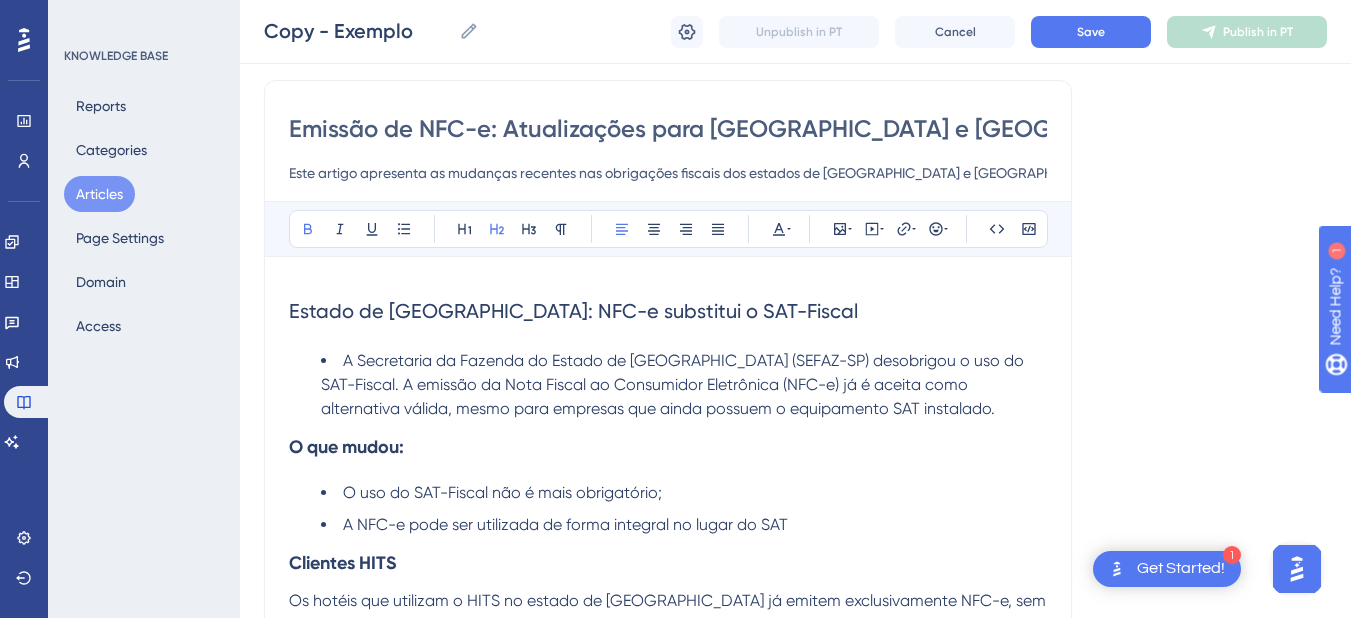 click on "Estado de [GEOGRAPHIC_DATA]: NFC-e substitui o SAT-Fiscal" at bounding box center (573, 311) 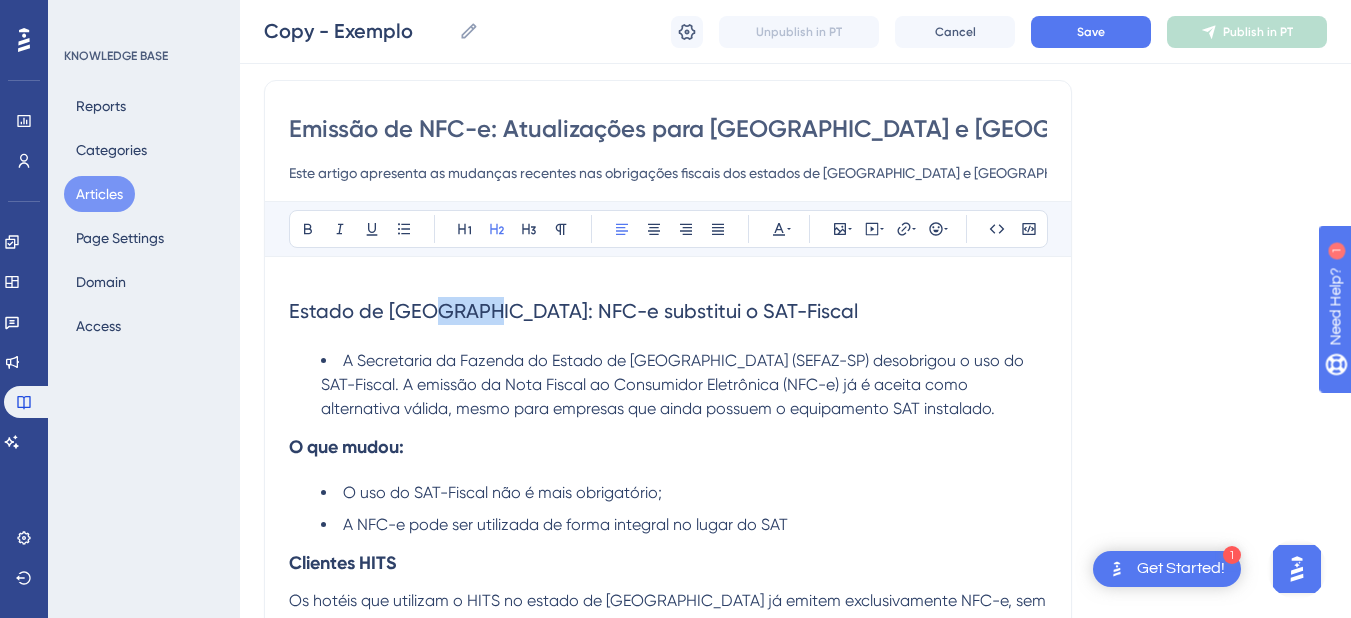 click on "Estado de [GEOGRAPHIC_DATA]: NFC-e substitui o SAT-Fiscal" at bounding box center (573, 311) 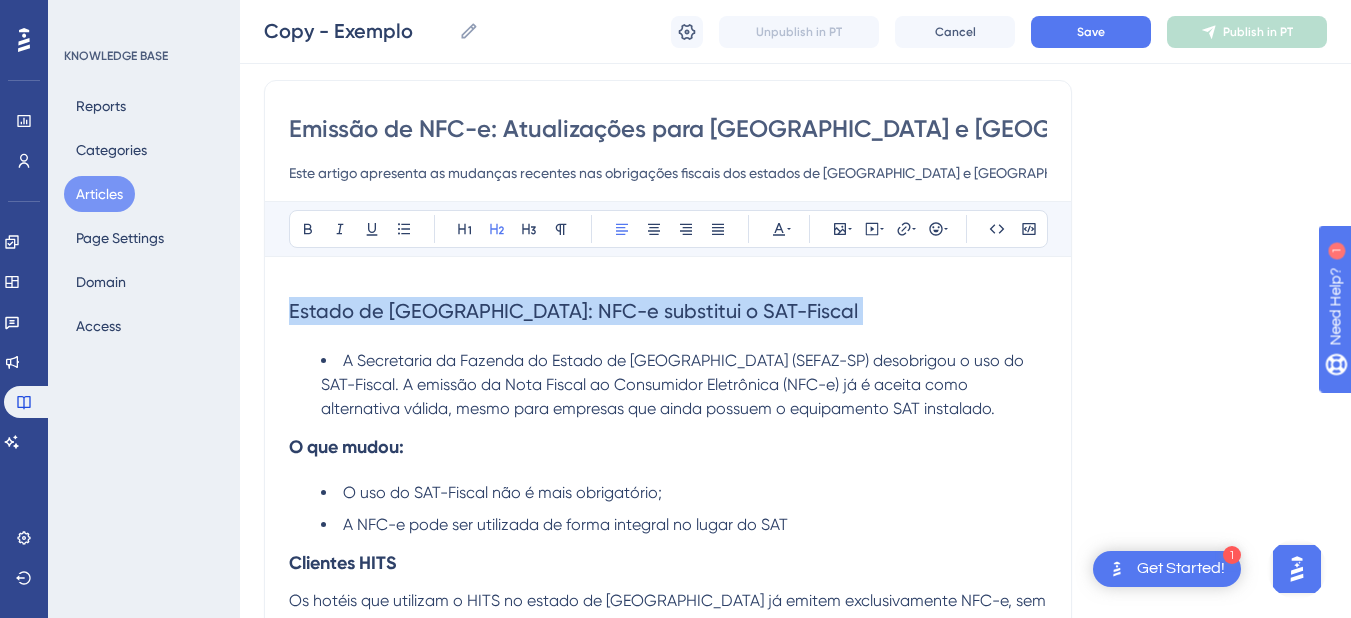 click on "Estado de [GEOGRAPHIC_DATA]: NFC-e substitui o SAT-Fiscal" at bounding box center [573, 311] 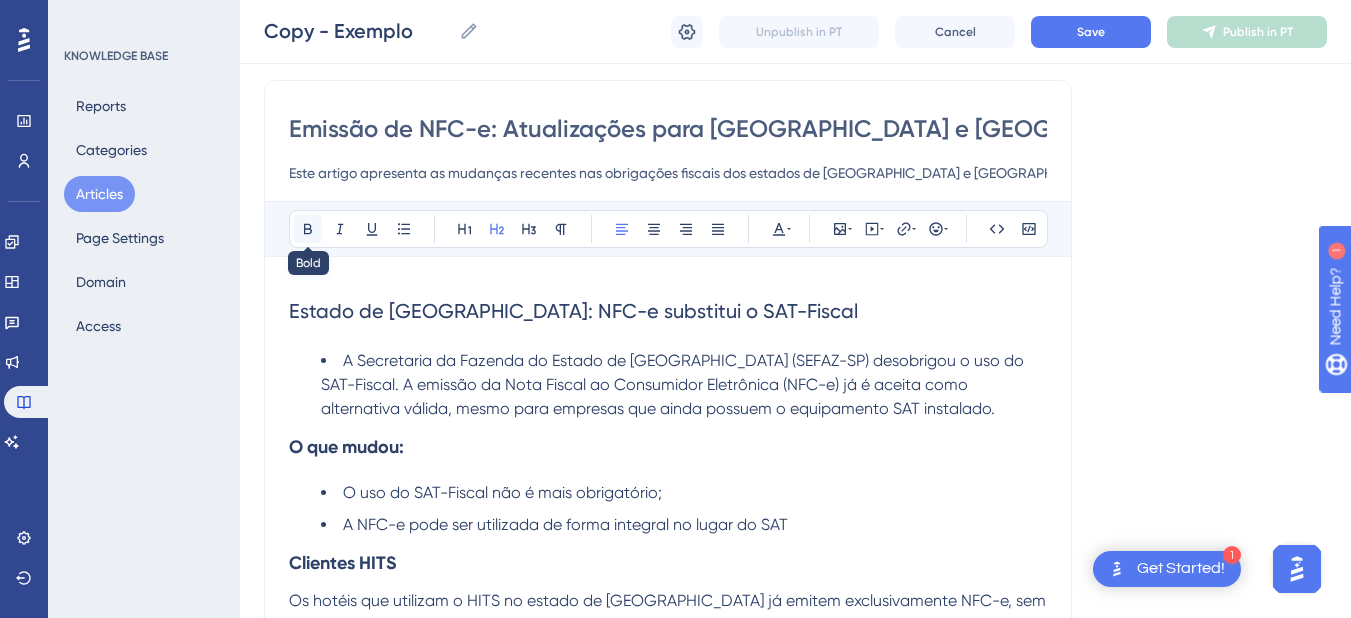 click 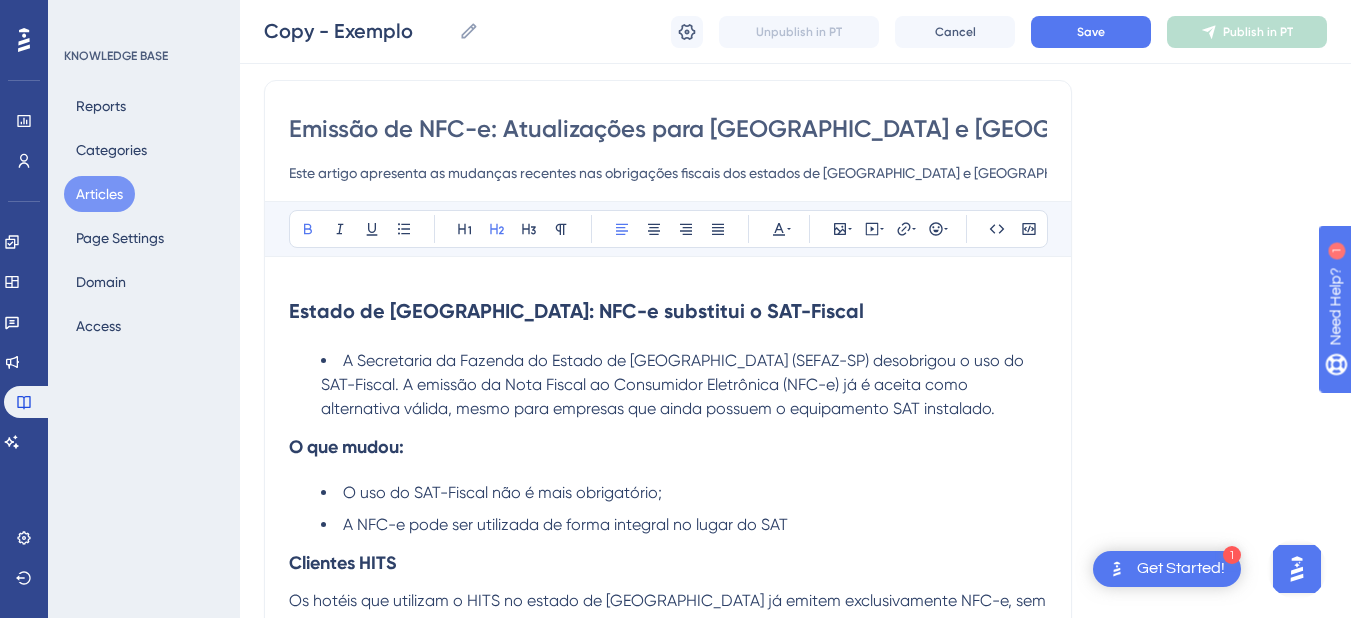 click on "Estado de [GEOGRAPHIC_DATA]: NFC-e substitui o SAT-Fiscal" at bounding box center [668, 311] 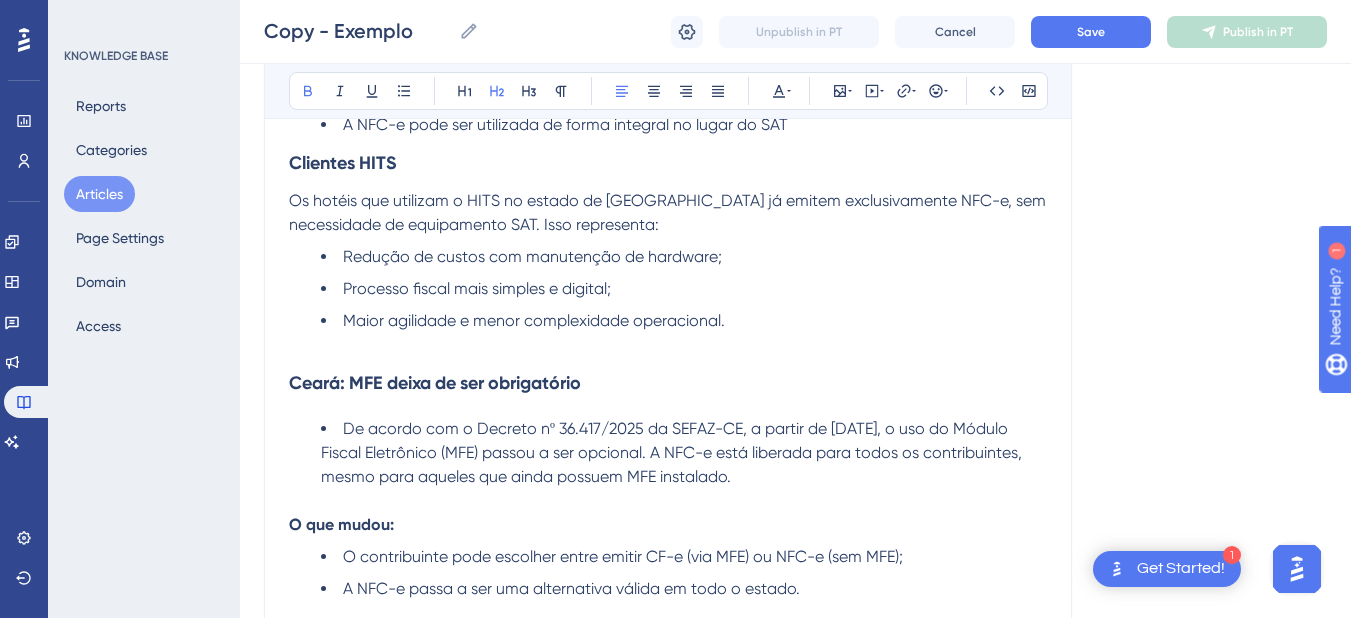 scroll, scrollTop: 344, scrollLeft: 0, axis: vertical 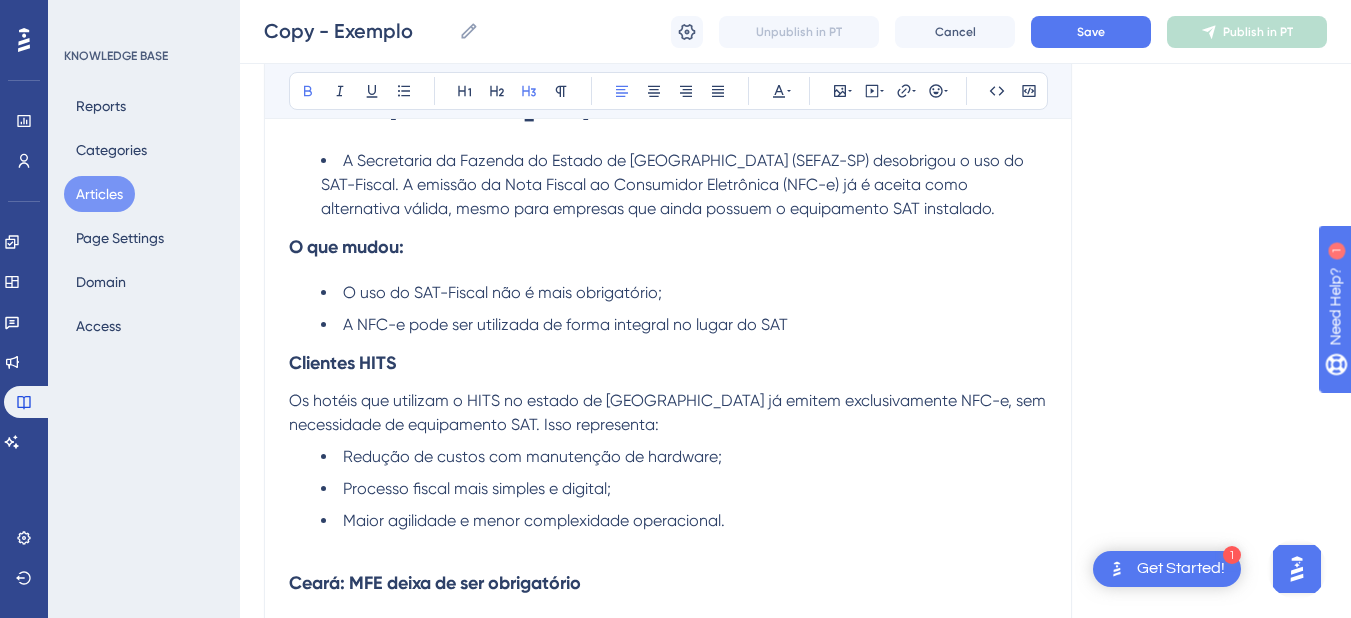 click on "Clientes HITS" at bounding box center [668, 363] 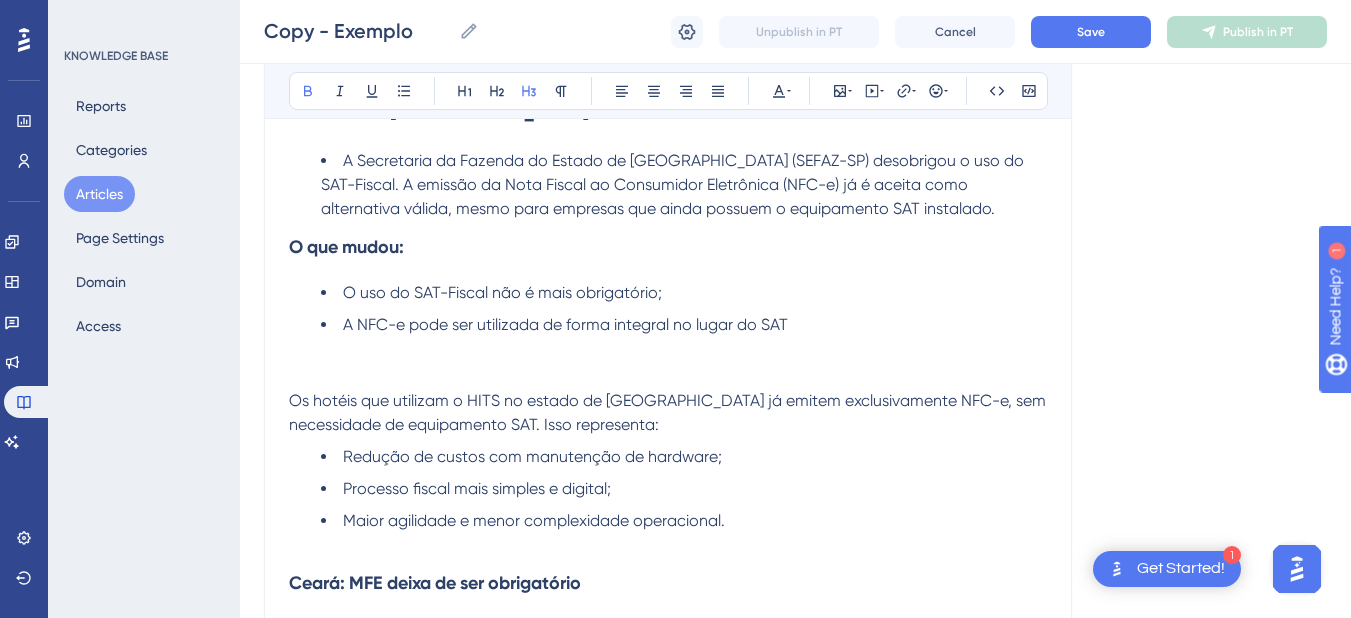click on "Emissão de NFC-e: Atualizações para [GEOGRAPHIC_DATA] e Ceará Este artigo apresenta as mudanças recentes nas obrigações fiscais dos estados de [GEOGRAPHIC_DATA] e [GEOGRAPHIC_DATA], e como o sistema HITS já está preparado para atender essas exigências. Bold Italic Underline Bullet Point Heading 1 Heading 2 Heading 3 Normal Align Left Align Center Align Right Align Justify Text Color Insert Image Embed Video Hyperlink Emojis Code Code Block Estado de [GEOGRAPHIC_DATA]: NFC-e substitui o SAT-Fiscal A Secretaria da Fazenda do Estado de [GEOGRAPHIC_DATA] (SEFAZ-SP) desobrigou o uso do SAT-Fiscal. A emissão da Nota Fiscal ao Consumidor Eletrônica (NFC-e) já é aceita como alternativa válida, mesmo para empresas que ainda possuem o equipamento SAT instalado. O que mudou: O uso do SAT-Fiscal não é mais obrigatório; A NFC-e pode ser utilizada de forma integral no lugar do SAT Os hotéis que utilizam o HITS no estado de [GEOGRAPHIC_DATA] já emitem exclusivamente NFC-e, sem necessidade de equipamento SAT. Isso representa: O que mudou: ⚠️" at bounding box center (668, 457) 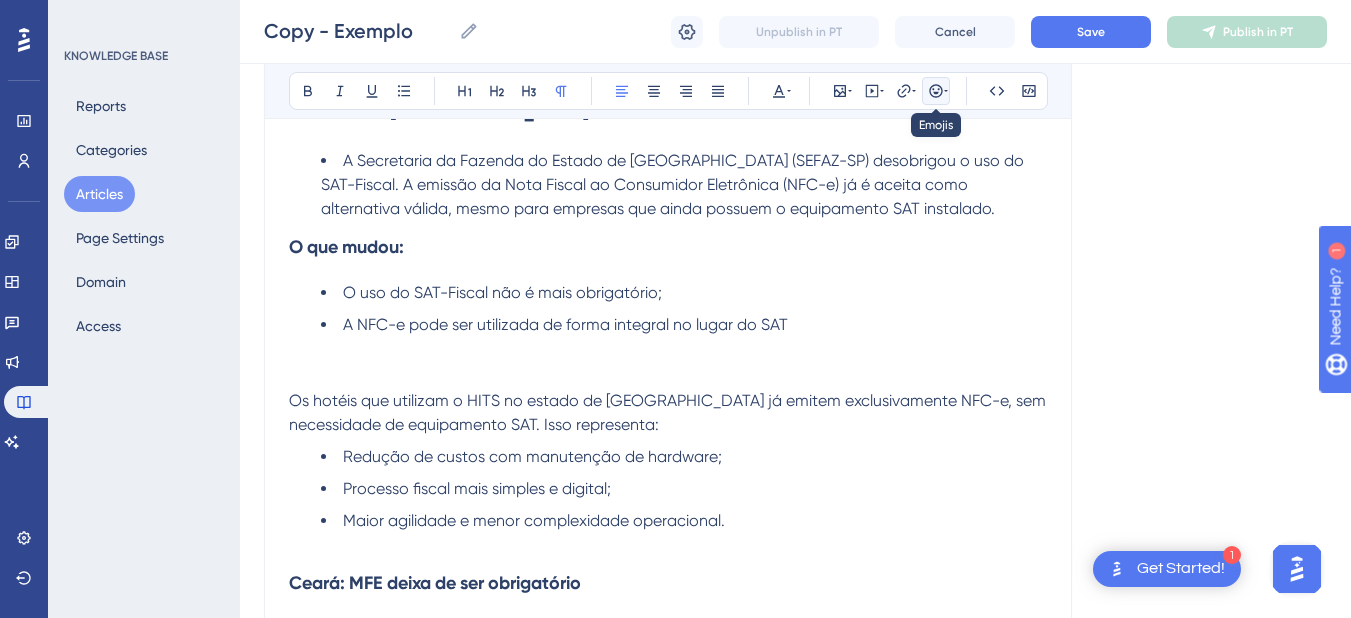click 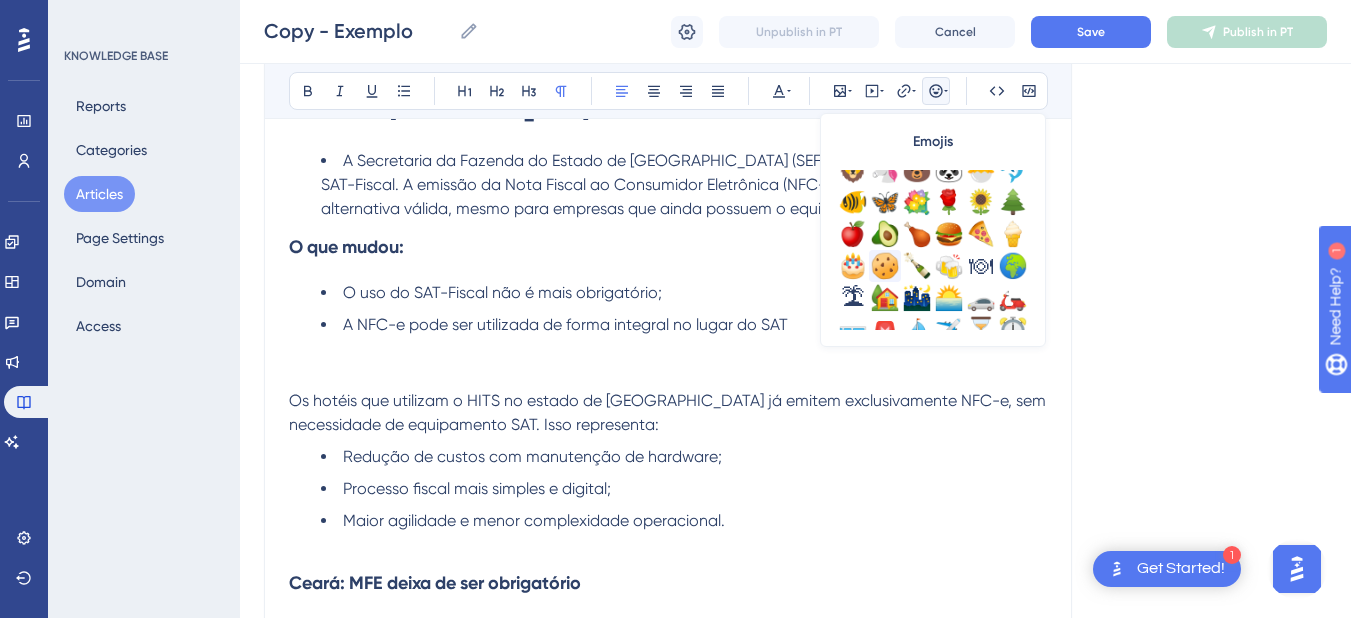 scroll, scrollTop: 600, scrollLeft: 0, axis: vertical 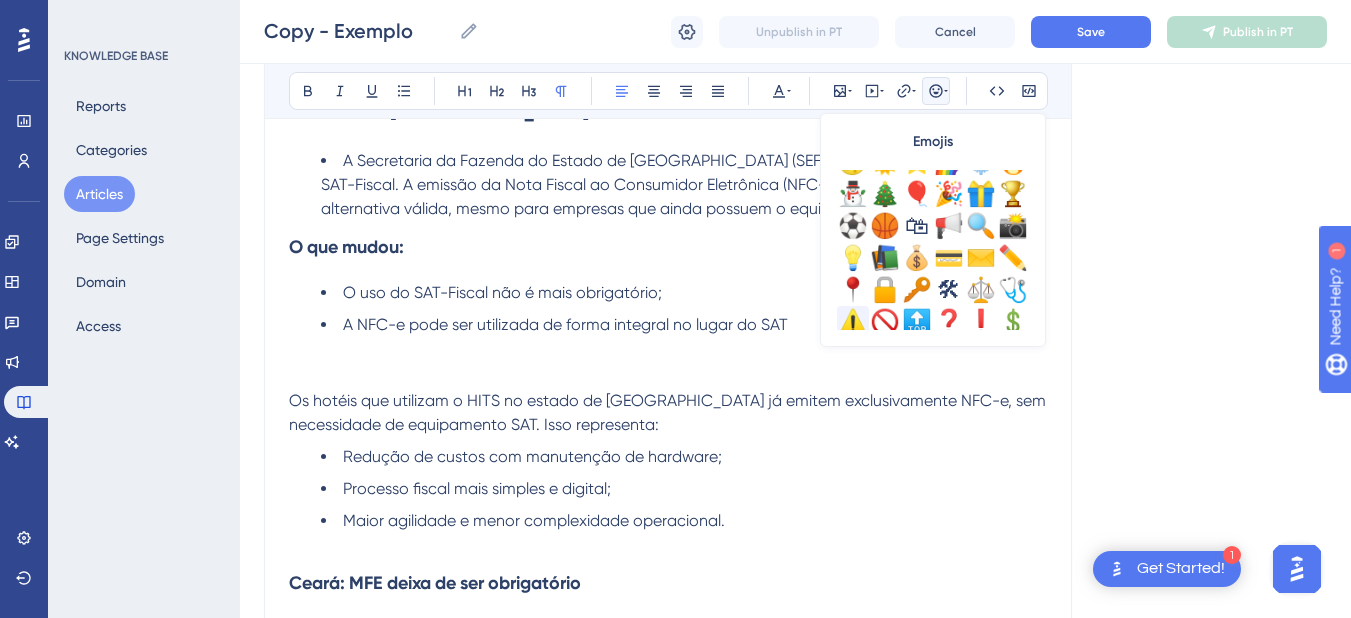 click on "⚠️" at bounding box center [853, 322] 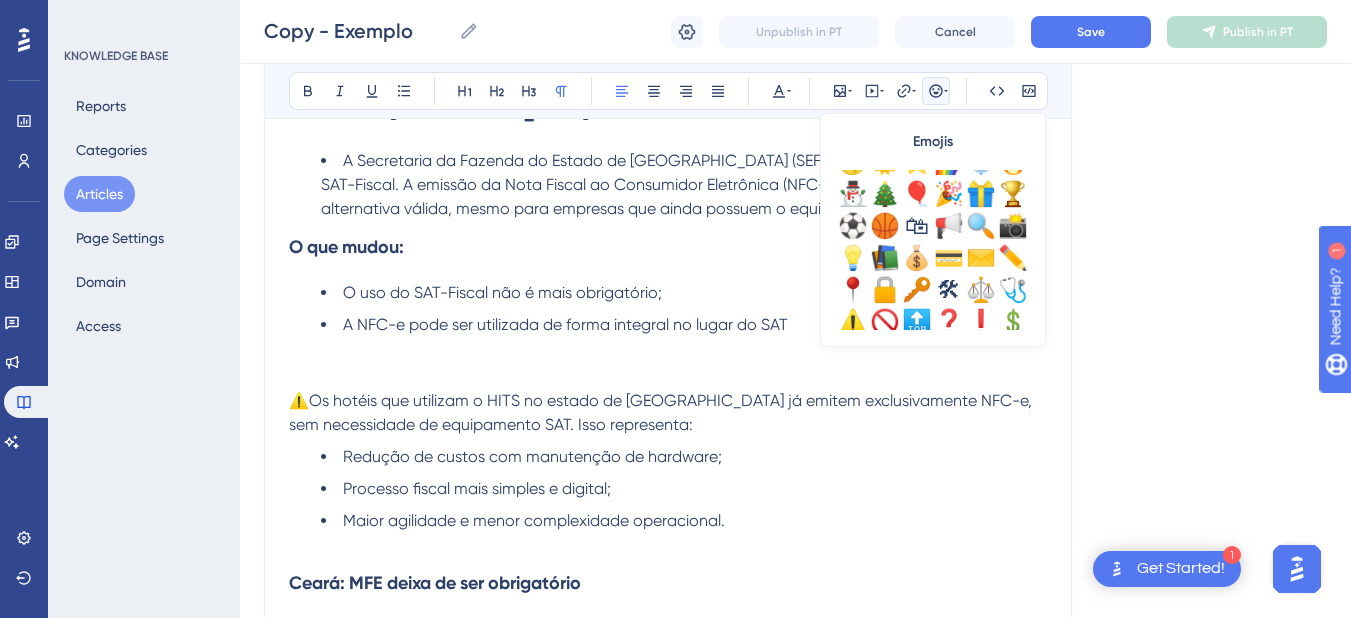 click on "Maior agilidade e menor complexidade operacional." at bounding box center [684, 521] 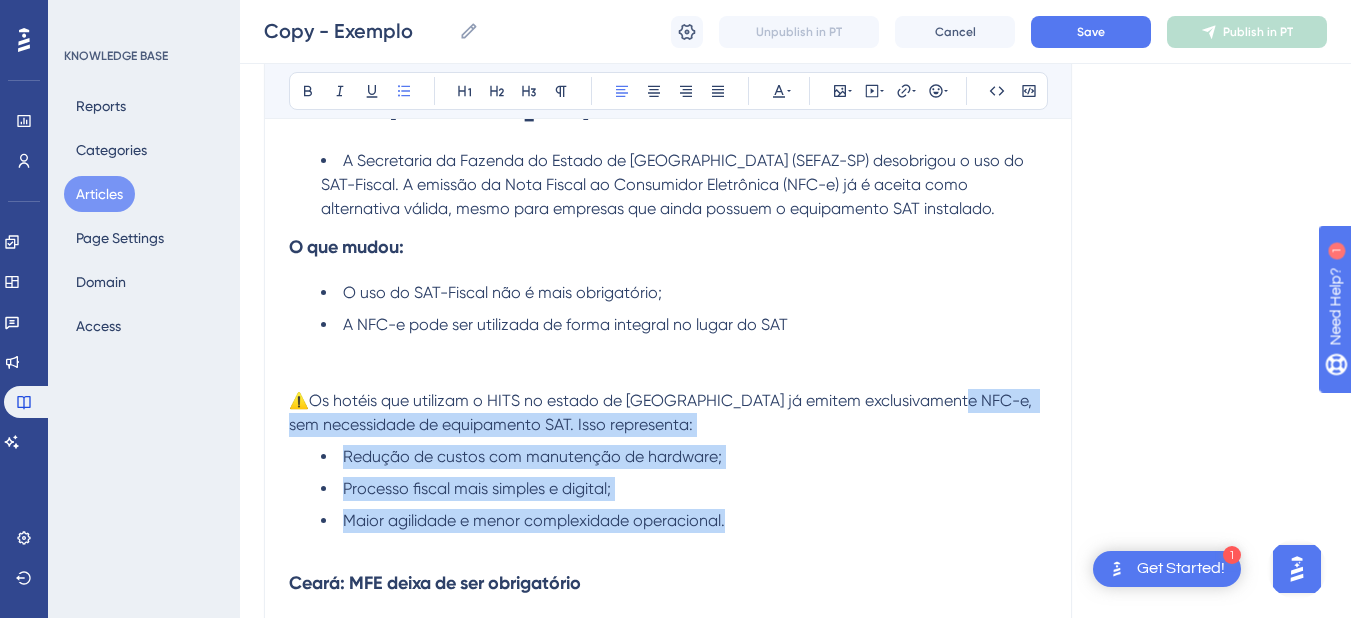 drag, startPoint x: 754, startPoint y: 515, endPoint x: 949, endPoint y: 403, distance: 224.87552 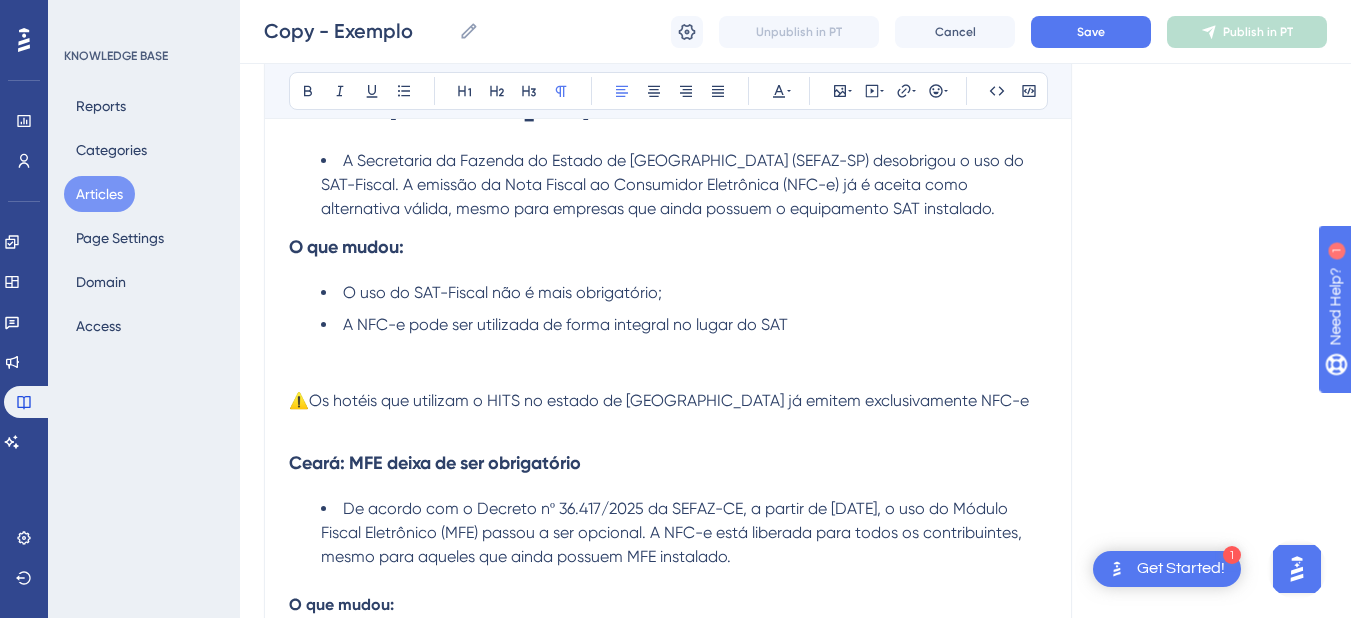 click on "⚠️Os hotéis que utilizam o HITS no estado de [GEOGRAPHIC_DATA] já emitem exclusivamente NFC-e" at bounding box center [659, 400] 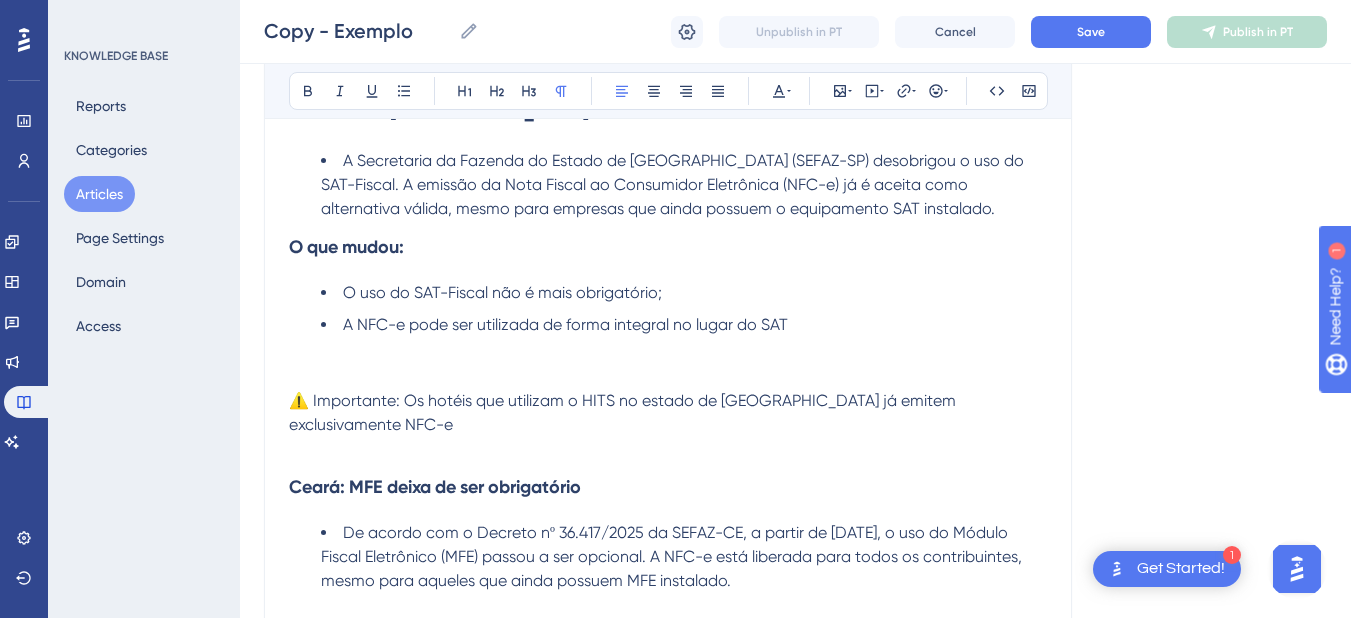 click on "⚠️ Importante: Os hotéis que utilizam o HITS no estado de [GEOGRAPHIC_DATA] já emitem exclusivamente NFC-e" at bounding box center (624, 412) 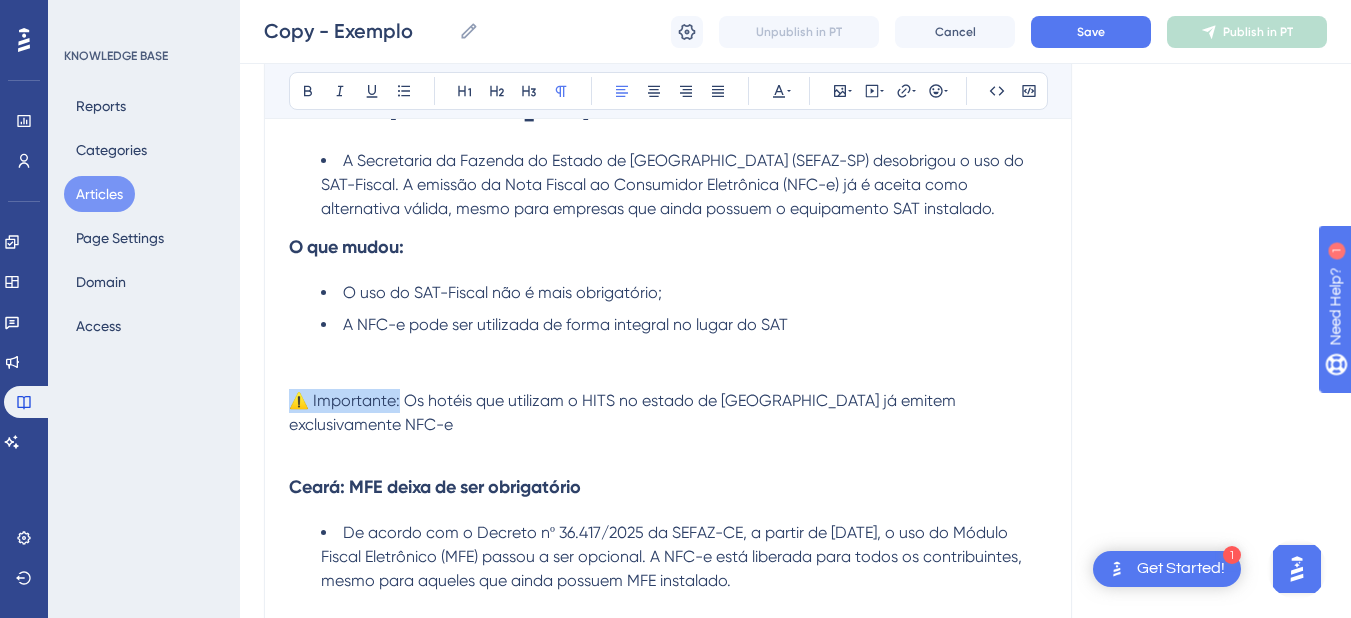 drag, startPoint x: 402, startPoint y: 401, endPoint x: 274, endPoint y: 378, distance: 130.04999 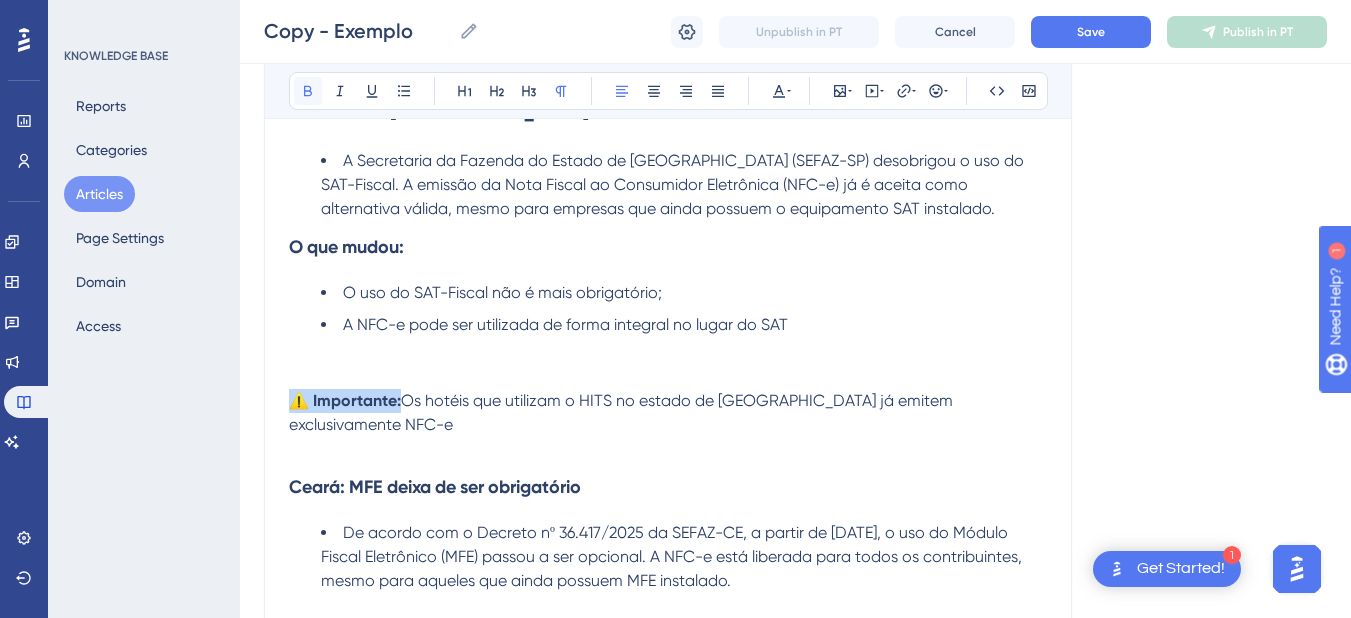 click at bounding box center (308, 91) 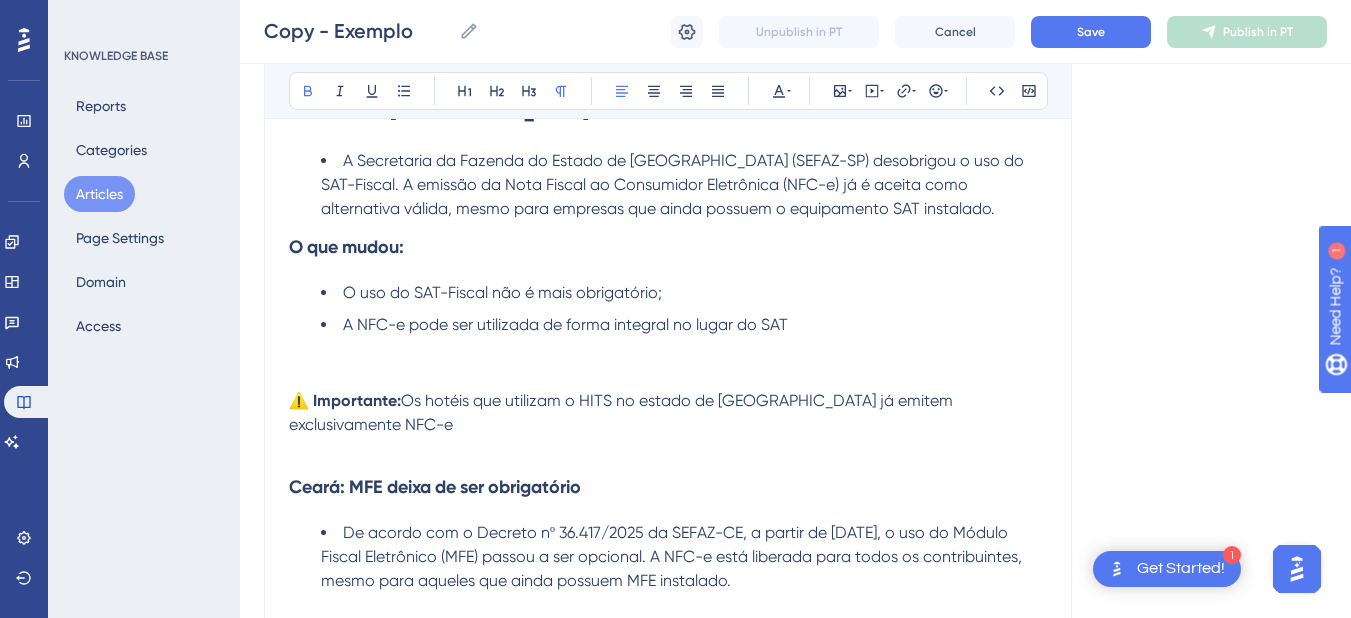 click at bounding box center [668, 363] 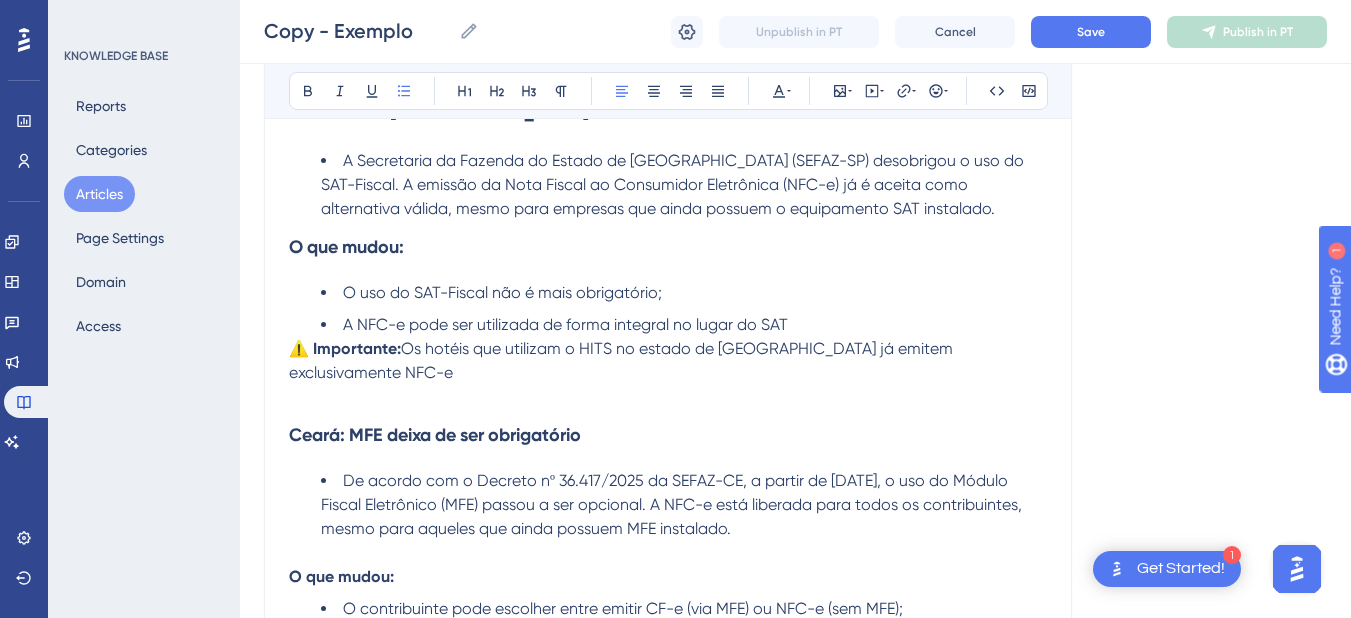 click at bounding box center (668, 397) 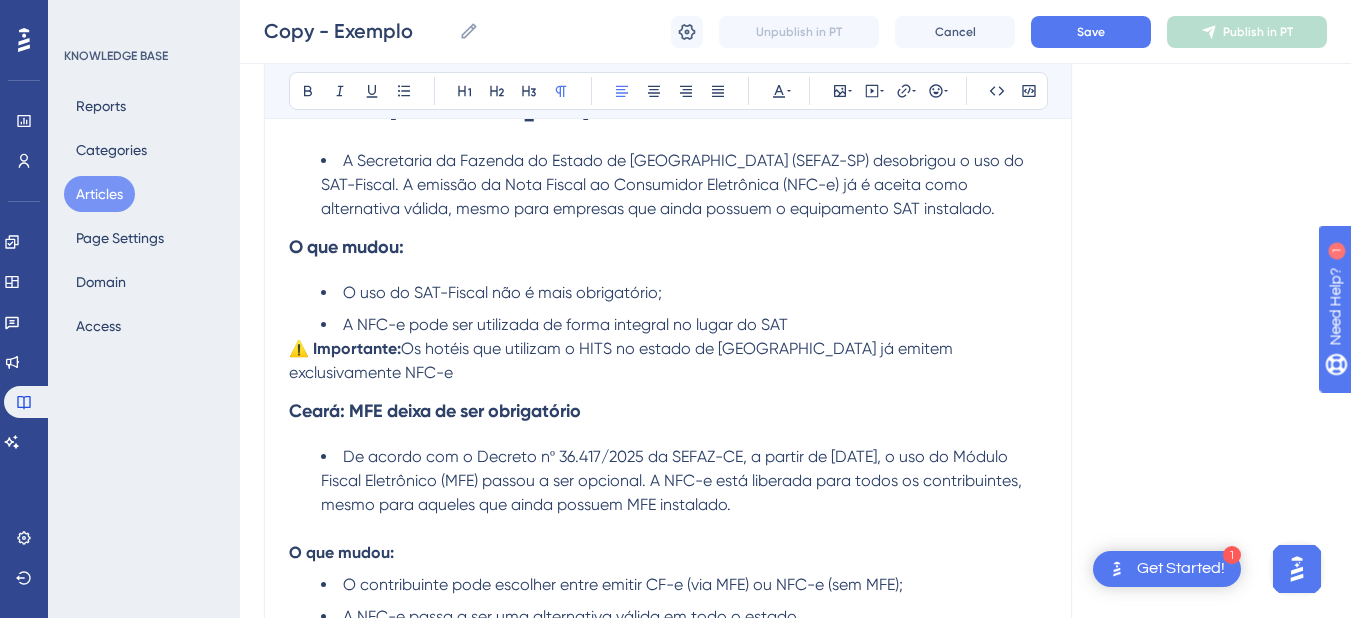 click on "⚠️ Importante:" at bounding box center (345, 348) 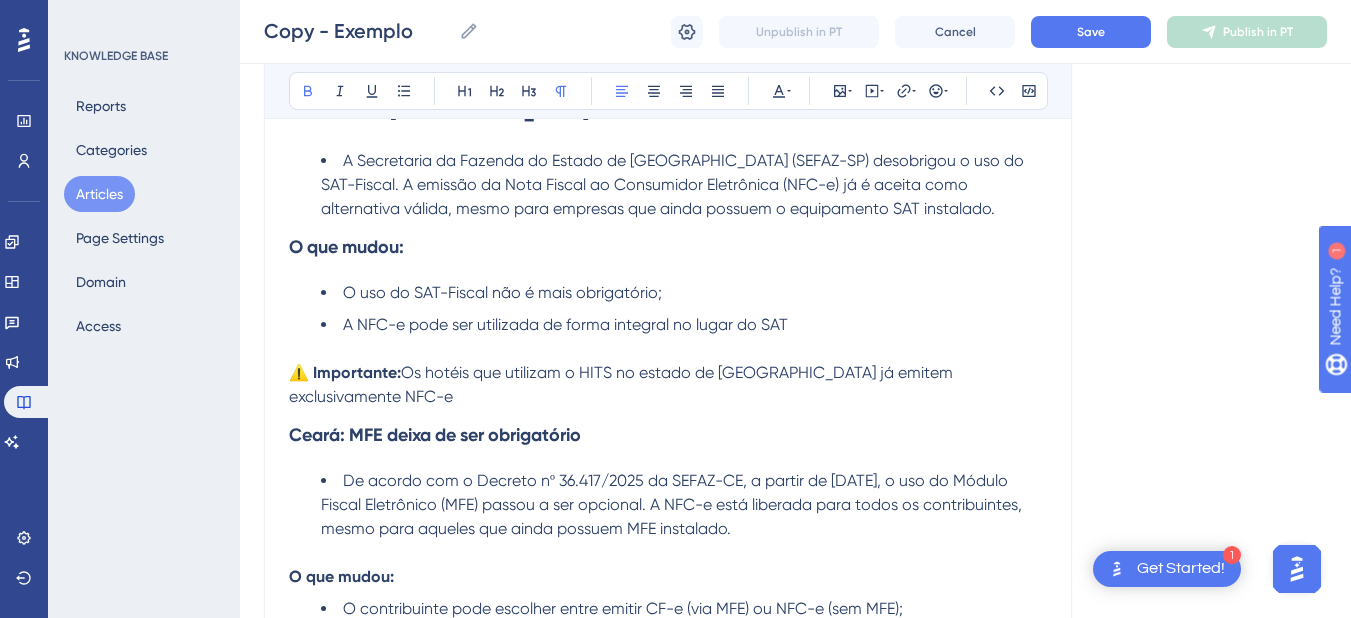 scroll, scrollTop: 544, scrollLeft: 0, axis: vertical 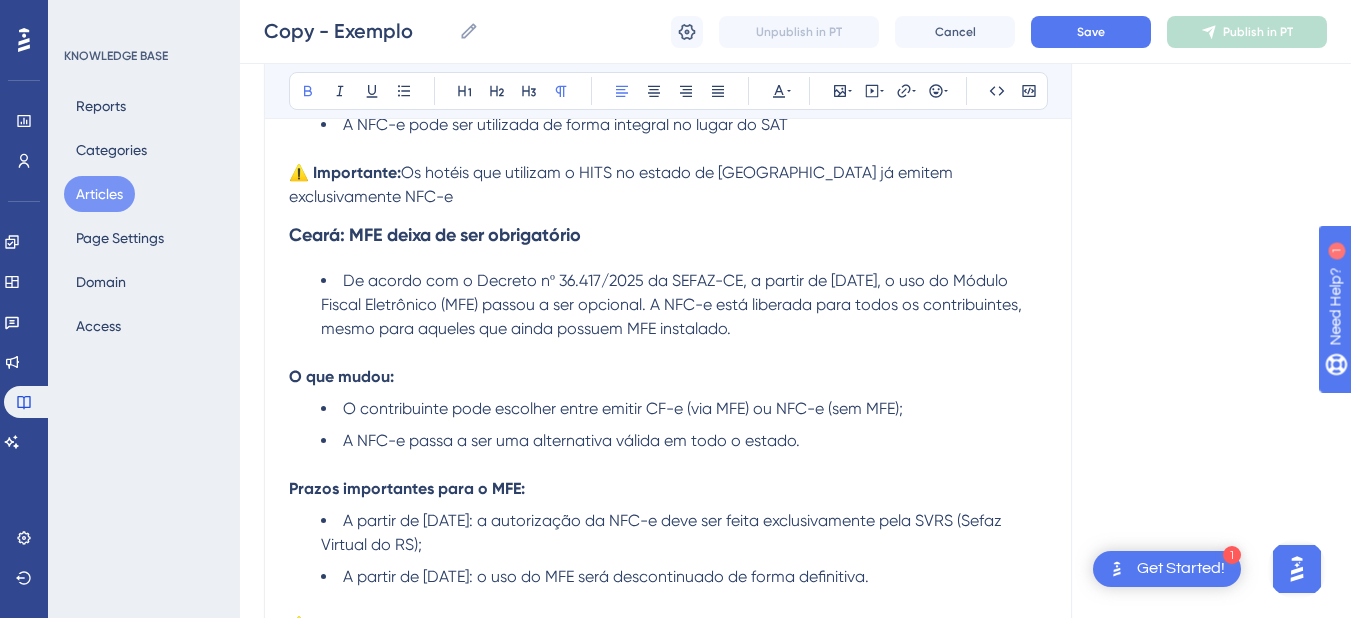 click on "Ceará: MFE deixa de ser obrigatório" at bounding box center [435, 235] 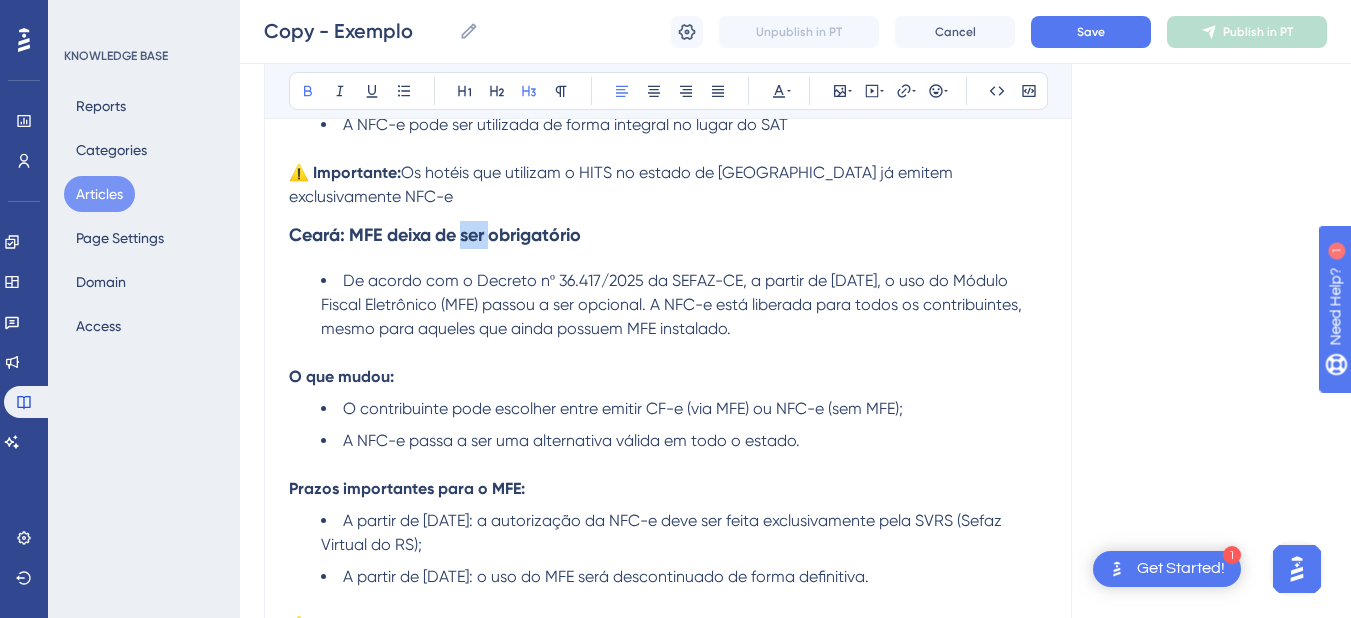 click on "Ceará: MFE deixa de ser obrigatório" at bounding box center (435, 235) 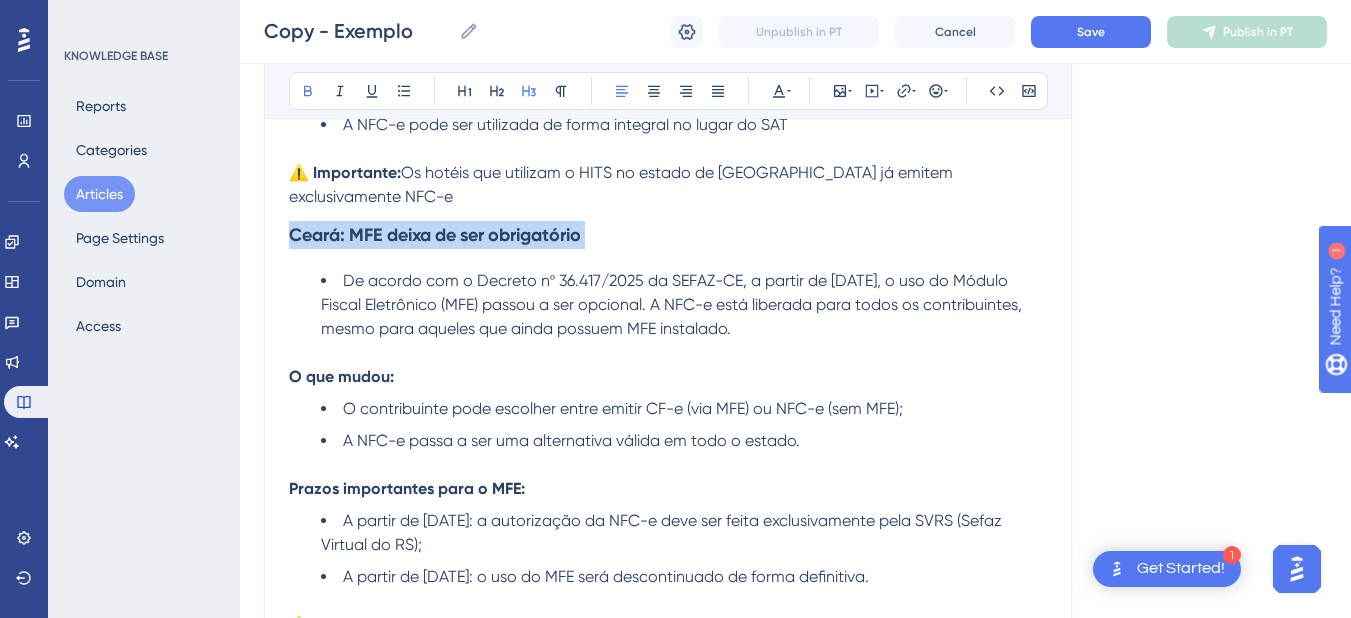 click on "Ceará: MFE deixa de ser obrigatório" at bounding box center (435, 235) 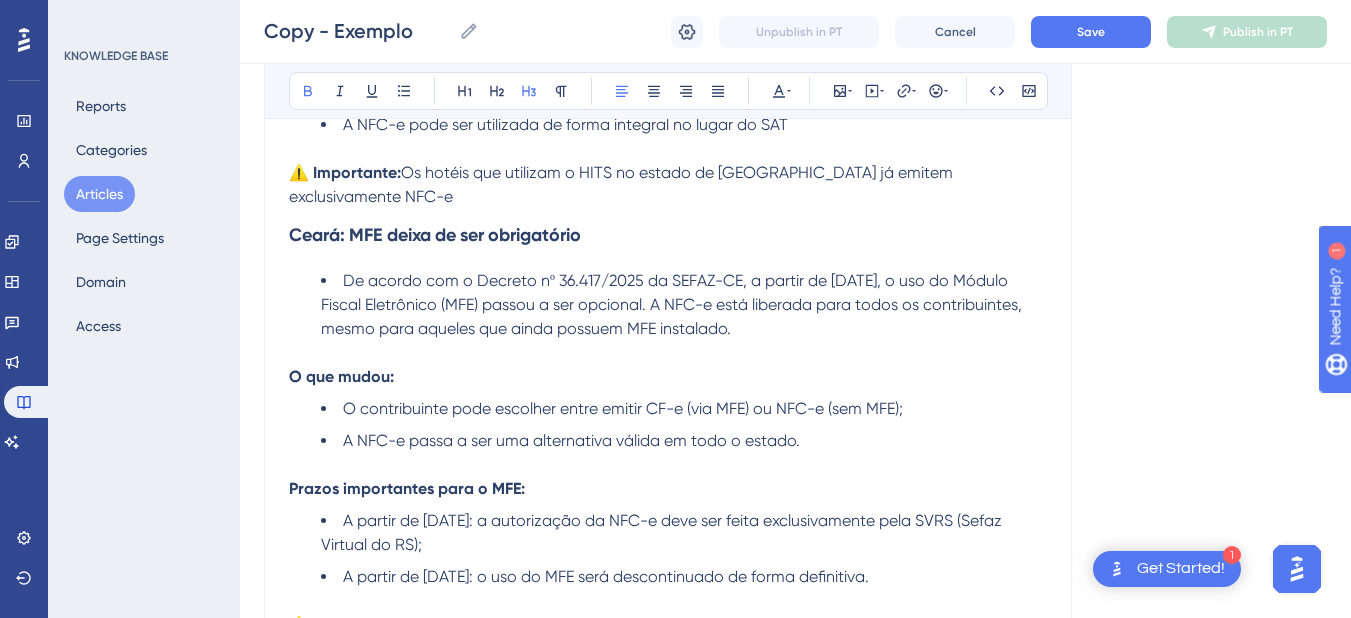 click on "Ceará: MFE deixa de ser obrigatório" at bounding box center [435, 235] 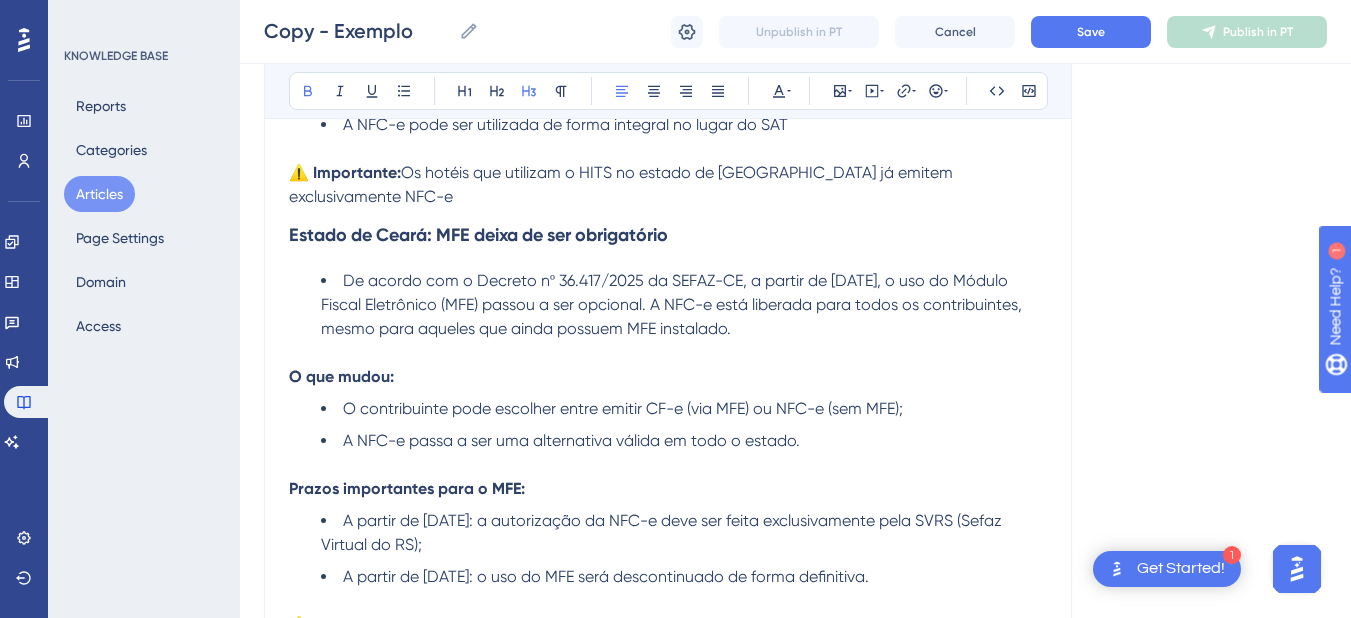 click on "Estado de Ceará: MFE deixa de ser obrigatório" at bounding box center (478, 235) 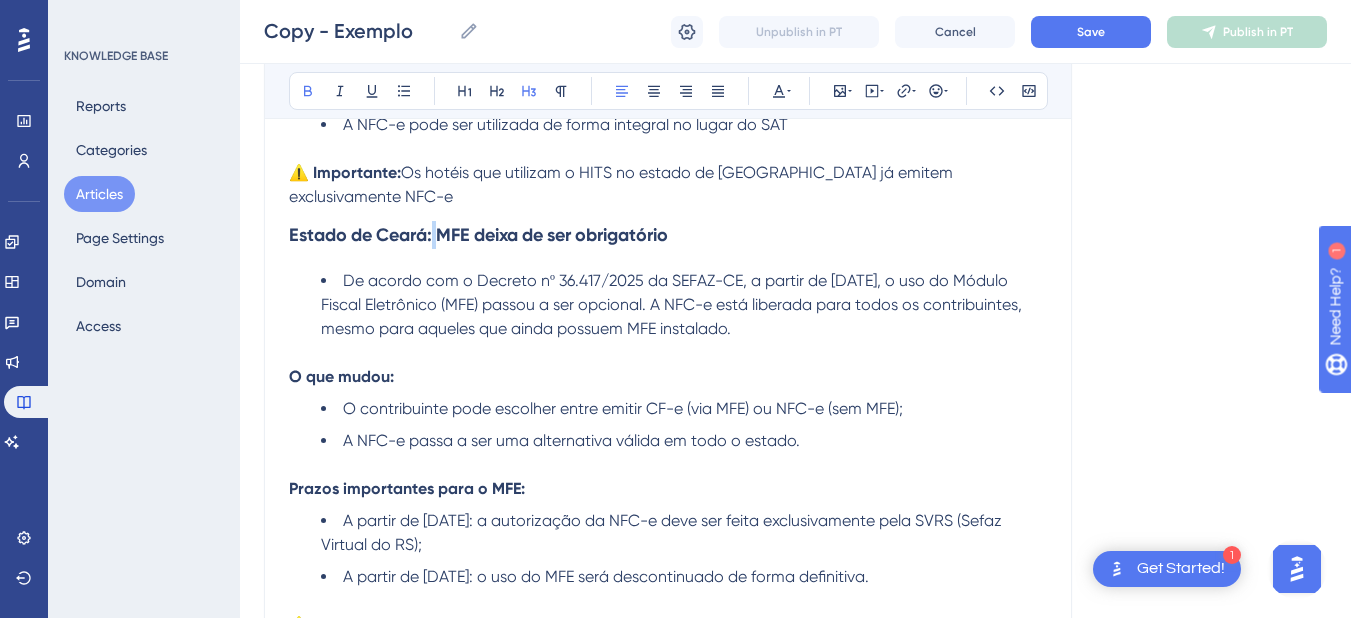 click on "Estado de Ceará: MFE deixa de ser obrigatório" at bounding box center (478, 235) 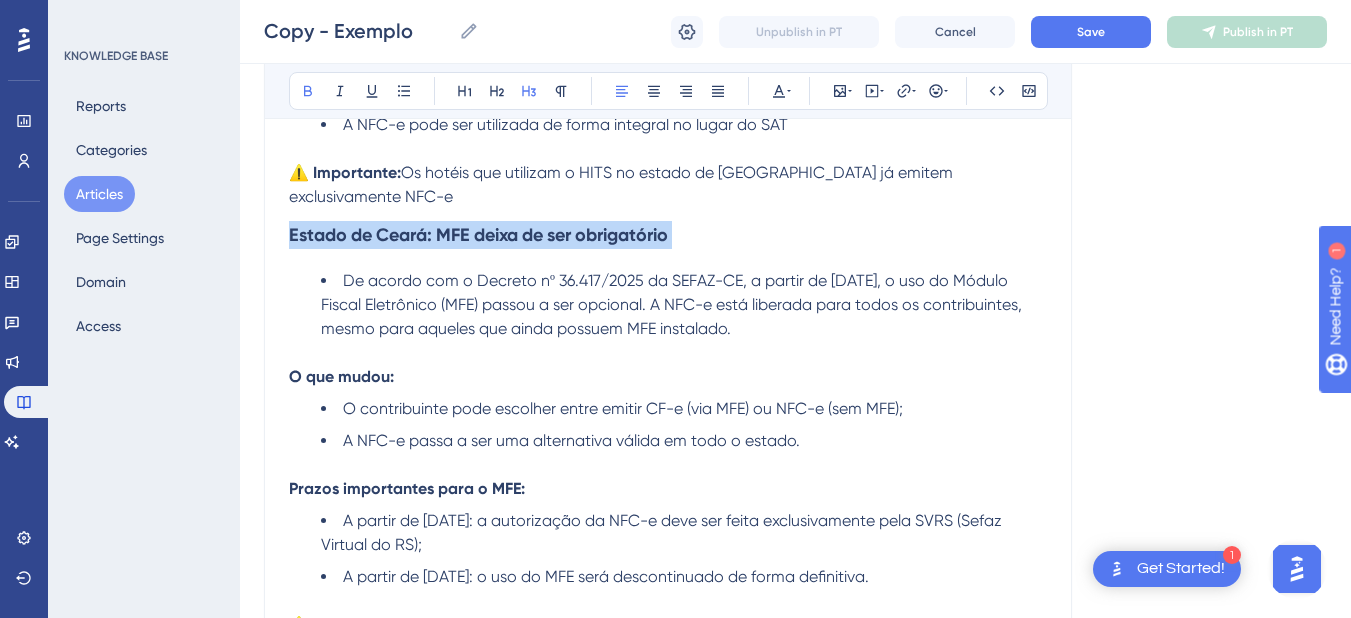 click on "Estado de Ceará: MFE deixa de ser obrigatório" at bounding box center (478, 235) 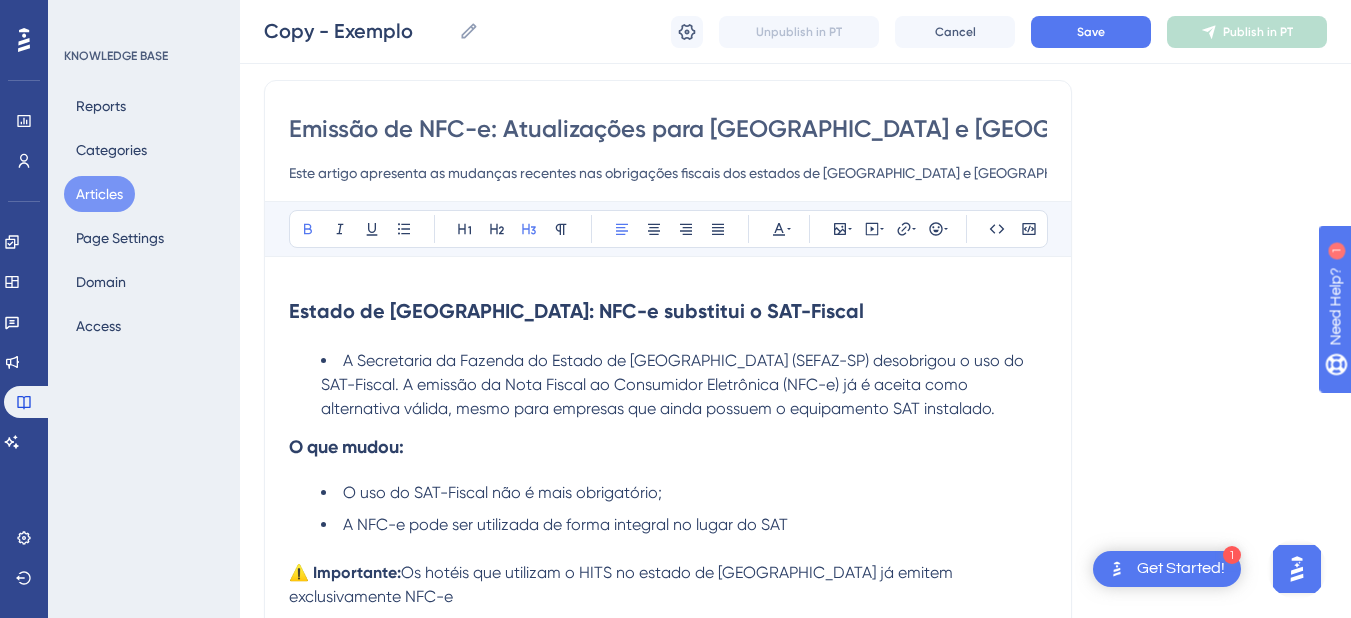scroll, scrollTop: 344, scrollLeft: 0, axis: vertical 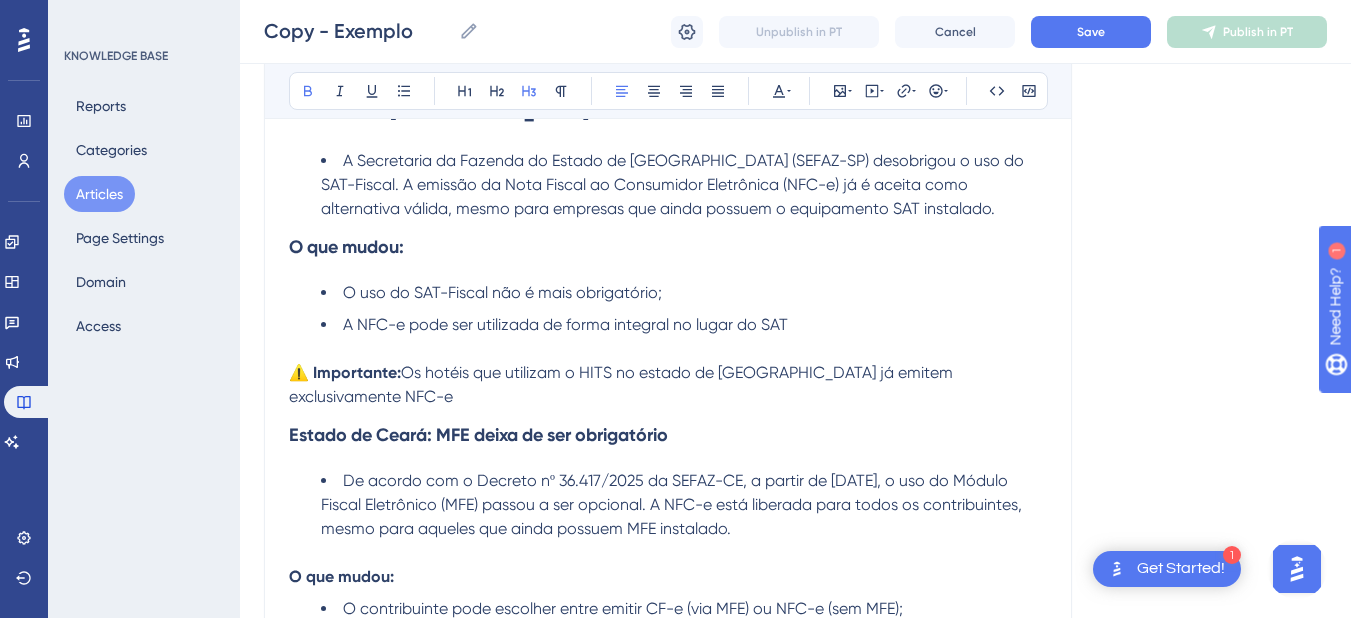 click on "Emissão de NFC-e: Atualizações para [GEOGRAPHIC_DATA] e Ceará Este artigo apresenta as mudanças recentes nas obrigações fiscais dos estados de [GEOGRAPHIC_DATA] e [GEOGRAPHIC_DATA], e como o sistema HITS já está preparado para atender essas exigências. Bold Italic Underline Bullet Point Heading 1 Heading 2 Heading 3 Normal Align Left Align Center Align Right Align Justify Text Color Insert Image Embed Video Hyperlink Emojis Code Code Block Estado de [GEOGRAPHIC_DATA]: NFC-e substitui o SAT-Fiscal A Secretaria da Fazenda do Estado de [GEOGRAPHIC_DATA] (SEFAZ-SP) desobrigou o uso do SAT-Fiscal. A emissão da Nota Fiscal ao Consumidor Eletrônica (NFC-e) já é aceita como alternativa válida, mesmo para empresas que ainda possuem o equipamento SAT instalado. O que mudou: O uso do SAT-Fiscal não é mais obrigatório; A NFC-e pode ser utilizada de forma integral no lugar do SAT ⚠️ Importante:  Os hotéis que utilizam o HITS no estado de [GEOGRAPHIC_DATA] já emitem exclusivamente NFC-e Estado de Ceará: MFE deixa de ser obrigatório ⚠️" at bounding box center [668, 383] 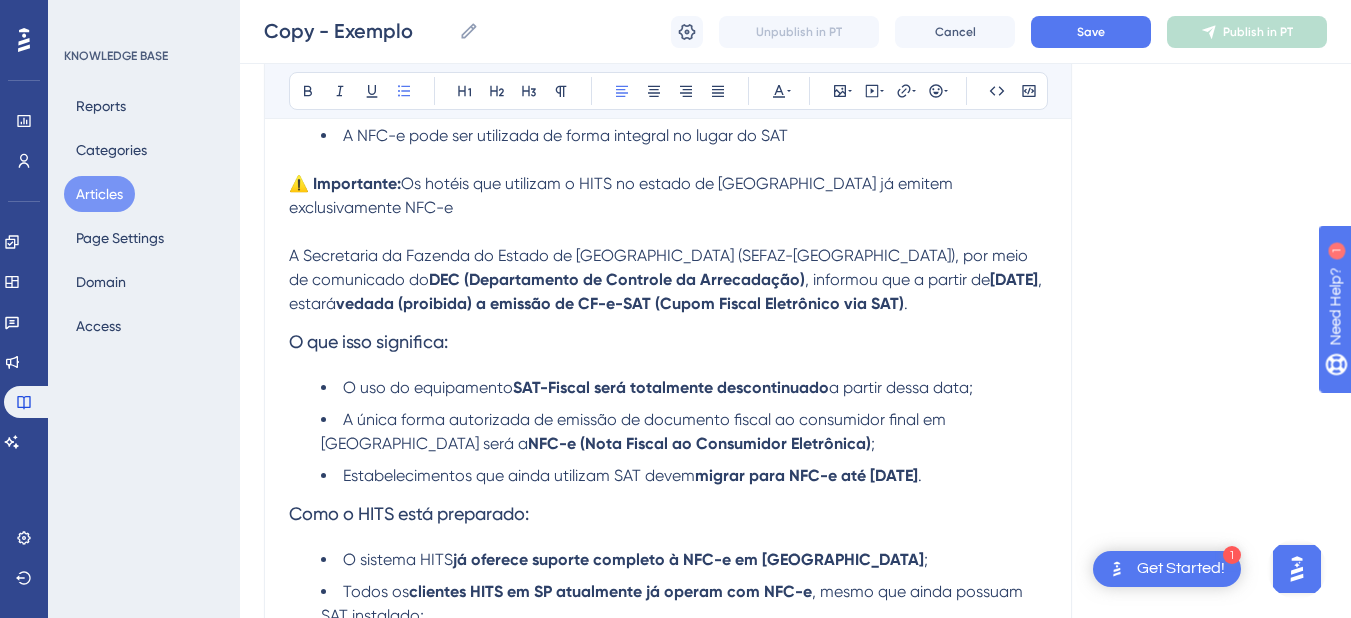 scroll, scrollTop: 333, scrollLeft: 0, axis: vertical 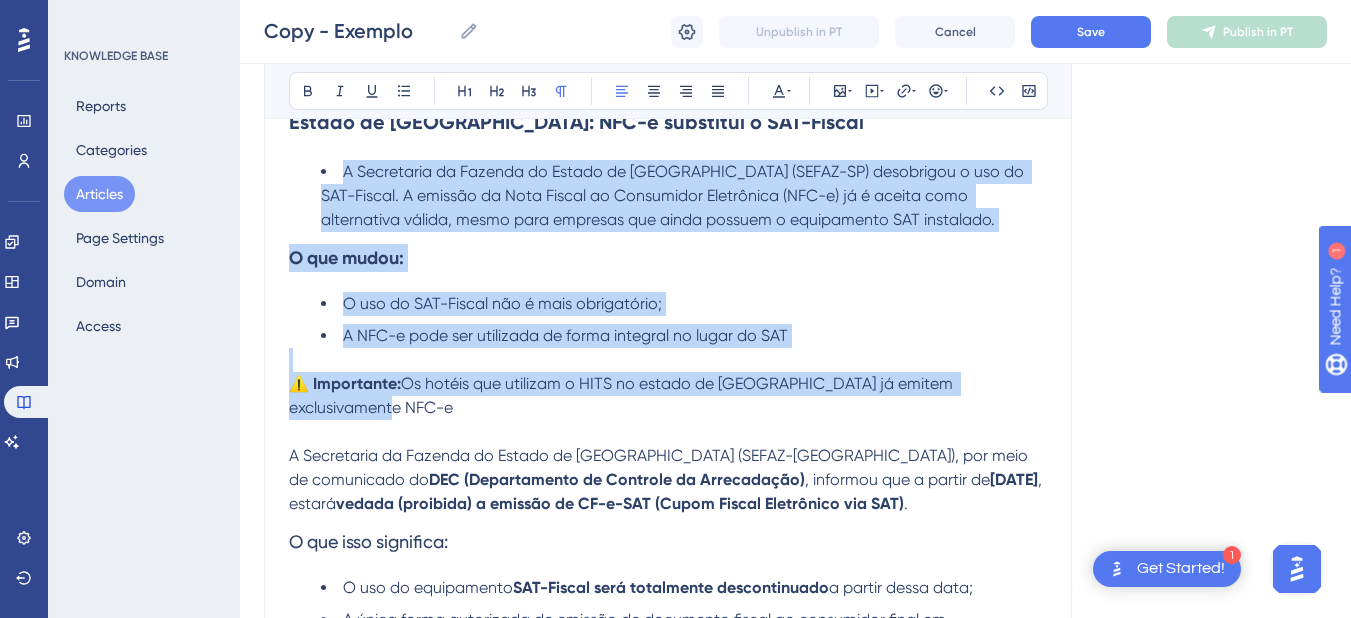 drag, startPoint x: 1045, startPoint y: 388, endPoint x: 303, endPoint y: 171, distance: 773.0802 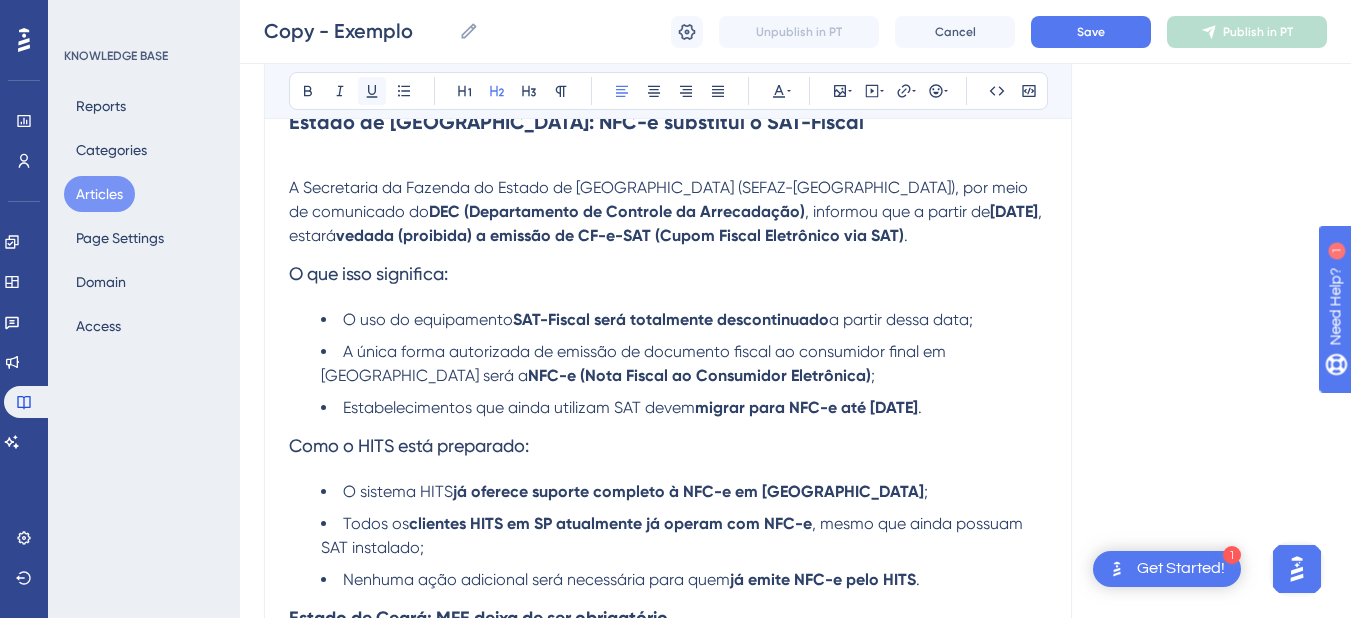 scroll, scrollTop: 133, scrollLeft: 0, axis: vertical 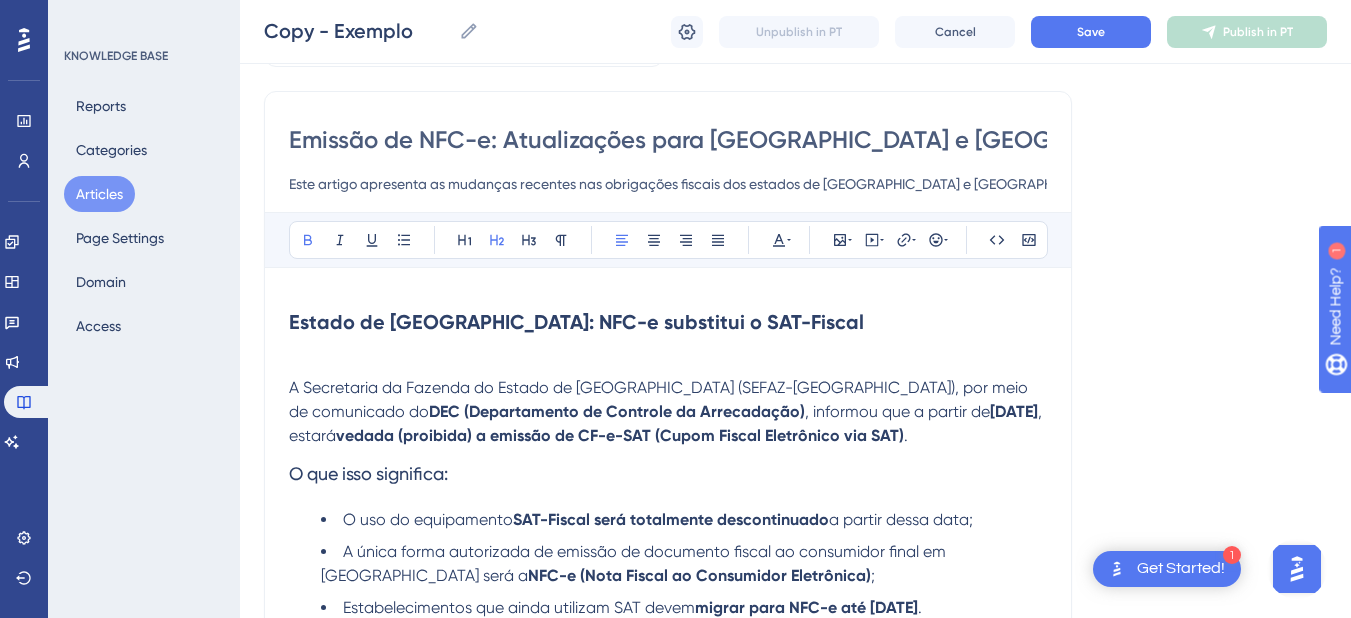 click on "Estado de [GEOGRAPHIC_DATA]: NFC-e substitui o SAT-Fiscal" at bounding box center (668, 322) 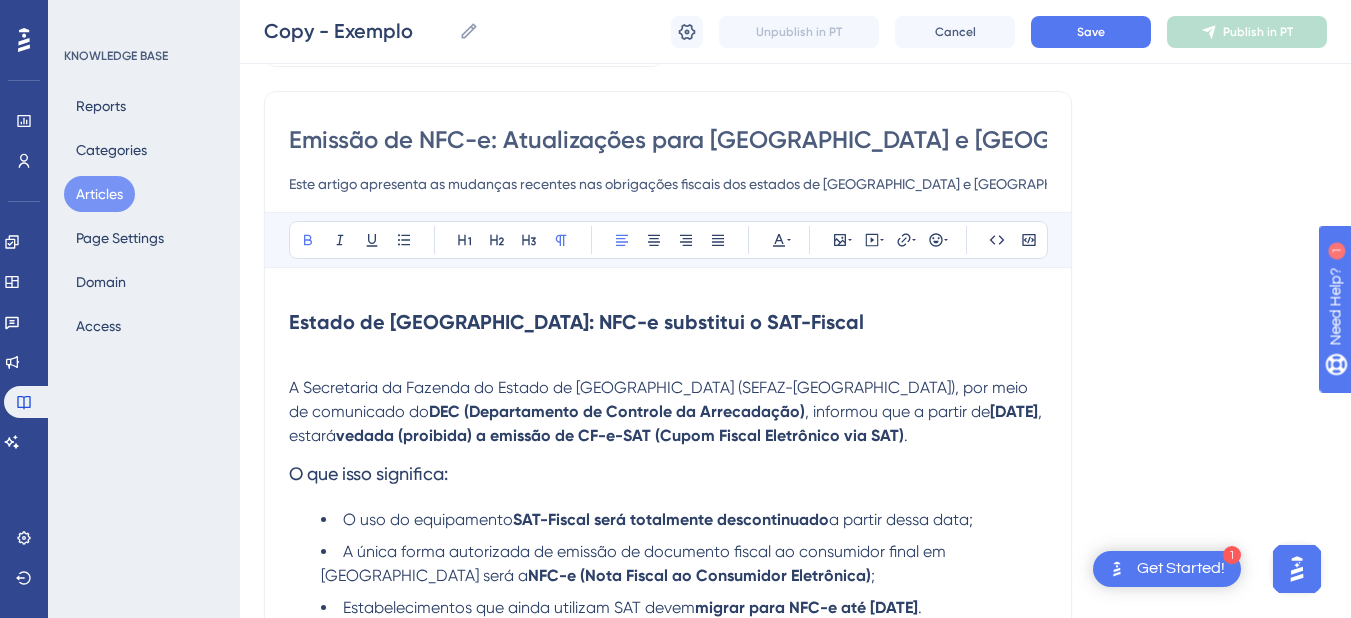 click on "vedada (proibida) a emissão de CF-e-SAT (Cupom Fiscal Eletrônico via SAT)" at bounding box center (620, 435) 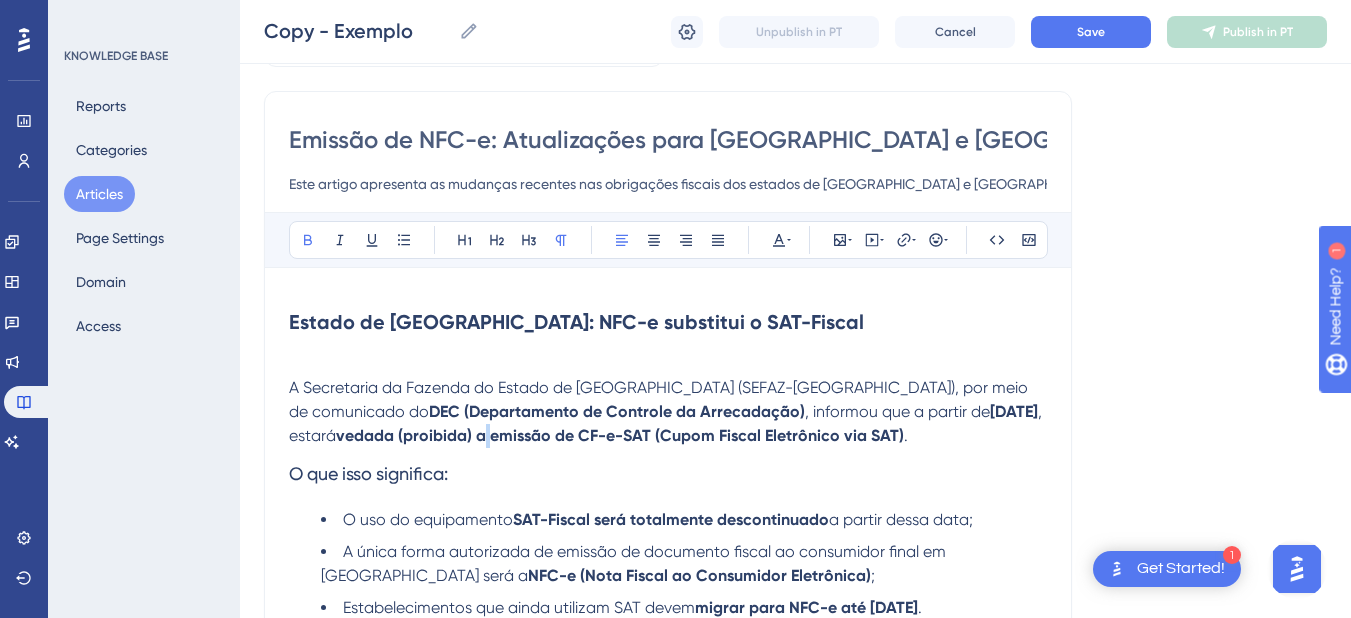 click on "vedada (proibida) a emissão de CF-e-SAT (Cupom Fiscal Eletrônico via SAT)" at bounding box center [620, 435] 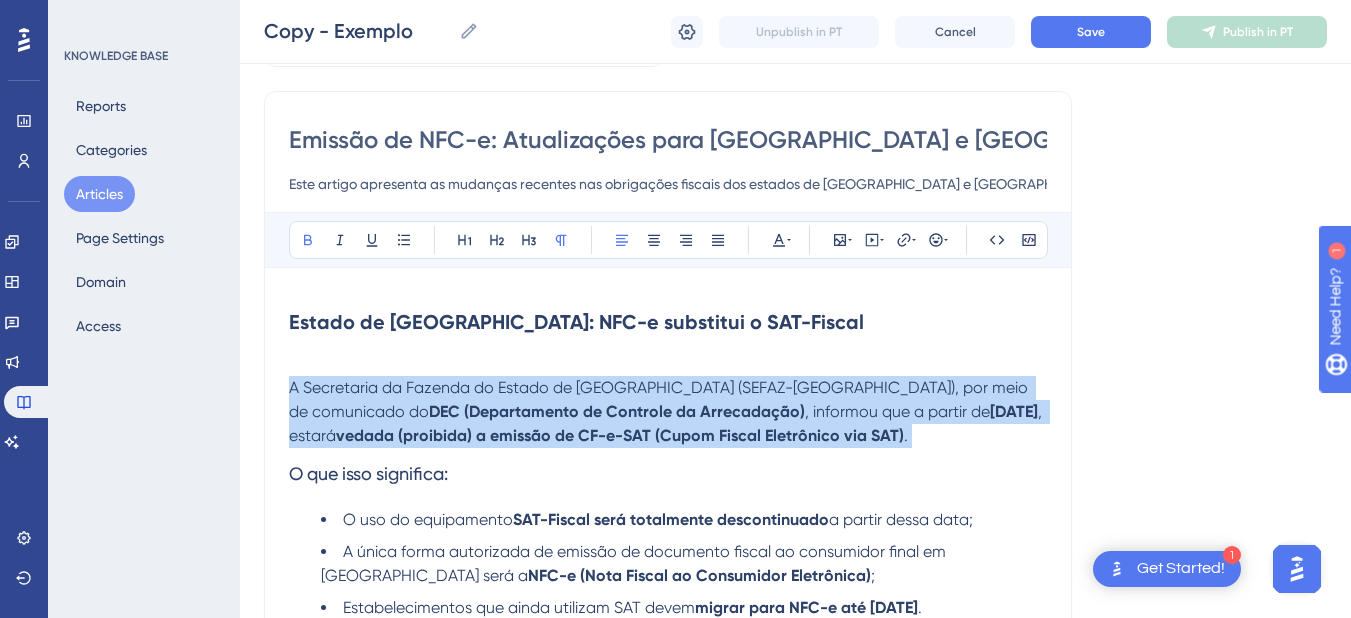 click on "vedada (proibida) a emissão de CF-e-SAT (Cupom Fiscal Eletrônico via SAT)" at bounding box center [620, 435] 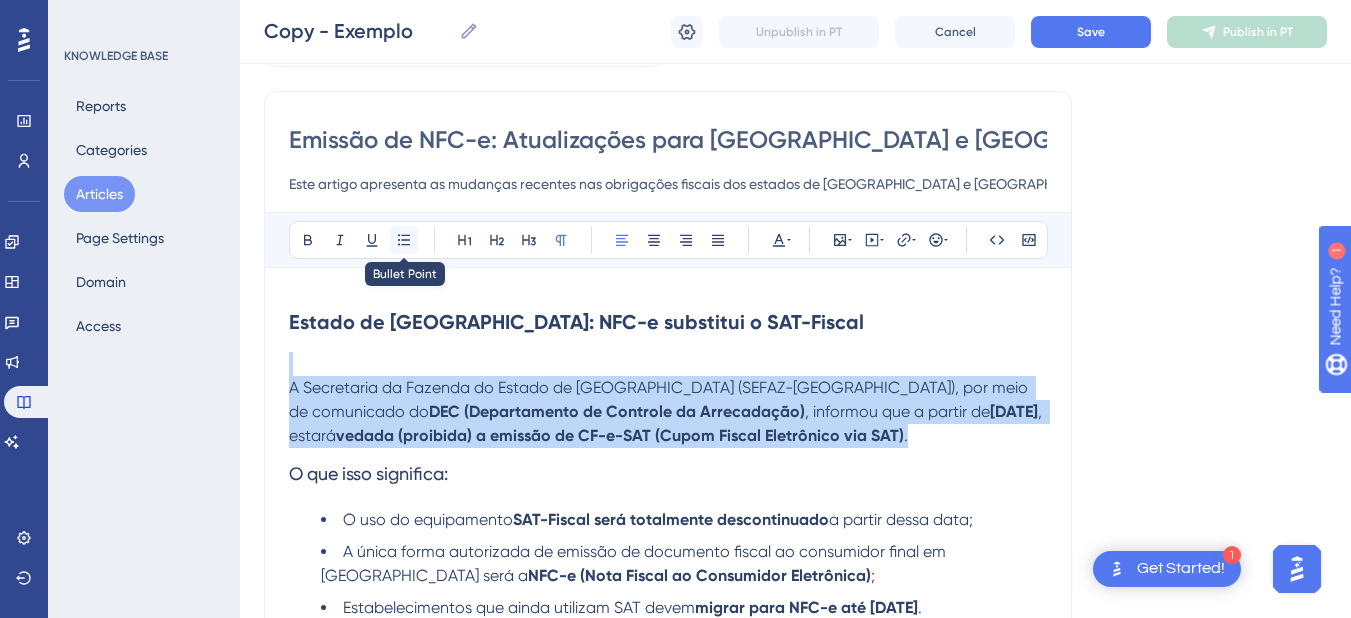 click 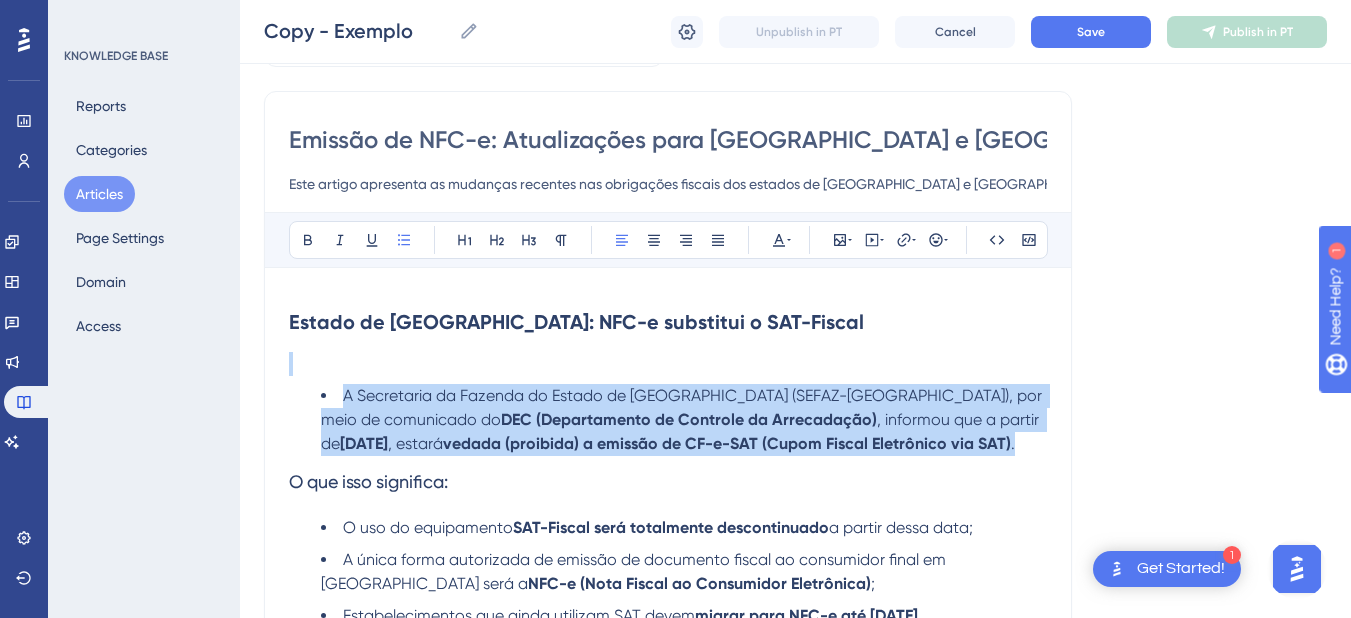 scroll, scrollTop: 333, scrollLeft: 0, axis: vertical 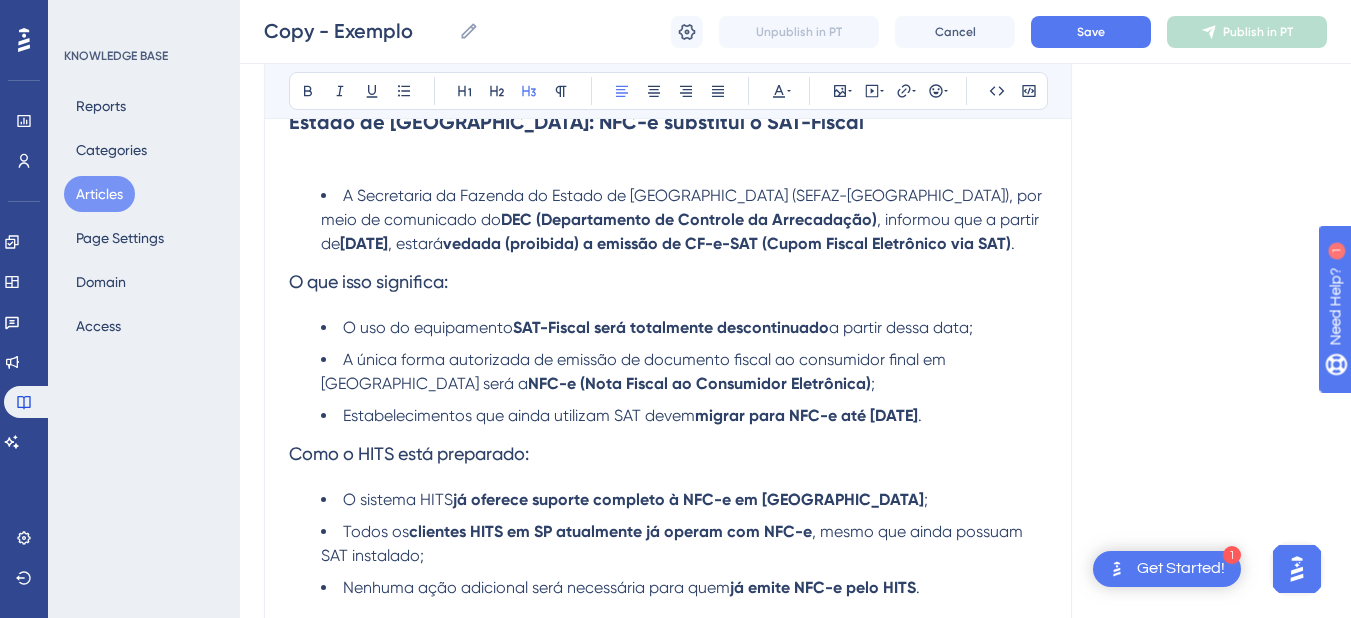 click on "O que isso significa:" at bounding box center (668, 282) 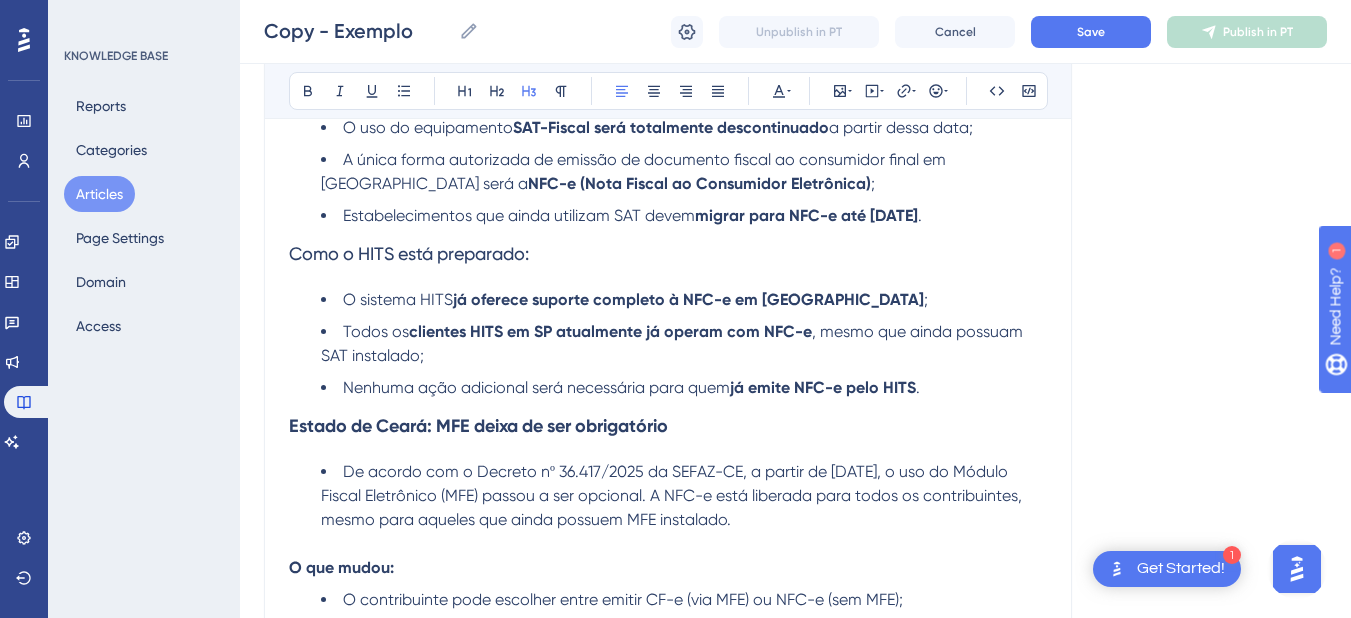 click on "Como o HITS está preparado:" at bounding box center [409, 253] 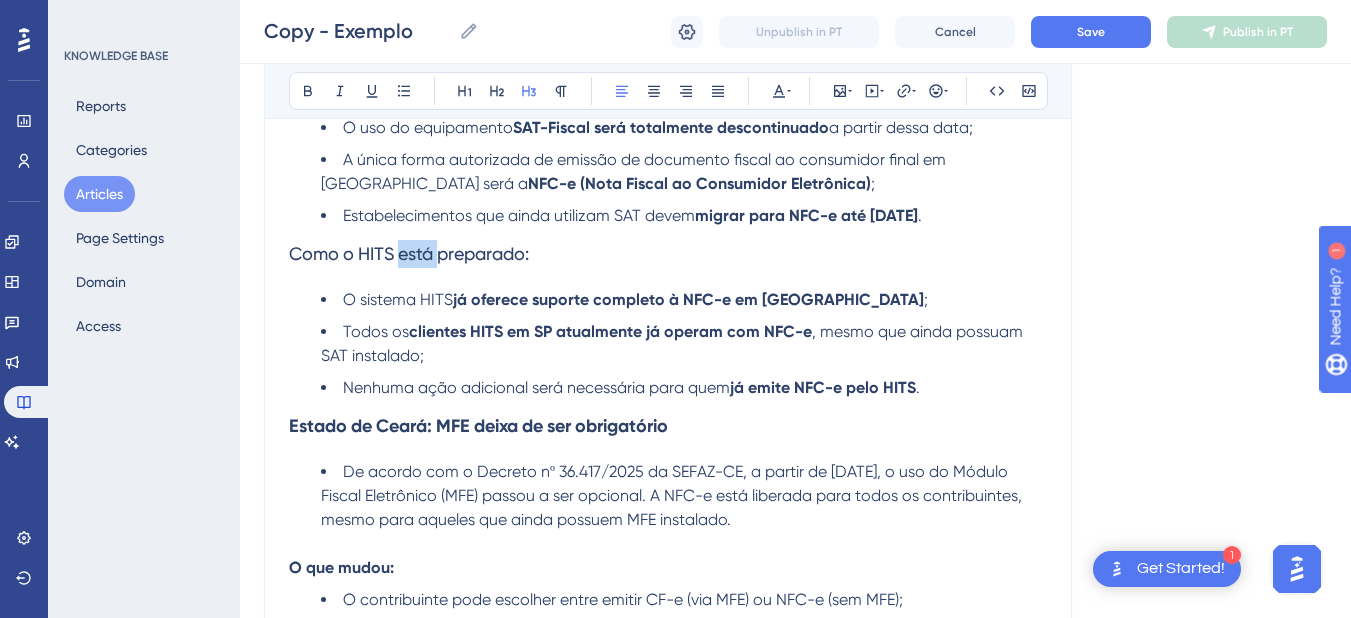click on "Como o HITS está preparado:" at bounding box center (409, 253) 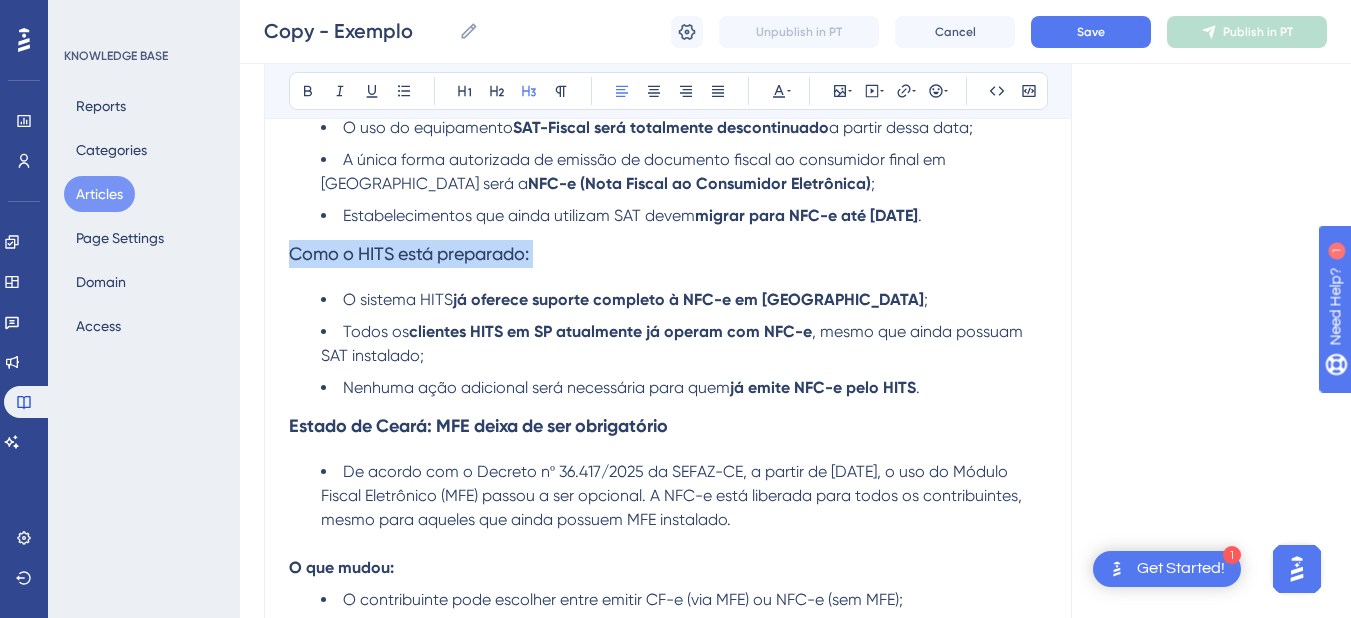 click on "Como o HITS está preparado:" at bounding box center (409, 253) 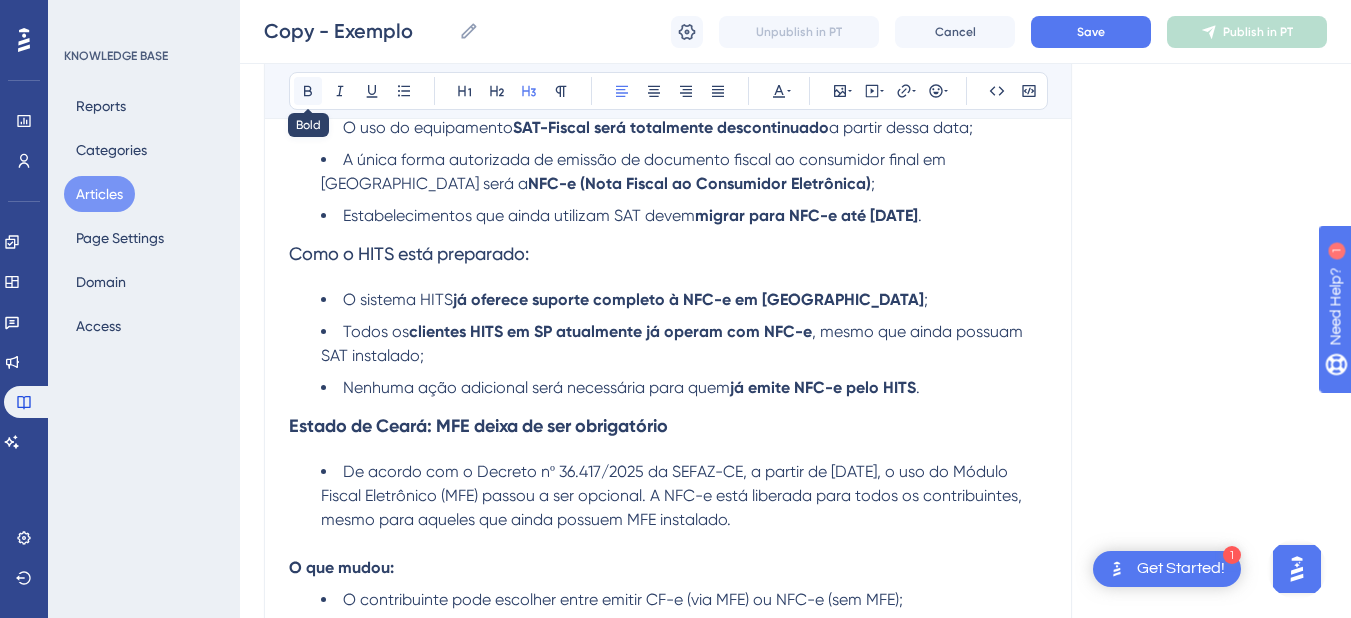 click at bounding box center (308, 91) 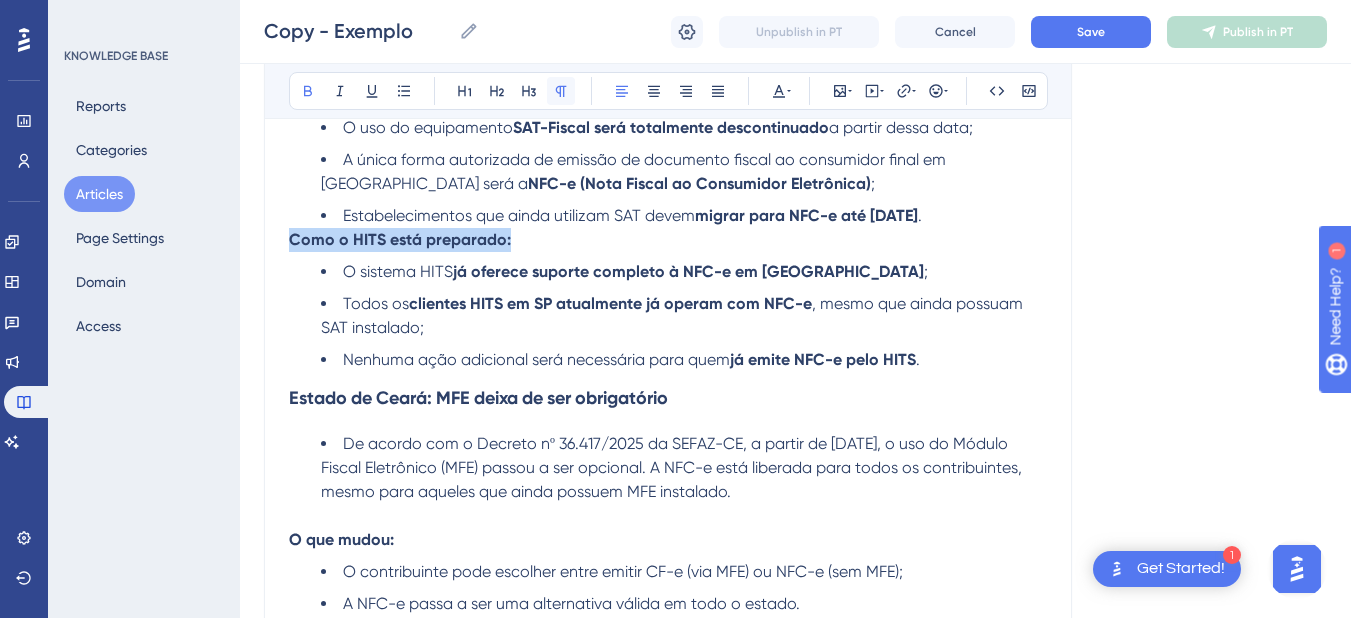 click 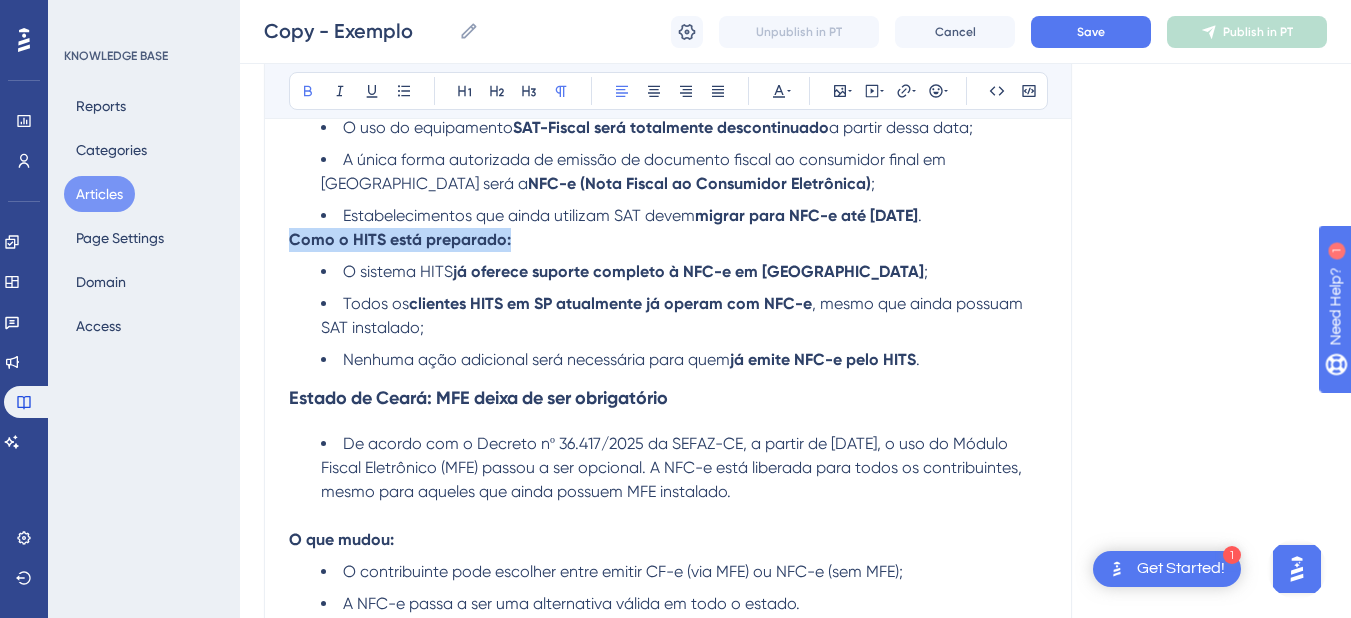 click on "Como o HITS está preparado:" at bounding box center (400, 239) 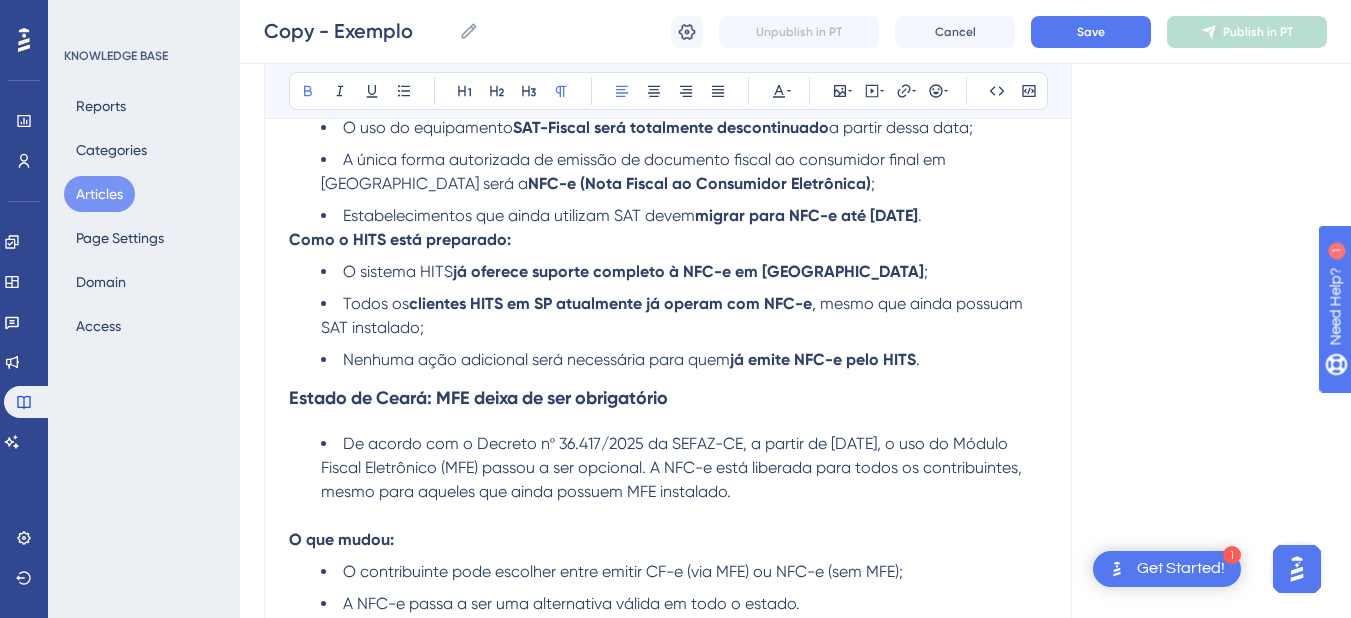 click on "Como o HITS está preparado:" at bounding box center (400, 239) 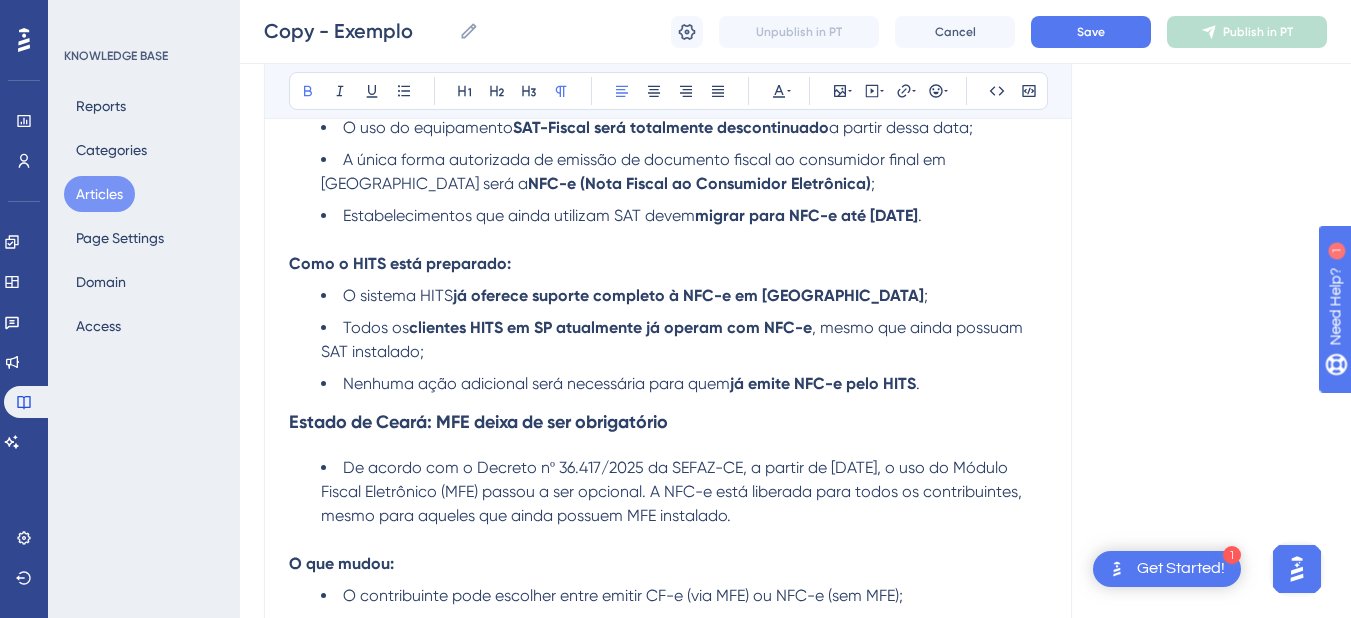 scroll, scrollTop: 333, scrollLeft: 0, axis: vertical 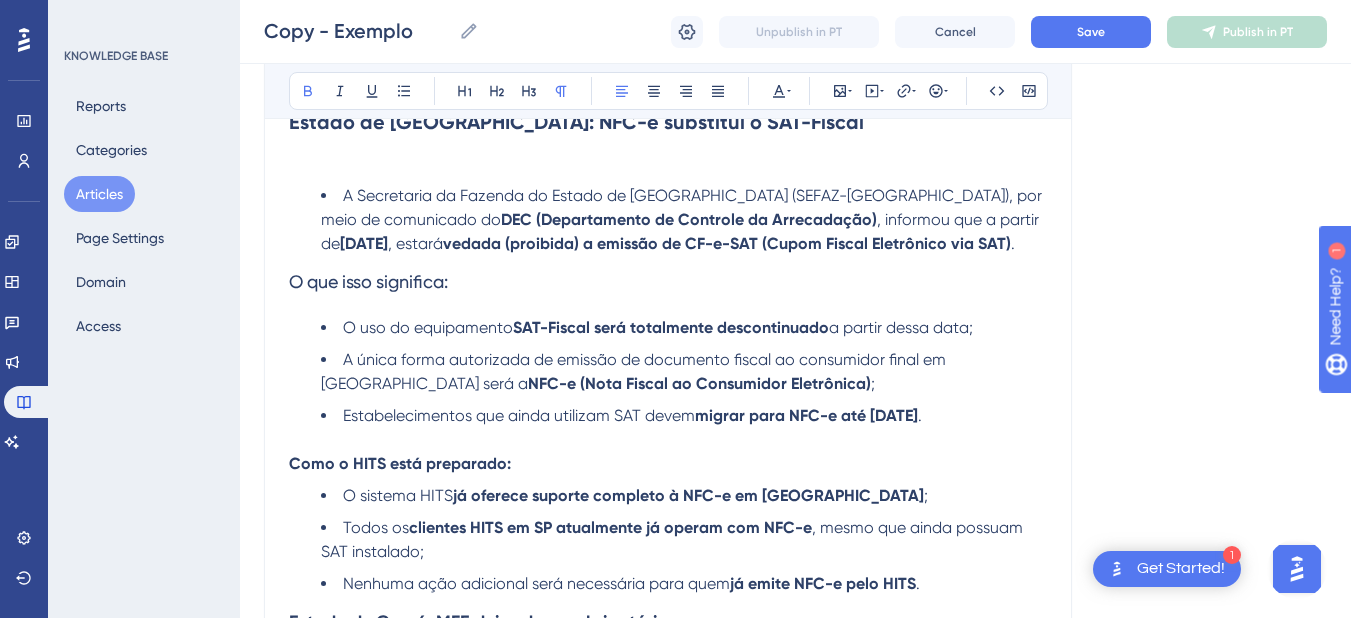click on "Como o HITS está preparado:" at bounding box center [400, 463] 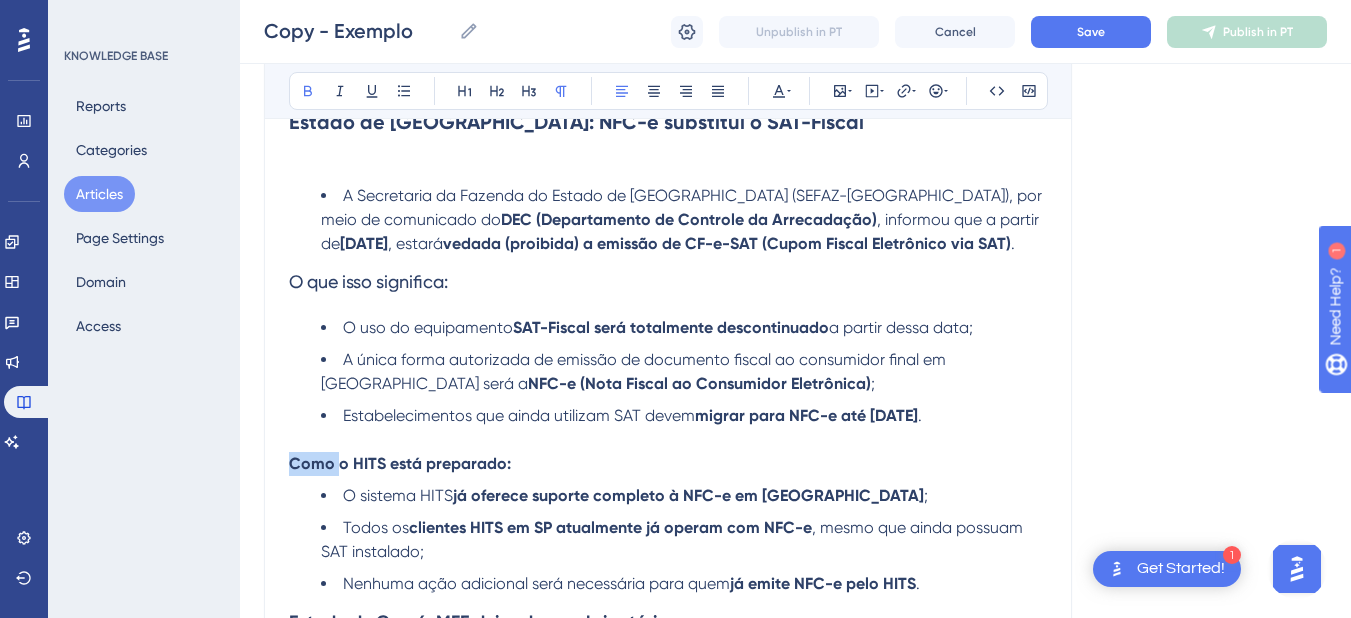 click on "Como o HITS está preparado:" at bounding box center (400, 463) 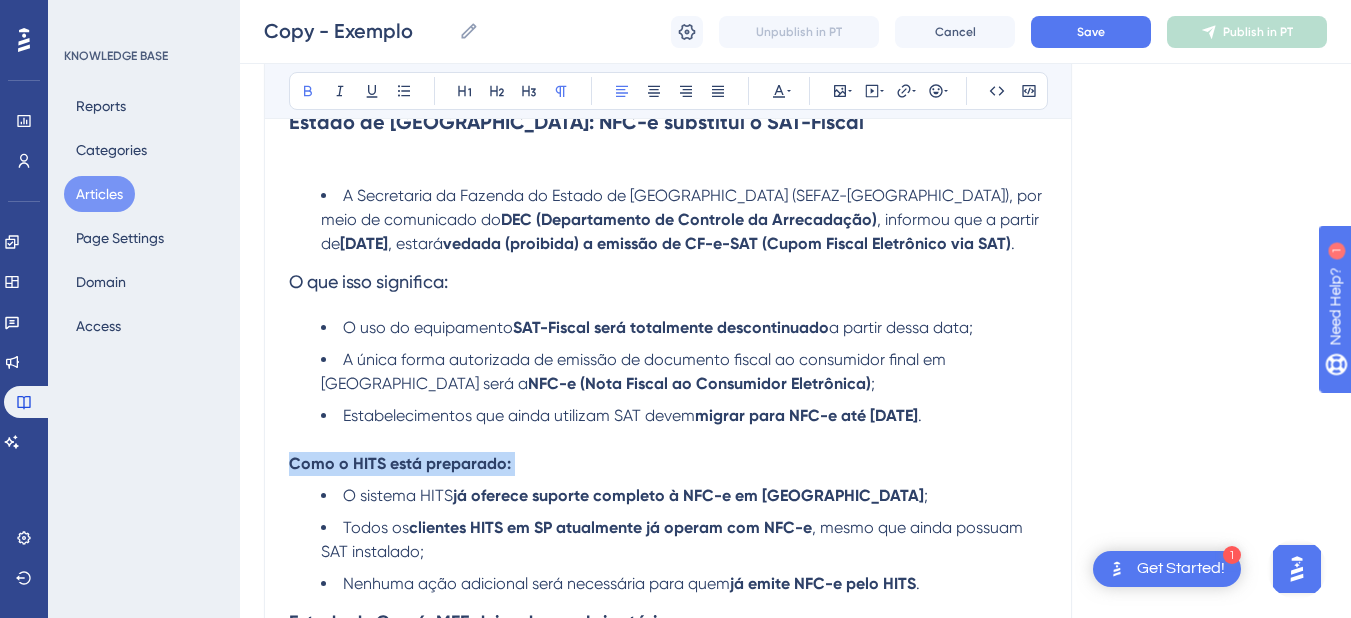 click on "Como o HITS está preparado:" at bounding box center [400, 463] 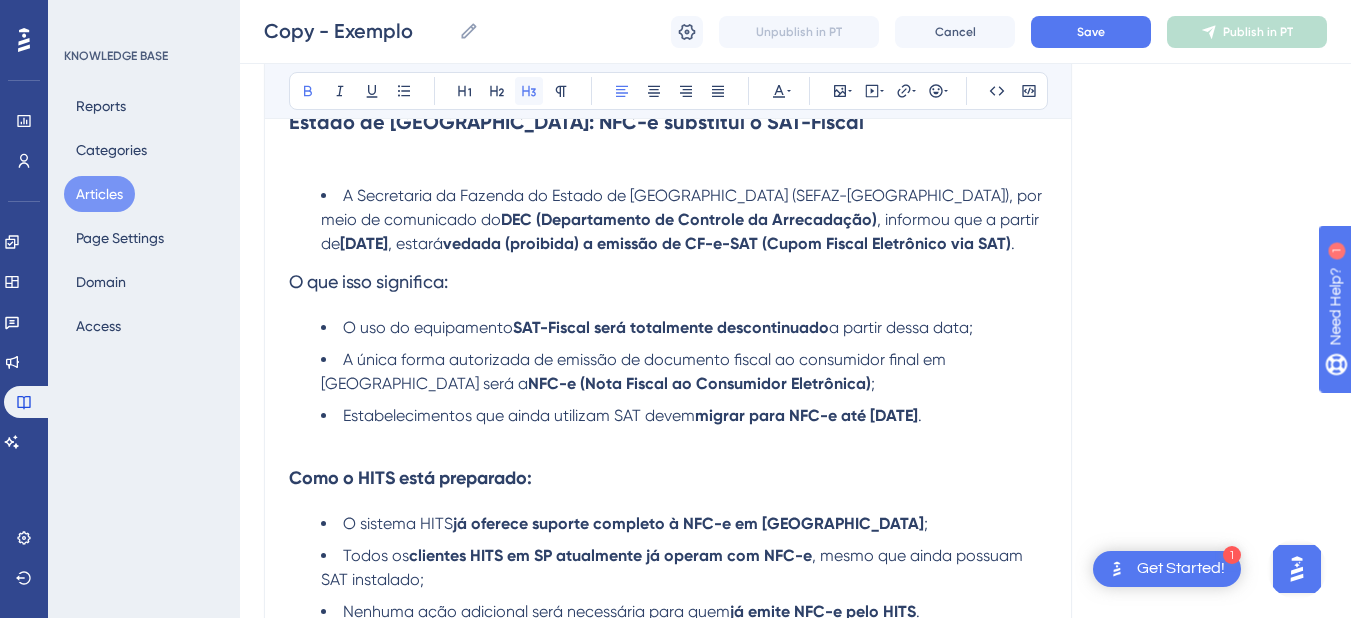 click 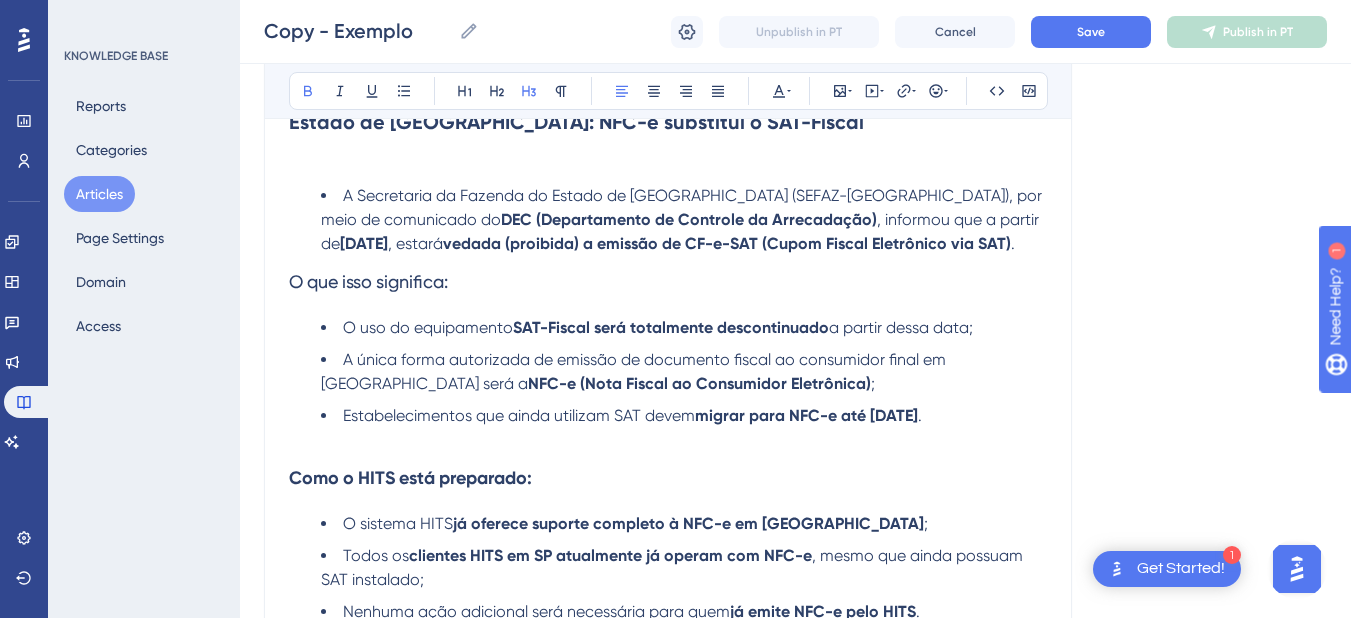click at bounding box center [668, 440] 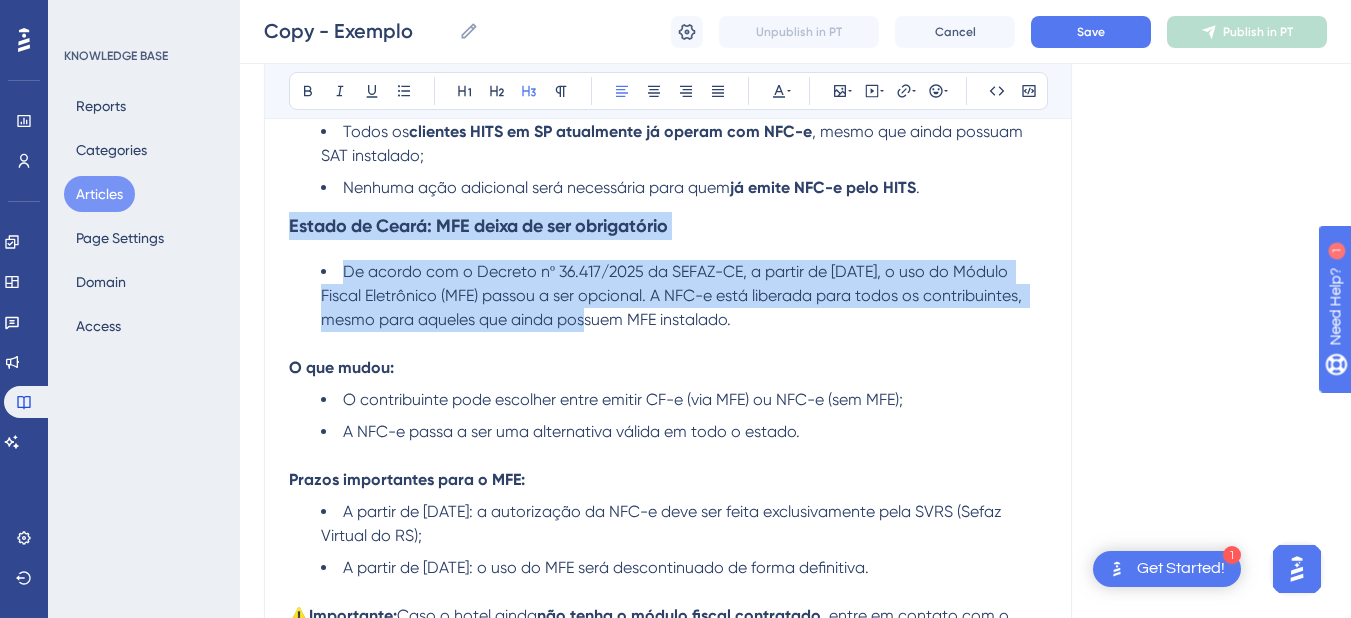 scroll, scrollTop: 933, scrollLeft: 0, axis: vertical 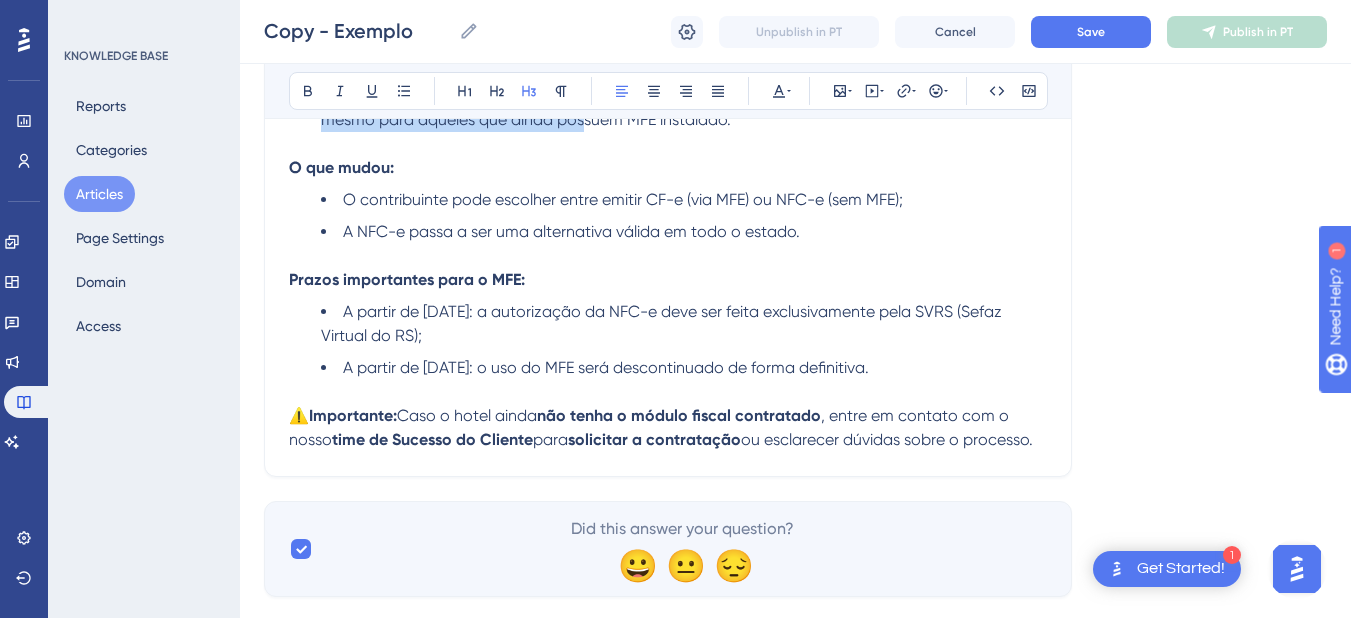 drag, startPoint x: 291, startPoint y: 225, endPoint x: 1019, endPoint y: 356, distance: 739.6925 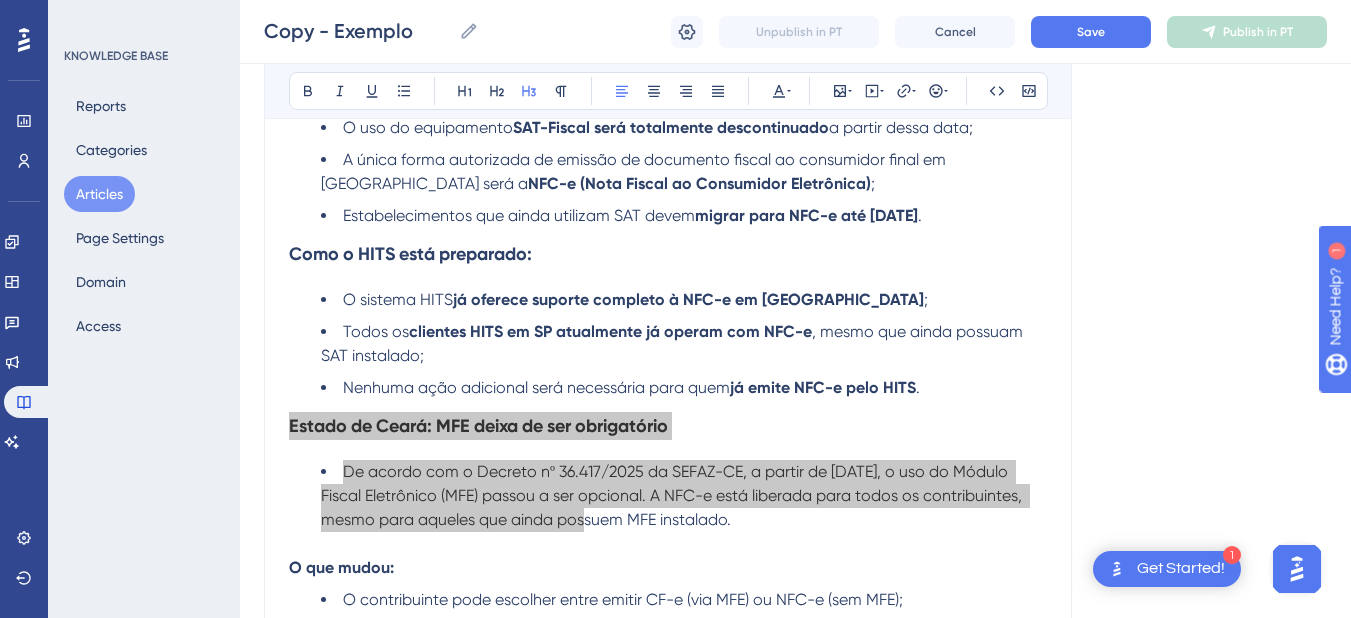 scroll, scrollTop: 333, scrollLeft: 0, axis: vertical 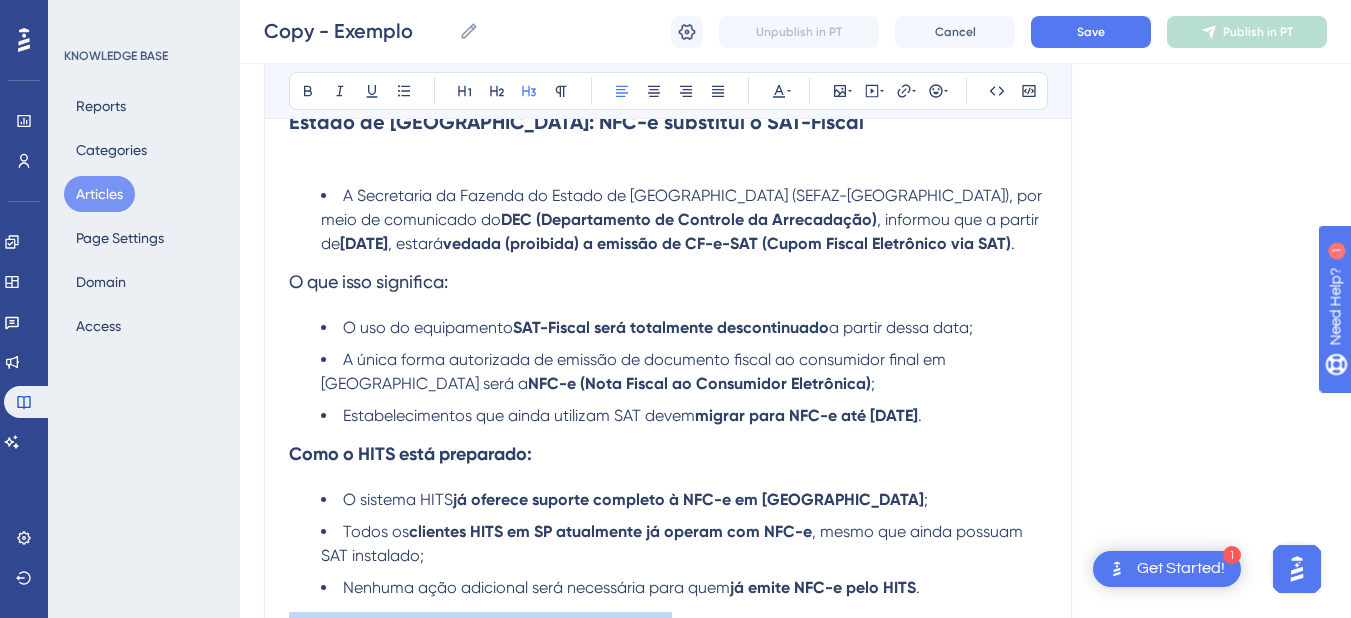 click on "Estabelecimentos que ainda utilizam SAT devem" at bounding box center (519, 415) 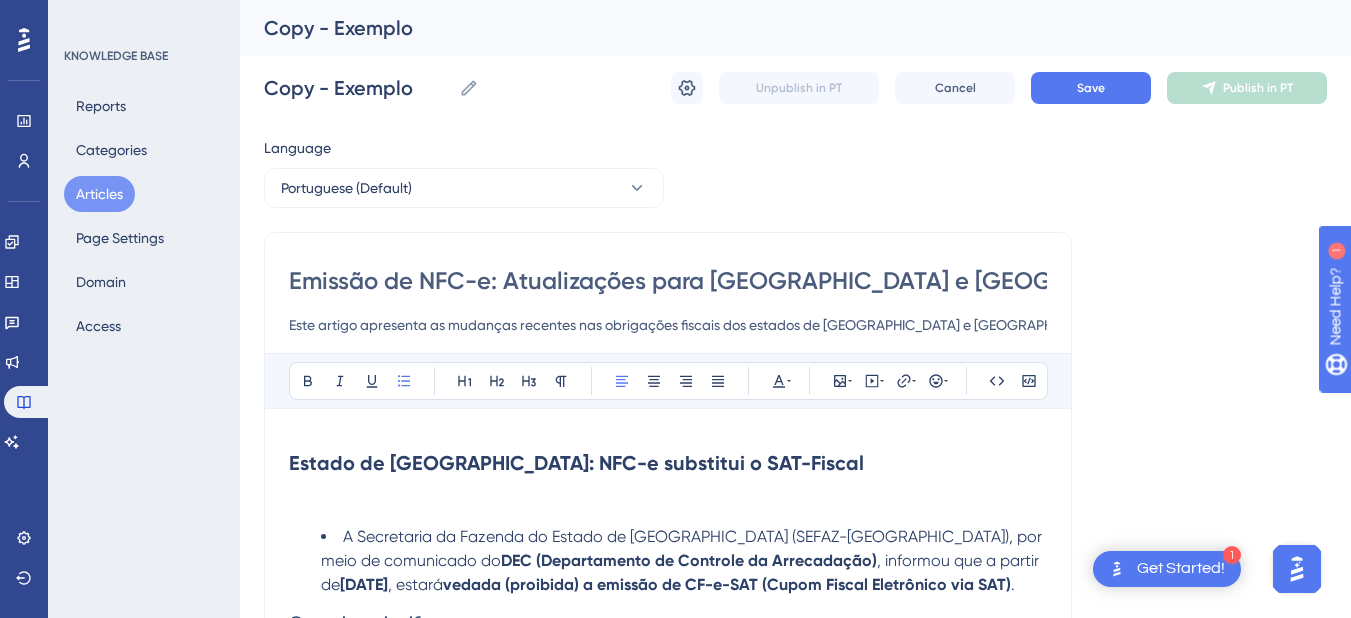 scroll, scrollTop: 200, scrollLeft: 0, axis: vertical 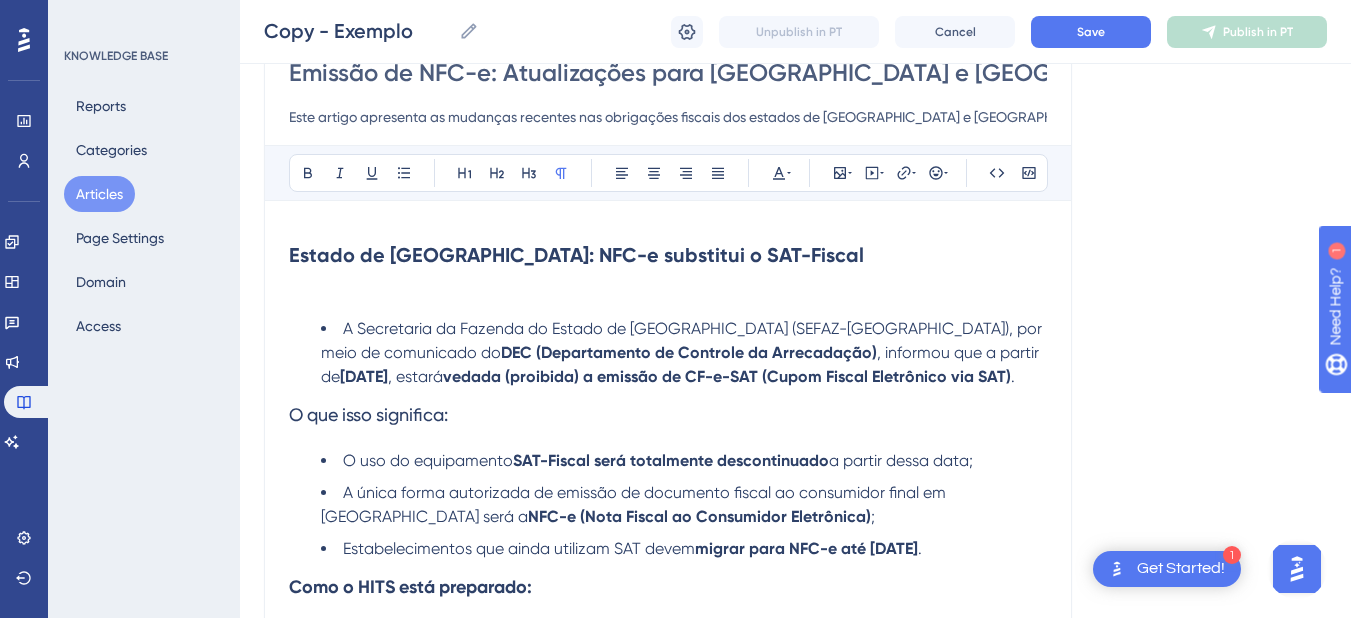 click at bounding box center [668, 297] 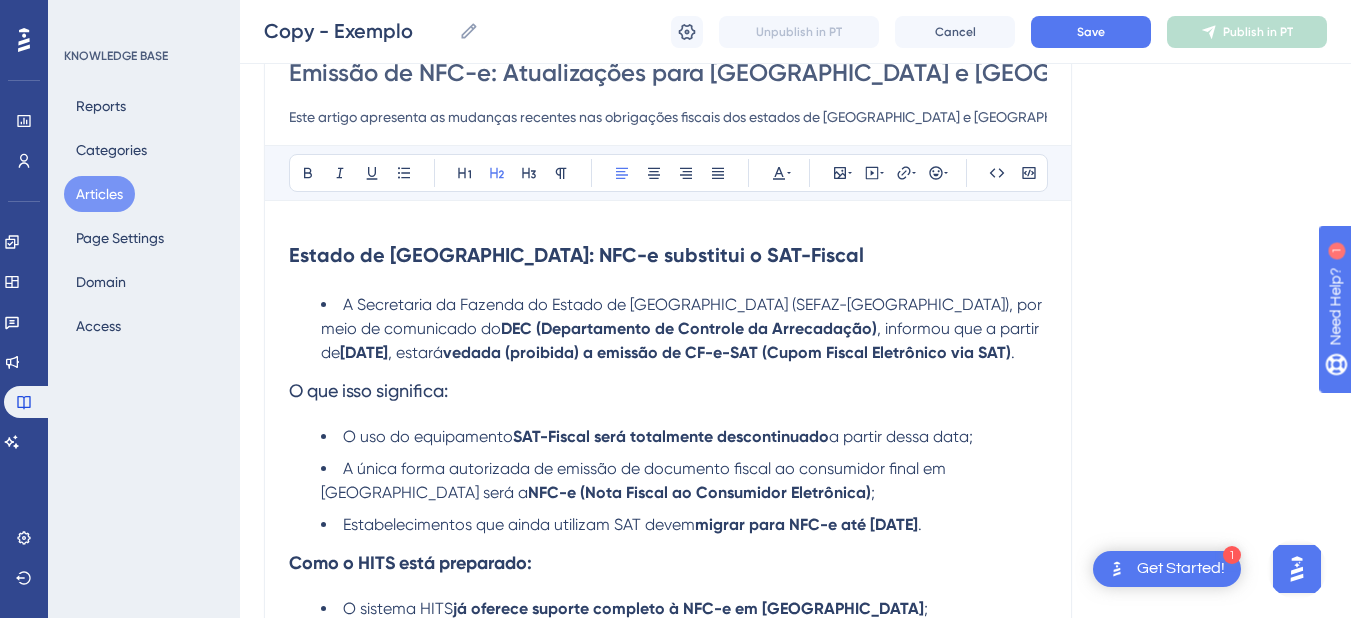 scroll, scrollTop: 400, scrollLeft: 0, axis: vertical 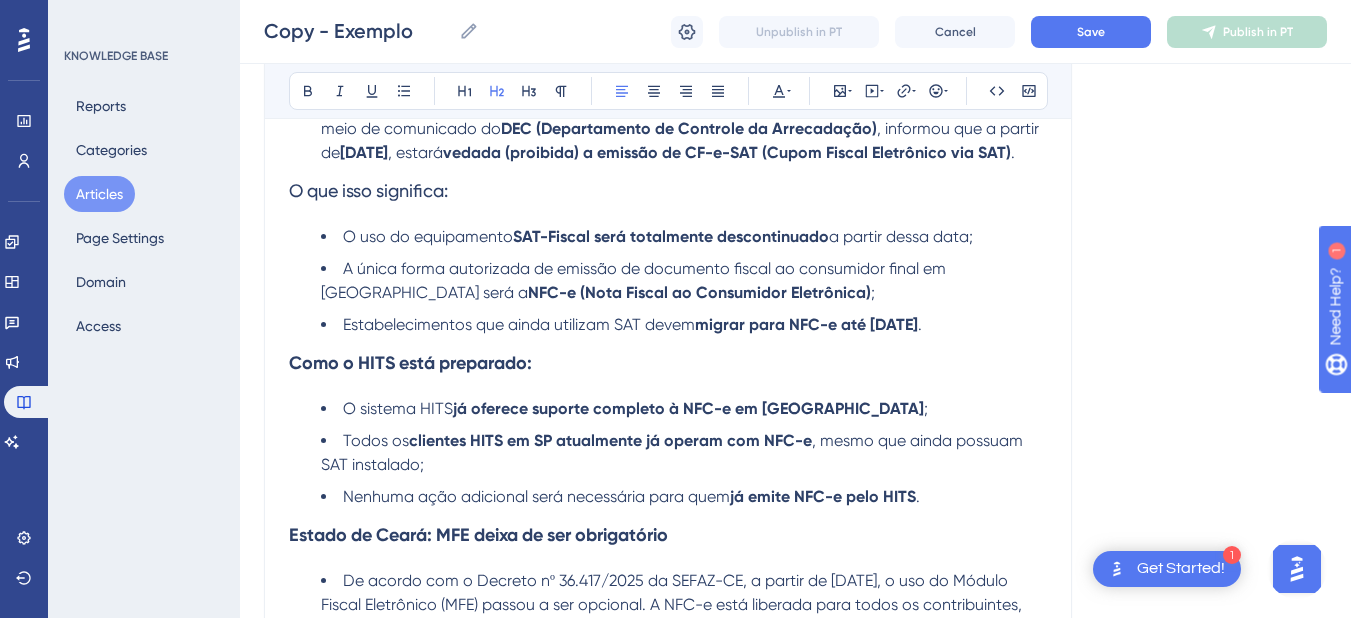 click on "O que isso significa:" at bounding box center (368, 190) 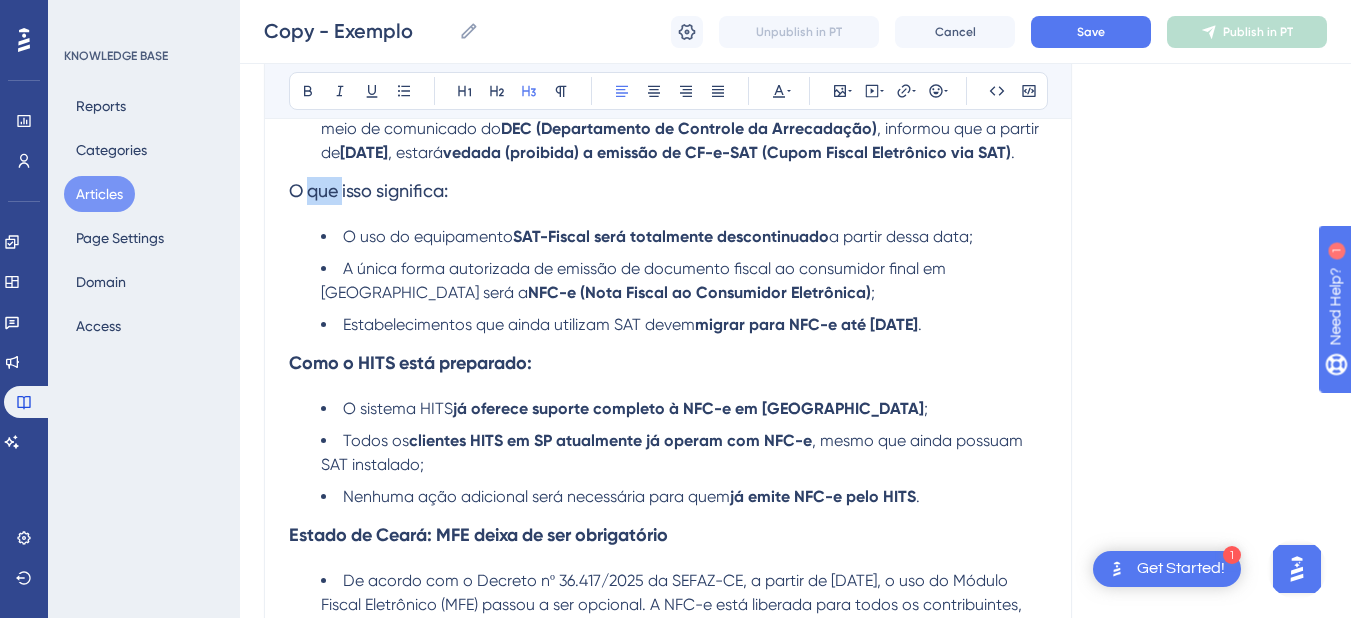 click on "O que isso significa:" at bounding box center [368, 190] 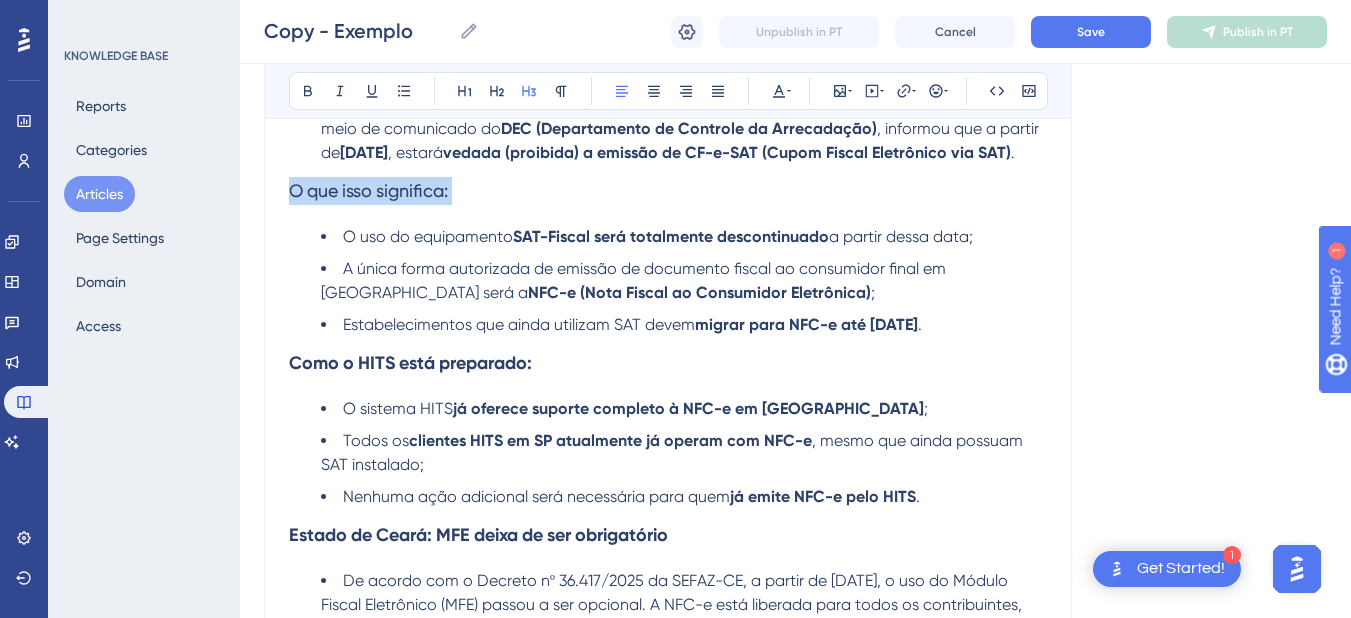 click on "O que isso significa:" at bounding box center (368, 190) 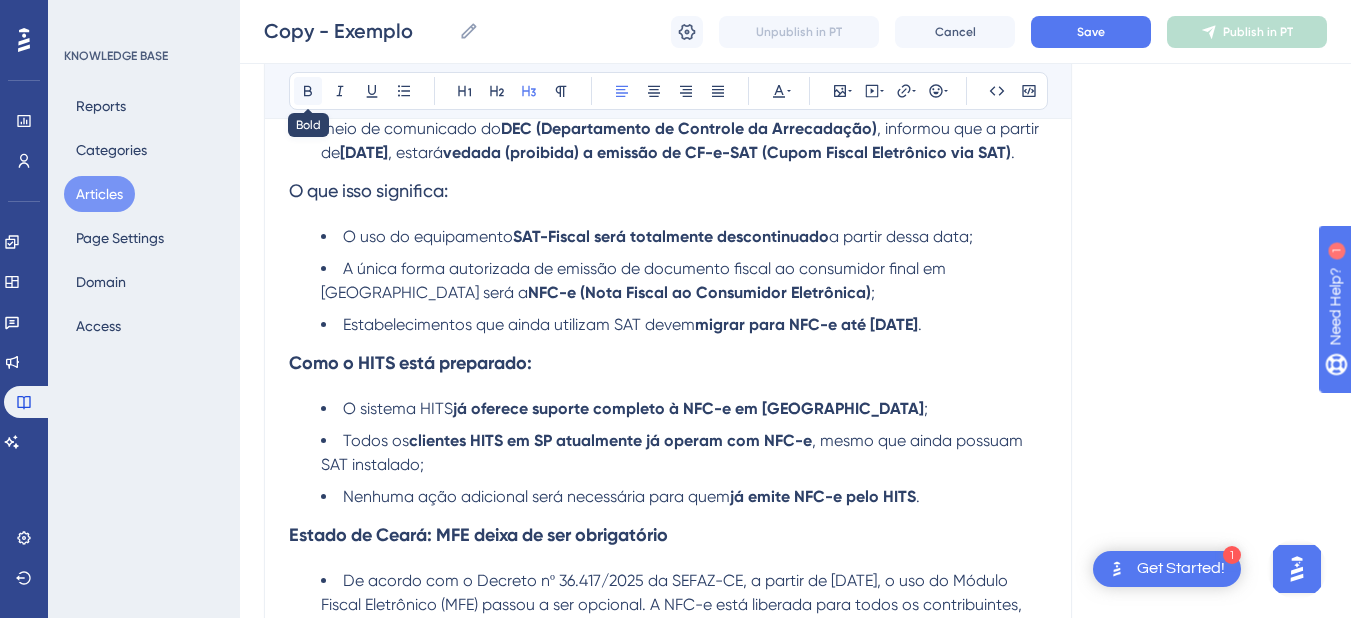 click 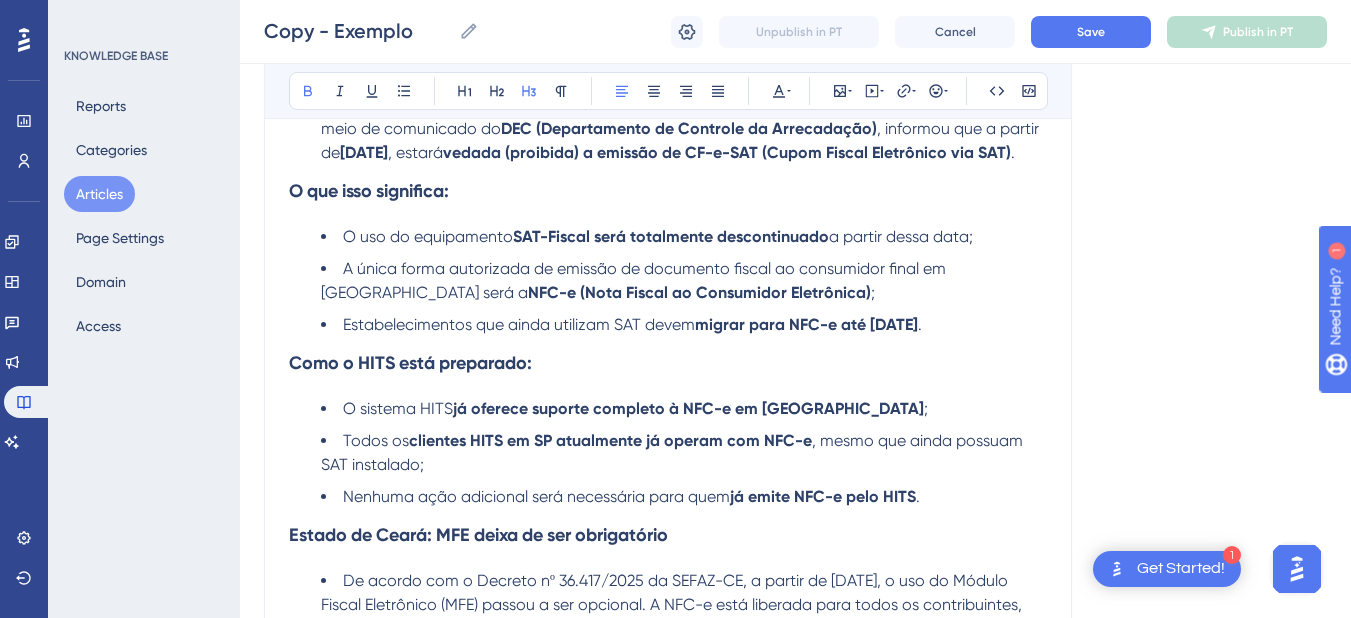 click on "O que isso significa:" at bounding box center [369, 191] 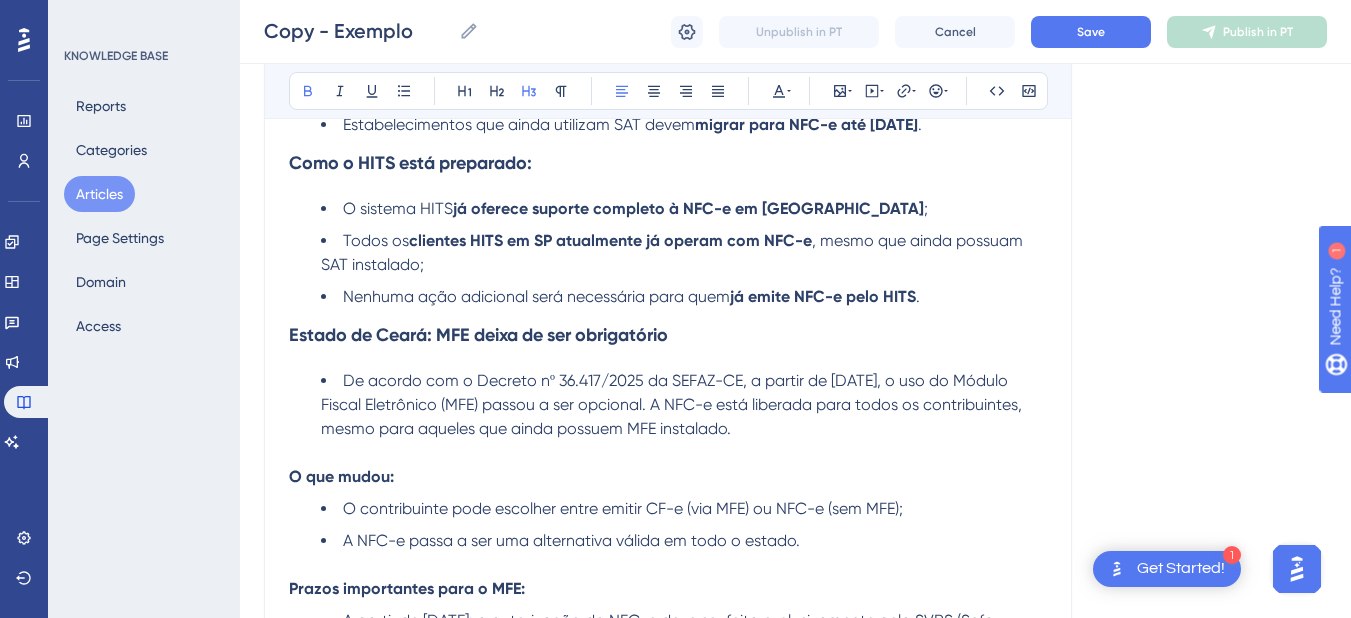 scroll, scrollTop: 800, scrollLeft: 0, axis: vertical 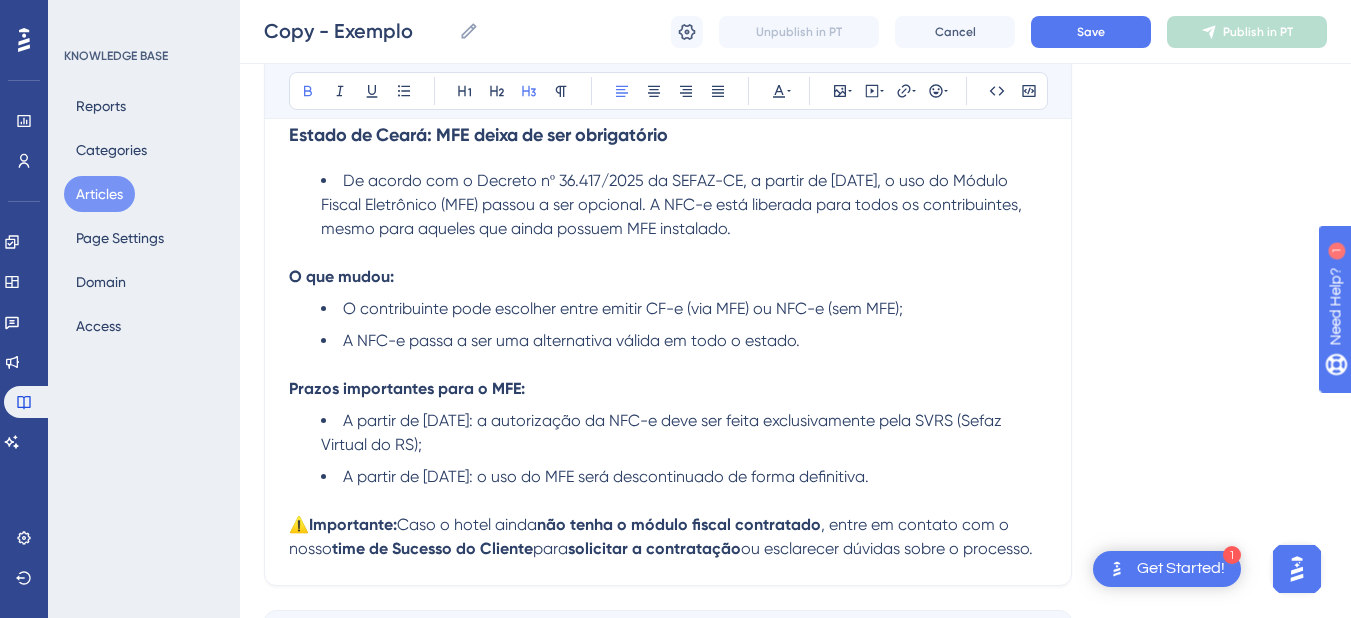 click on "Prazos importantes para o MFE:" at bounding box center (407, 388) 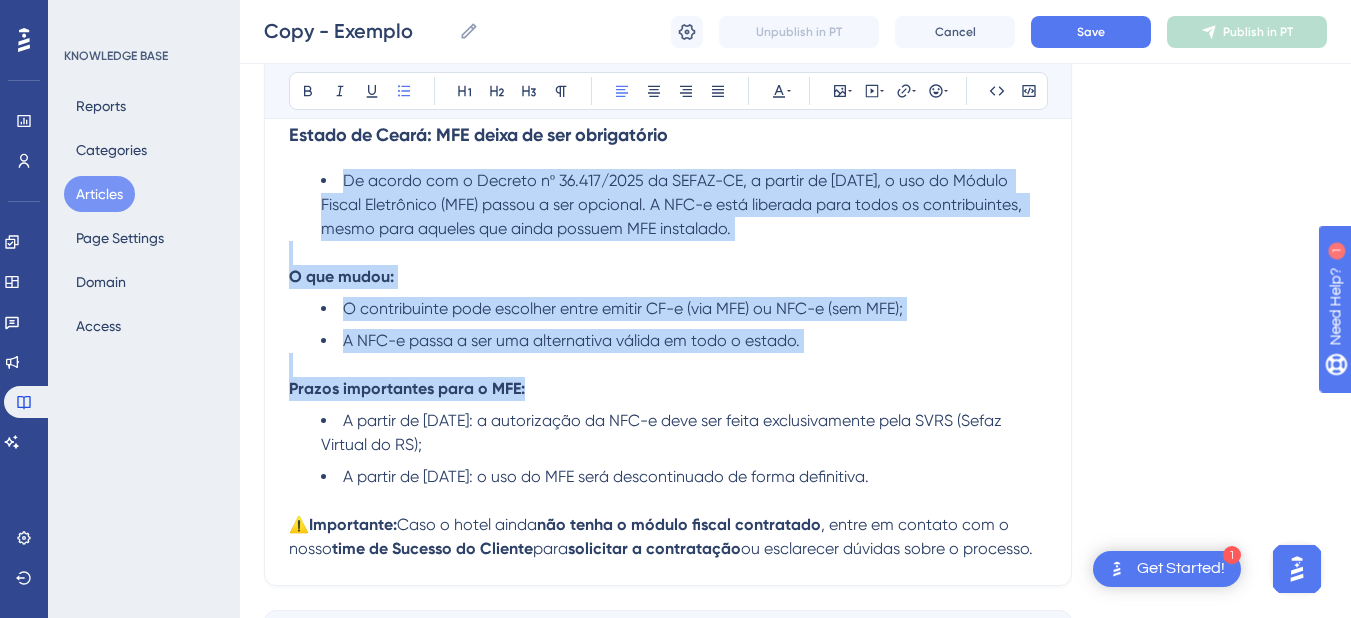 scroll, scrollTop: 952, scrollLeft: 0, axis: vertical 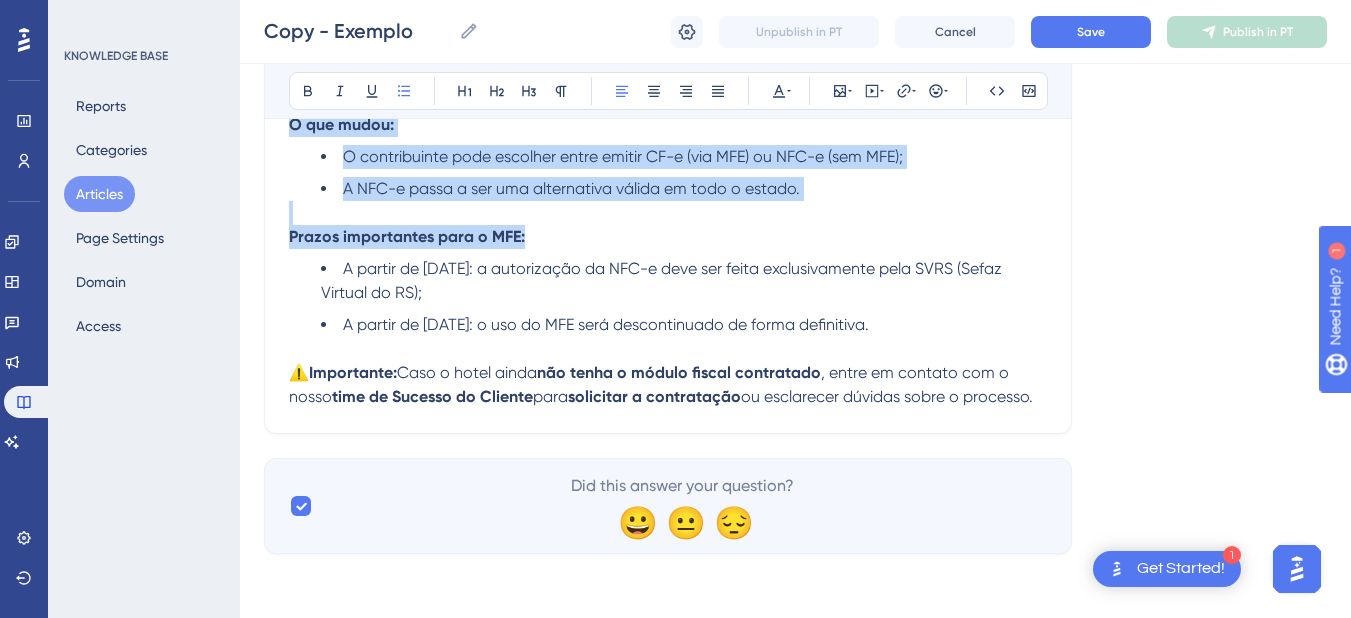 drag, startPoint x: 343, startPoint y: 179, endPoint x: 1002, endPoint y: 321, distance: 674.12537 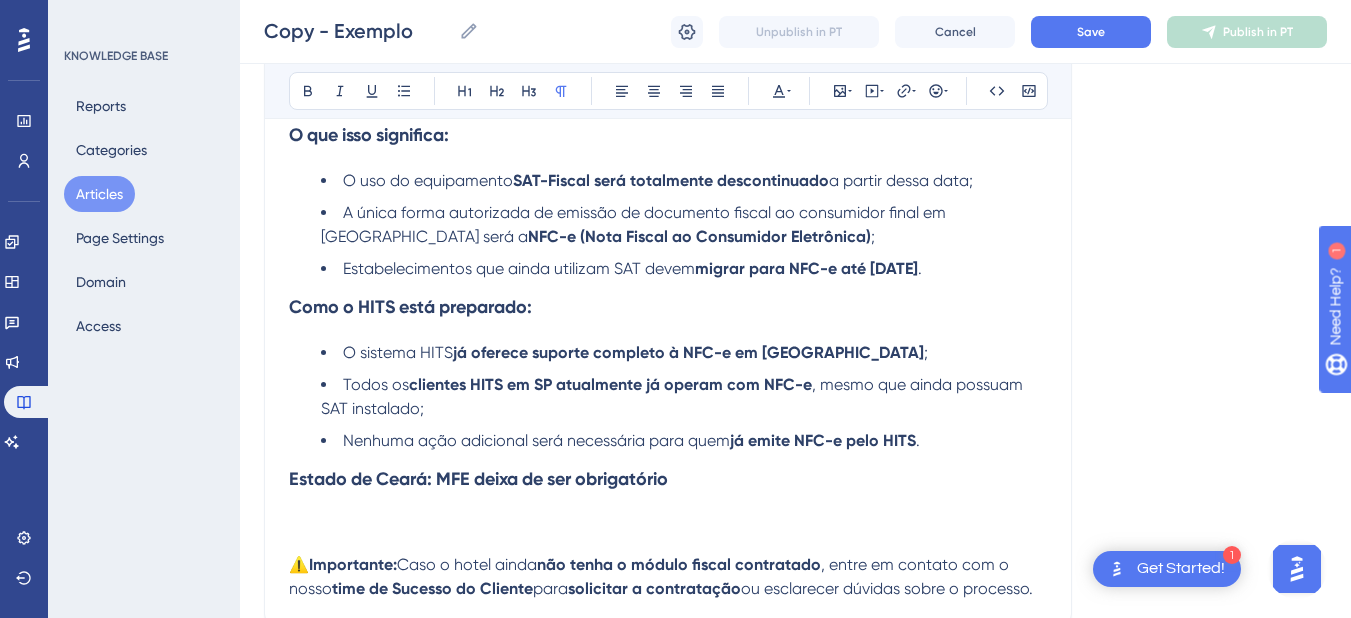 scroll, scrollTop: 789, scrollLeft: 0, axis: vertical 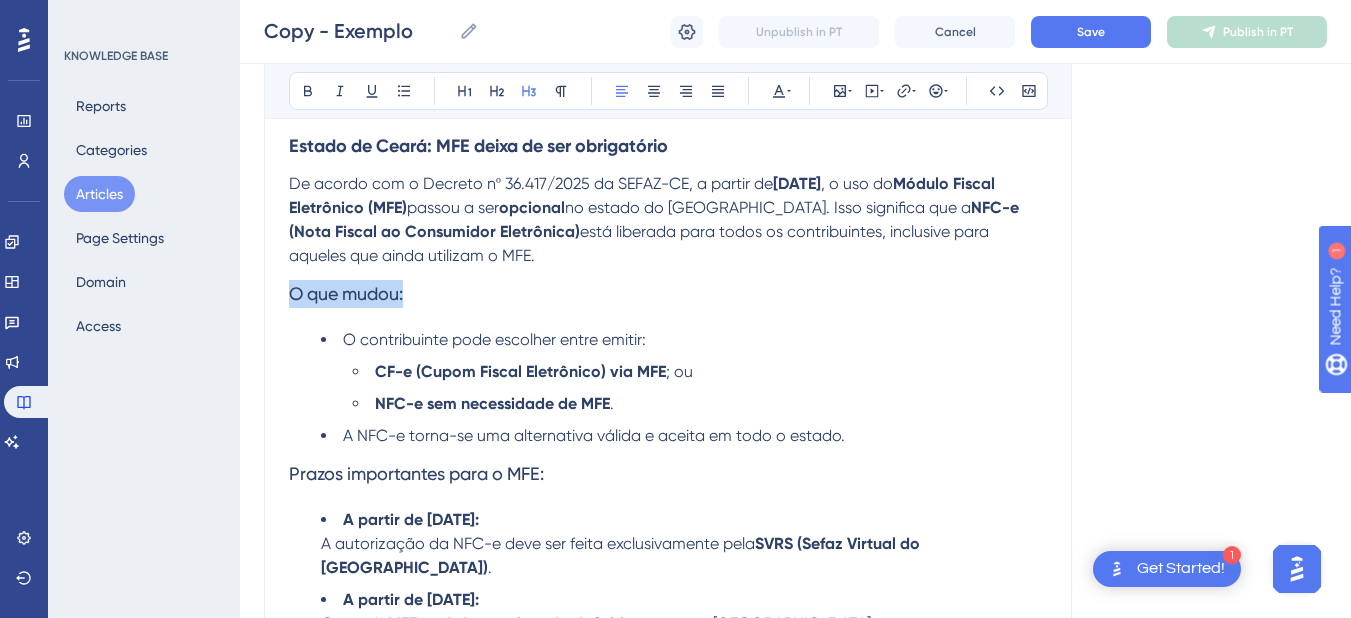 drag, startPoint x: 434, startPoint y: 283, endPoint x: 244, endPoint y: 273, distance: 190.26297 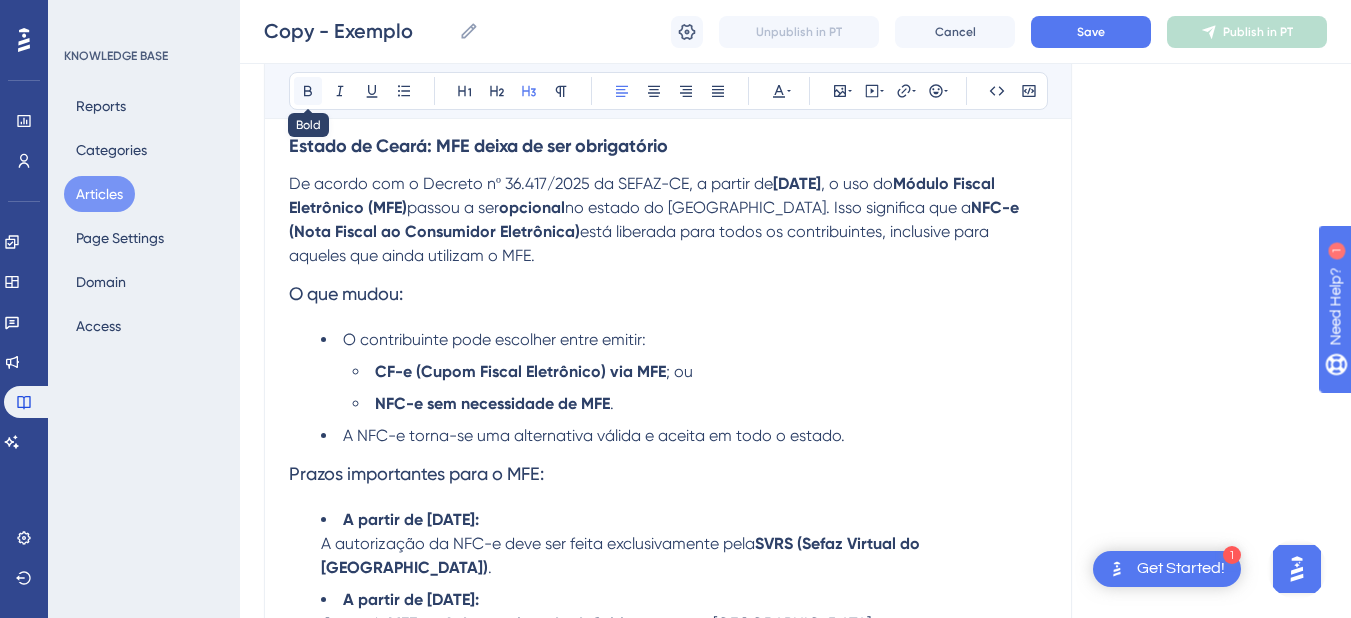 click 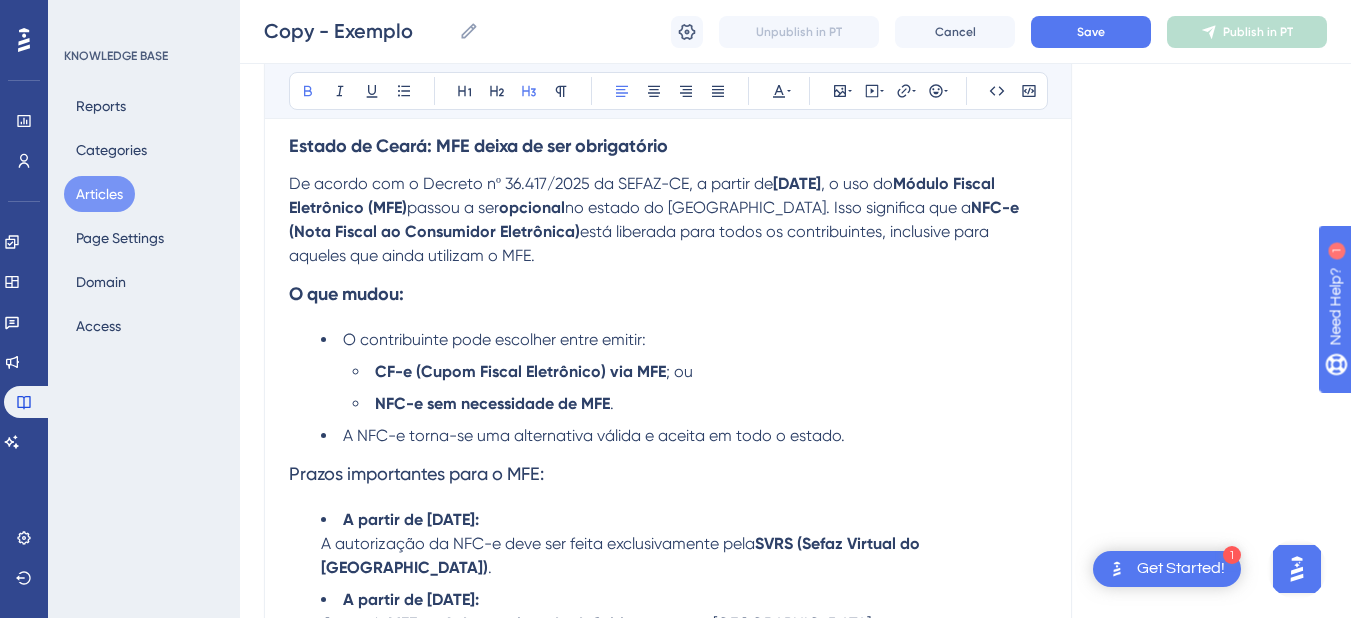 click on "De acordo com o Decreto nº 36.417/2025 da SEFAZ-CE, a partir de  [DATE] , o uso do  Módulo Fiscal Eletrônico (MFE)  passou a ser  opcional  no [GEOGRAPHIC_DATA]. Isso significa que a  NFC-e (Nota Fiscal ao Consumidor Eletrônica)  está liberada para todos os contribuintes, inclusive para aqueles que ainda utilizam o MFE." at bounding box center (668, 220) 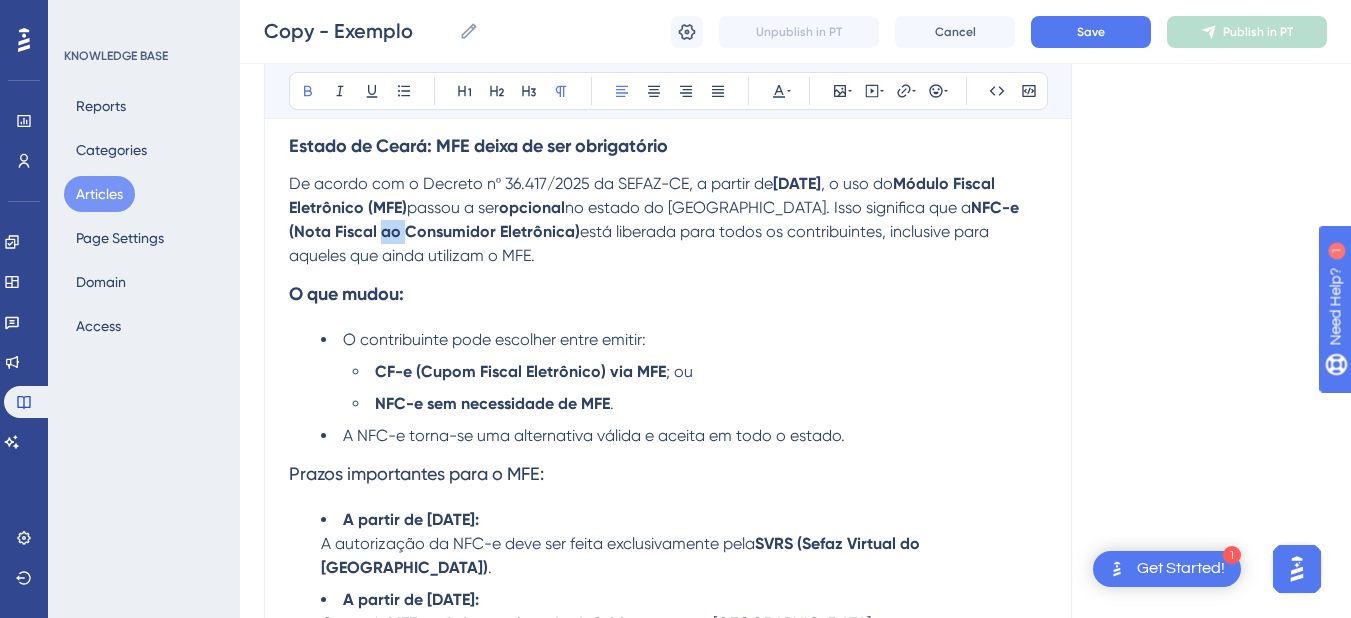 click on "De acordo com o Decreto nº 36.417/2025 da SEFAZ-CE, a partir de  [DATE] , o uso do  Módulo Fiscal Eletrônico (MFE)  passou a ser  opcional  no [GEOGRAPHIC_DATA]. Isso significa que a  NFC-e (Nota Fiscal ao Consumidor Eletrônica)  está liberada para todos os contribuintes, inclusive para aqueles que ainda utilizam o MFE." at bounding box center (668, 220) 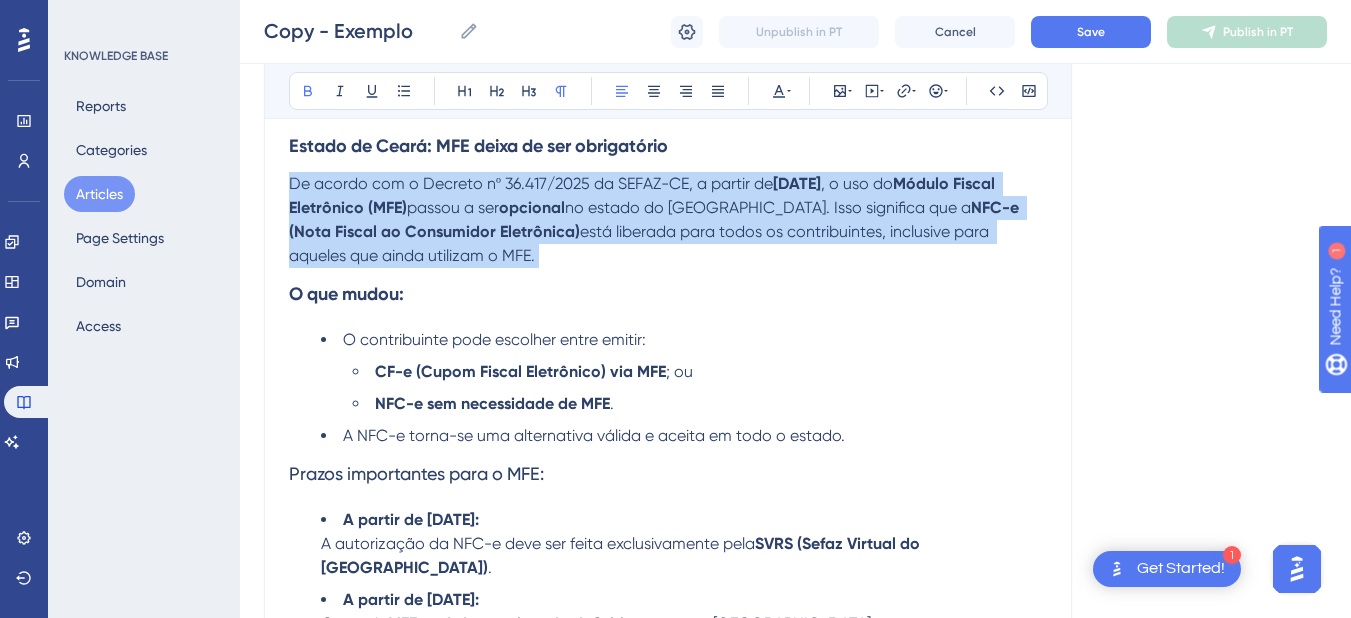 click on "De acordo com o Decreto nº 36.417/2025 da SEFAZ-CE, a partir de  [DATE] , o uso do  Módulo Fiscal Eletrônico (MFE)  passou a ser  opcional  no [GEOGRAPHIC_DATA]. Isso significa que a  NFC-e (Nota Fiscal ao Consumidor Eletrônica)  está liberada para todos os contribuintes, inclusive para aqueles que ainda utilizam o MFE." at bounding box center (668, 220) 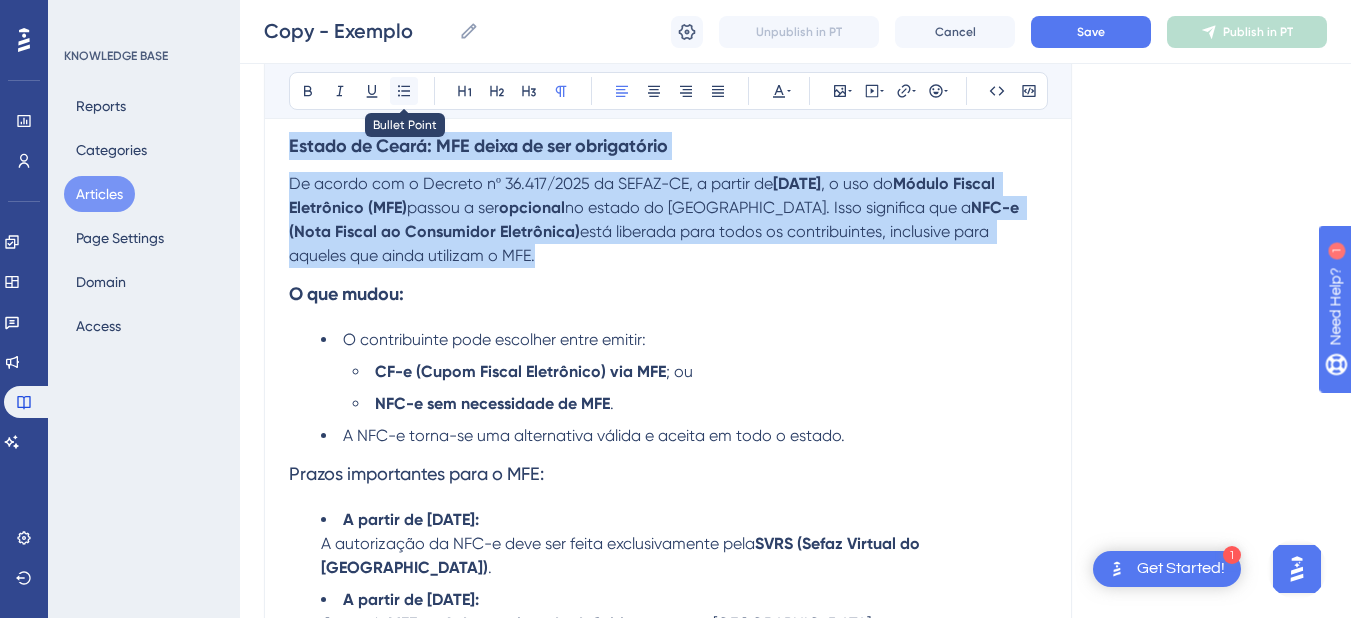 click 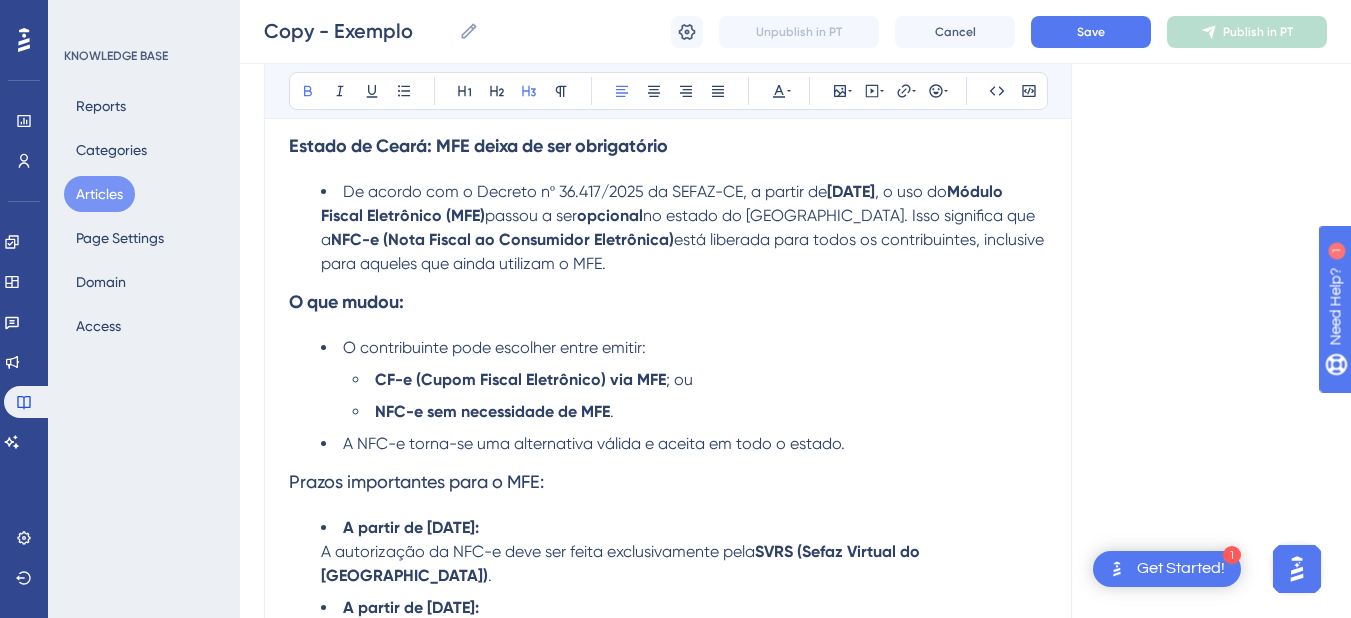 click on "O que mudou:" at bounding box center (346, 302) 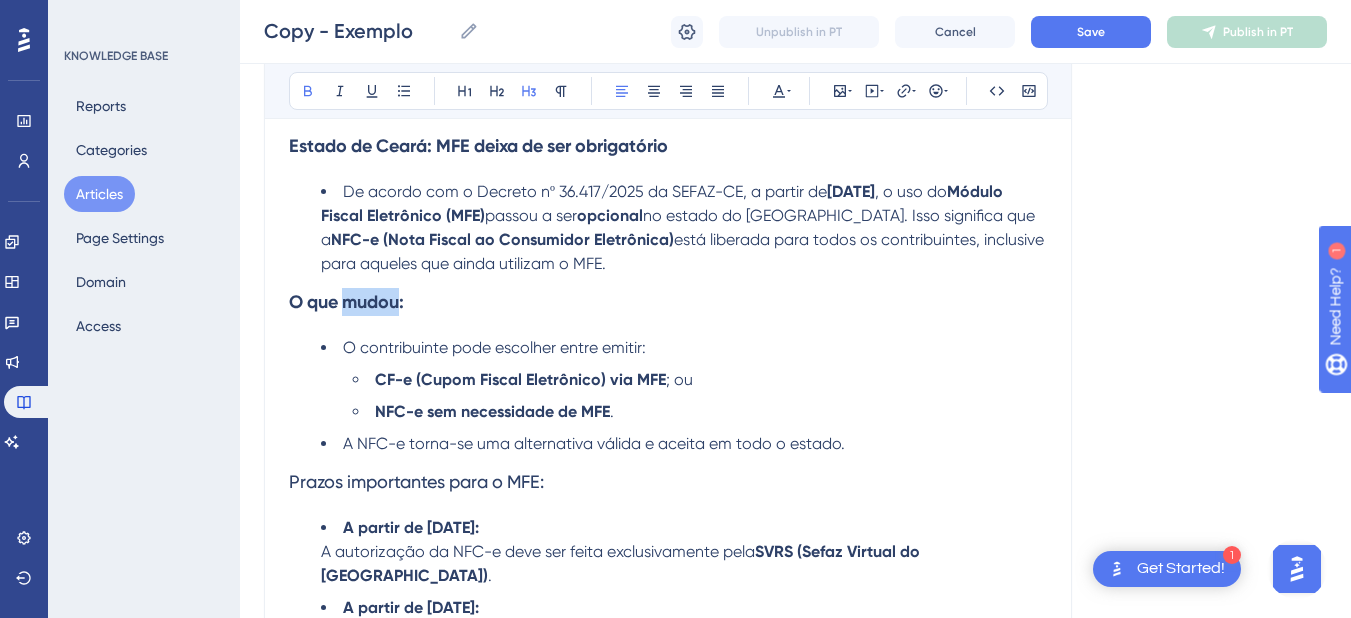 click on "O que mudou:" at bounding box center (346, 302) 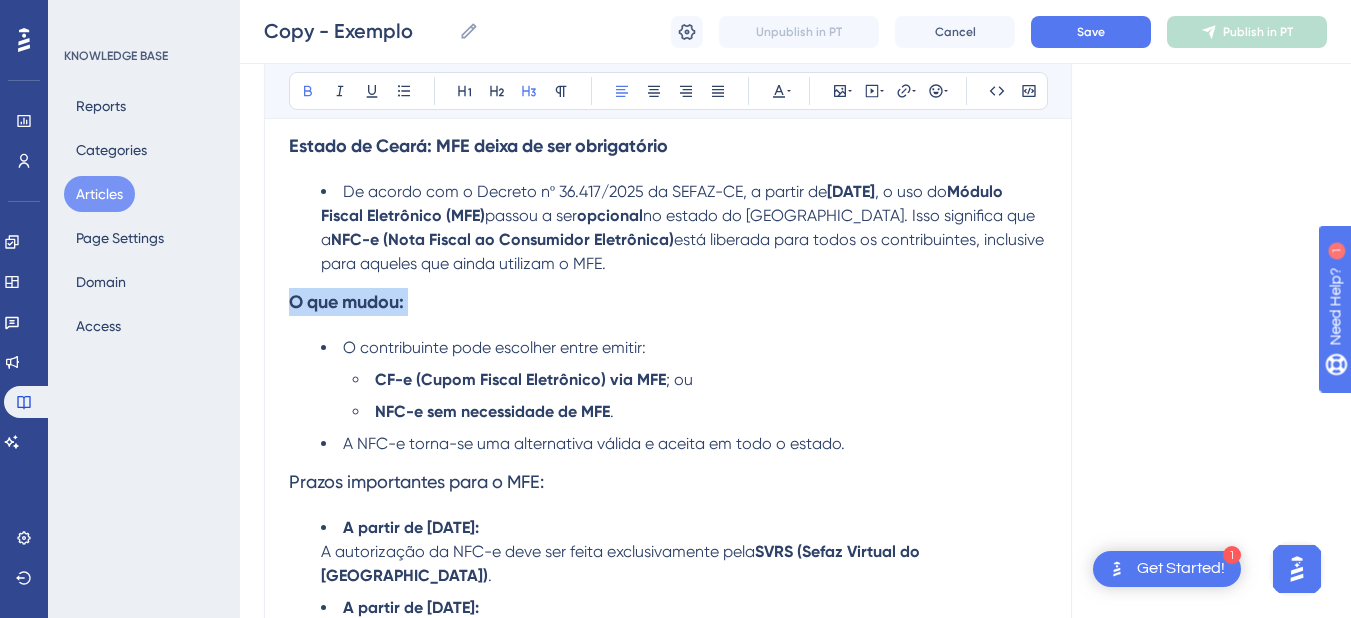click on "O que mudou:" at bounding box center [346, 302] 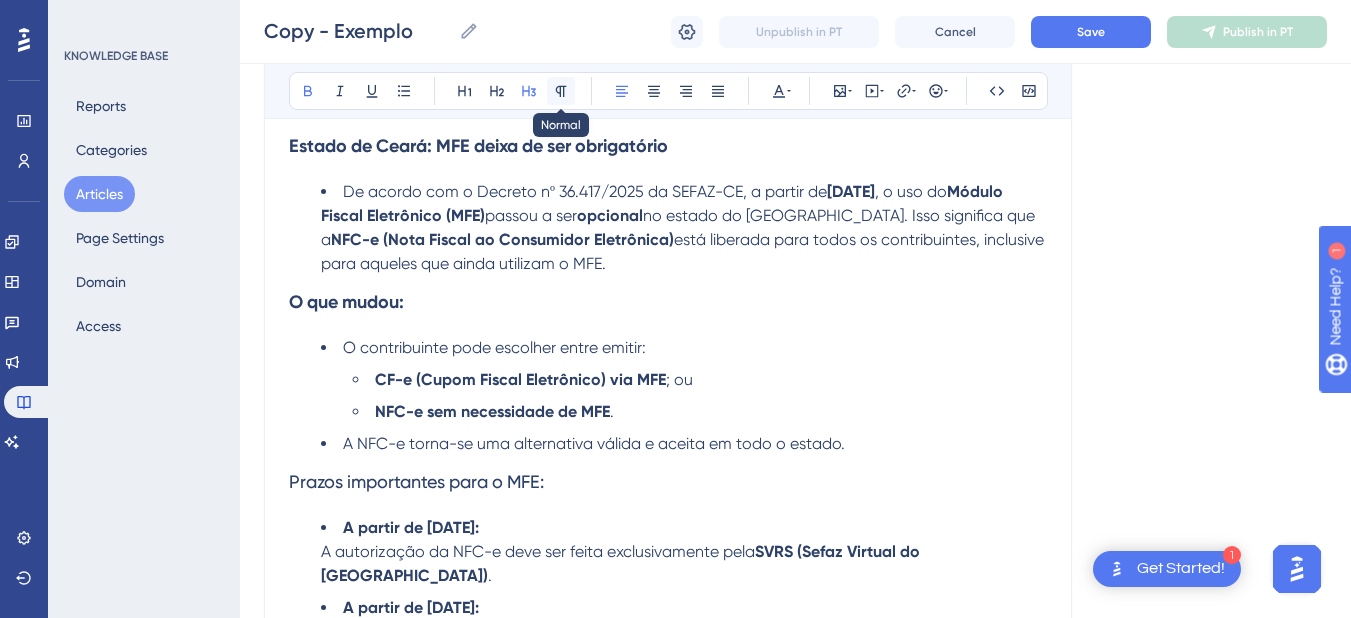 click 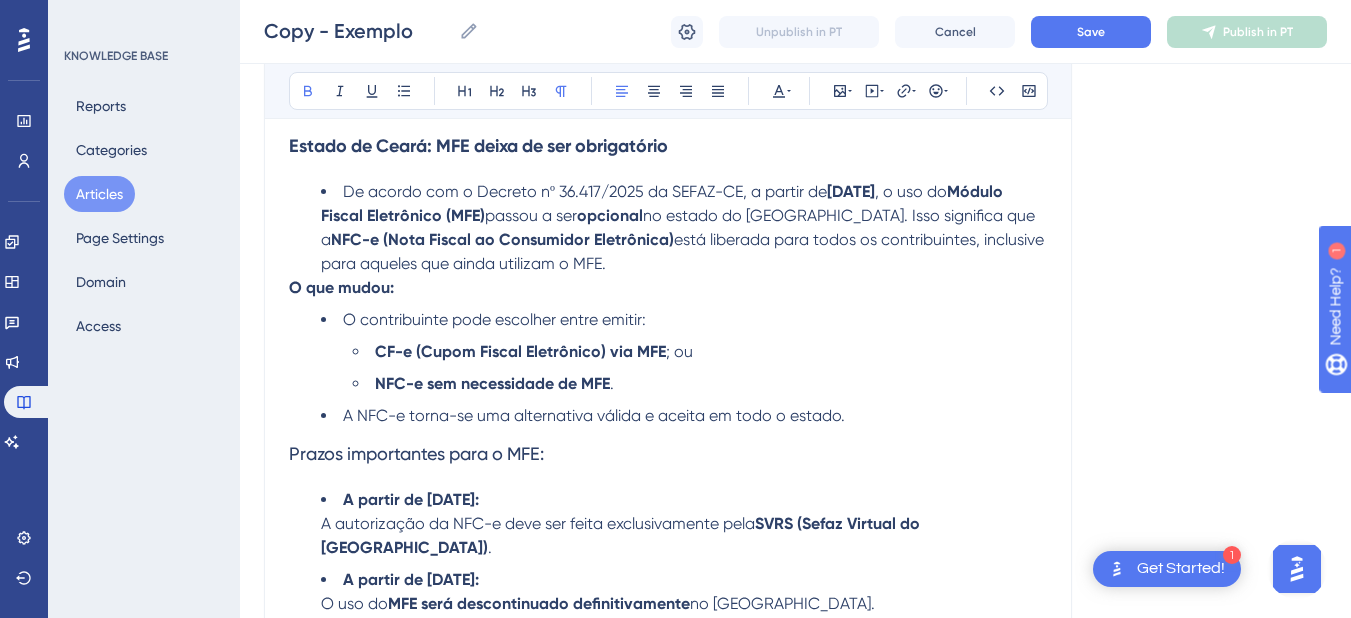 click on "O que mudou:" at bounding box center [341, 287] 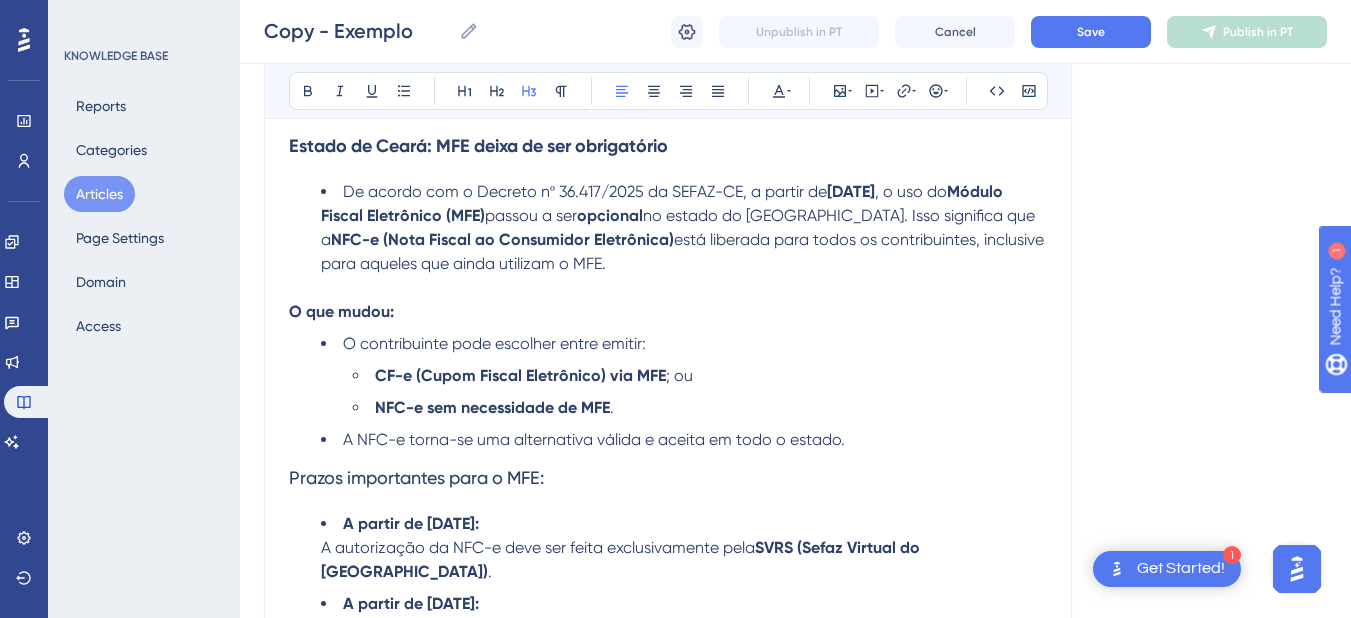 click on "Prazos importantes para o MFE:" at bounding box center (416, 477) 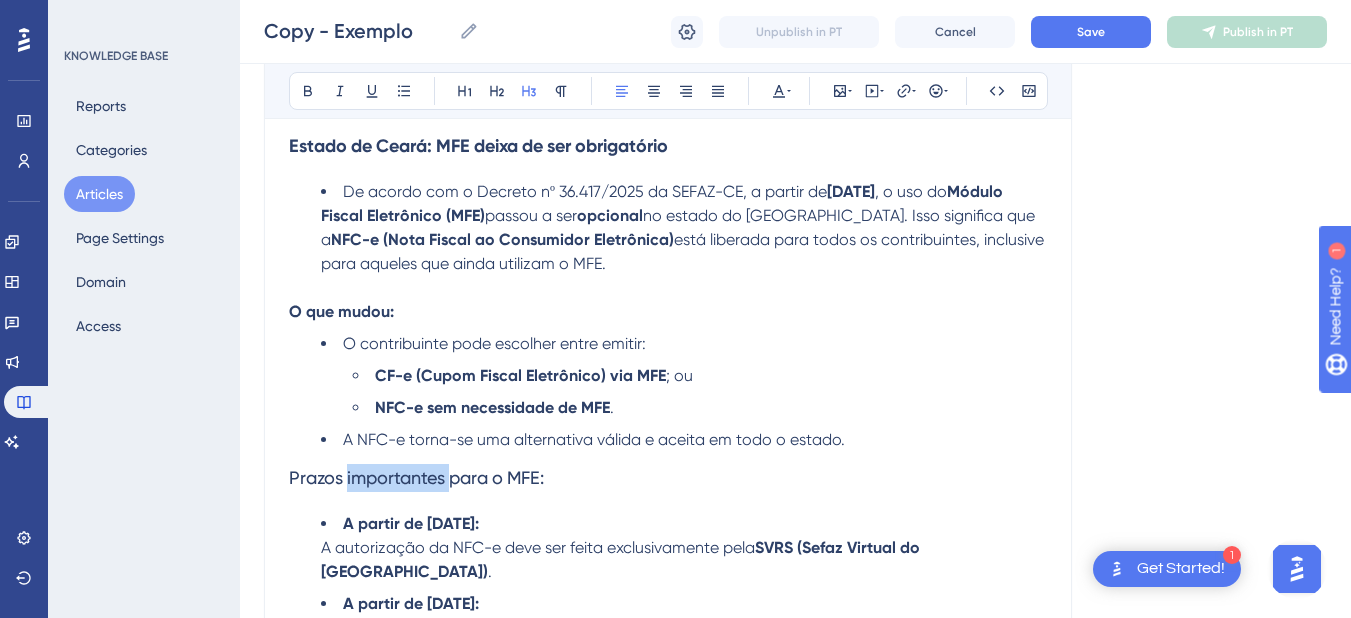 click on "Prazos importantes para o MFE:" at bounding box center (416, 477) 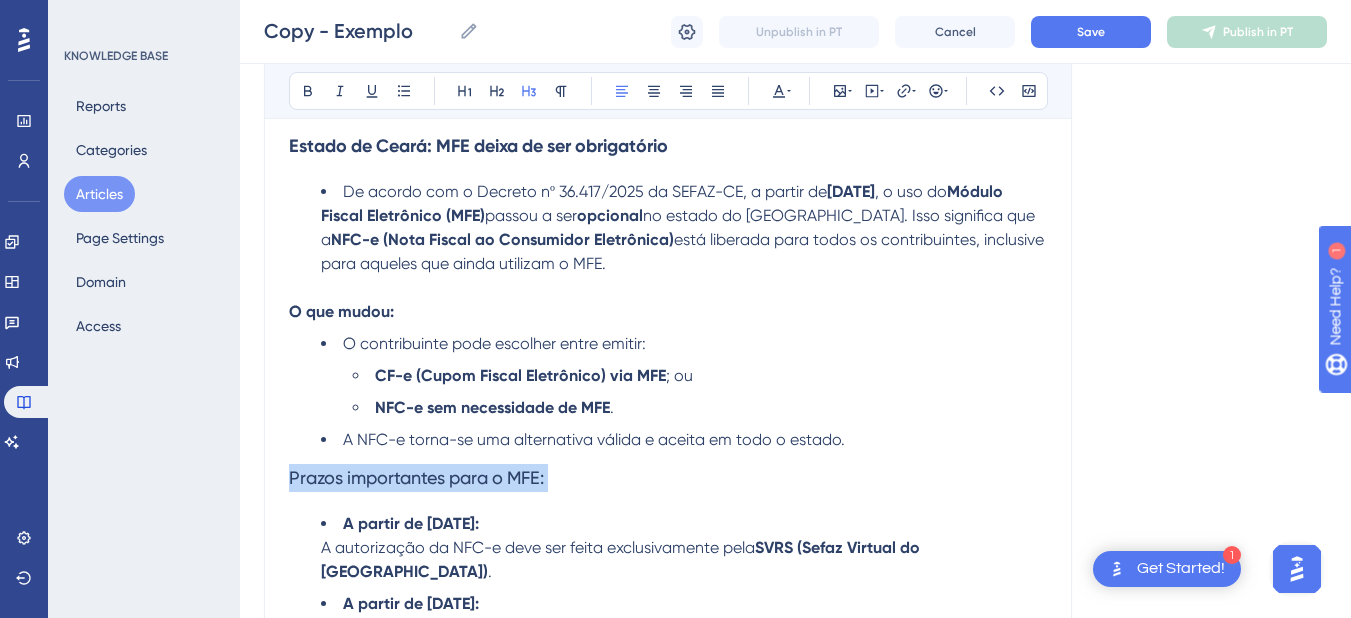 click on "Prazos importantes para o MFE:" at bounding box center (416, 477) 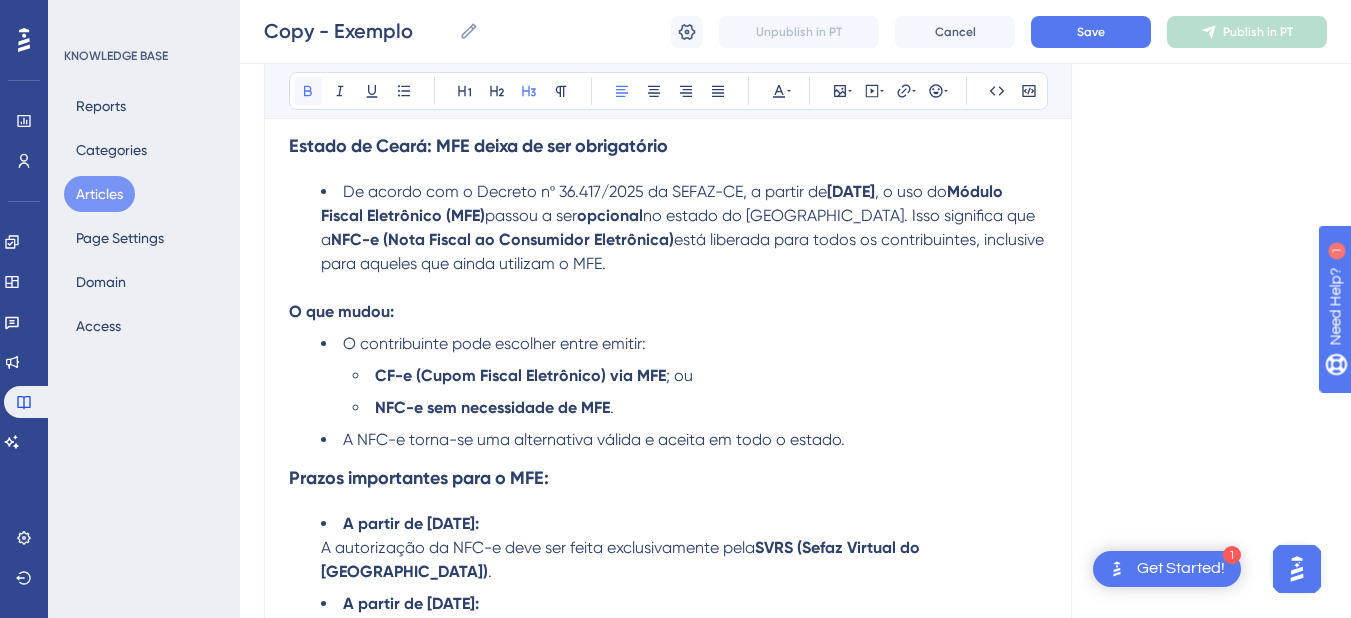 click 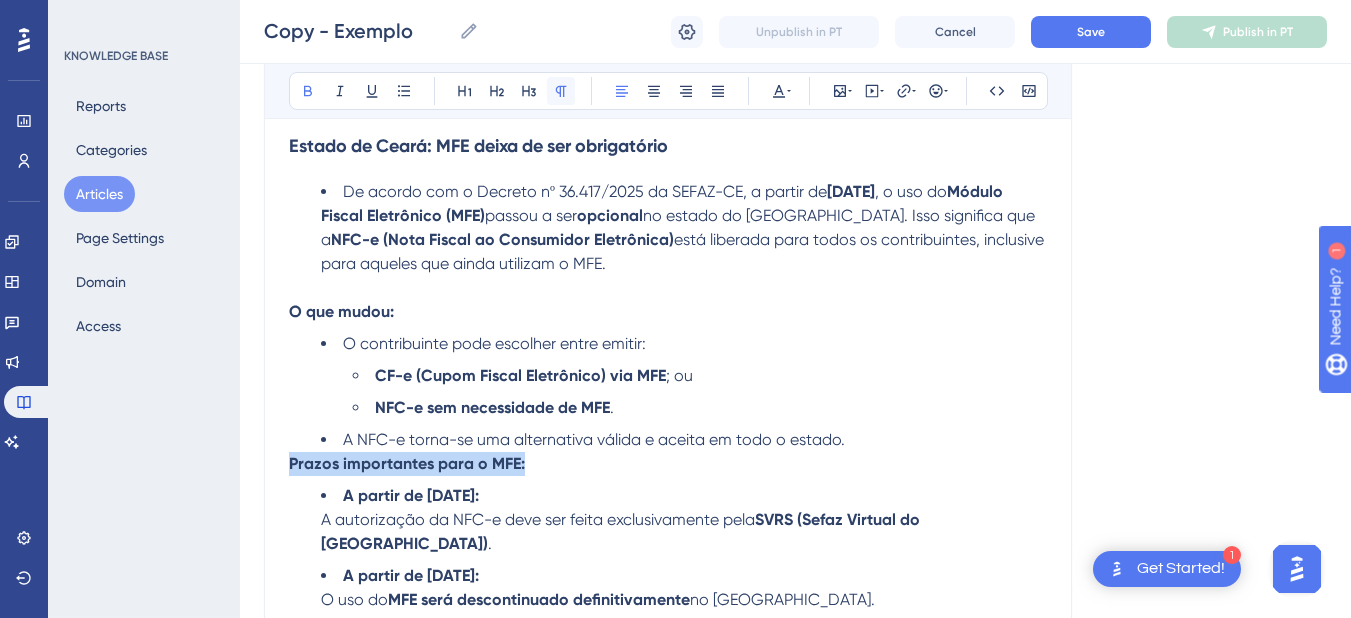 click 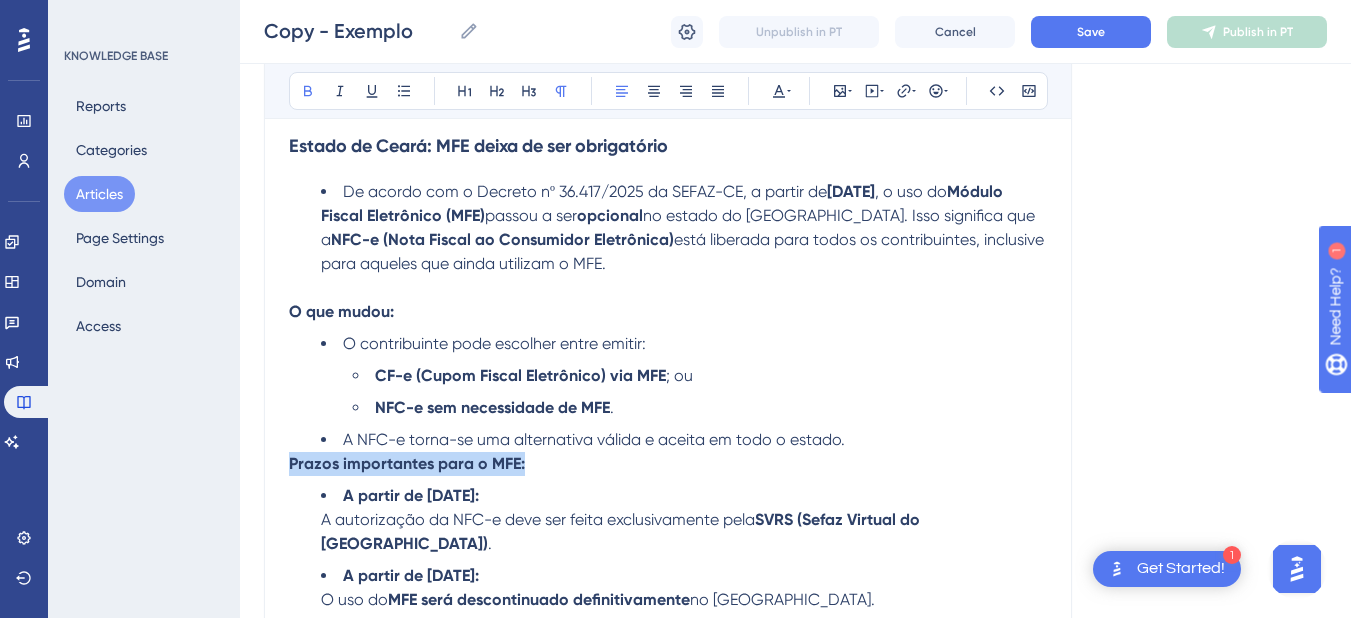 click on "Prazos importantes para o MFE:" at bounding box center [407, 463] 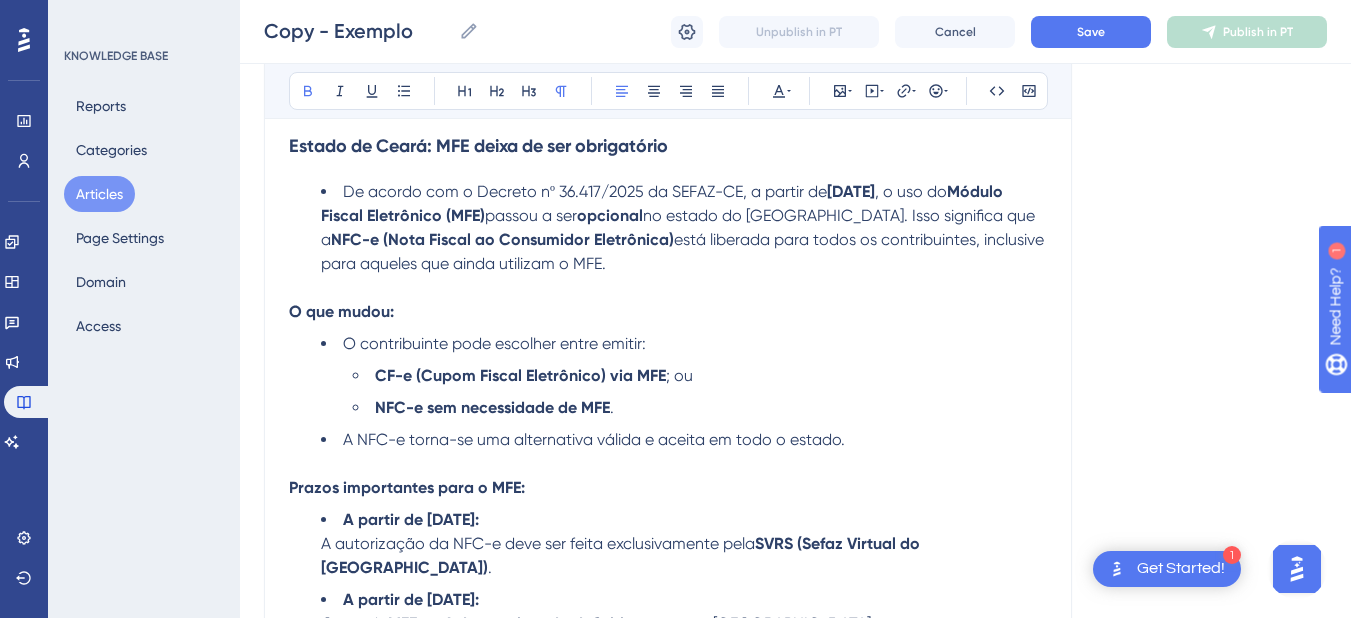 scroll, scrollTop: 989, scrollLeft: 0, axis: vertical 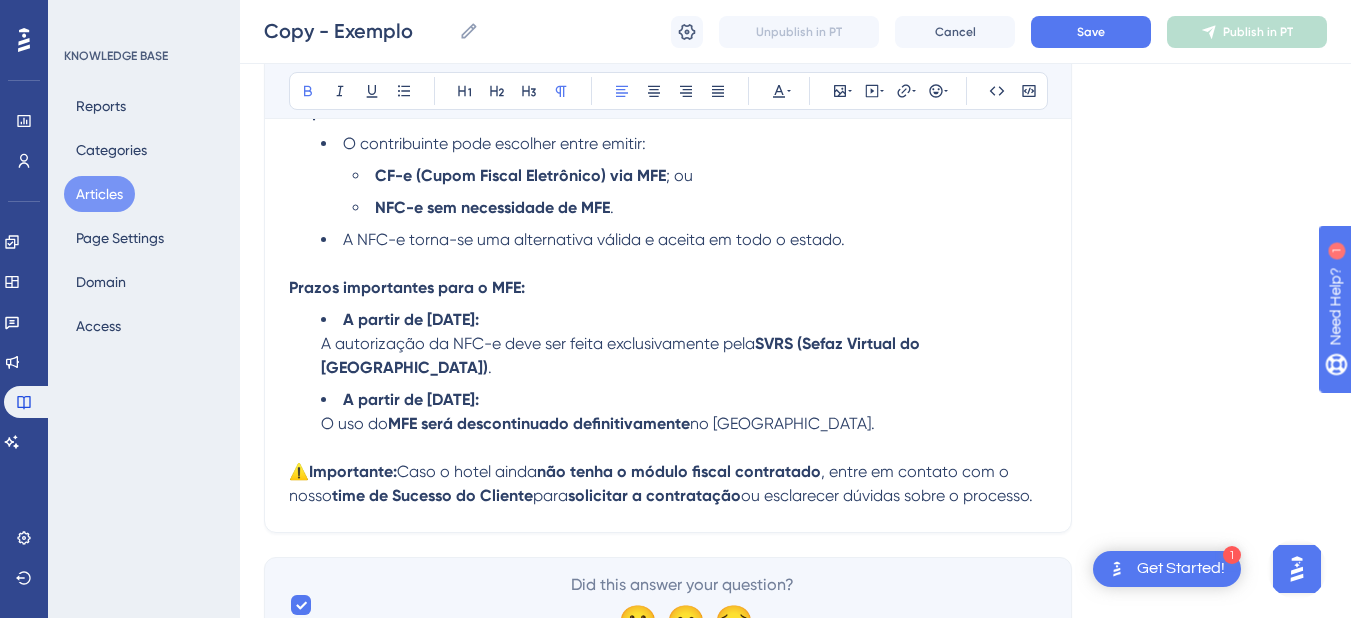 click at bounding box center (668, 448) 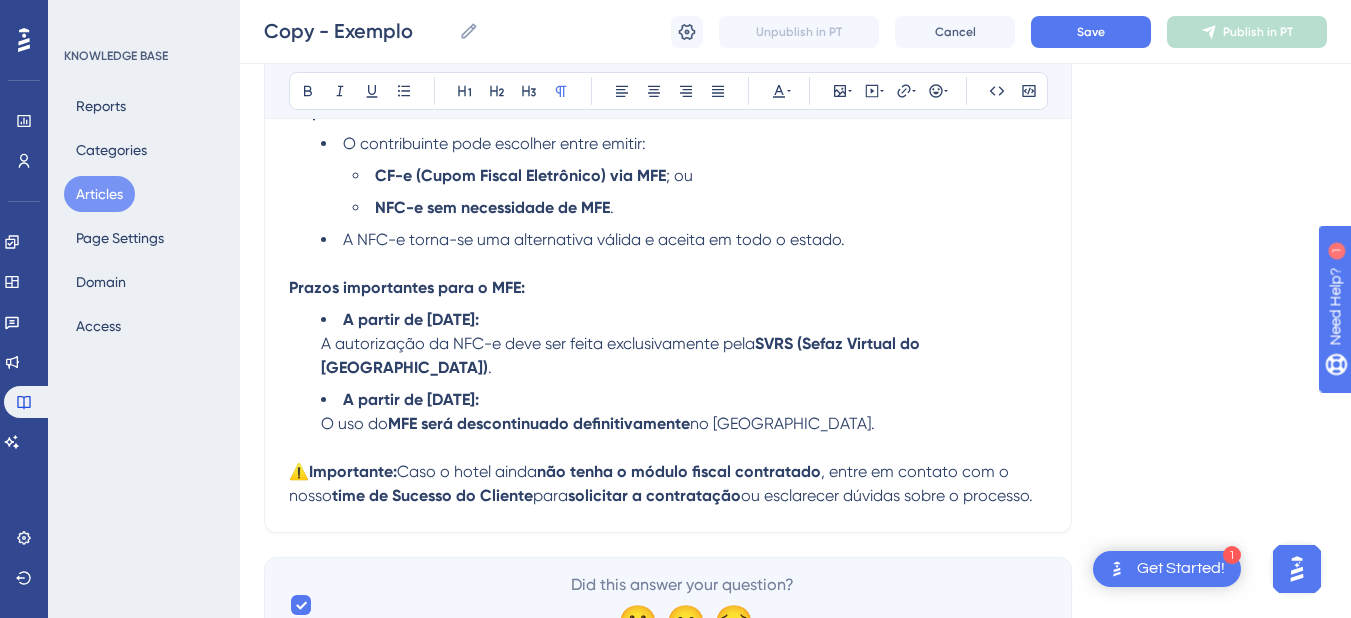 click on "O uso do" at bounding box center [354, 423] 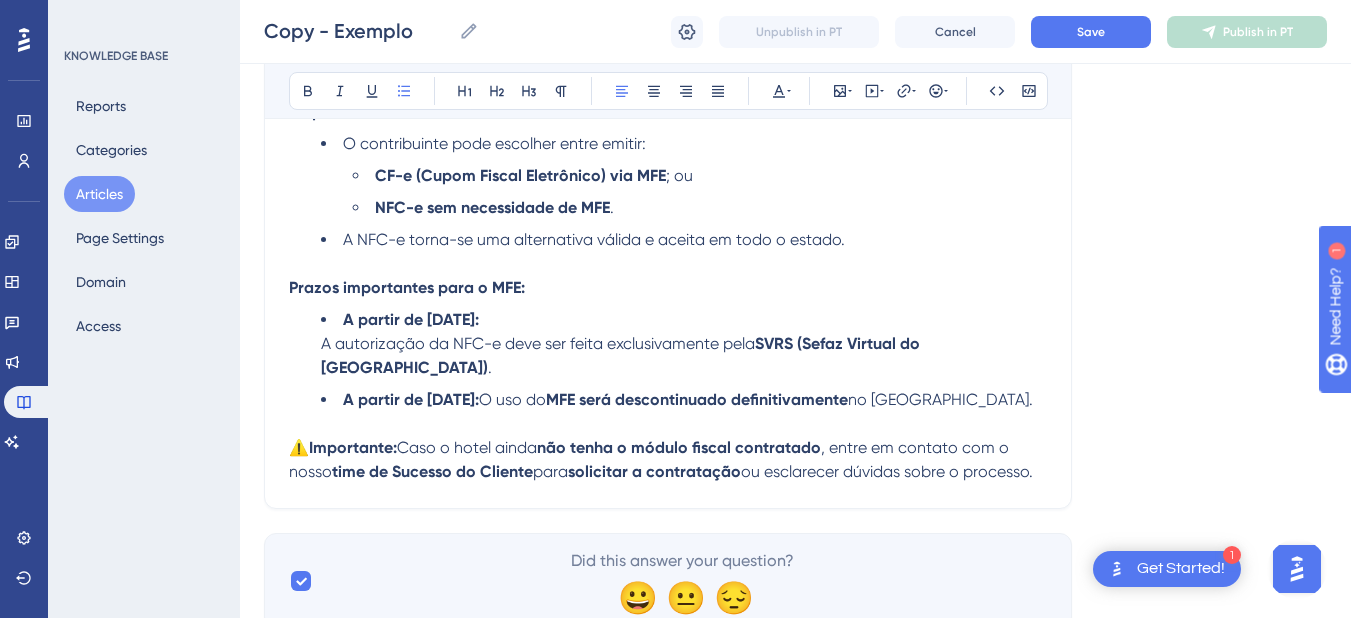 click on "A partir de [DATE]: A autorização da NFC-e deve ser feita exclusivamente pela  SVRS (Sefaz Virtual do [GEOGRAPHIC_DATA]) ." at bounding box center (684, 344) 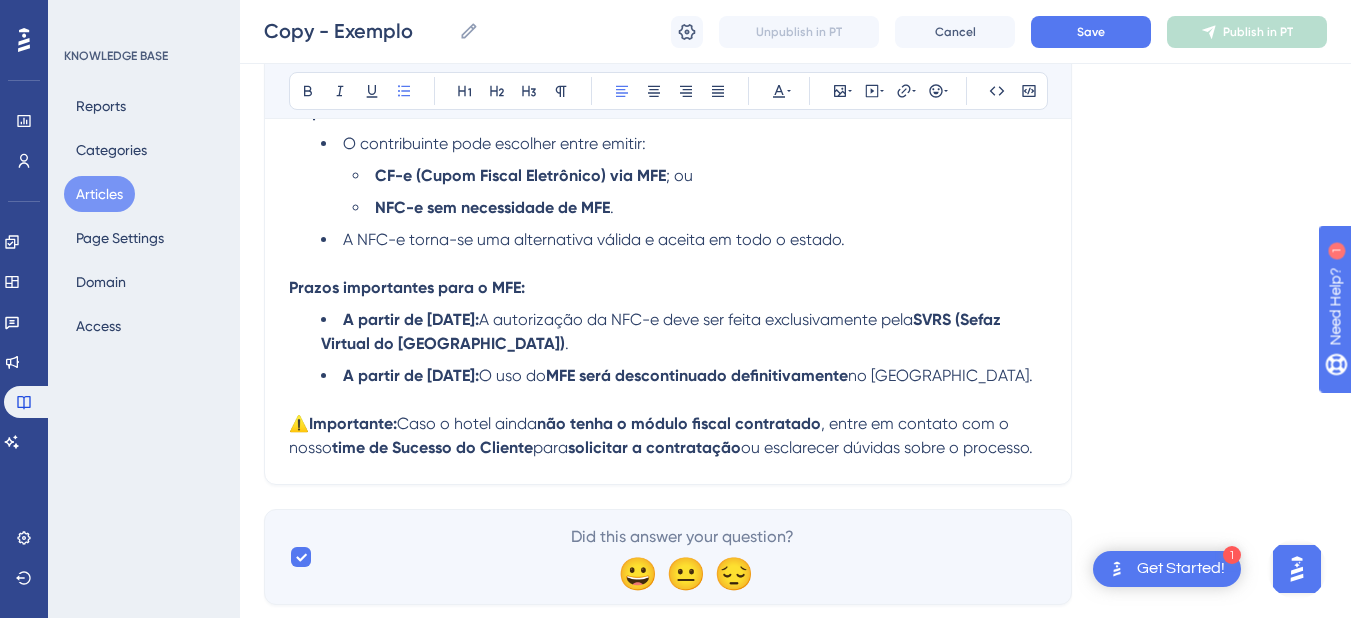 click on "A partir de [DATE]:  A autorização da NFC-e deve ser feita exclusivamente pela  SVRS (Sefaz Virtual do [GEOGRAPHIC_DATA]) ." at bounding box center (684, 332) 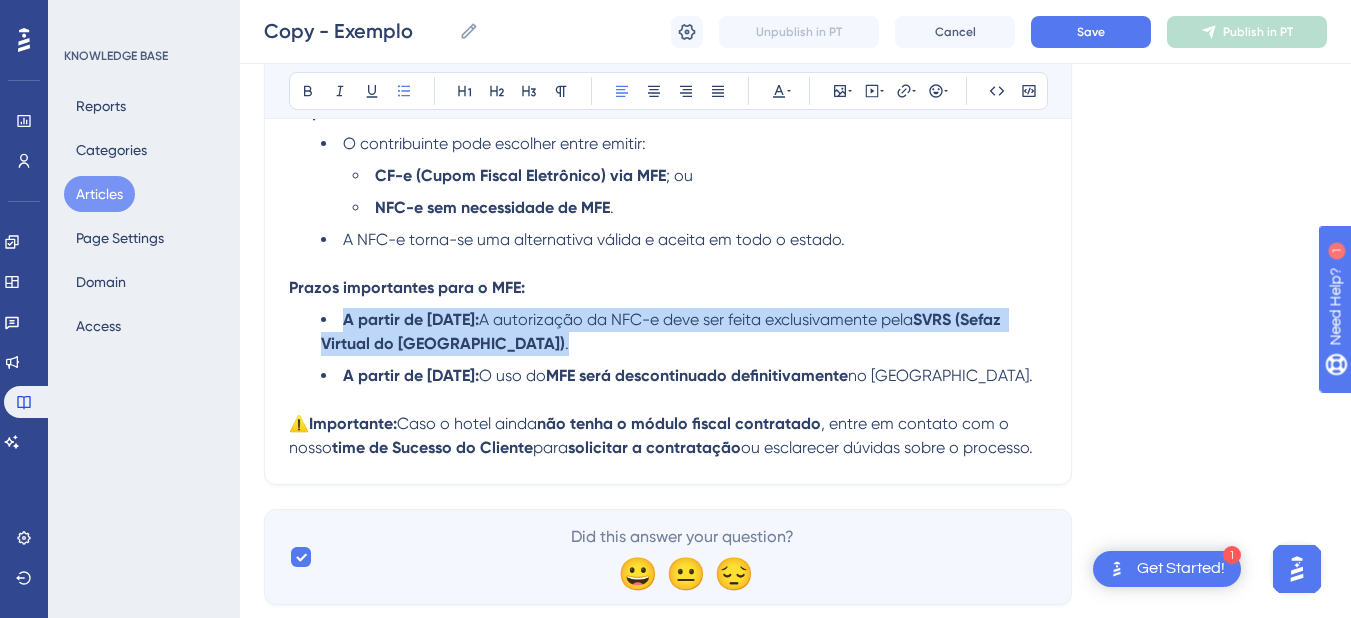 drag, startPoint x: 656, startPoint y: 339, endPoint x: 337, endPoint y: 324, distance: 319.35248 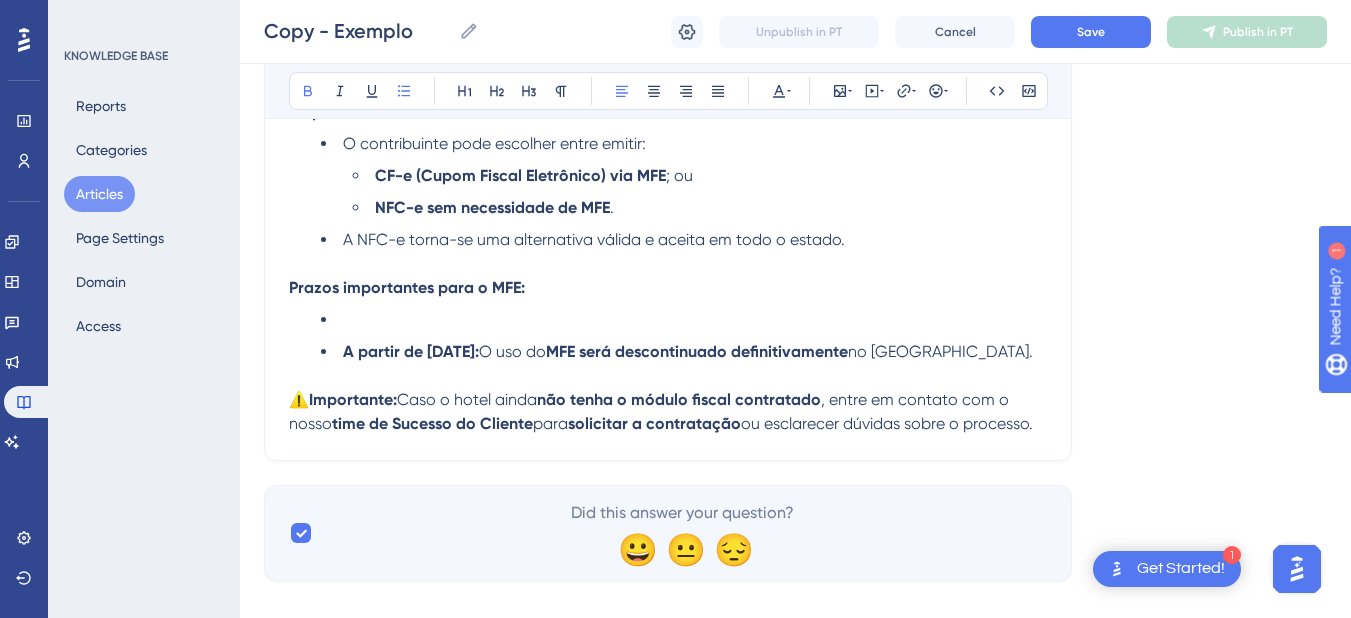 click on "A partir de [DATE]:  O uso do  MFE será descontinuado definitivamente  no [GEOGRAPHIC_DATA]." at bounding box center [684, 352] 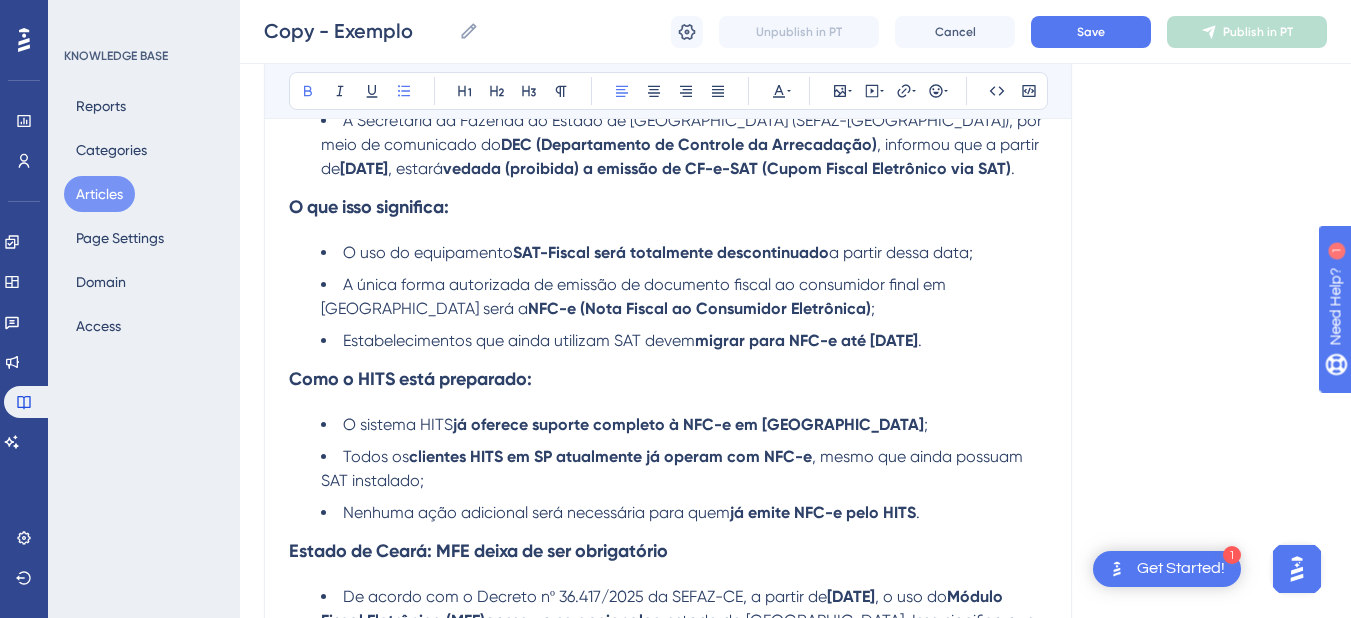 scroll, scrollTop: 584, scrollLeft: 0, axis: vertical 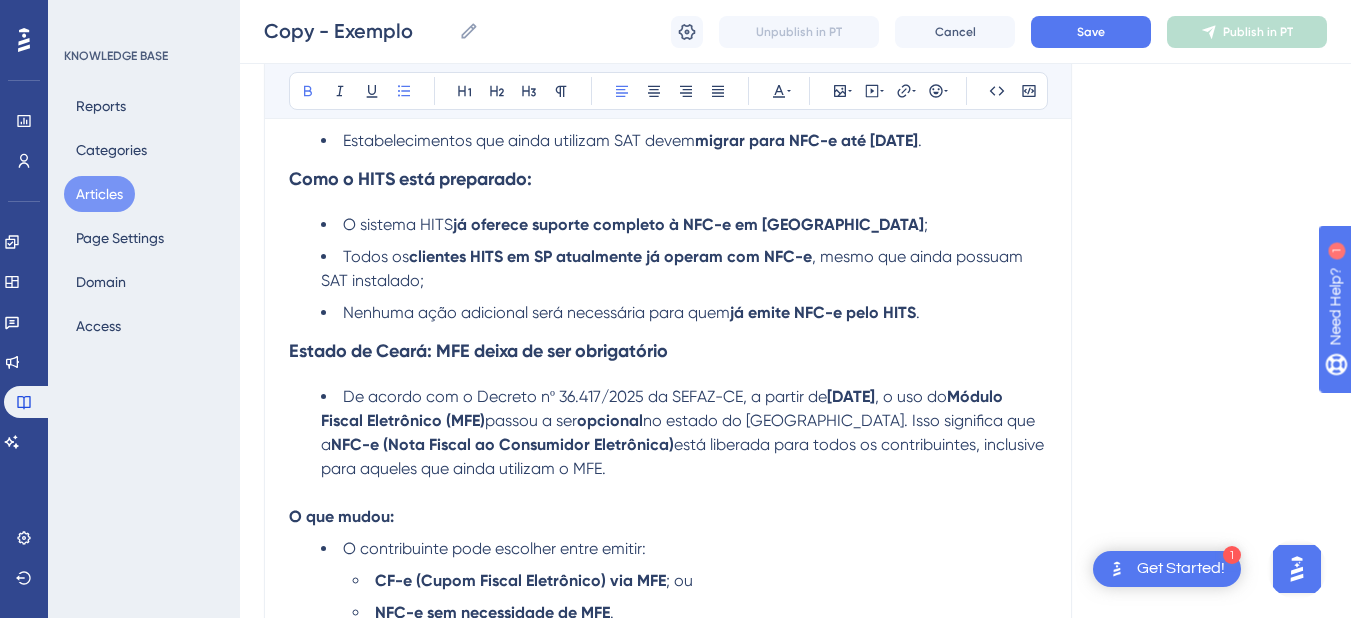 click on "Estado de [GEOGRAPHIC_DATA]: NFC-e substitui o SAT-Fiscal A Secretaria da Fazenda do Estado de [GEOGRAPHIC_DATA] (SEFAZ-[GEOGRAPHIC_DATA]), por meio de comunicado do  DEC (Departamento de Controle da Arrecadação) , informou que a partir de  [DATE] , estará  vedada (proibida) a emissão de CF-e-SAT (Cupom Fiscal Eletrônico via SAT) . O que isso significa: O uso do equipamento  SAT-Fiscal será totalmente descontinuado  a partir dessa data; A única forma autorizada de emissão de documento fiscal ao consumidor final em [GEOGRAPHIC_DATA] será a  NFC-e (Nota Fiscal ao Consumidor Eletrônica) ; Estabelecimentos que ainda utilizam SAT devem  migrar para NFC-e até [DATE] . Como o HITS está preparado: O sistema HITS  já oferece suporte completo à NFC-e em [GEOGRAPHIC_DATA] ; Todos os  clientes HITS em SP atualmente já operam com NFC-e , mesmo que ainda possuam SAT instalado; Nenhuma ação adicional será necessária para quem  já emite NFC-e pelo HITS . Estado de Ceará: MFE deixa de ser obrigatório [DATE] ." at bounding box center (668, 325) 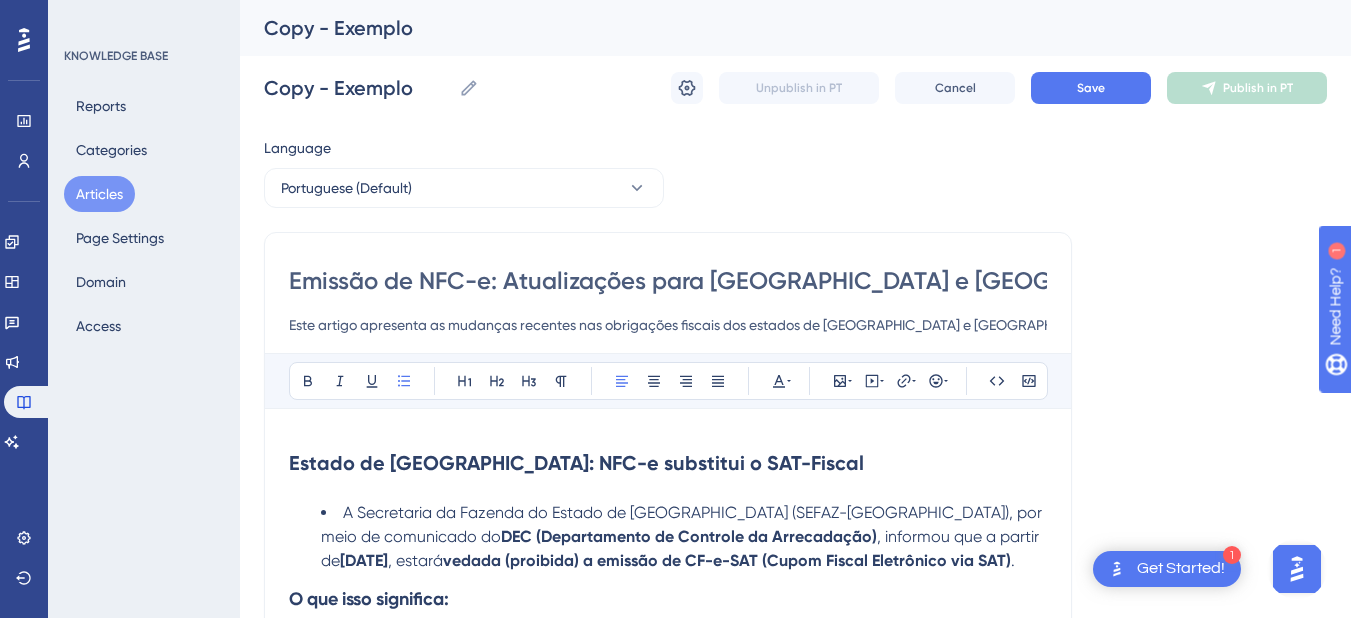 scroll, scrollTop: 200, scrollLeft: 0, axis: vertical 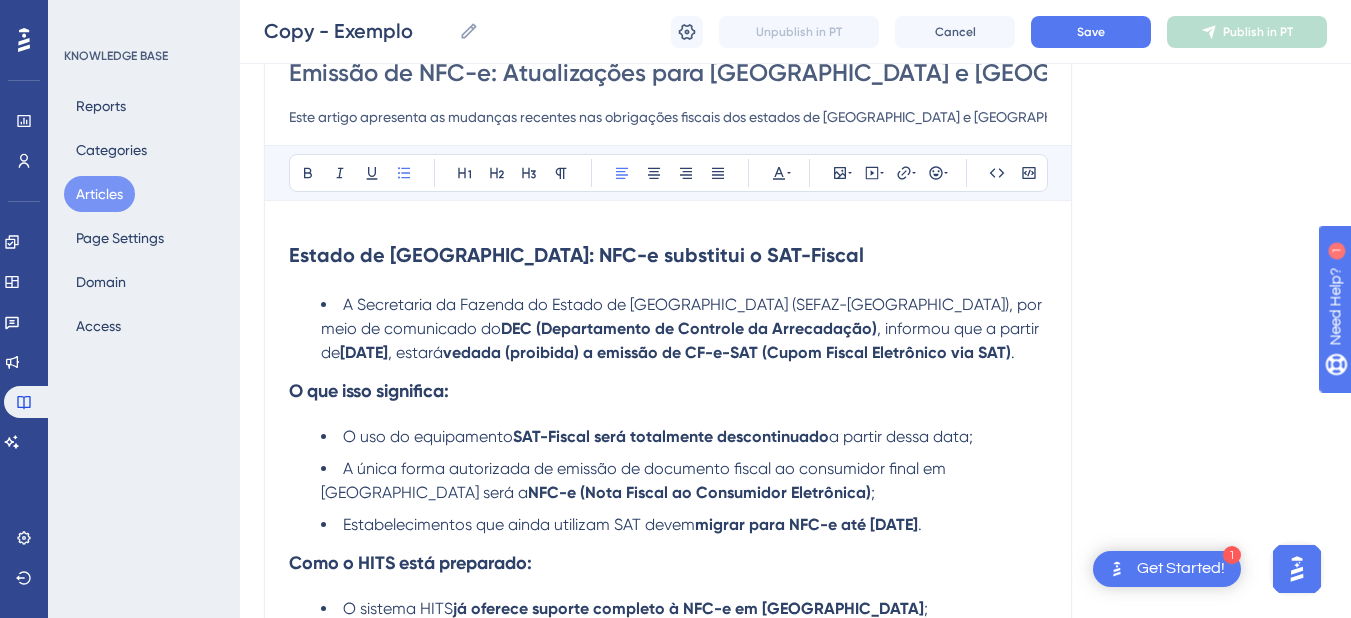 click on "A Secretaria da Fazenda do Estado de [GEOGRAPHIC_DATA] (SEFAZ-[GEOGRAPHIC_DATA]), por meio de comunicado do  DEC (Departamento de Controle da Arrecadação) , informou que a partir de  [DATE] , estará  vedada (proibida) a emissão de CF-e-SAT (Cupom Fiscal Eletrônico via SAT) ." at bounding box center [684, 329] 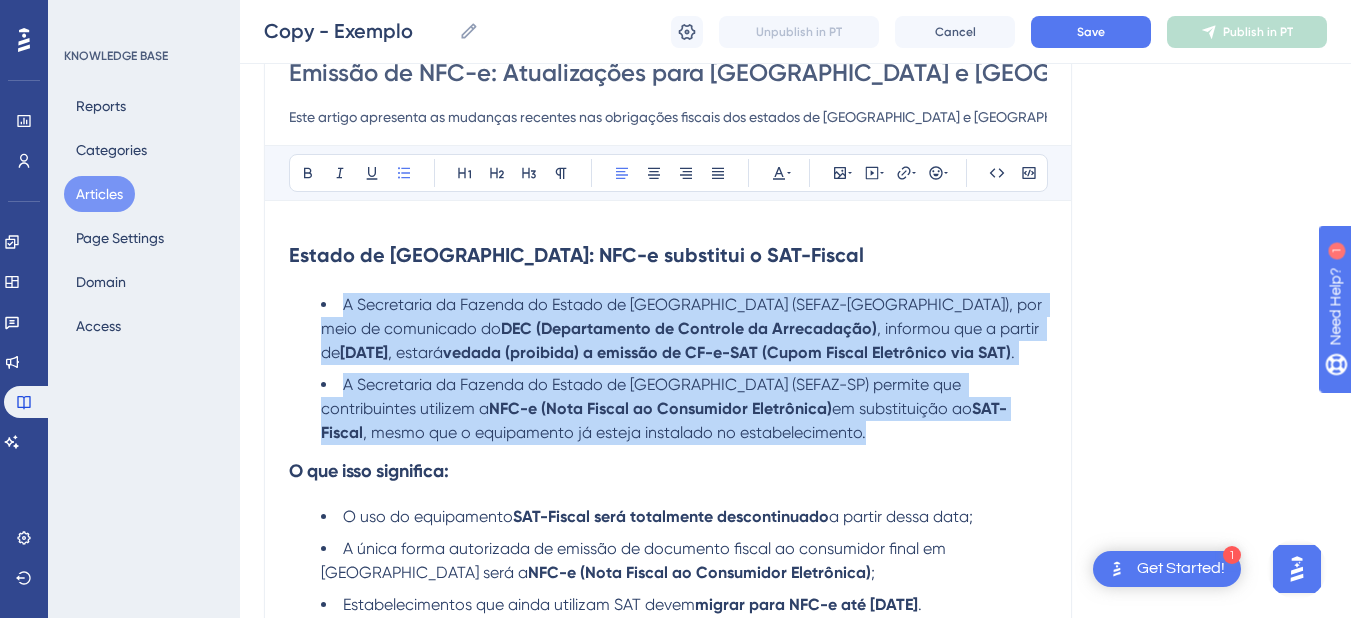drag, startPoint x: 682, startPoint y: 409, endPoint x: 335, endPoint y: 312, distance: 360.30264 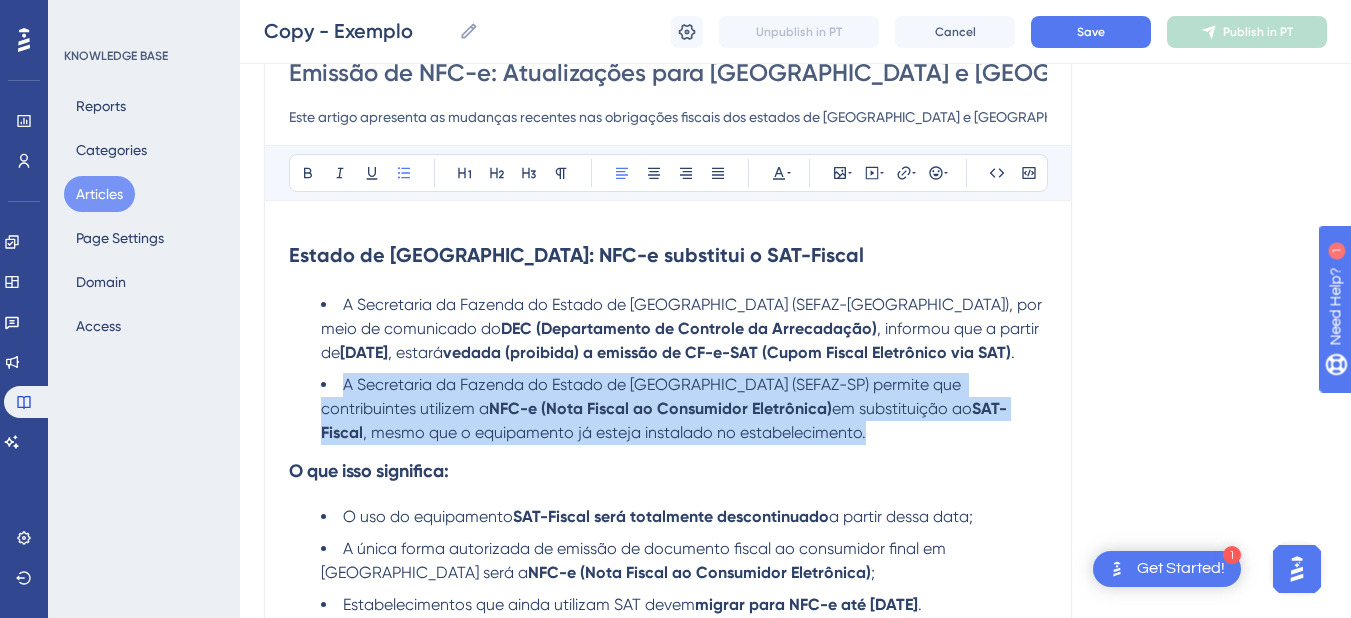 drag, startPoint x: 713, startPoint y: 430, endPoint x: 340, endPoint y: 388, distance: 375.35718 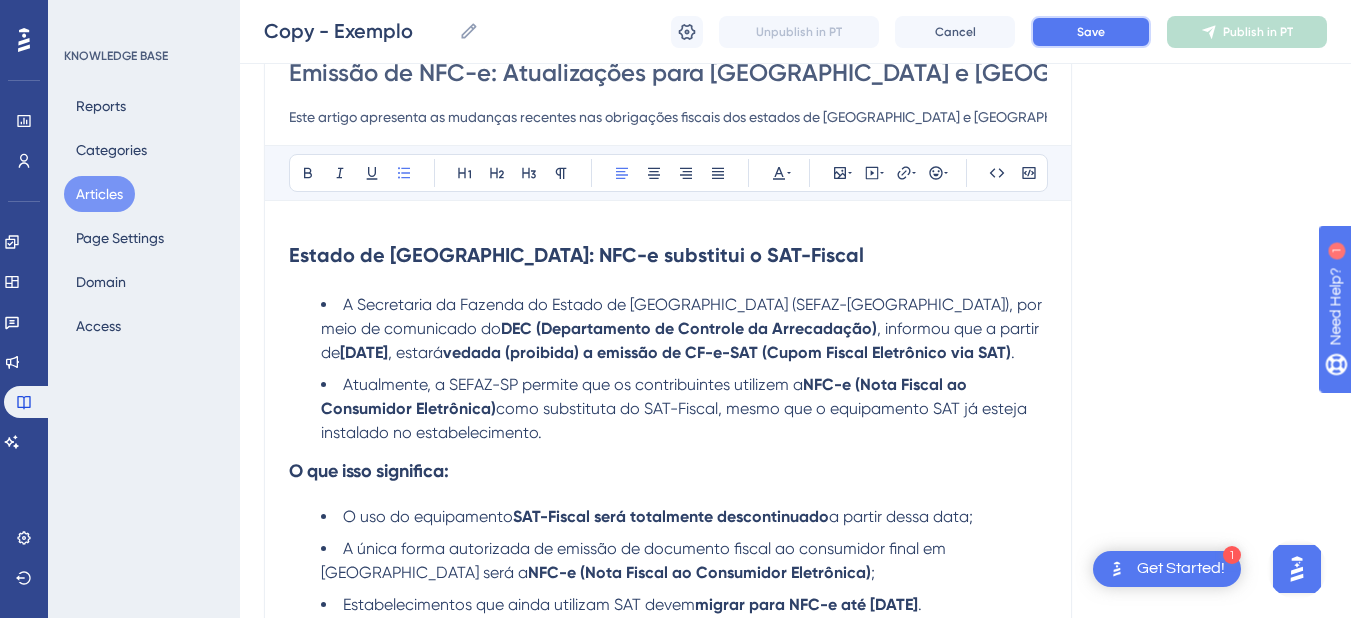 click on "Save" at bounding box center [1091, 32] 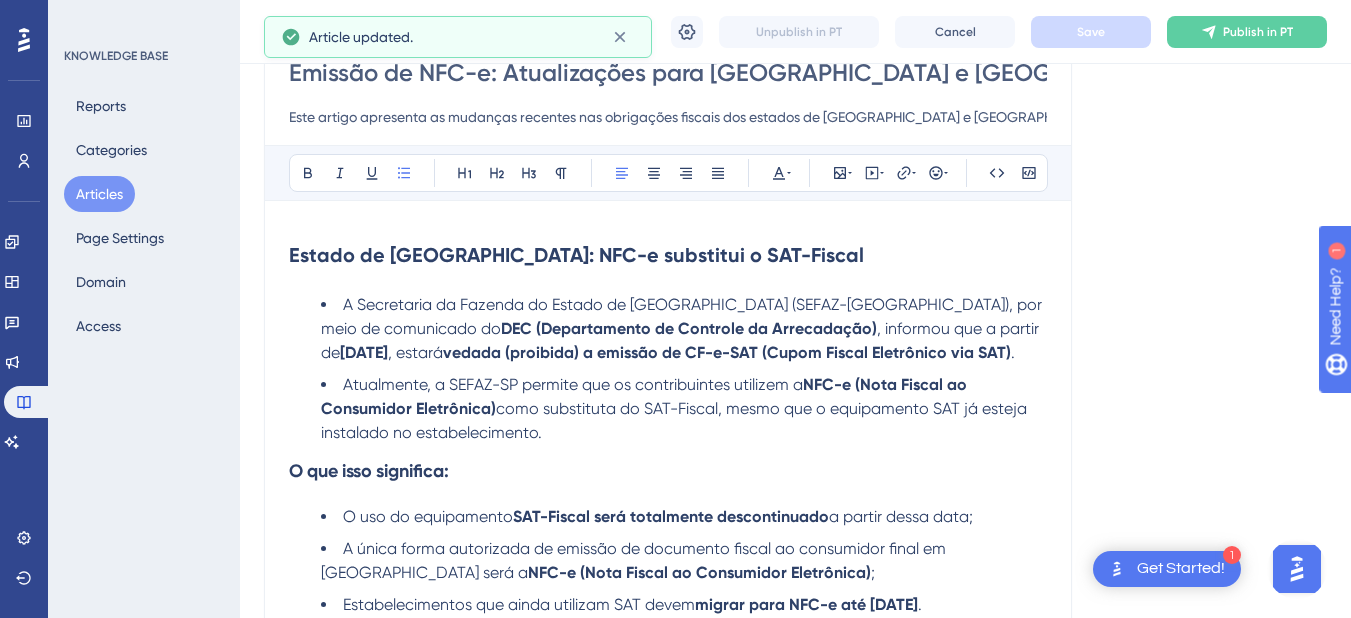 scroll, scrollTop: 0, scrollLeft: 0, axis: both 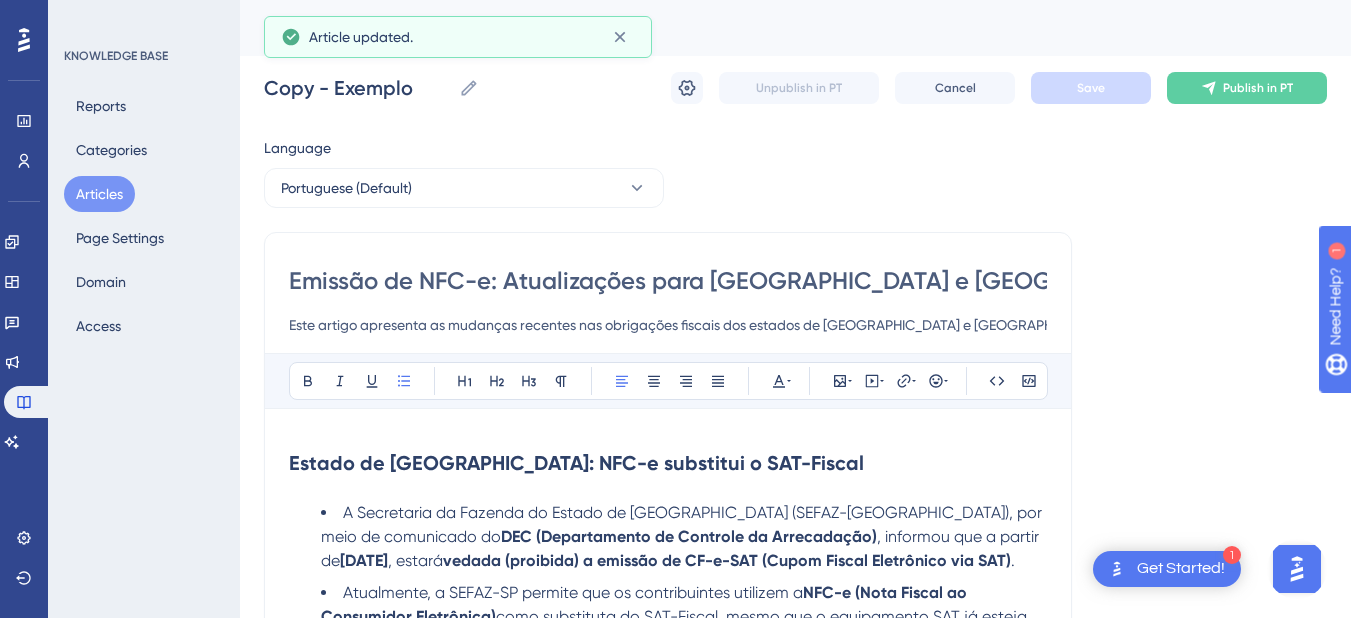 drag, startPoint x: 463, startPoint y: 273, endPoint x: 940, endPoint y: 267, distance: 477.03772 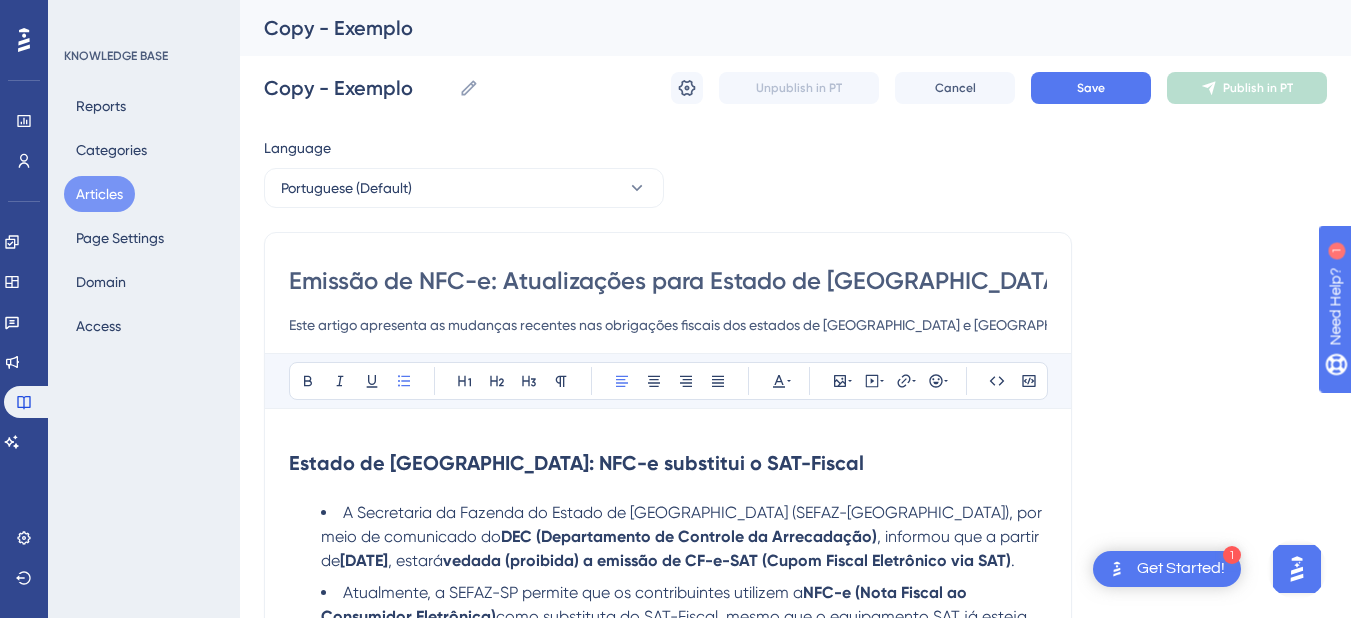 click on "Emissão de NFC-e: Atualizações para Estado de [GEOGRAPHIC_DATA] e [GEOGRAPHIC_DATA]" at bounding box center [668, 281] 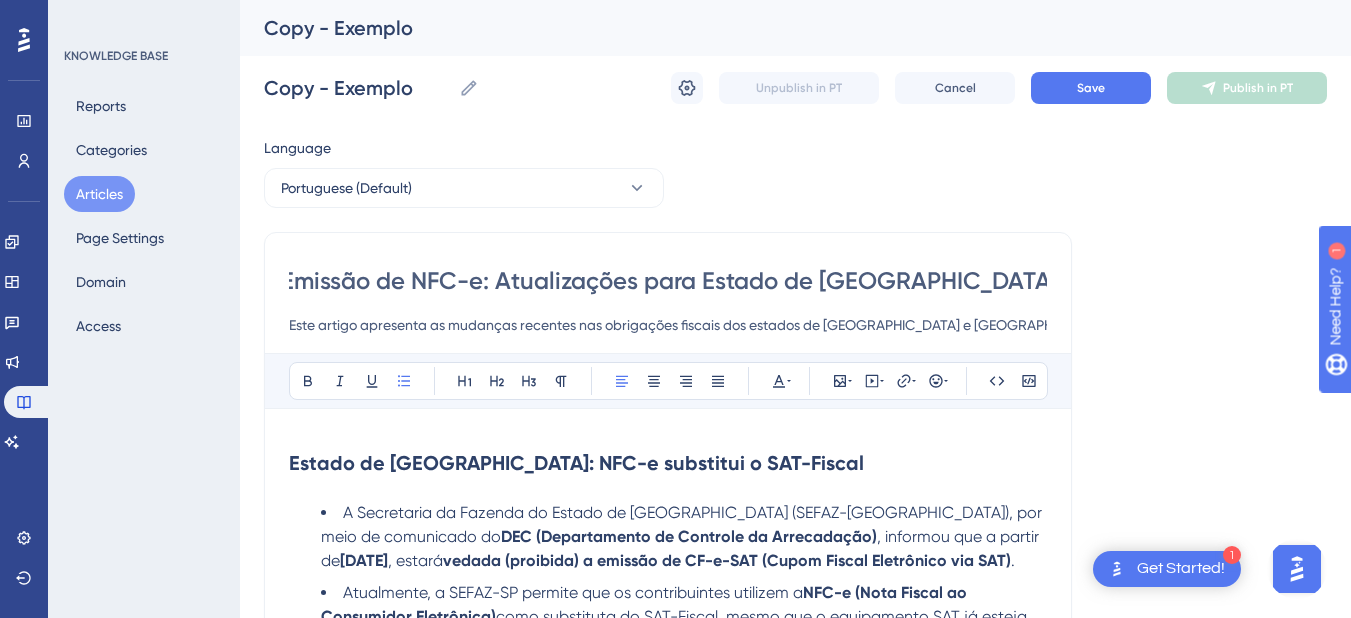 scroll, scrollTop: 0, scrollLeft: 37, axis: horizontal 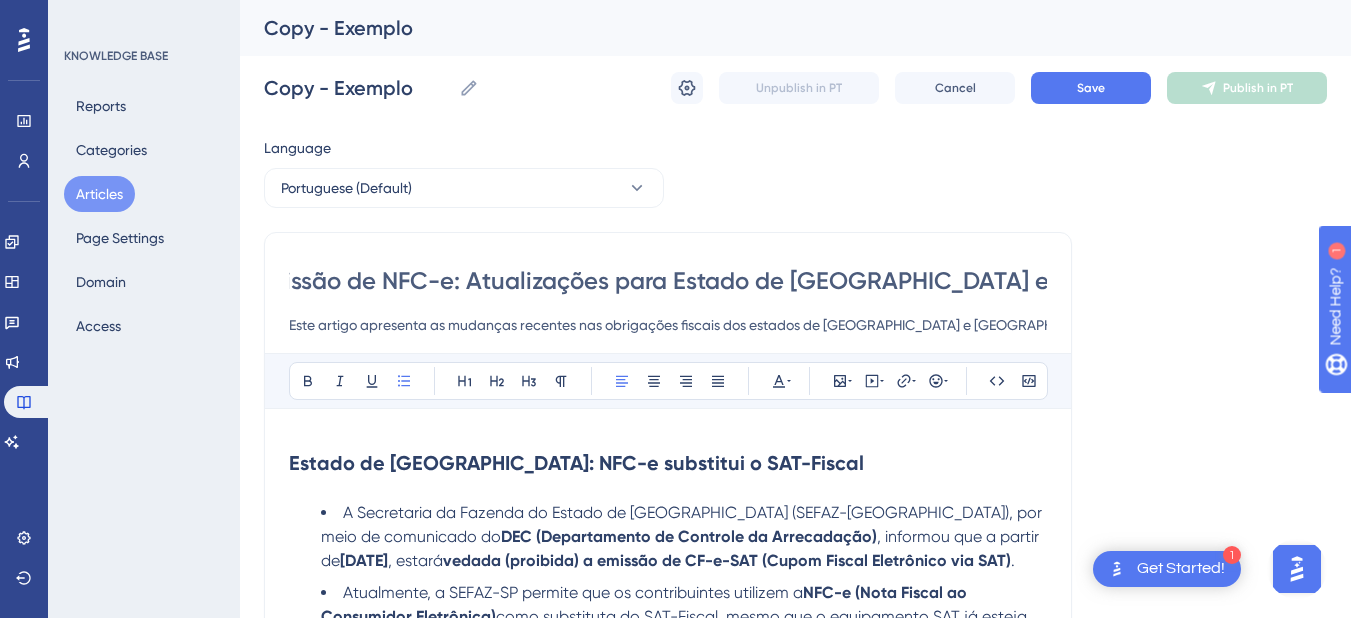 type on "Emissão de NFC-e: Atualizações para Estado de [GEOGRAPHIC_DATA] e  Estado doCeará" 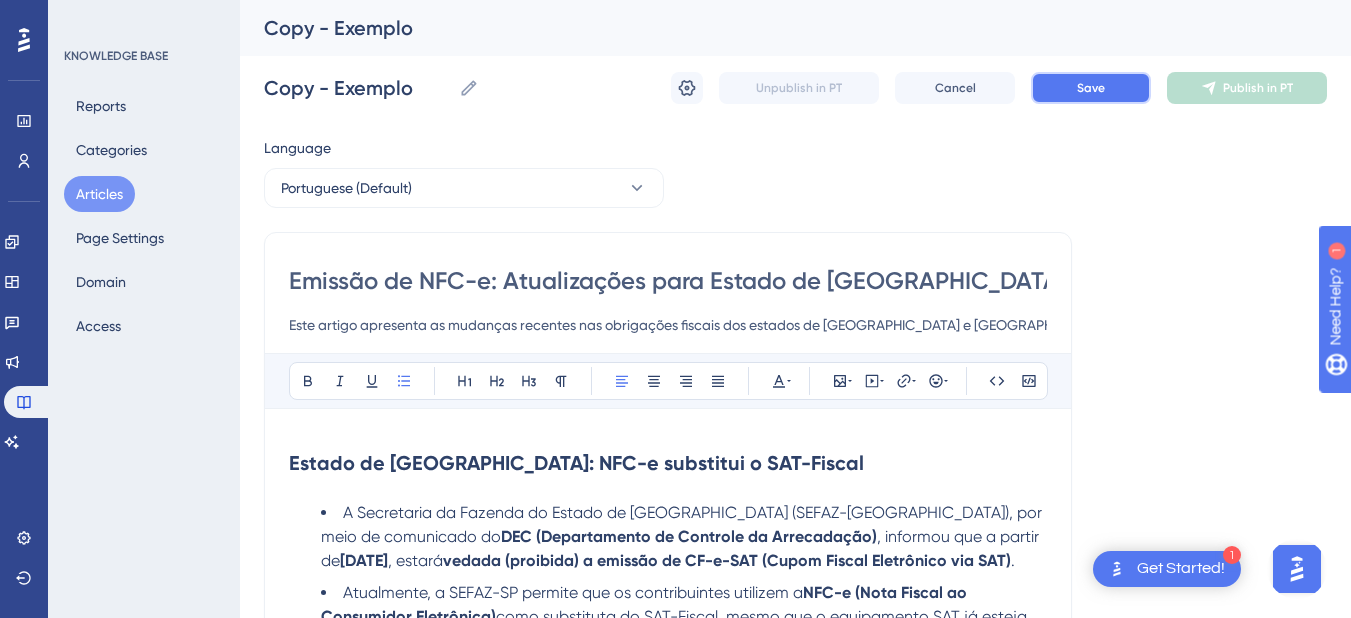 click on "Save" at bounding box center (1091, 88) 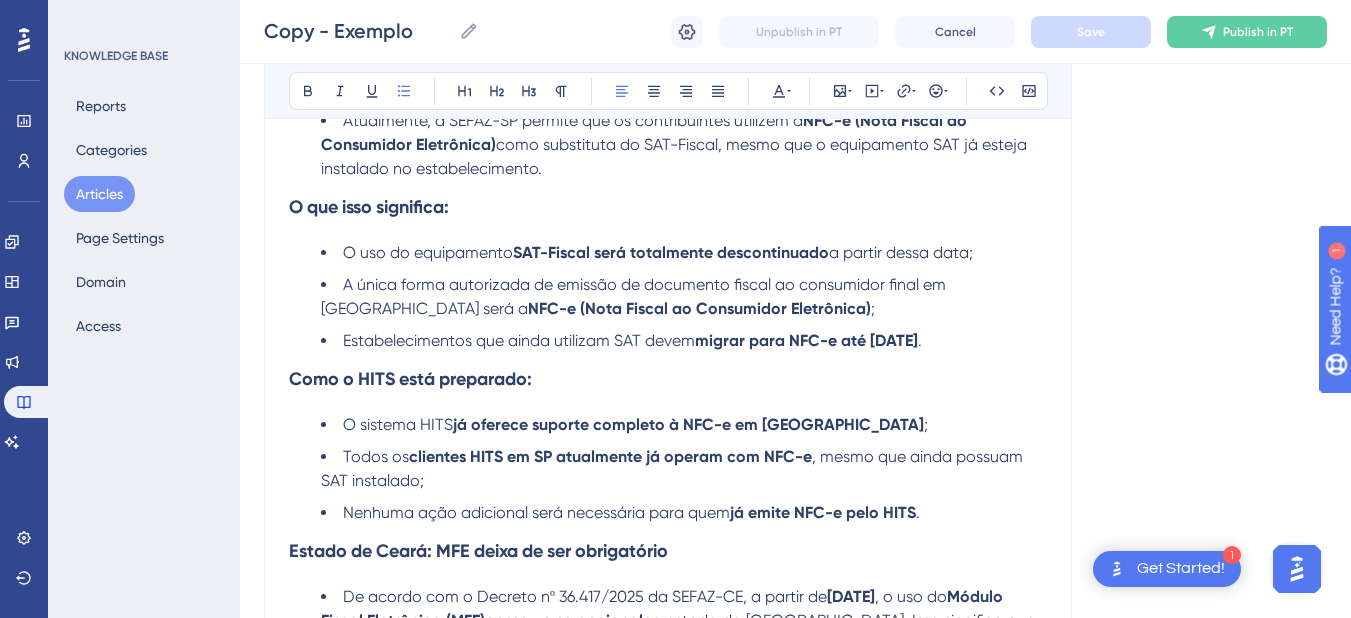 scroll, scrollTop: 0, scrollLeft: 0, axis: both 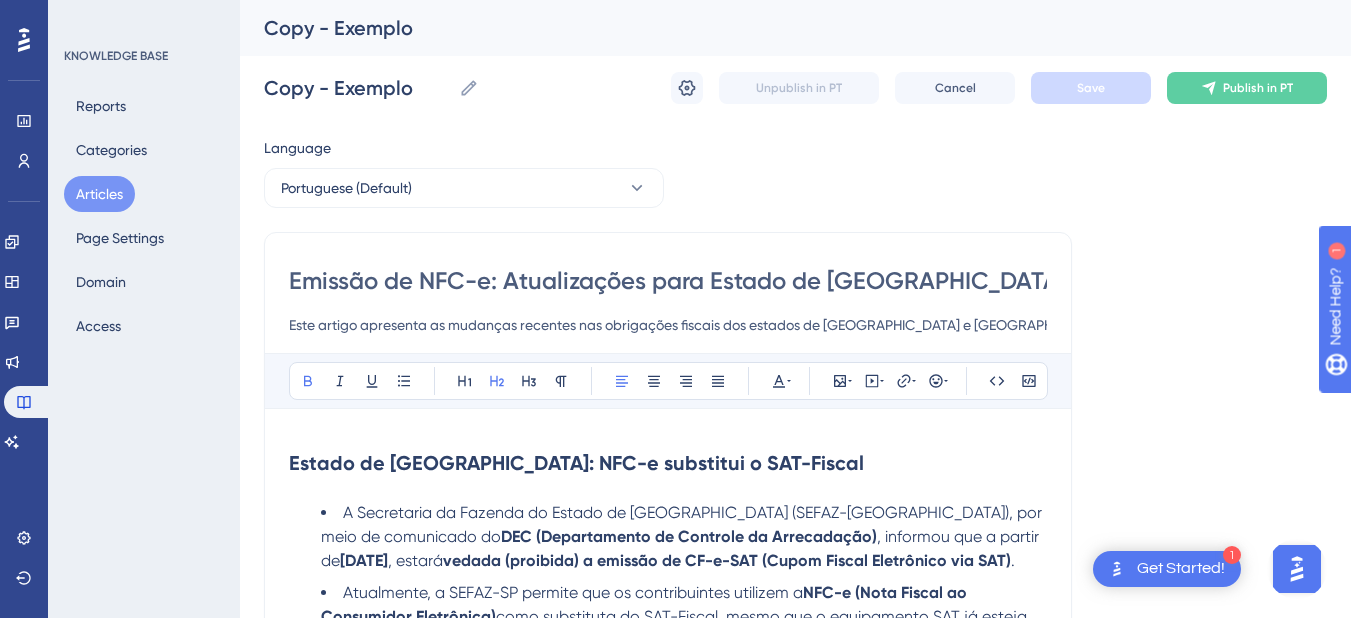 click on "Estado de [GEOGRAPHIC_DATA]: NFC-e substitui o SAT-Fiscal" at bounding box center [576, 463] 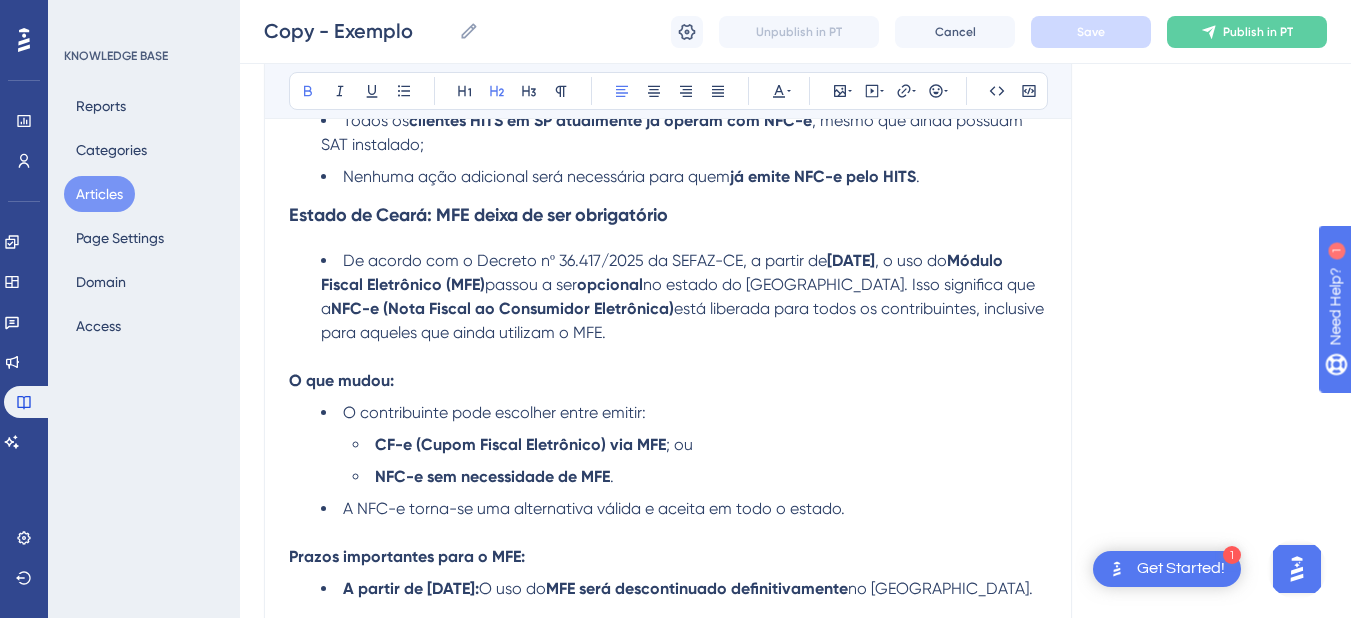 scroll, scrollTop: 1000, scrollLeft: 0, axis: vertical 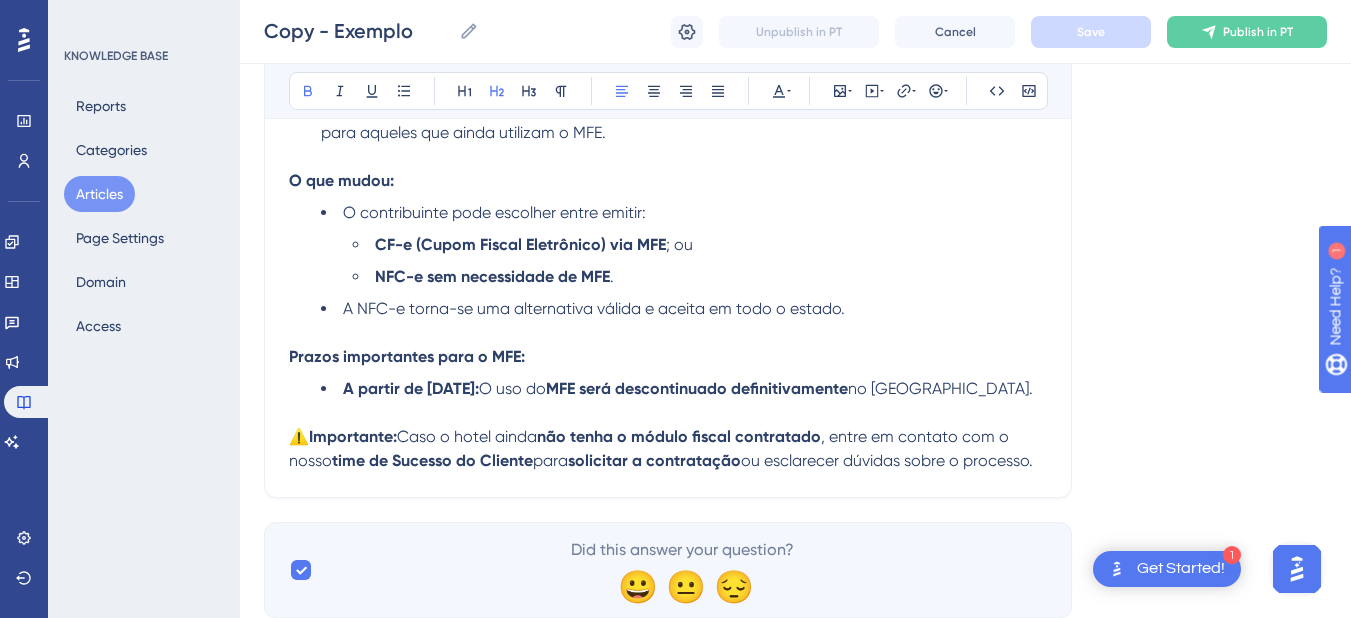 click at bounding box center [668, 413] 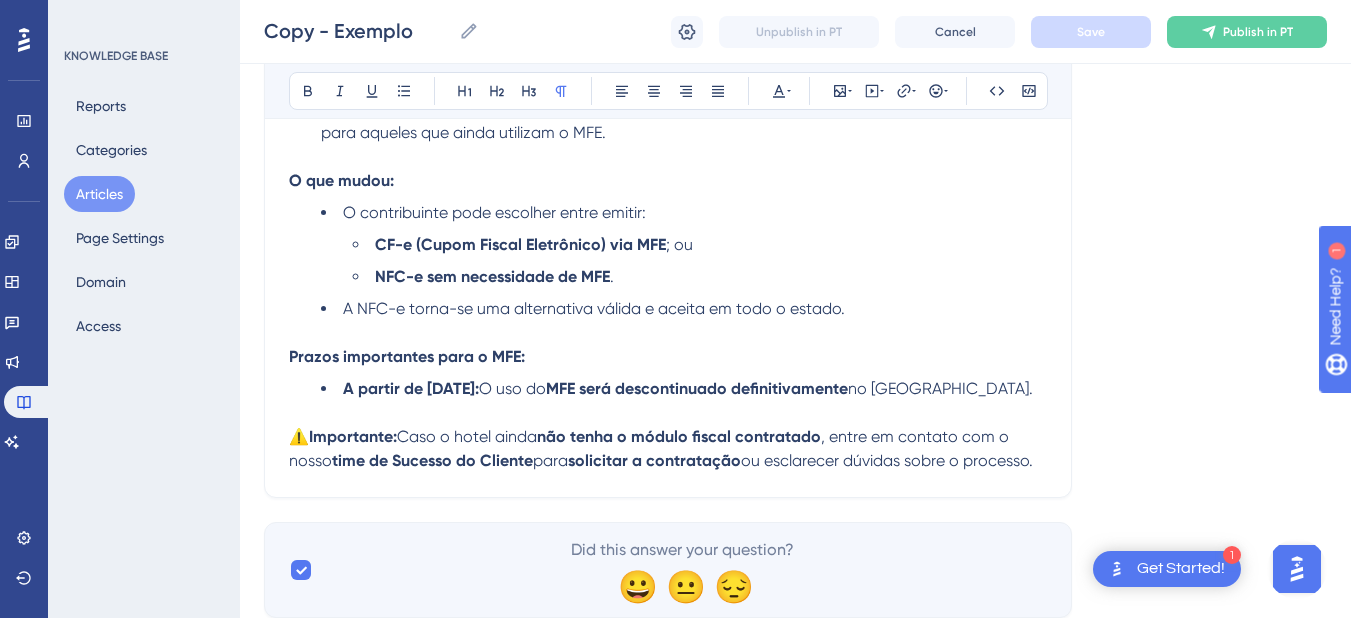 scroll, scrollTop: 1064, scrollLeft: 0, axis: vertical 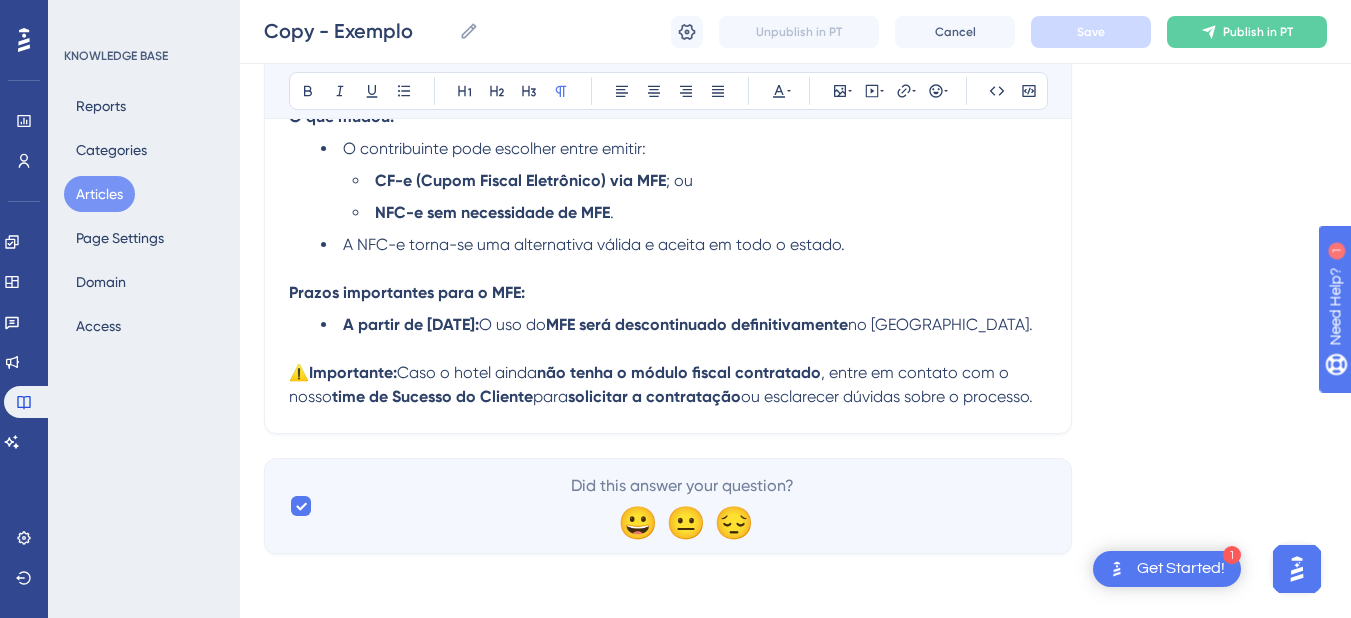 click on "⚠️ Importante:  Caso o hotel ainda  não tenha o módulo fiscal contratado , entre em contato com o nosso  time de Sucesso do Cliente  para  solicitar a contratação  ou esclarecer dúvidas sobre o processo." at bounding box center (668, 385) 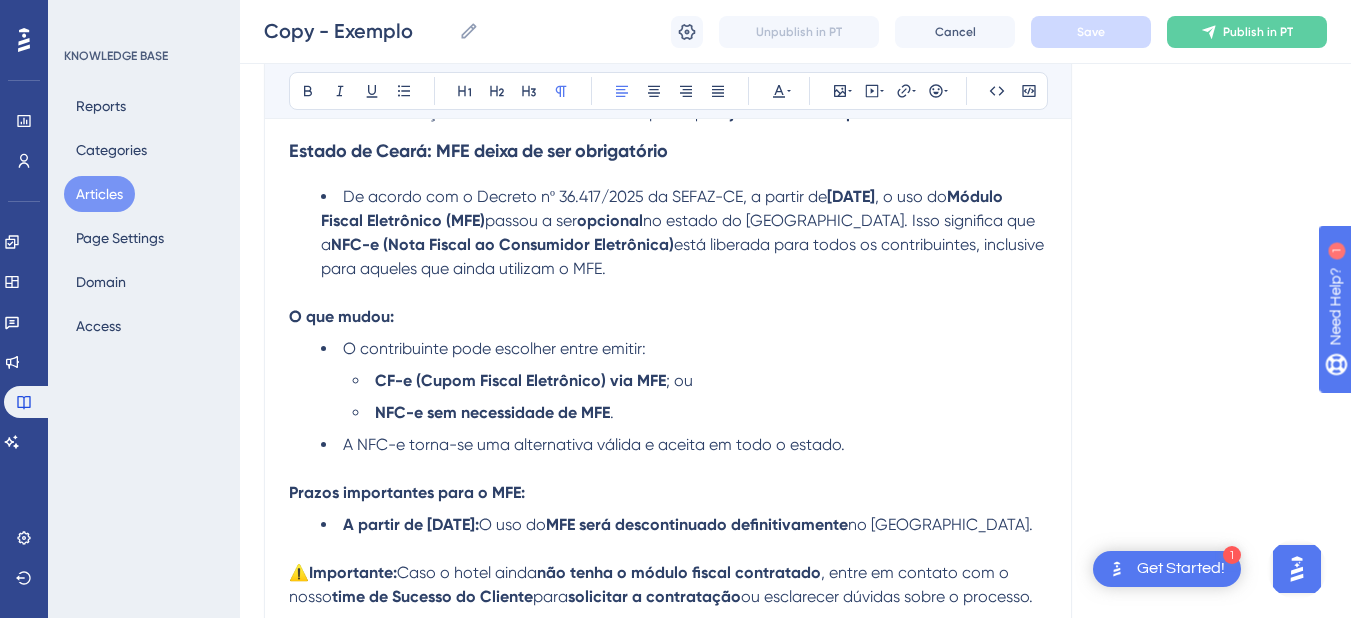 scroll, scrollTop: 1064, scrollLeft: 0, axis: vertical 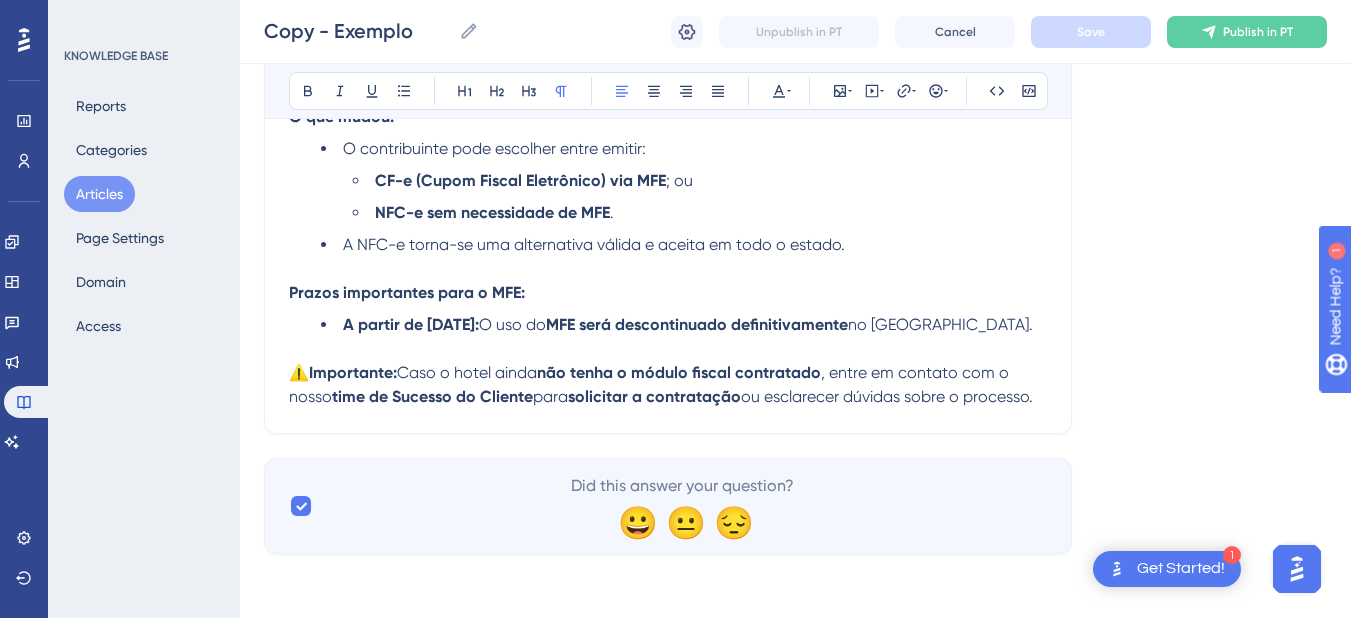 click on "Emissão de NFC-e: Atualizações para Estado de [GEOGRAPHIC_DATA] e  Estado doCeará Este artigo apresenta as mudanças recentes nas obrigações fiscais dos estados de [GEOGRAPHIC_DATA] e [GEOGRAPHIC_DATA], e como o sistema HITS já está preparado para atender essas exigências. Bold Italic Underline Bullet Point Heading 1 Heading 2 Heading 3 Normal Align Left Align Center Align Right Align Justify Text Color Insert Image Embed Video Hyperlink Emojis Code Code Block Estado de [GEOGRAPHIC_DATA]: NFC-e substitui o SAT-Fiscal A Secretaria da Fazenda do Estado de [GEOGRAPHIC_DATA] (SEFAZ-[GEOGRAPHIC_DATA]), por meio de comunicado do  DEC (Departamento de Controle da Arrecadação) , informou que a partir de  [DATE] , estará  vedada (proibida) a emissão de CF-e-SAT (Cupom Fiscal Eletrônico via SAT) . Atualmente, a SEFAZ-SP permite que os contribuintes utilizem a  NFC-e (Nota Fiscal ao Consumidor Eletrônica)  como substituta do SAT-Fiscal, mesmo que o equipamento SAT já esteja instalado no estabelecimento. O que isso significa: ; . ; Todos os" at bounding box center [668, -203] 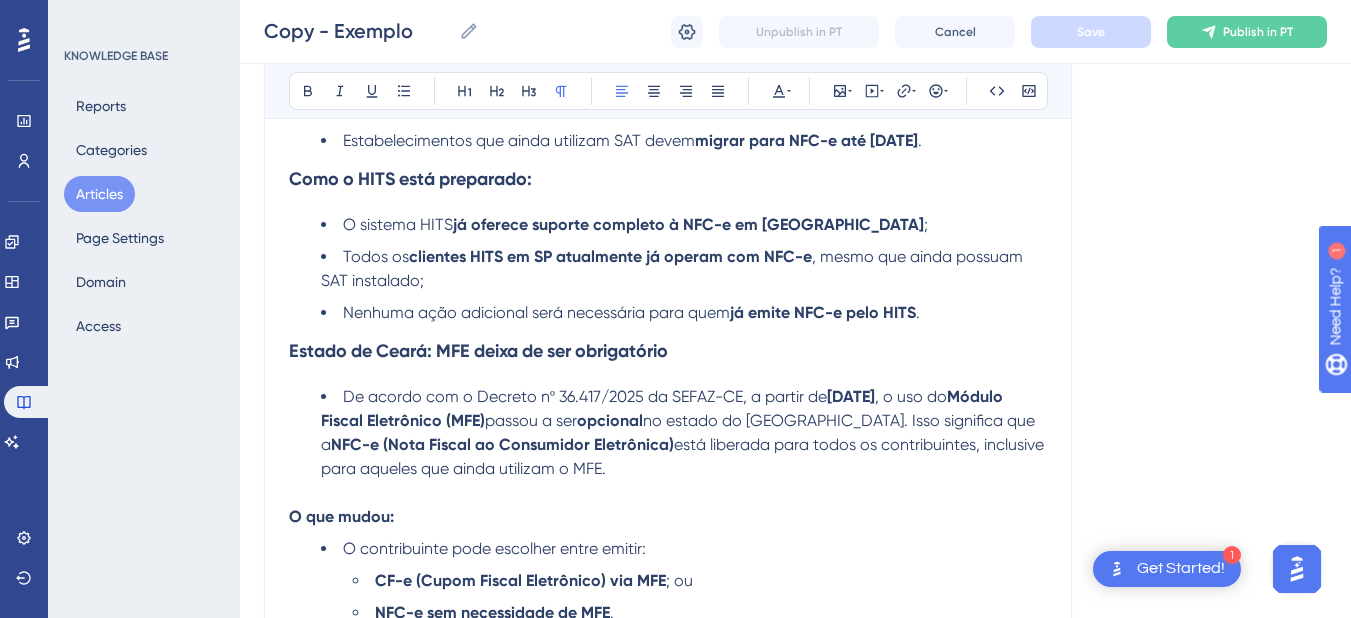 scroll, scrollTop: 464, scrollLeft: 0, axis: vertical 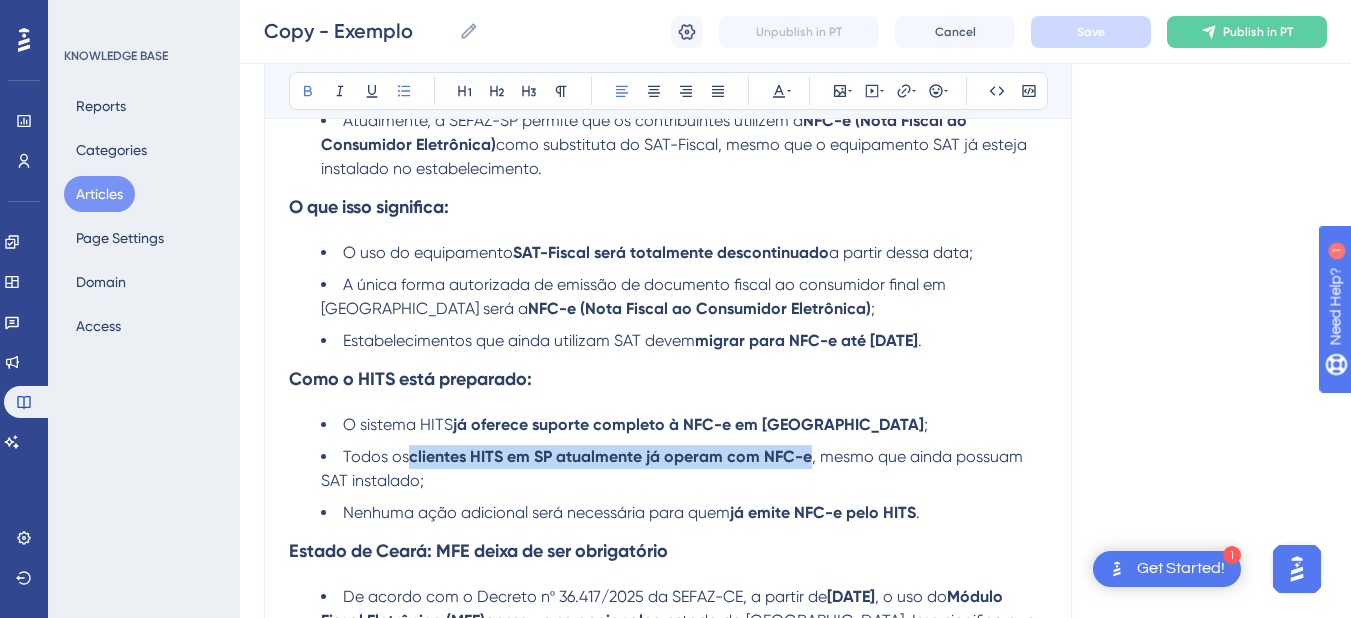 drag, startPoint x: 413, startPoint y: 456, endPoint x: 812, endPoint y: 454, distance: 399.005 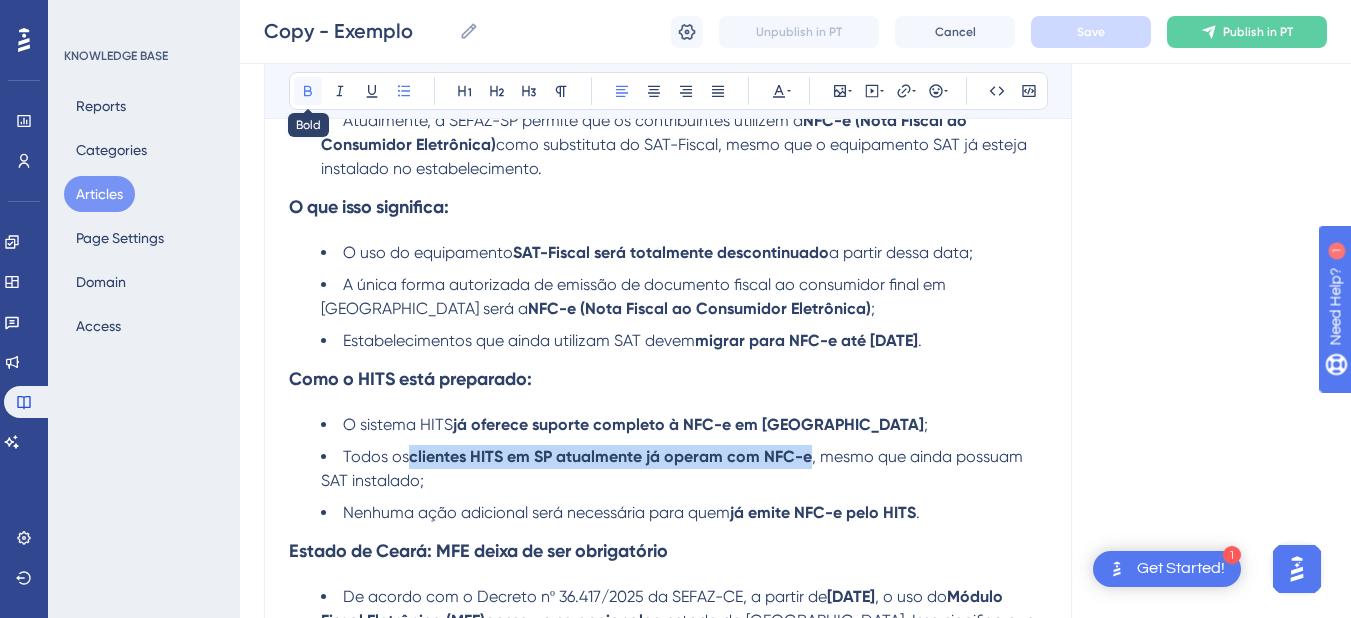 click 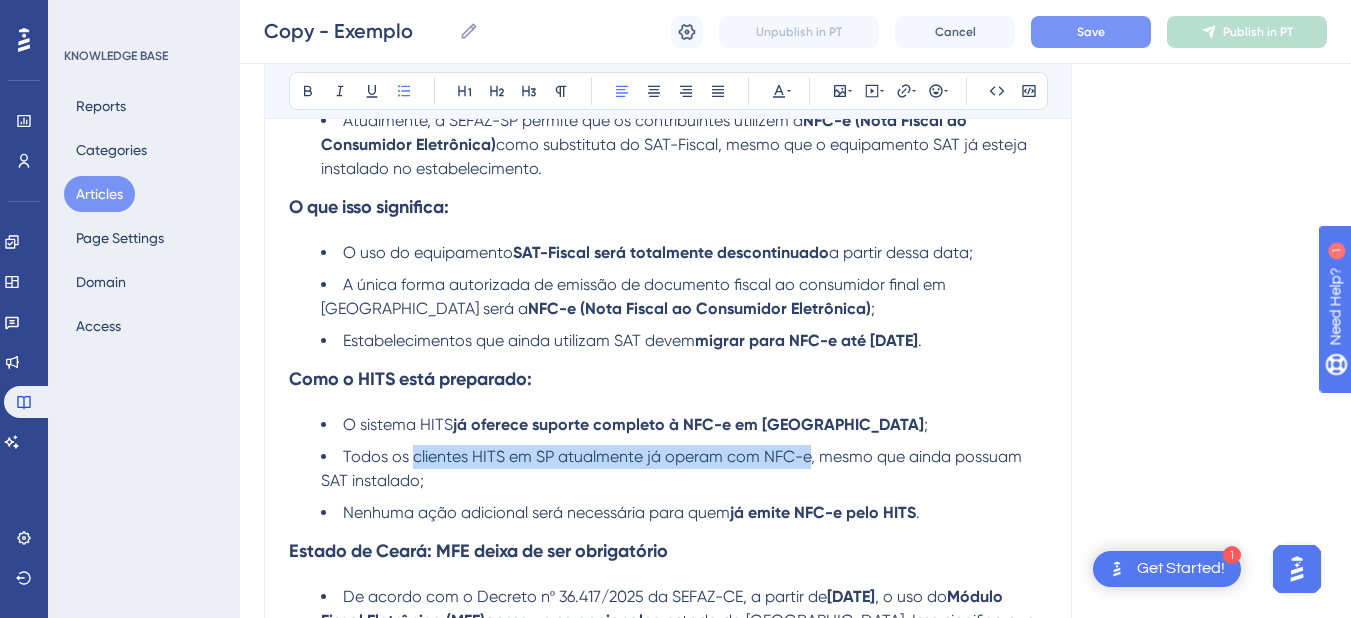 click on "Todos os clientes HITS em SP atualmente já operam com NFC-e, mesmo que ainda possuam SAT instalado;" at bounding box center (684, 469) 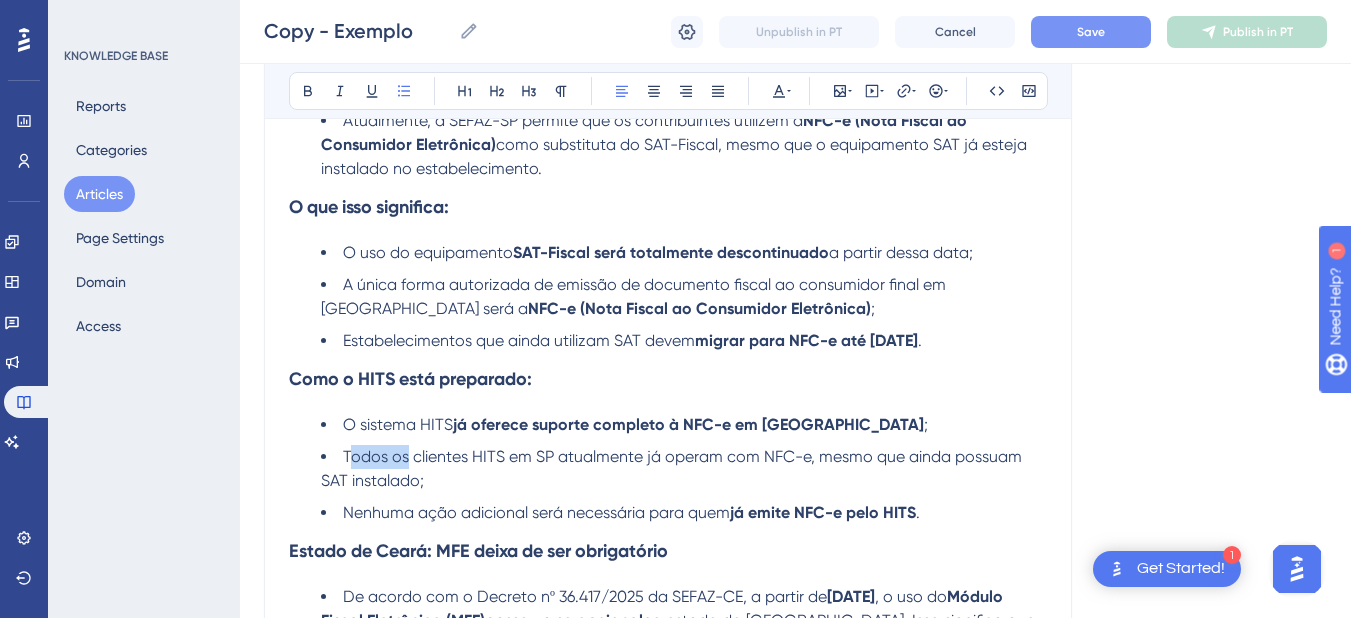 drag, startPoint x: 405, startPoint y: 453, endPoint x: 349, endPoint y: 443, distance: 56.88585 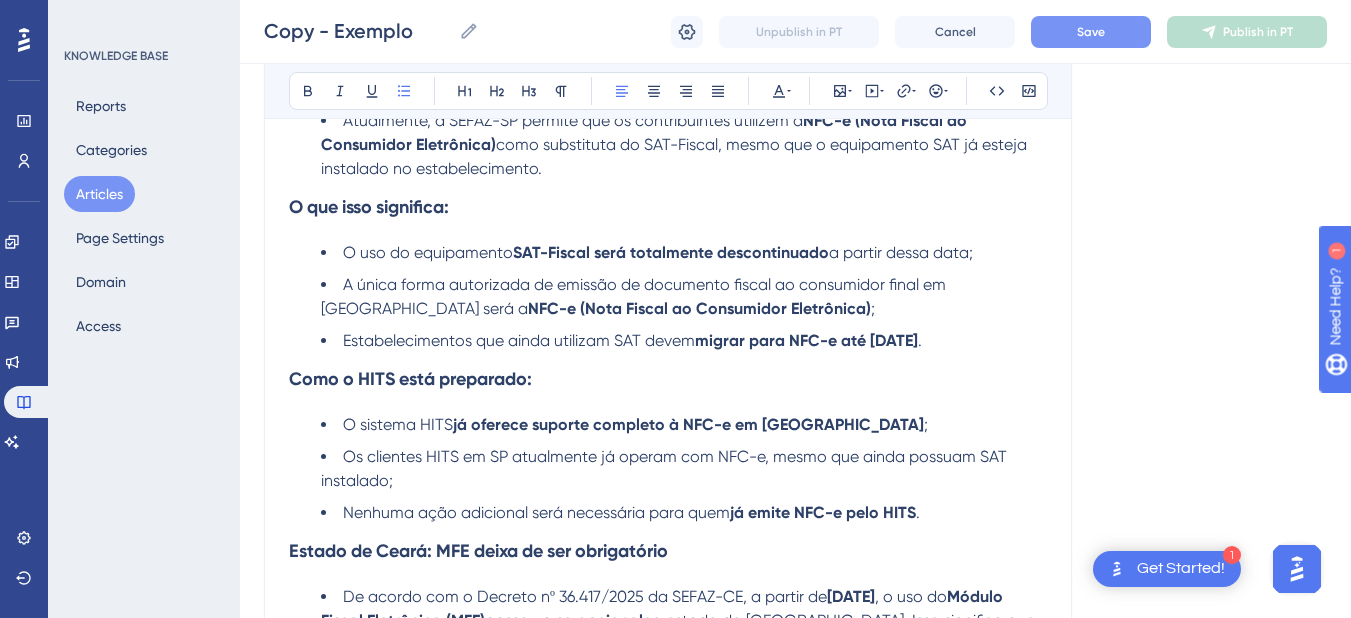 click on "Os clientes HITS em SP atualmente já operam com NFC-e, mesmo que ainda possuam SAT instalado;" at bounding box center [684, 469] 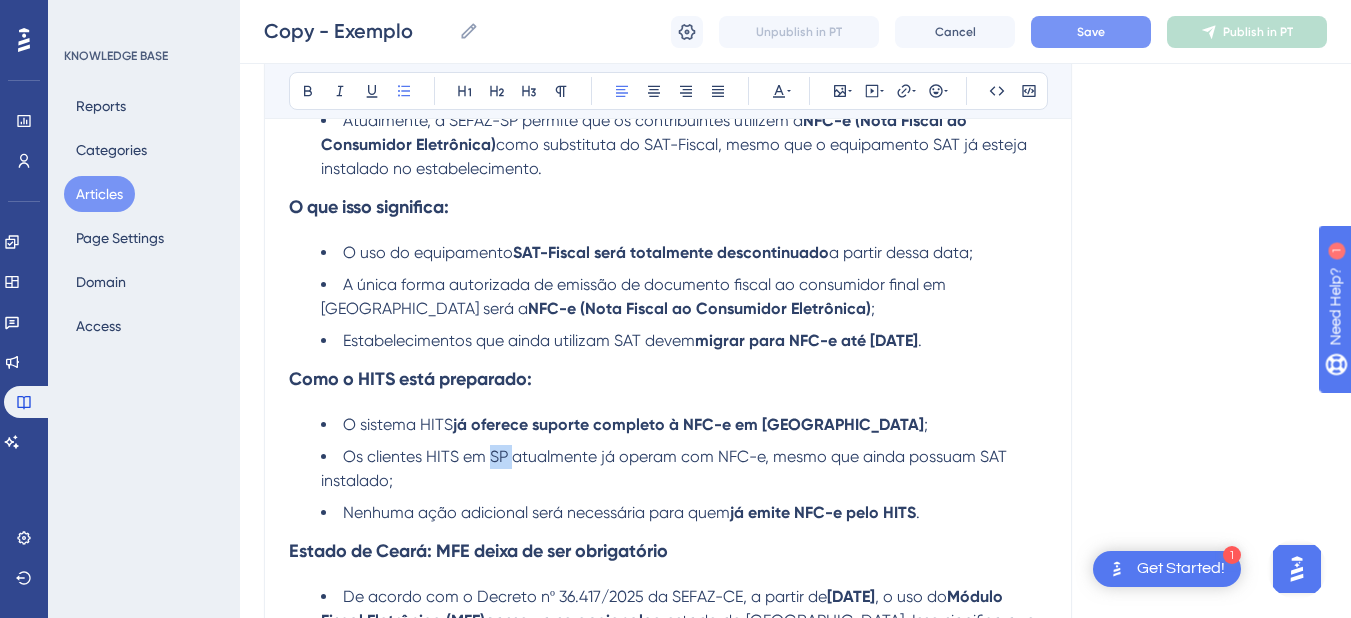 click on "Os clientes HITS em SP atualmente já operam com NFC-e, mesmo que ainda possuam SAT instalado;" at bounding box center [666, 468] 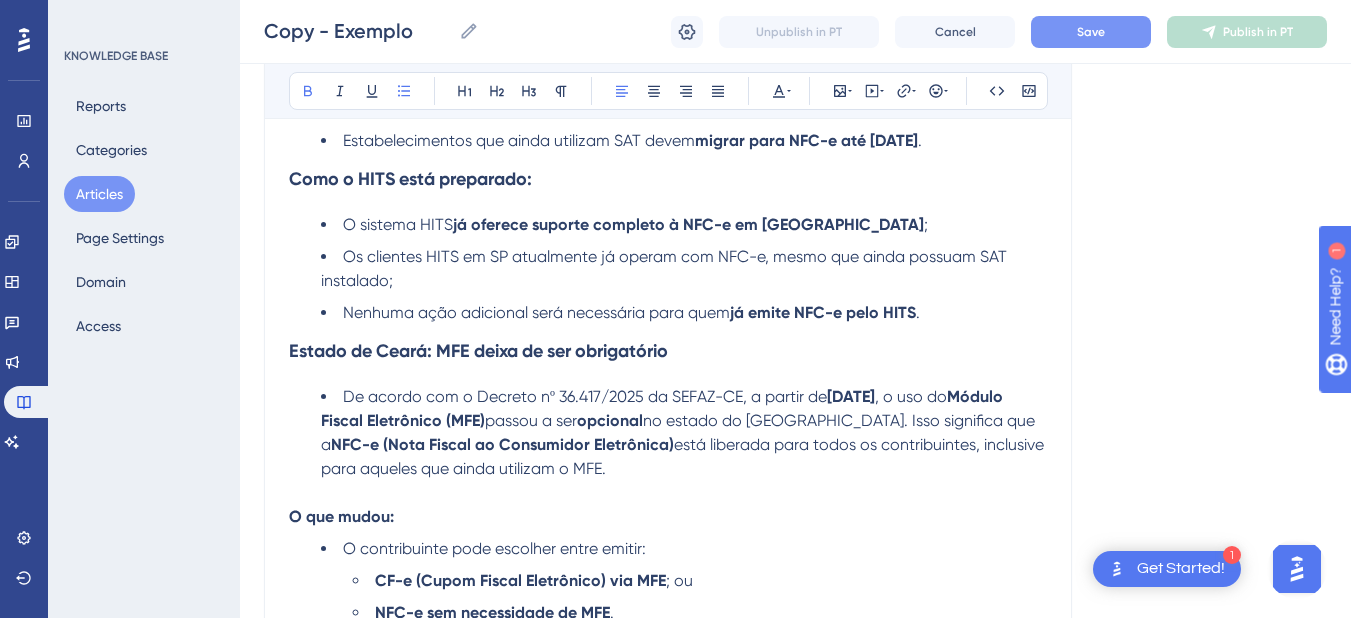 click on "O sistema HITS  já oferece suporte completo à NFC-e em [GEOGRAPHIC_DATA] ;" at bounding box center [684, 225] 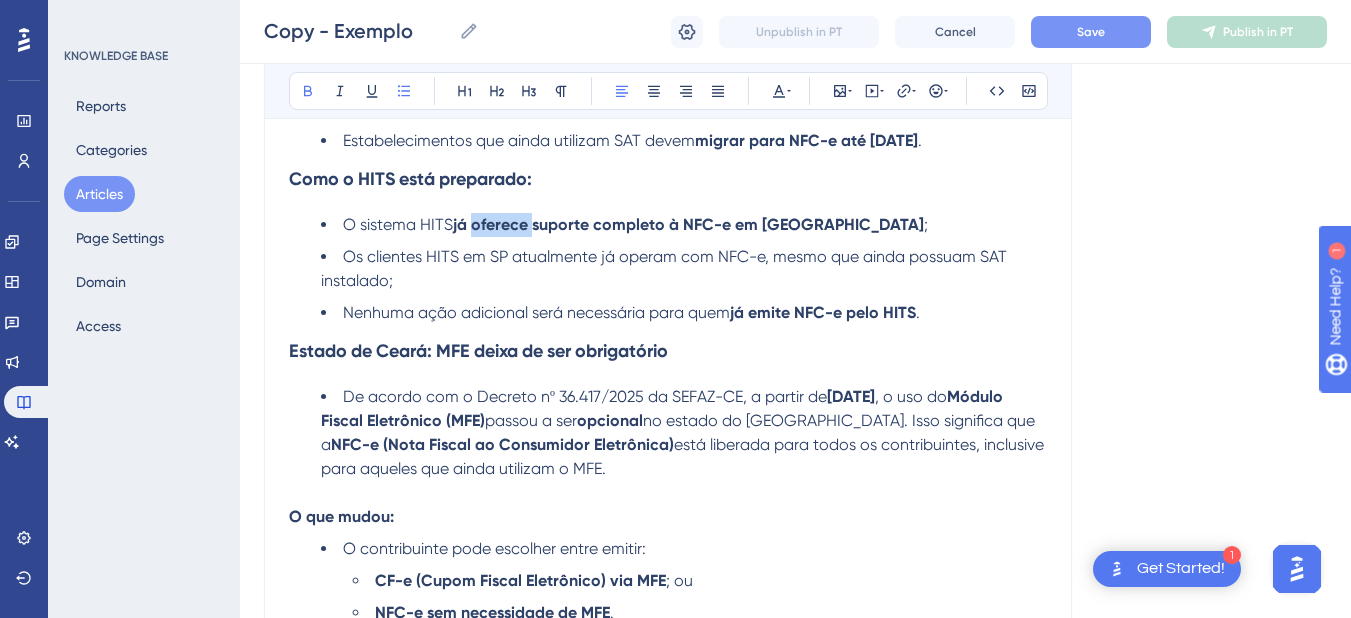 click on "O sistema HITS  já oferece suporte completo à NFC-e em [GEOGRAPHIC_DATA] ;" at bounding box center [684, 225] 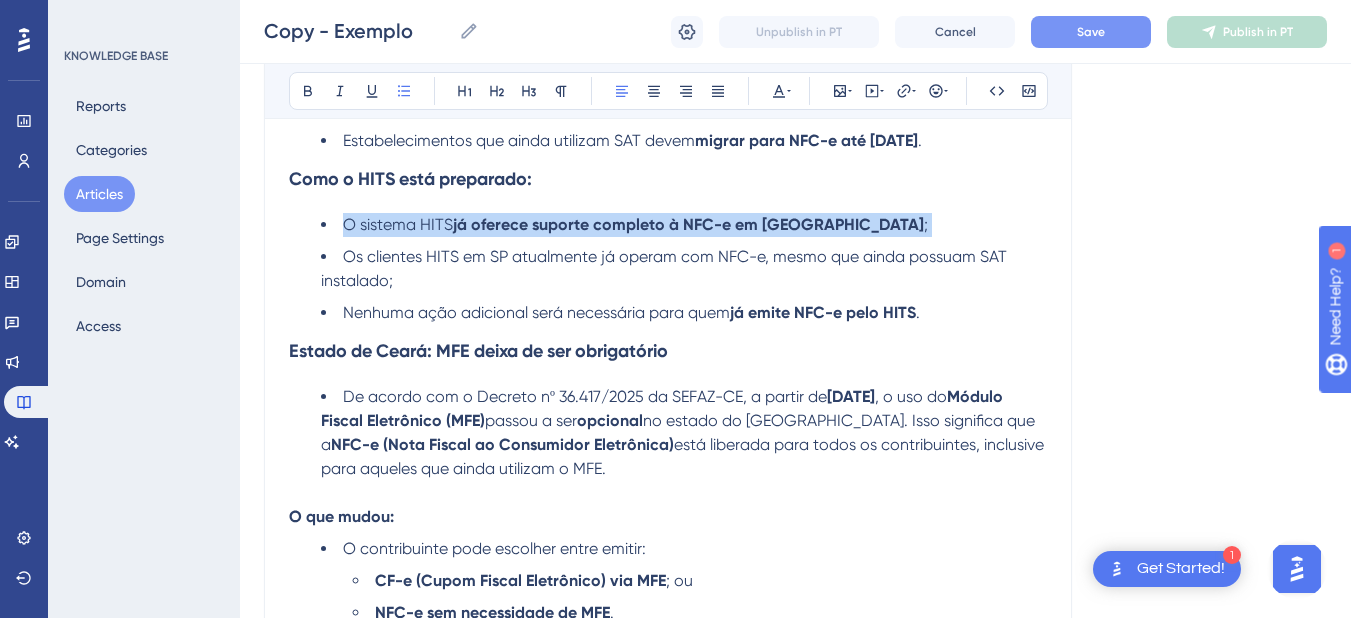 click on "O sistema HITS  já oferece suporte completo à NFC-e em [GEOGRAPHIC_DATA] ;" at bounding box center [684, 225] 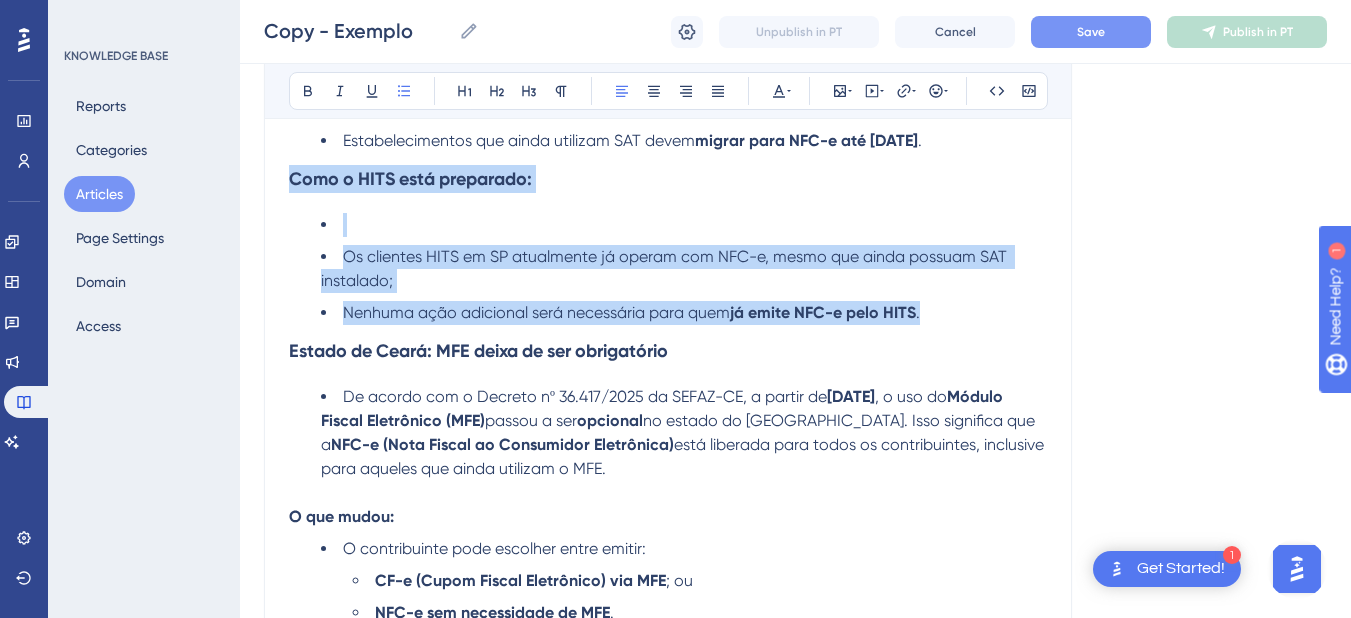 drag, startPoint x: 843, startPoint y: 298, endPoint x: 242, endPoint y: 171, distance: 614.2719 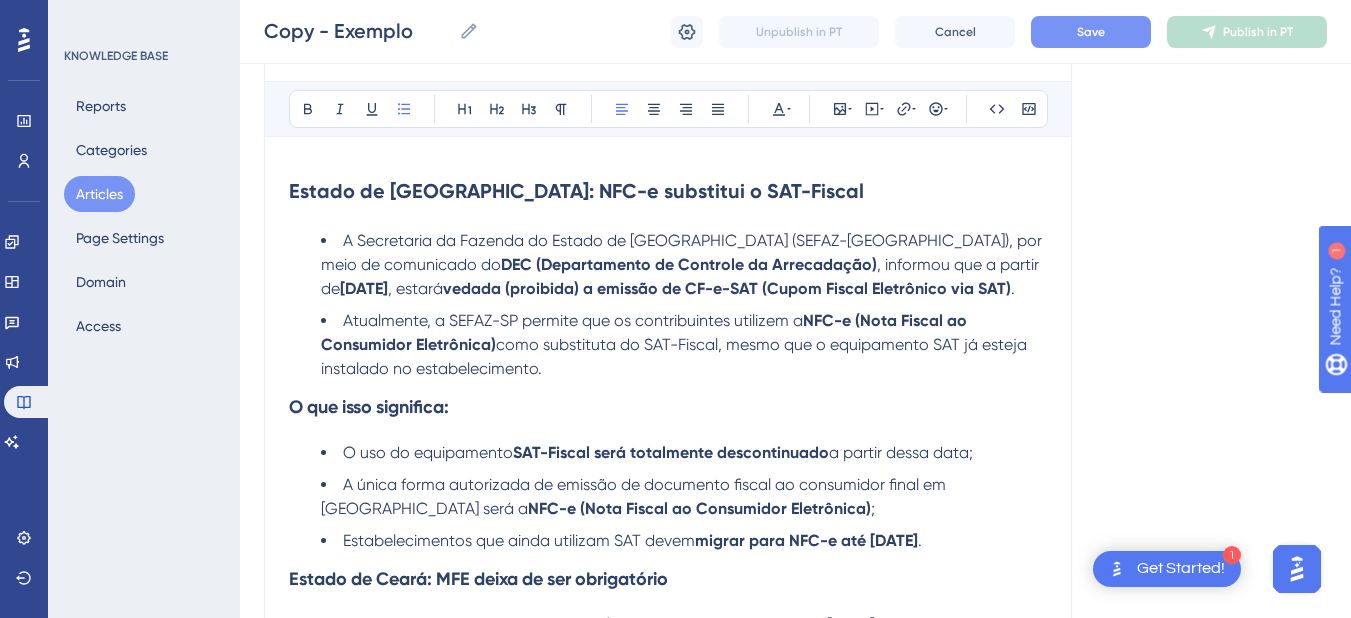 scroll, scrollTop: 464, scrollLeft: 0, axis: vertical 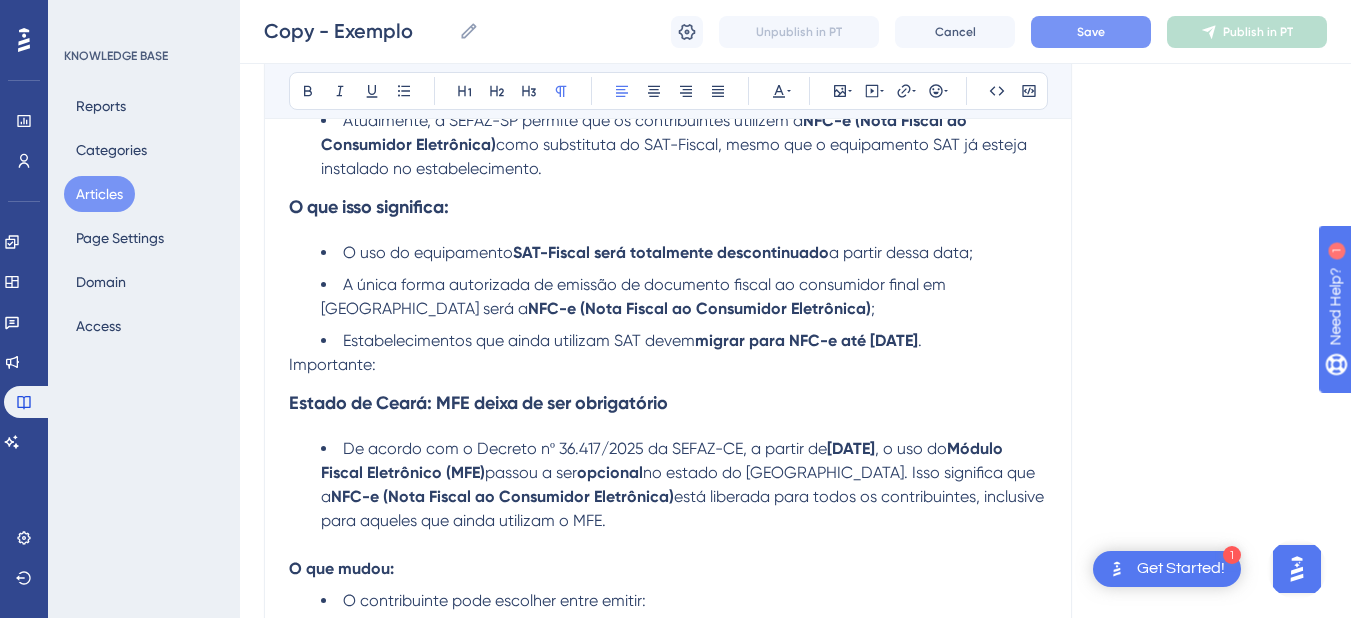 click on "Emissão de NFC-e: Atualizações para Estado de [GEOGRAPHIC_DATA] e  Estado doCeará Este artigo apresenta as mudanças recentes nas obrigações fiscais dos estados de [GEOGRAPHIC_DATA] e [GEOGRAPHIC_DATA], e como o sistema HITS já está preparado para atender essas exigências. Bold Italic Underline Bullet Point Heading 1 Heading 2 Heading 3 Normal Align Left Align Center Align Right Align Justify Text Color Insert Image Embed Video Hyperlink Emojis Code Code Block Estado de [GEOGRAPHIC_DATA]: NFC-e substitui o SAT-Fiscal A Secretaria da Fazenda do Estado de [GEOGRAPHIC_DATA] (SEFAZ-[GEOGRAPHIC_DATA]), por meio de comunicado do  DEC (Departamento de Controle da Arrecadação) , informou que a partir de  [DATE] , estará  vedada (proibida) a emissão de CF-e-SAT (Cupom Fiscal Eletrônico via SAT) . Atualmente, a SEFAZ-SP permite que os contribuintes utilizem a  NFC-e (Nota Fiscal ao Consumidor Eletrônica)  como substituta do SAT-Fiscal, mesmo que o equipamento SAT já esteja instalado no estabelecimento. O que isso significa: ; . Importante:" at bounding box center [668, 323] 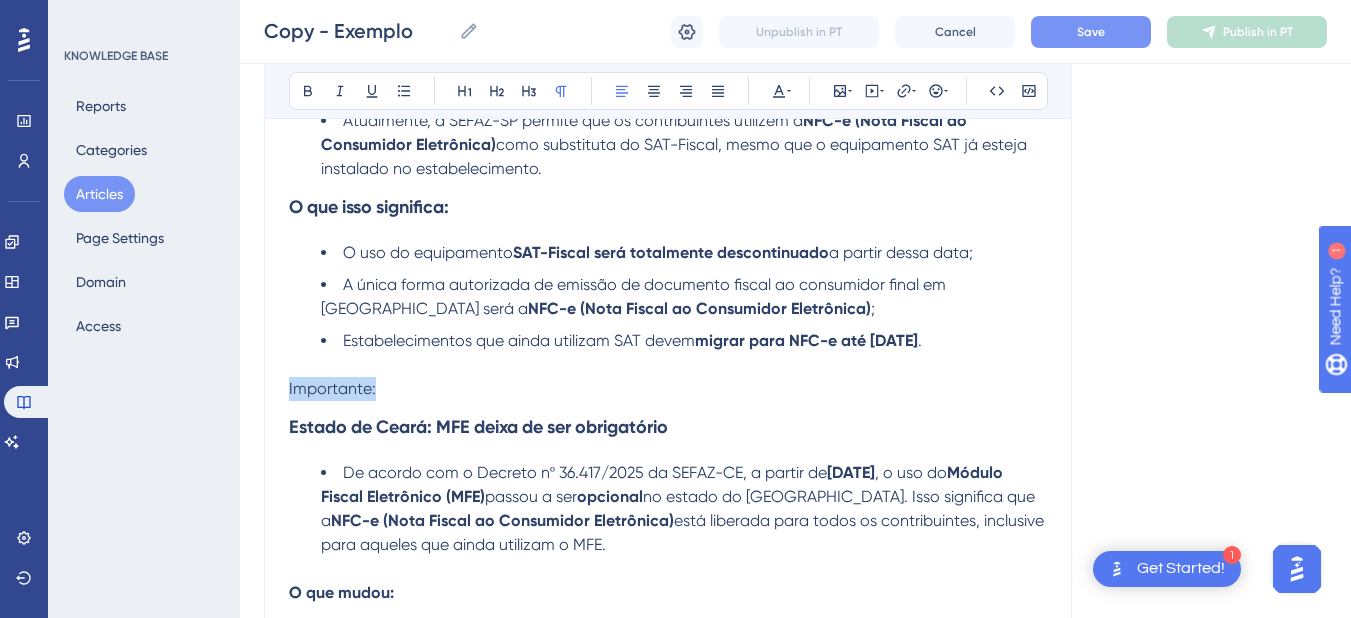 drag, startPoint x: 394, startPoint y: 383, endPoint x: 329, endPoint y: 129, distance: 262.18506 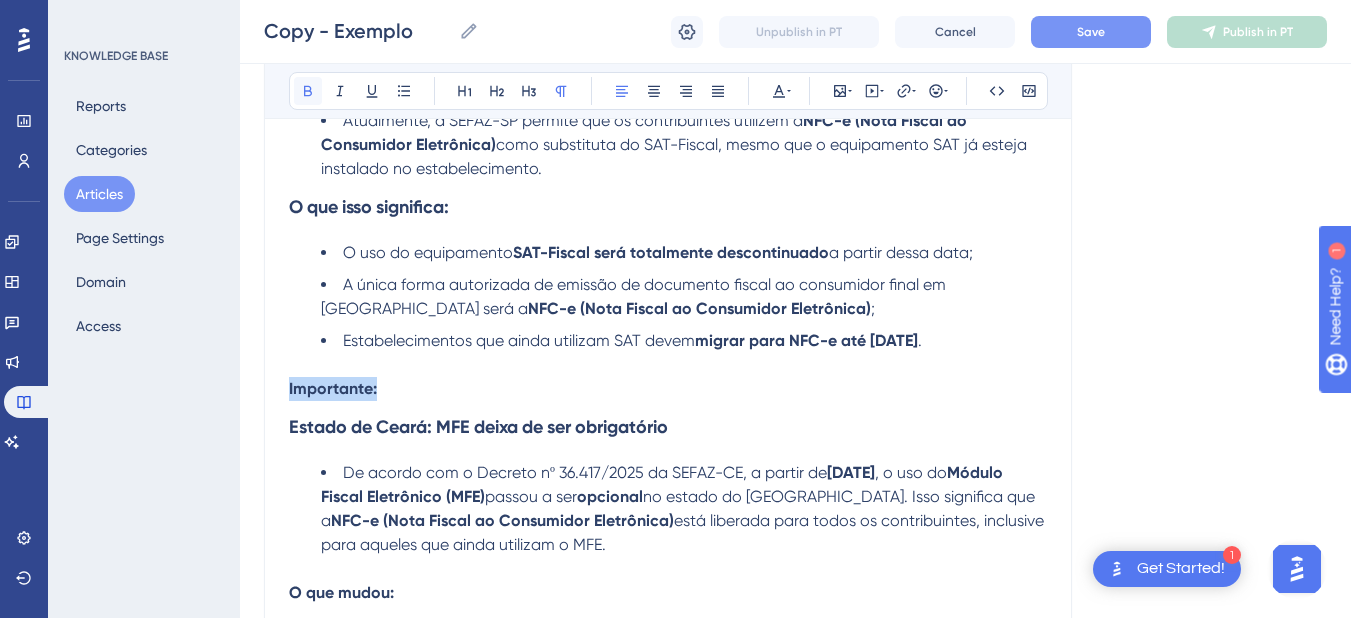 click at bounding box center [308, 91] 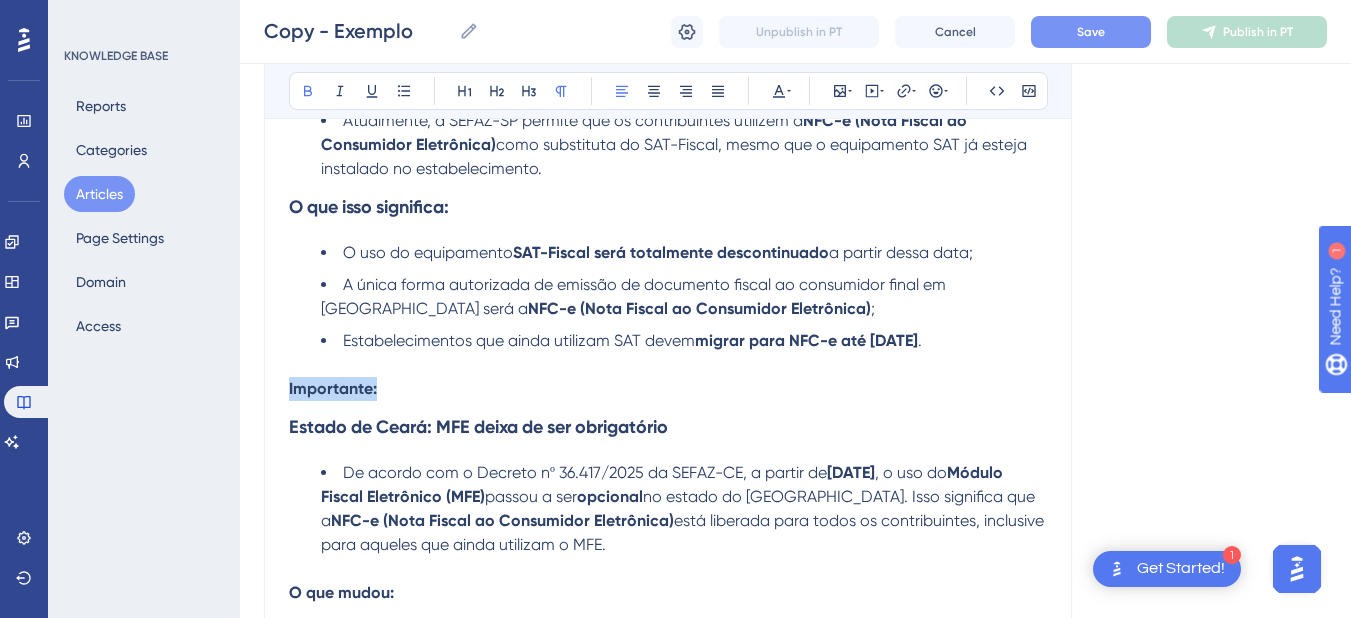 click on "Importante:" at bounding box center [668, 389] 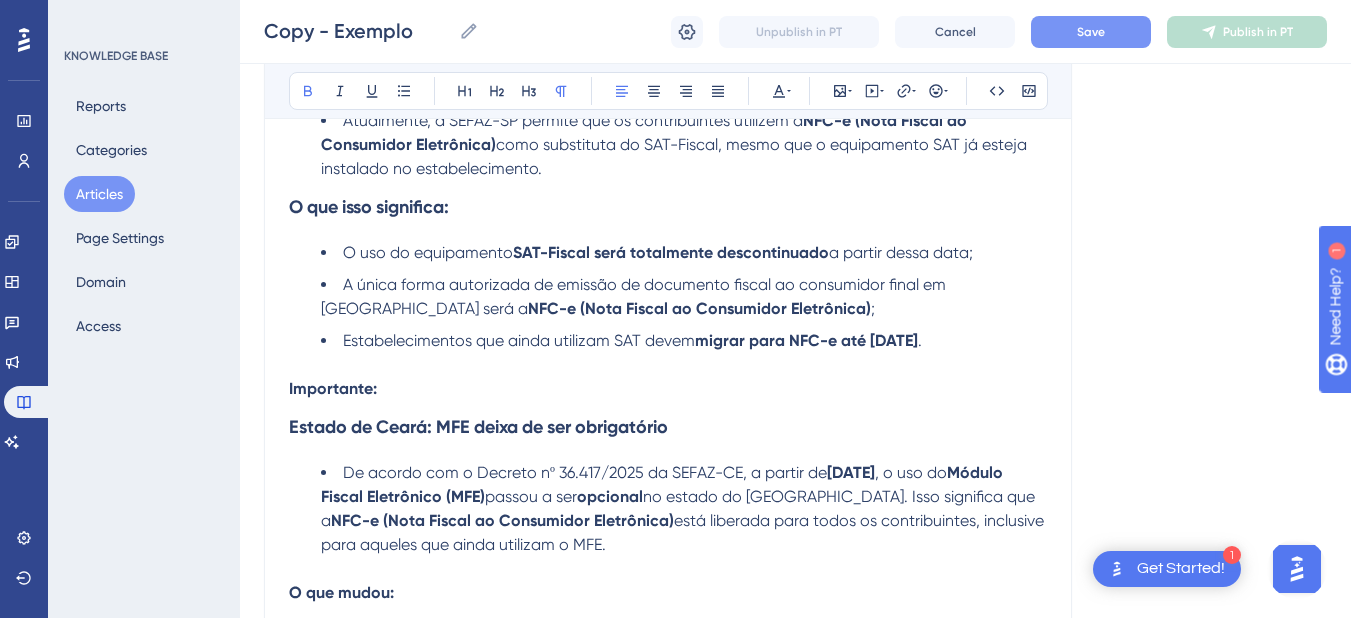click on "Importante:" at bounding box center (333, 388) 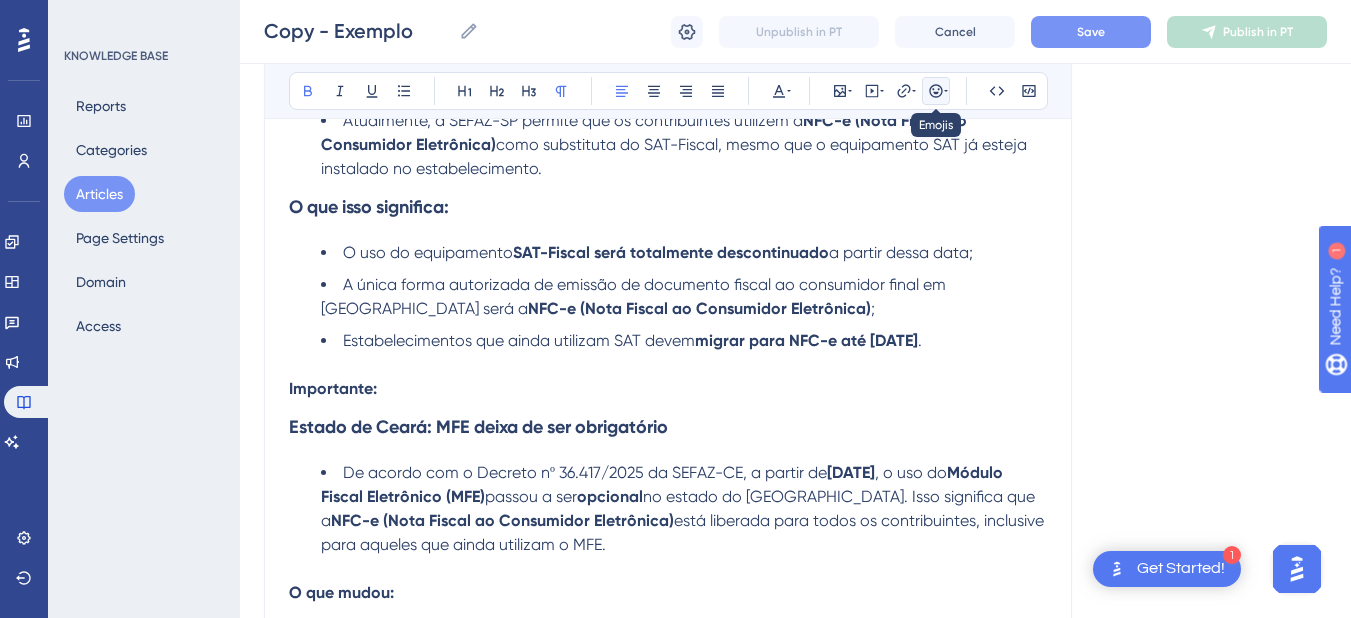 click at bounding box center (936, 91) 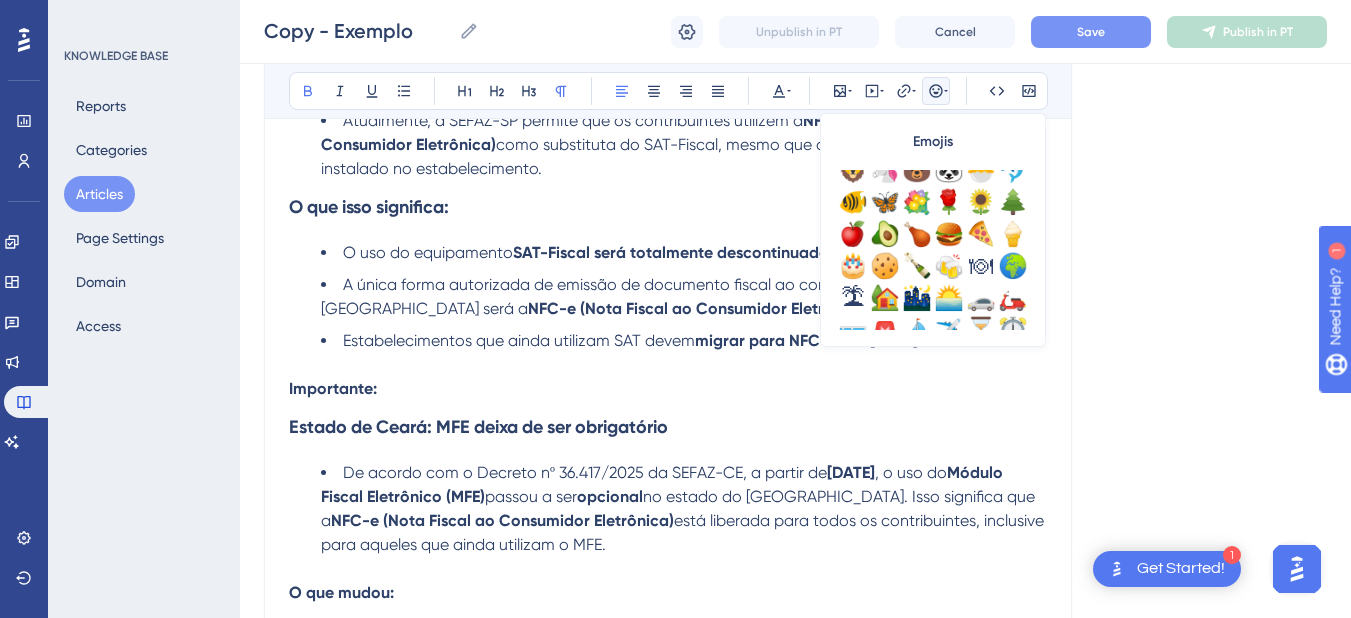 scroll, scrollTop: 704, scrollLeft: 0, axis: vertical 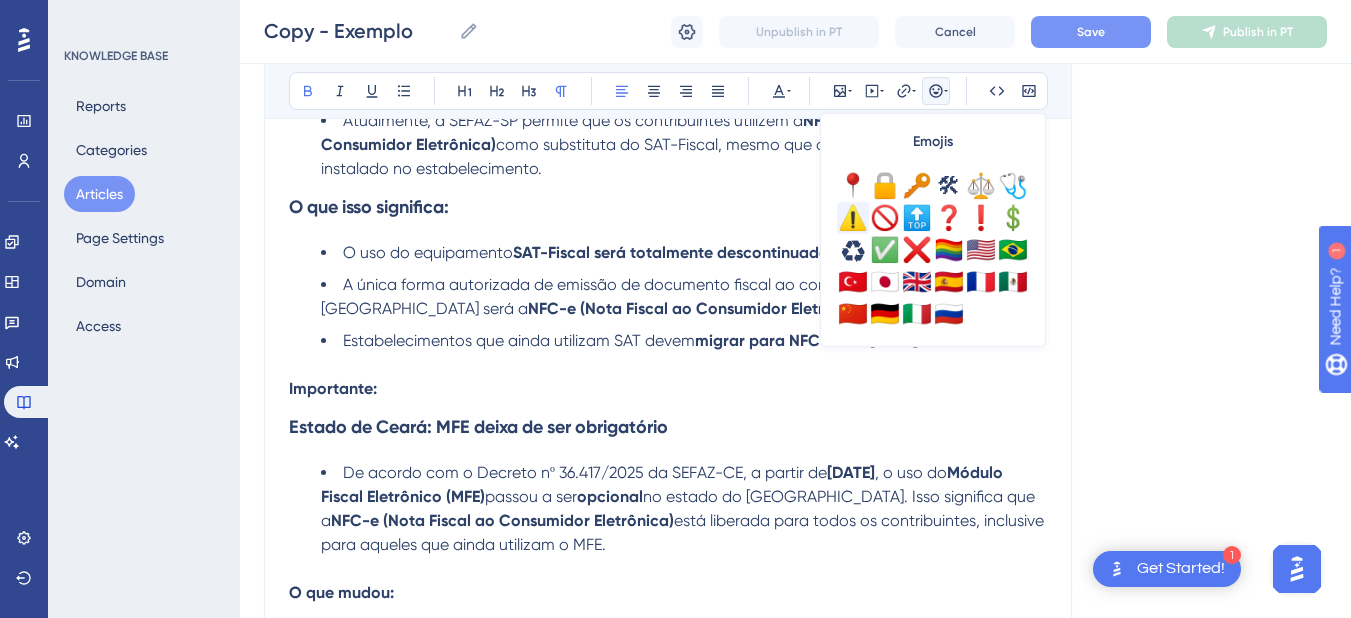 click on "⚠️" at bounding box center (853, 218) 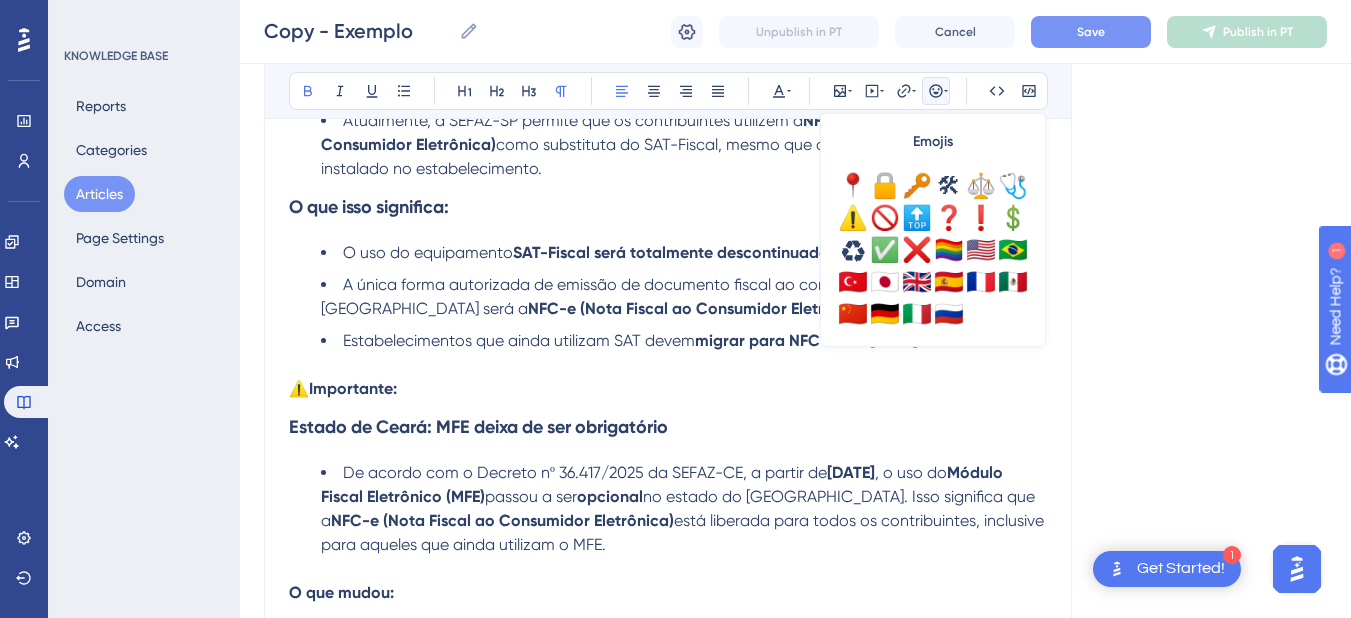click on "⚠️ Importante:" at bounding box center [668, 389] 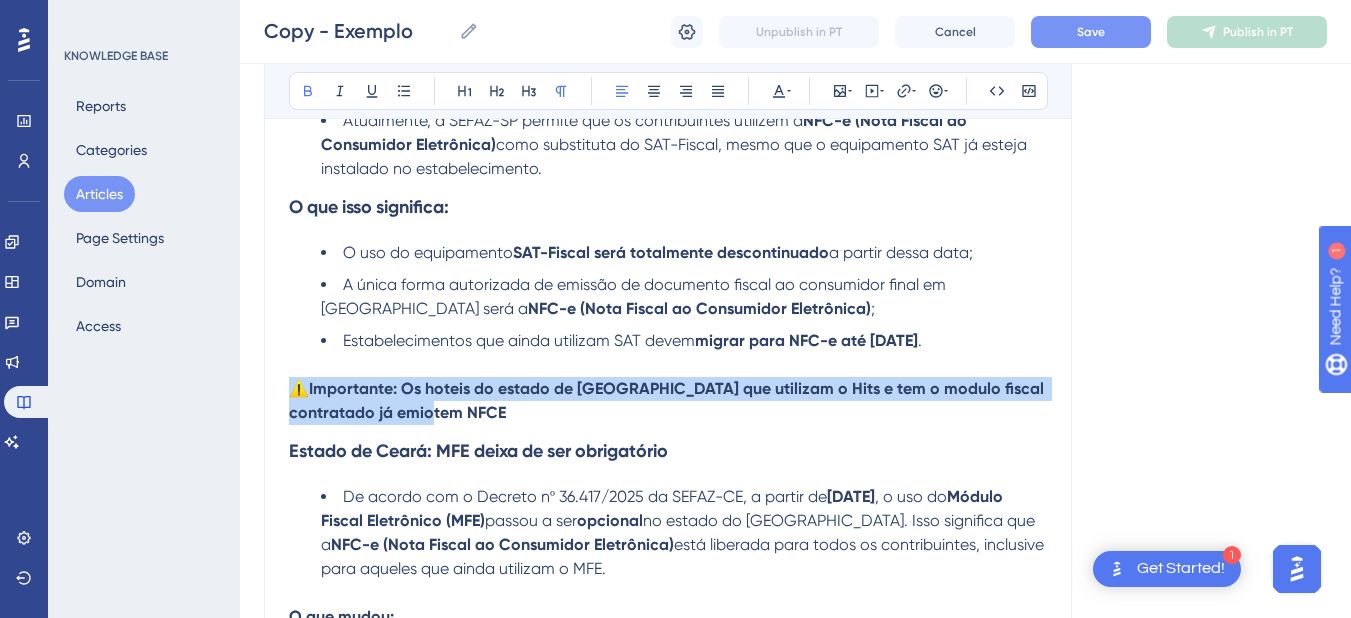 drag, startPoint x: 343, startPoint y: 400, endPoint x: 288, endPoint y: 398, distance: 55.03635 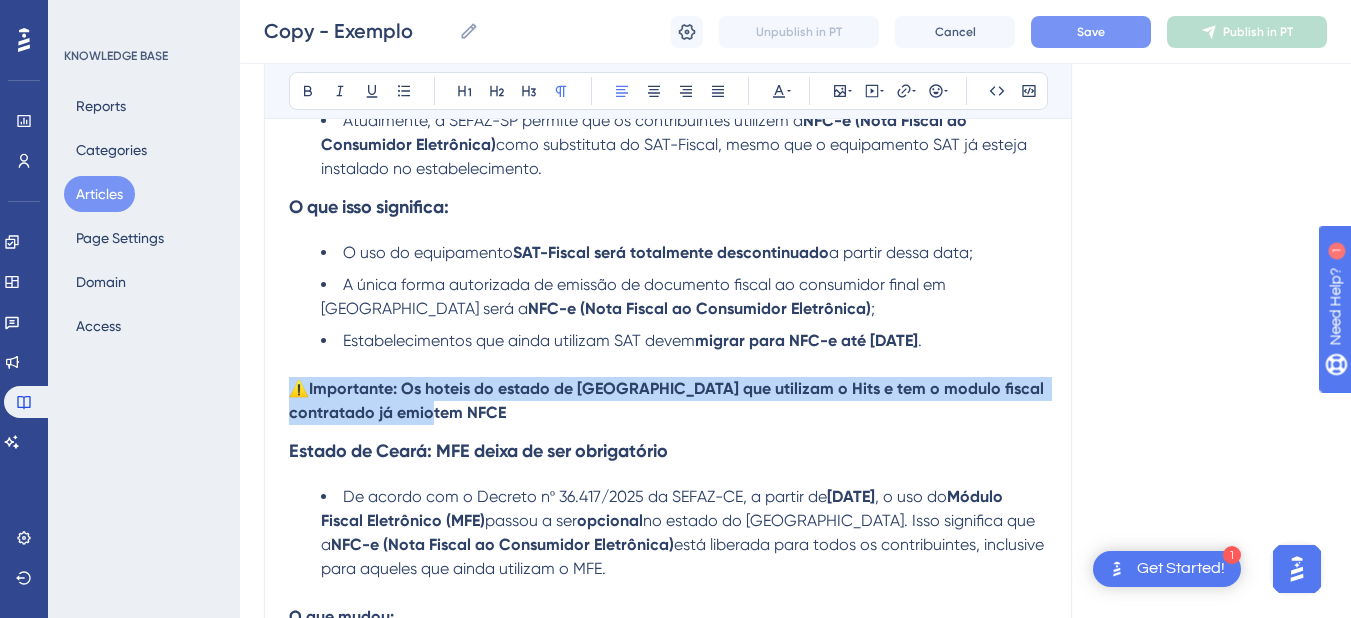 click on "Importante: Os hoteis do estado de [GEOGRAPHIC_DATA] que utilizam o Hits e tem o modulo fiscal contratado já emiotem NFCE" at bounding box center [668, 400] 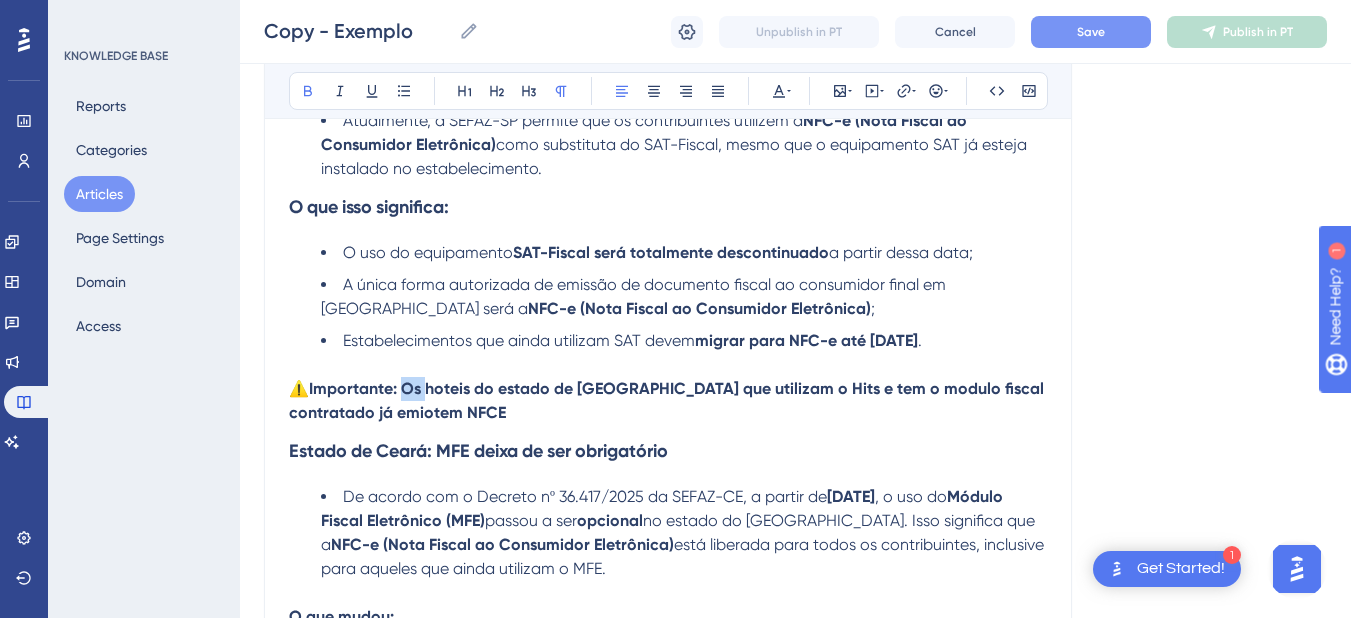 click on "Importante: Os hoteis do estado de [GEOGRAPHIC_DATA] que utilizam o Hits e tem o modulo fiscal contratado já emiotem NFCE" at bounding box center [668, 400] 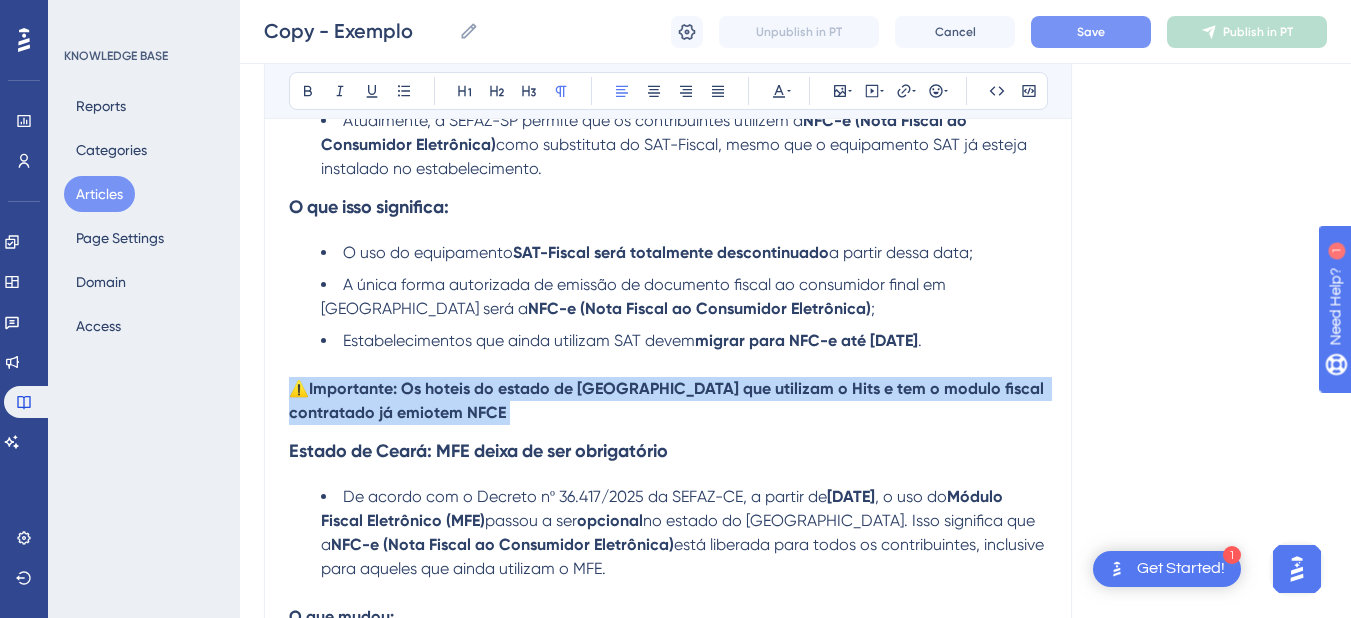 click on "Importante: Os hoteis do estado de [GEOGRAPHIC_DATA] que utilizam o Hits e tem o modulo fiscal contratado já emiotem NFCE" at bounding box center [668, 400] 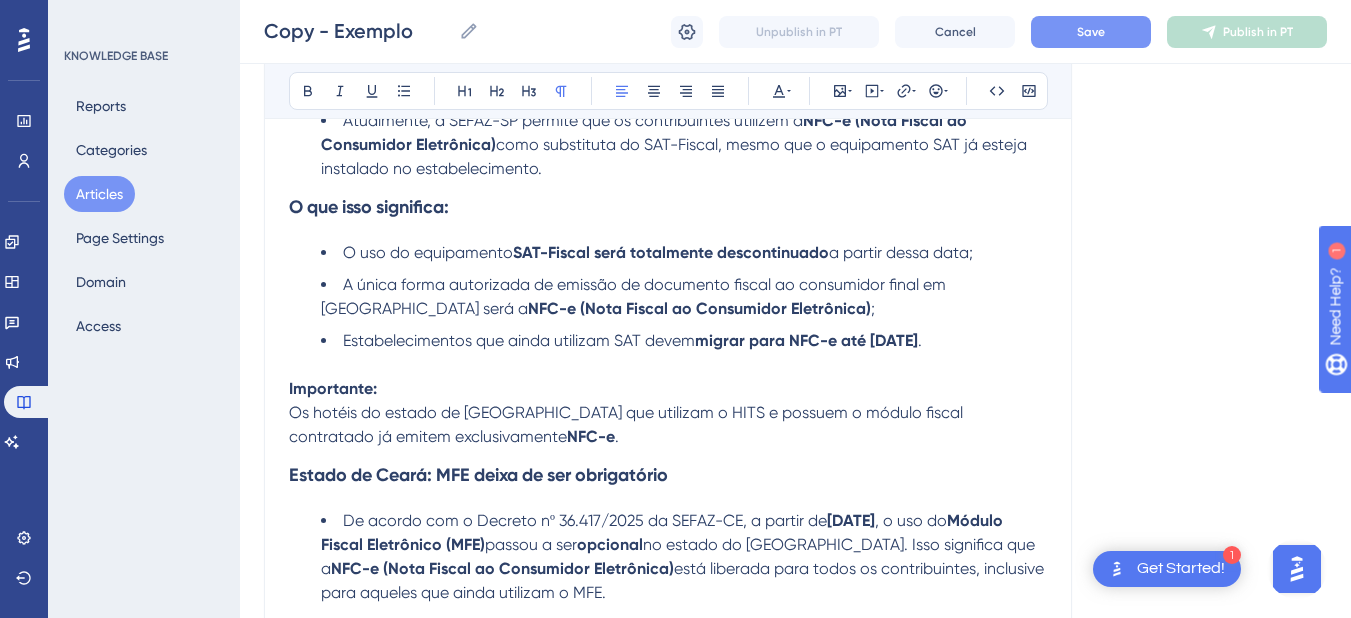click on "Os hotéis do estado de [GEOGRAPHIC_DATA] que utilizam o HITS e possuem o módulo fiscal contratado já emitem exclusivamente" at bounding box center [628, 424] 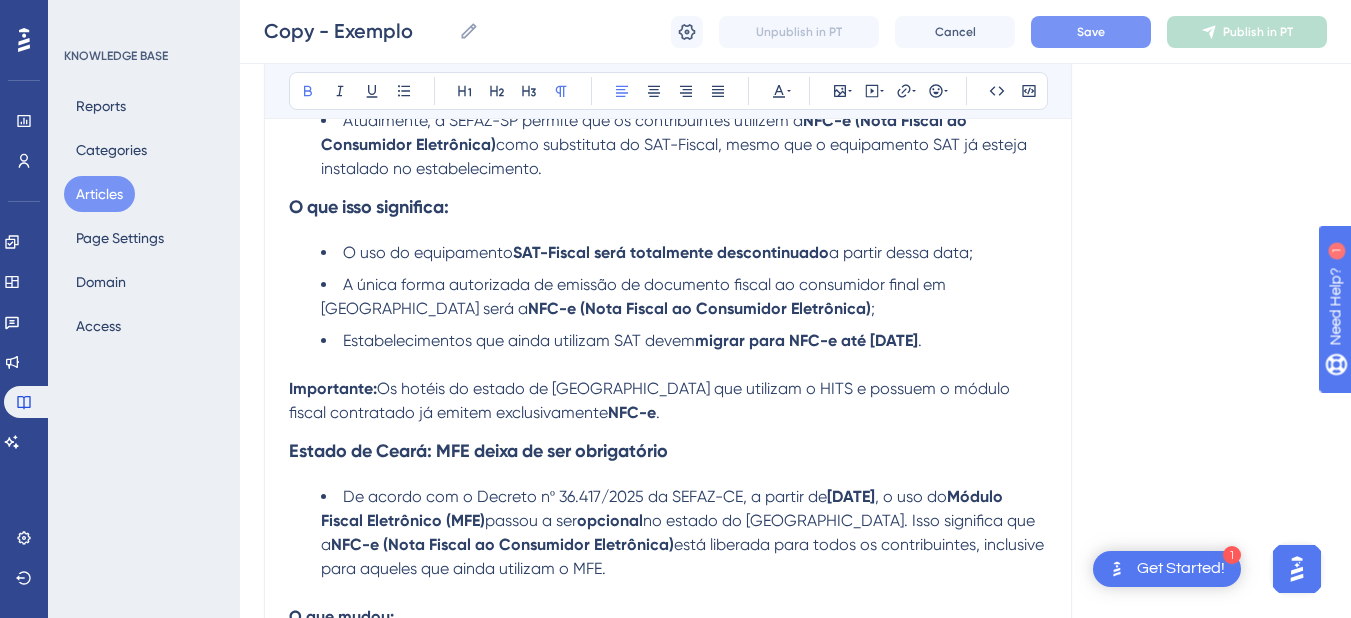 click on "Importante:" at bounding box center (333, 388) 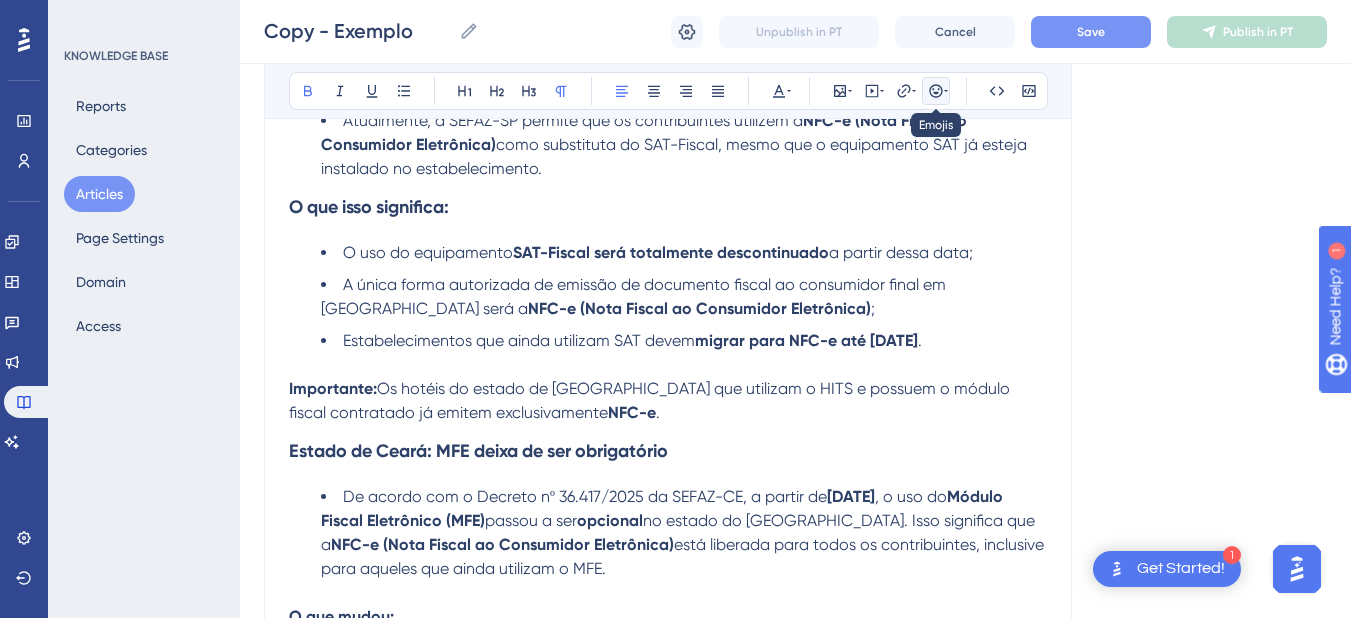 click at bounding box center [936, 91] 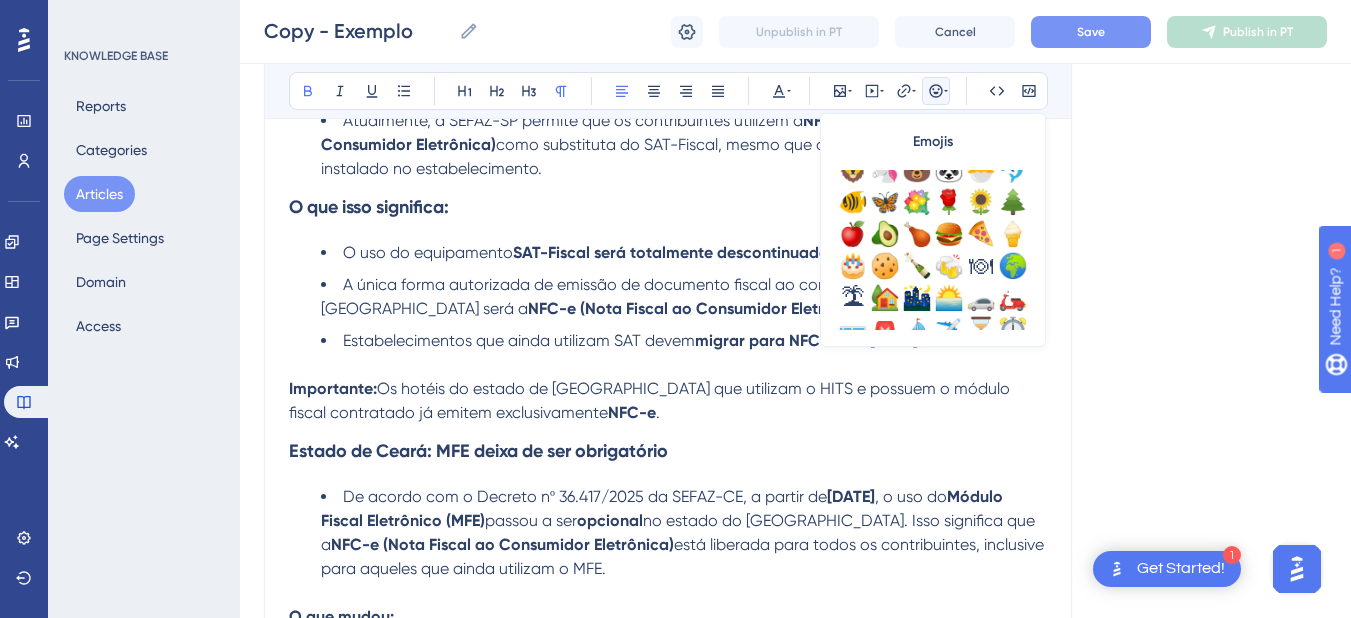 scroll, scrollTop: 704, scrollLeft: 0, axis: vertical 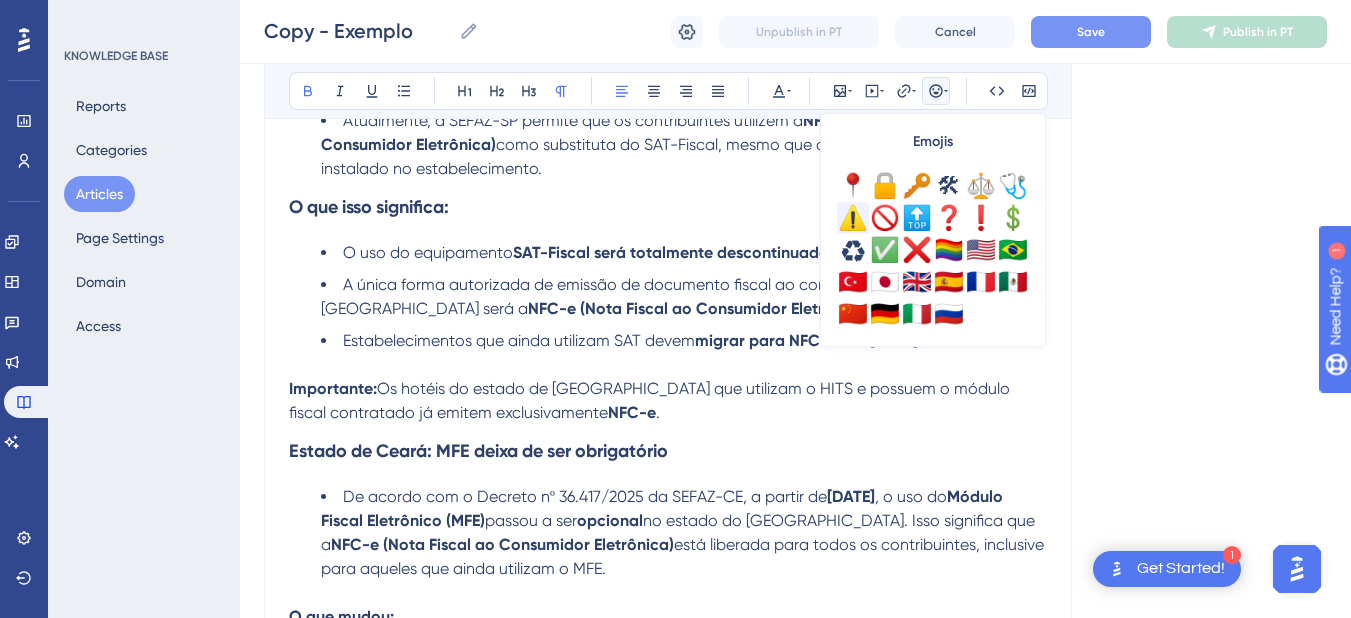 click on "⚠️" at bounding box center [853, 218] 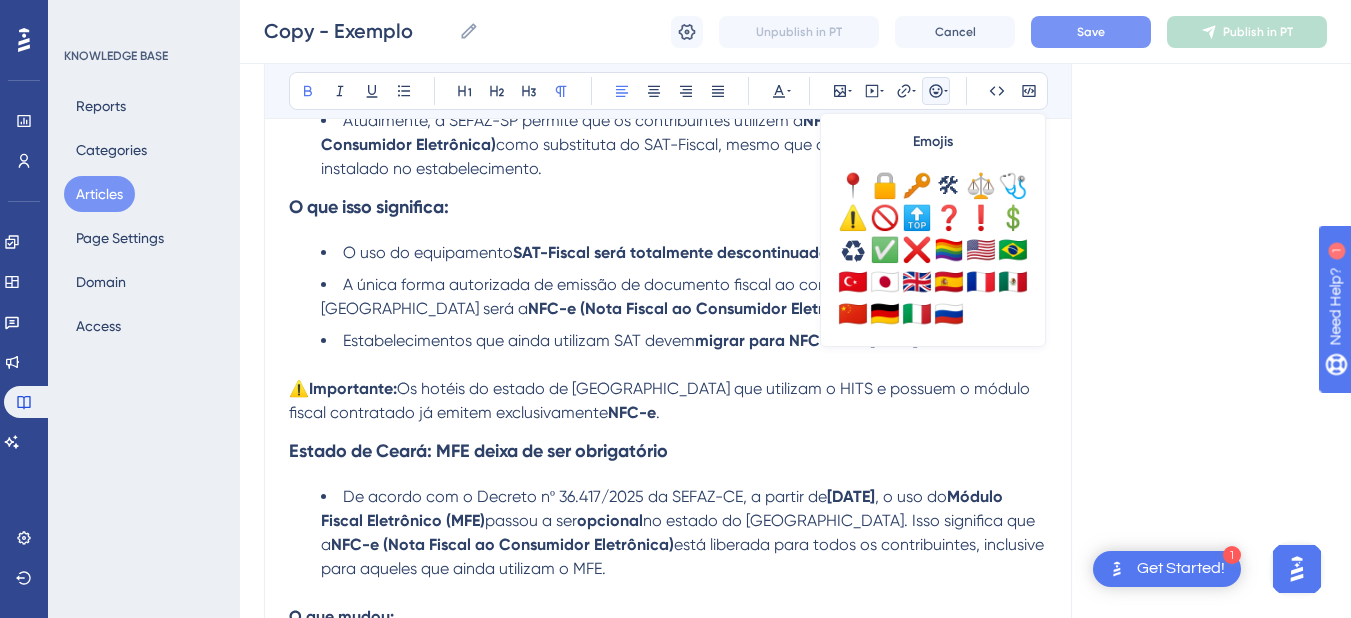 click on "⚠️ Importante:  Os hotéis do estado de [GEOGRAPHIC_DATA] que utilizam o HITS e possuem o módulo fiscal contratado já emitem exclusivamente  NFC-e ." at bounding box center [668, 401] 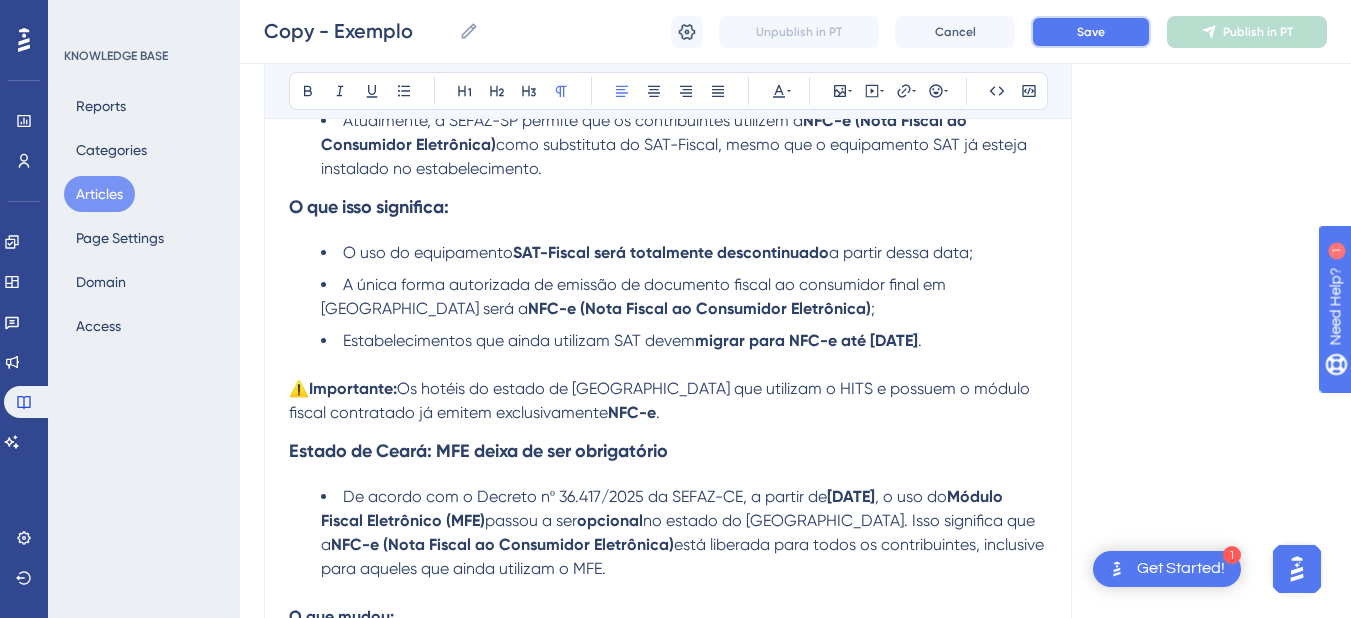 click on "Save" at bounding box center [1091, 32] 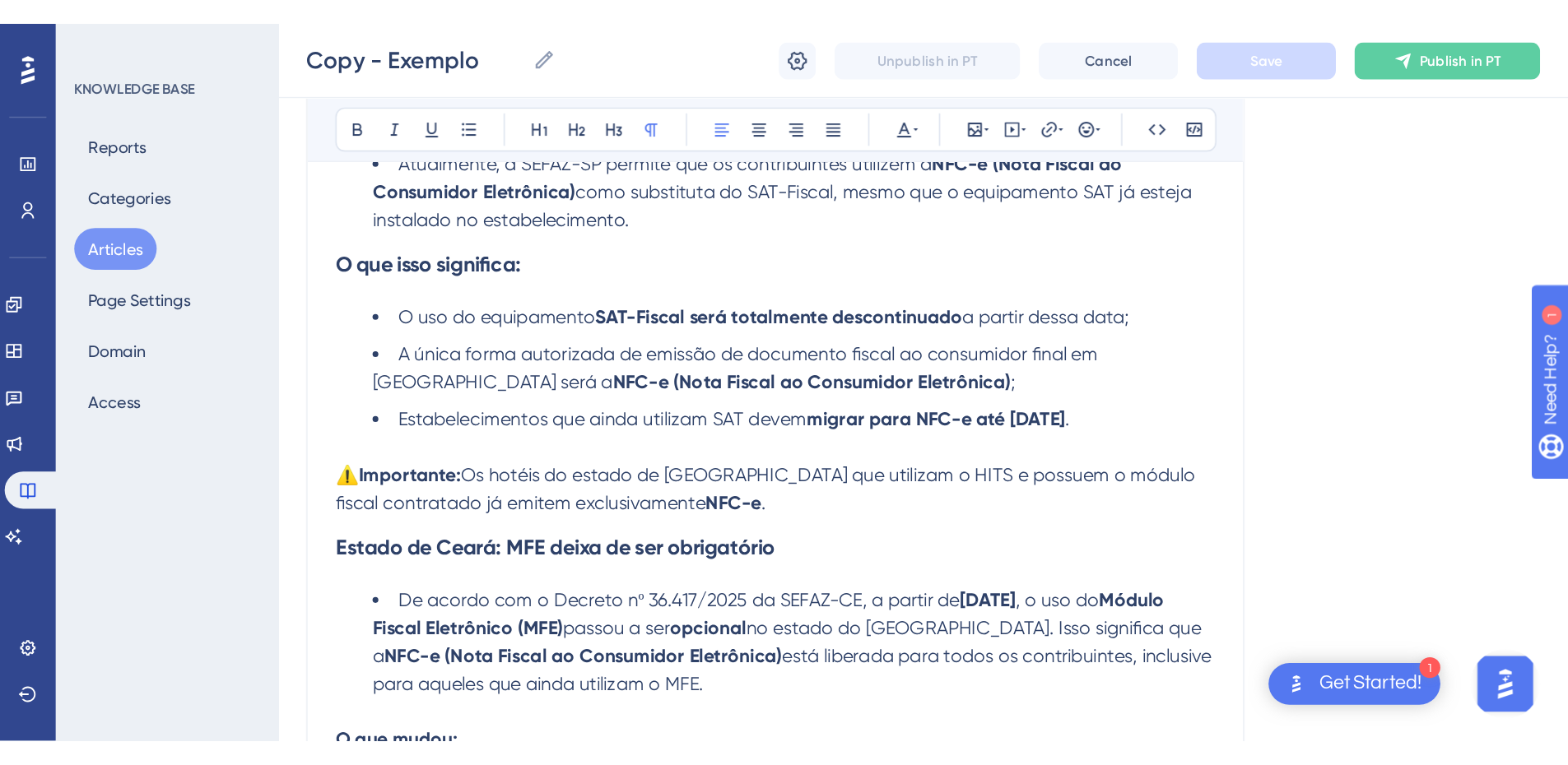 scroll, scrollTop: 0, scrollLeft: 0, axis: both 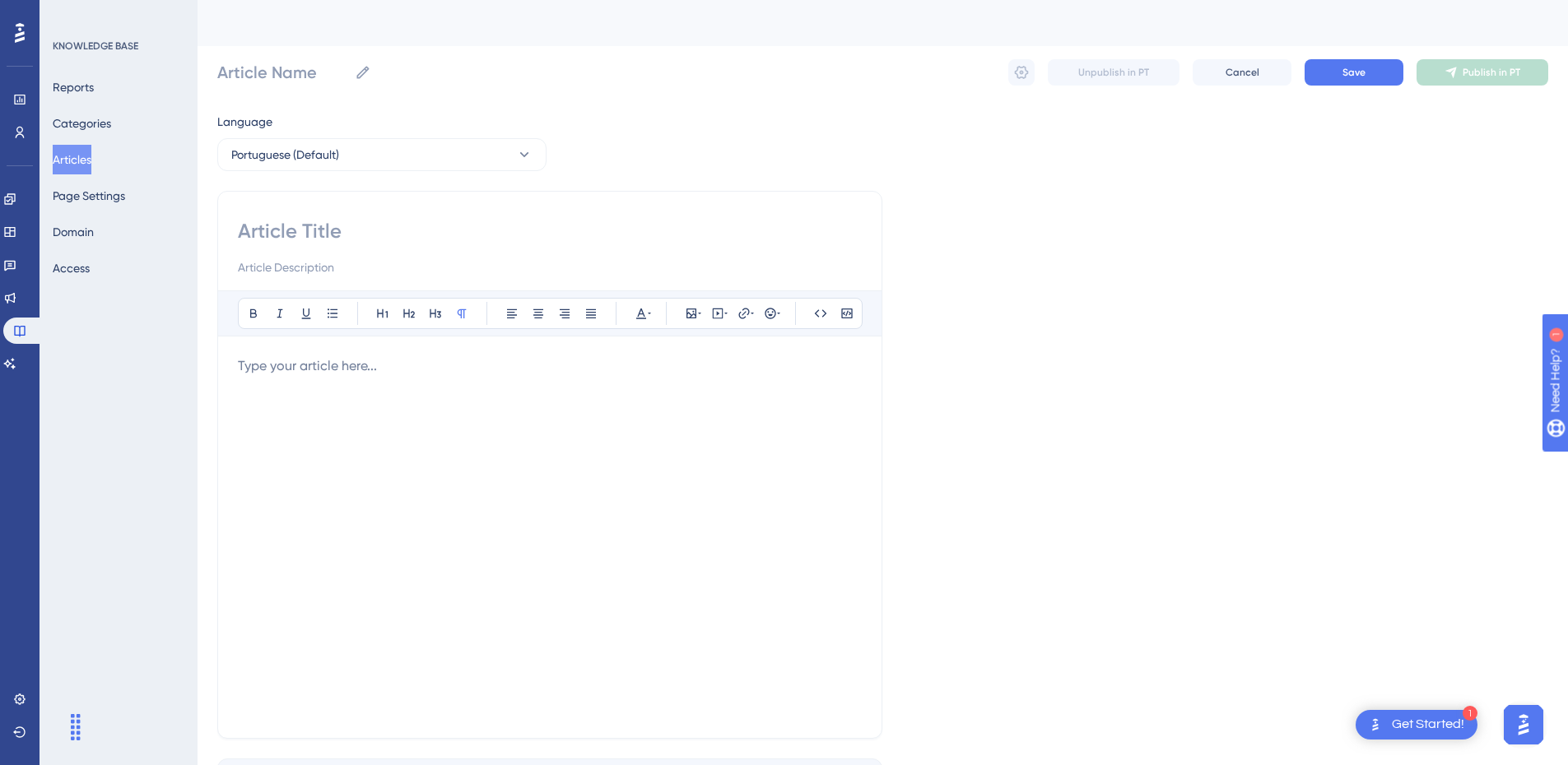 click on "Articles" at bounding box center [72, 160] 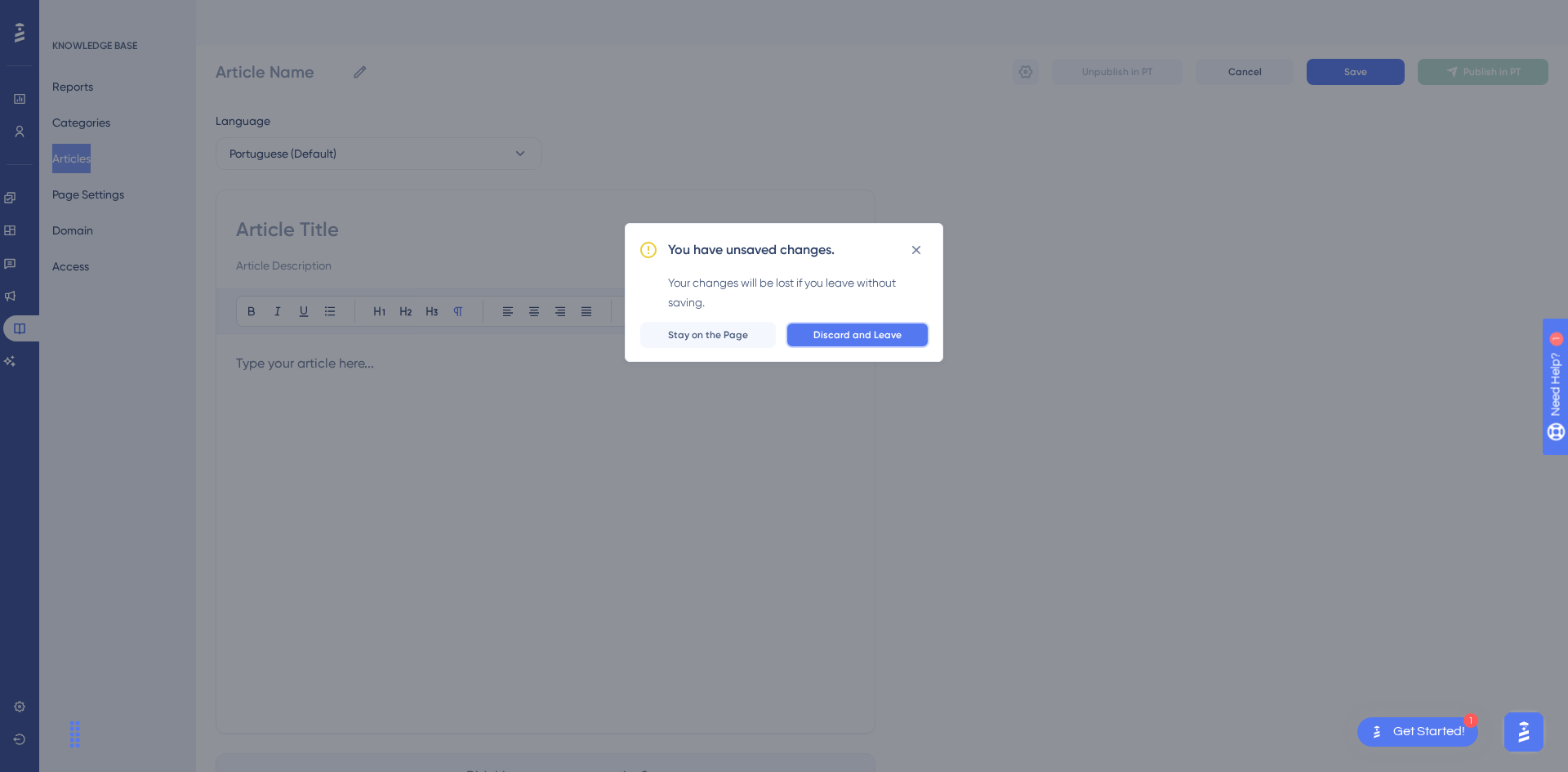 click on "Discard and Leave" at bounding box center [858, 335] 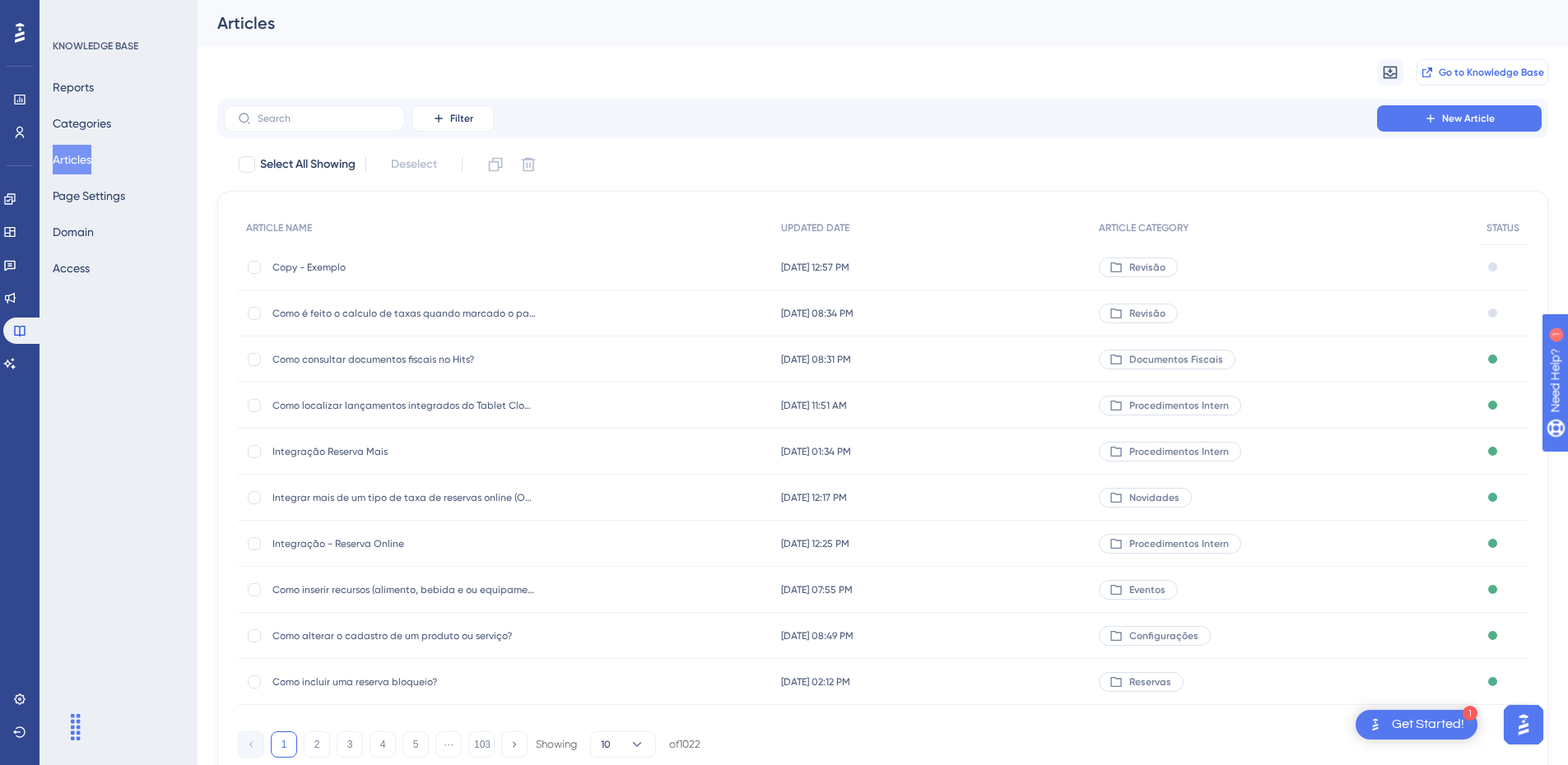 click on "Go to Knowledge Base" at bounding box center (1482, 72) 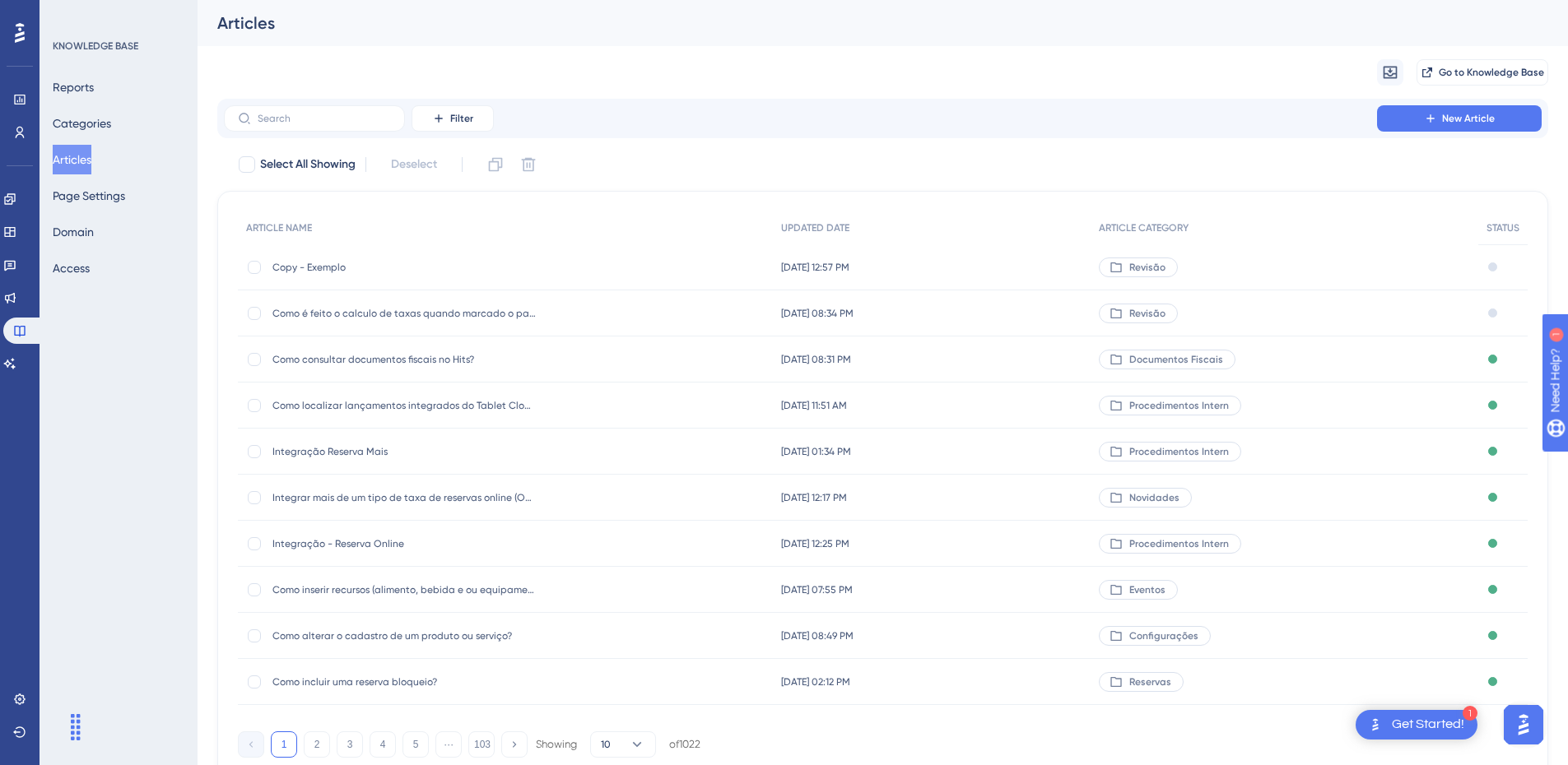 click on "Copy - Exemplo" at bounding box center [404, 267] 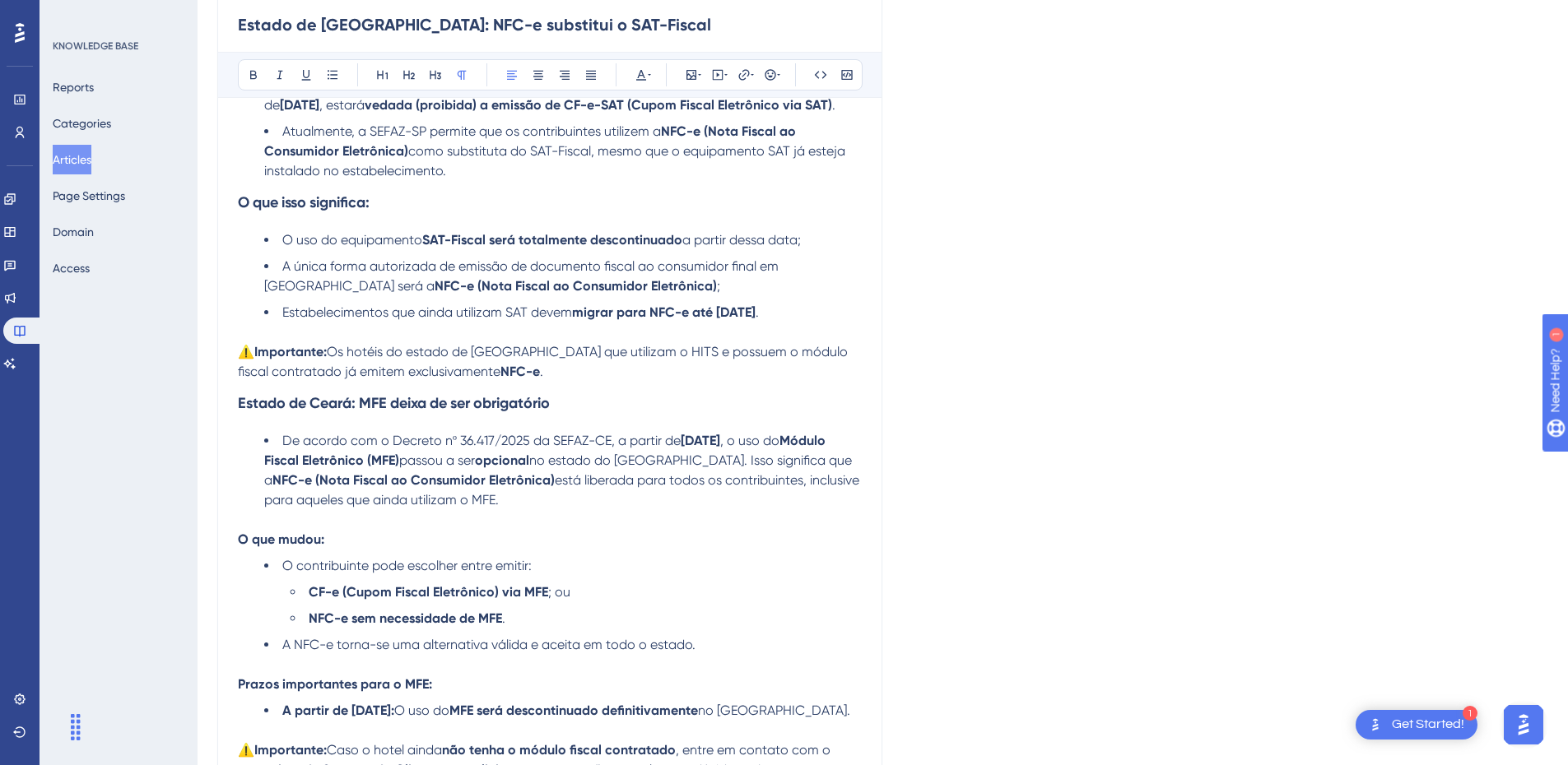scroll, scrollTop: 0, scrollLeft: 0, axis: both 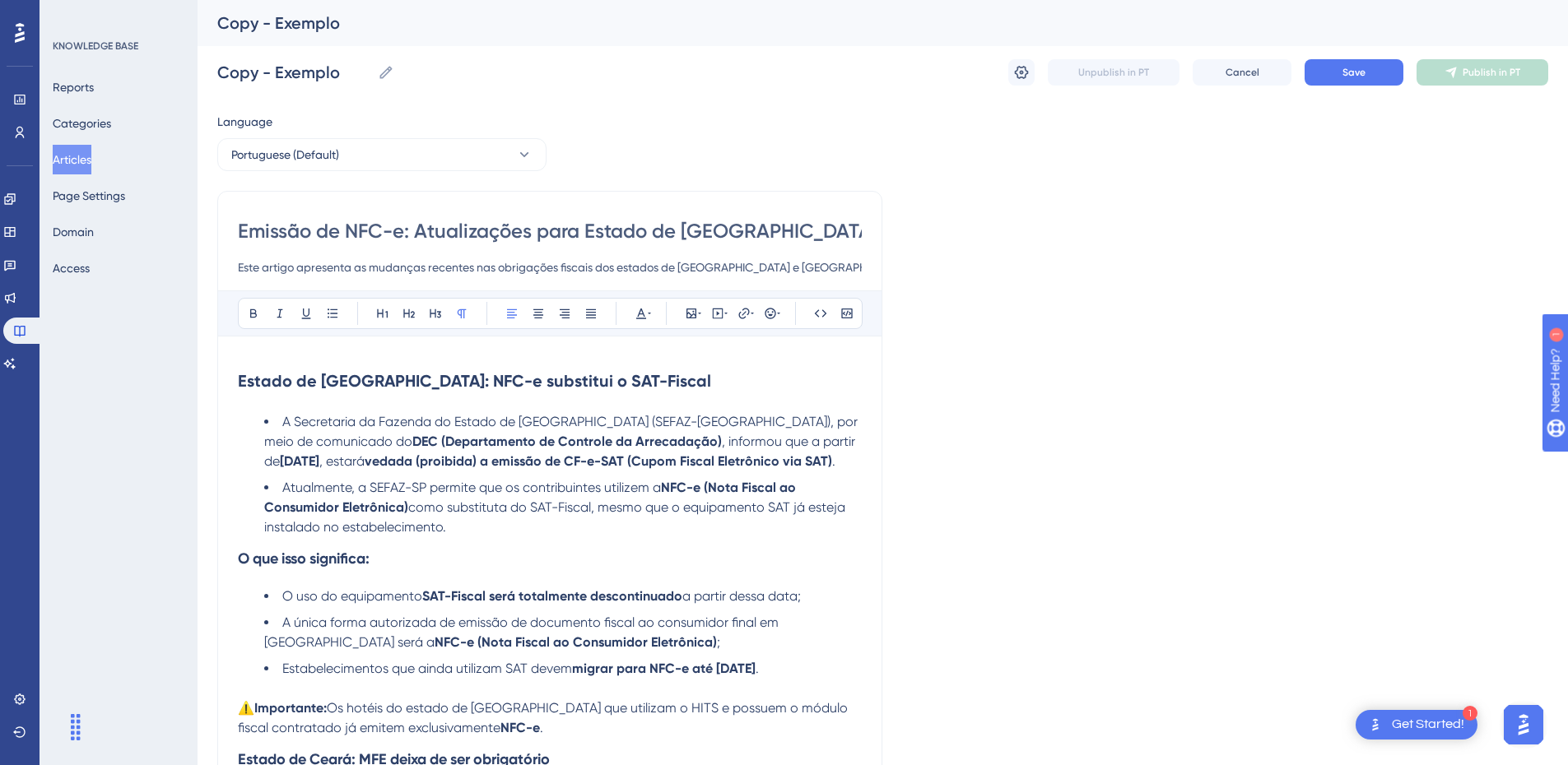 click on "Emissão de NFC-e: Atualizações para Estado de São Paulo e  Estado doCeará Este artigo apresenta as mudanças recentes nas obrigações fiscais dos estados de São Paulo e Ceará, e como o sistema HITS já está preparado para atender essas exigências." at bounding box center (550, 248) 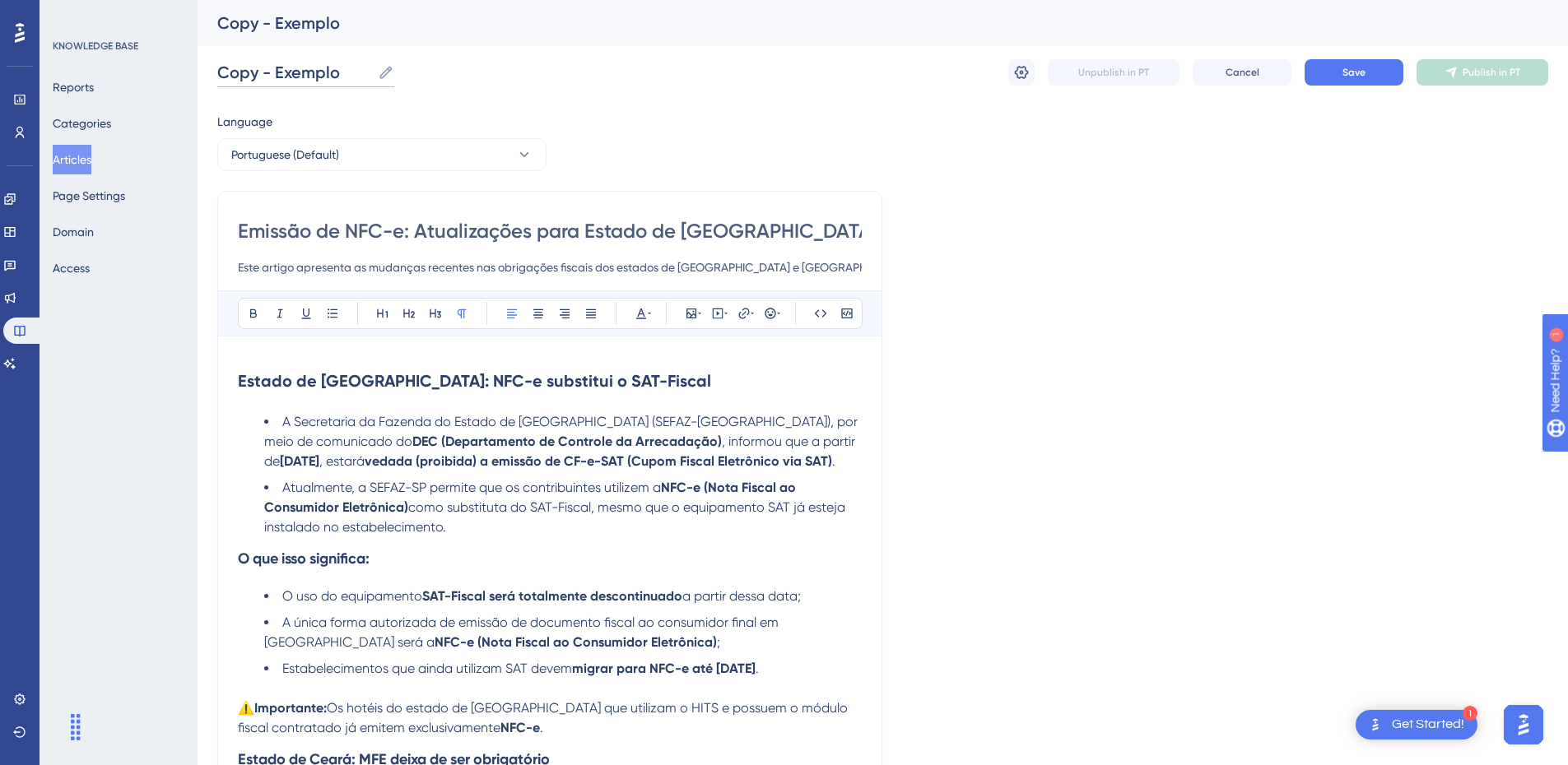 click on "Copy - Exemplo" at bounding box center [294, 72] 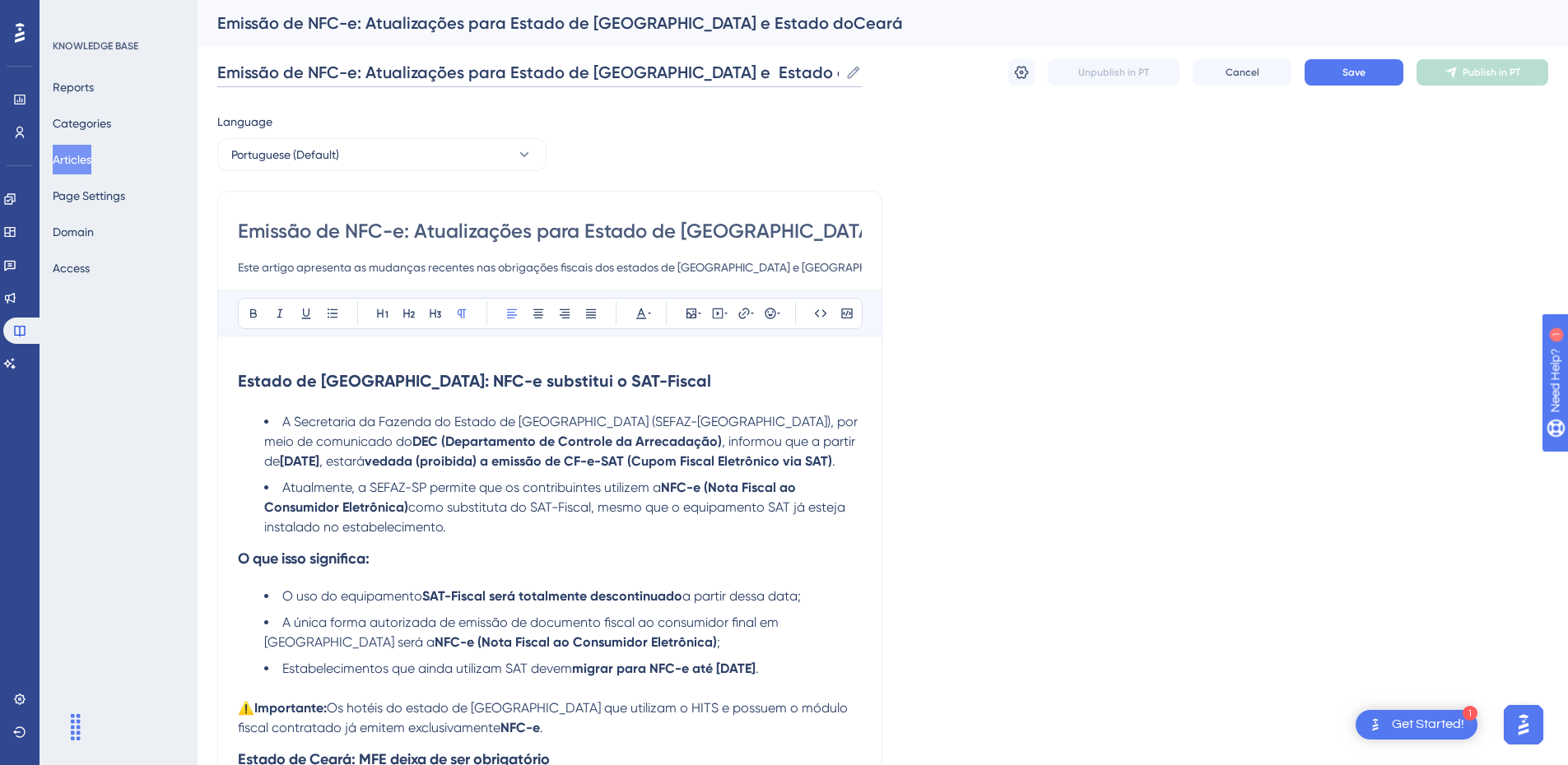 scroll, scrollTop: 0, scrollLeft: 0, axis: both 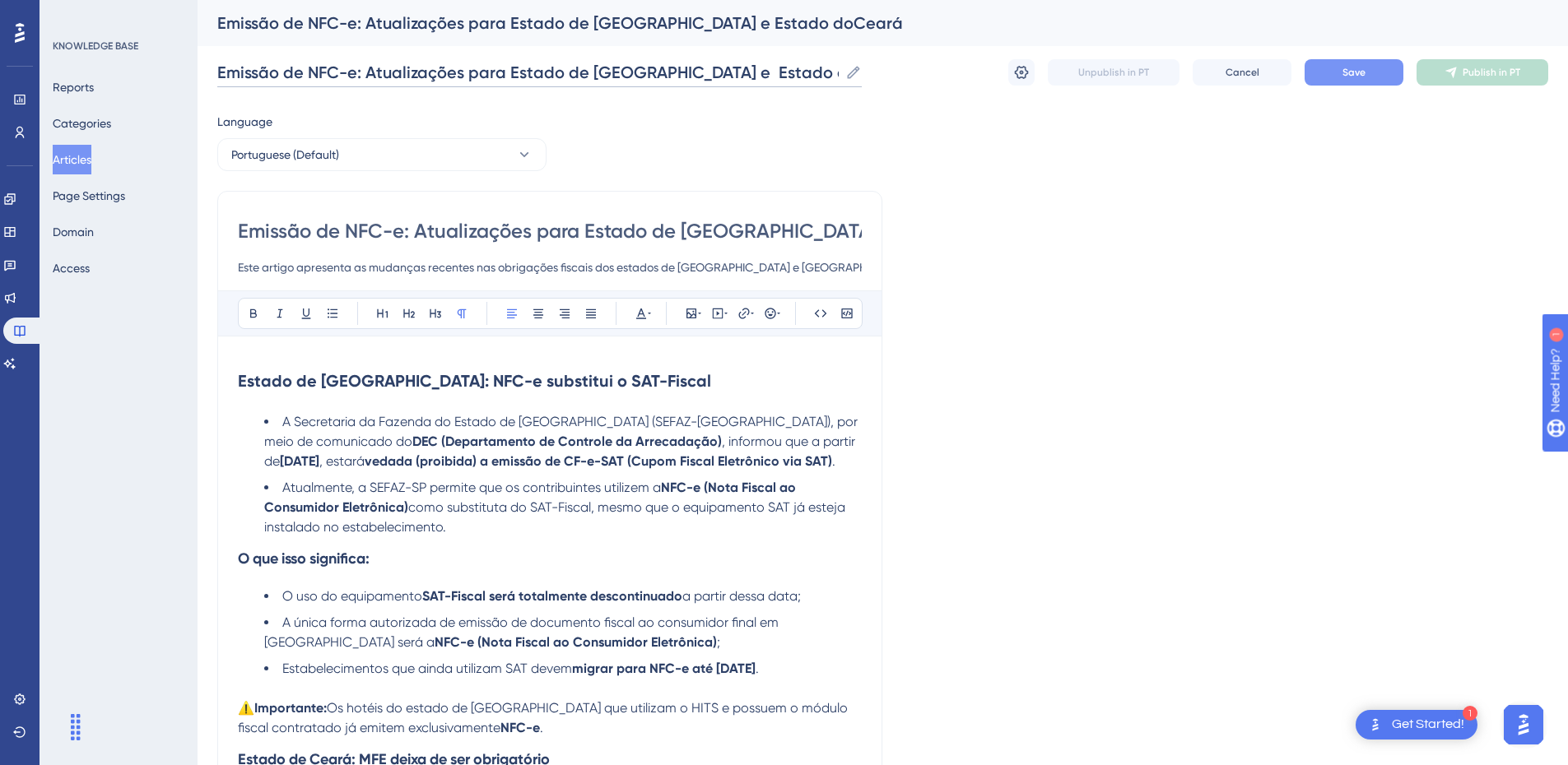 type on "Emissão de NFC-e: Atualizações para Estado de [GEOGRAPHIC_DATA] e  Estado doCeará" 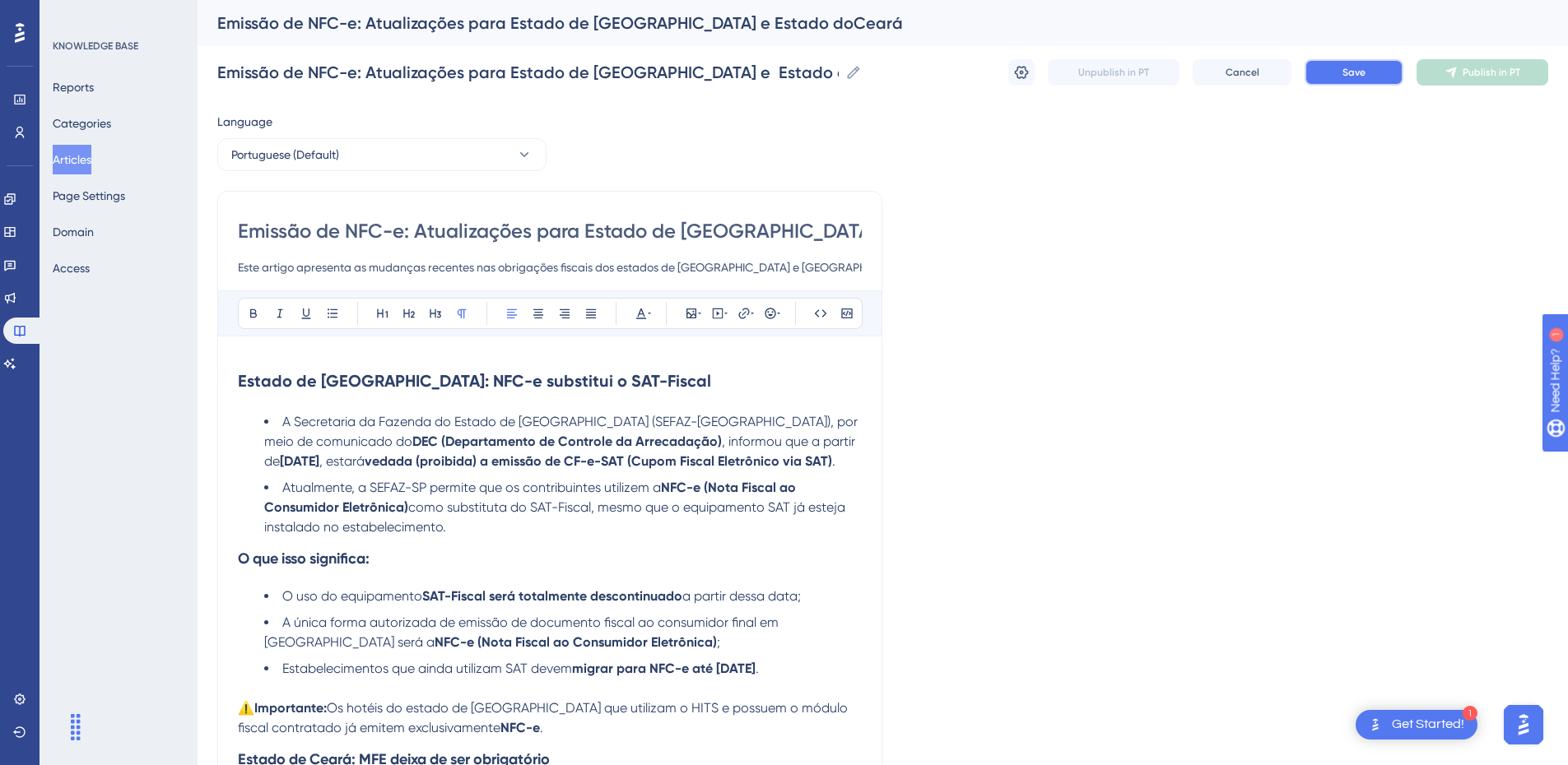 click on "Save" at bounding box center (1354, 72) 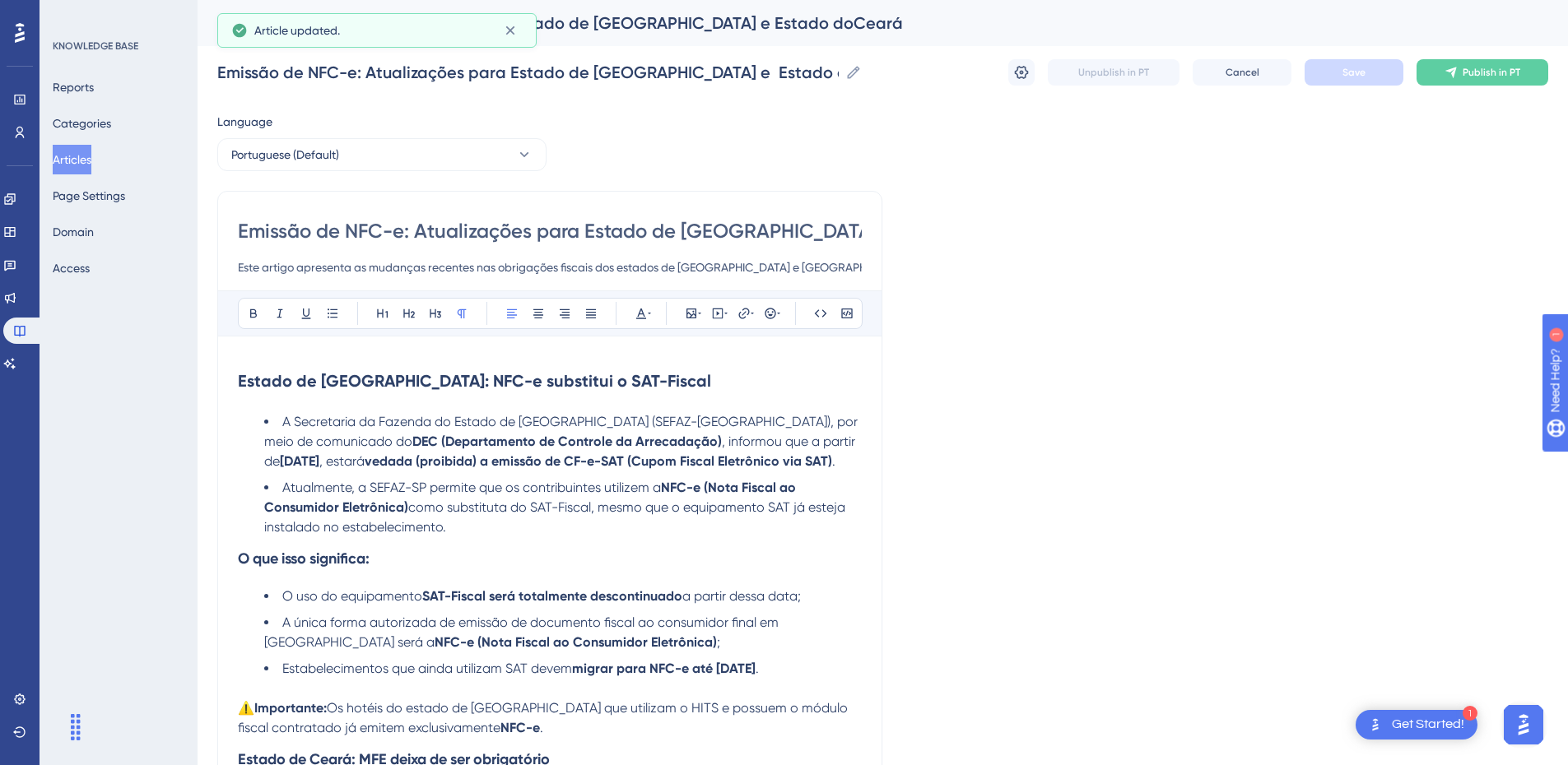 click on "Articles" at bounding box center [72, 160] 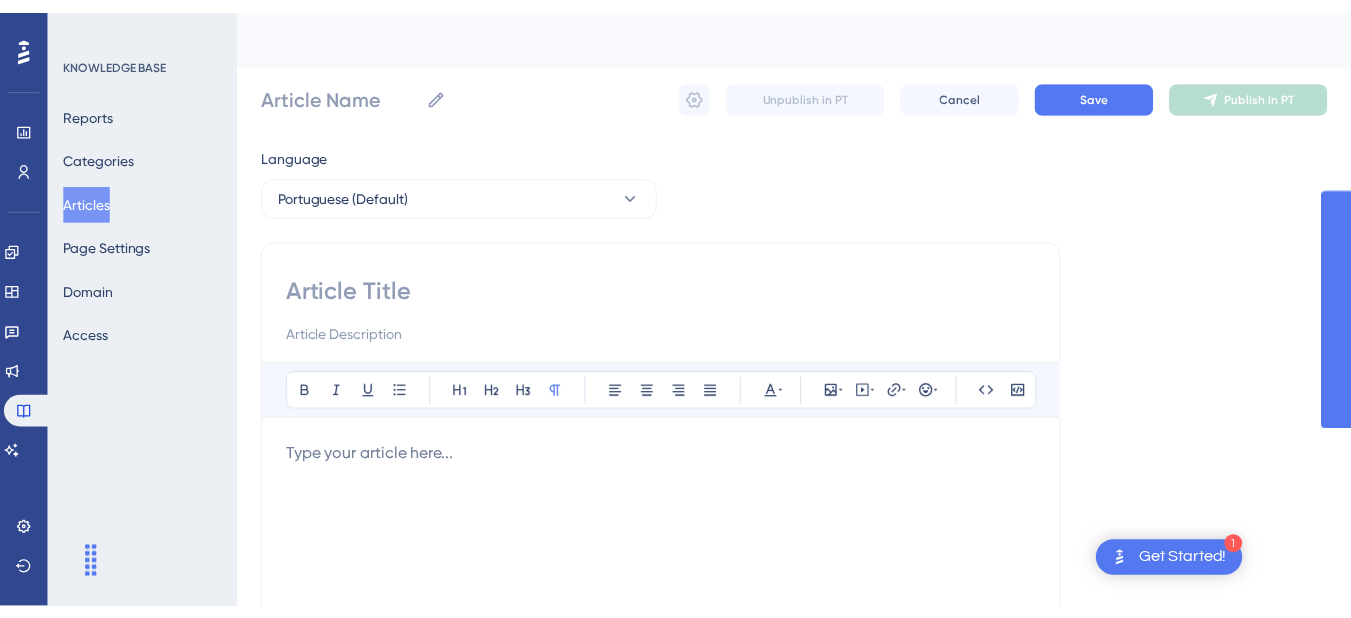 scroll, scrollTop: 0, scrollLeft: 0, axis: both 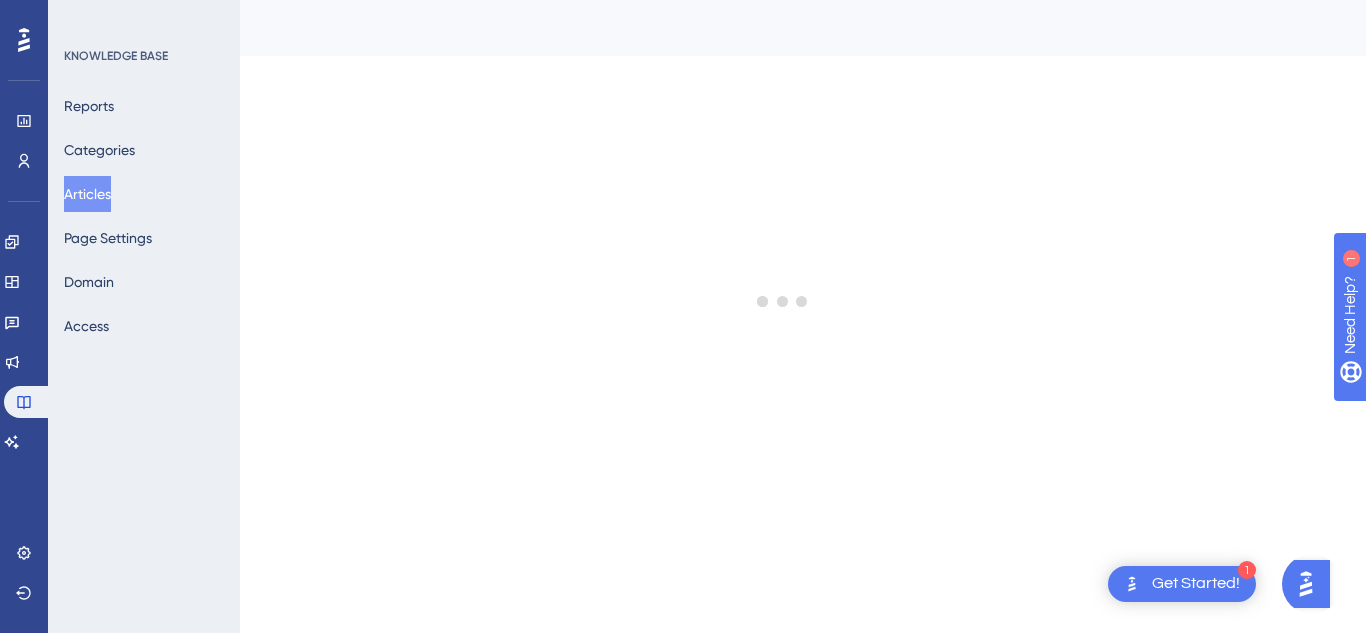 click on "Articles" at bounding box center [87, 194] 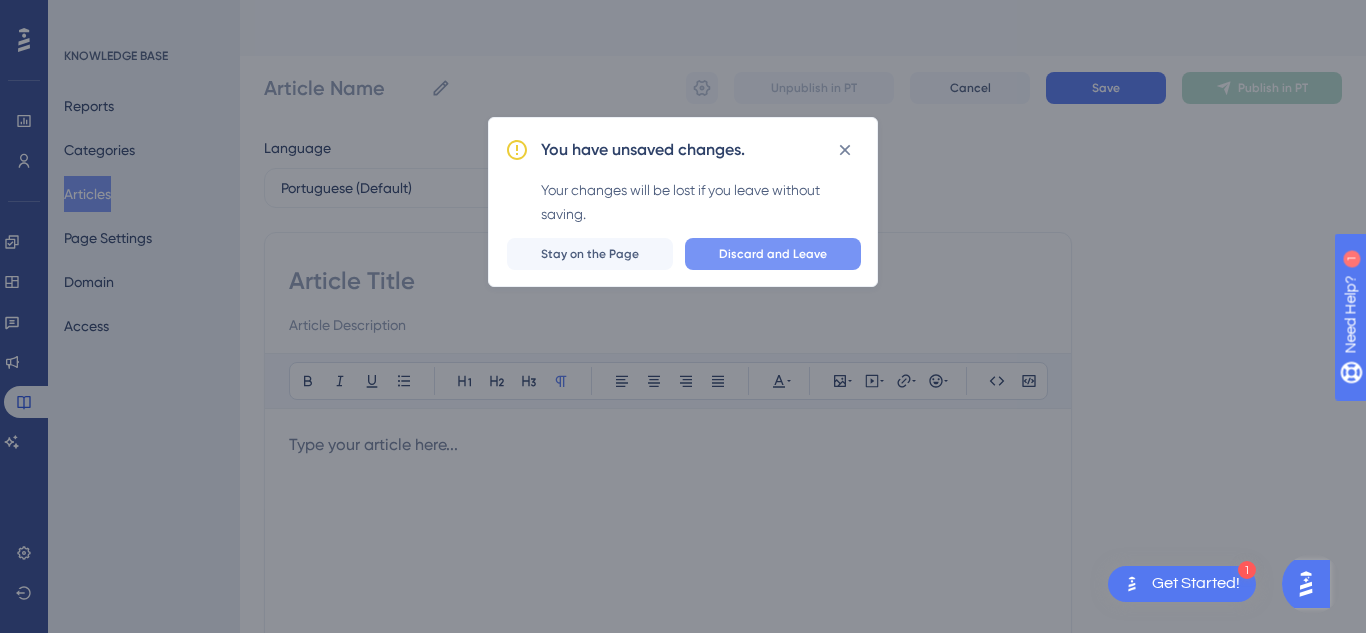 click on "Discard and Leave" at bounding box center (773, 254) 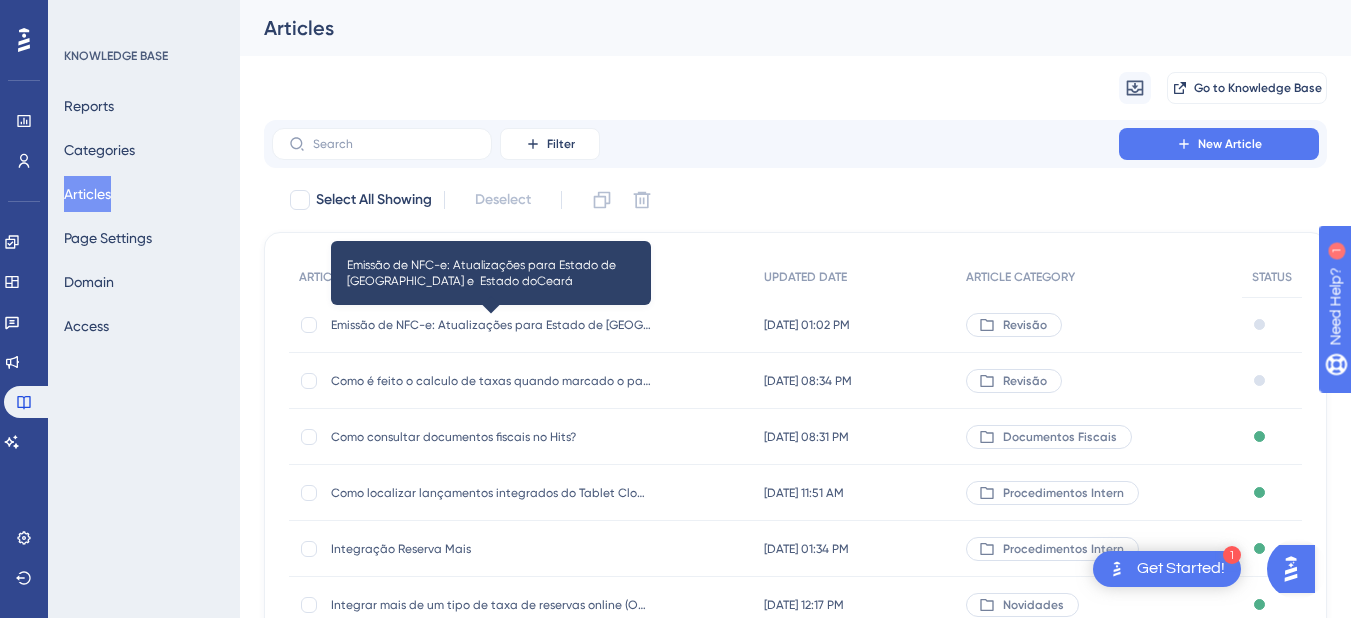 click on "Emissão de NFC-e: Atualizações para Estado de [GEOGRAPHIC_DATA] e  Estado doCeará" at bounding box center (491, 325) 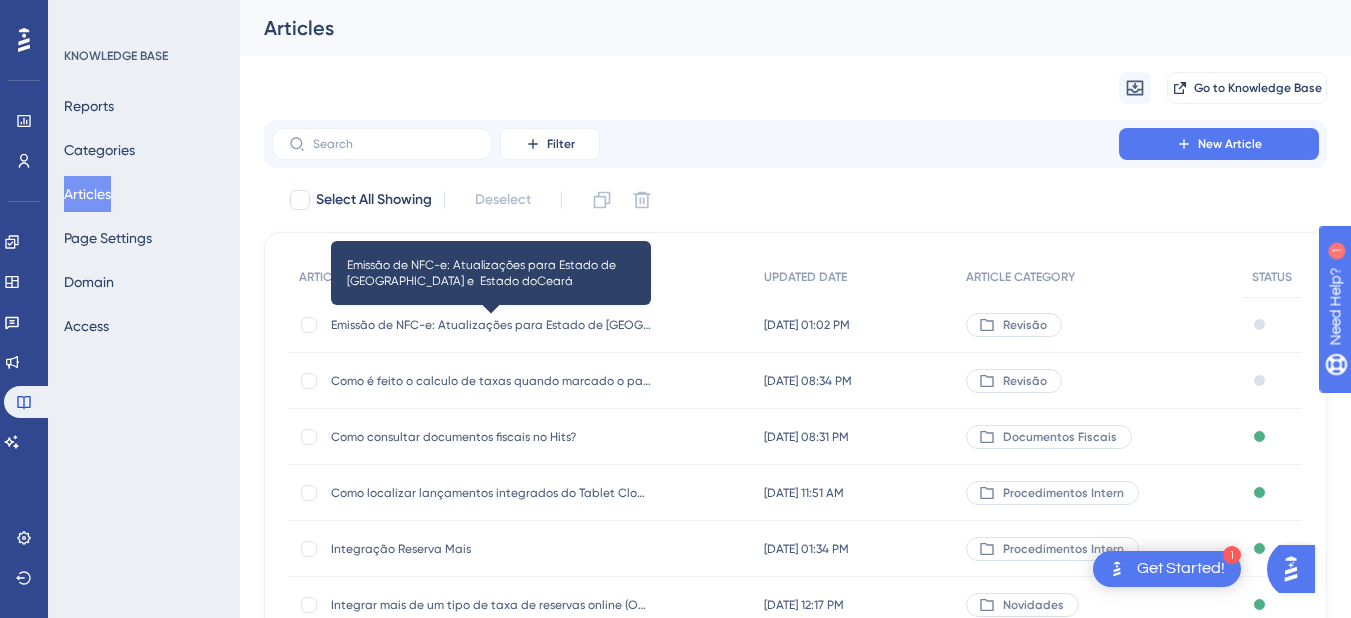 scroll, scrollTop: 745, scrollLeft: 0, axis: vertical 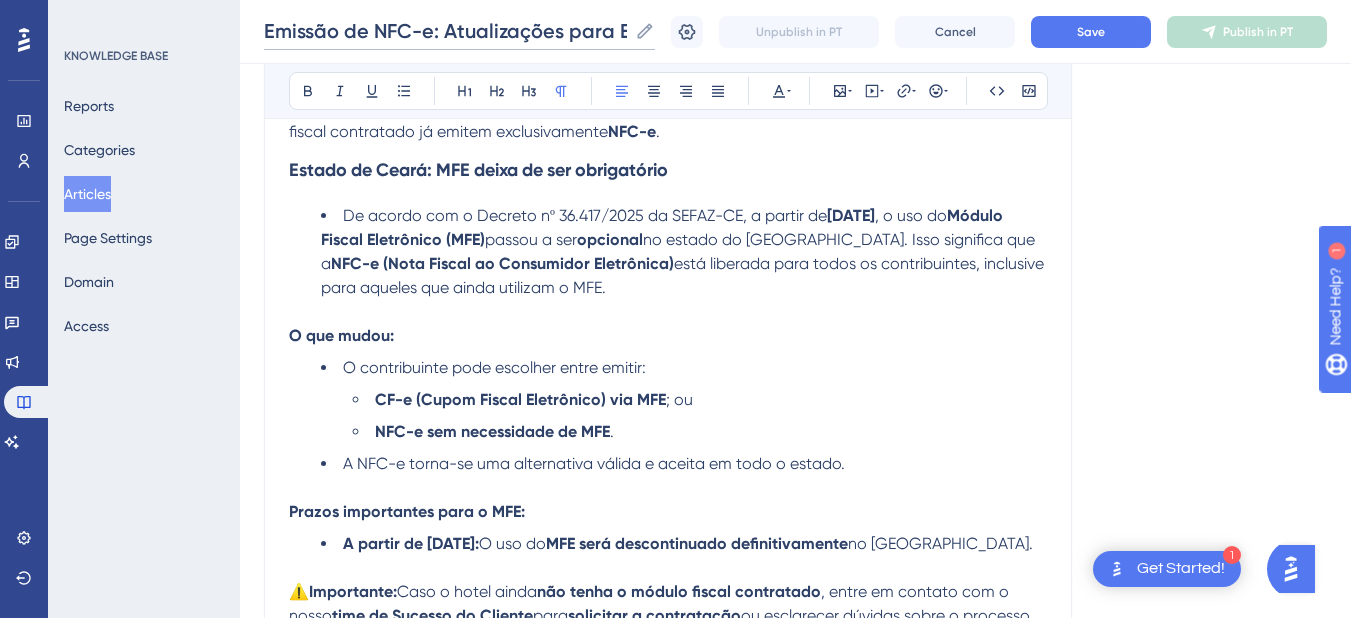 click on "Emissão de NFC-e: Atualizações para Estado de [GEOGRAPHIC_DATA] e  Estado doCeará" at bounding box center [445, 31] 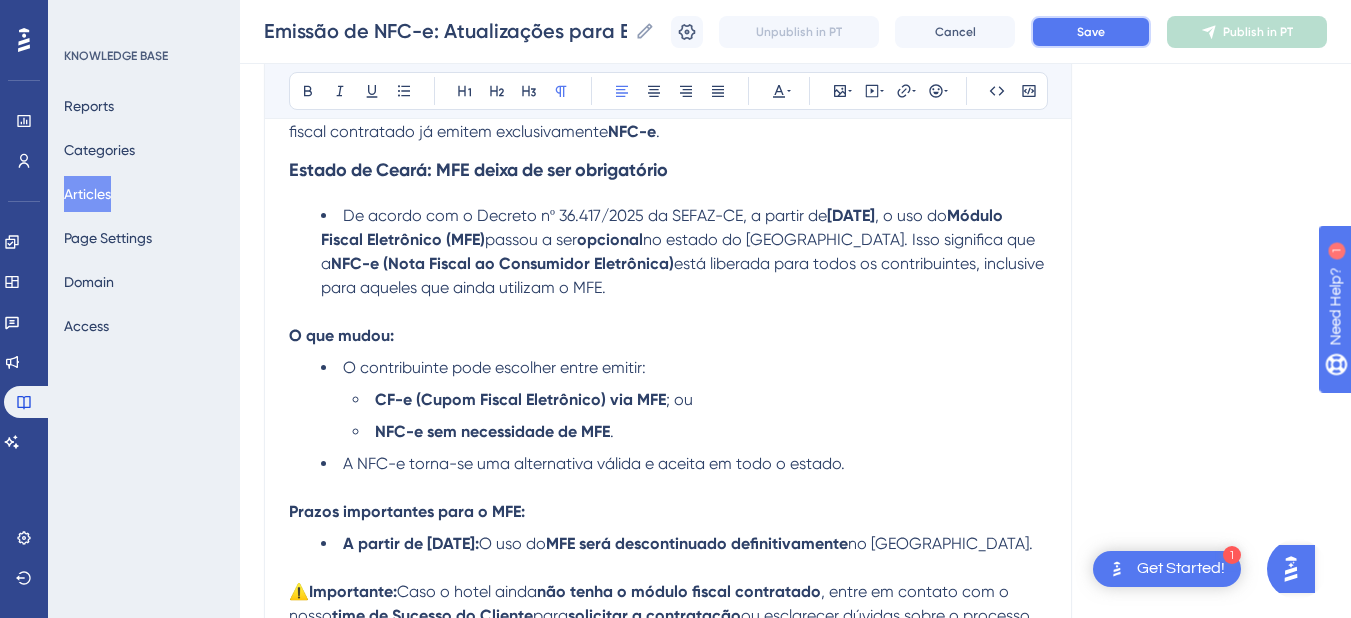 click on "Save" at bounding box center [1091, 32] 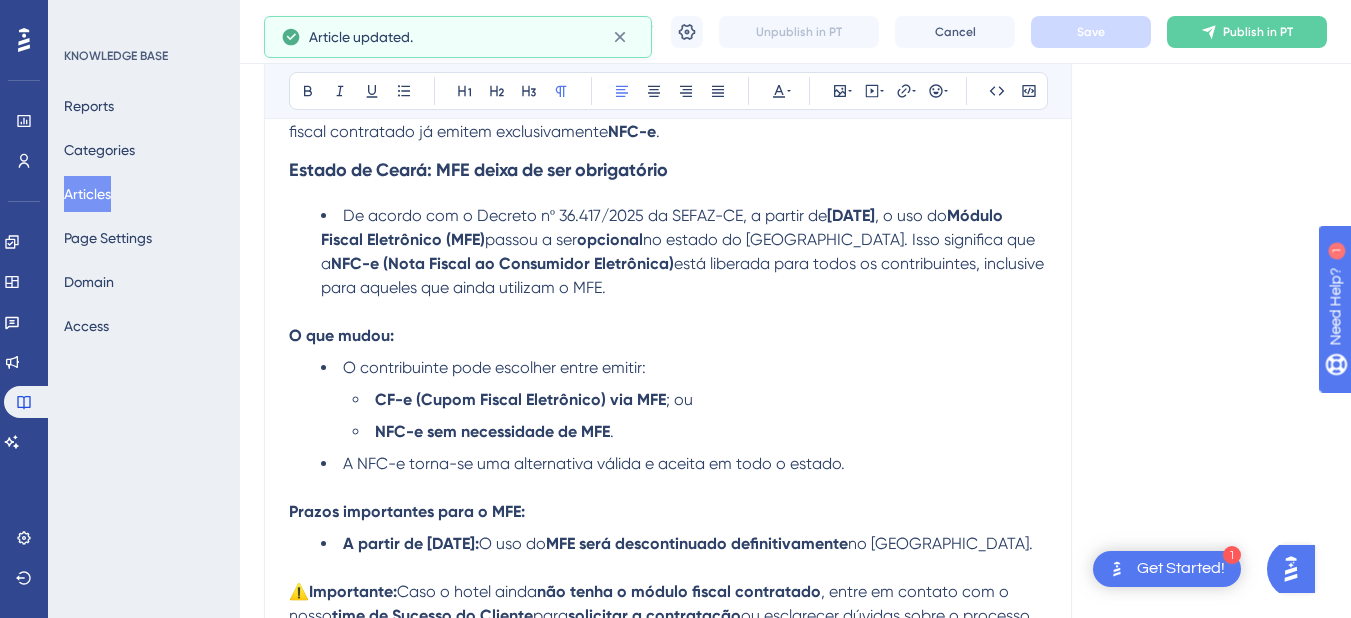 click on "Articles" at bounding box center [87, 194] 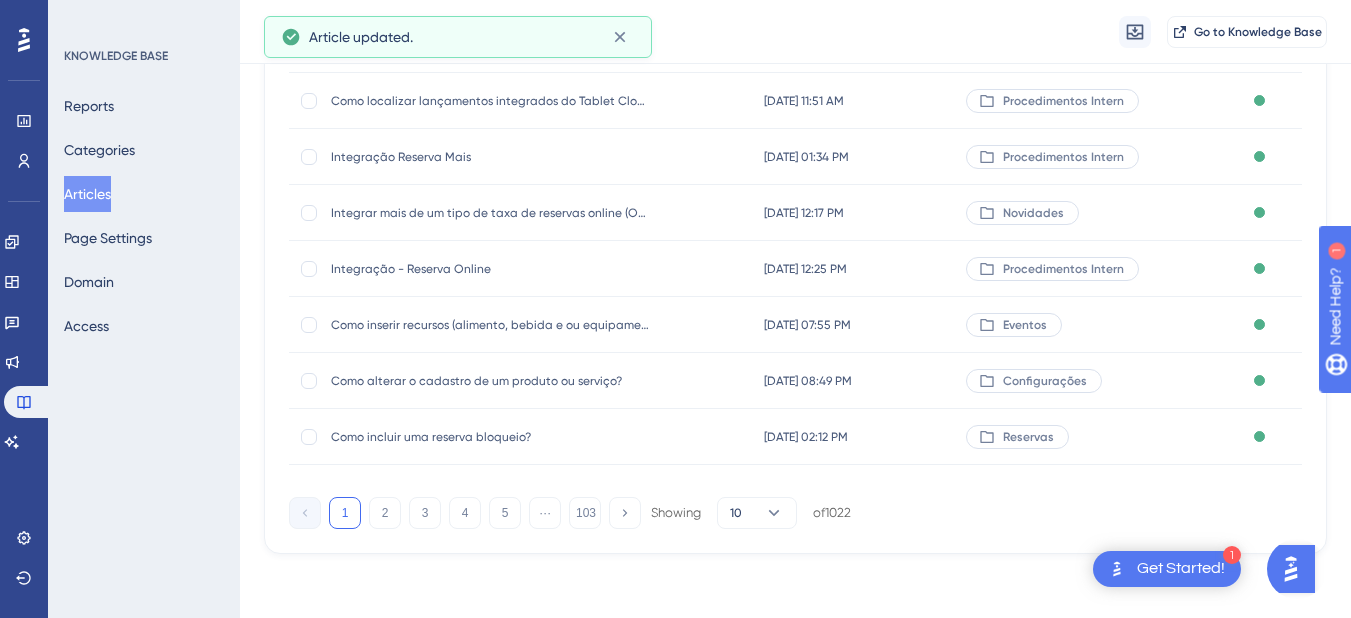 scroll, scrollTop: 0, scrollLeft: 0, axis: both 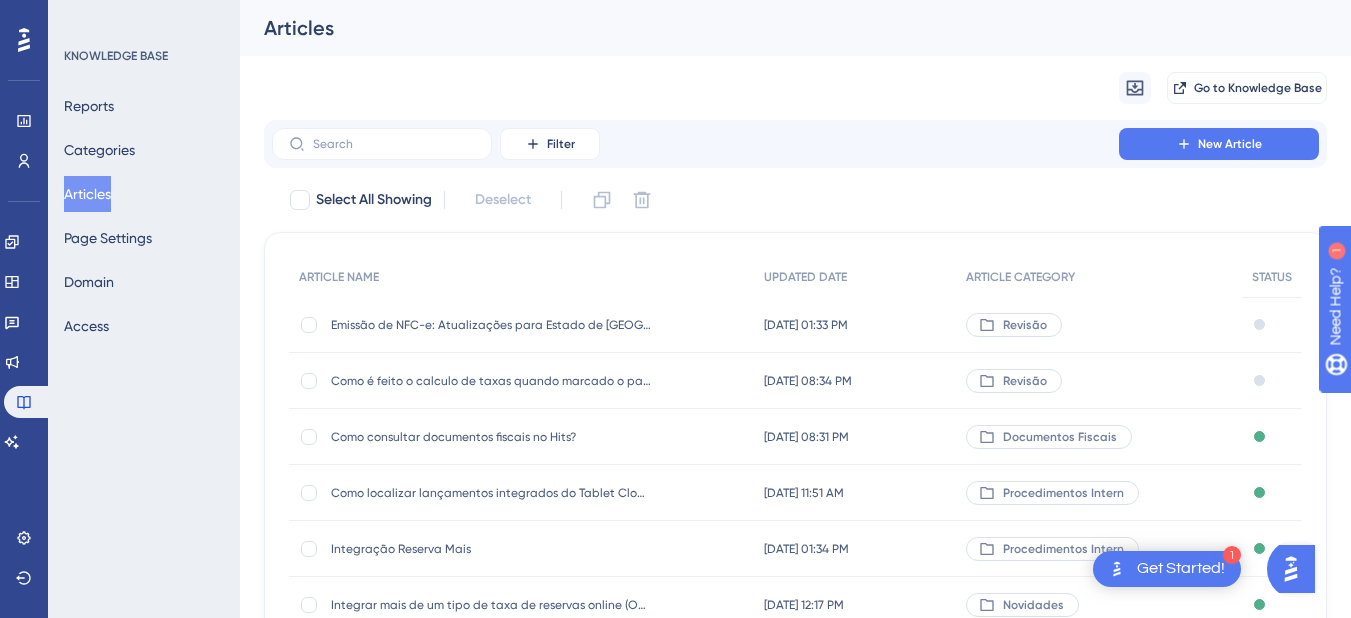 drag, startPoint x: 226, startPoint y: 251, endPoint x: 574, endPoint y: 313, distance: 353.47986 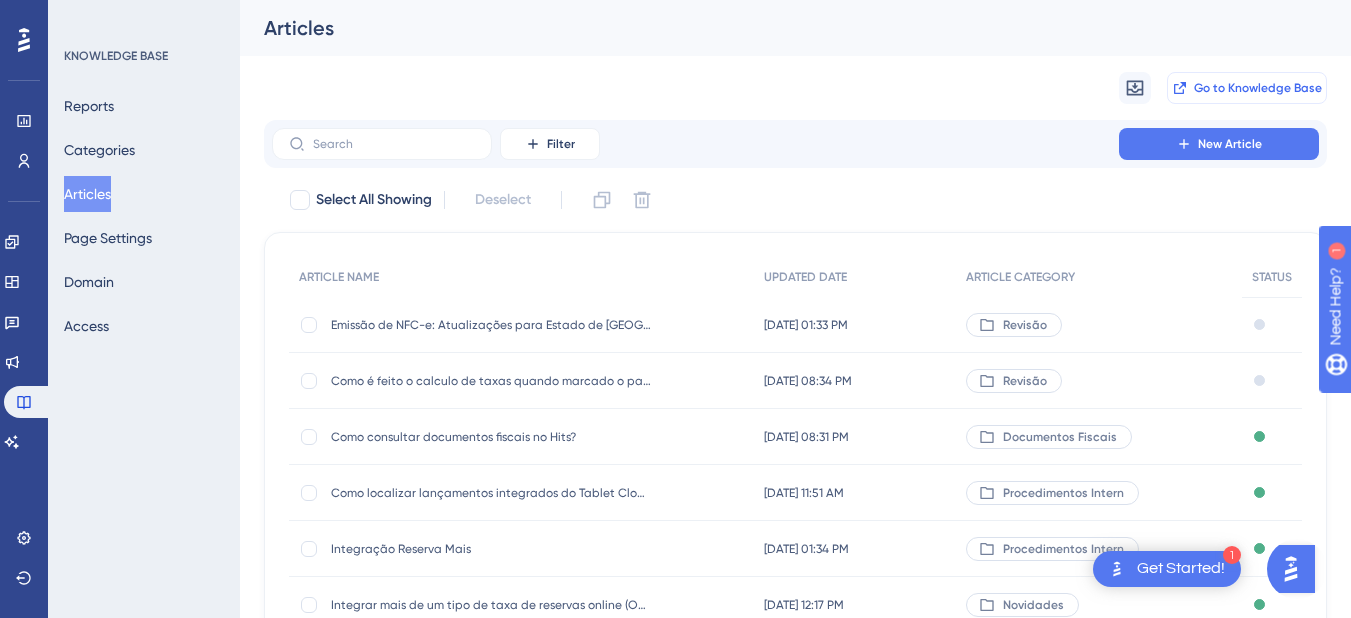 drag, startPoint x: 1246, startPoint y: 84, endPoint x: 1236, endPoint y: 85, distance: 10.049875 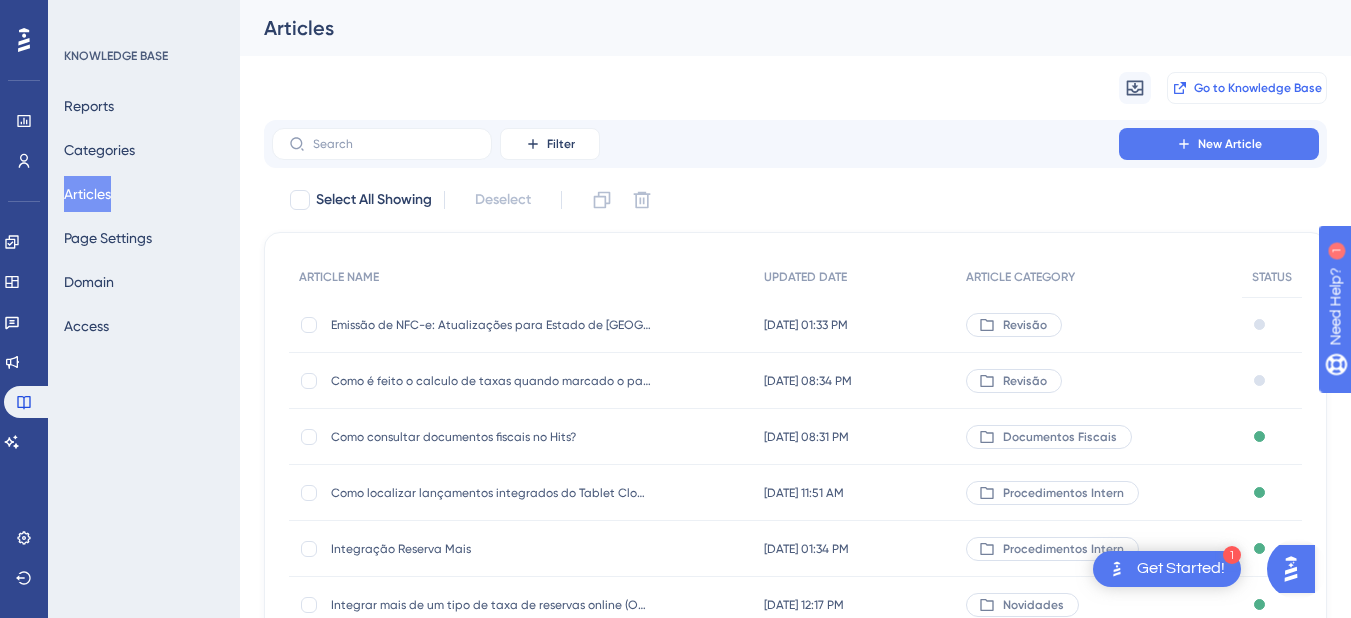click on "Go to Knowledge Base" at bounding box center [1258, 88] 